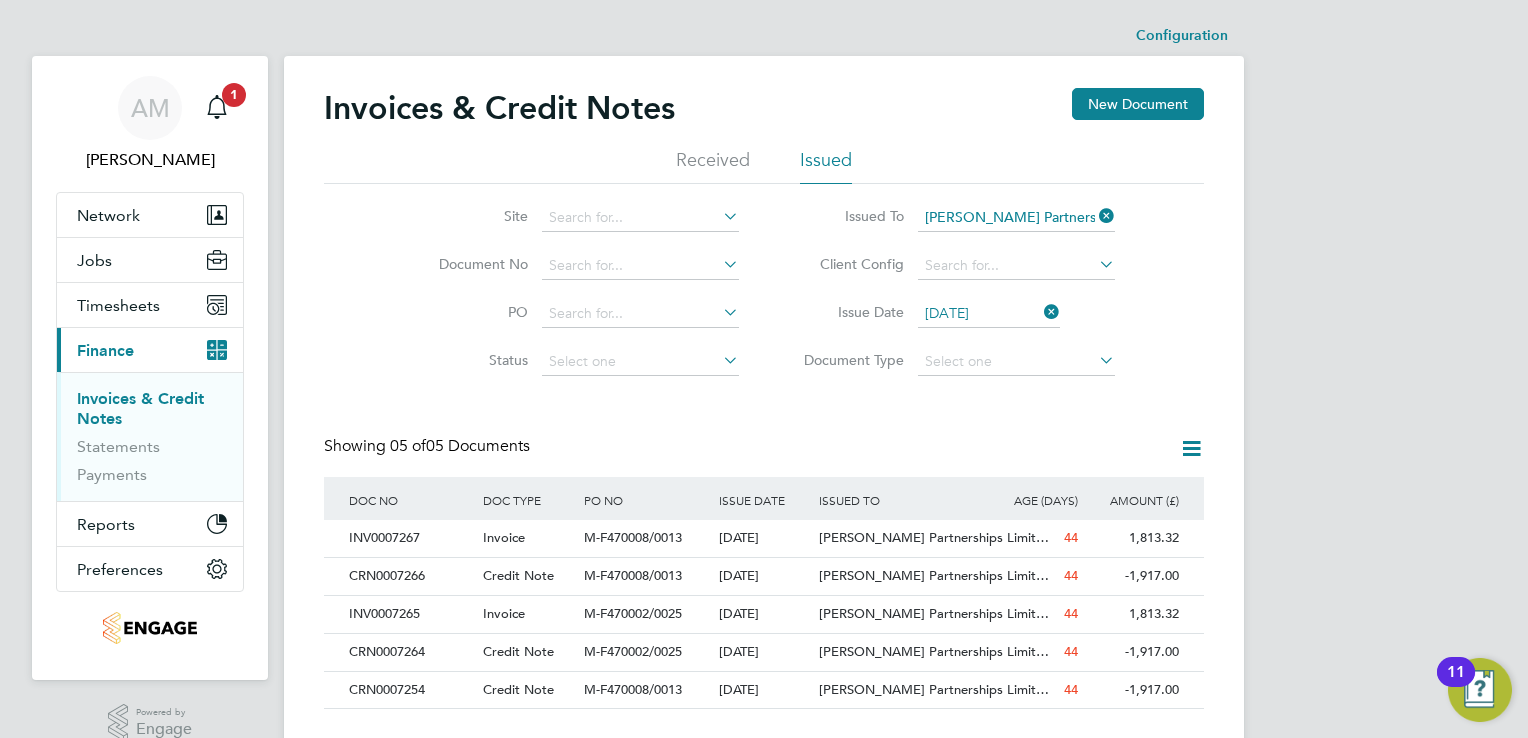 scroll, scrollTop: 0, scrollLeft: 0, axis: both 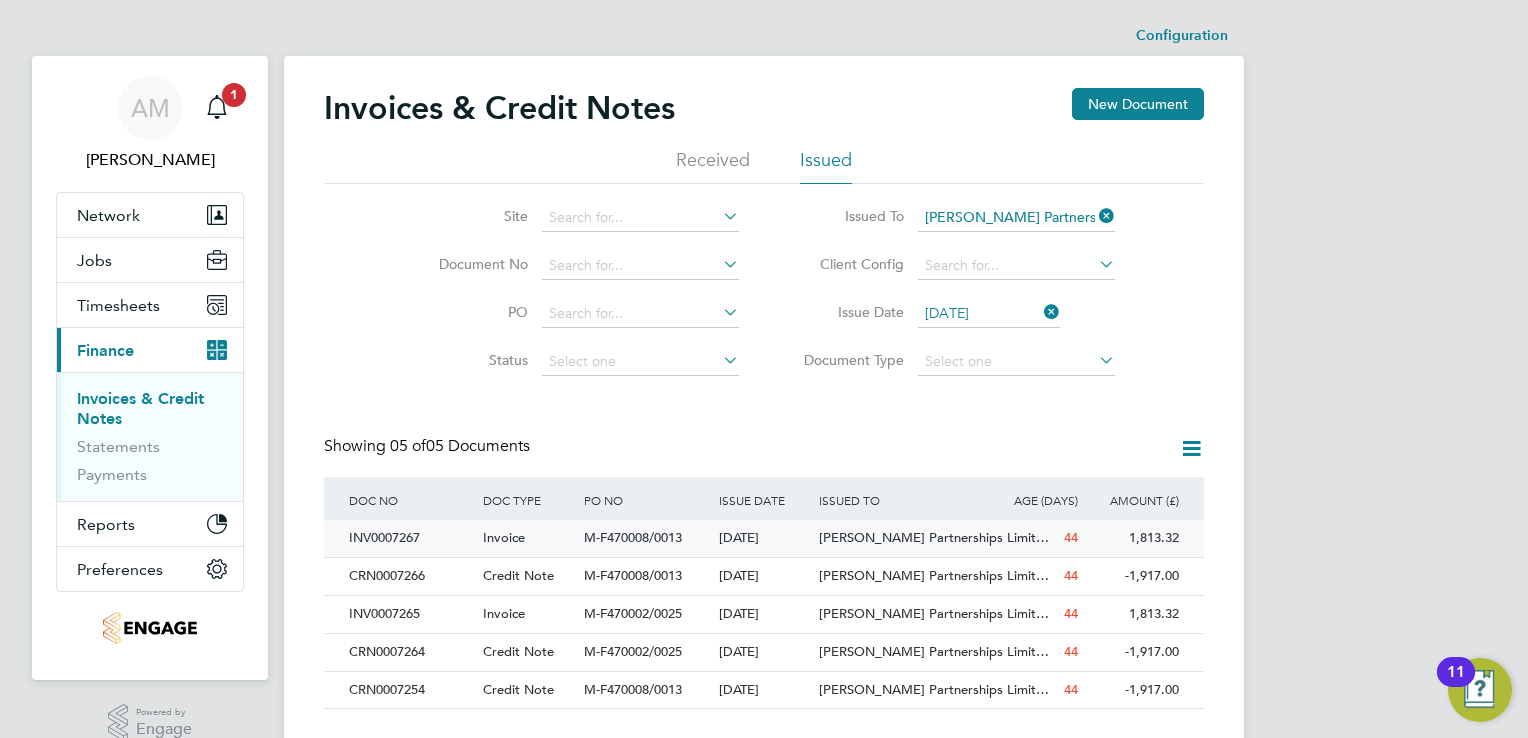 click on "INV0007267" 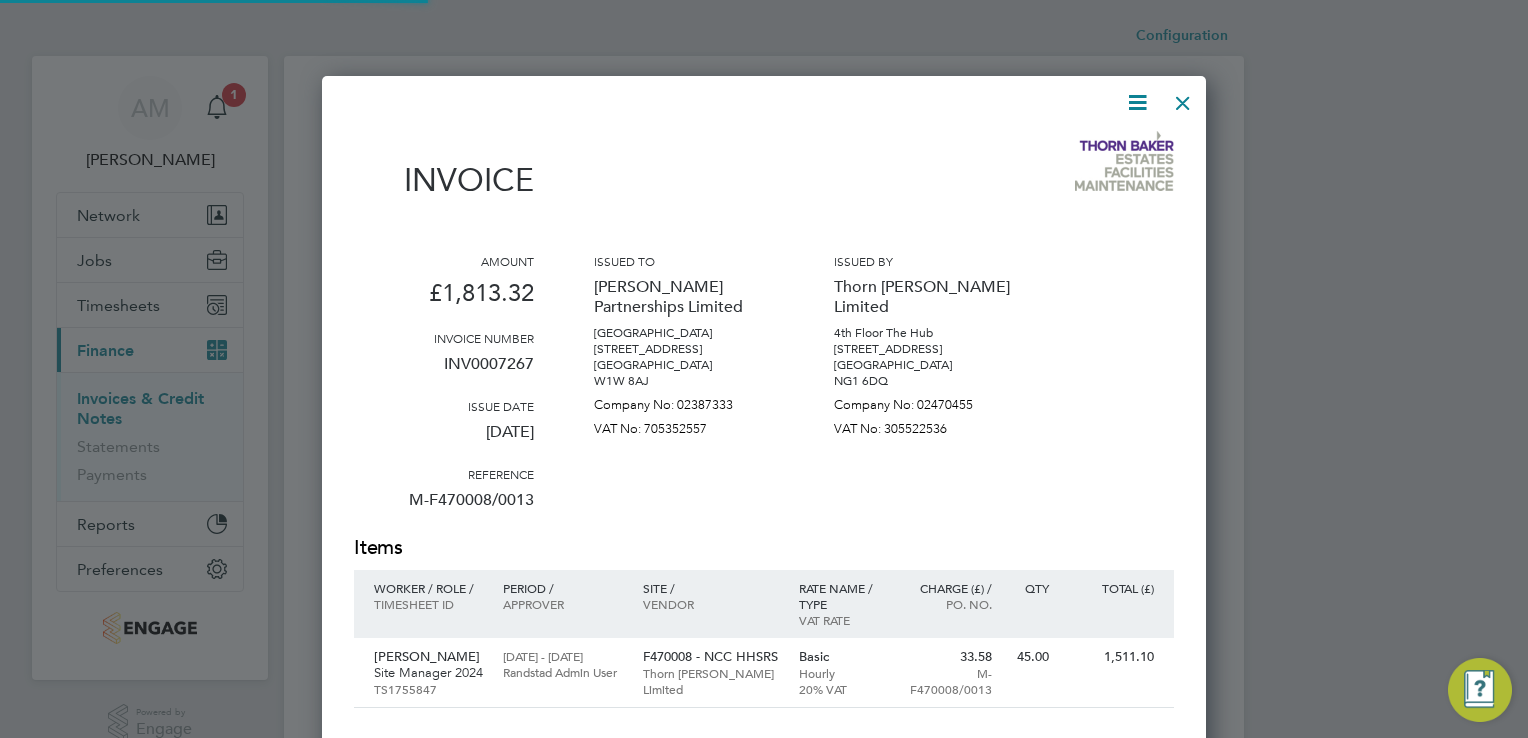 scroll, scrollTop: 9, scrollLeft: 10, axis: both 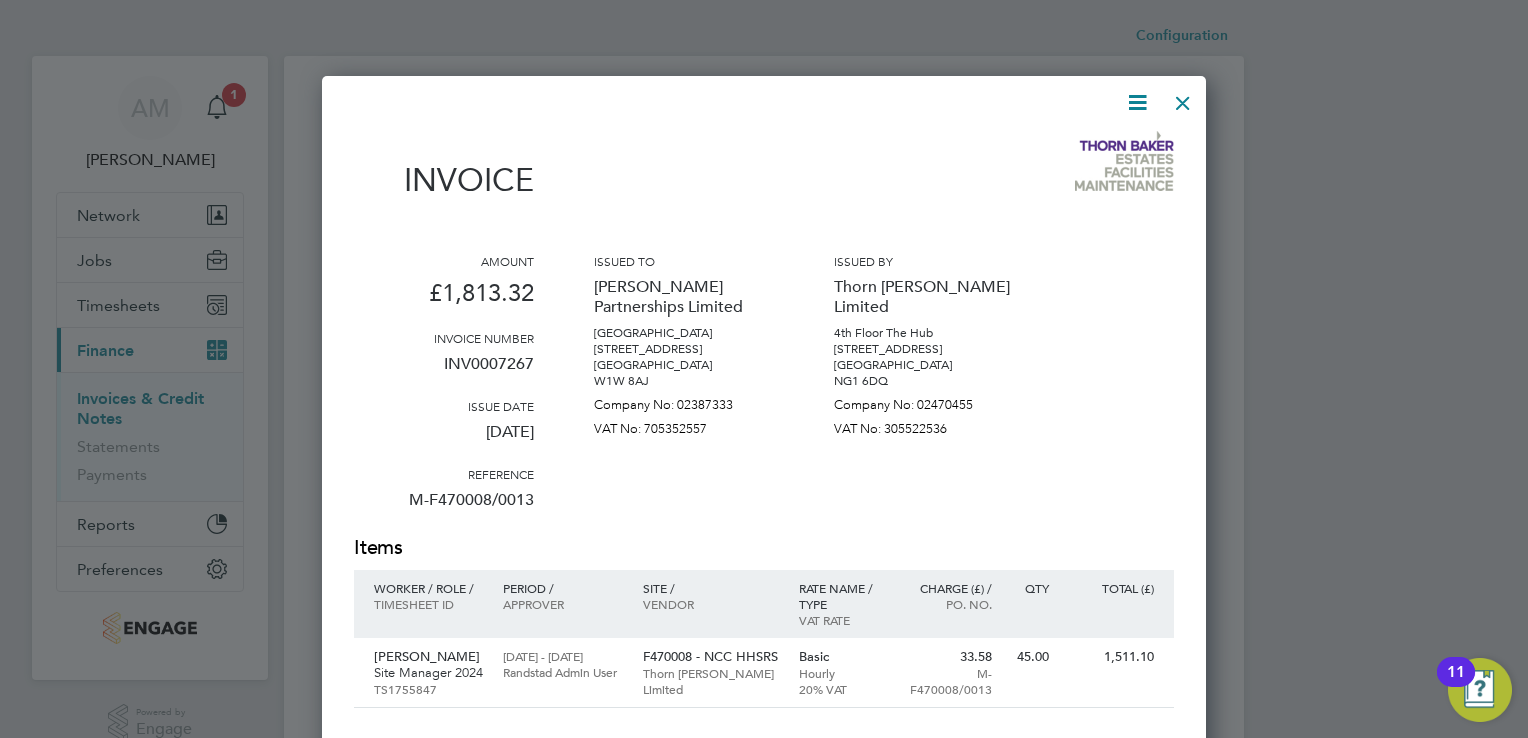 click at bounding box center (1183, 98) 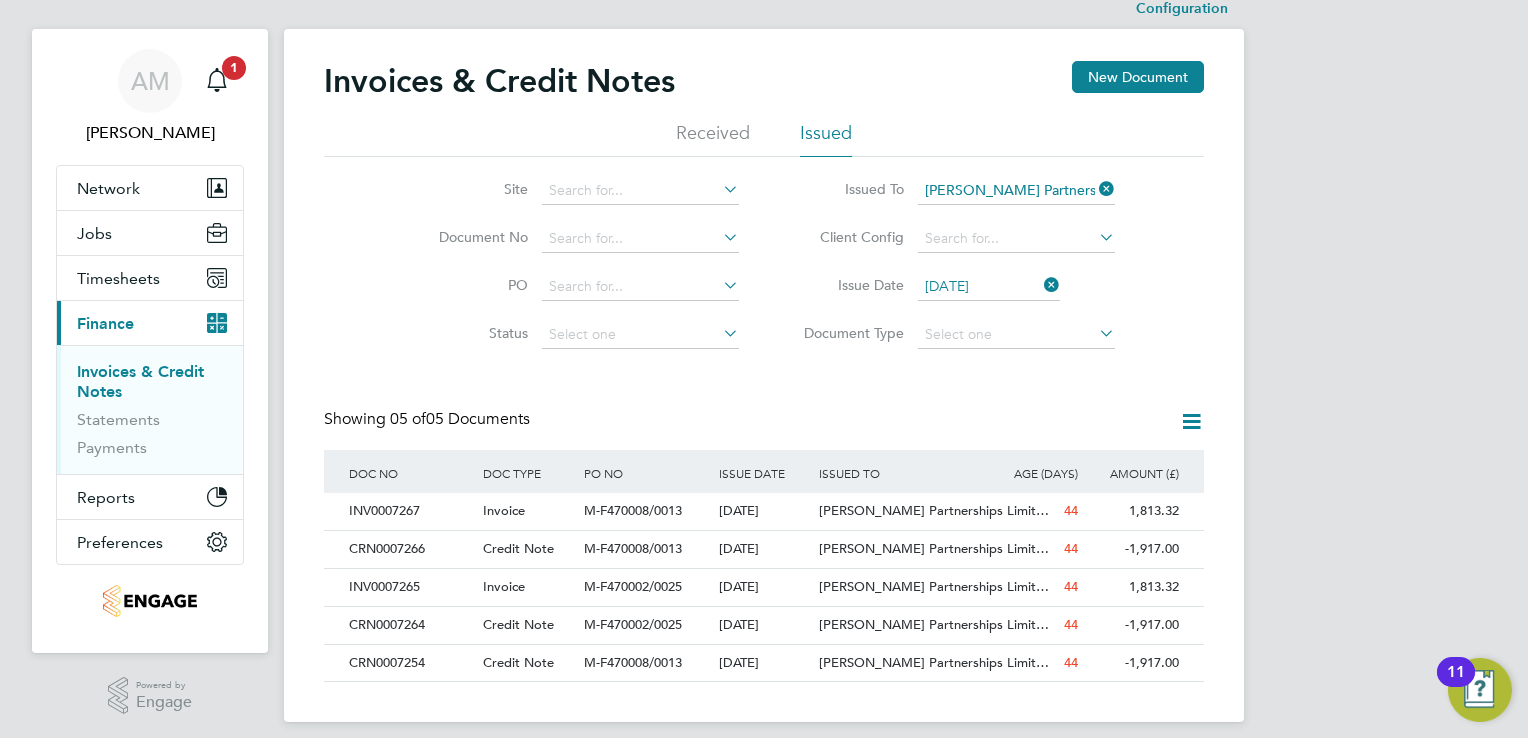 scroll, scrollTop: 42, scrollLeft: 0, axis: vertical 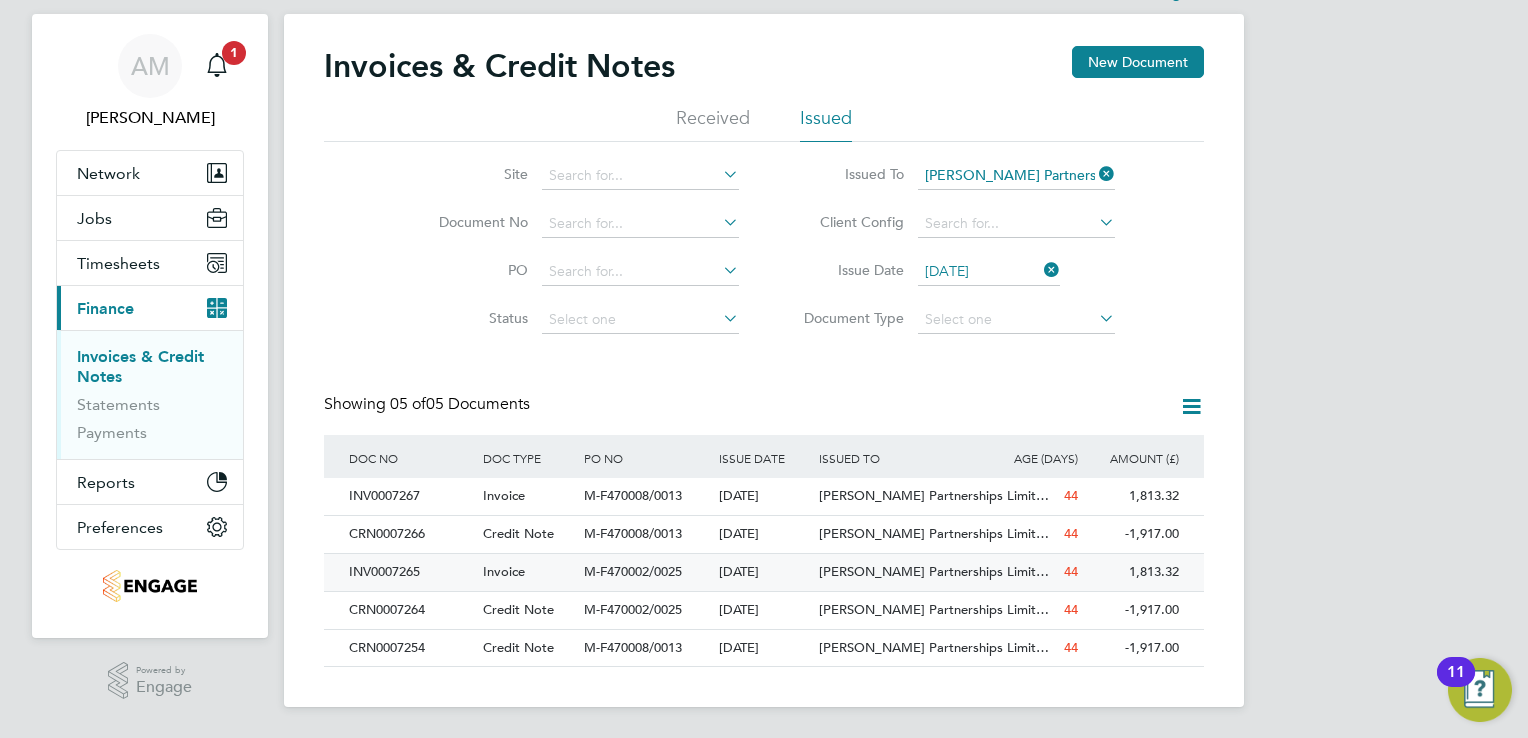 click on "INV0007265" 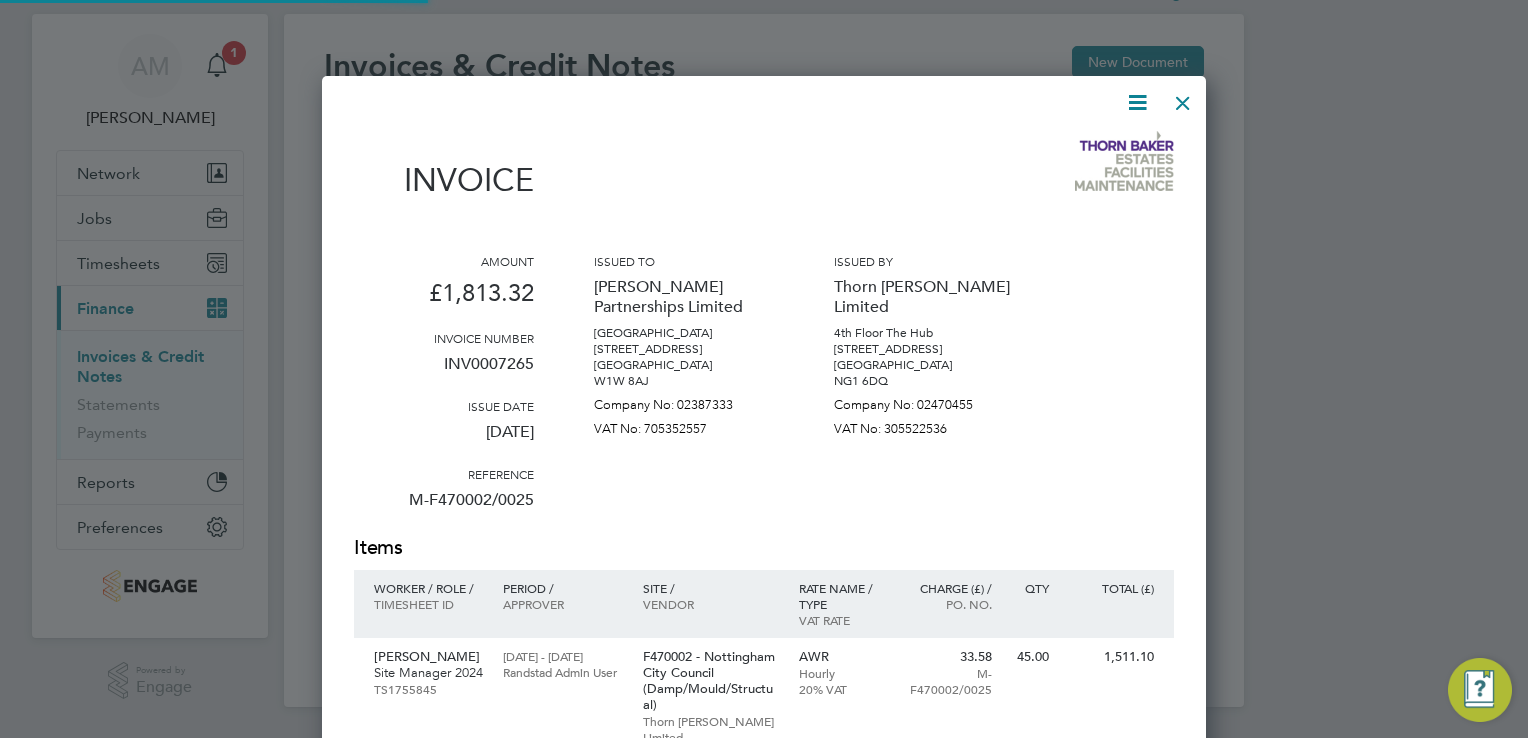 scroll, scrollTop: 9, scrollLeft: 10, axis: both 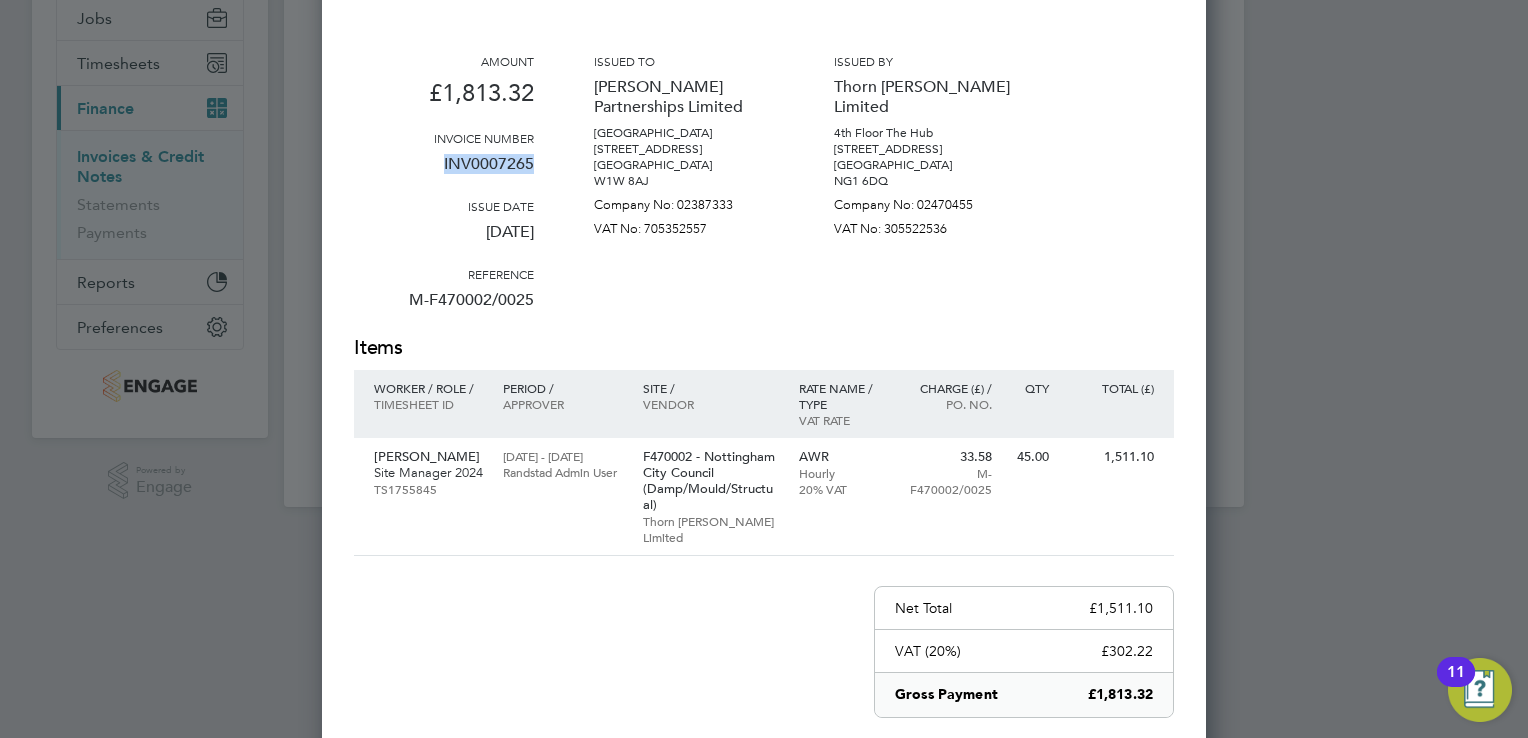 drag, startPoint x: 444, startPoint y: 162, endPoint x: 543, endPoint y: 174, distance: 99.724625 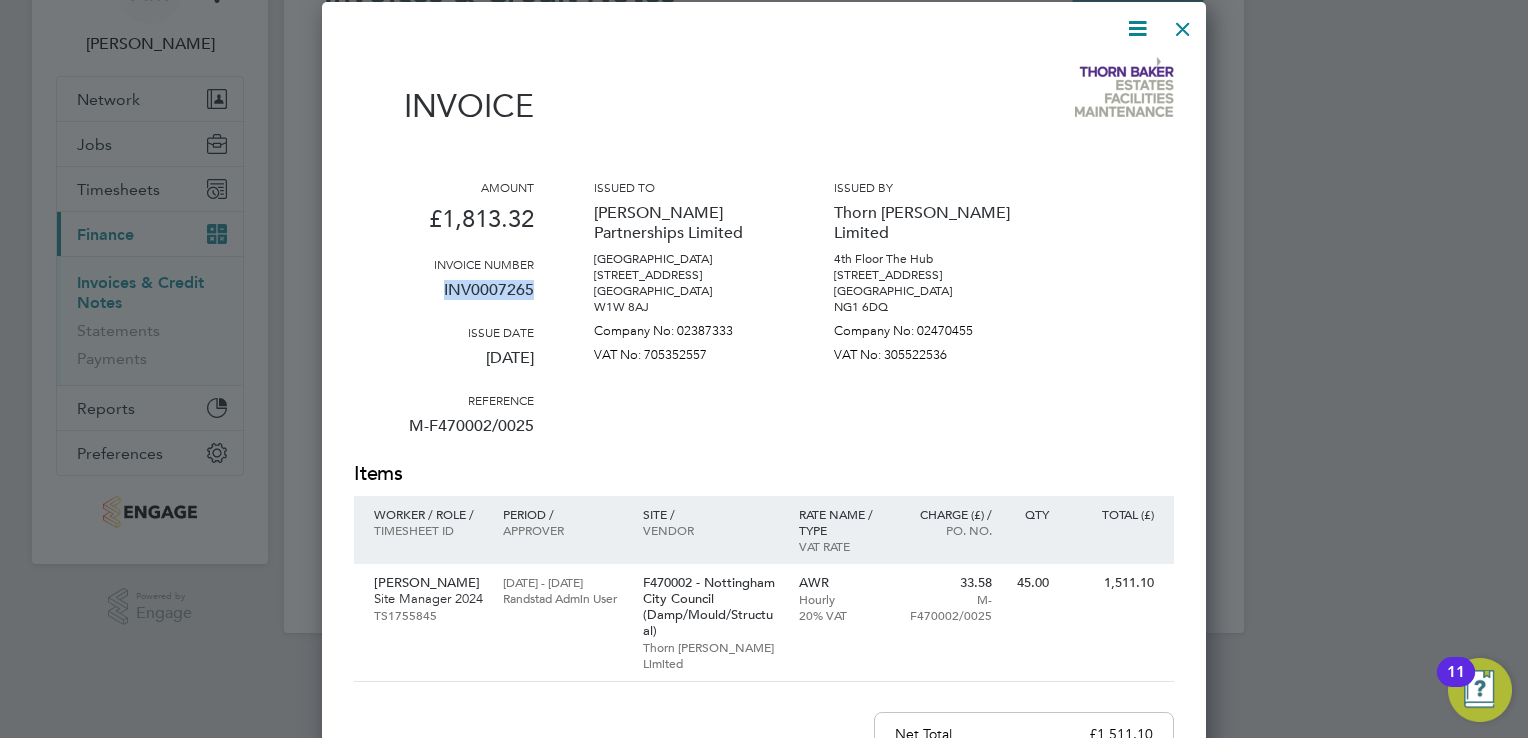 scroll, scrollTop: 0, scrollLeft: 0, axis: both 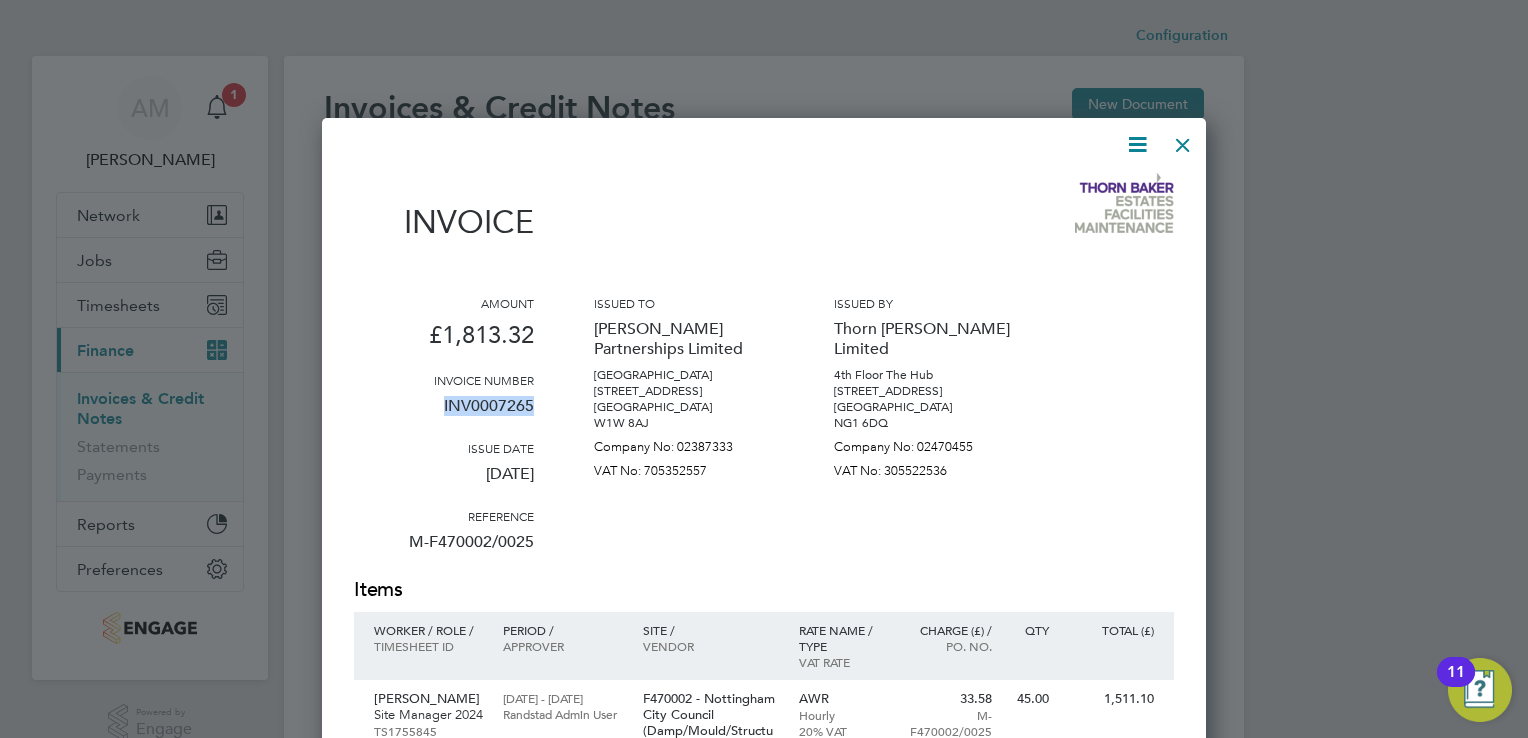click at bounding box center (1183, 140) 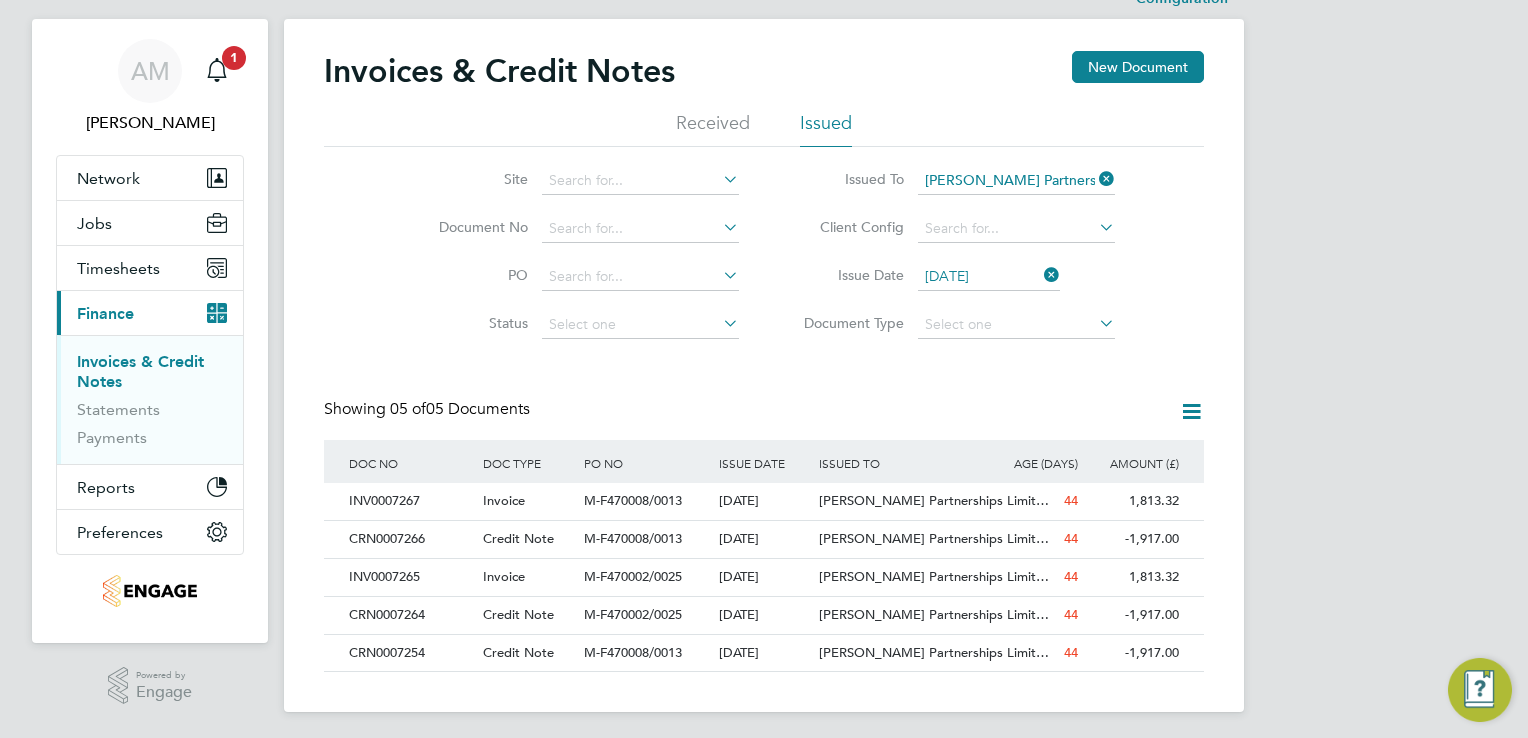 scroll, scrollTop: 42, scrollLeft: 0, axis: vertical 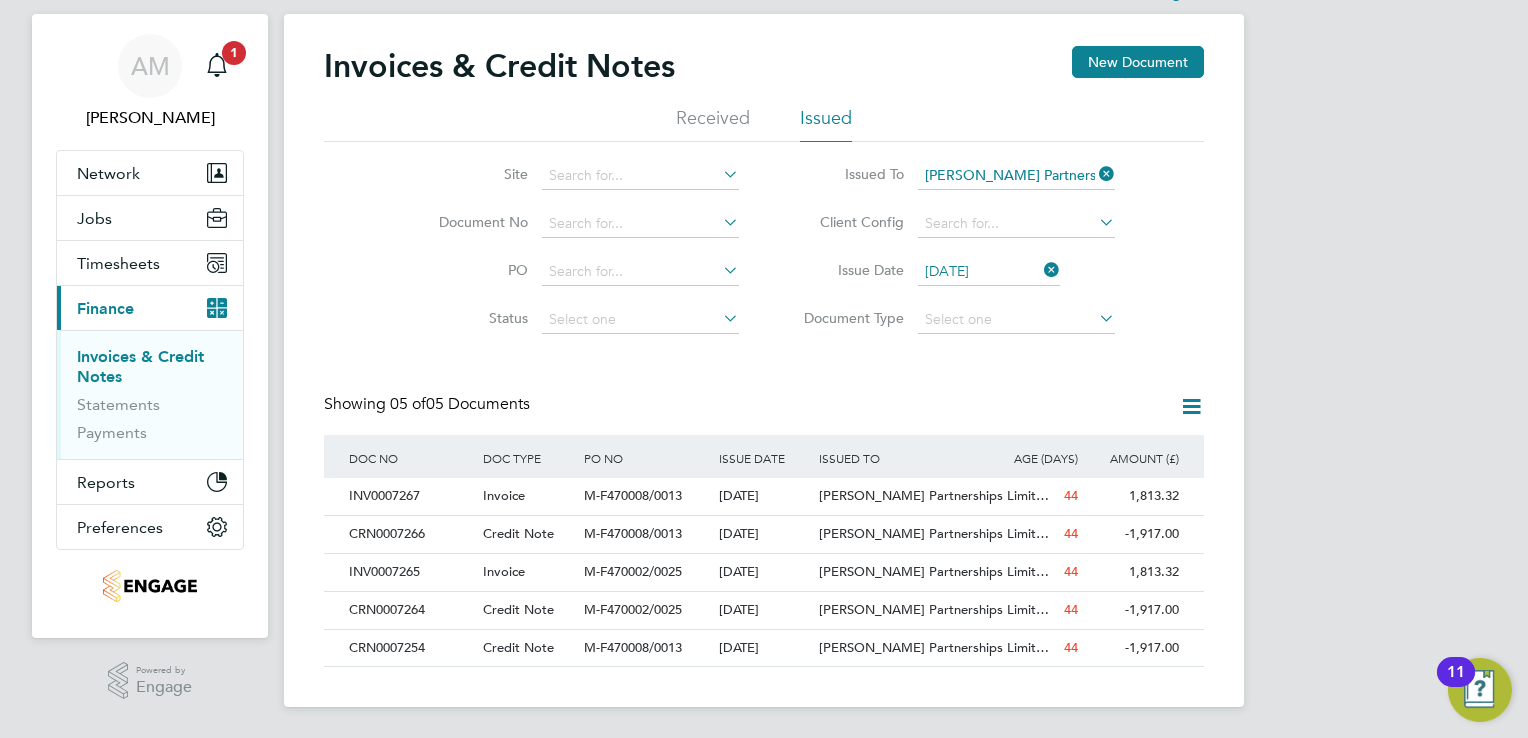 click 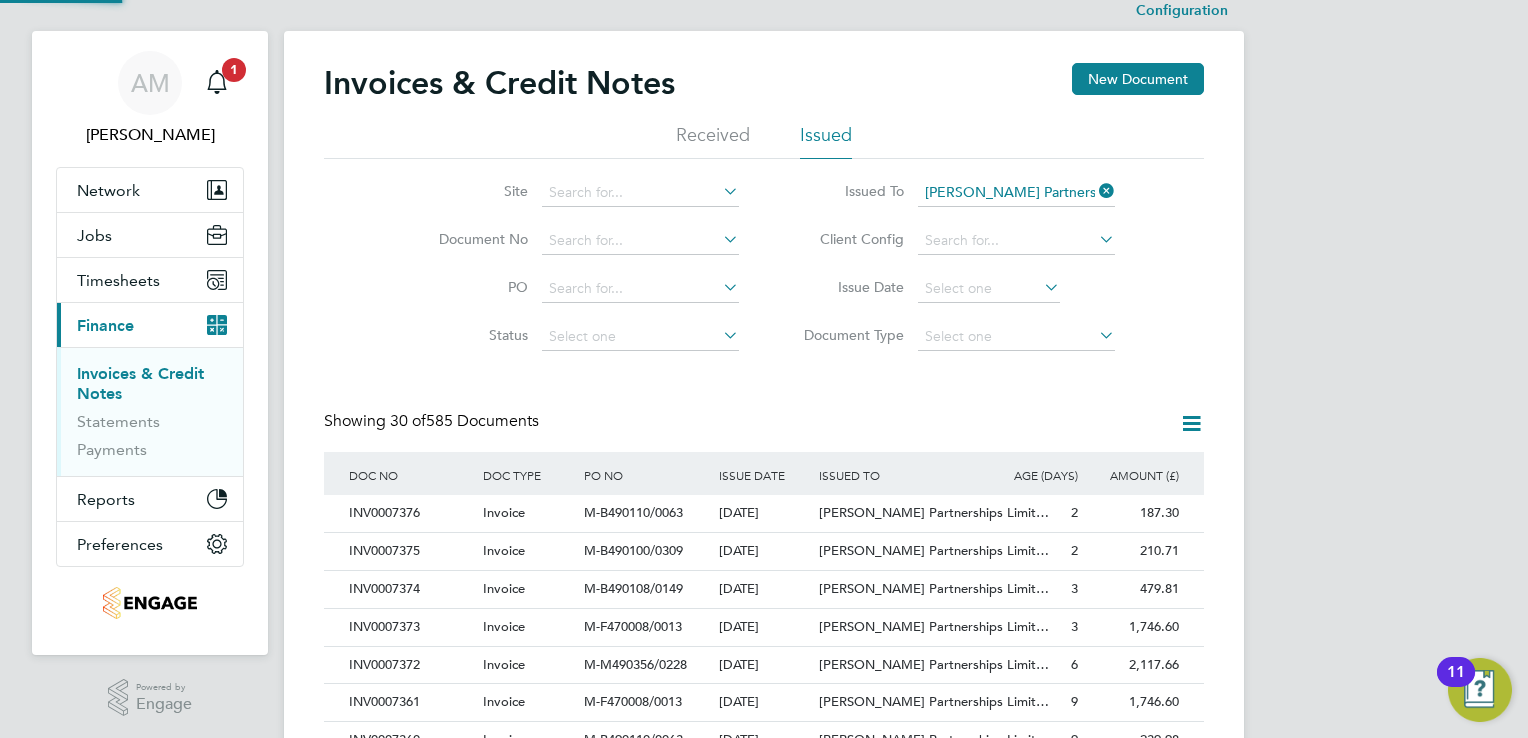 scroll, scrollTop: 42, scrollLeft: 0, axis: vertical 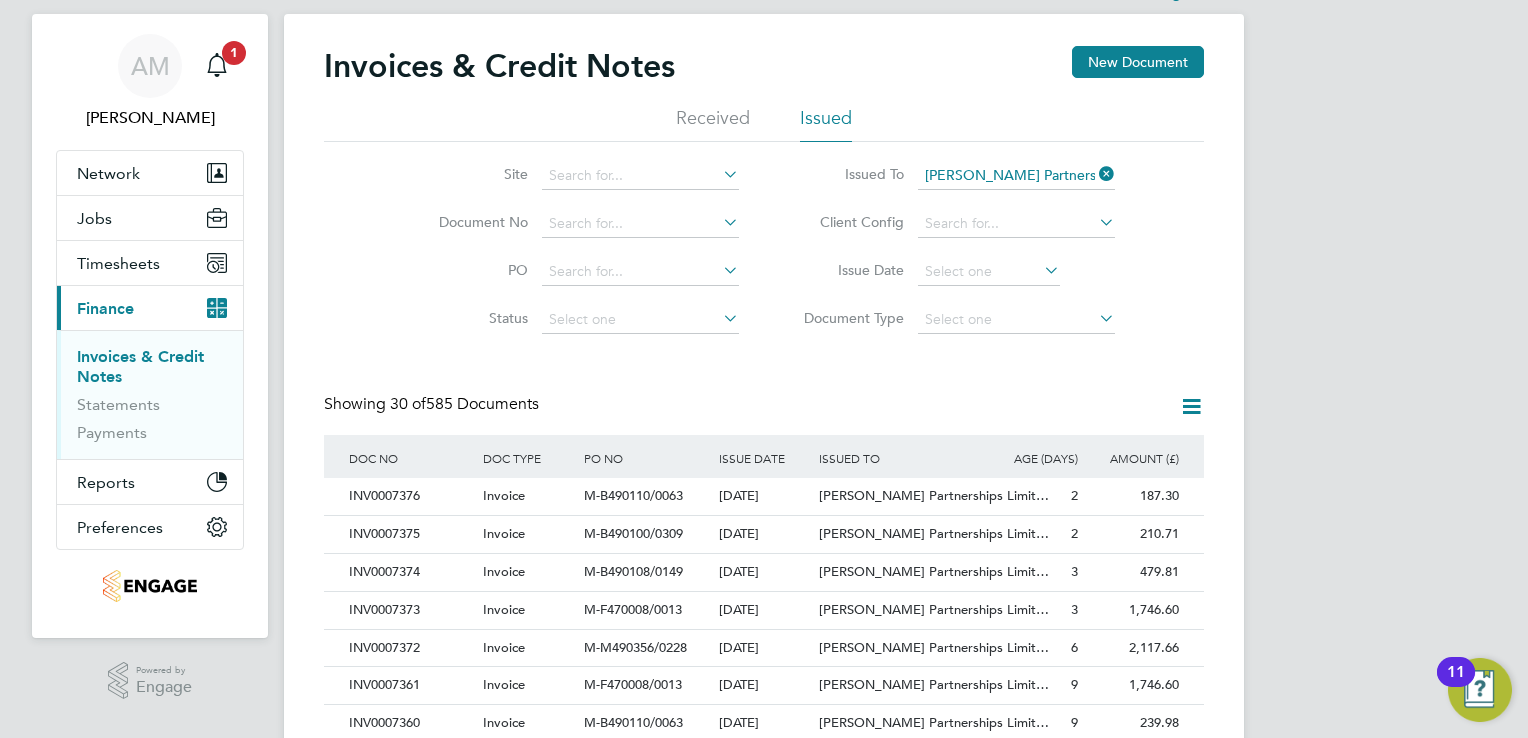 click 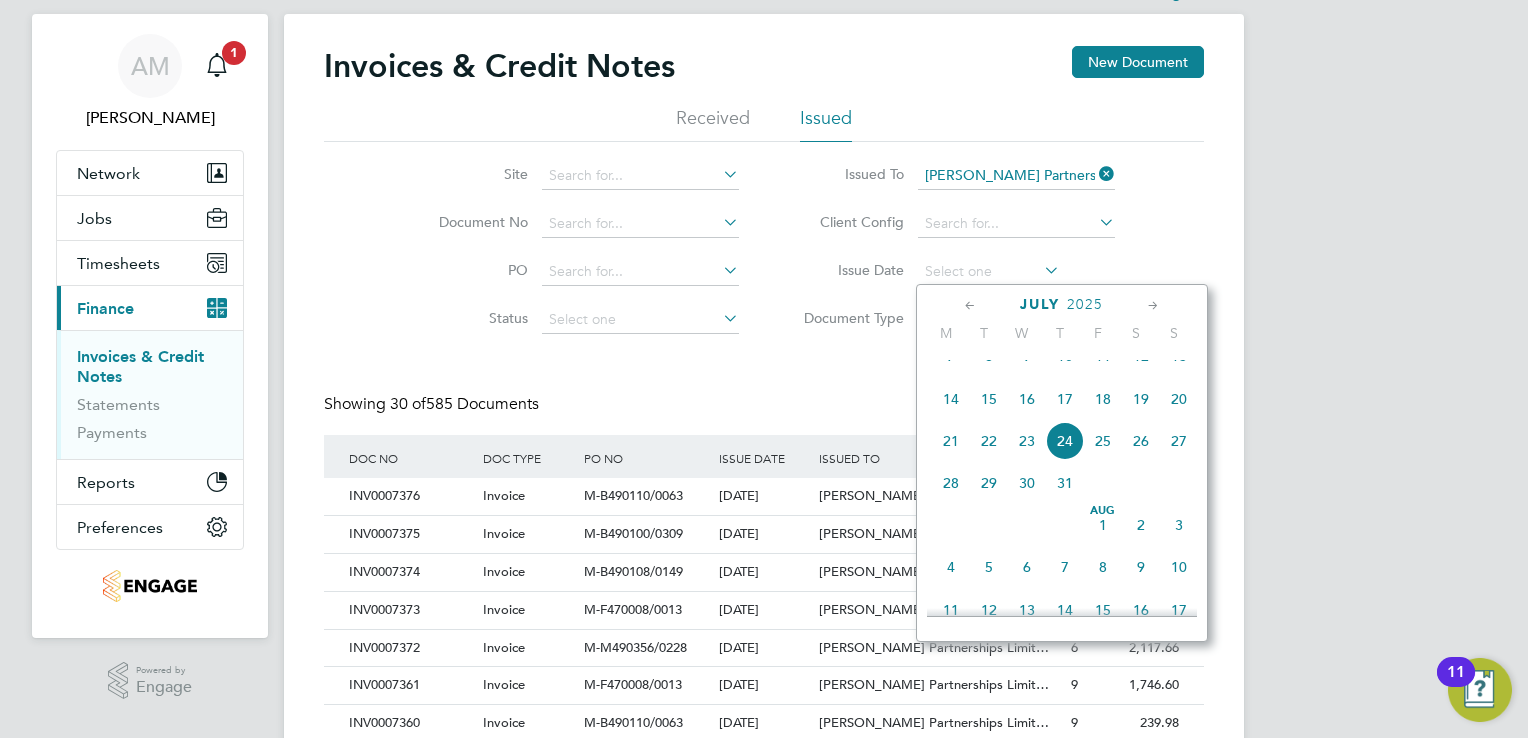 click 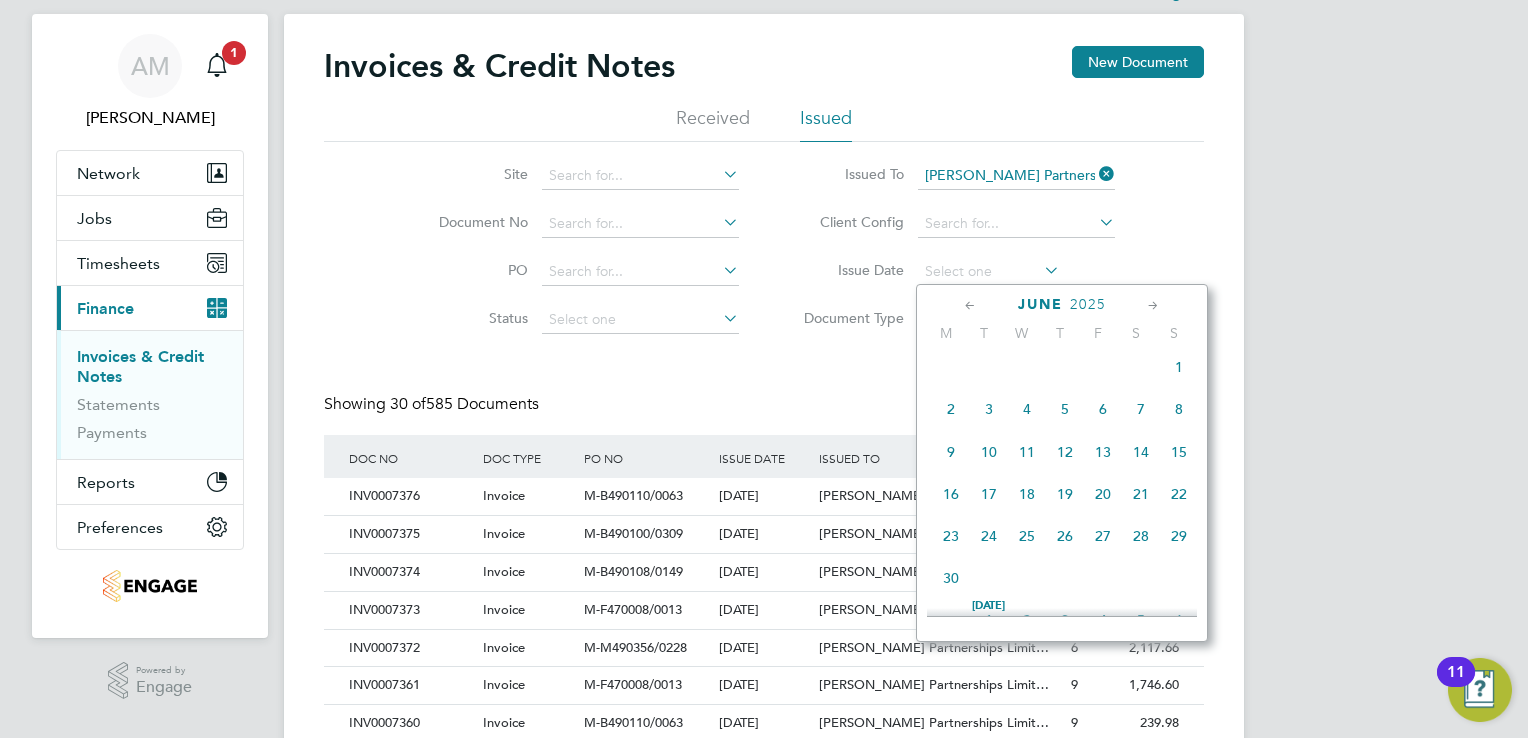 click on "11" 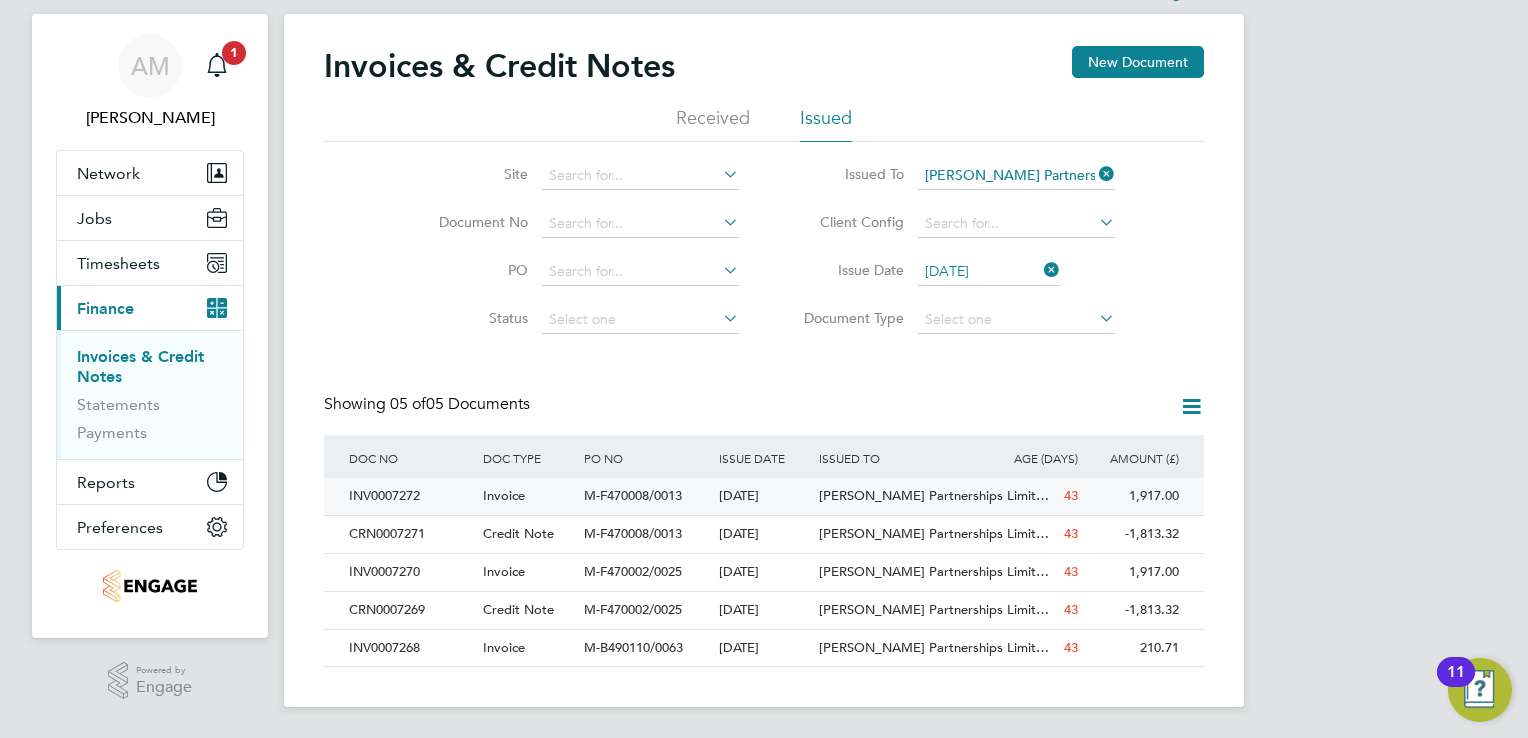 click on "INV0007272" 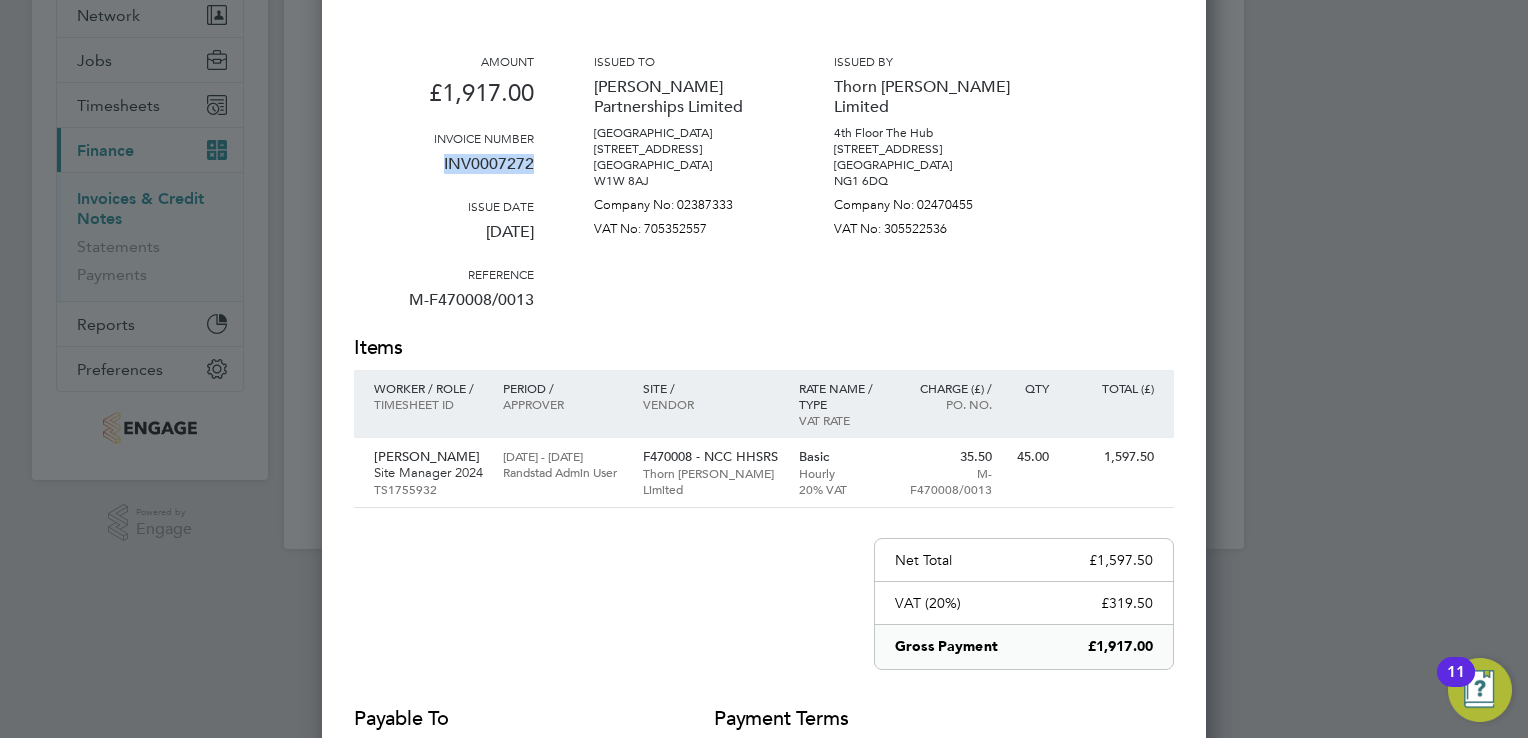 drag, startPoint x: 444, startPoint y: 164, endPoint x: 534, endPoint y: 173, distance: 90.44888 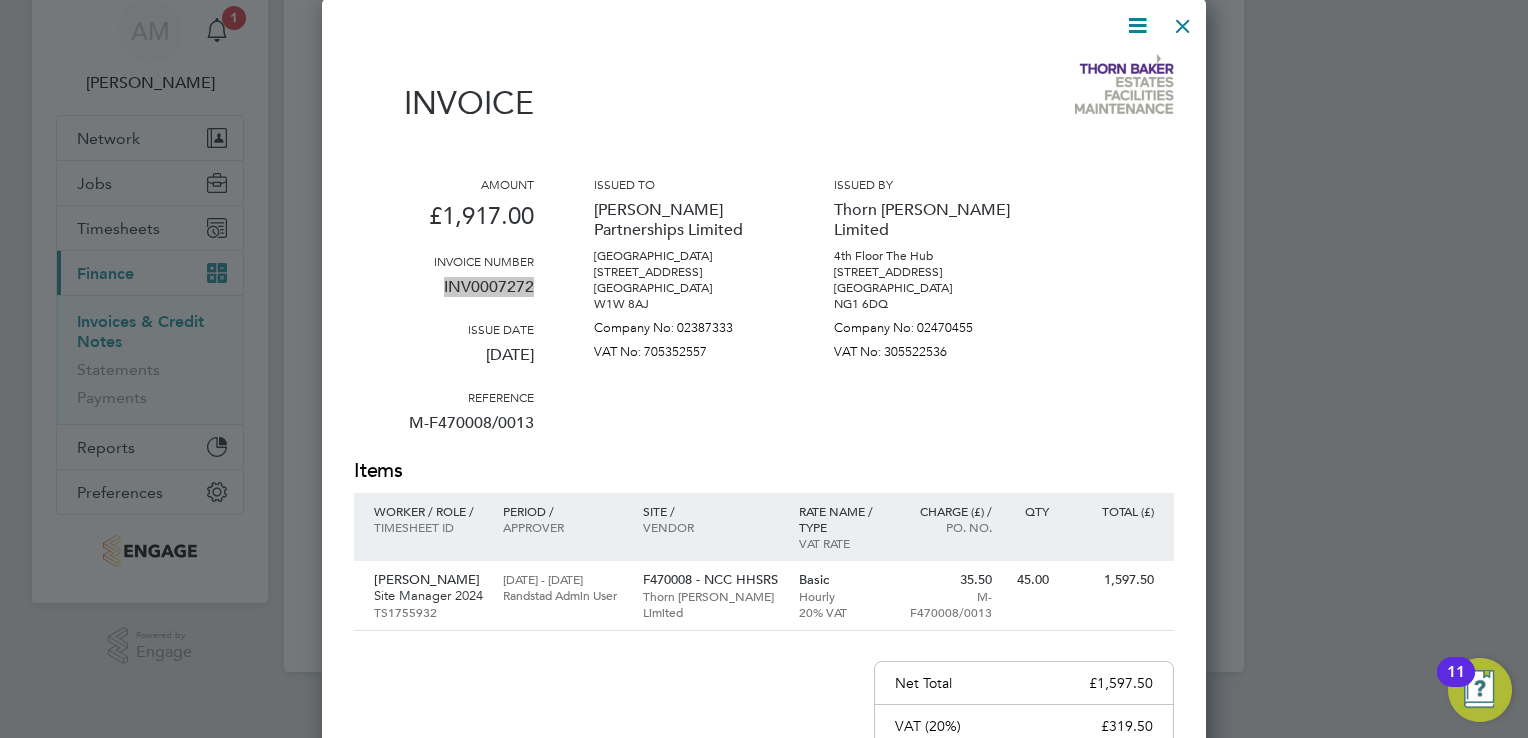 scroll, scrollTop: 0, scrollLeft: 0, axis: both 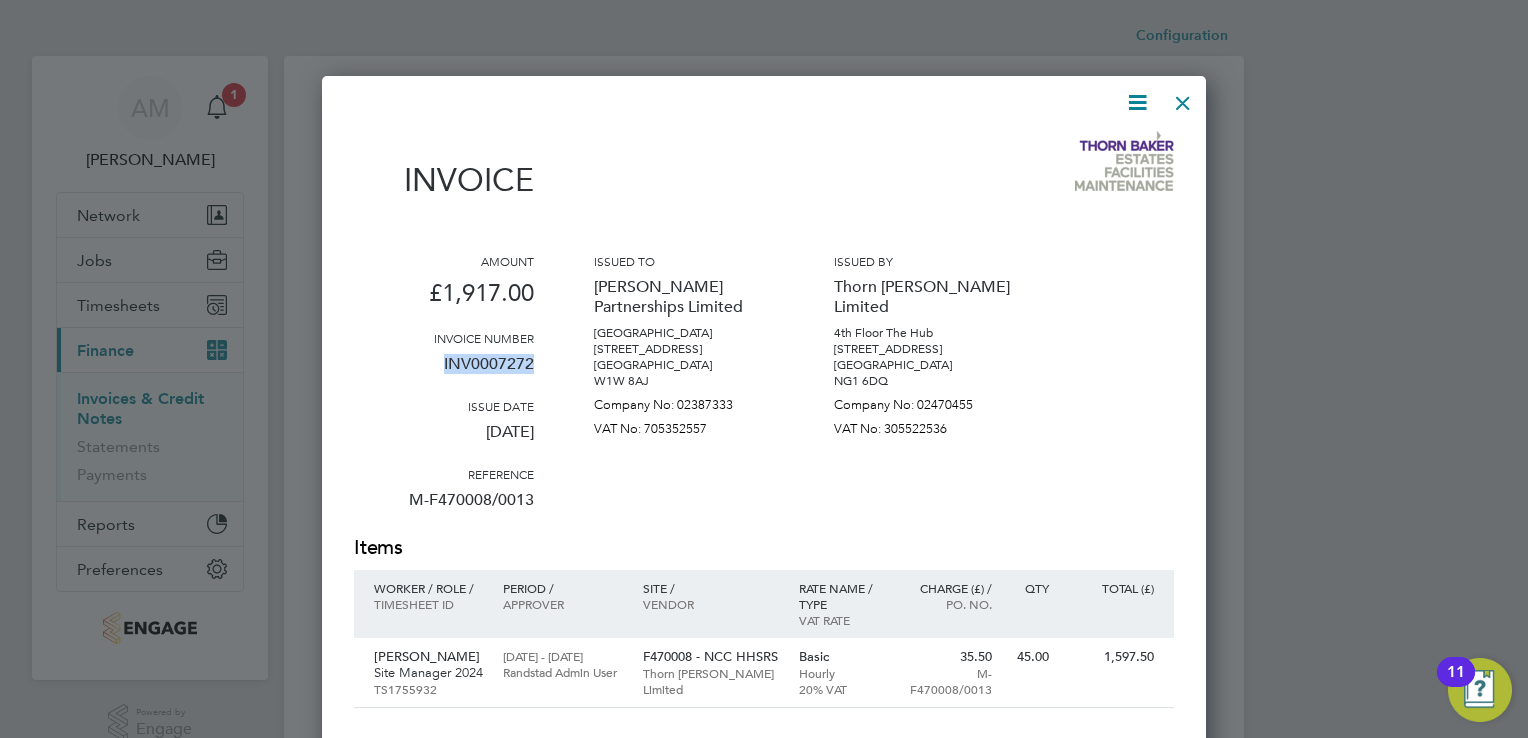 click at bounding box center (1183, 98) 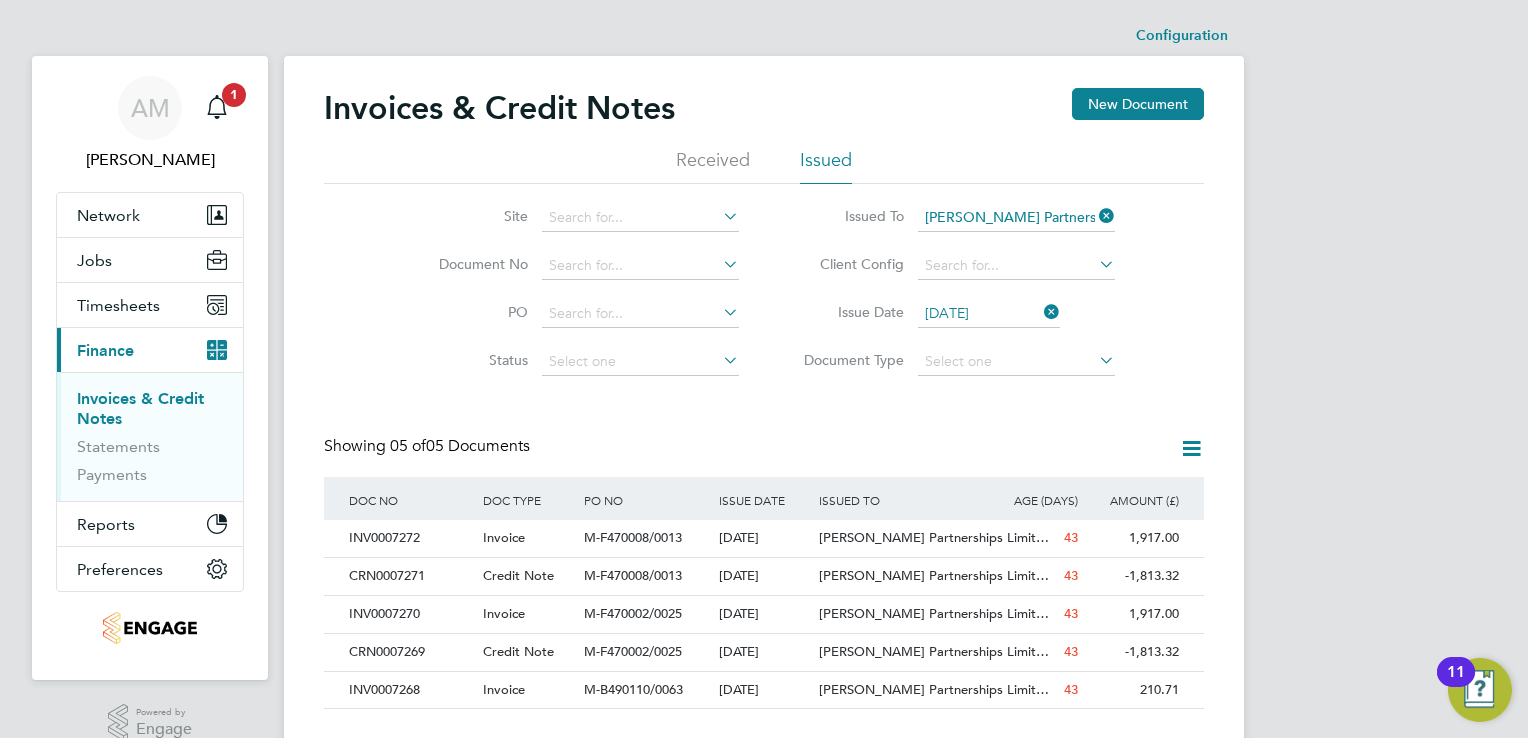 scroll, scrollTop: 42, scrollLeft: 0, axis: vertical 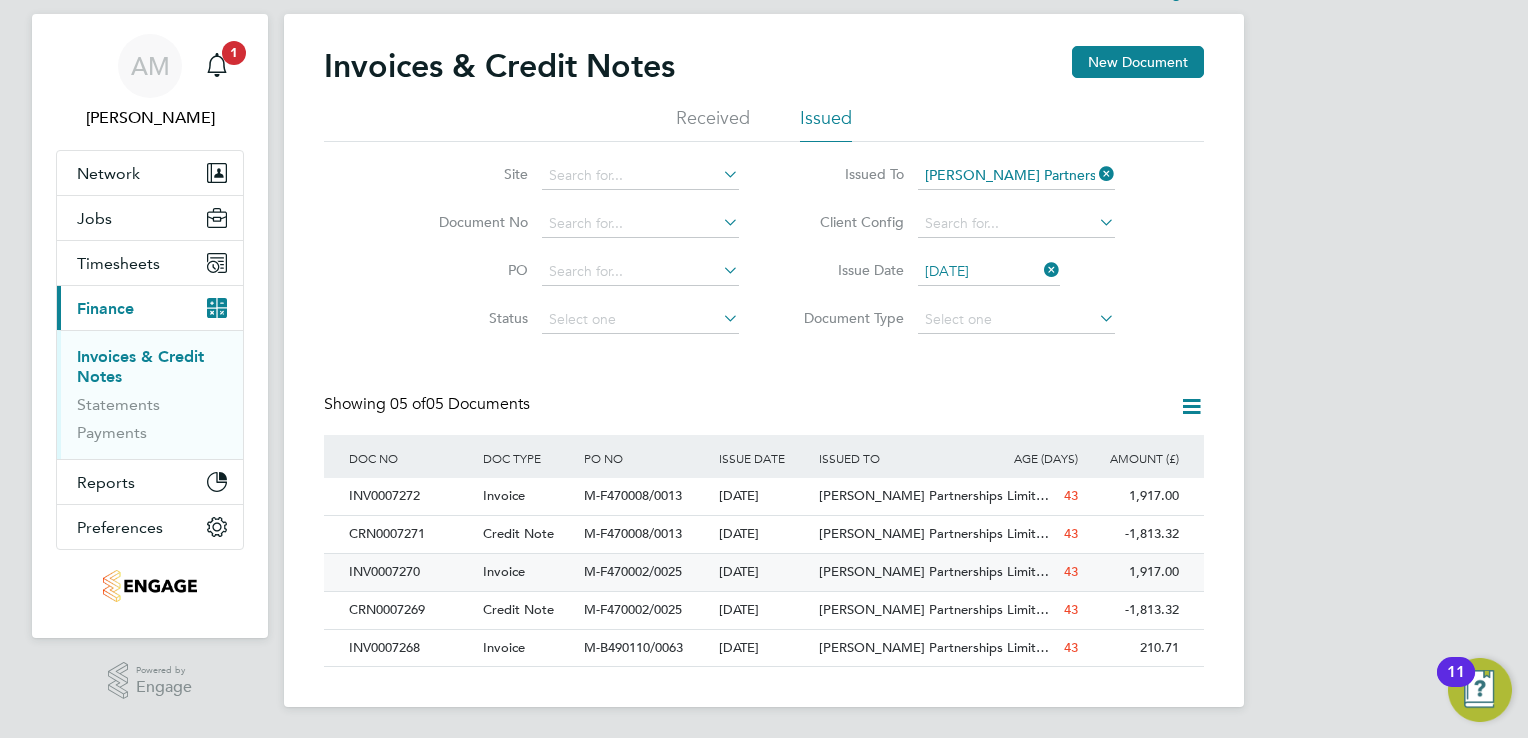 click on "INV0007270" 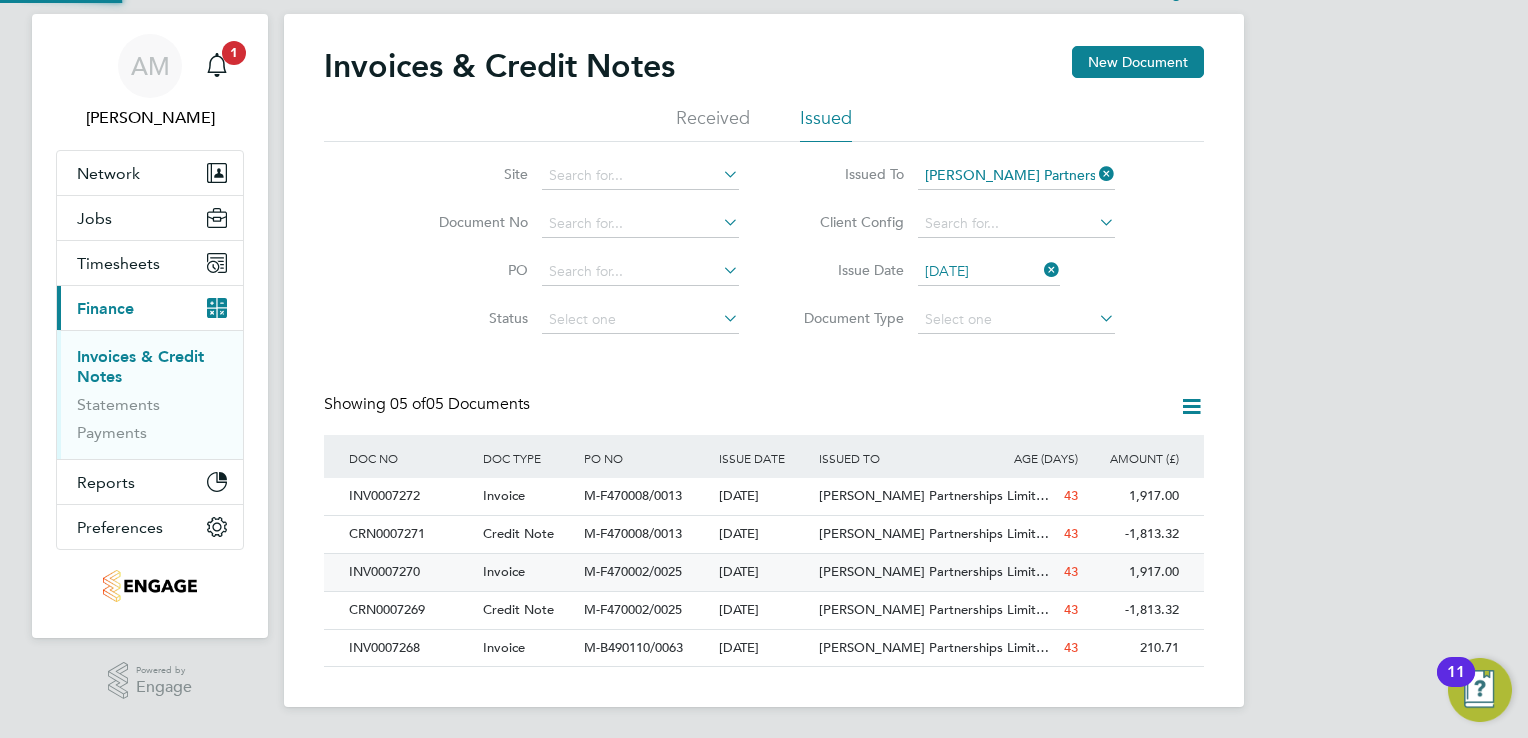 scroll, scrollTop: 0, scrollLeft: 0, axis: both 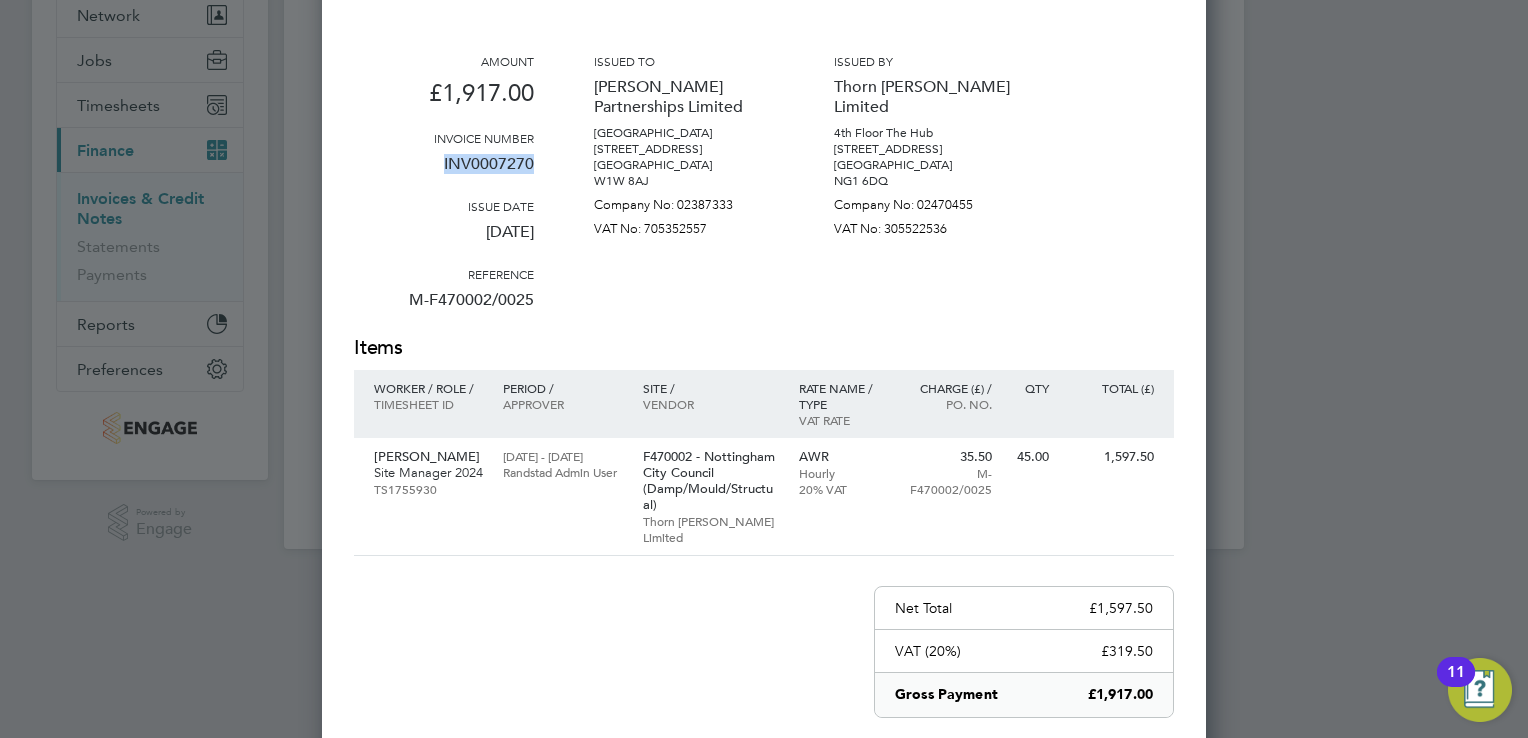 drag, startPoint x: 444, startPoint y: 160, endPoint x: 534, endPoint y: 168, distance: 90.35486 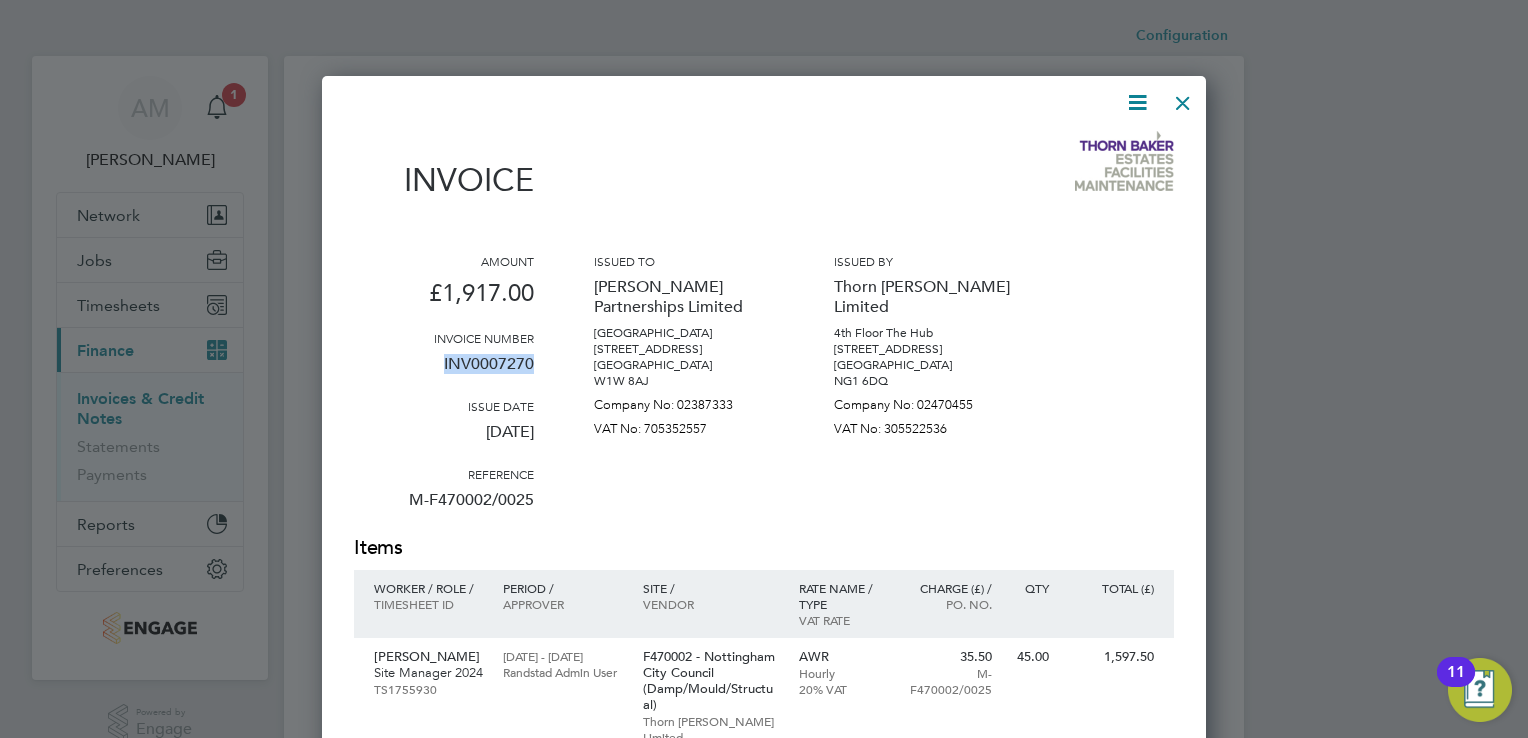 click at bounding box center [1183, 98] 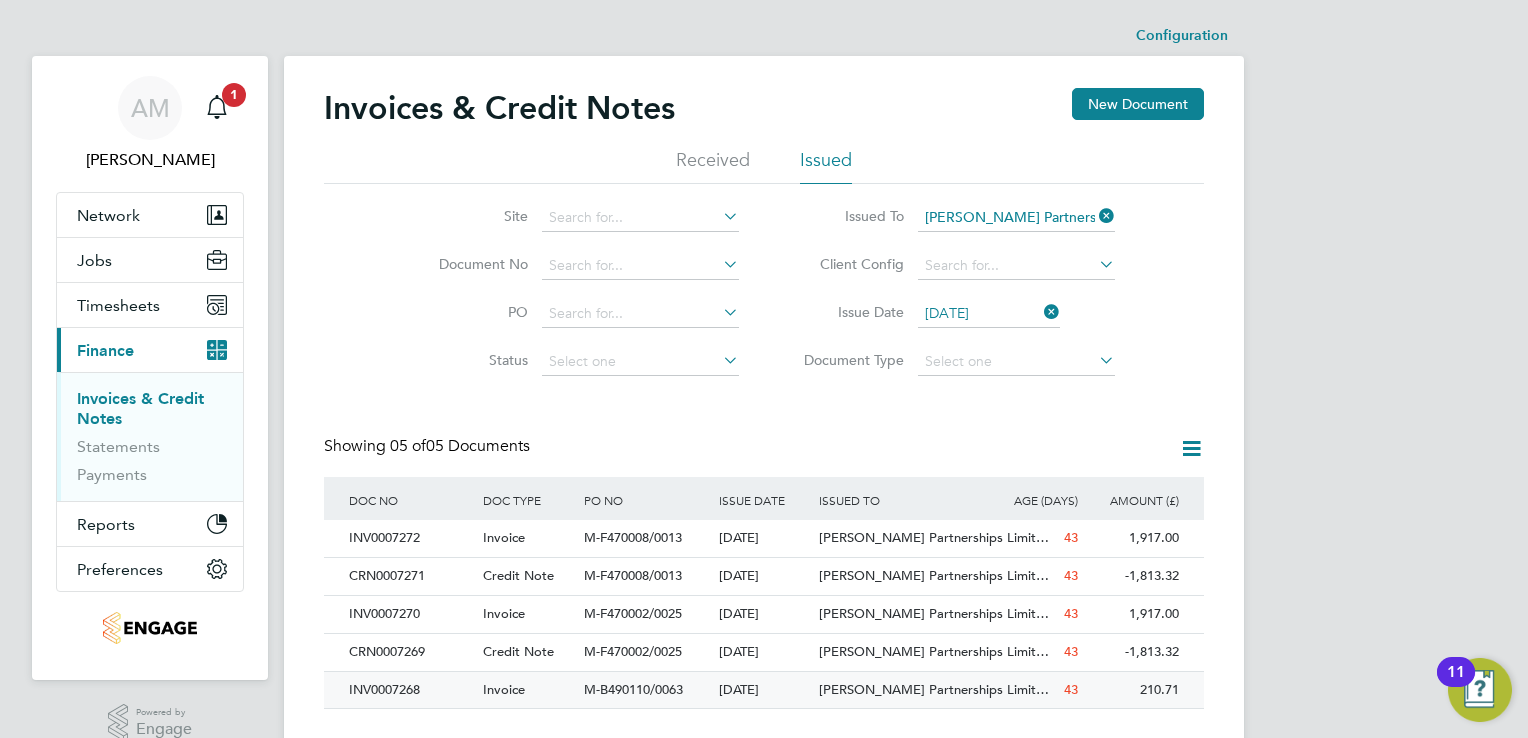 click on "INV0007268" 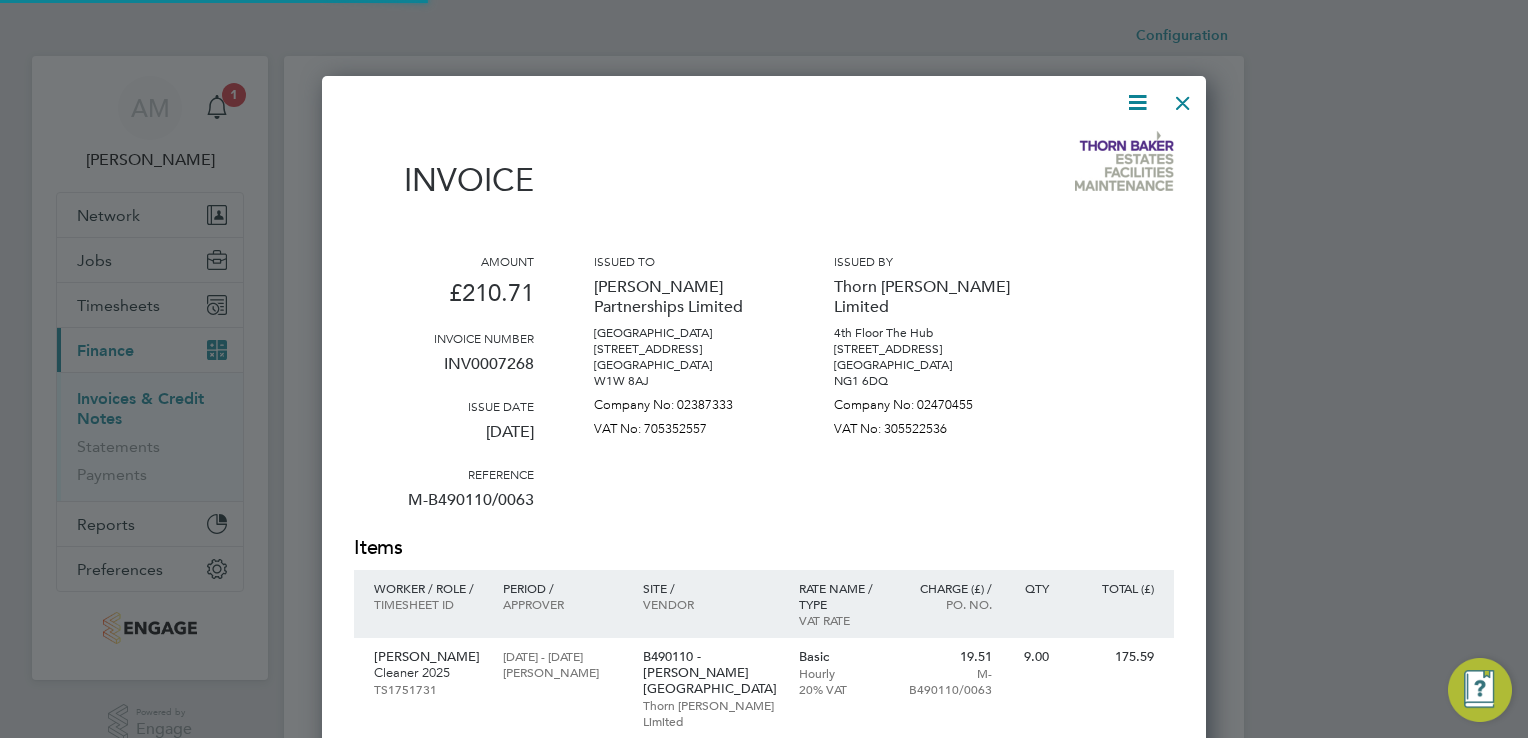 scroll, scrollTop: 9, scrollLeft: 10, axis: both 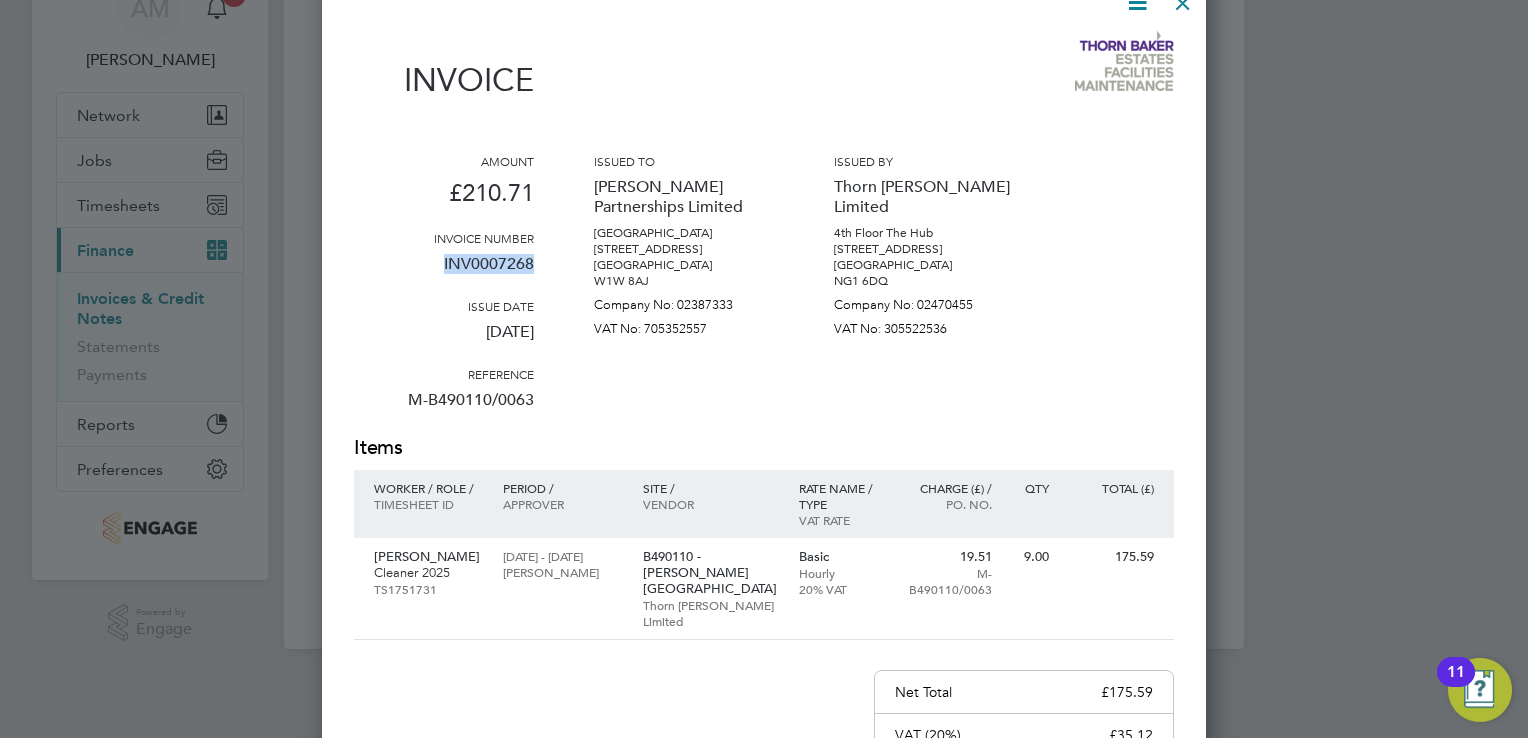 drag, startPoint x: 443, startPoint y: 262, endPoint x: 529, endPoint y: 266, distance: 86.09297 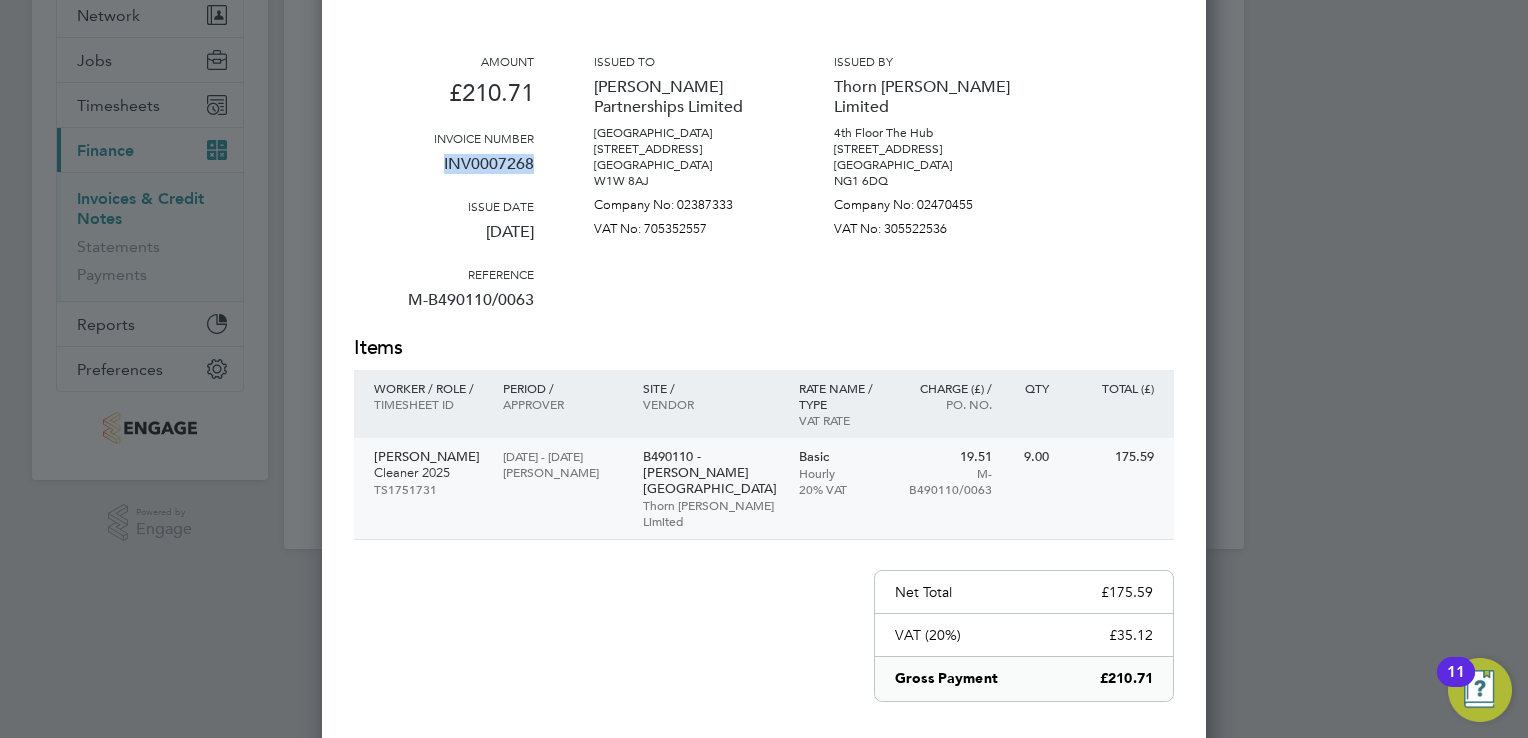 scroll, scrollTop: 0, scrollLeft: 0, axis: both 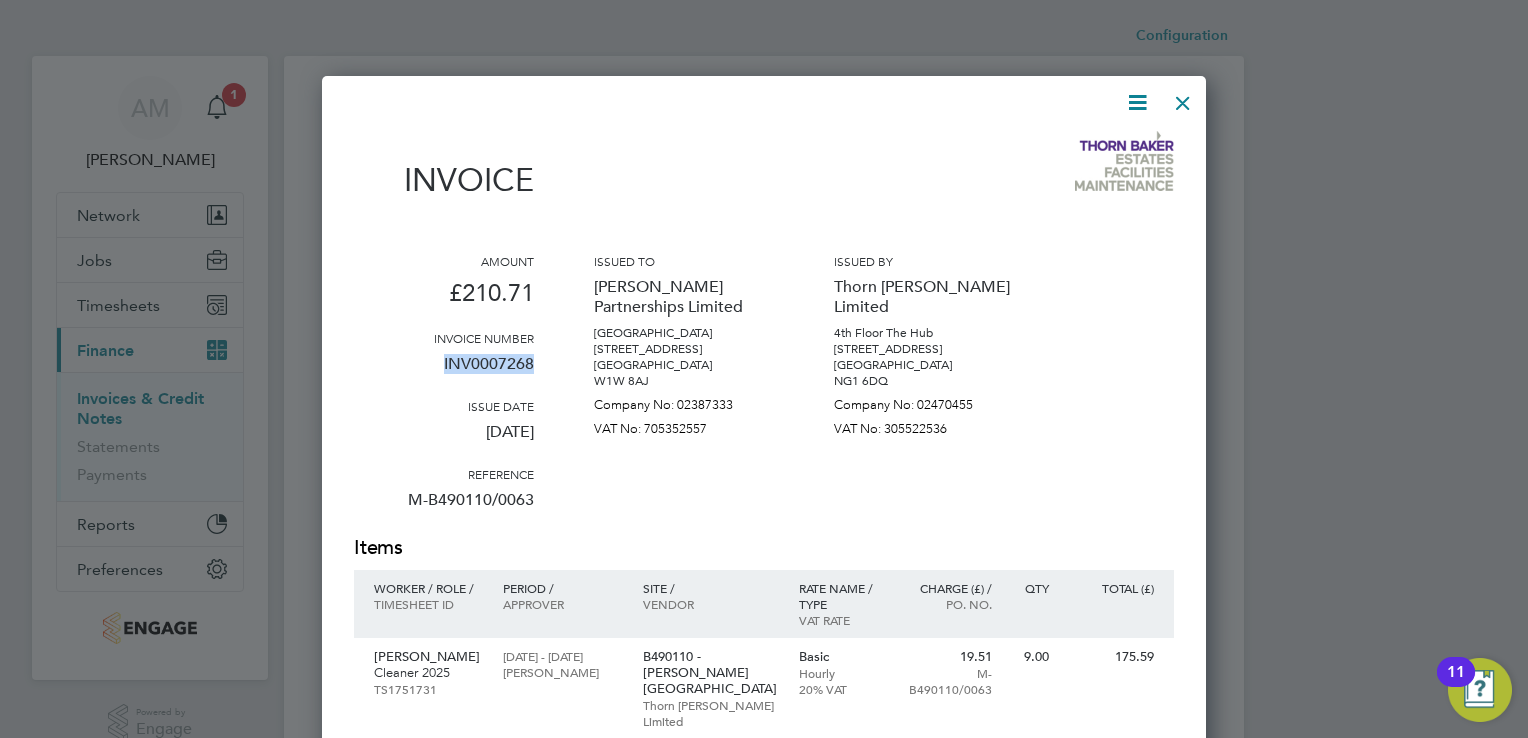 click at bounding box center (1183, 98) 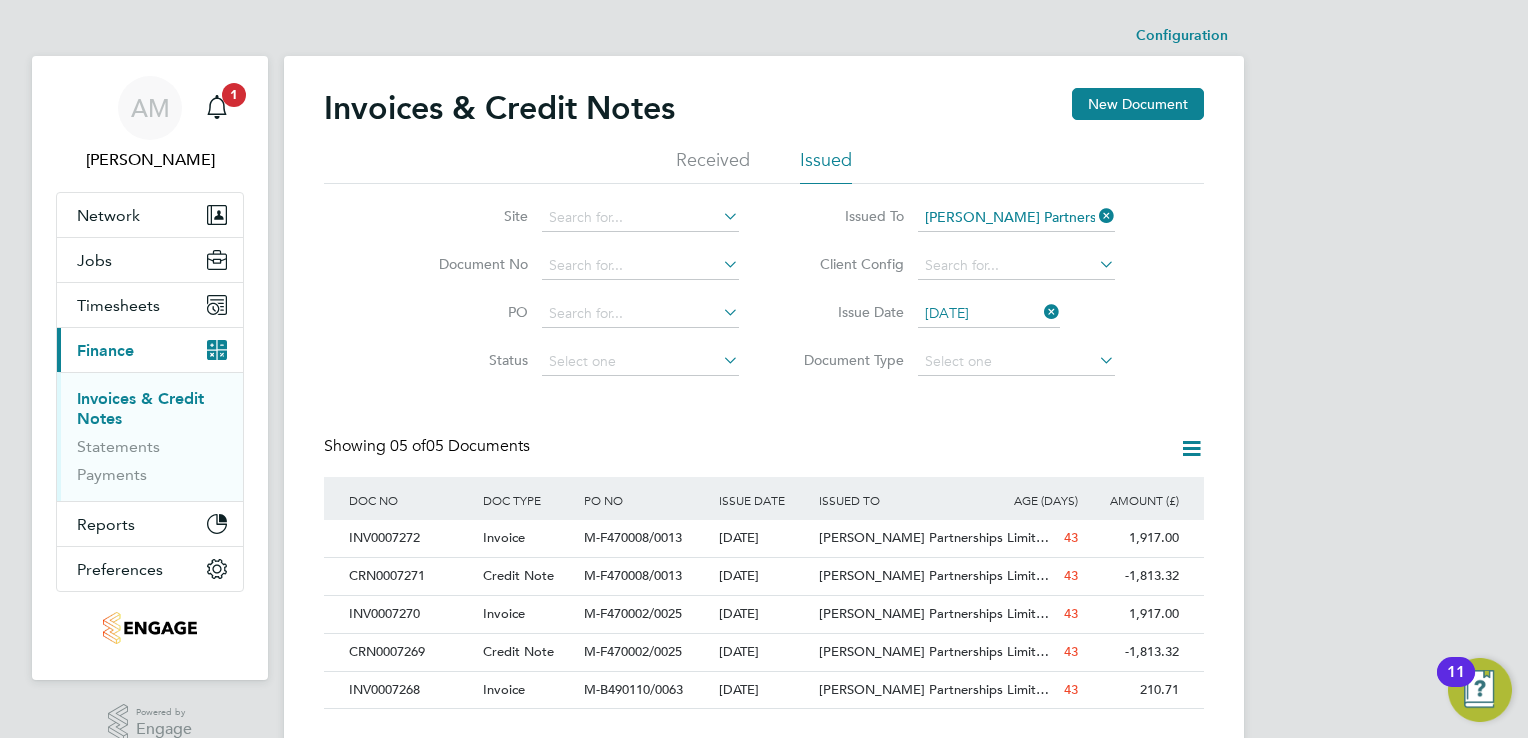 click 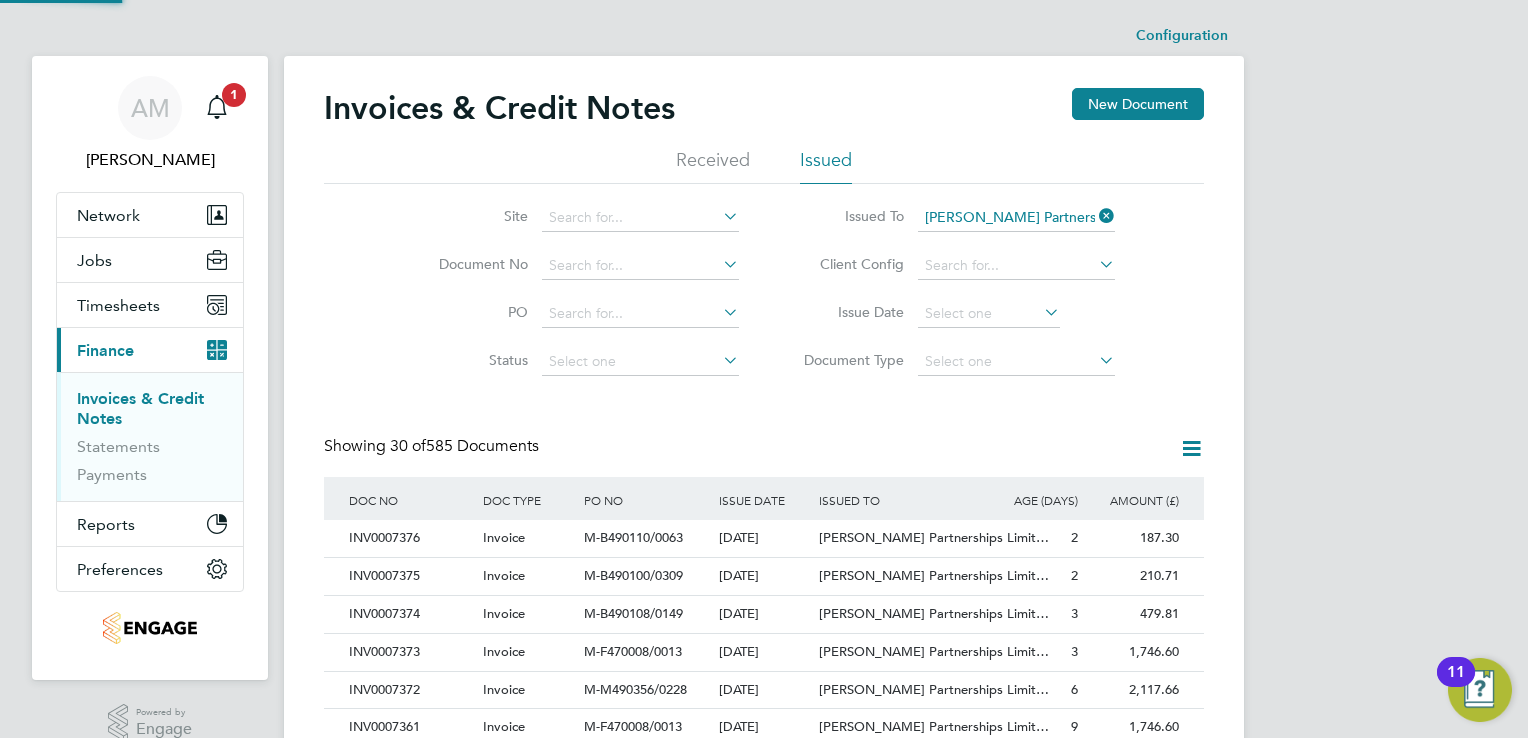 scroll, scrollTop: 10, scrollLeft: 10, axis: both 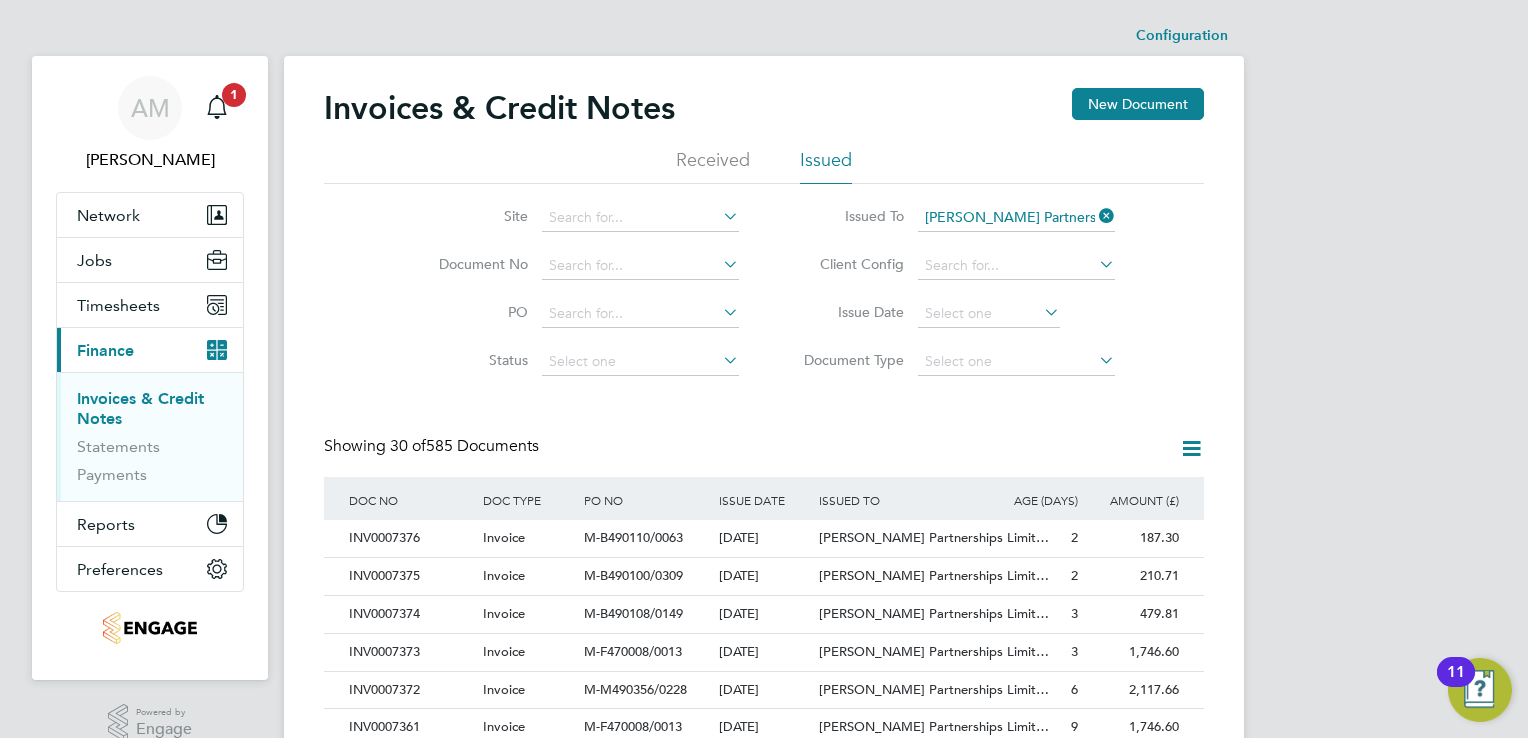 click 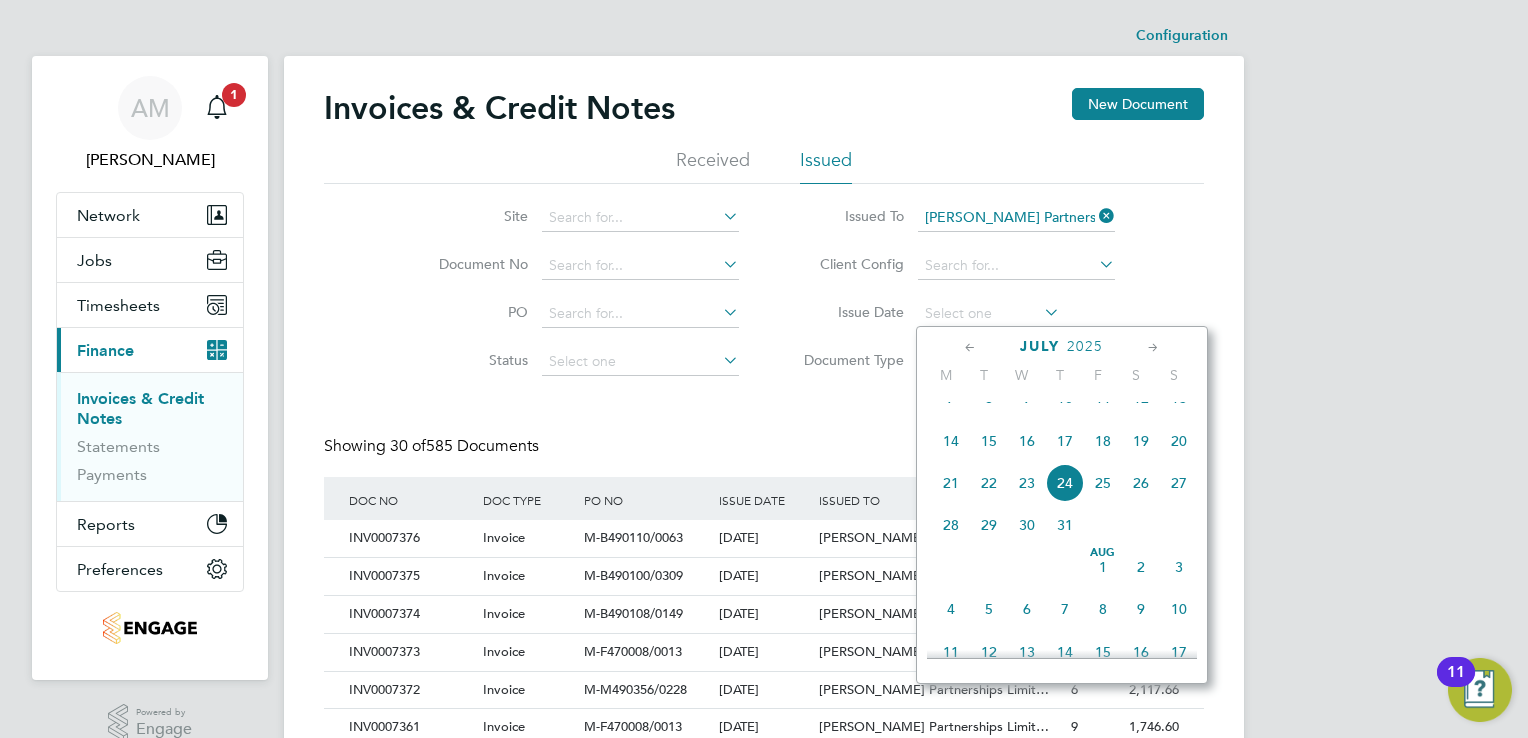 click 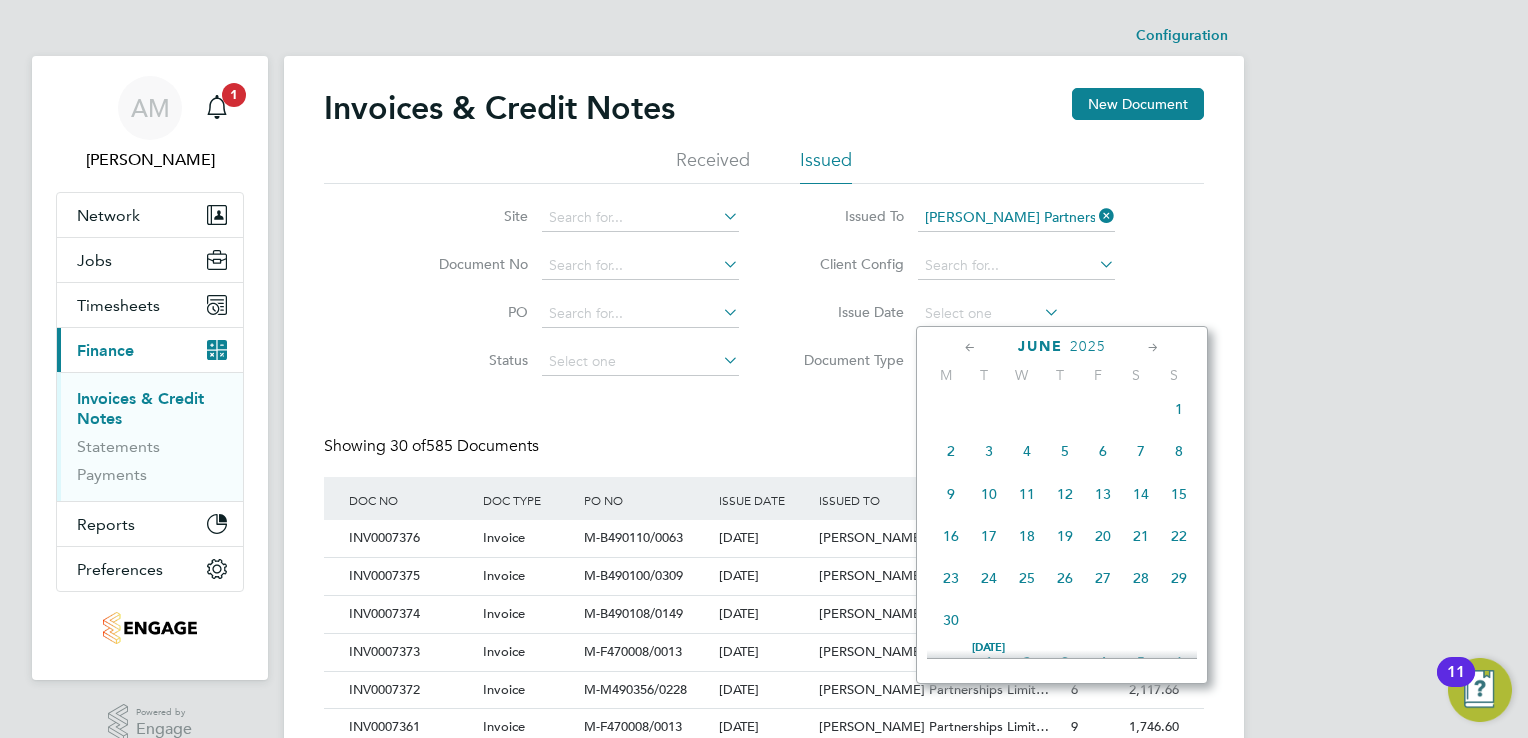 click on "12" 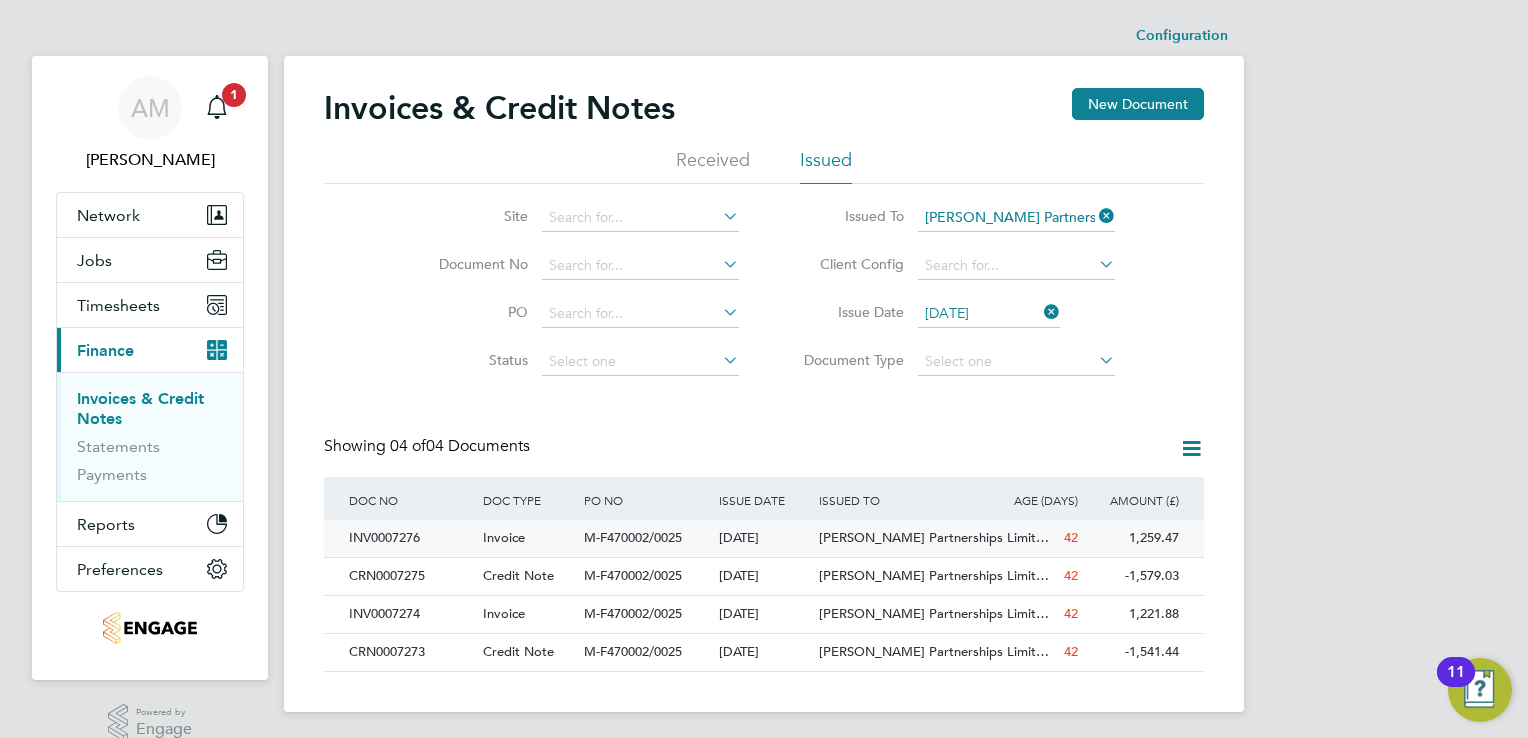 click on "INV0007276" 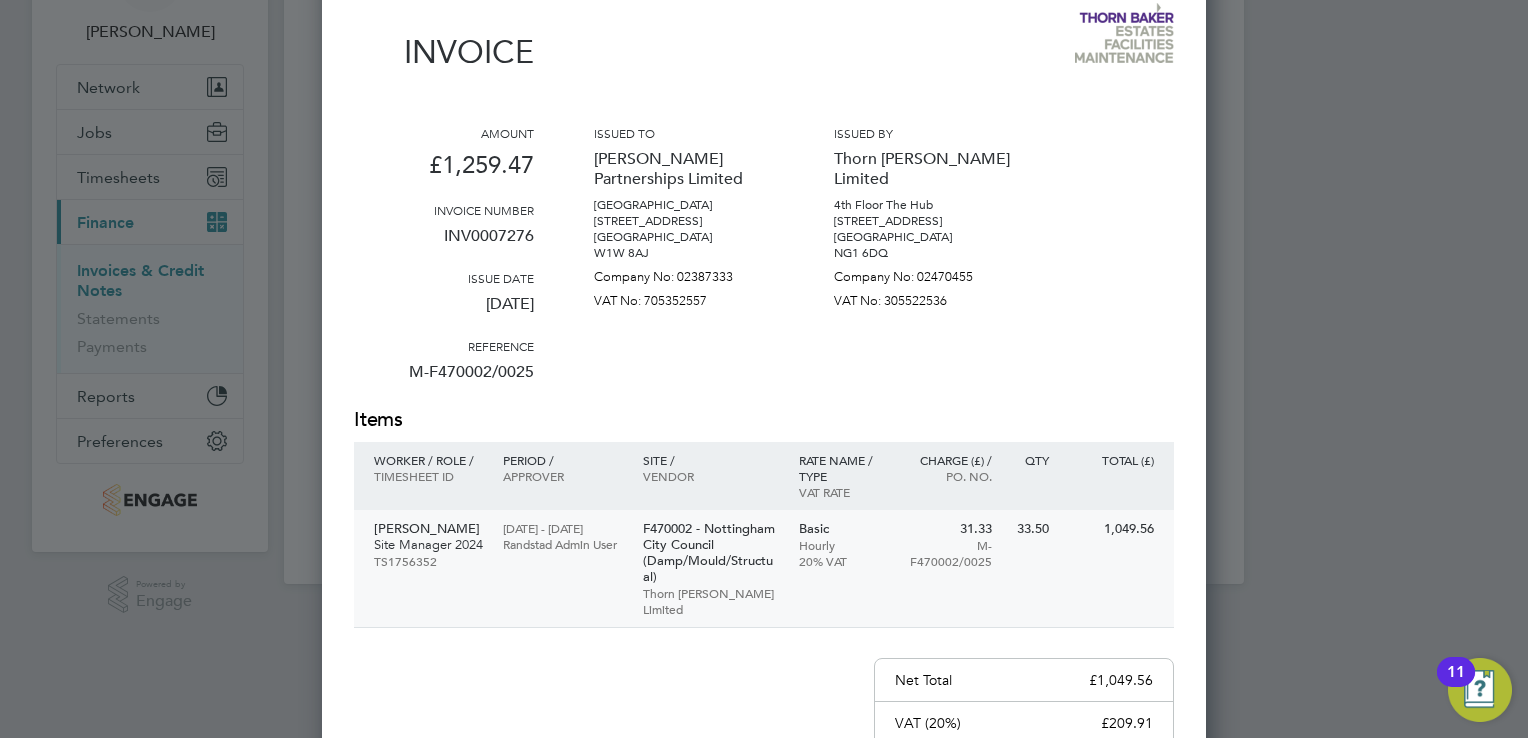 scroll, scrollTop: 0, scrollLeft: 0, axis: both 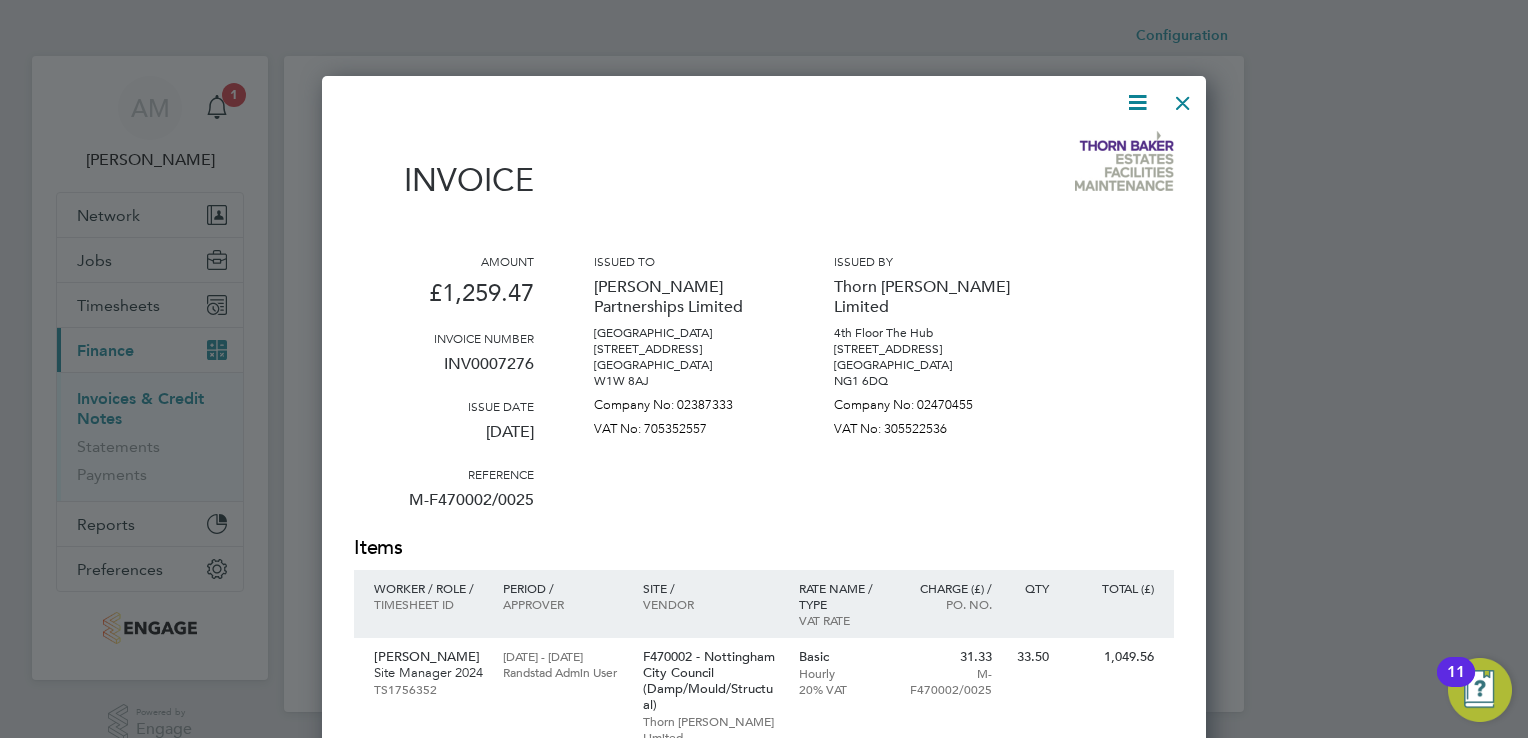 click at bounding box center (1183, 98) 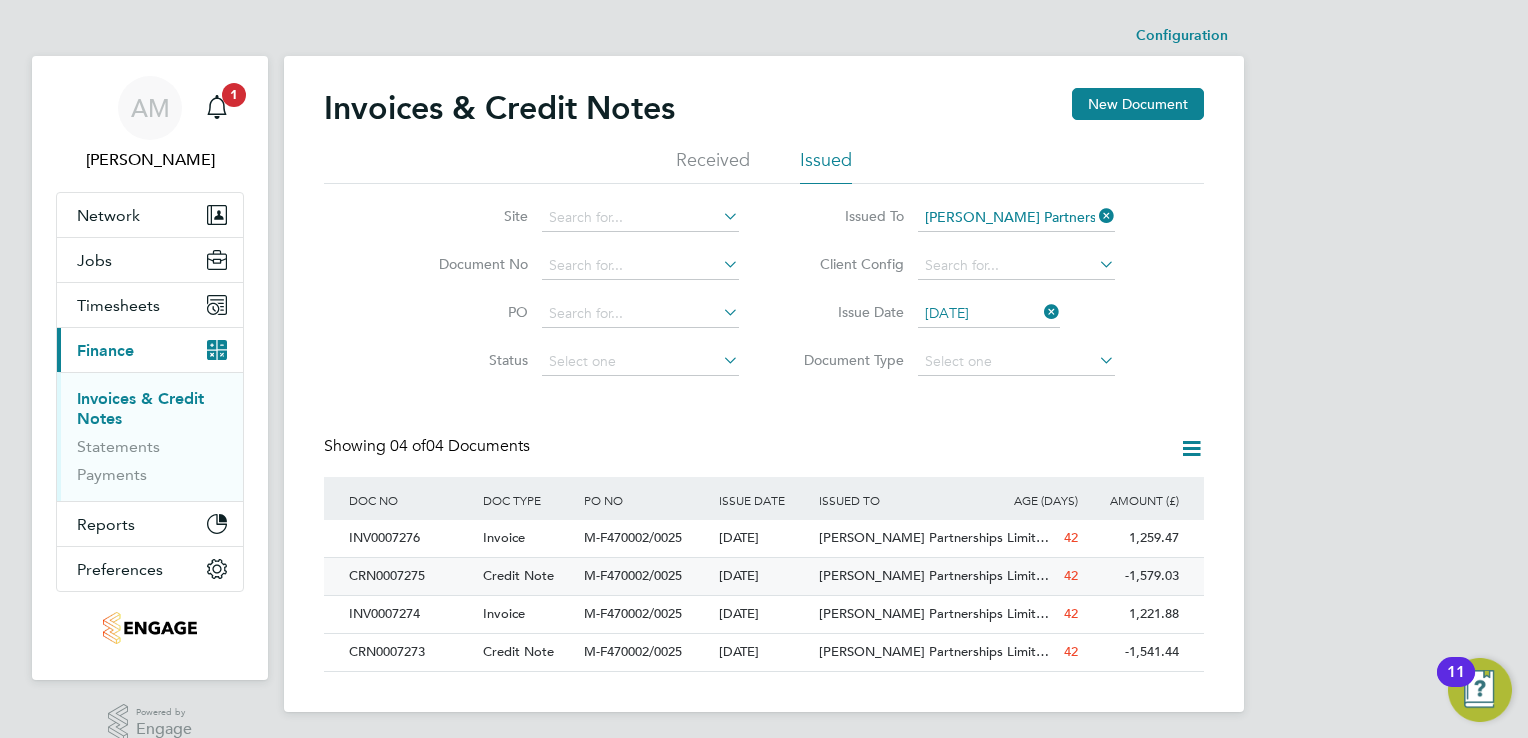 click on "CRN0007275" 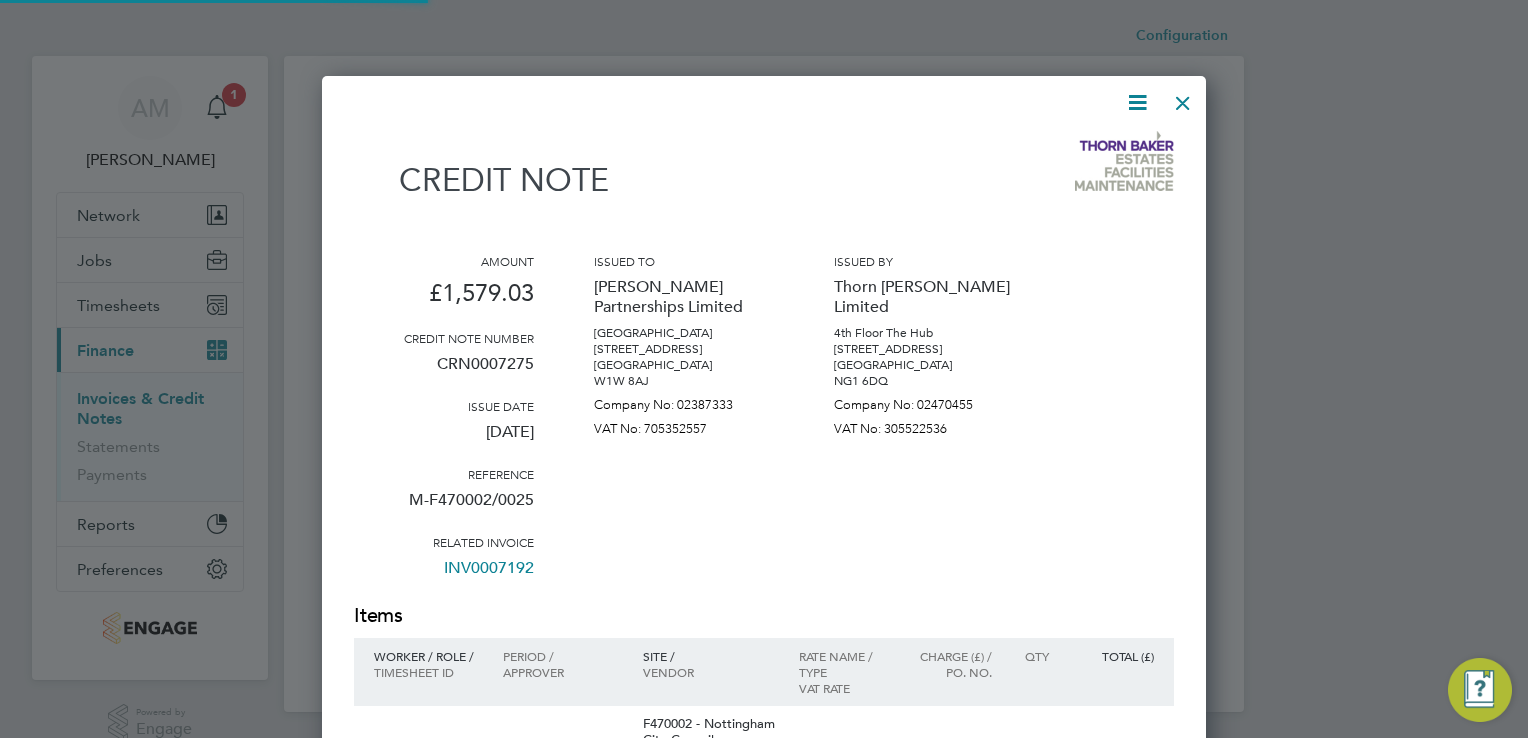 scroll, scrollTop: 9, scrollLeft: 10, axis: both 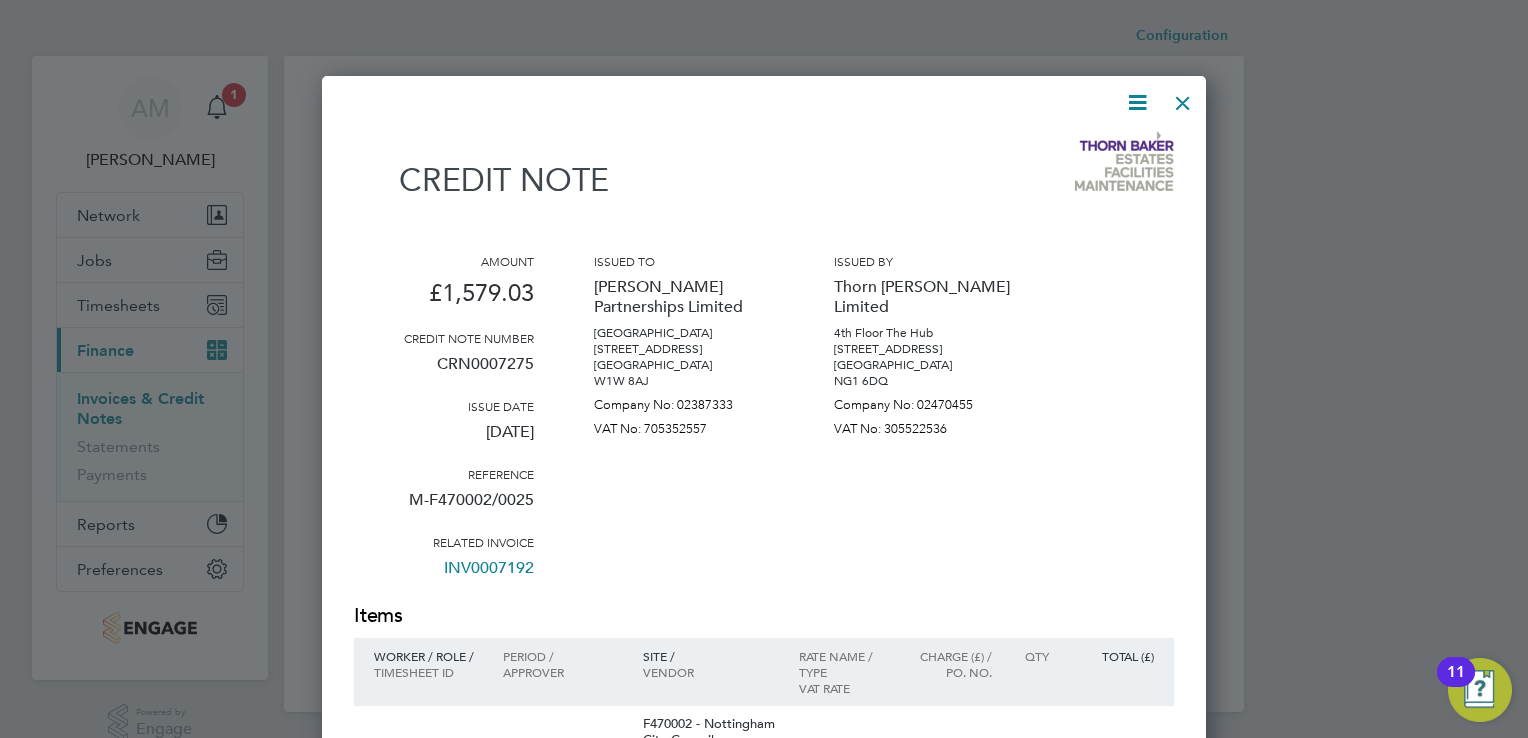 click at bounding box center (1183, 98) 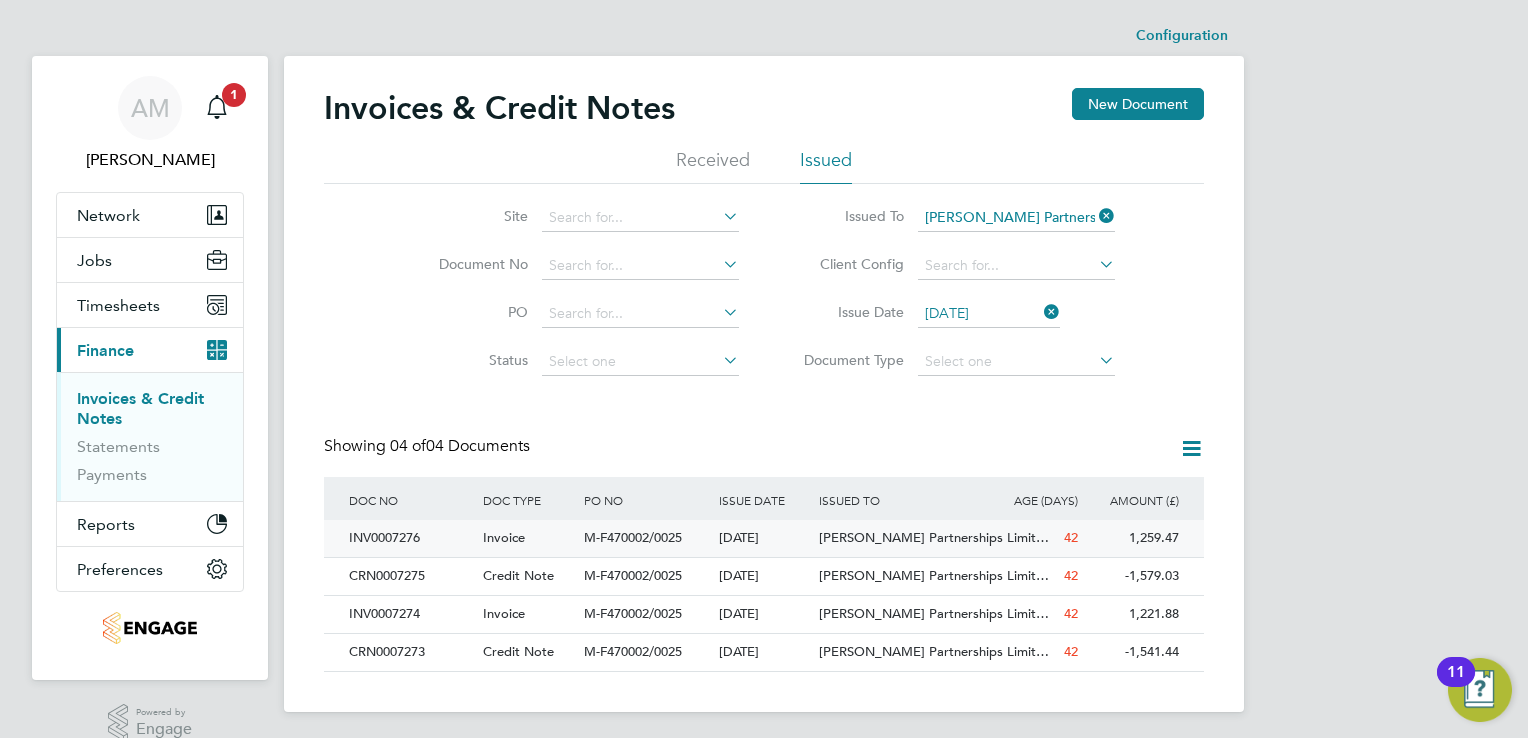 click on "INV0007276" 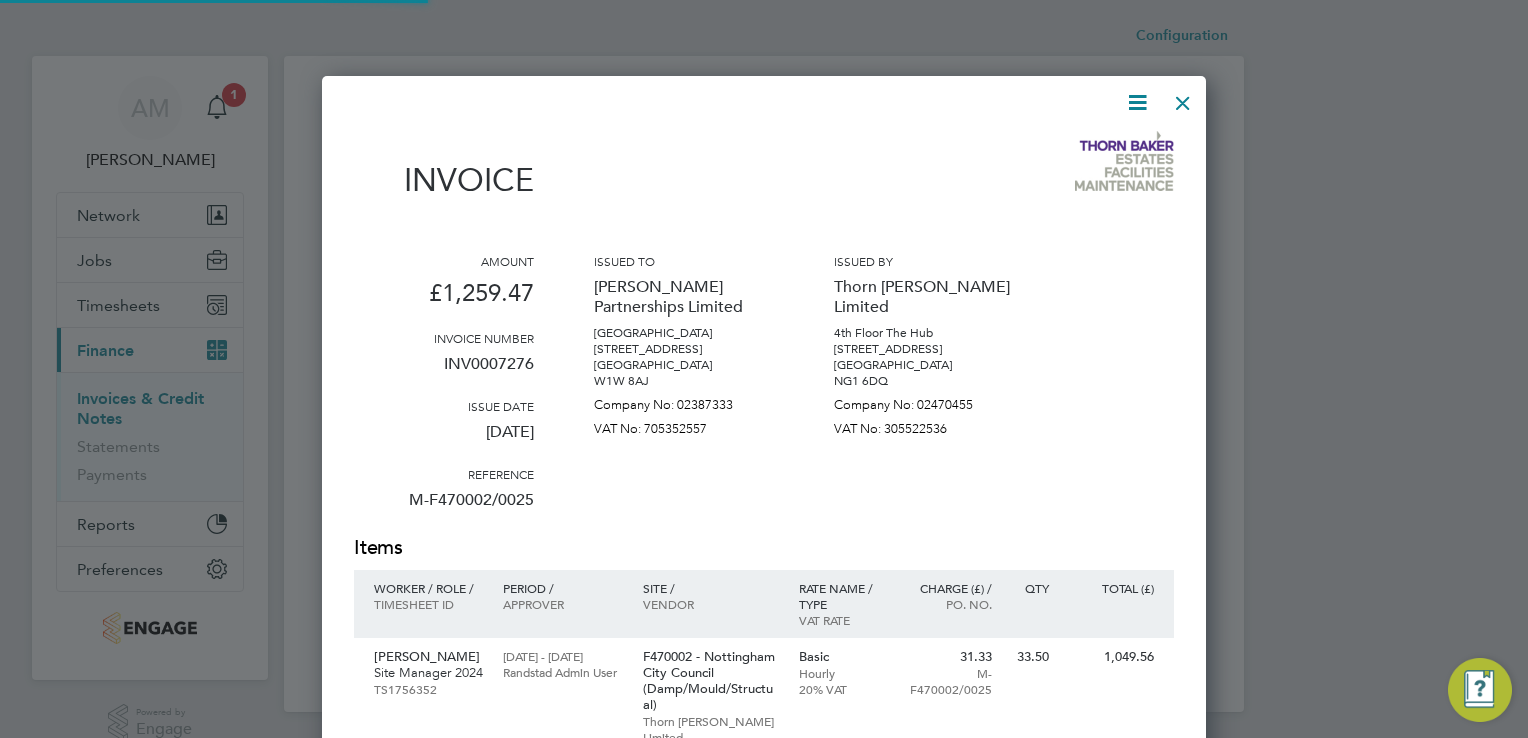 scroll, scrollTop: 9, scrollLeft: 10, axis: both 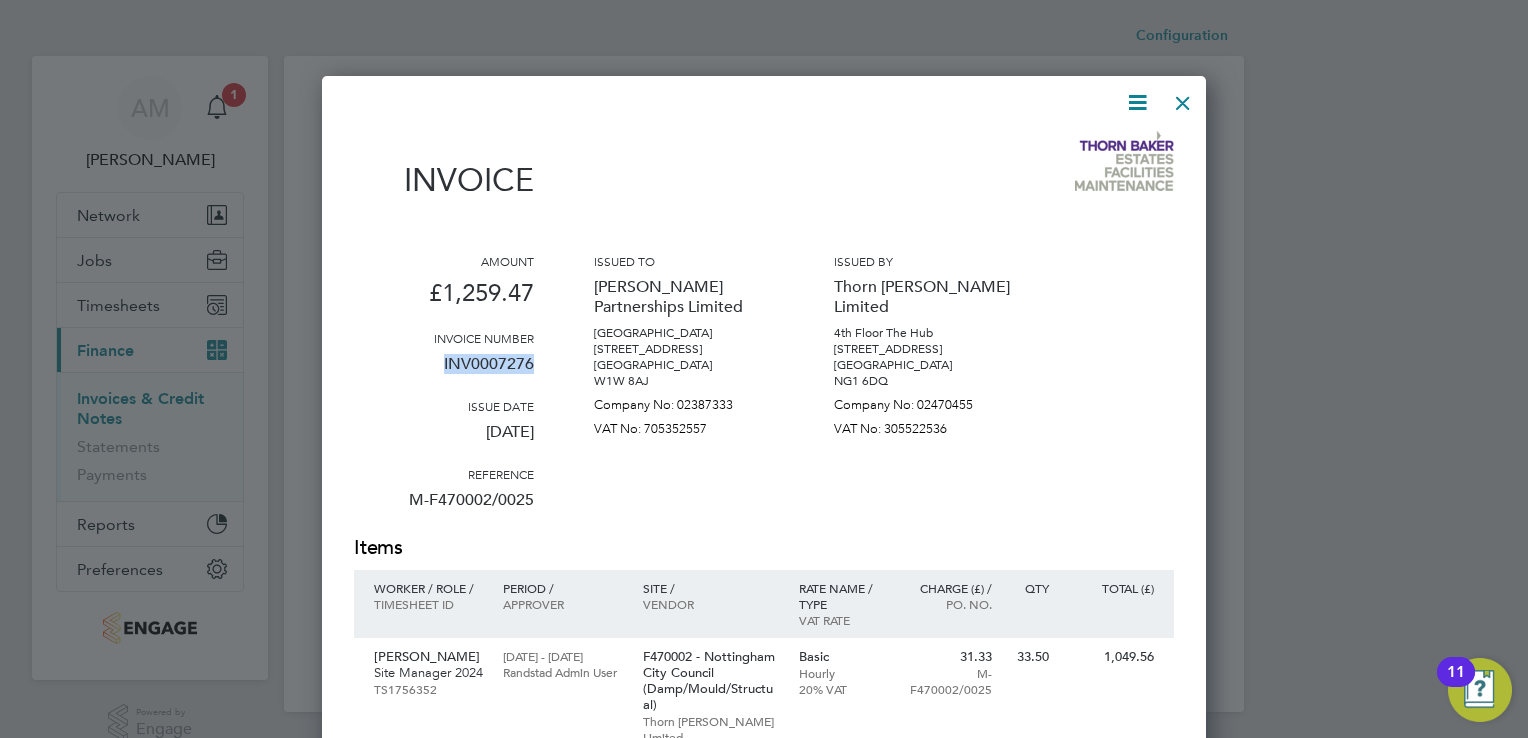 drag, startPoint x: 444, startPoint y: 364, endPoint x: 532, endPoint y: 374, distance: 88.56636 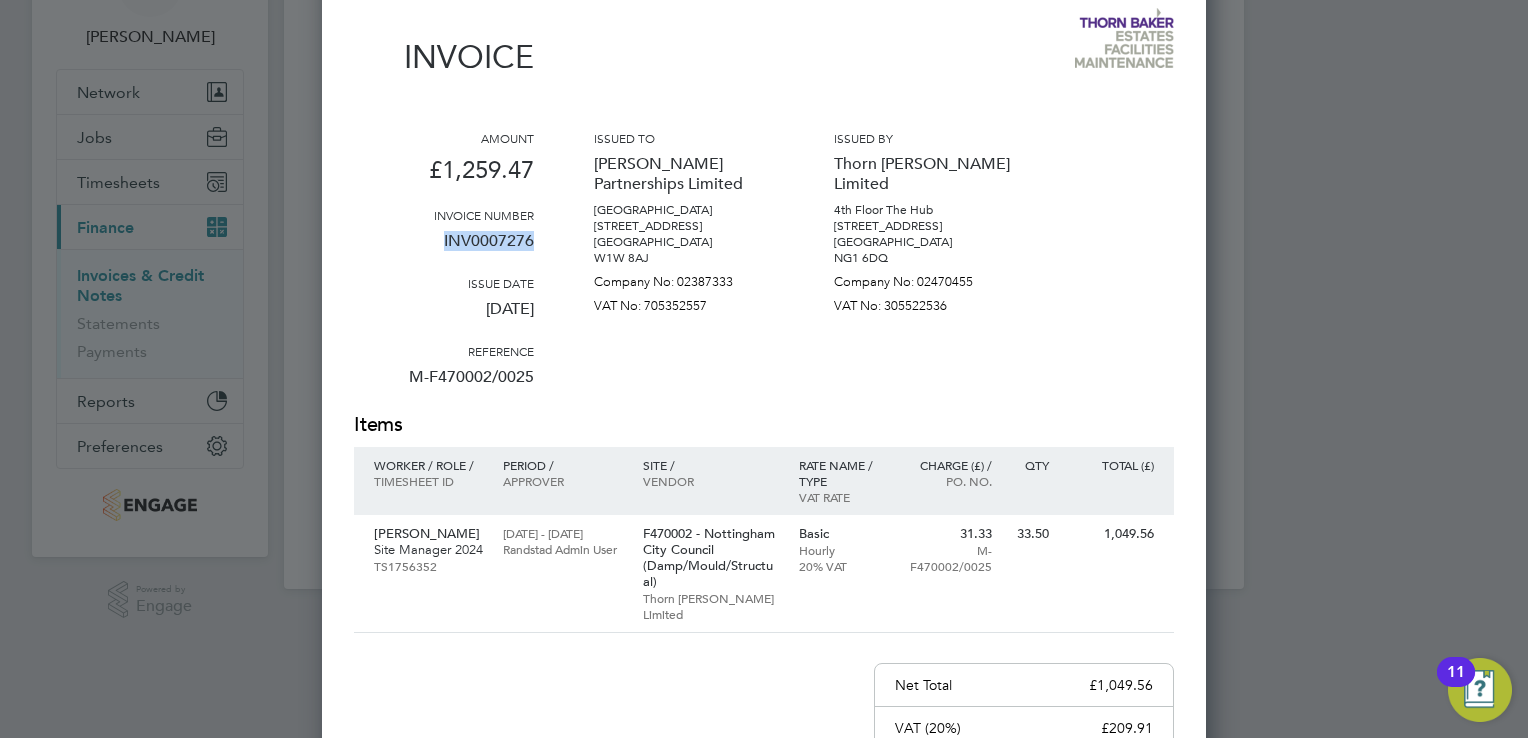 scroll, scrollTop: 0, scrollLeft: 0, axis: both 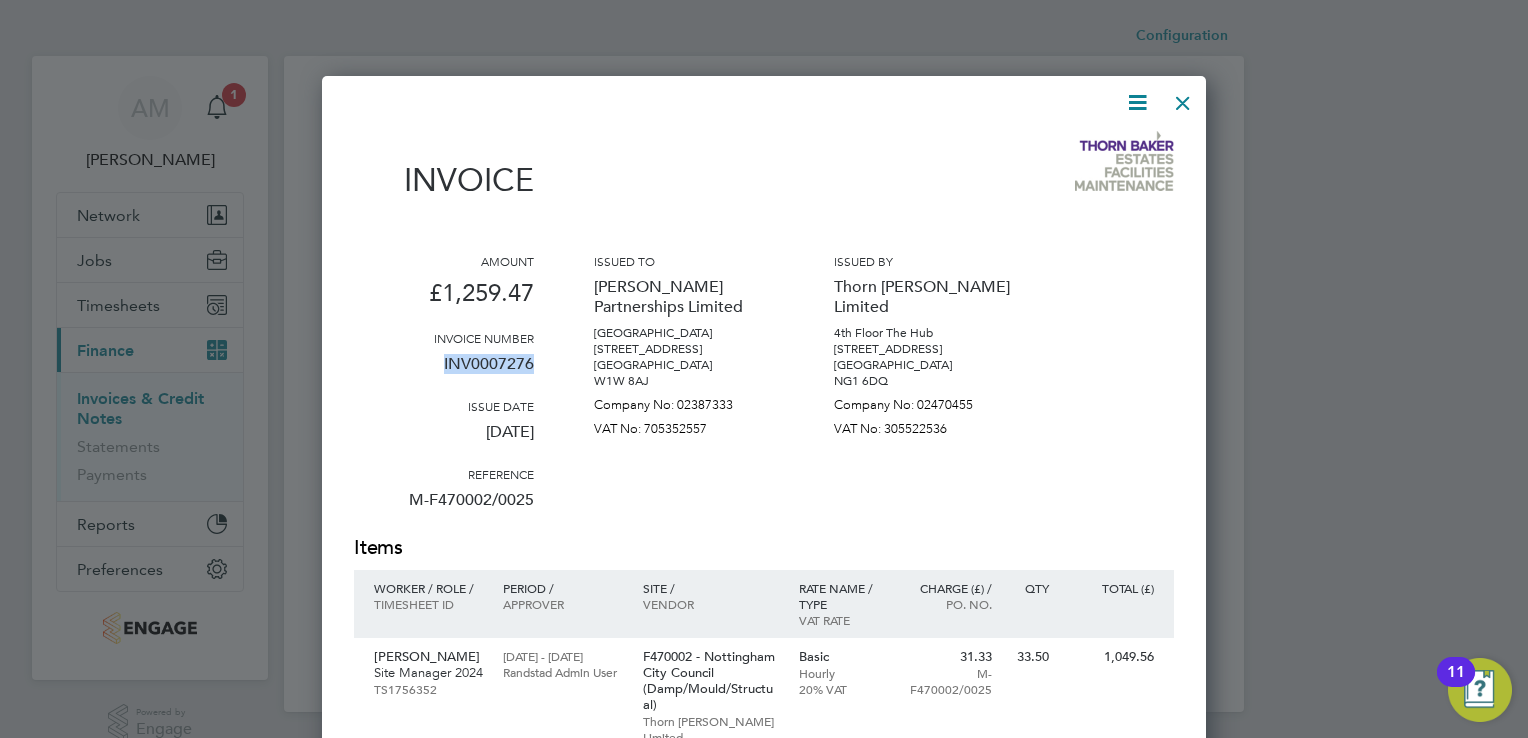 click at bounding box center [1183, 98] 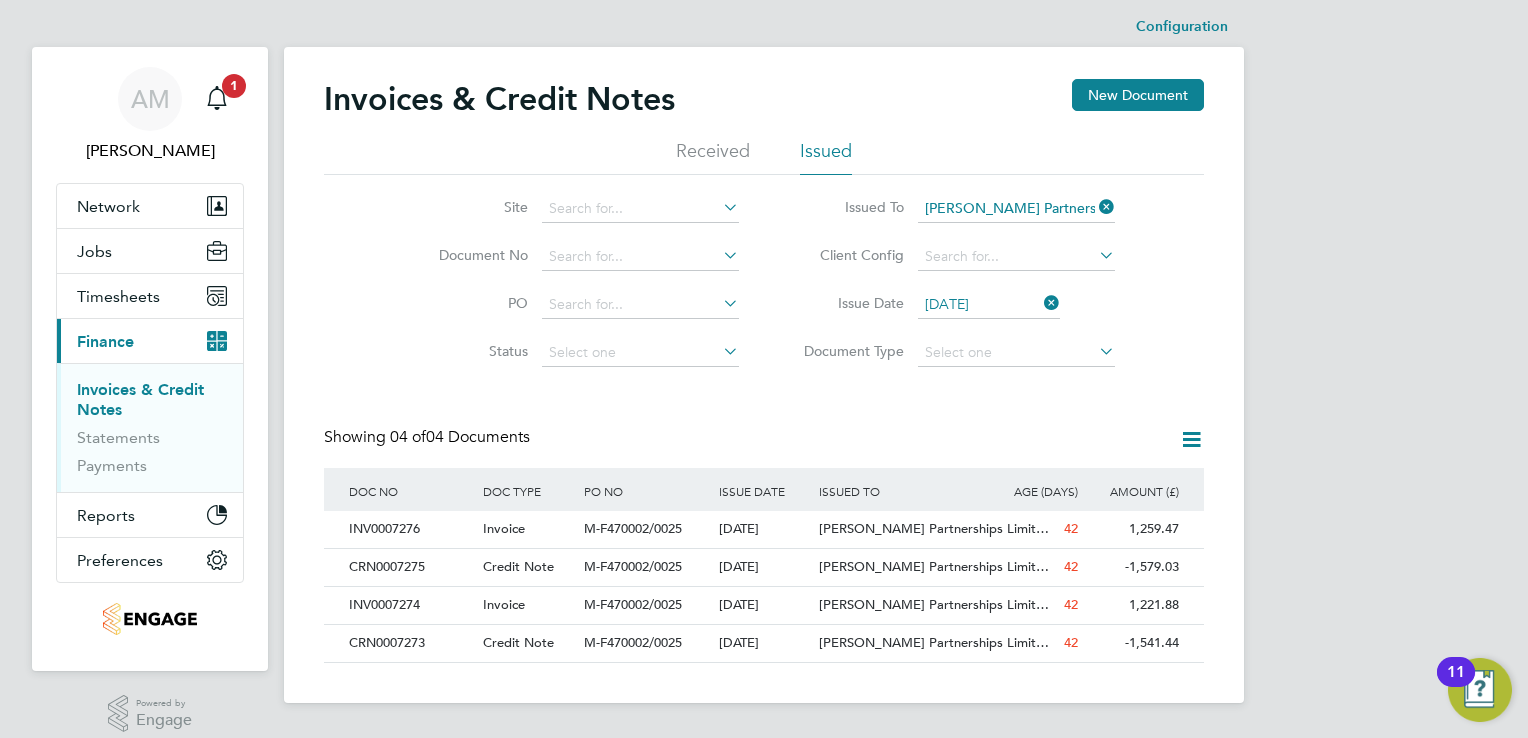 scroll, scrollTop: 25, scrollLeft: 0, axis: vertical 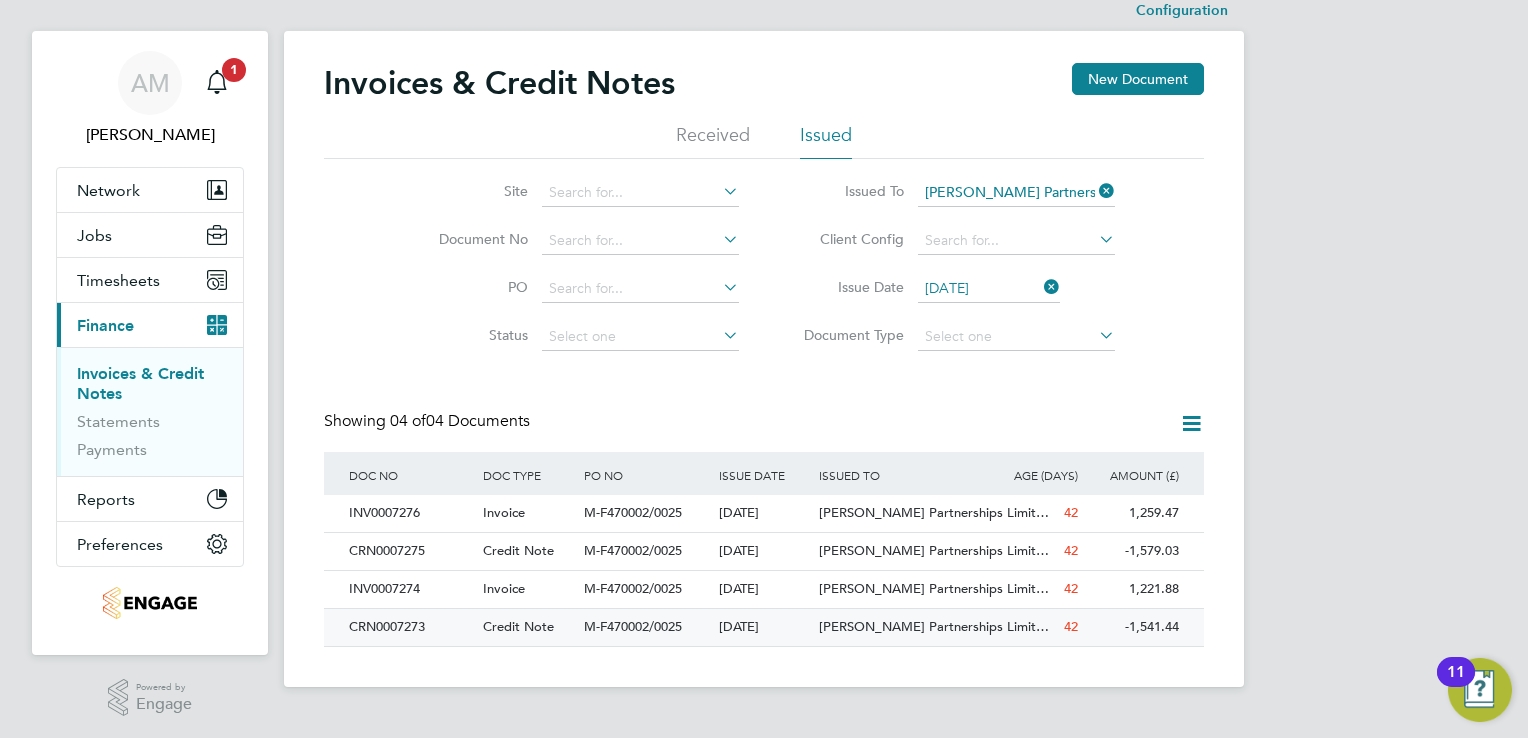 click on "CRN0007273" 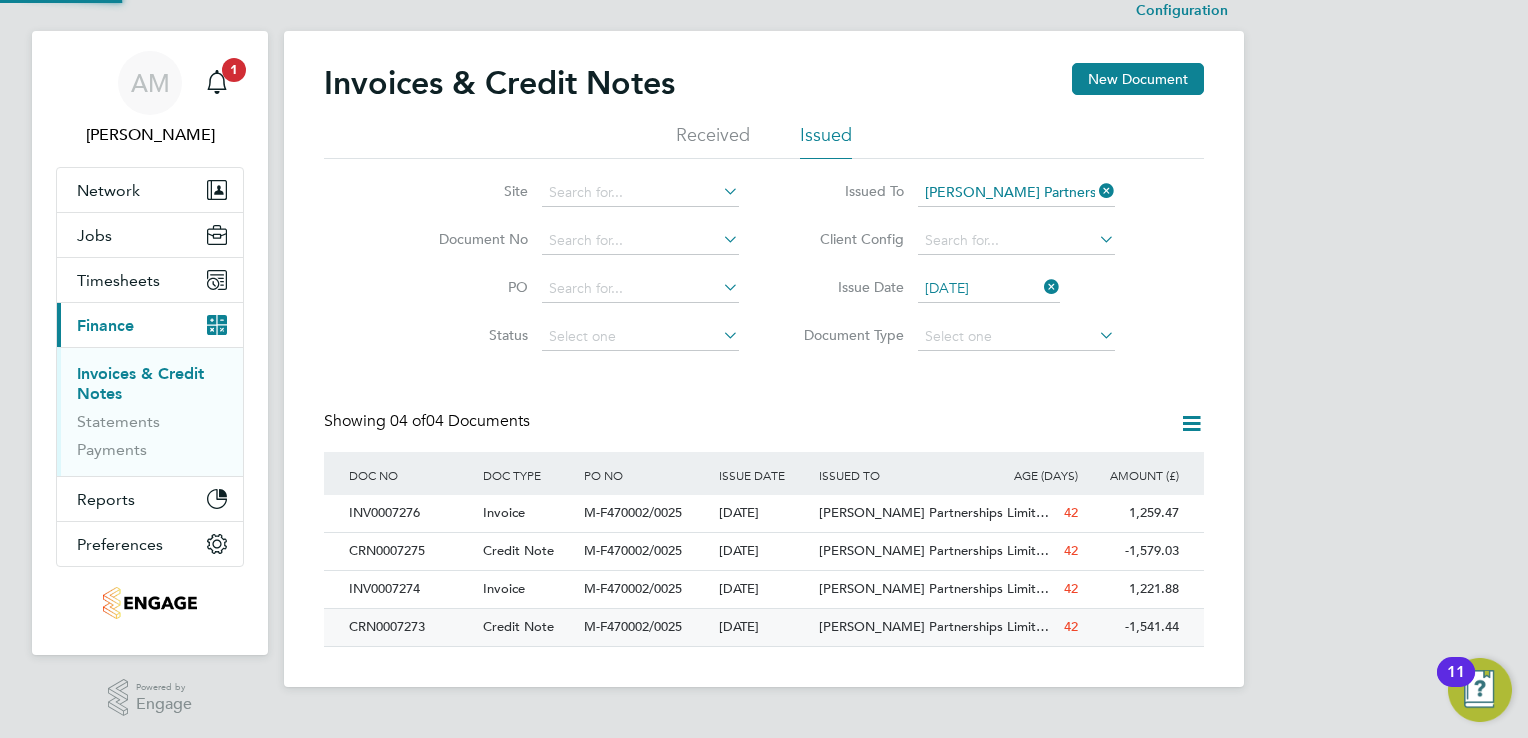 scroll, scrollTop: 0, scrollLeft: 0, axis: both 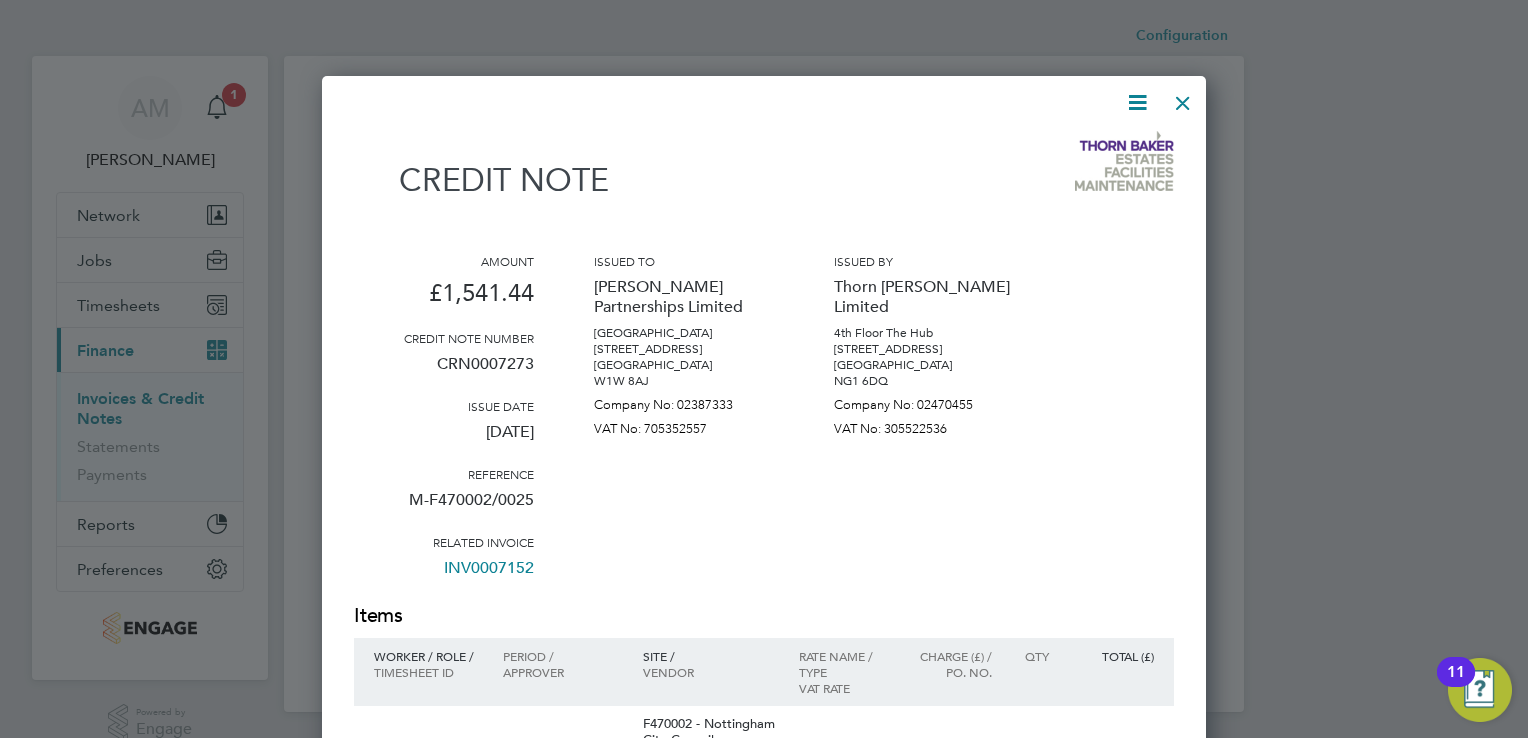 click at bounding box center (1183, 98) 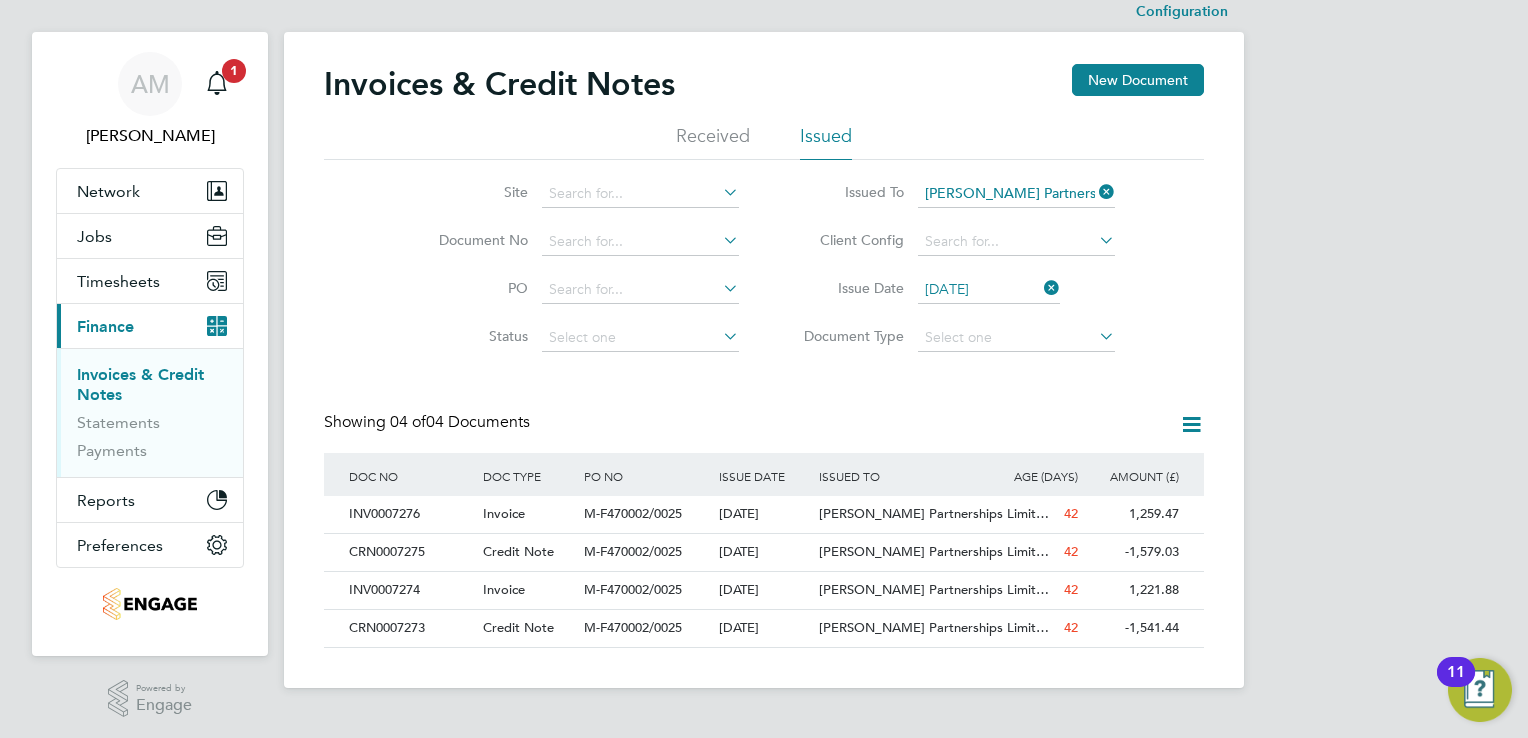 scroll, scrollTop: 25, scrollLeft: 0, axis: vertical 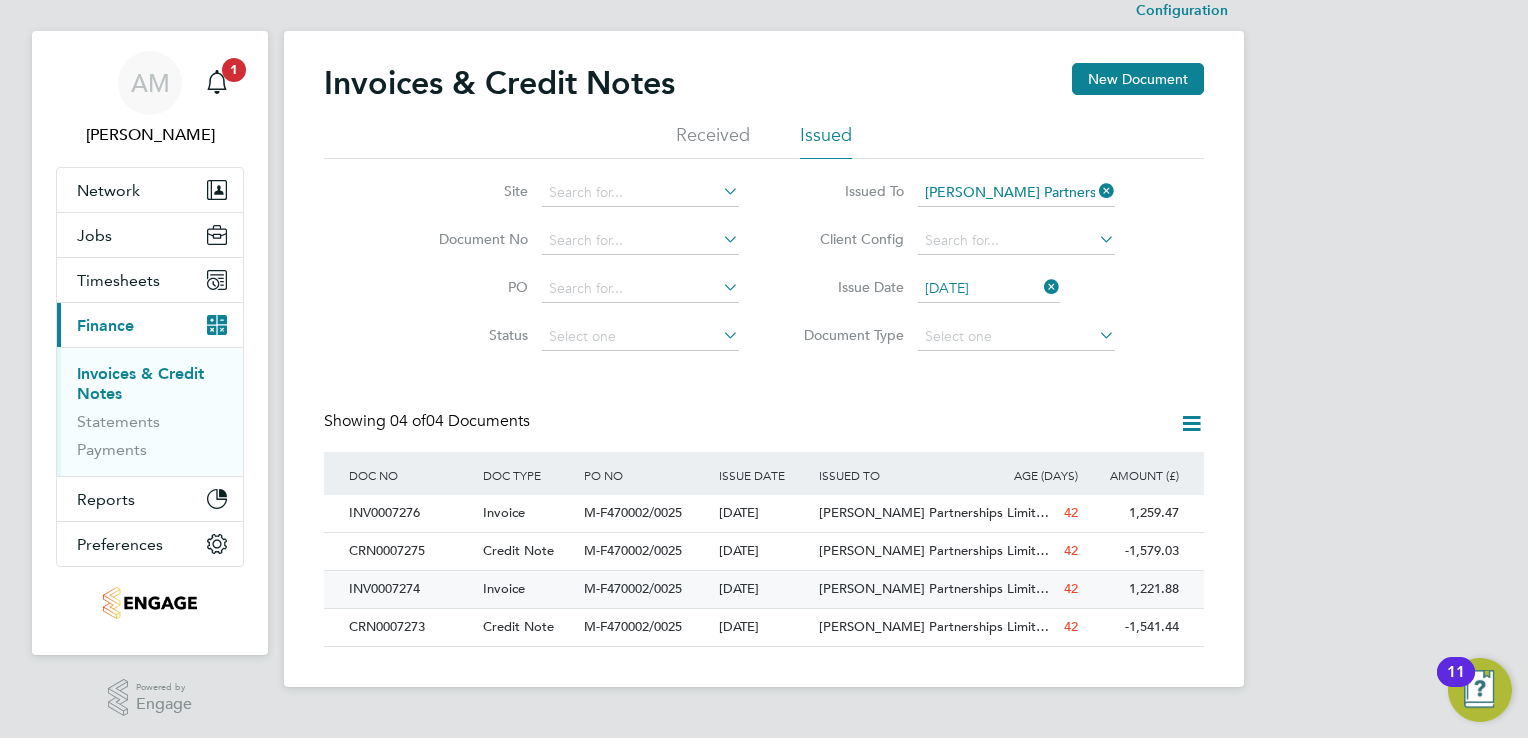click on "INV0007274" 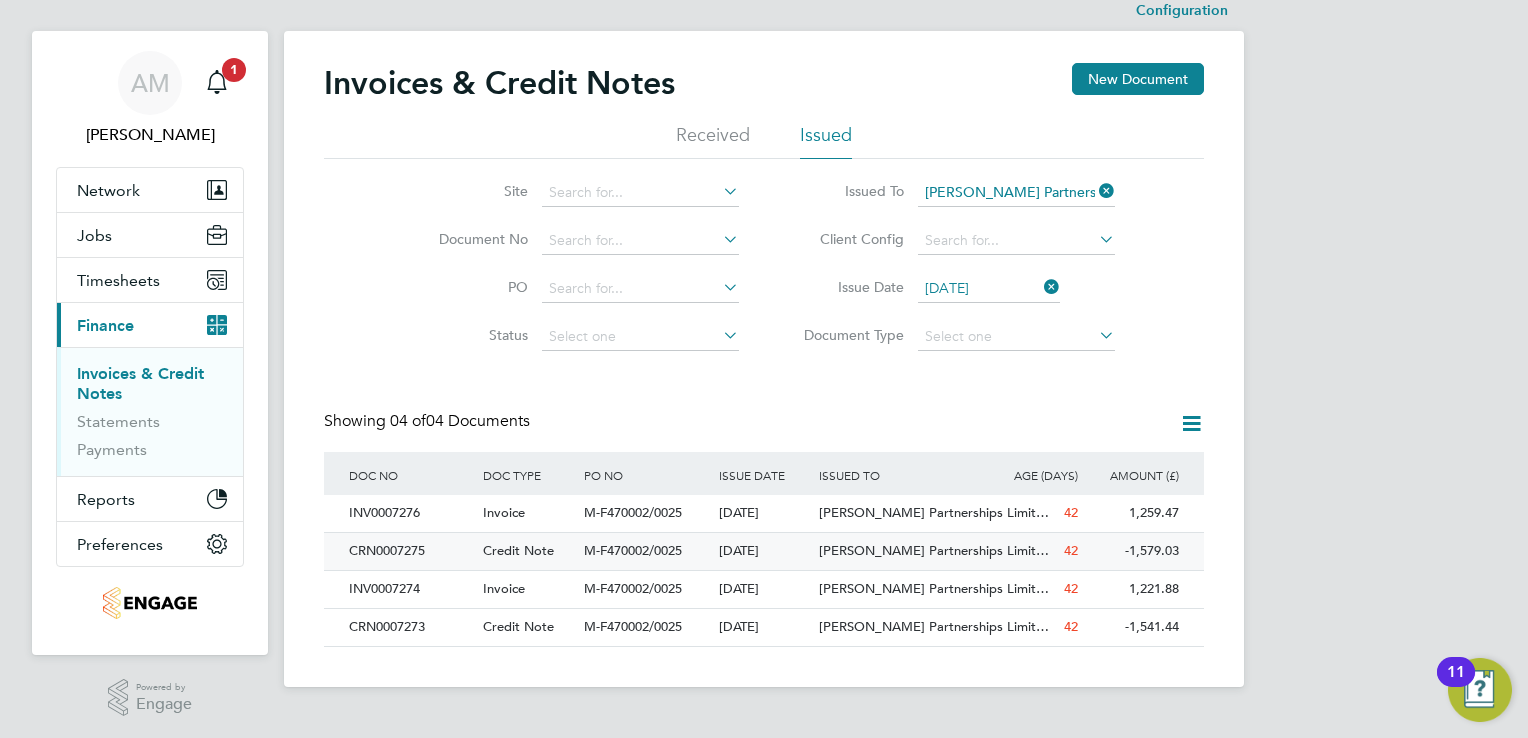 scroll, scrollTop: 0, scrollLeft: 0, axis: both 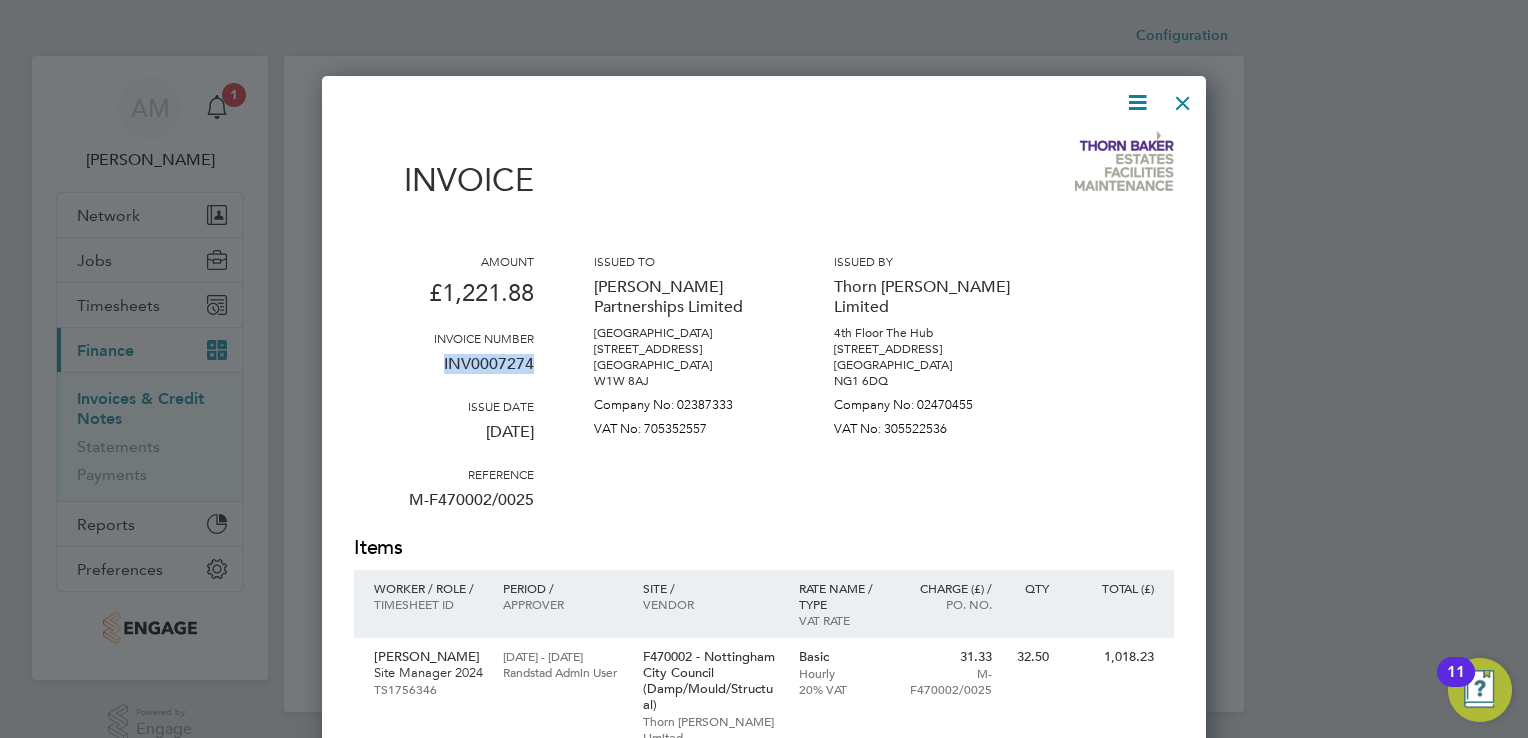 drag, startPoint x: 439, startPoint y: 358, endPoint x: 532, endPoint y: 371, distance: 93.904205 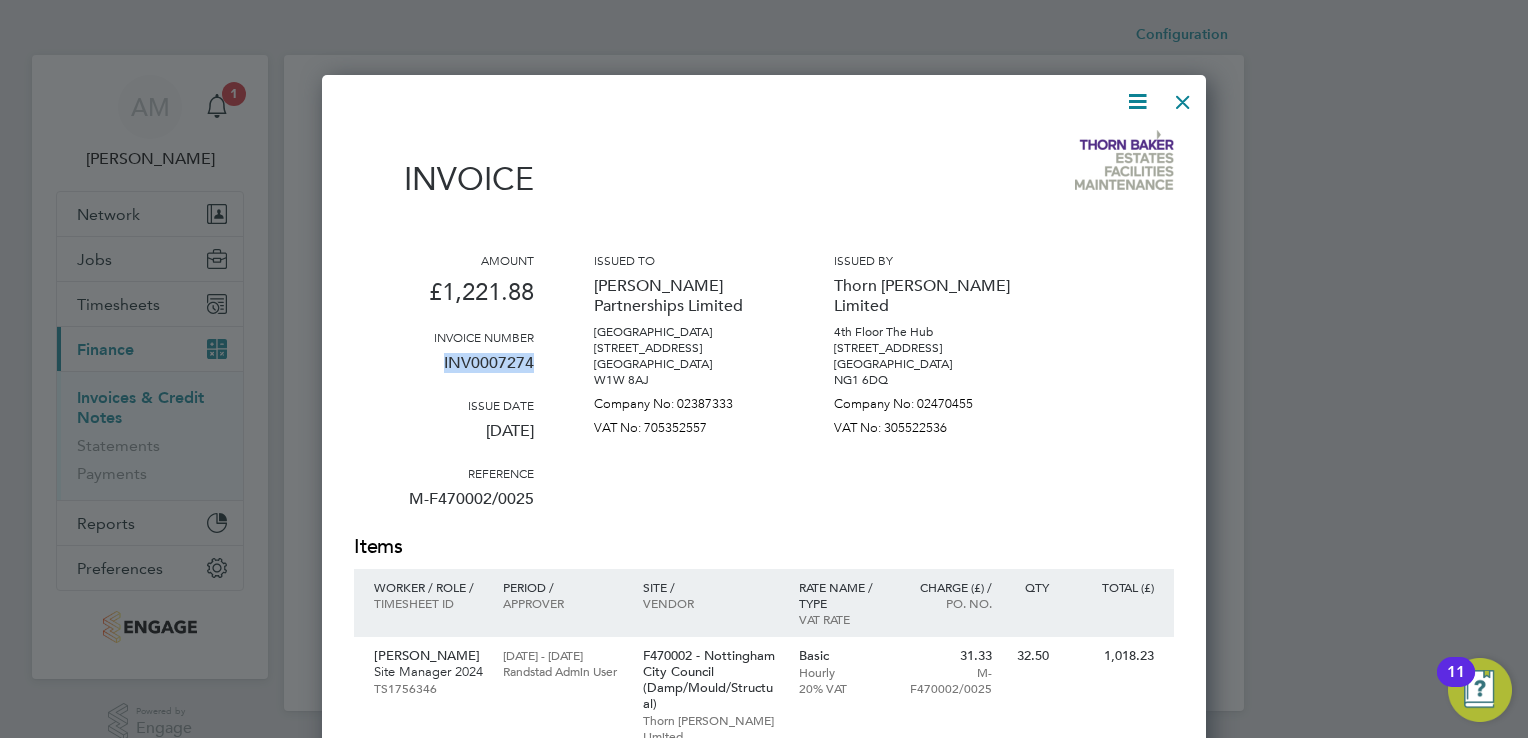 scroll, scrollTop: 0, scrollLeft: 0, axis: both 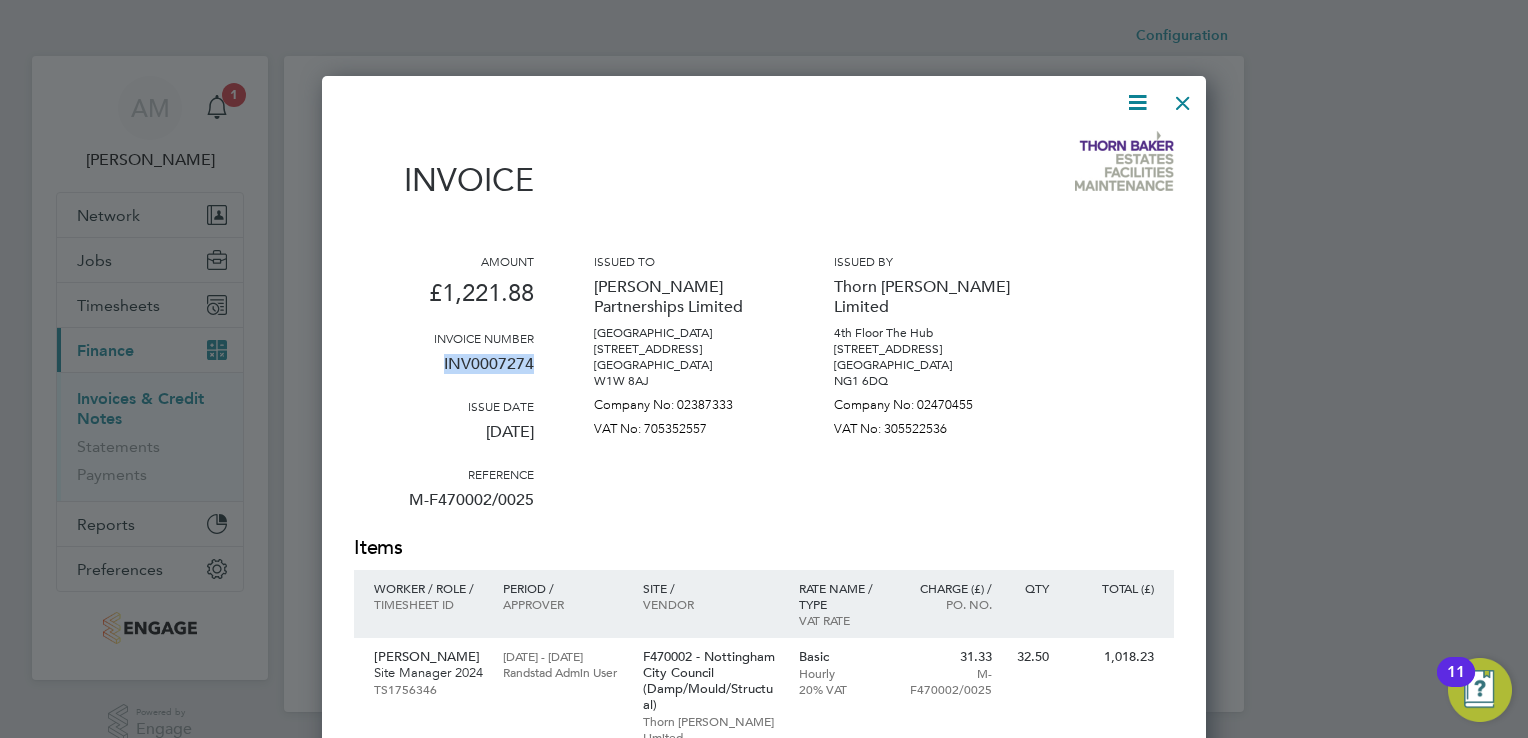 click at bounding box center [1183, 98] 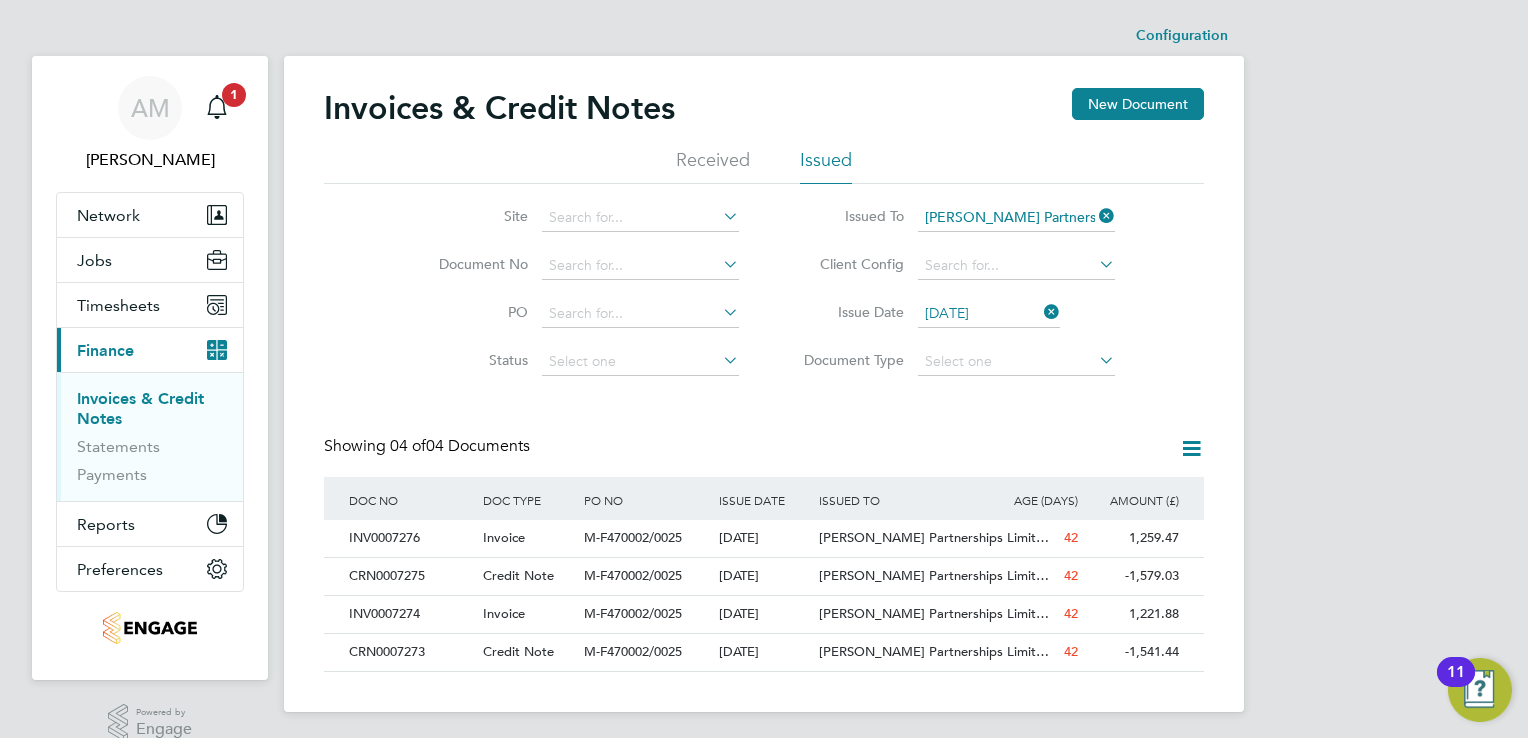 scroll, scrollTop: 25, scrollLeft: 0, axis: vertical 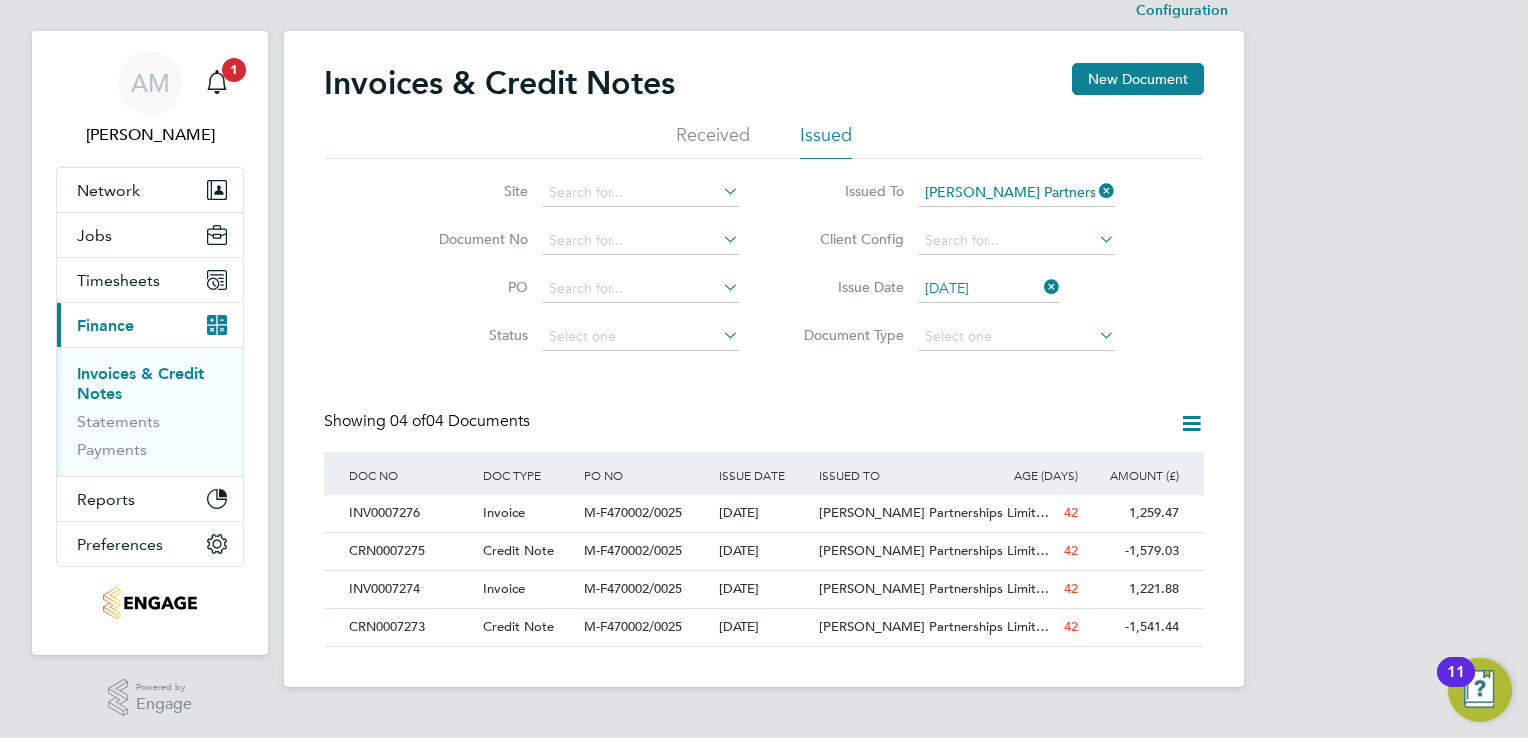 click 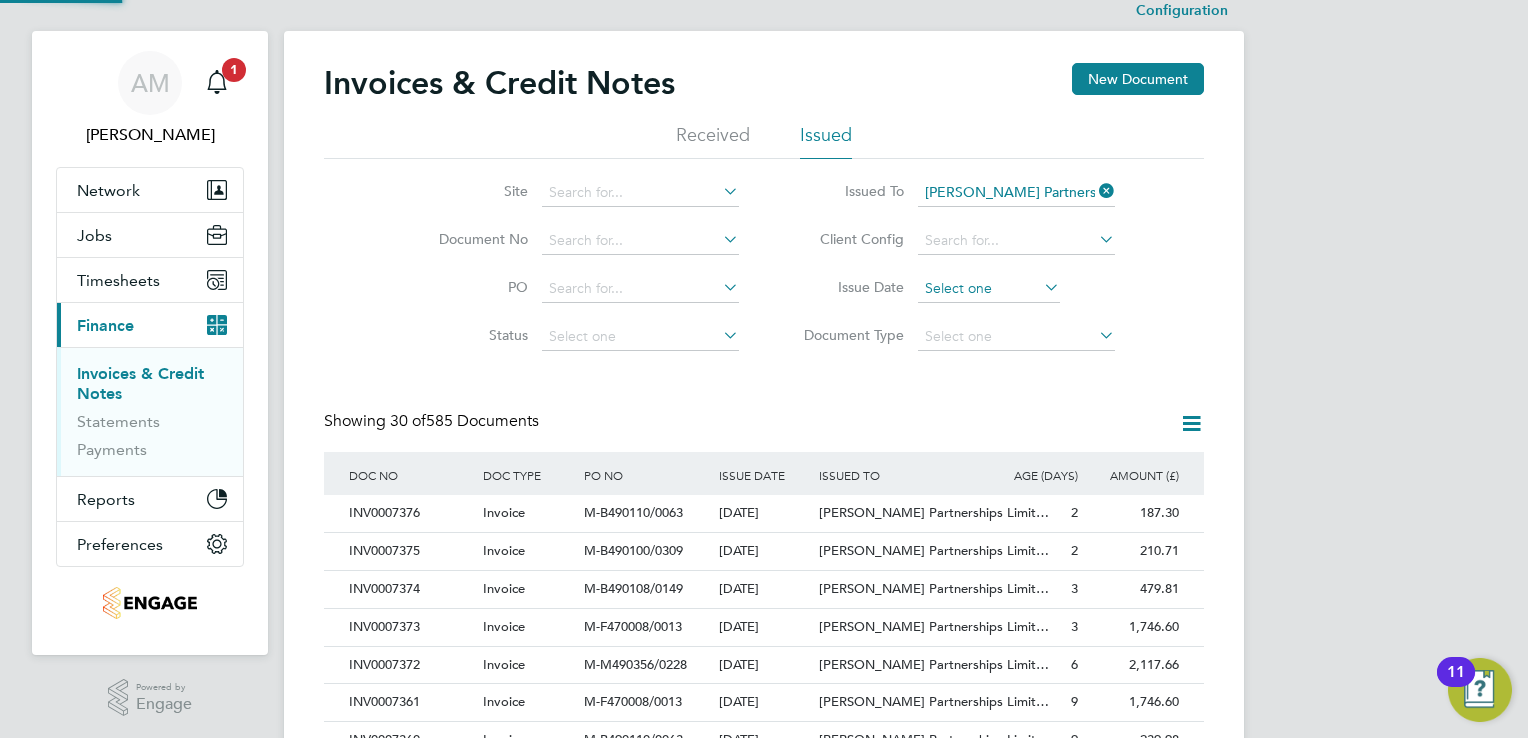 scroll, scrollTop: 10, scrollLeft: 9, axis: both 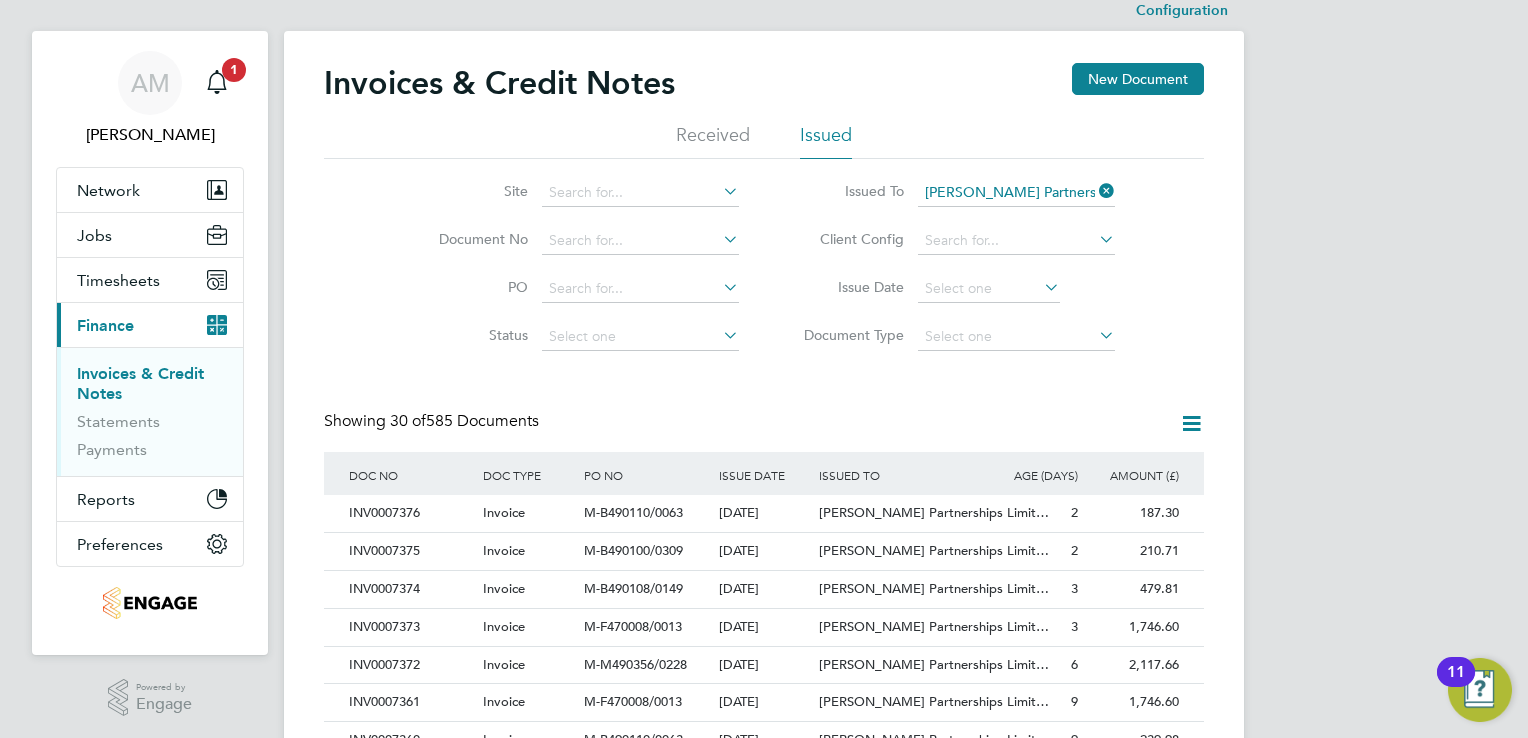 click 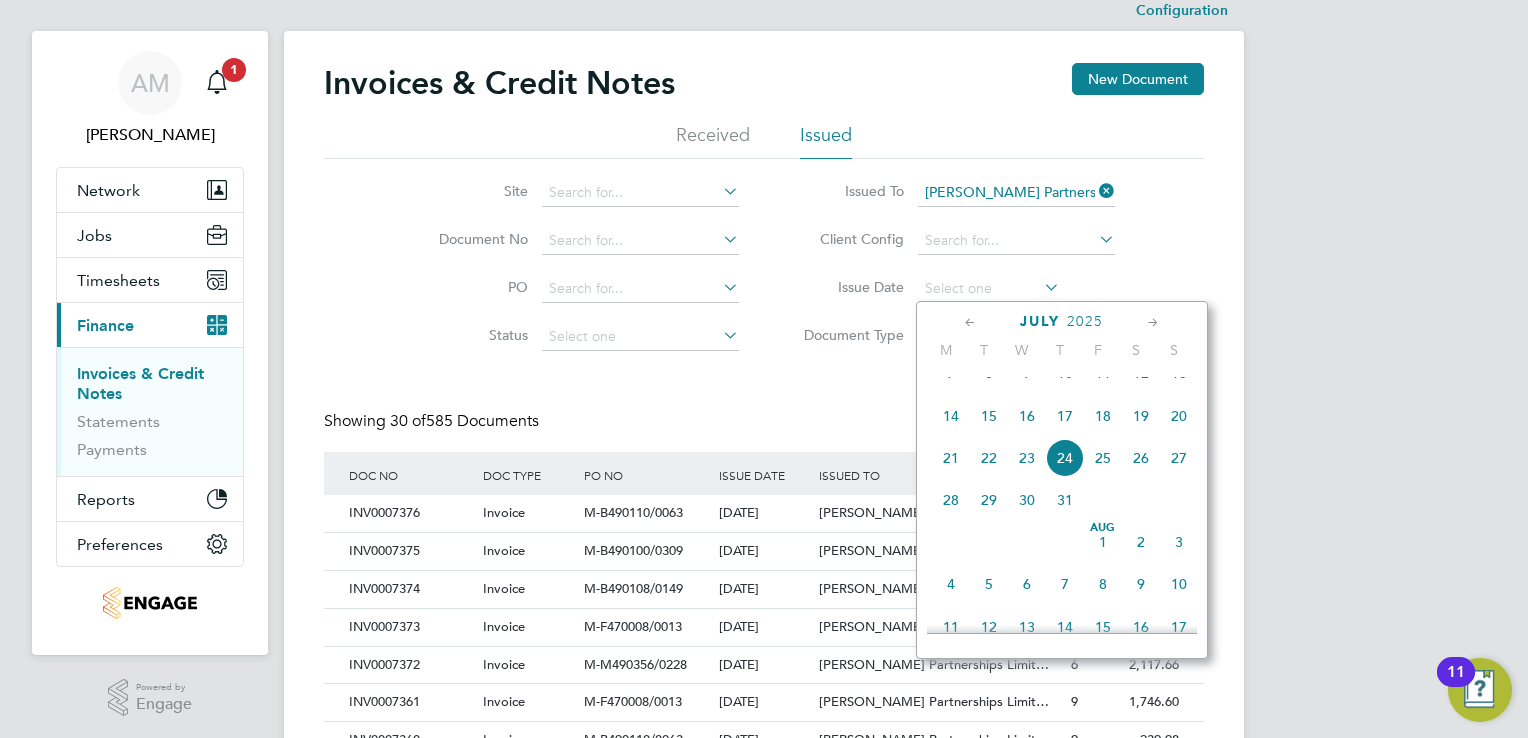 click 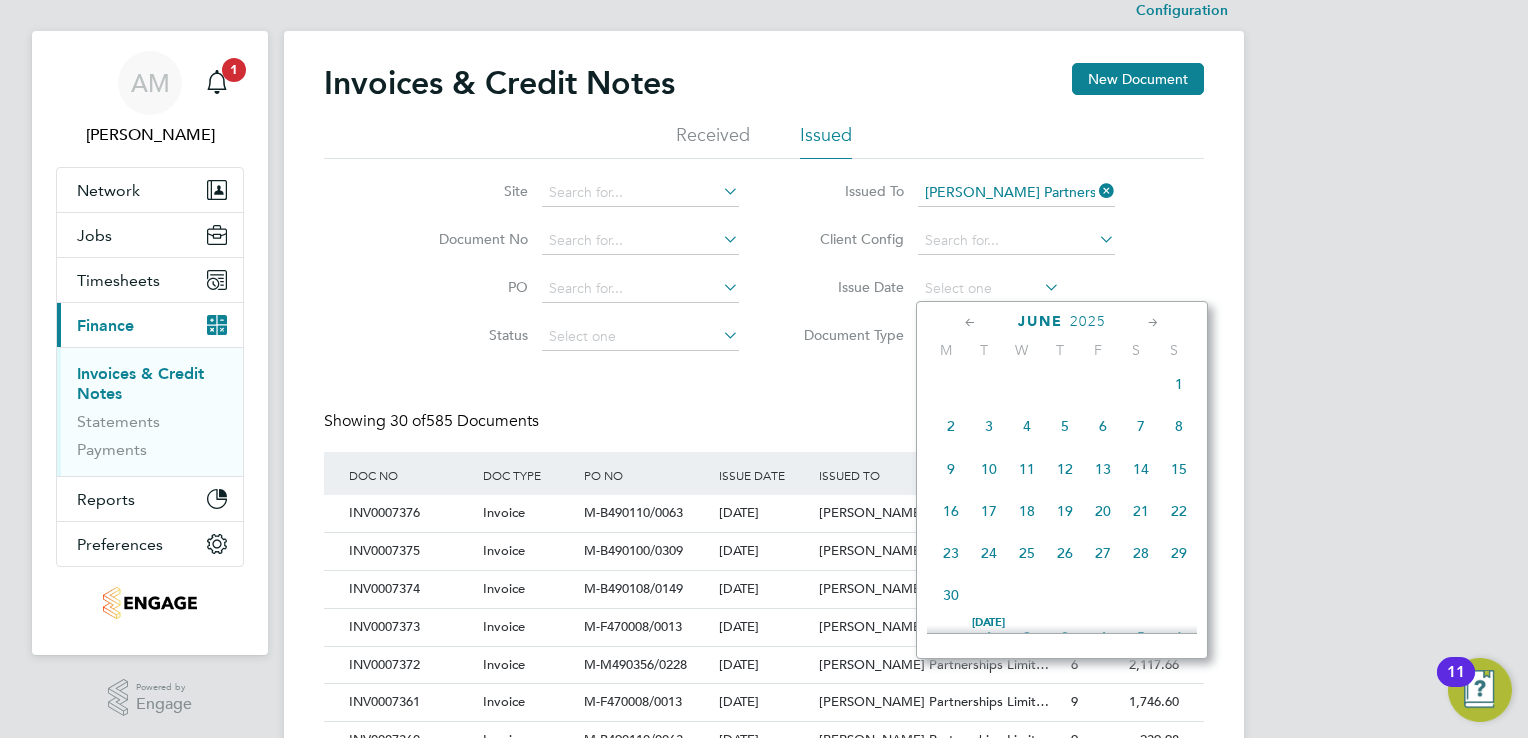 click on "13" 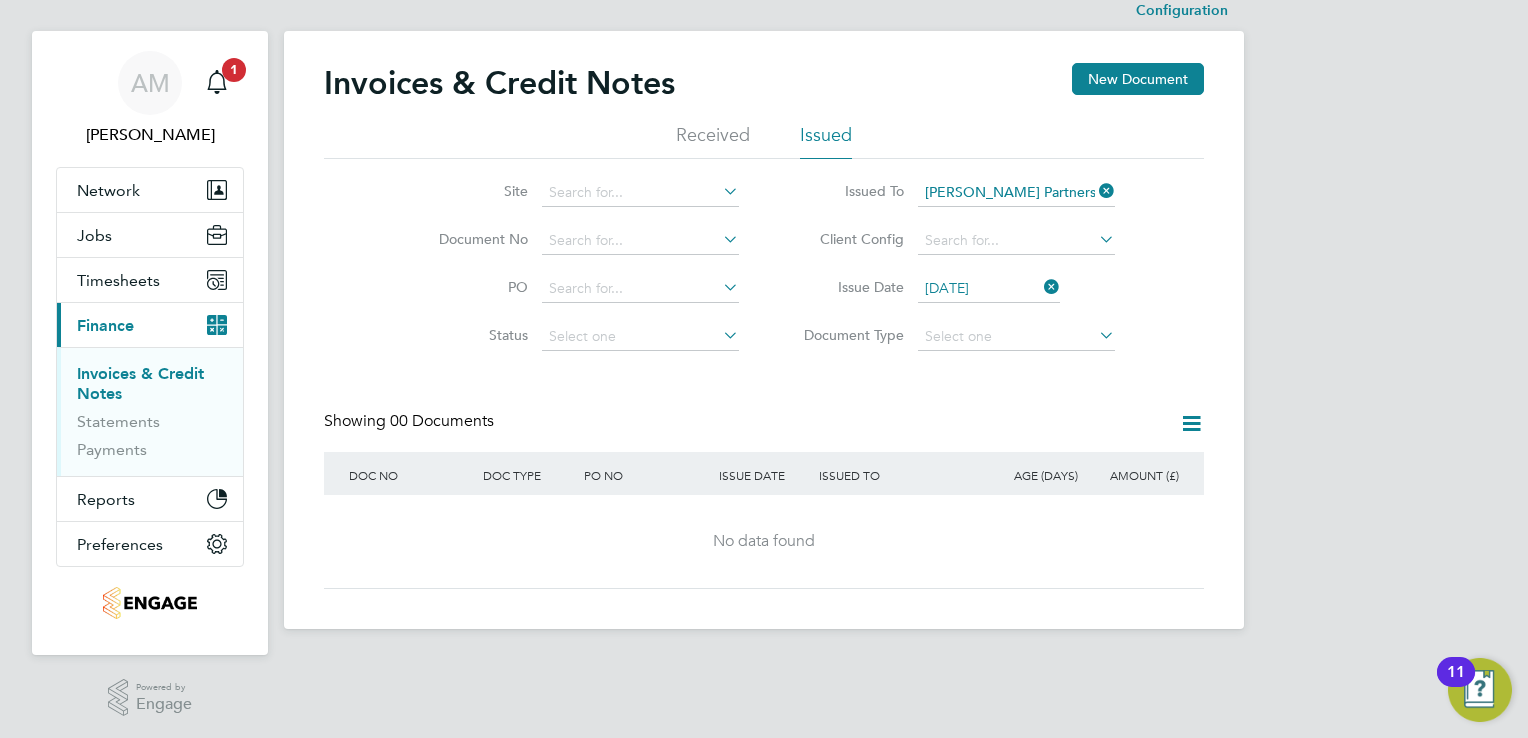 click 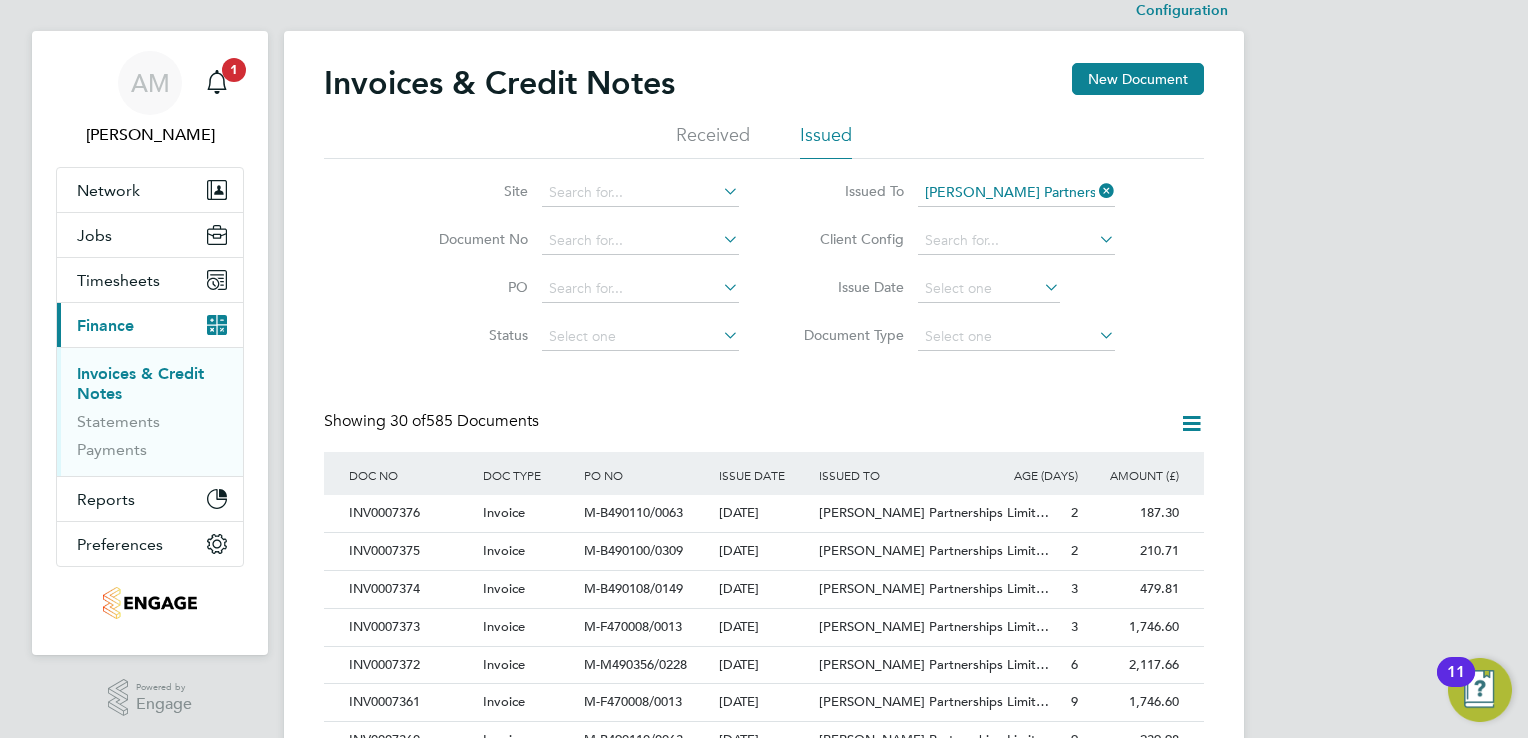 click 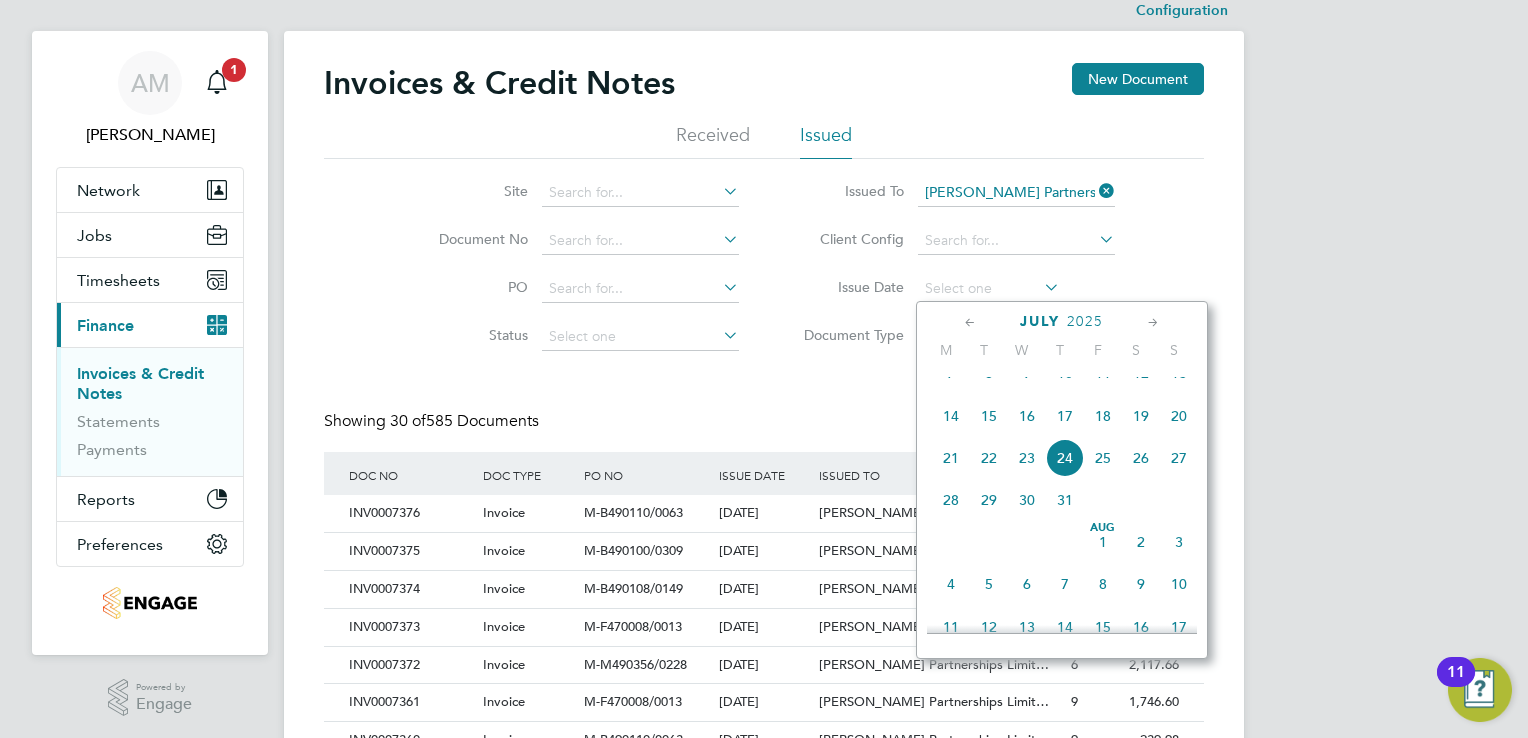 click 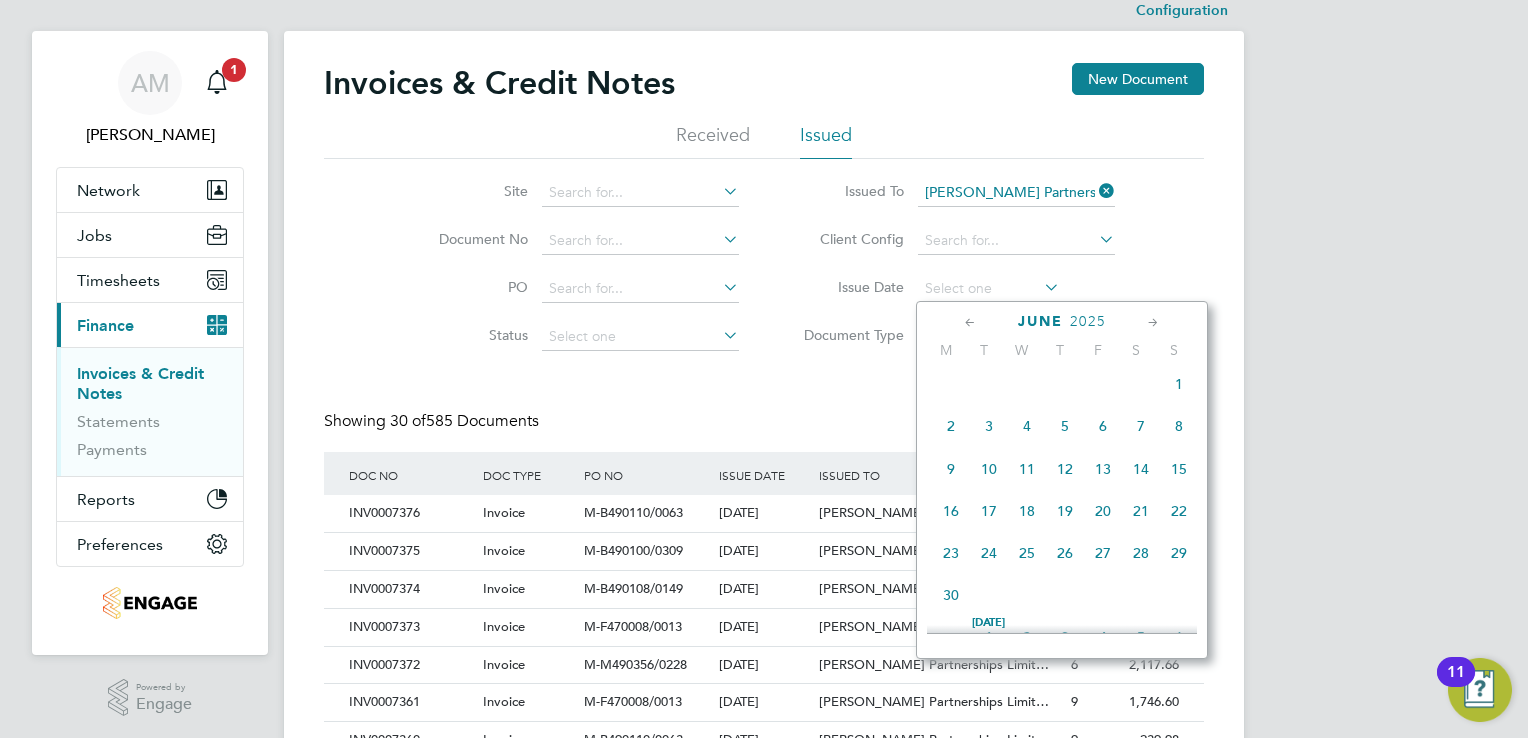 click on "16" 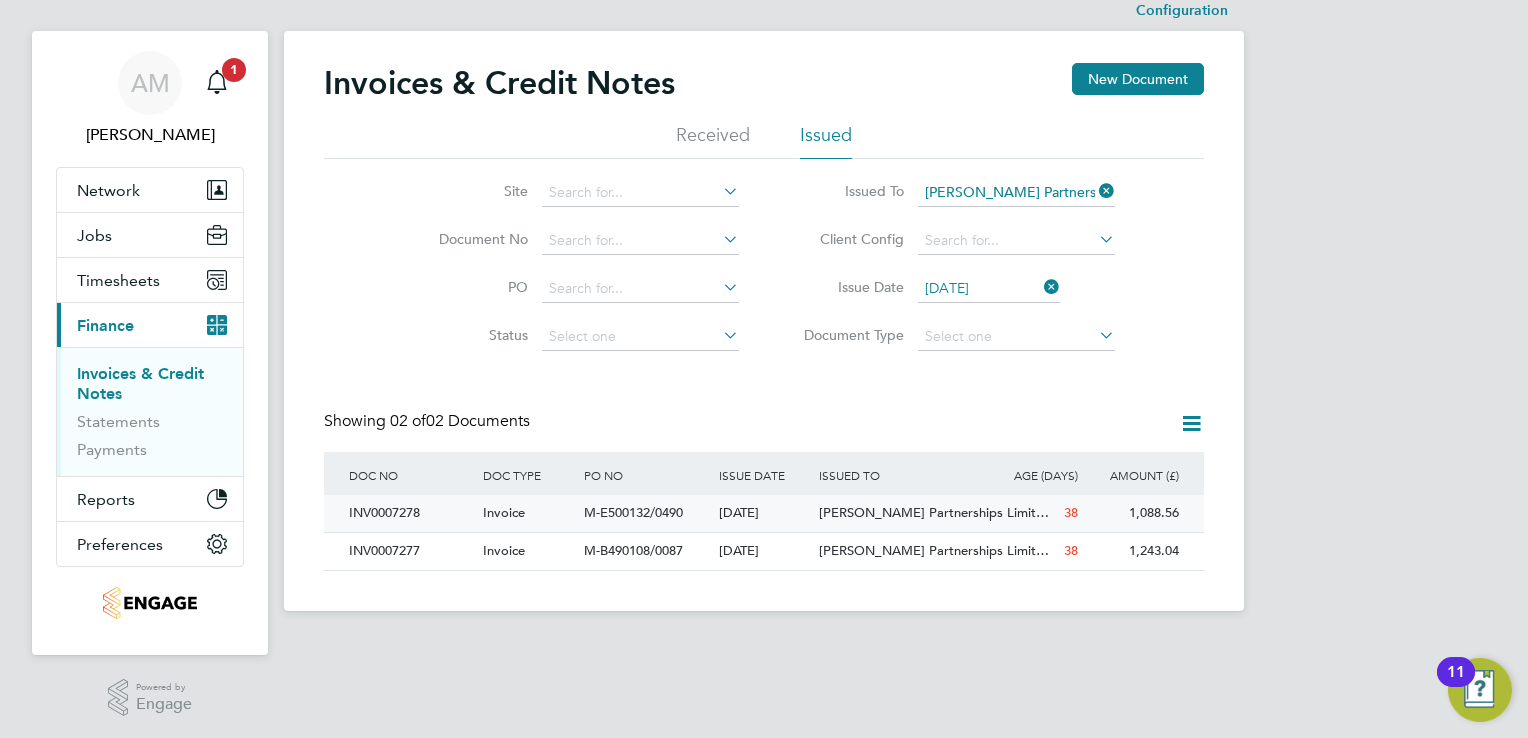 click on "INV0007278" 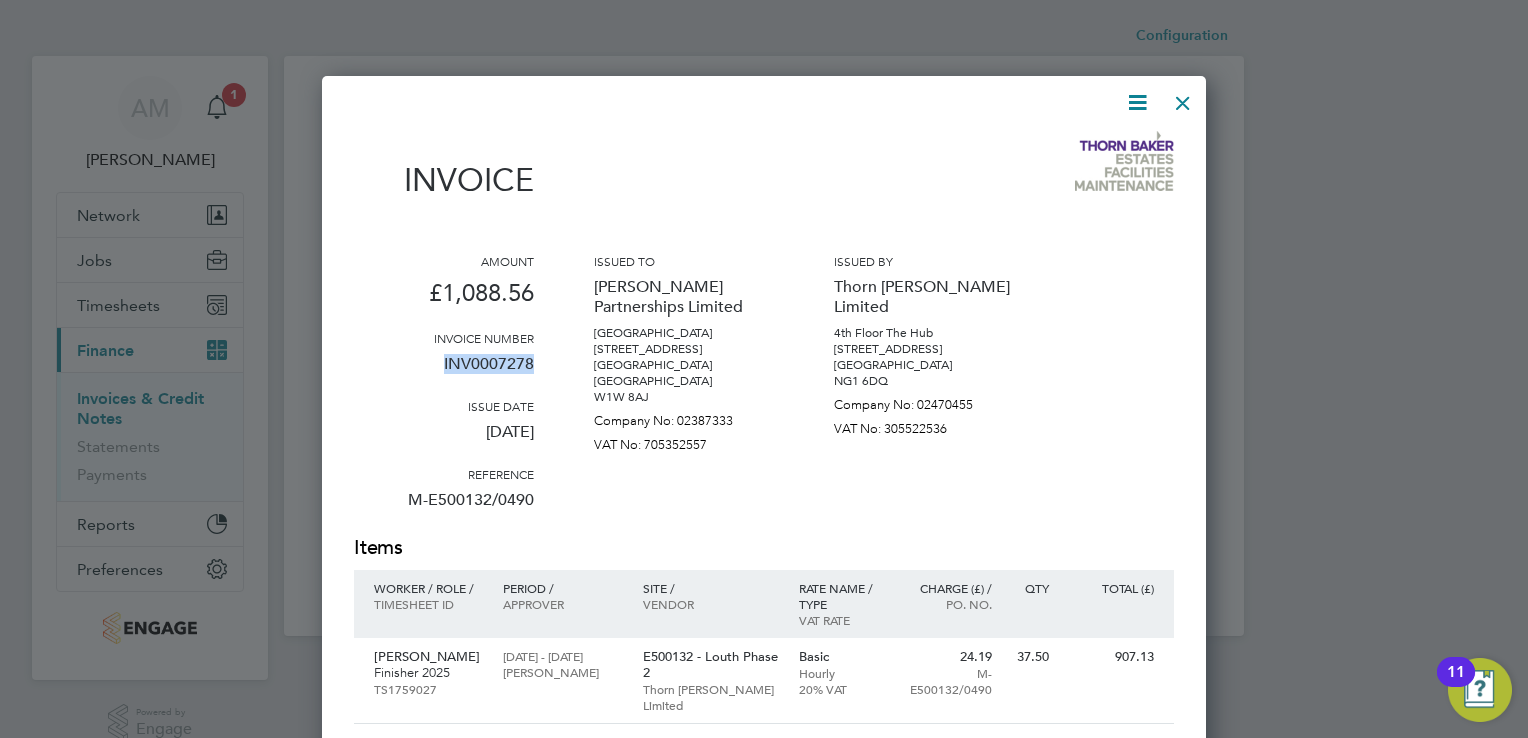 drag, startPoint x: 444, startPoint y: 362, endPoint x: 537, endPoint y: 368, distance: 93.193344 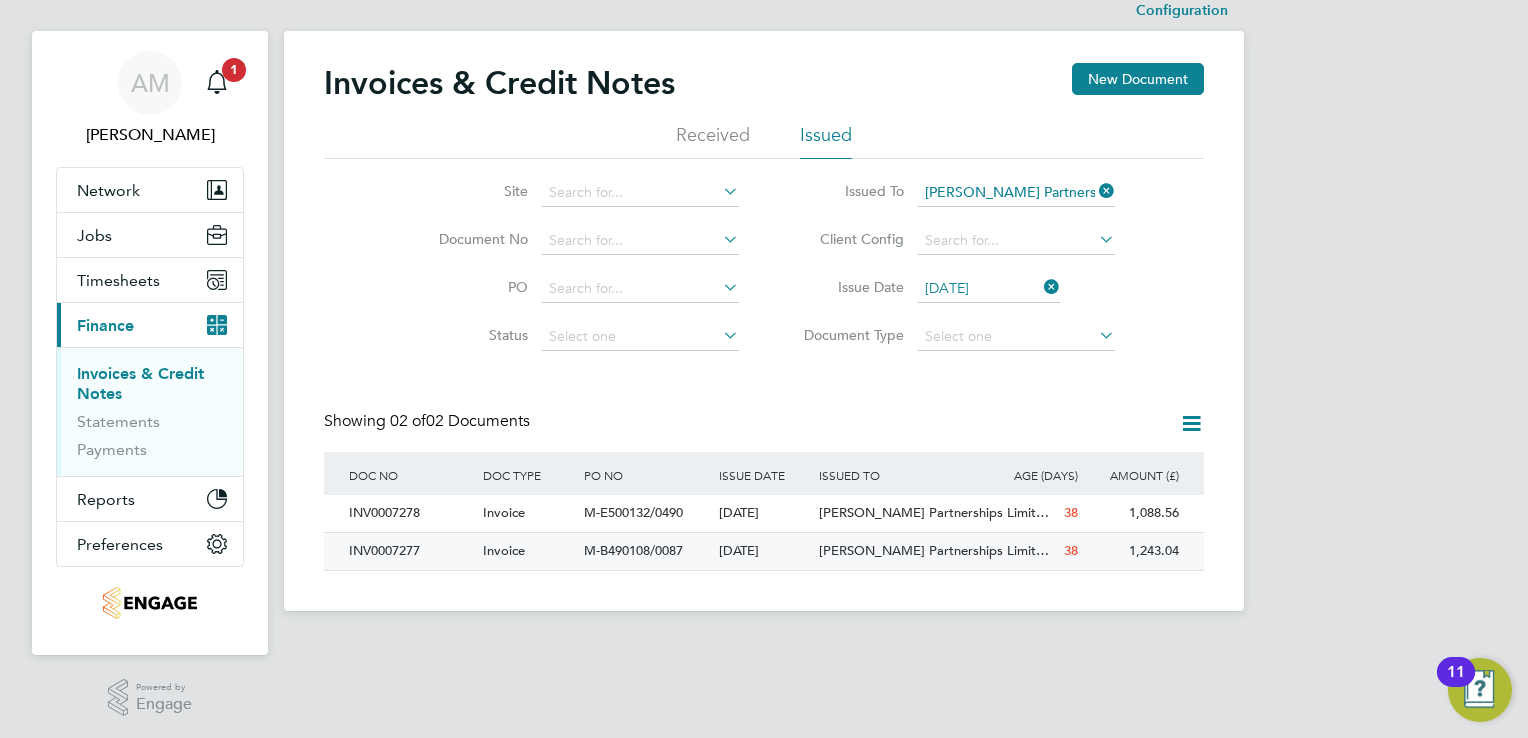 click on "INV0007277" 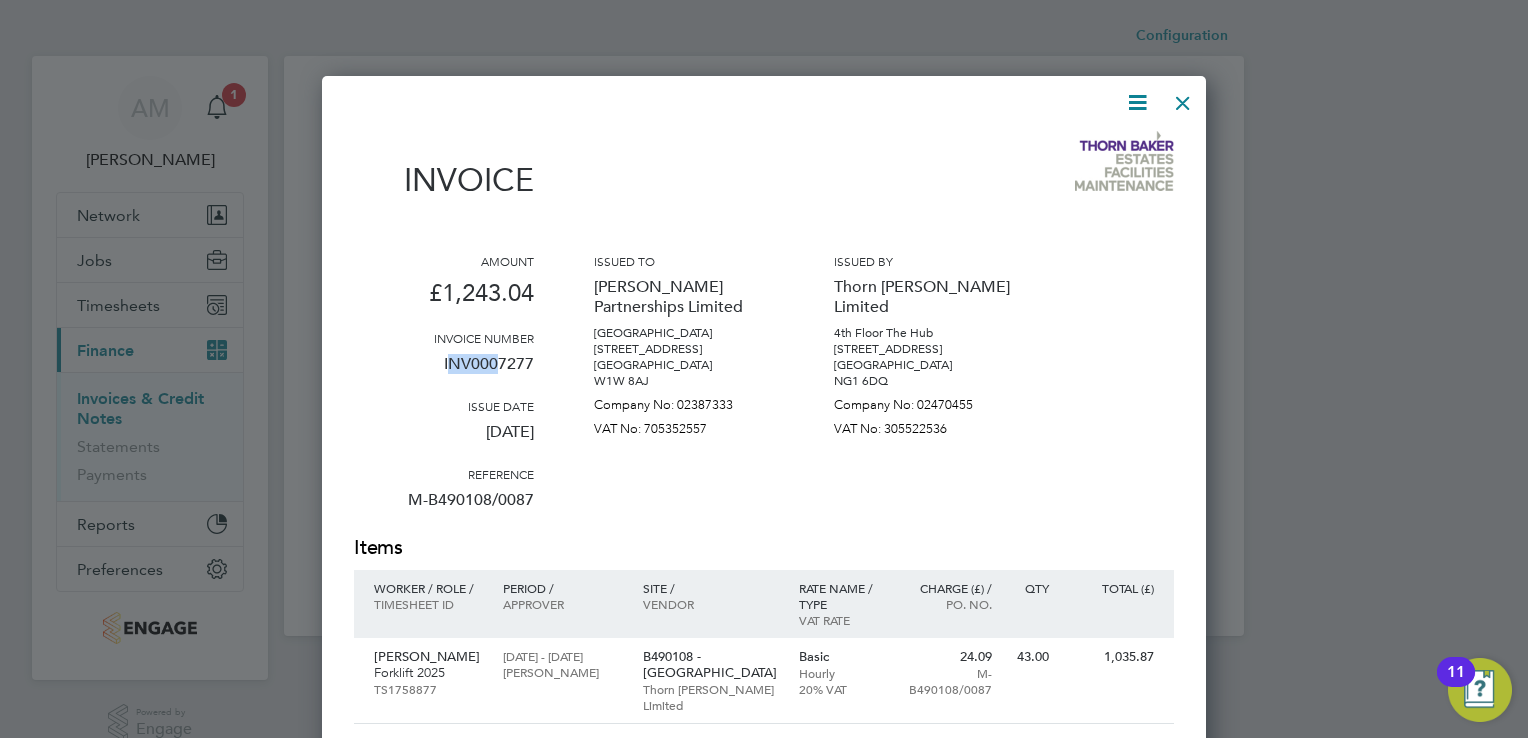 drag, startPoint x: 447, startPoint y: 360, endPoint x: 496, endPoint y: 368, distance: 49.648766 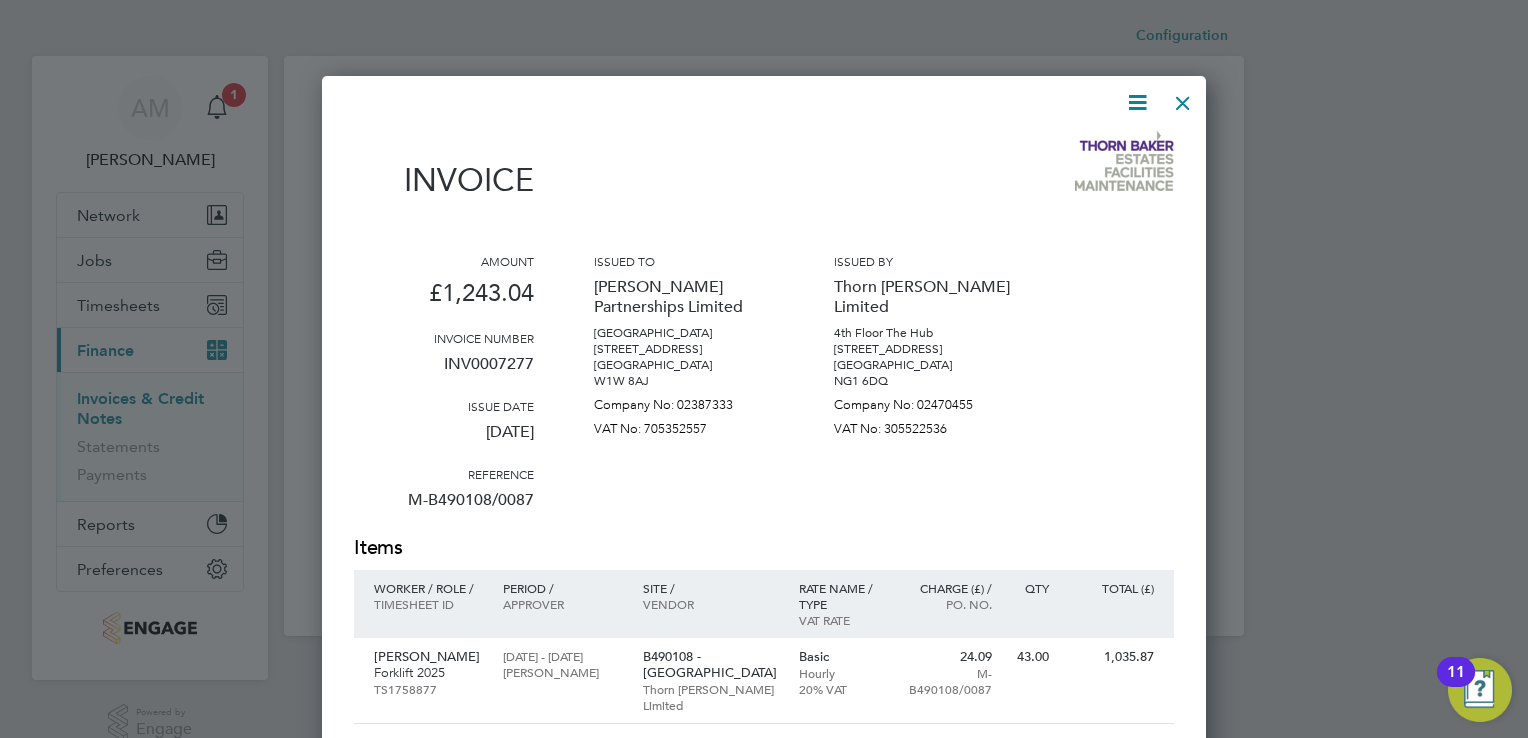 click on "INV0007277" at bounding box center (444, 372) 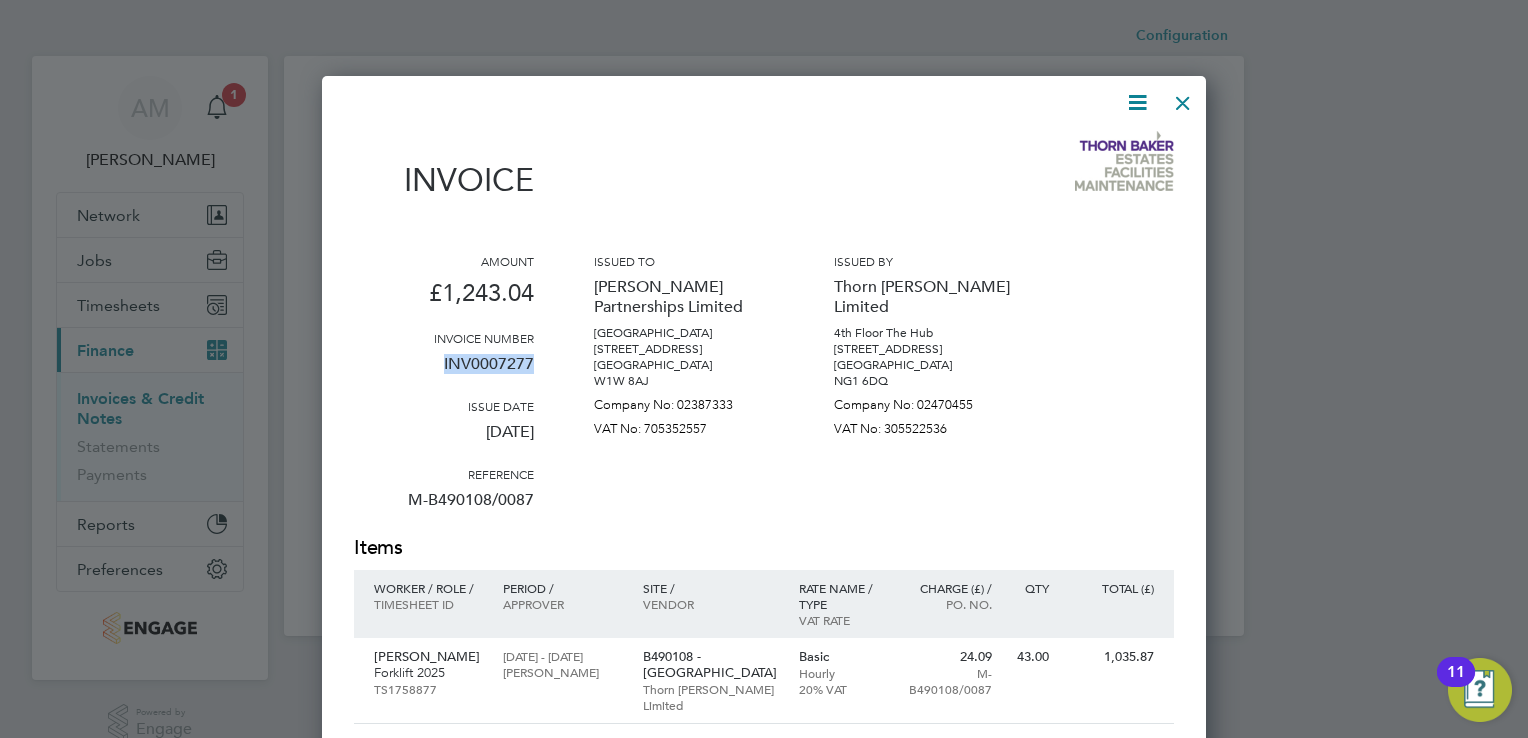 drag, startPoint x: 442, startPoint y: 361, endPoint x: 536, endPoint y: 364, distance: 94.04786 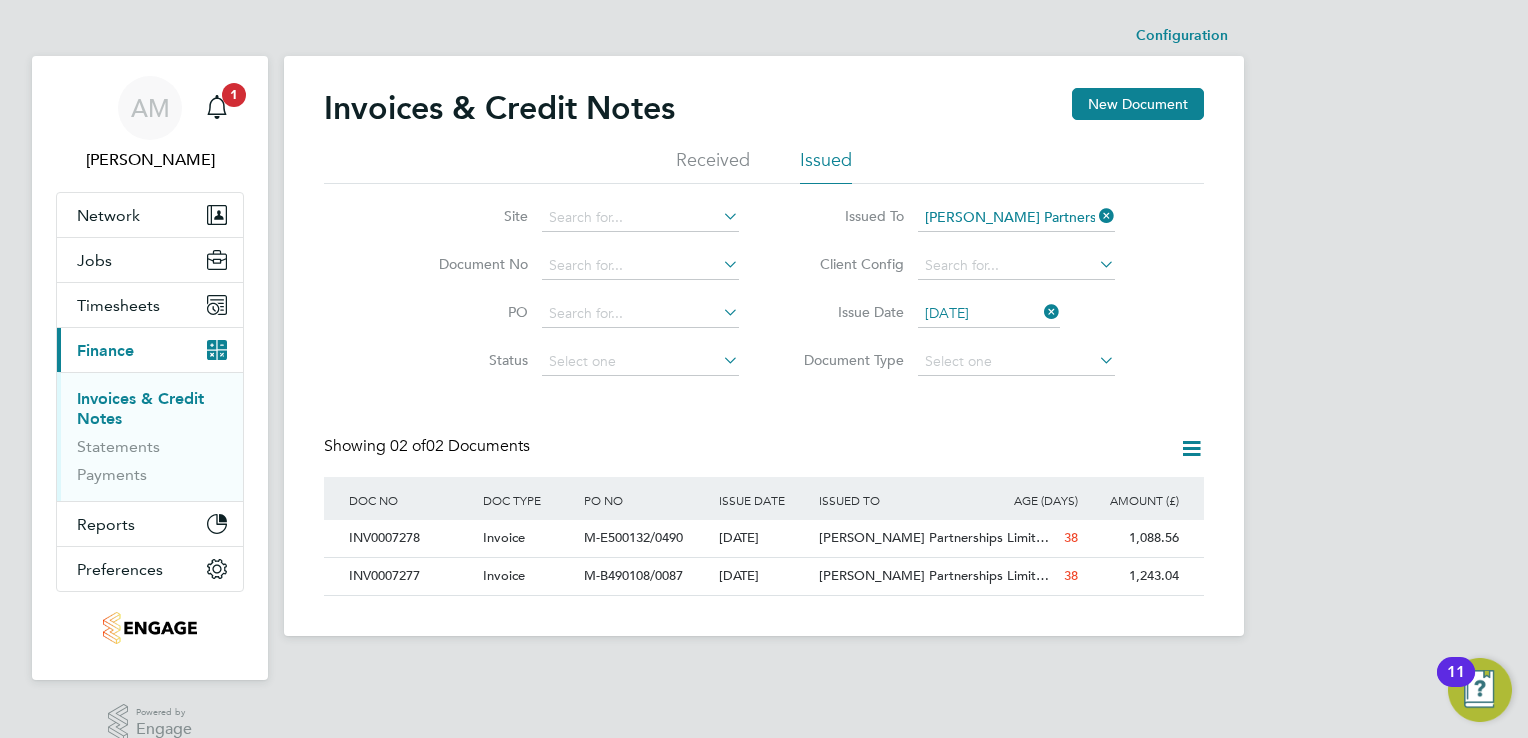 click 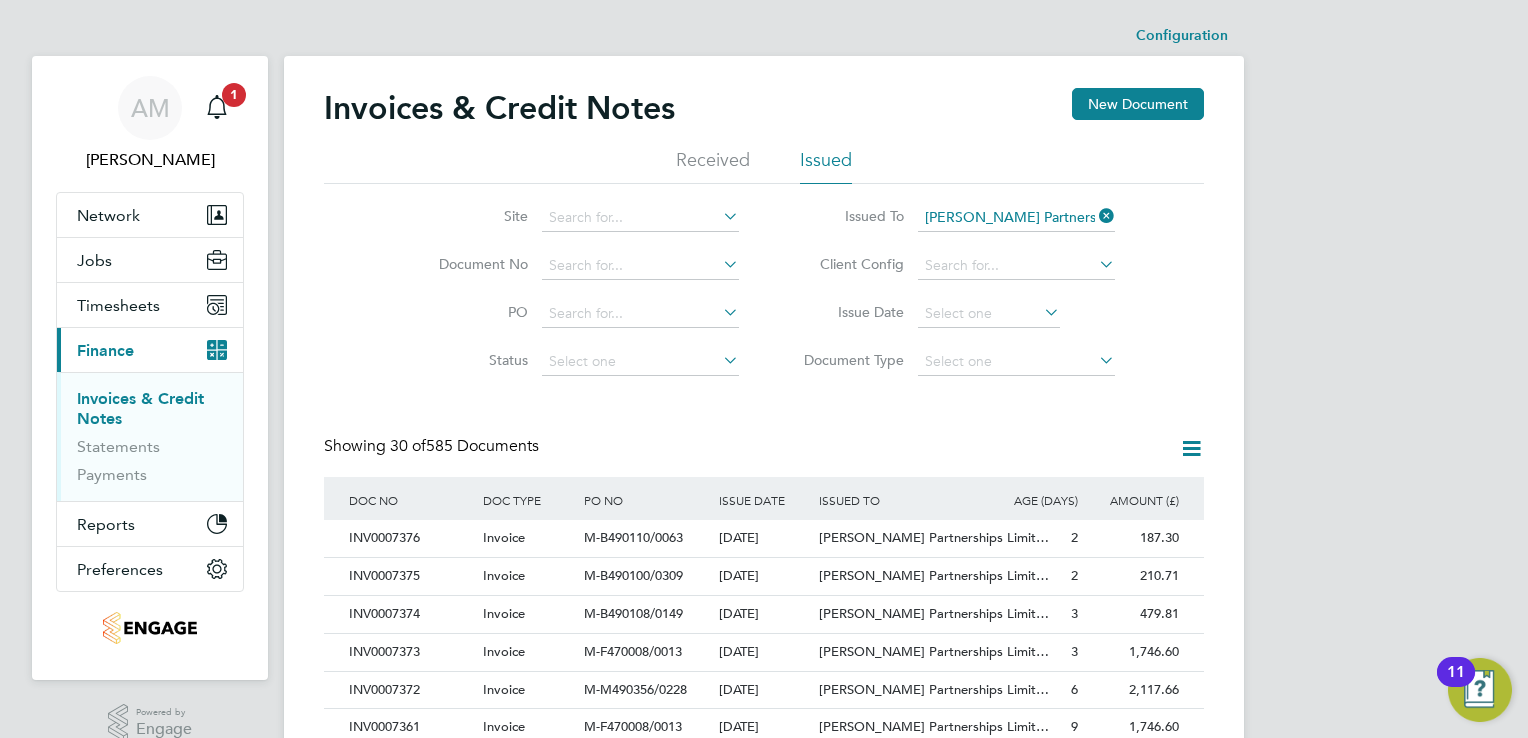 click 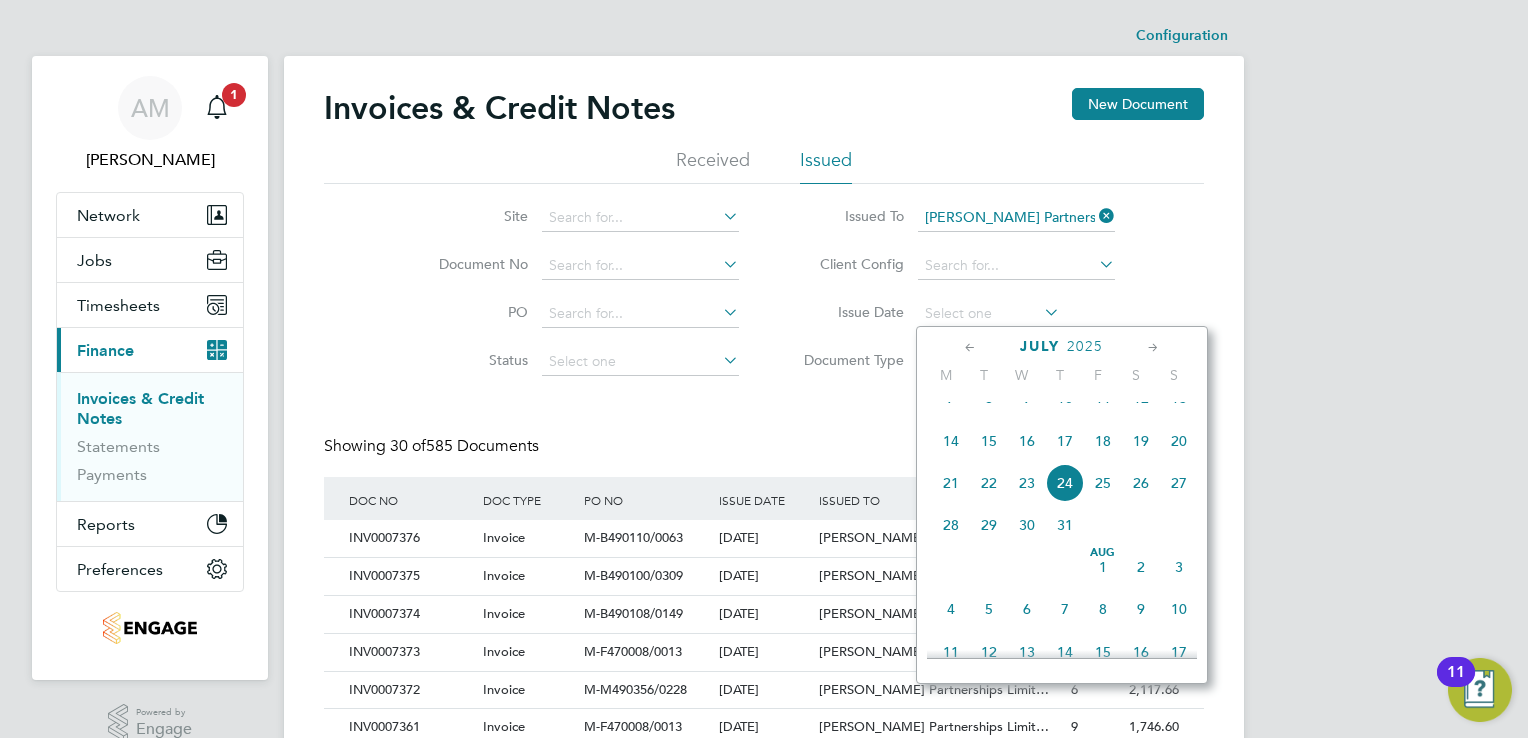 click 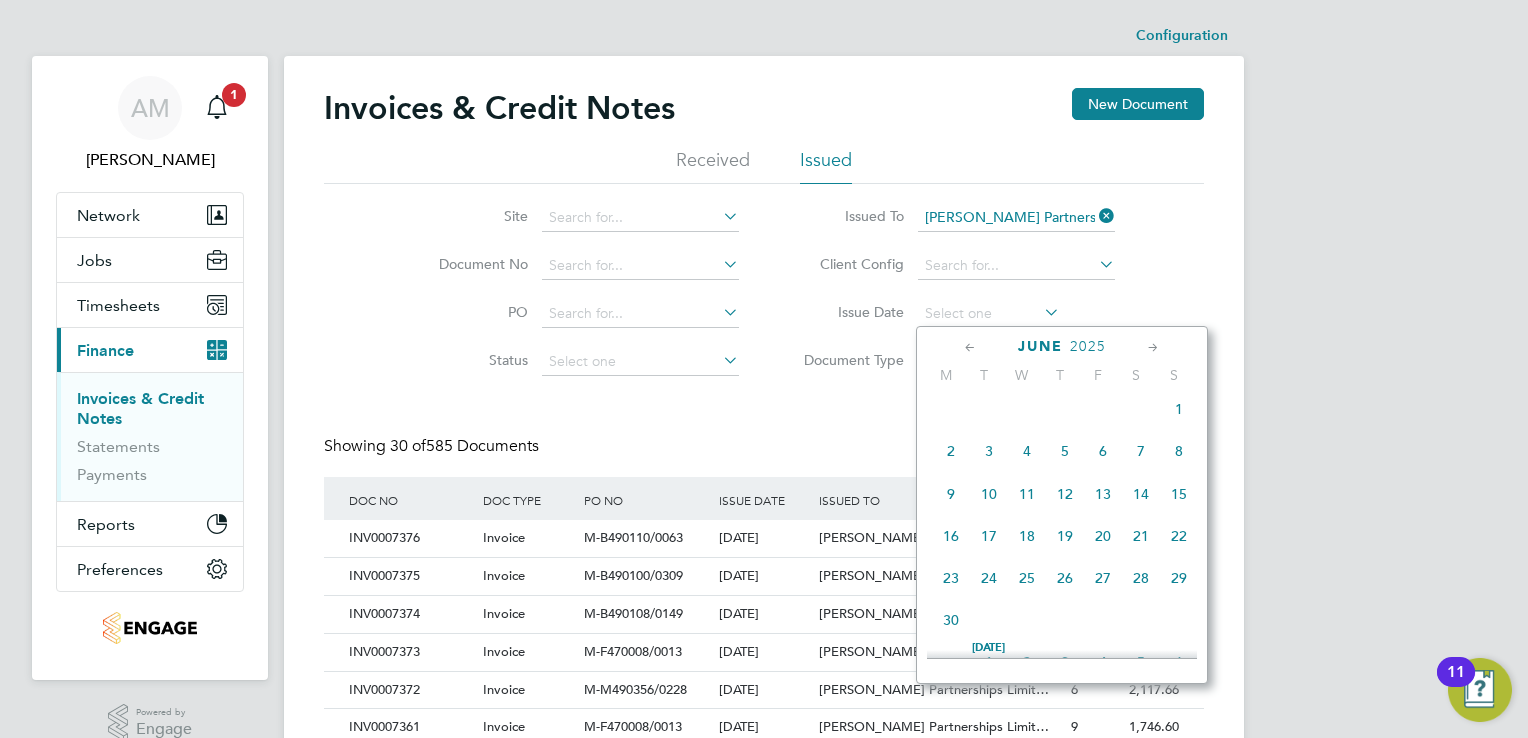 click on "17" 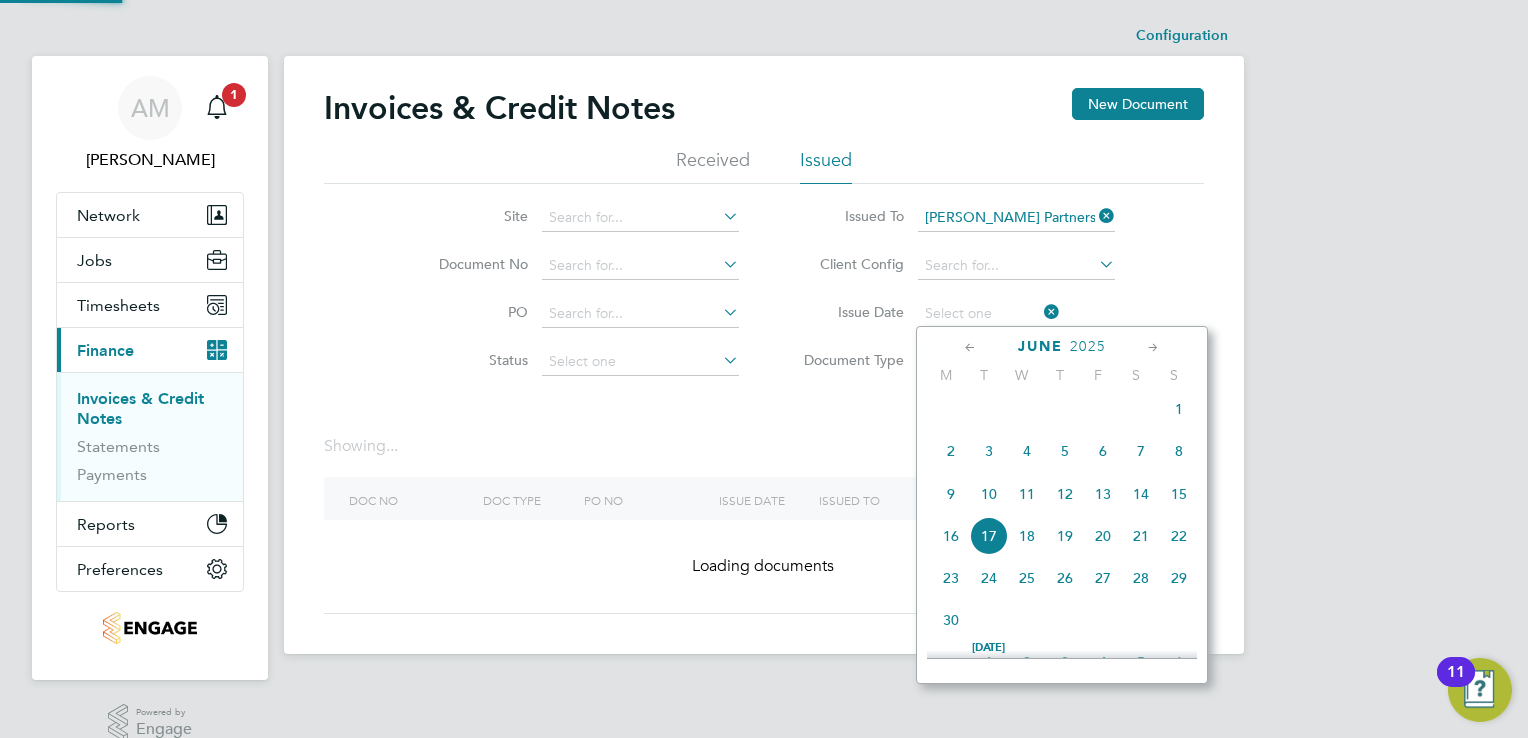type on "[DATE]" 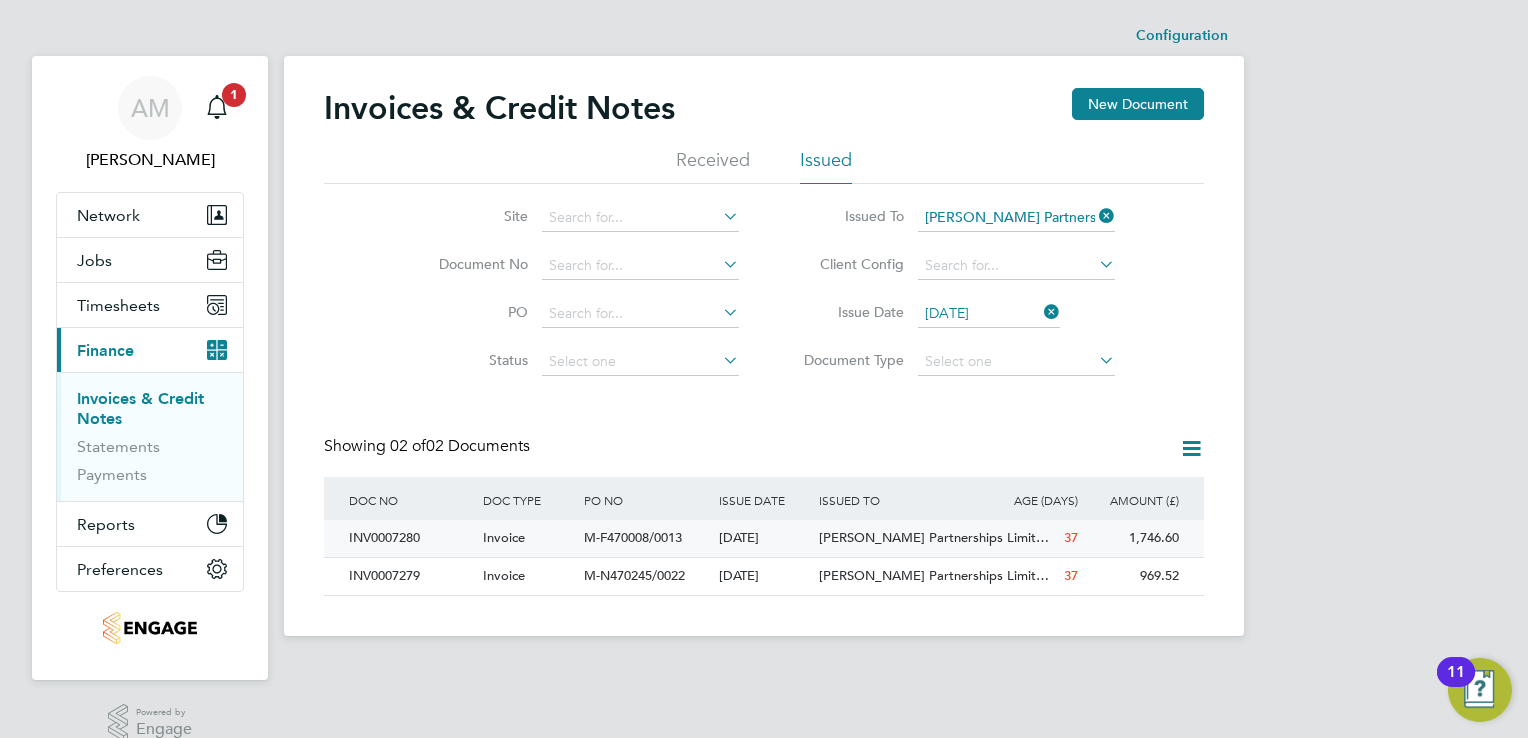 click on "INV0007280" 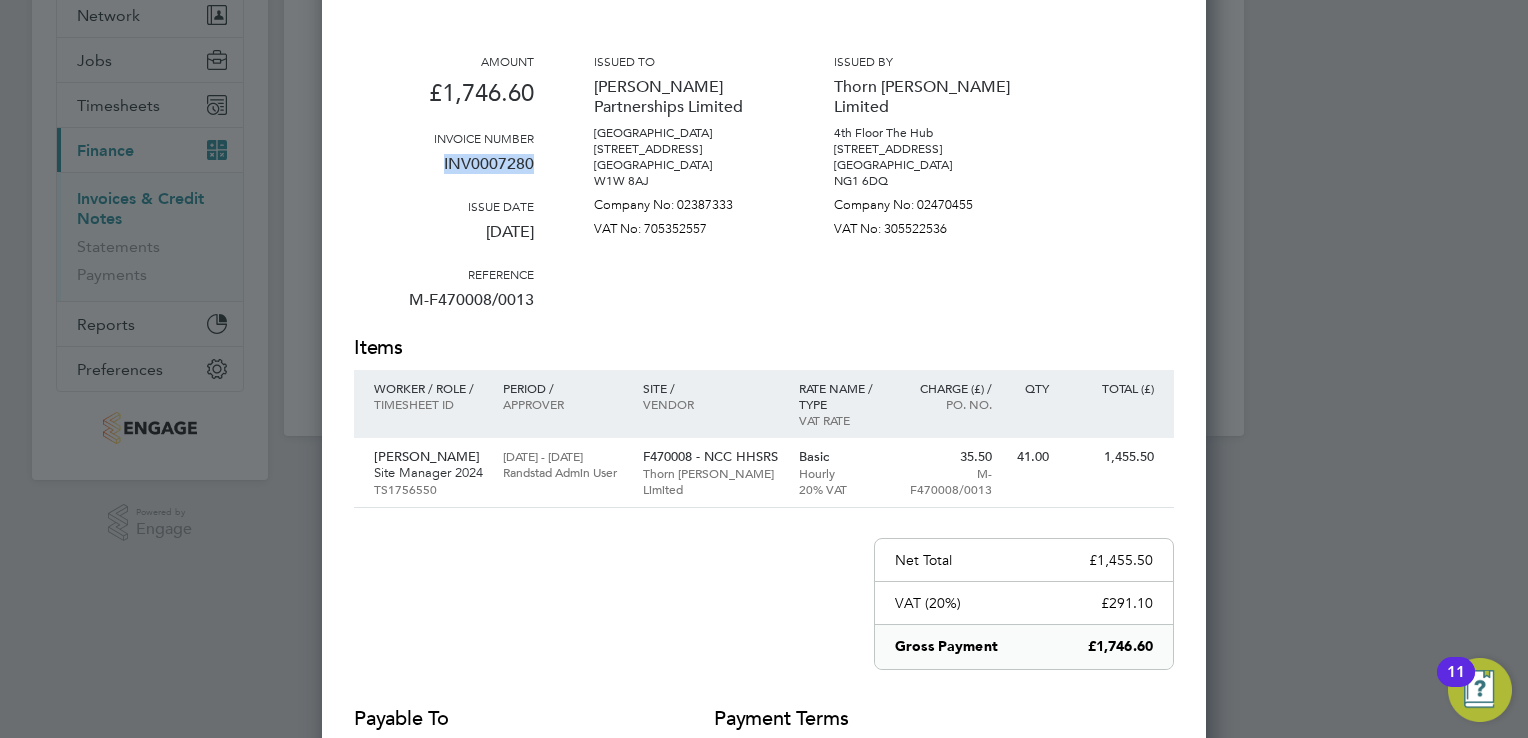 drag, startPoint x: 443, startPoint y: 162, endPoint x: 536, endPoint y: 168, distance: 93.193344 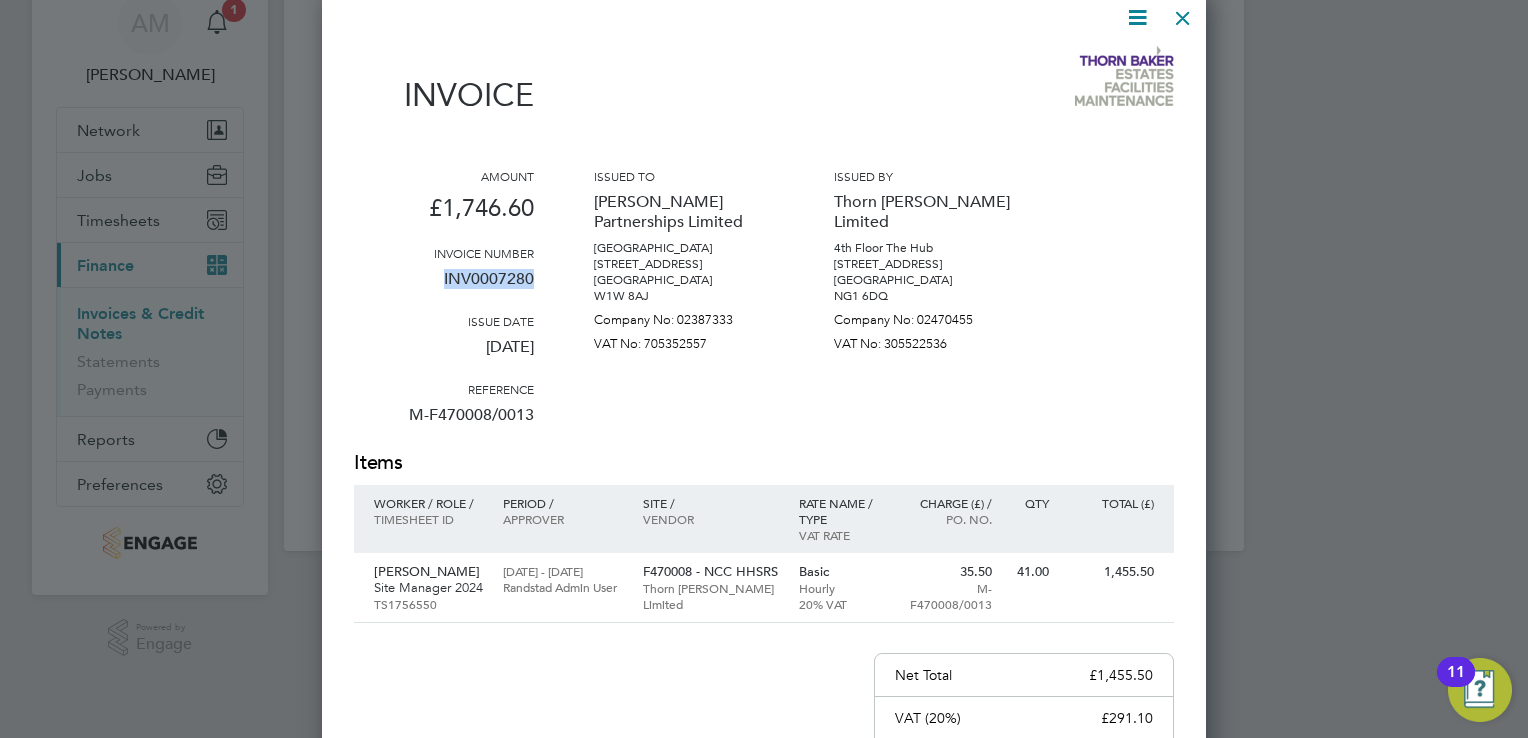 scroll, scrollTop: 0, scrollLeft: 0, axis: both 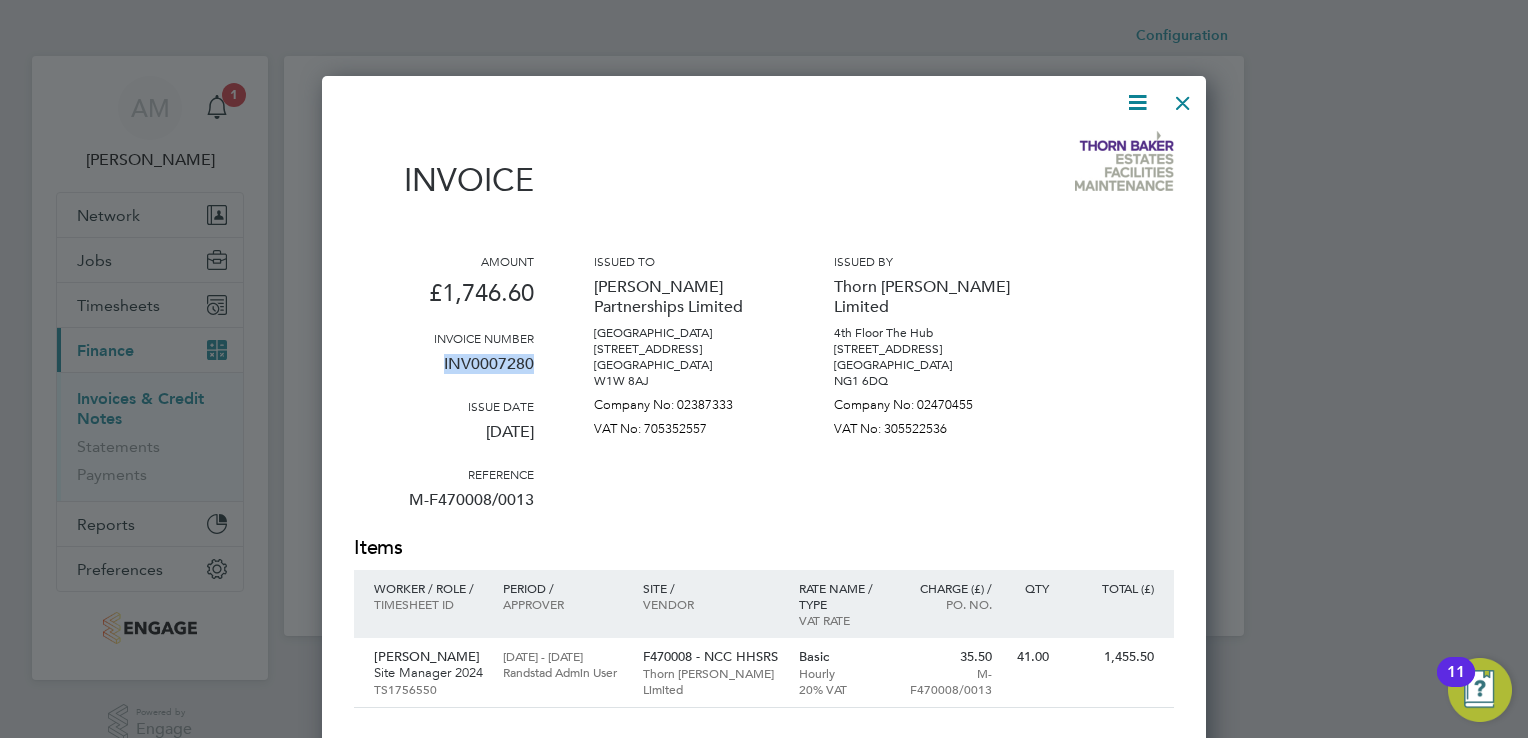 click at bounding box center [1183, 98] 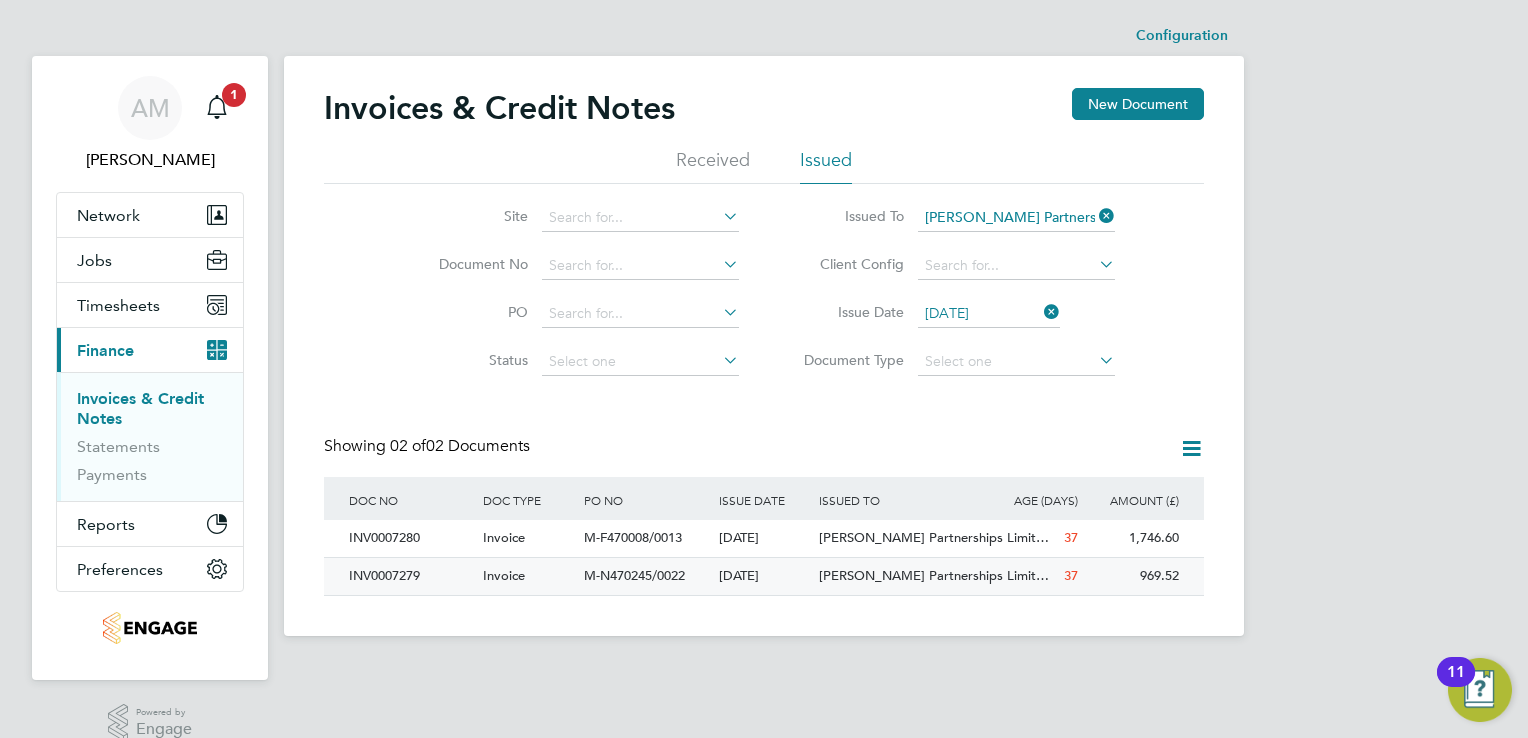 click on "INV0007279" 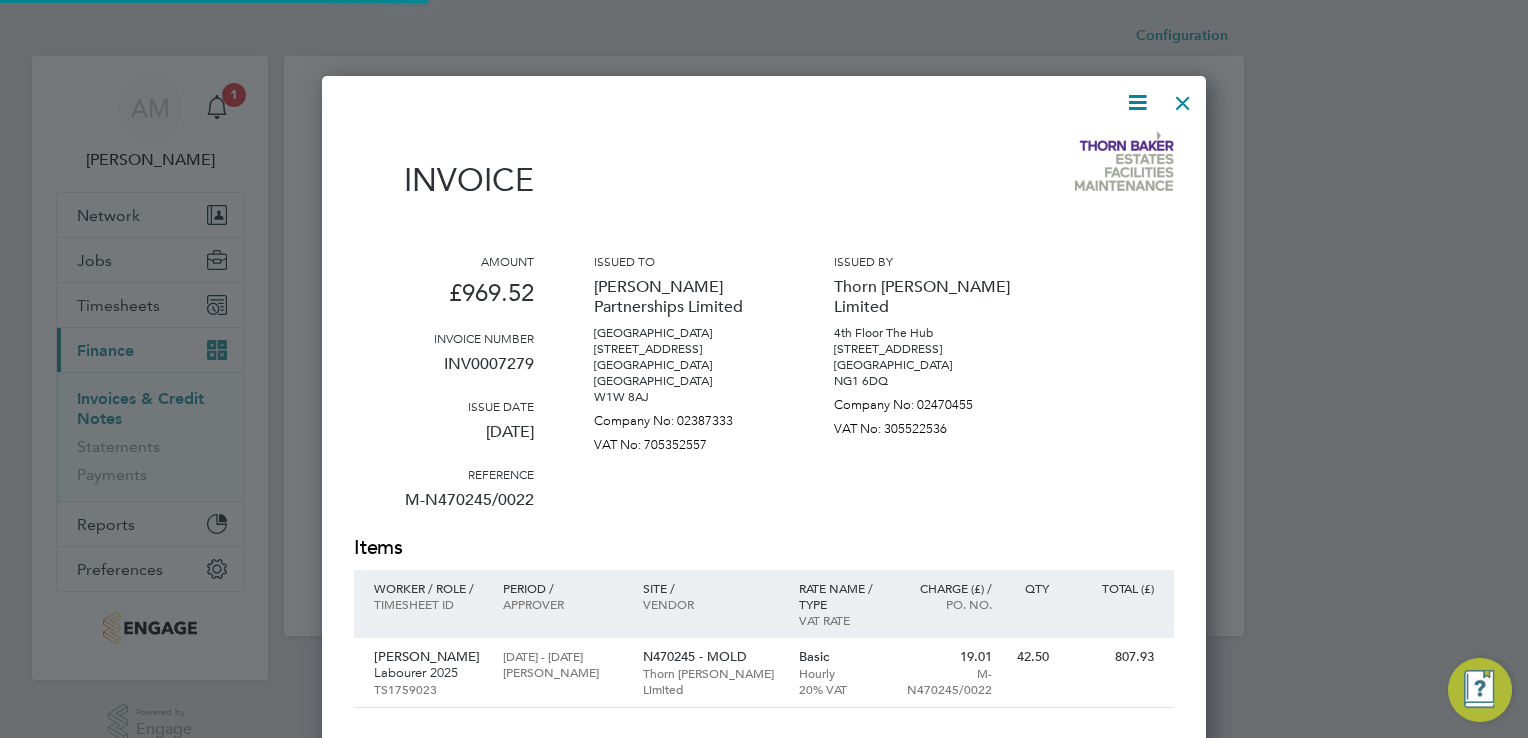 scroll, scrollTop: 9, scrollLeft: 10, axis: both 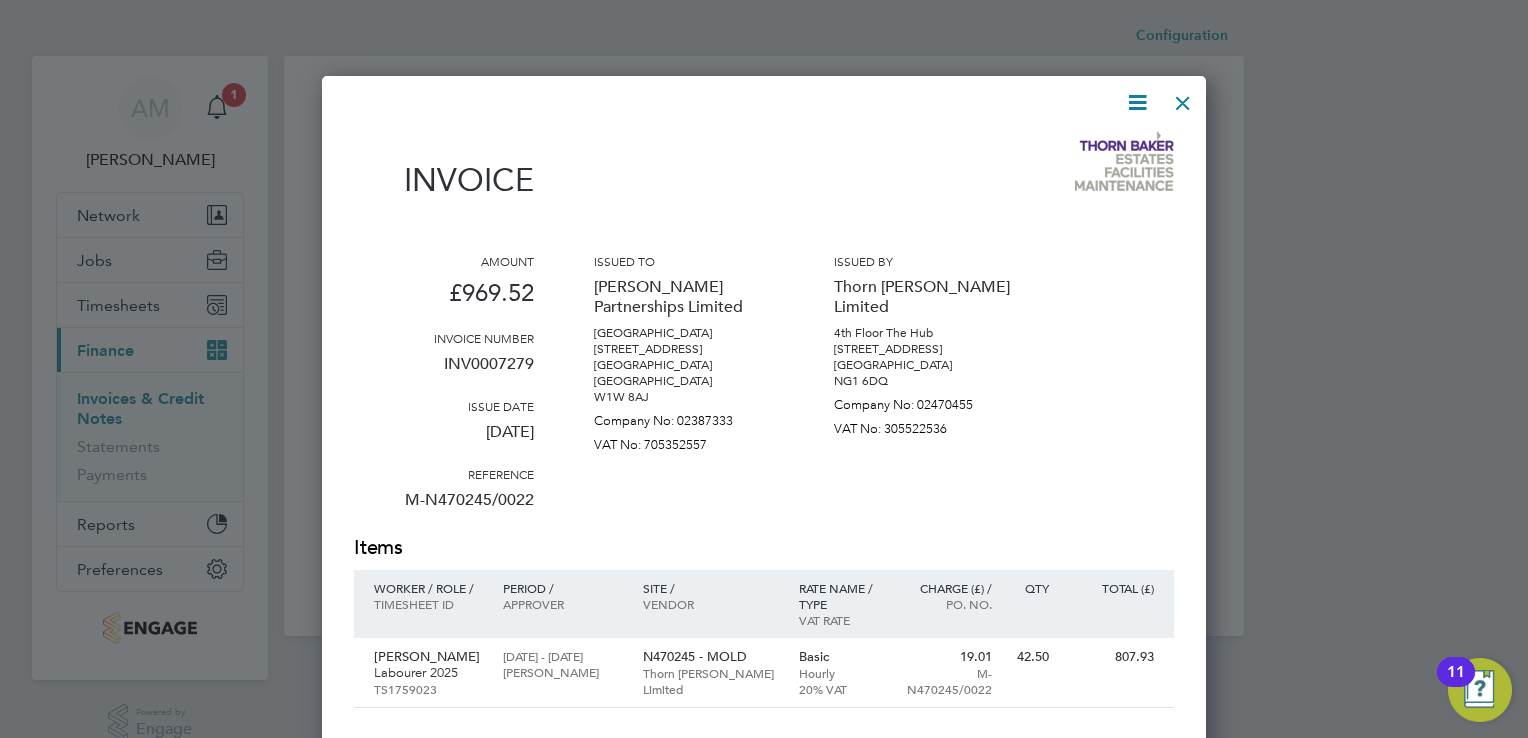 click on "INV0007279" at bounding box center [444, 372] 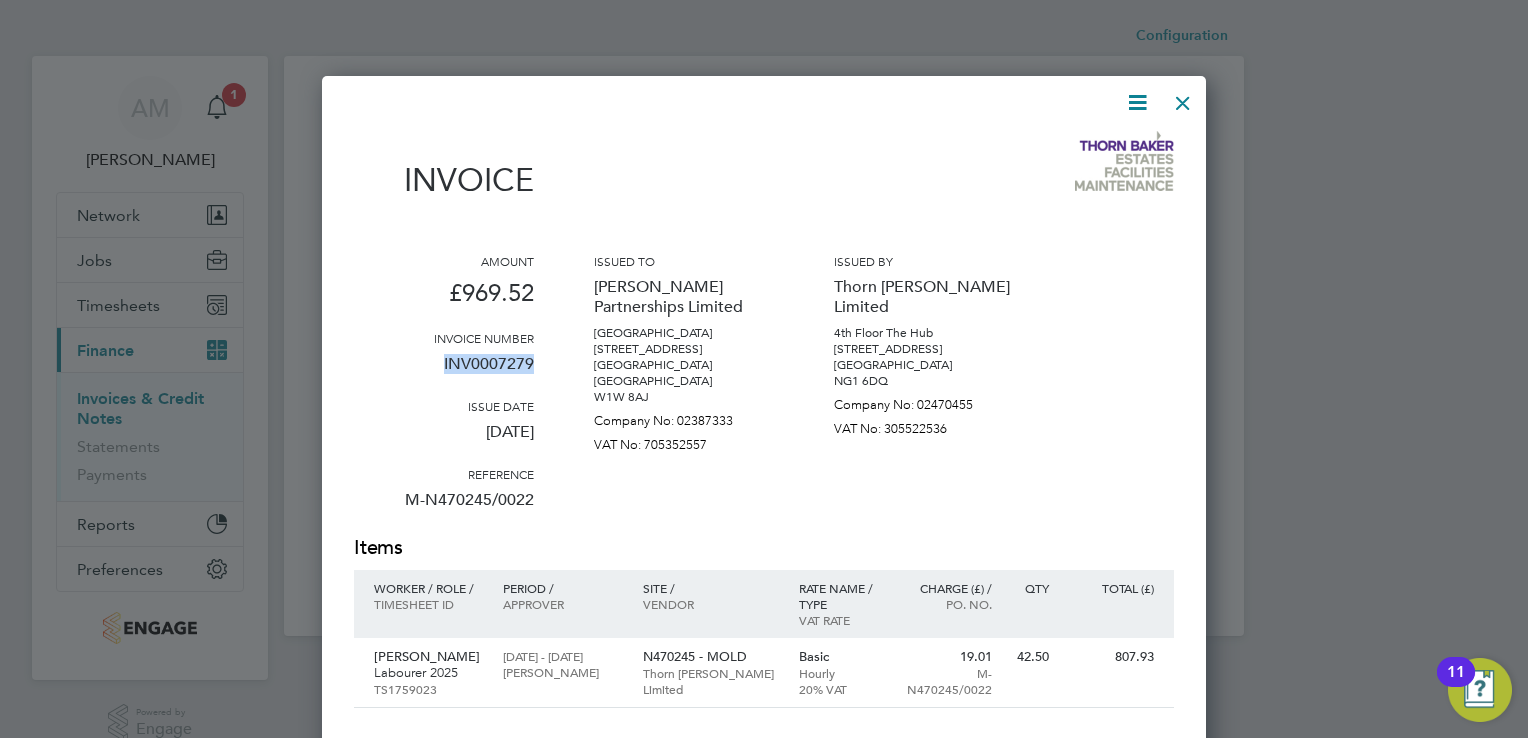 drag, startPoint x: 445, startPoint y: 360, endPoint x: 532, endPoint y: 363, distance: 87.05171 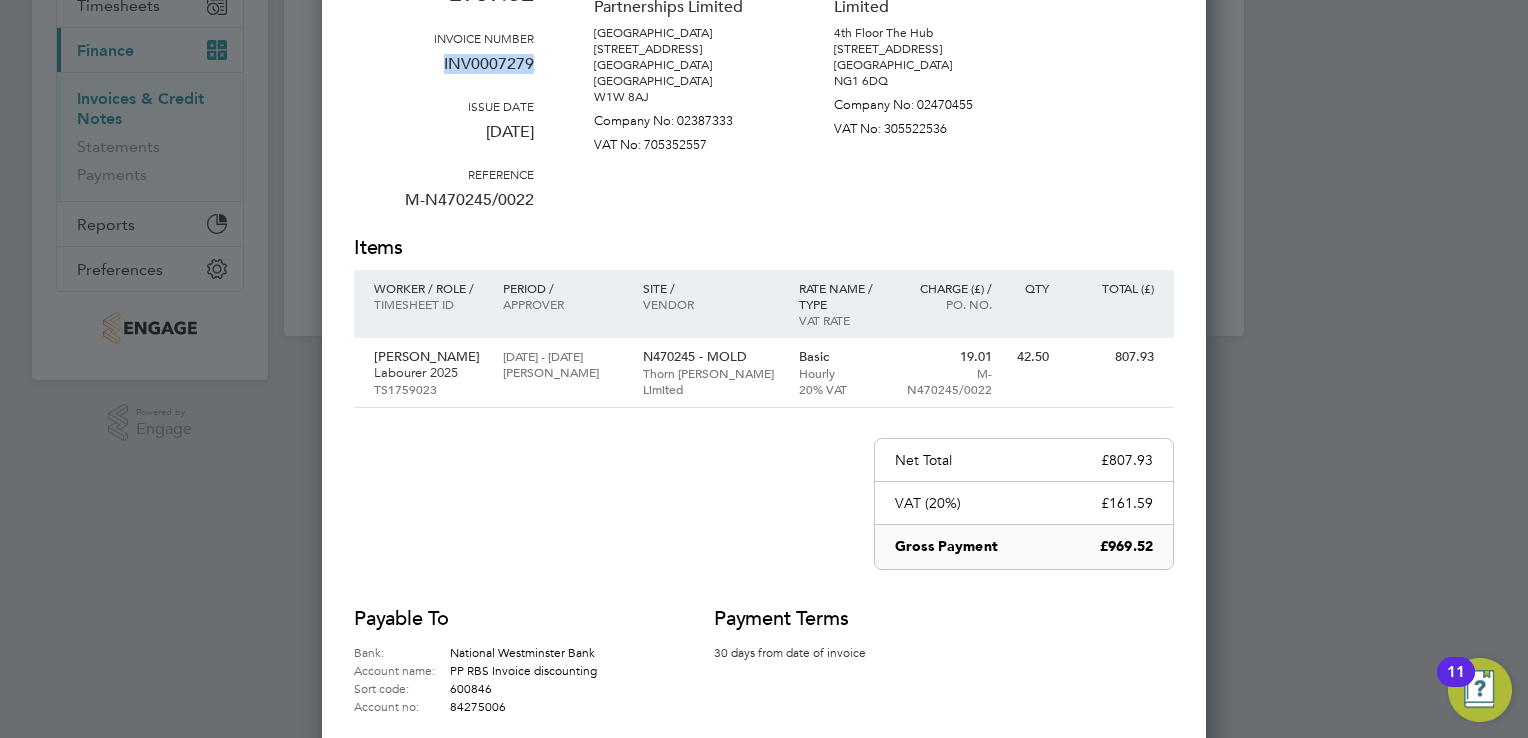 scroll, scrollTop: 0, scrollLeft: 0, axis: both 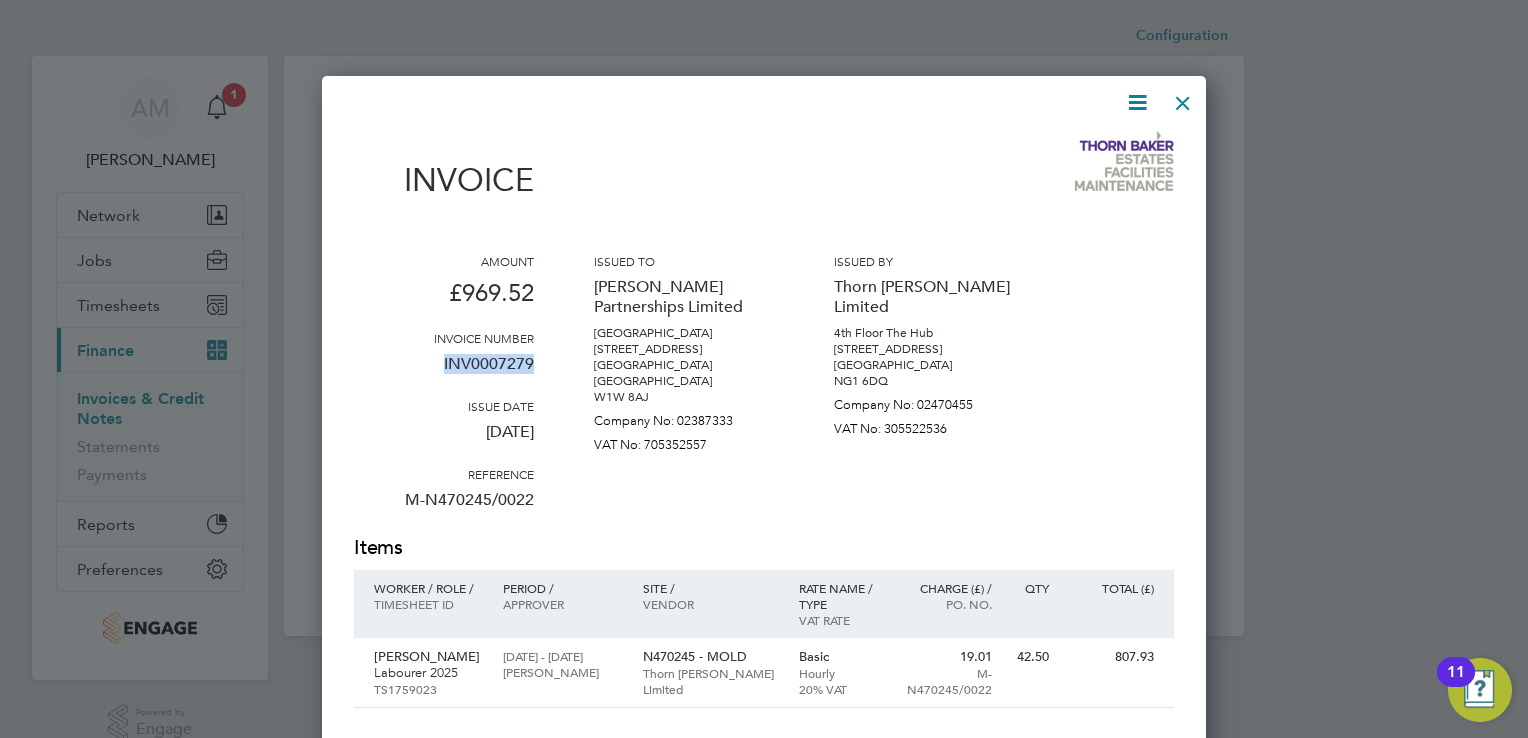 click at bounding box center [1183, 98] 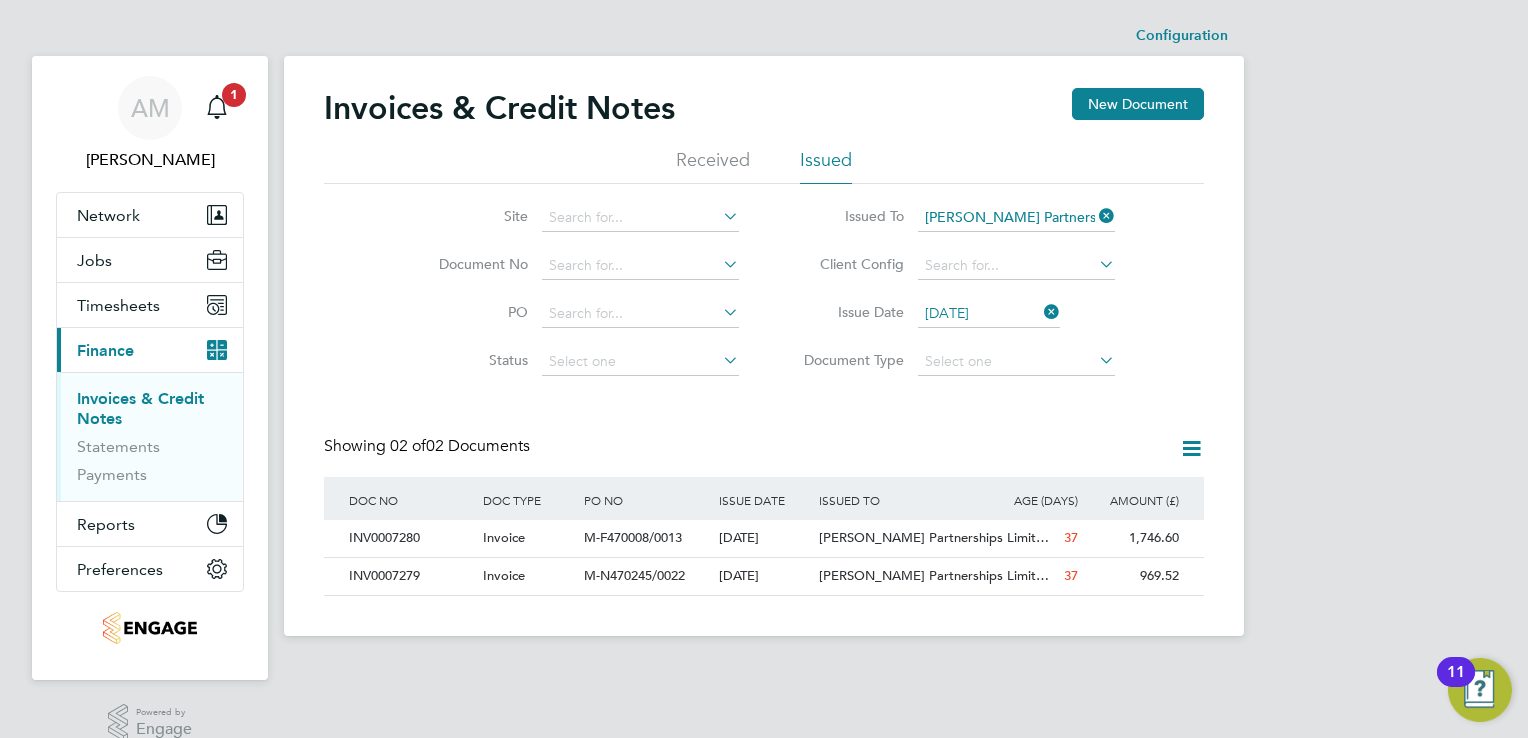 click 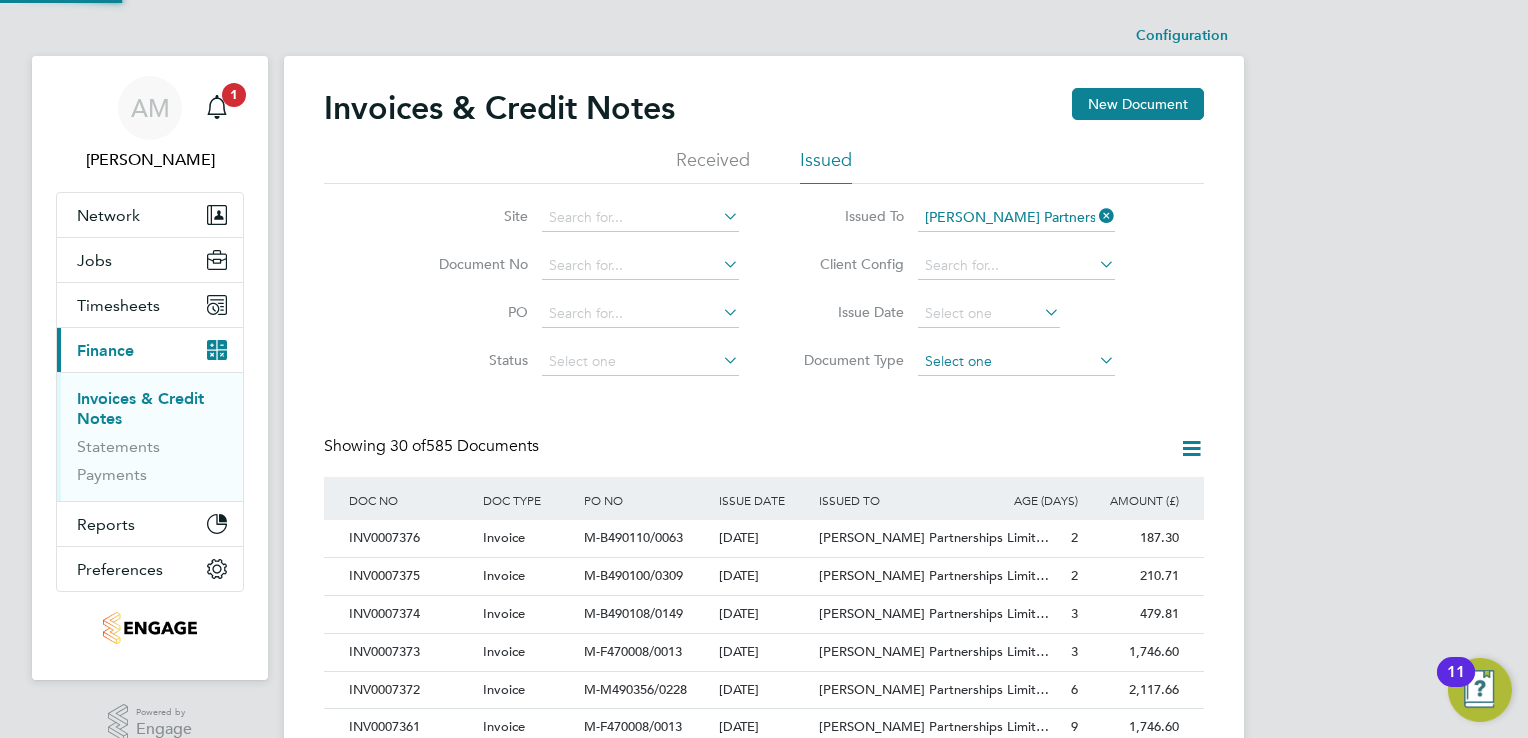 scroll, scrollTop: 10, scrollLeft: 9, axis: both 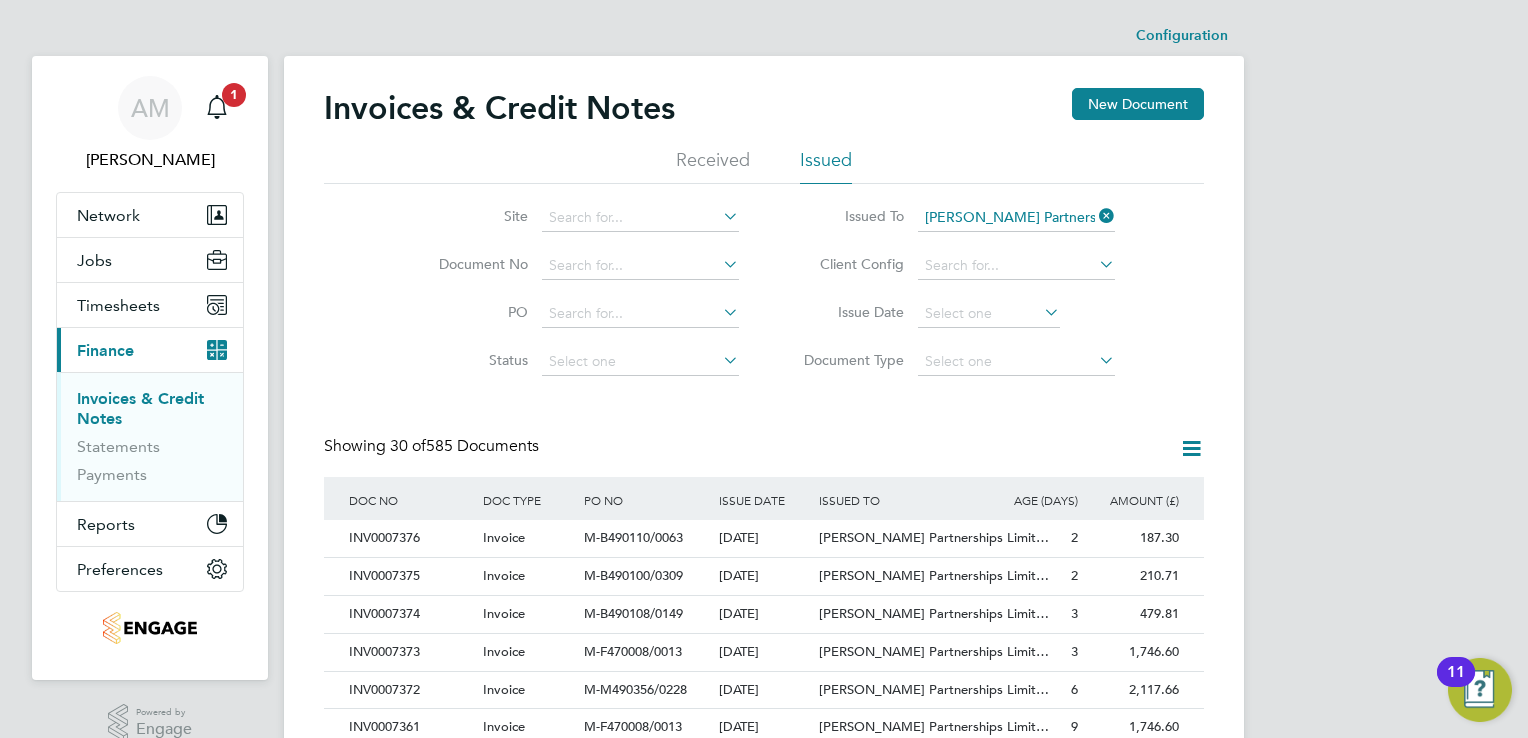 click 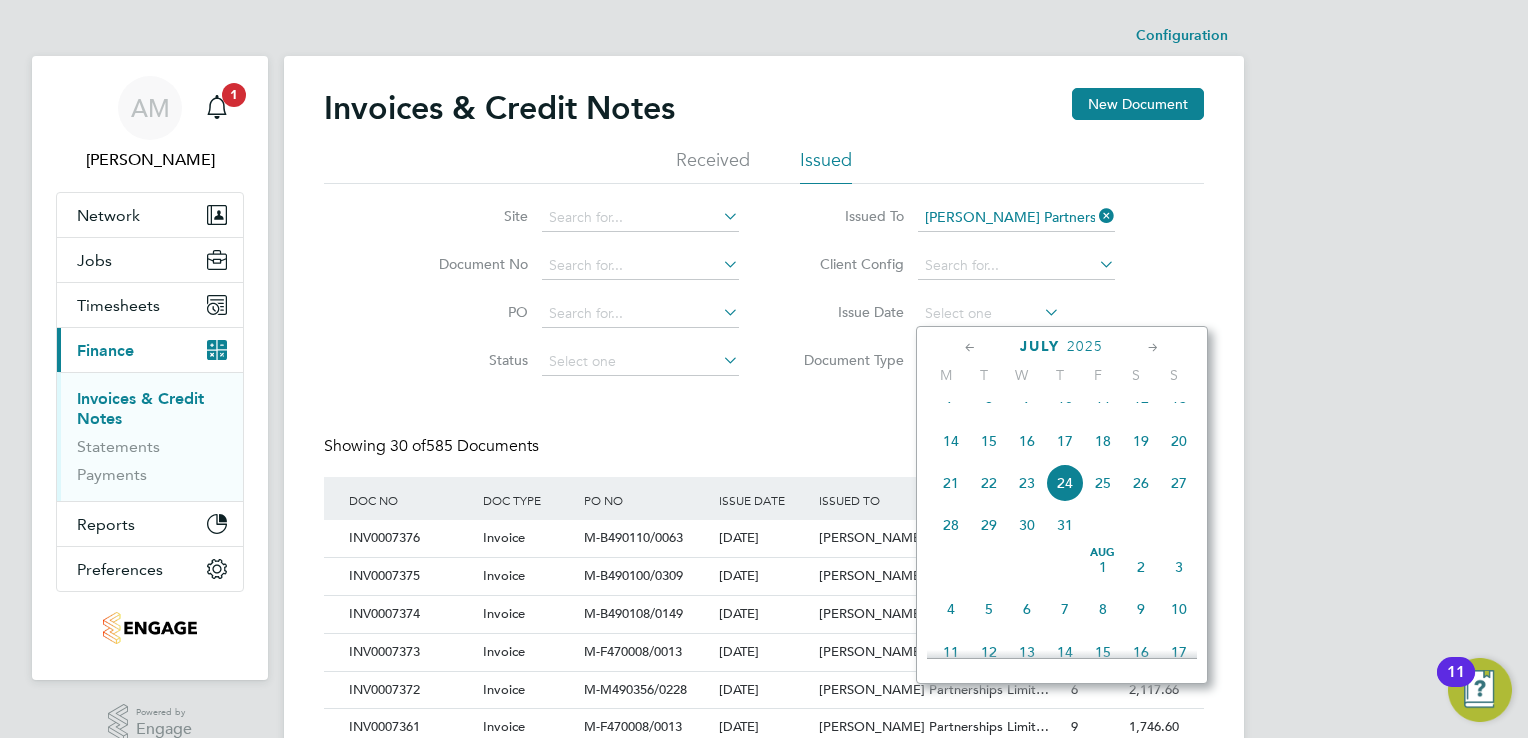 click 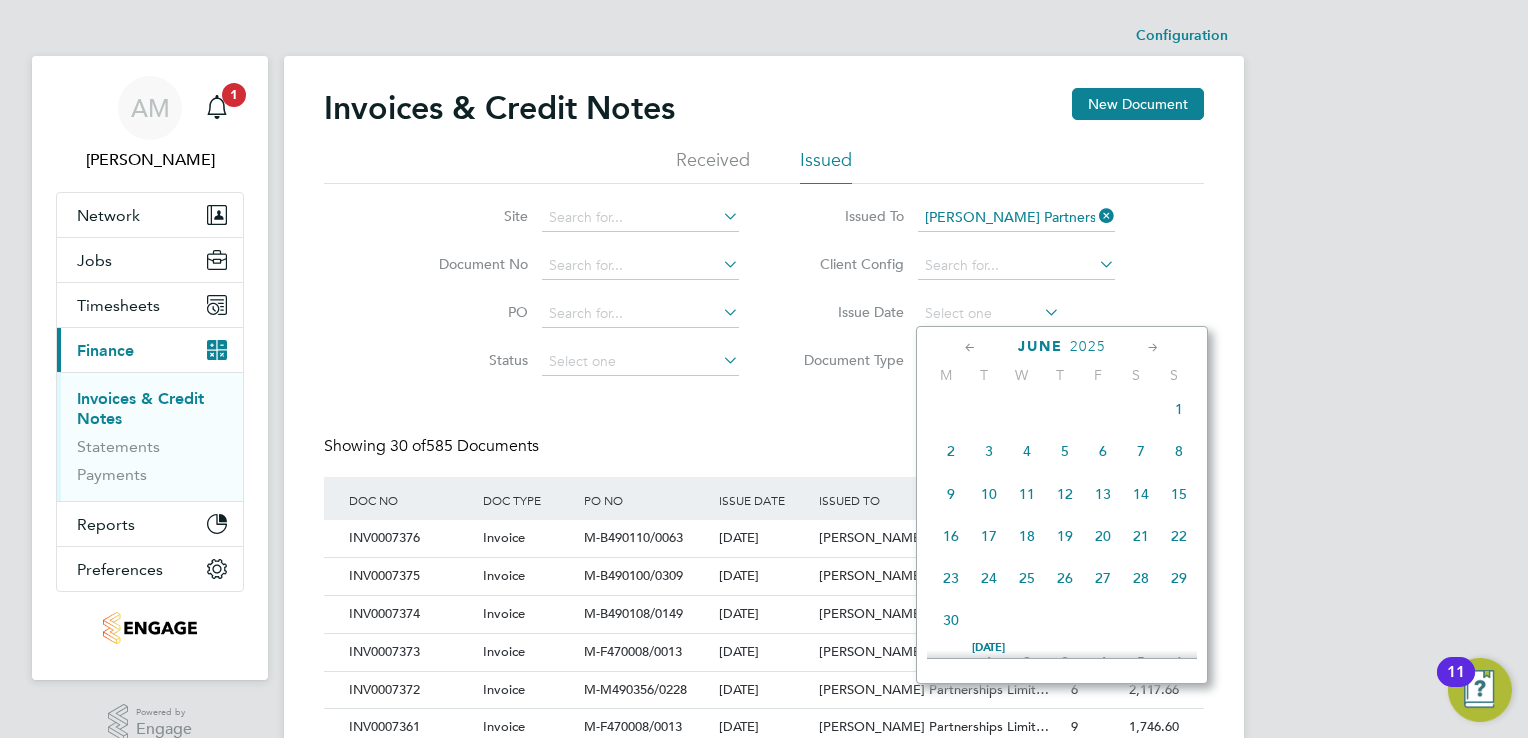 click on "18" 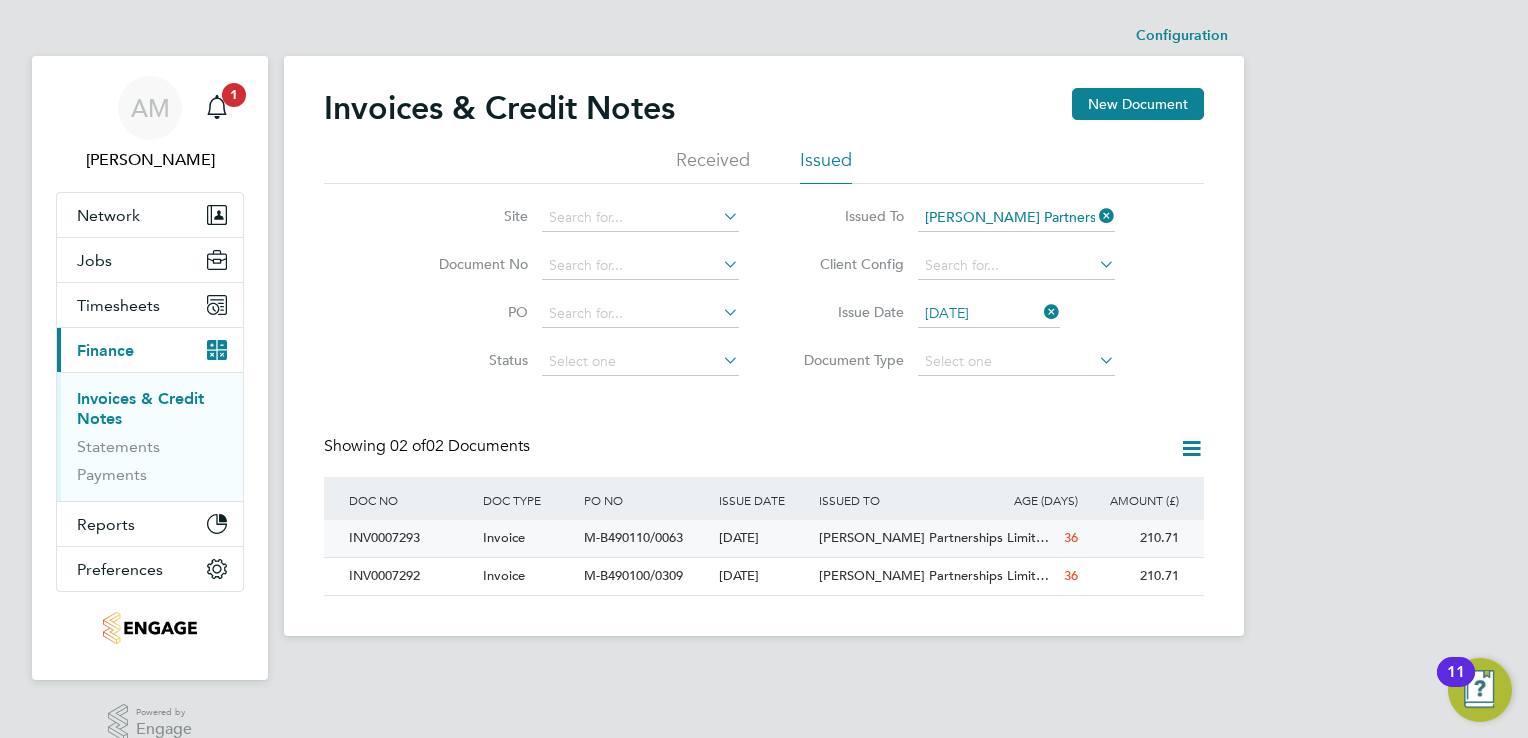 click on "INV0007293" 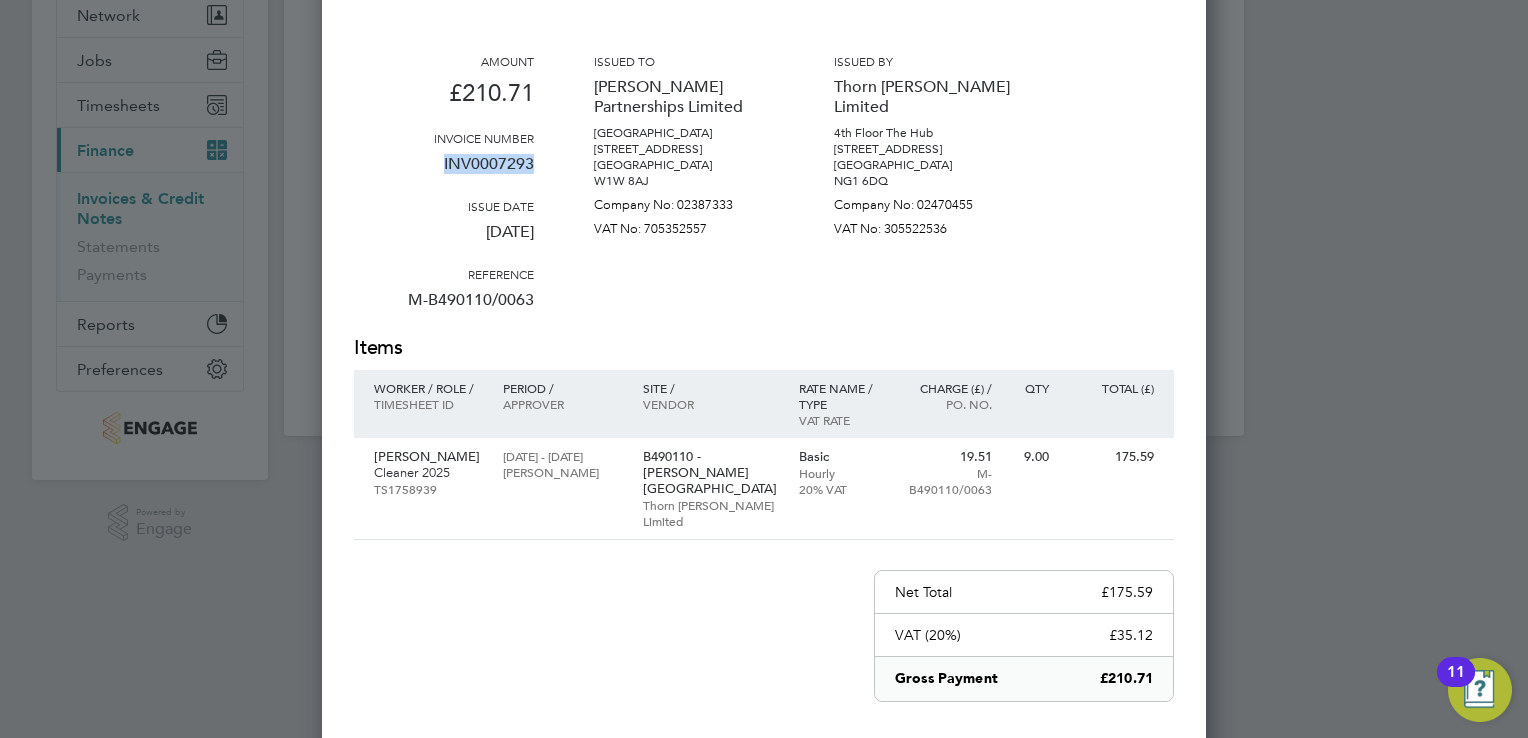 drag, startPoint x: 444, startPoint y: 164, endPoint x: 532, endPoint y: 171, distance: 88.27797 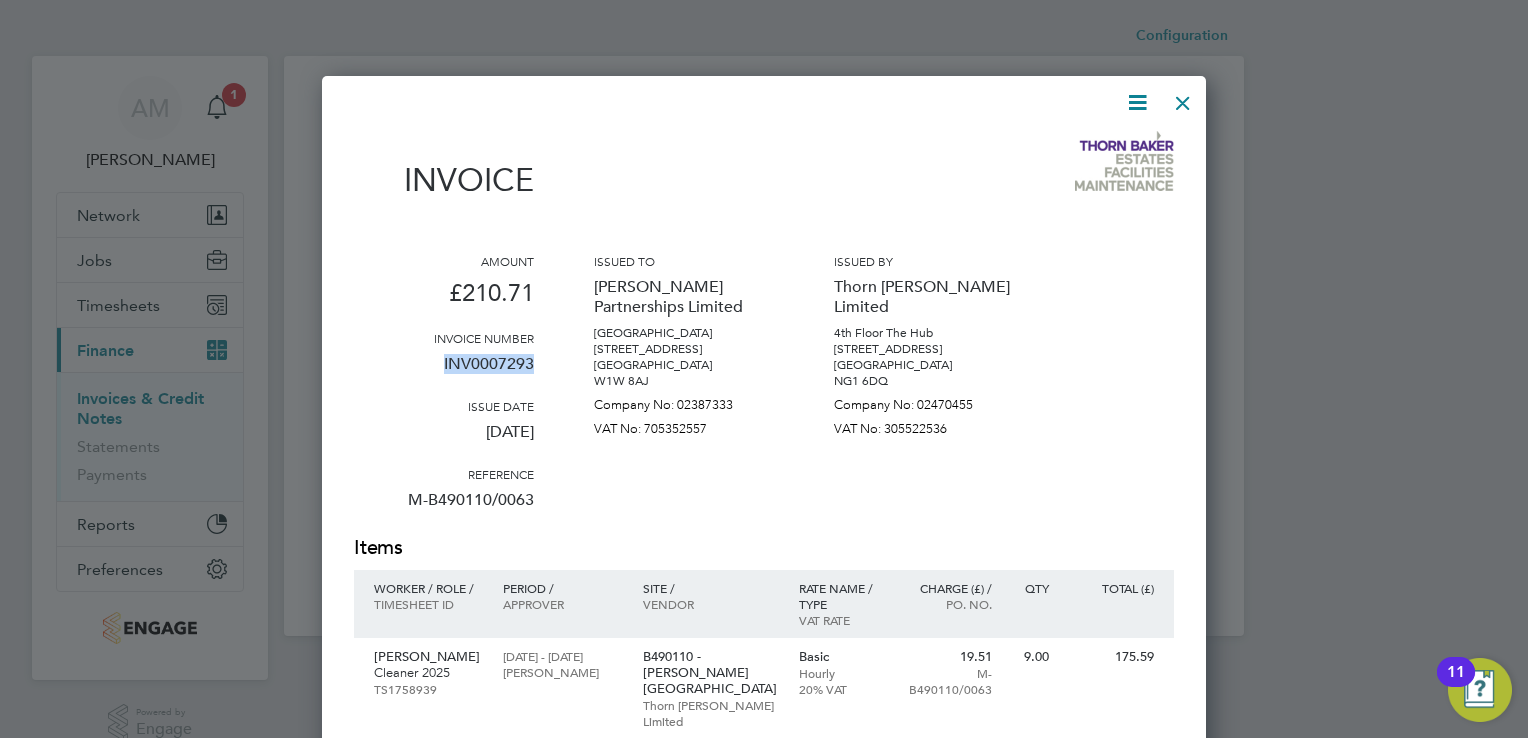 click at bounding box center [1183, 98] 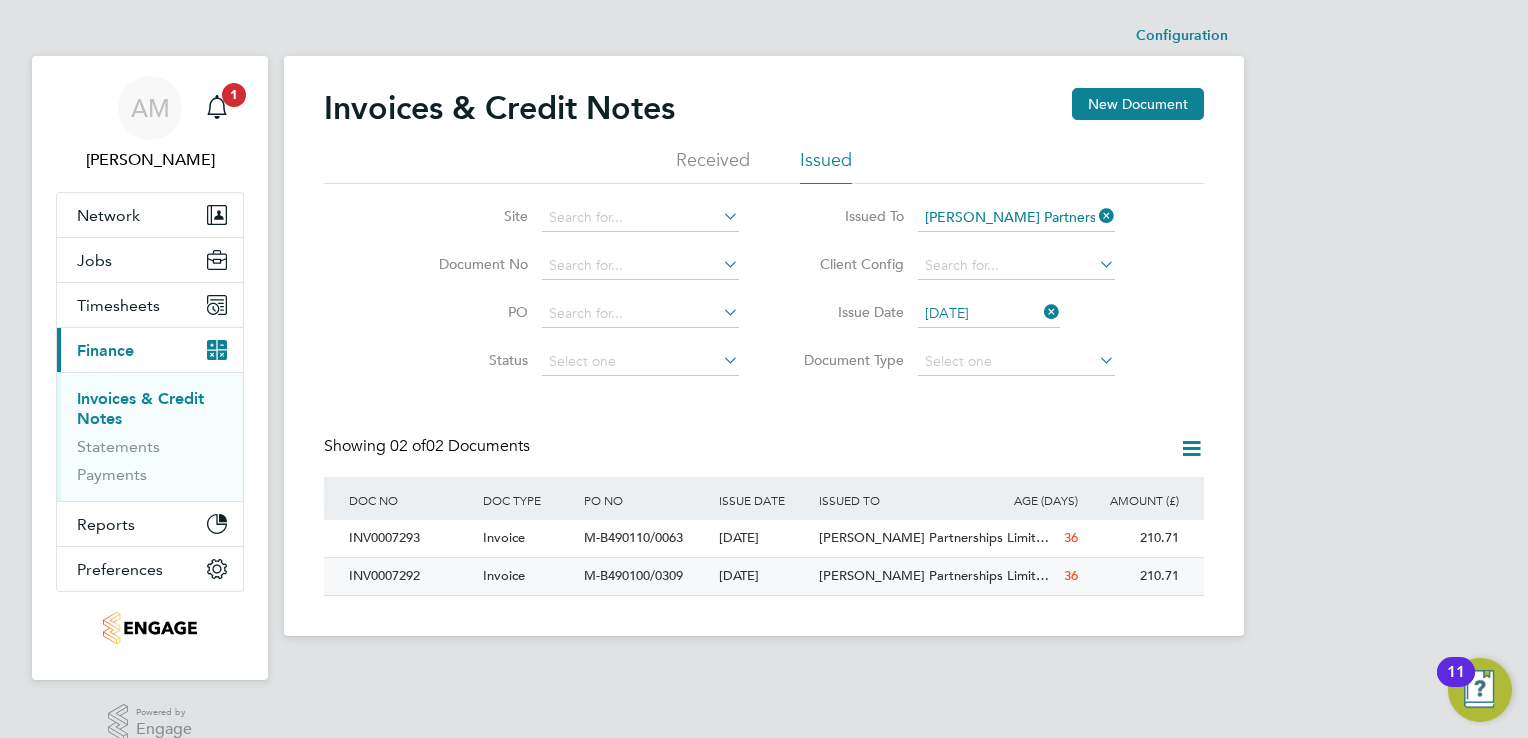 click on "INV0007292" 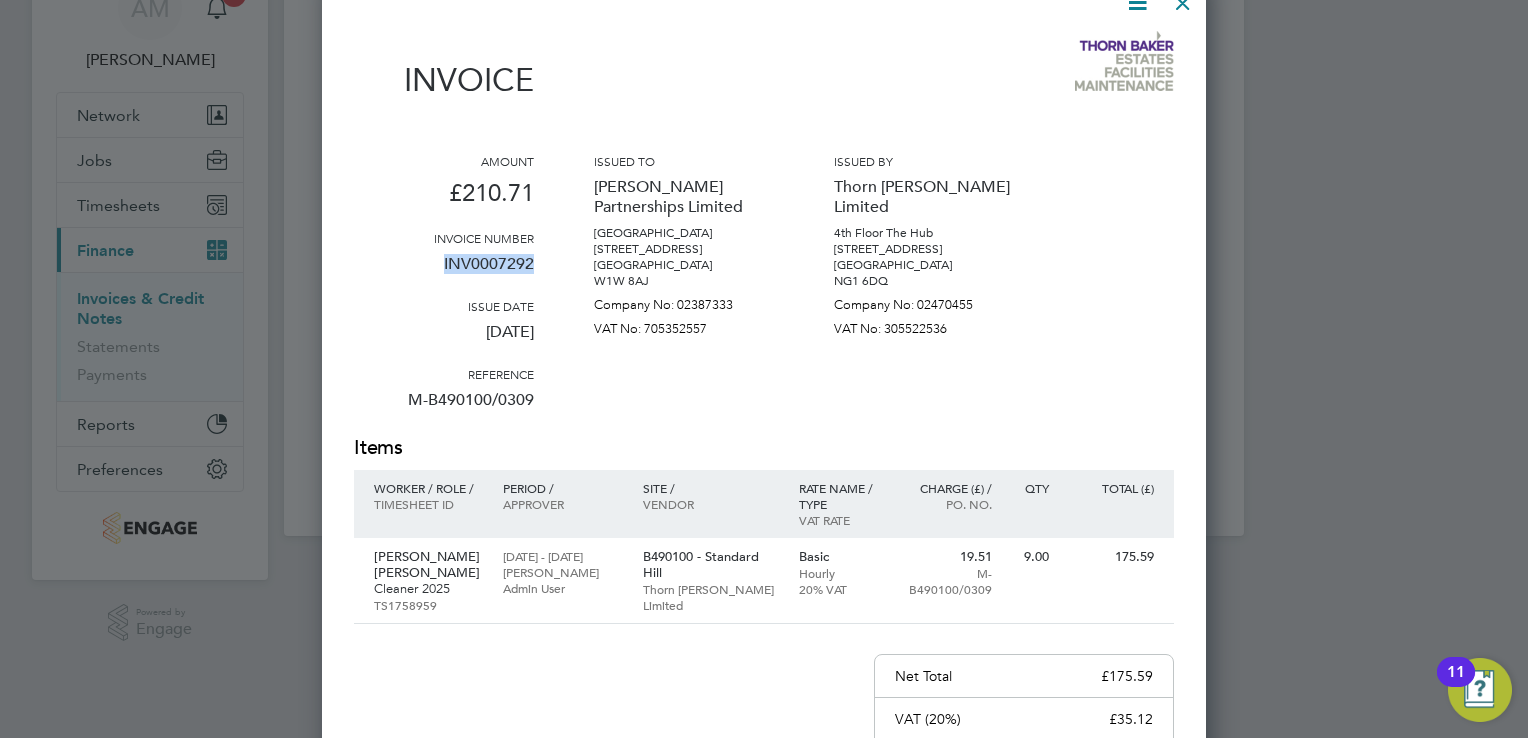 drag, startPoint x: 443, startPoint y: 258, endPoint x: 547, endPoint y: 274, distance: 105.22357 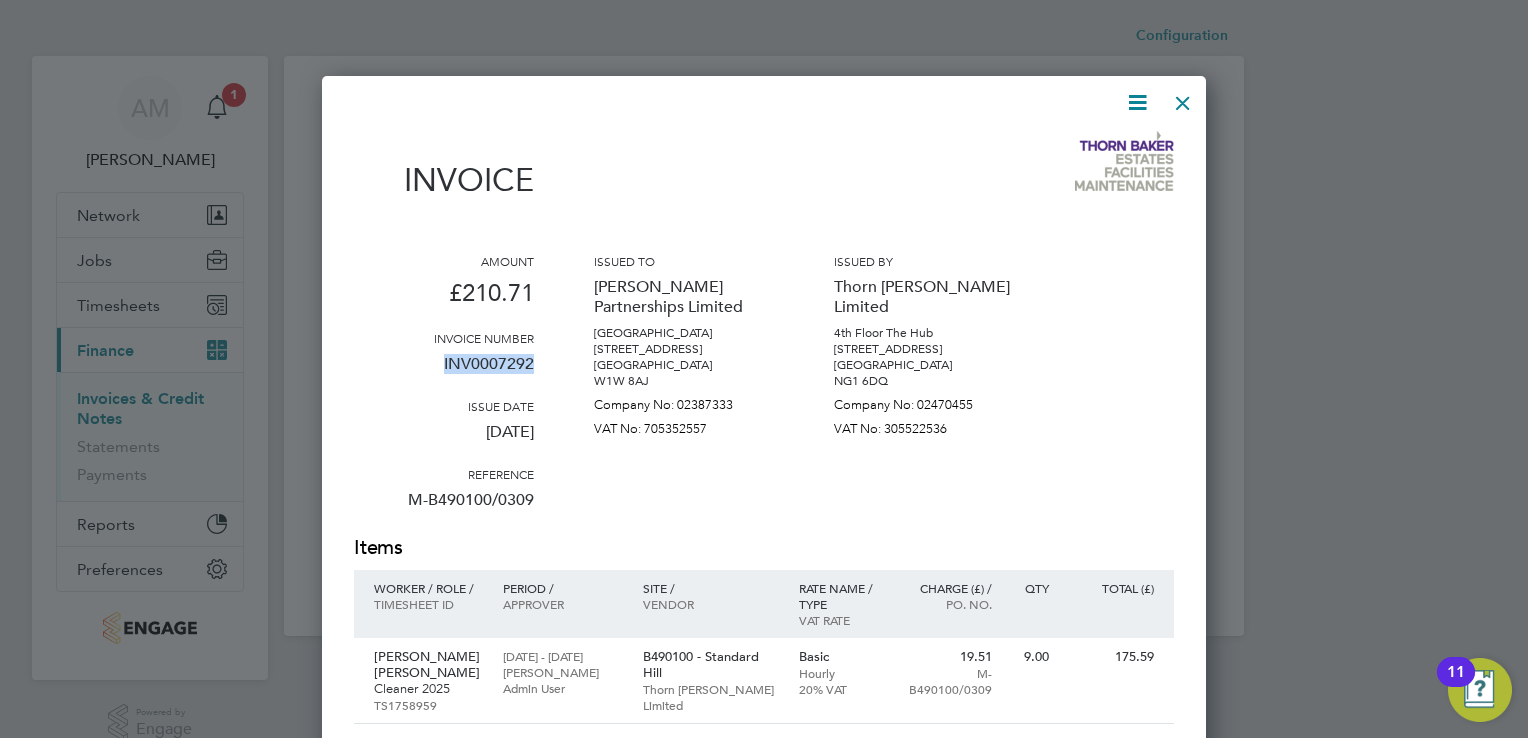 click at bounding box center (1183, 98) 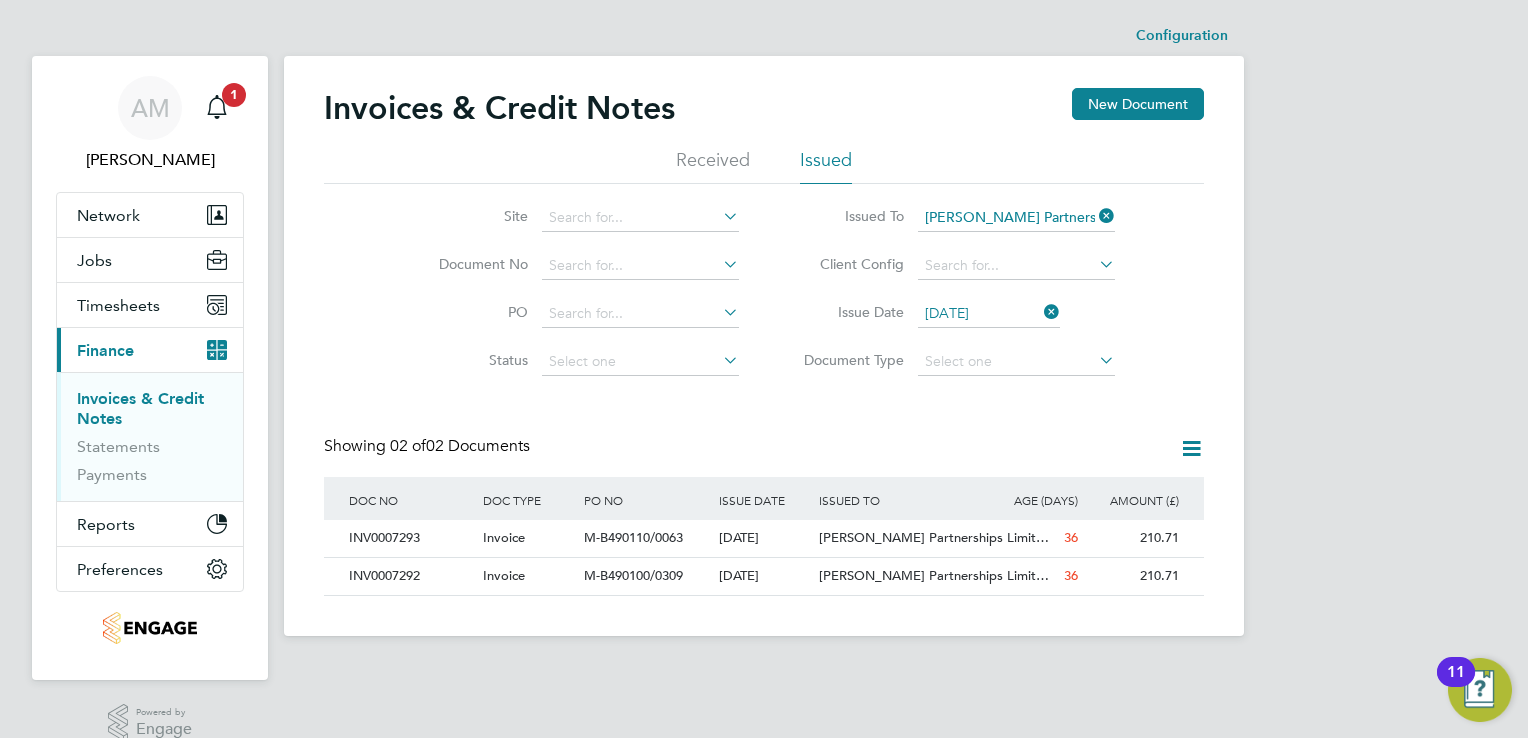 click 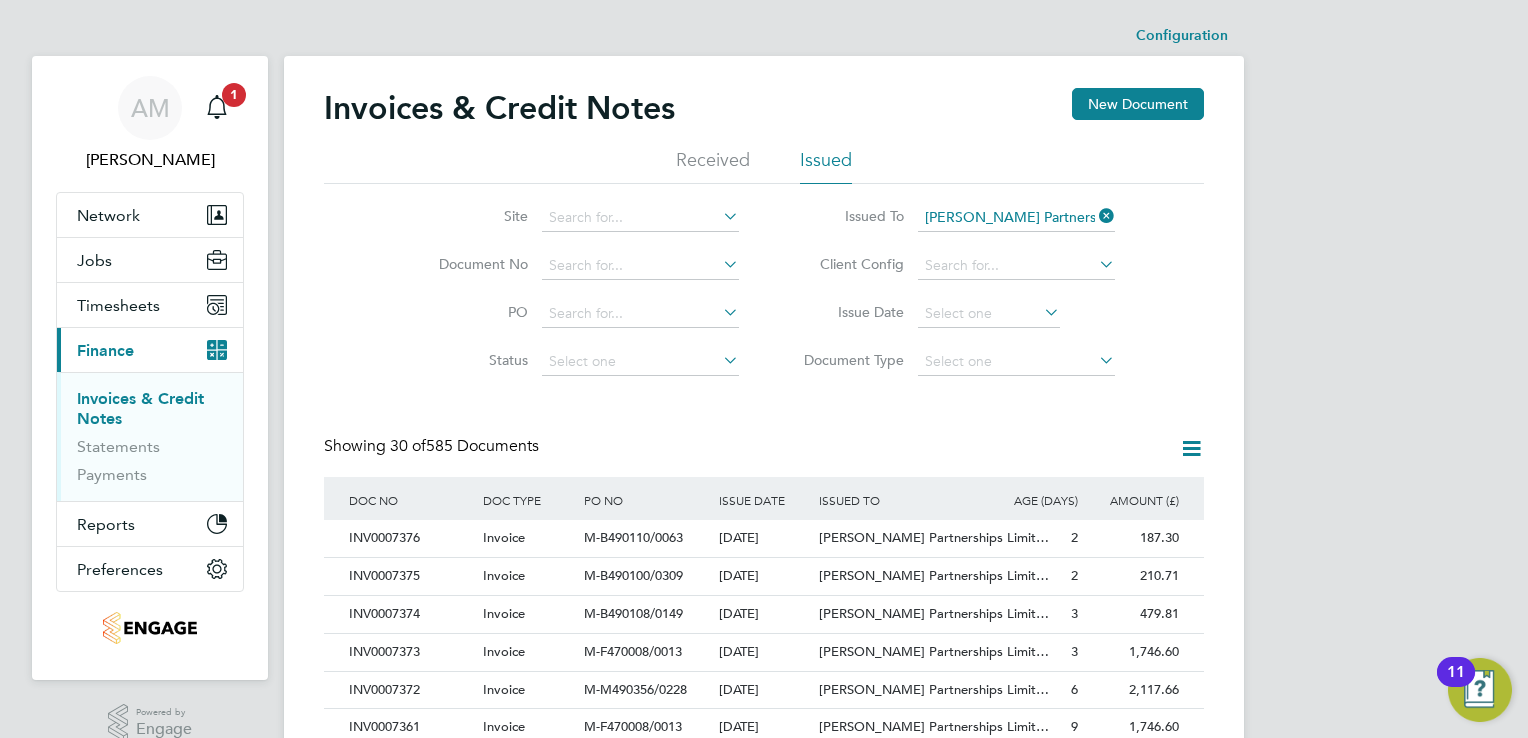 click 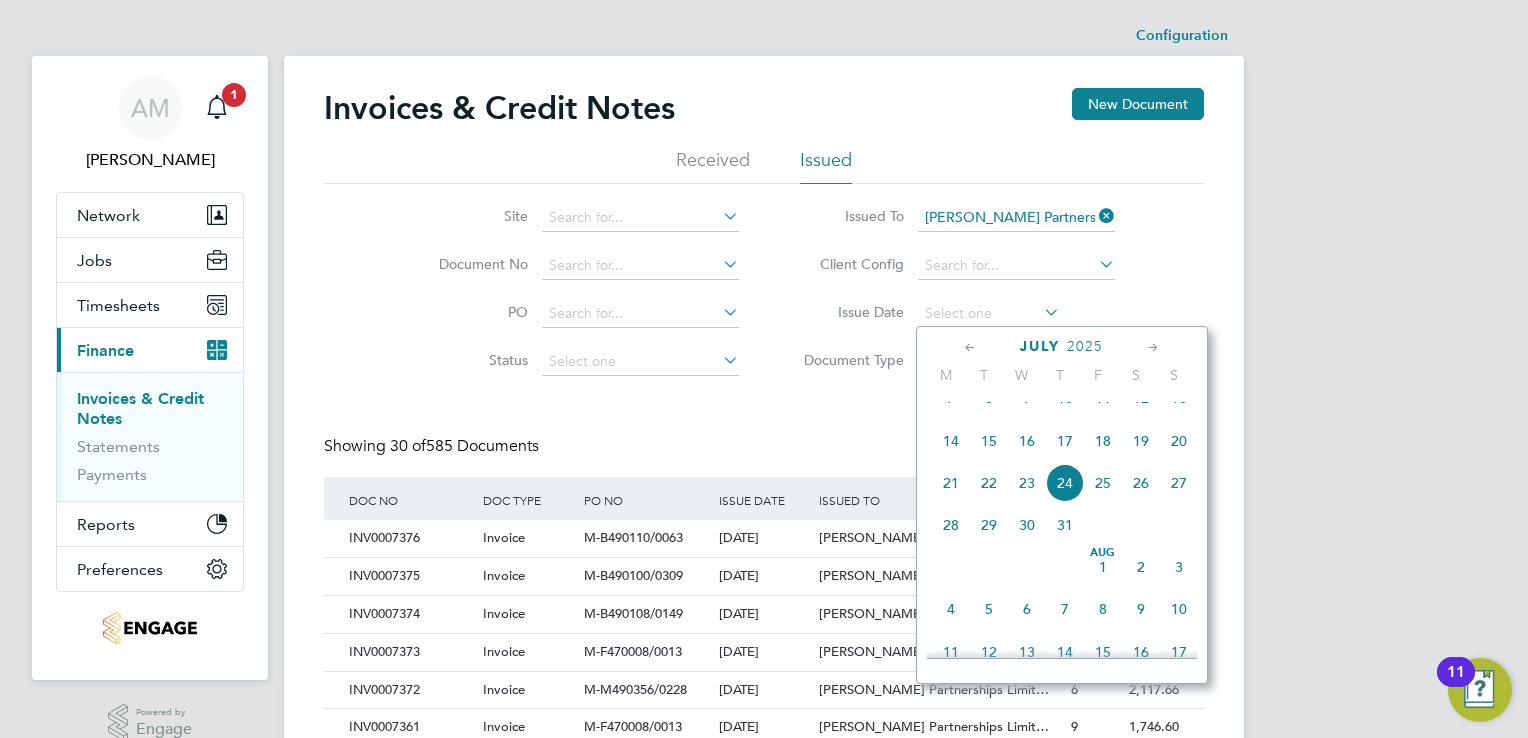 click 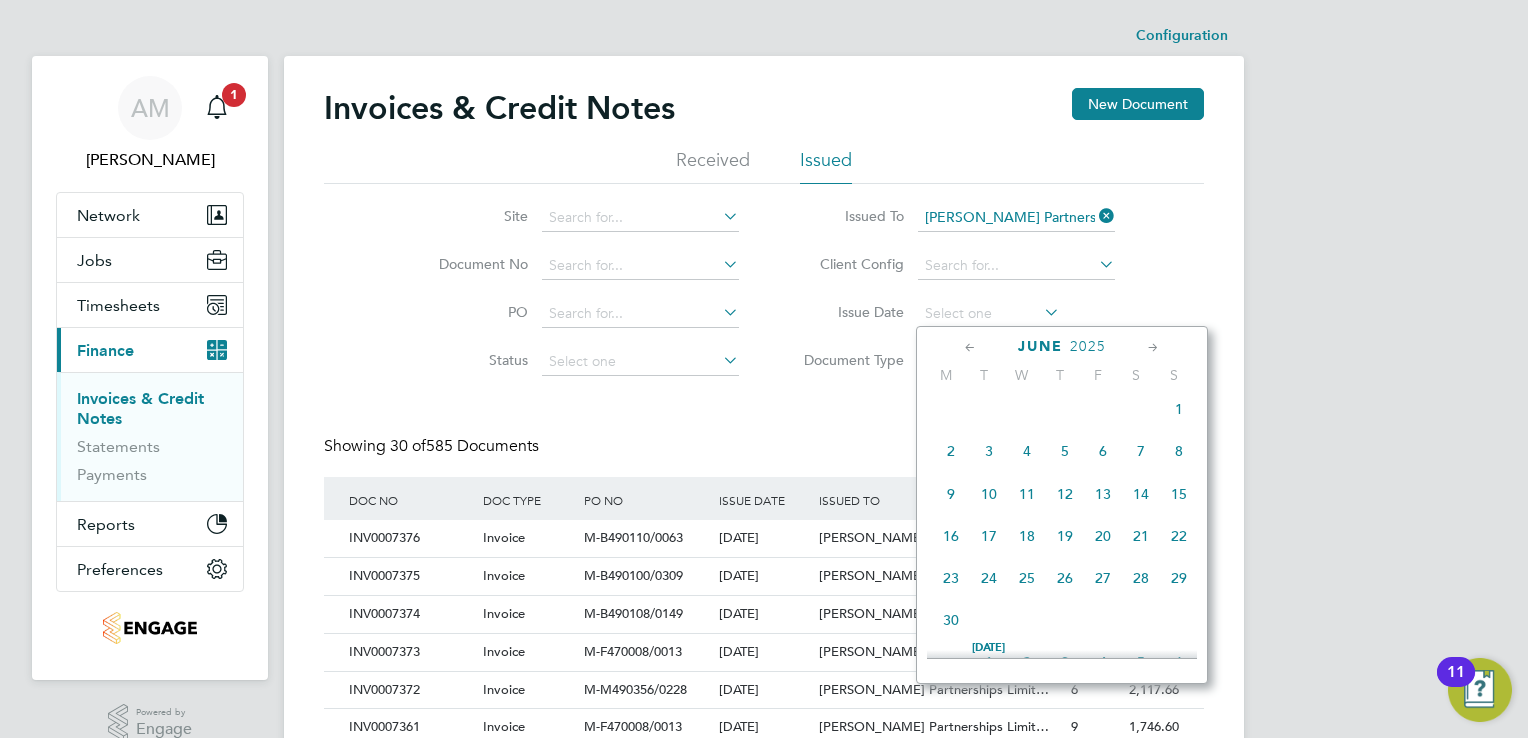 click on "19" 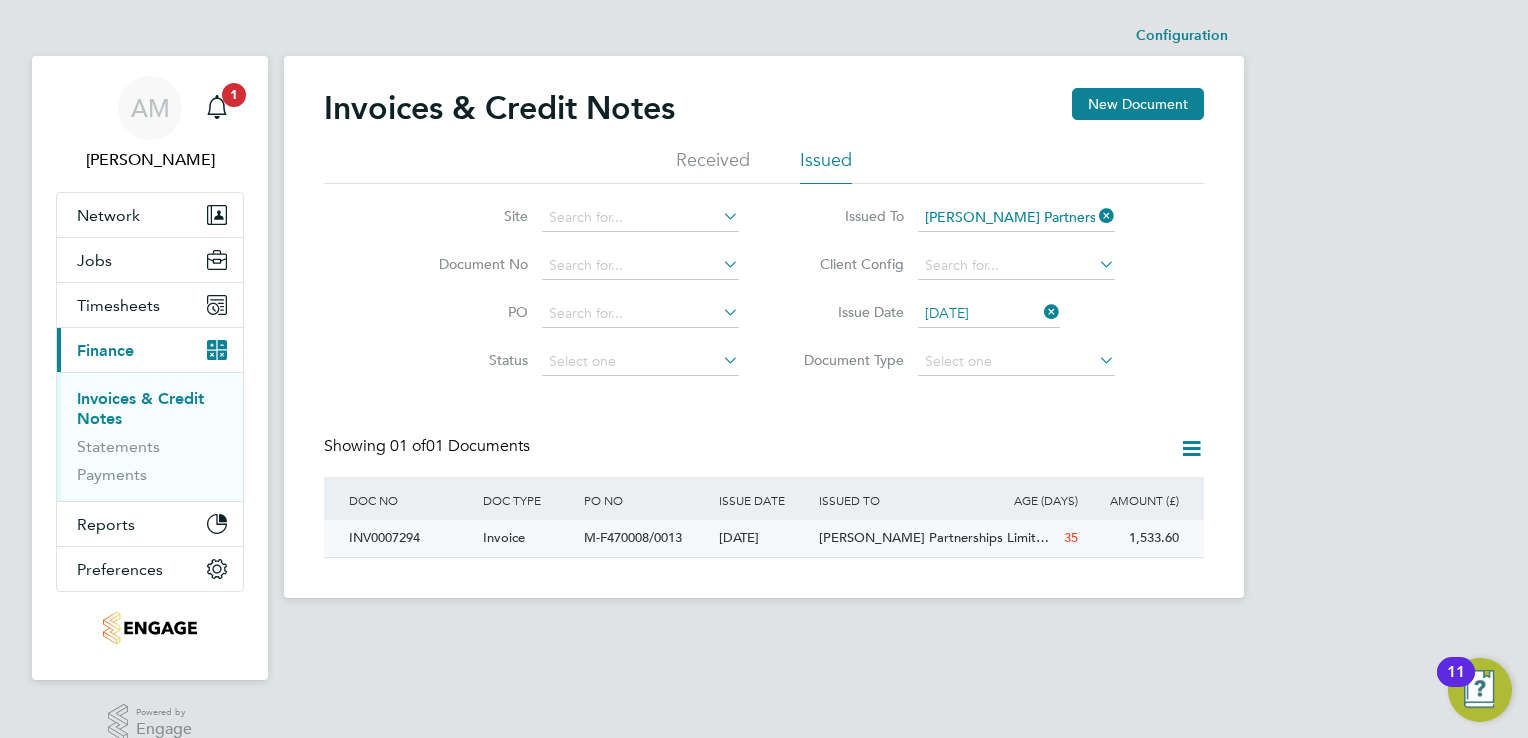 click on "INV0007294" 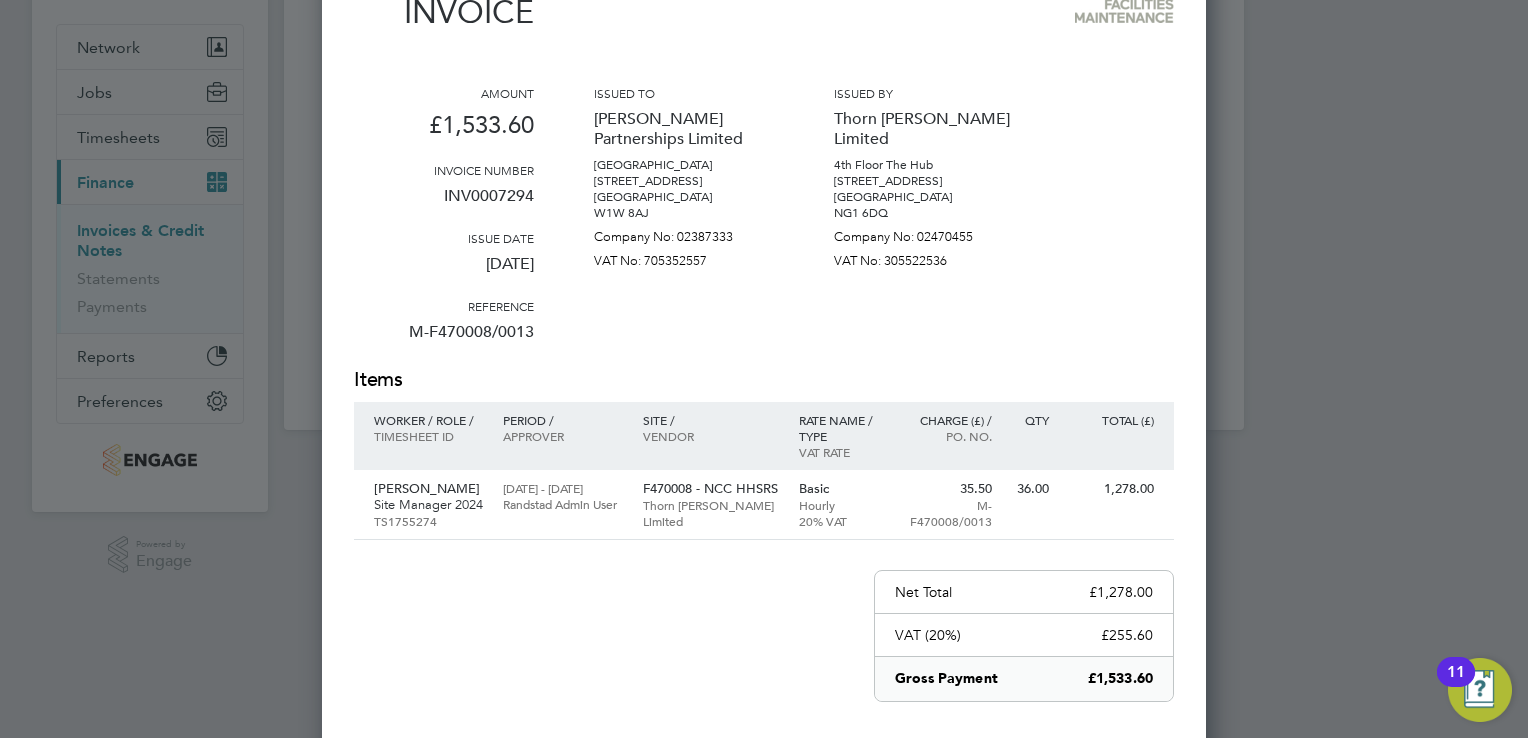 scroll, scrollTop: 200, scrollLeft: 0, axis: vertical 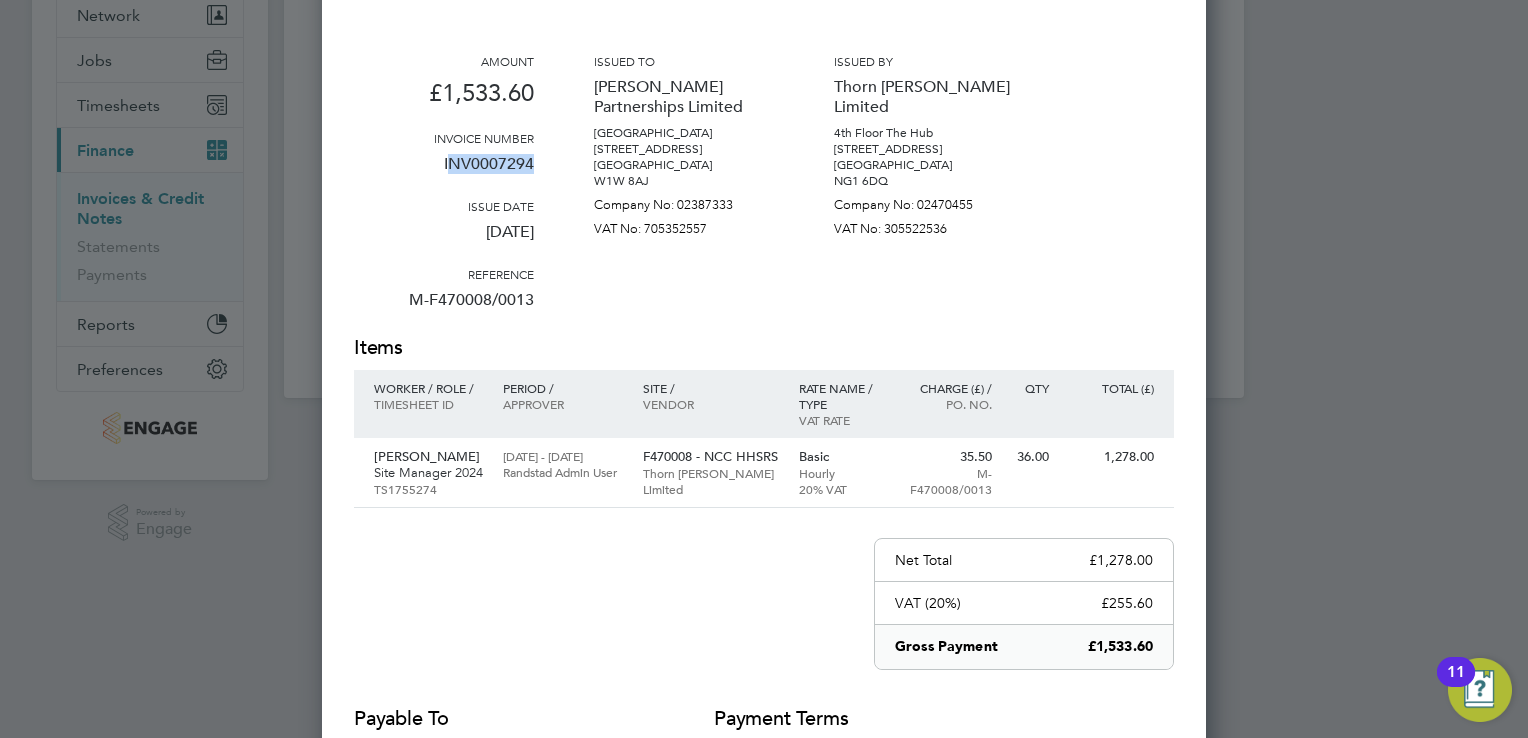 drag, startPoint x: 447, startPoint y: 162, endPoint x: 531, endPoint y: 166, distance: 84.095184 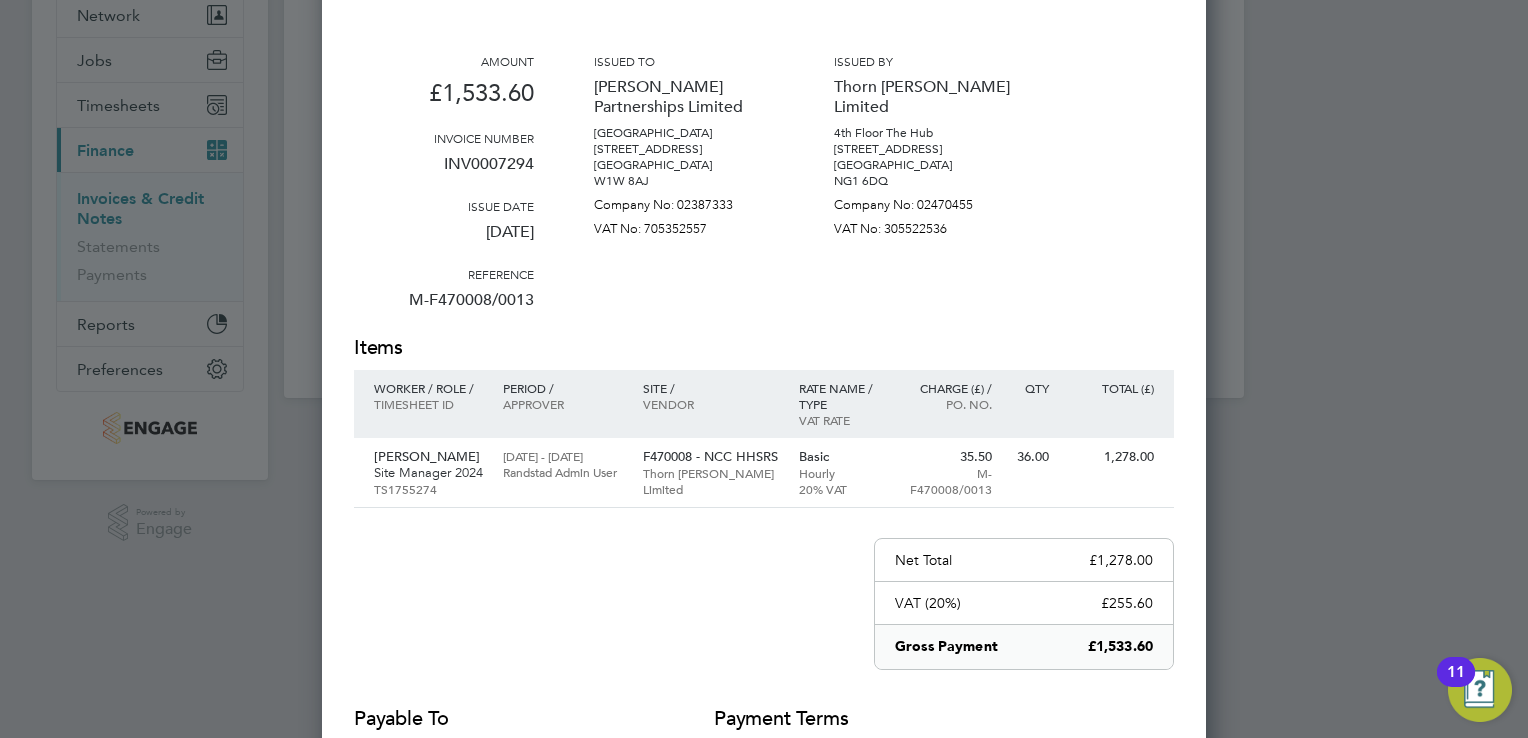 drag, startPoint x: 531, startPoint y: 166, endPoint x: 433, endPoint y: 178, distance: 98.731964 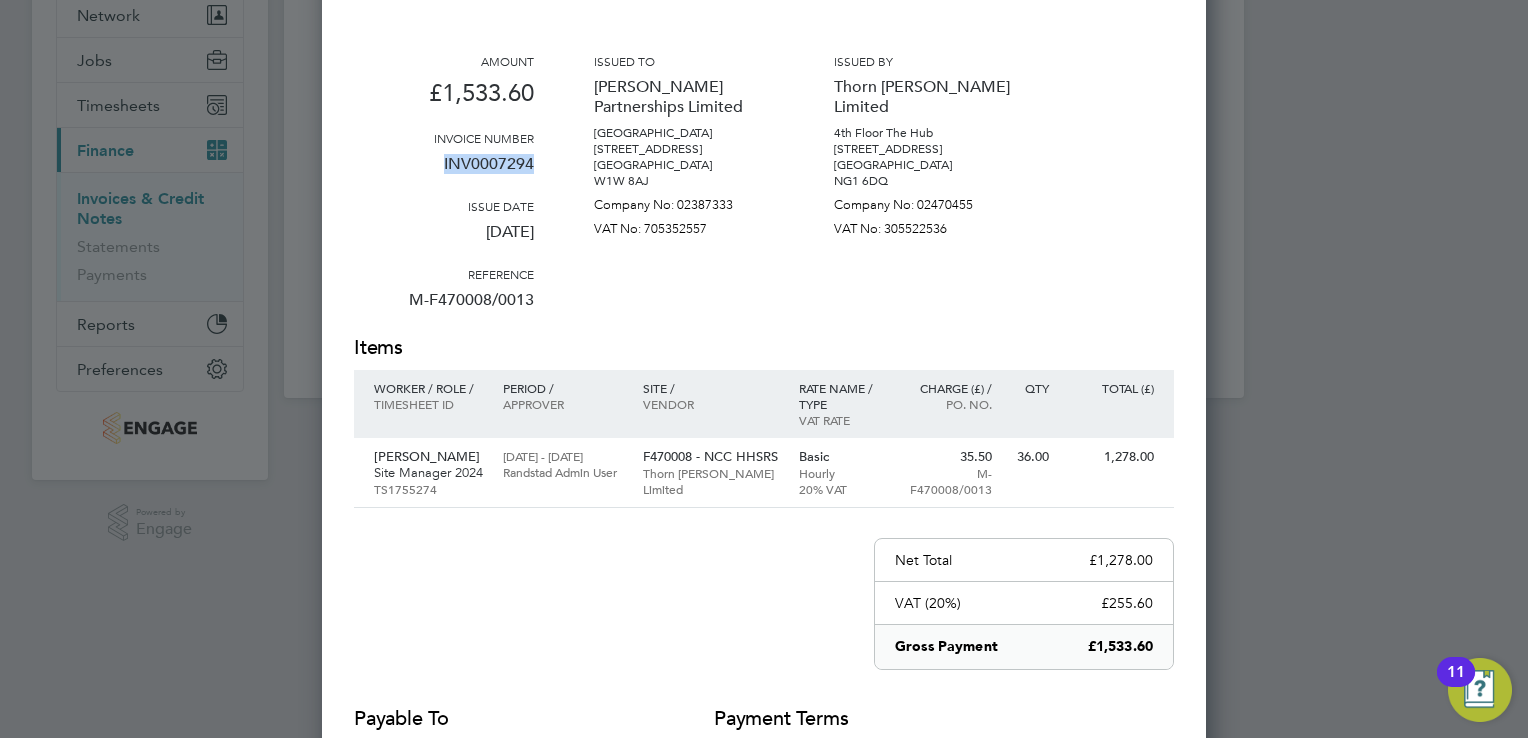 drag, startPoint x: 441, startPoint y: 158, endPoint x: 533, endPoint y: 174, distance: 93.38094 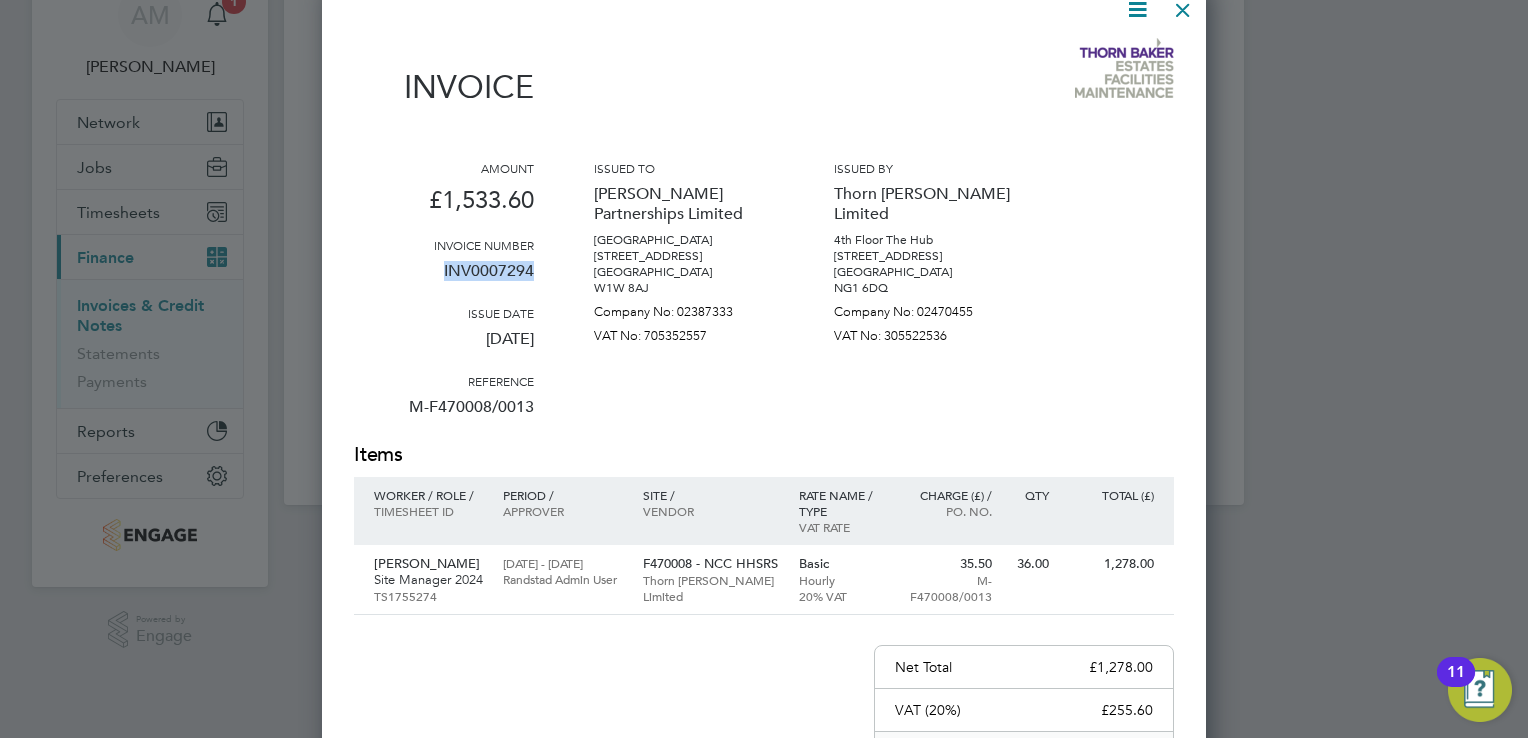 scroll, scrollTop: 0, scrollLeft: 0, axis: both 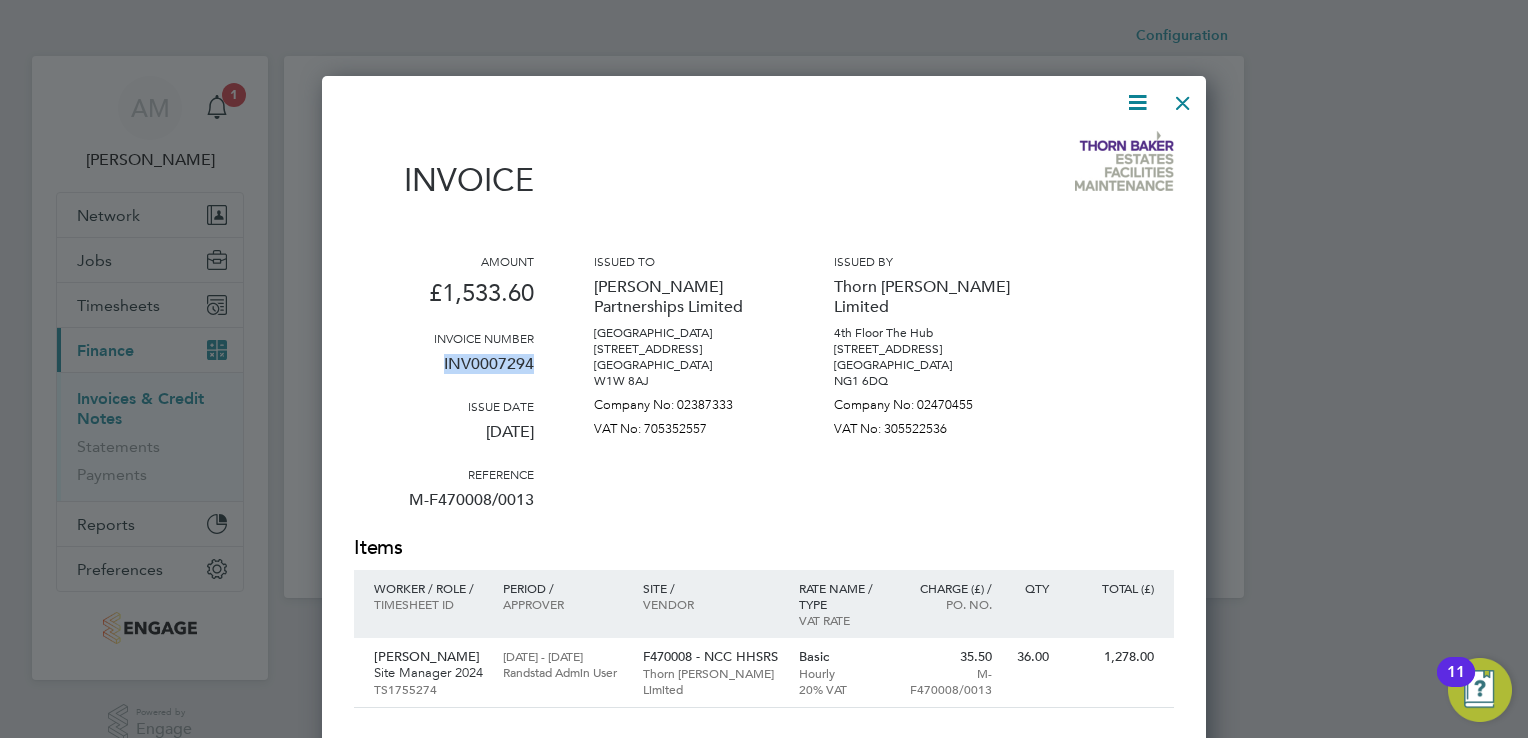 click at bounding box center [1183, 98] 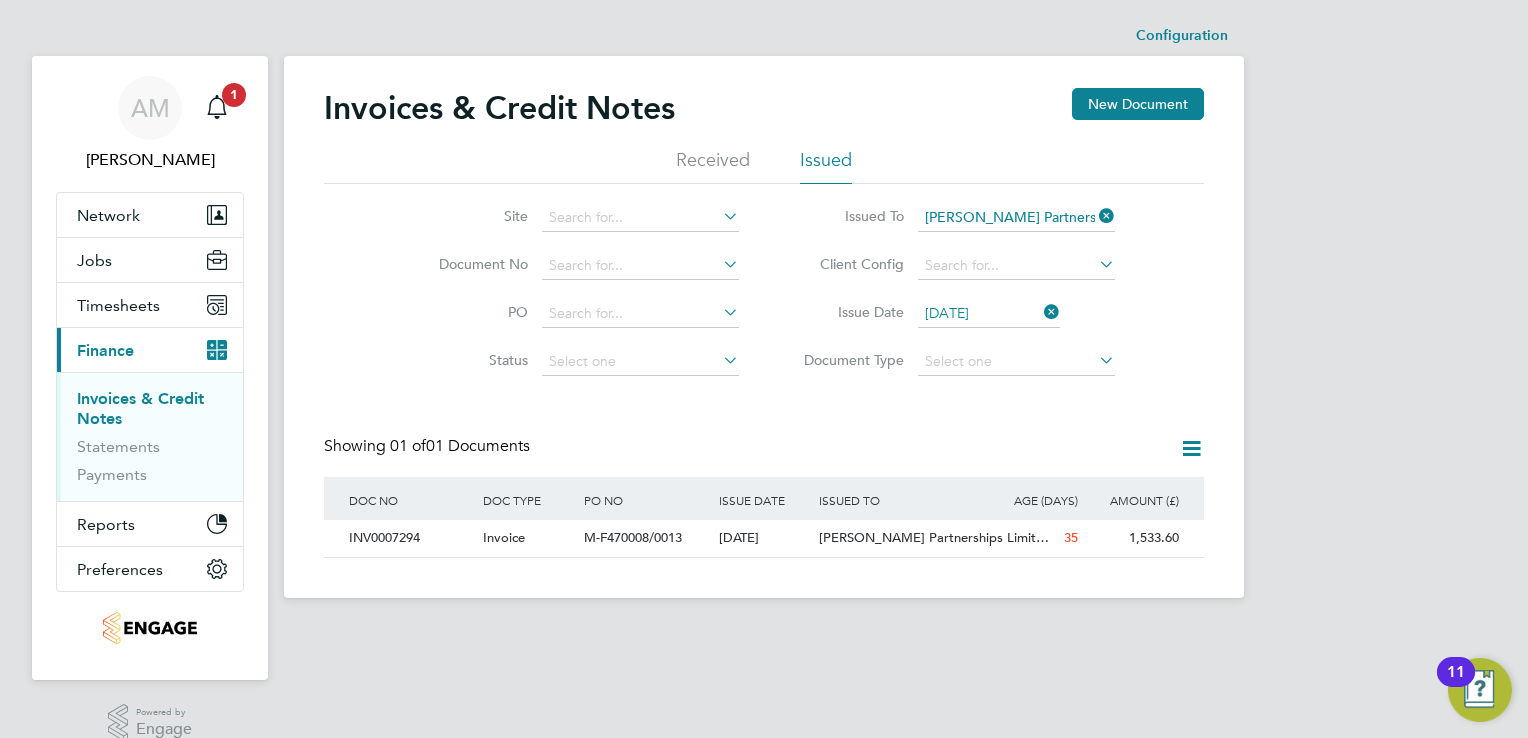 click 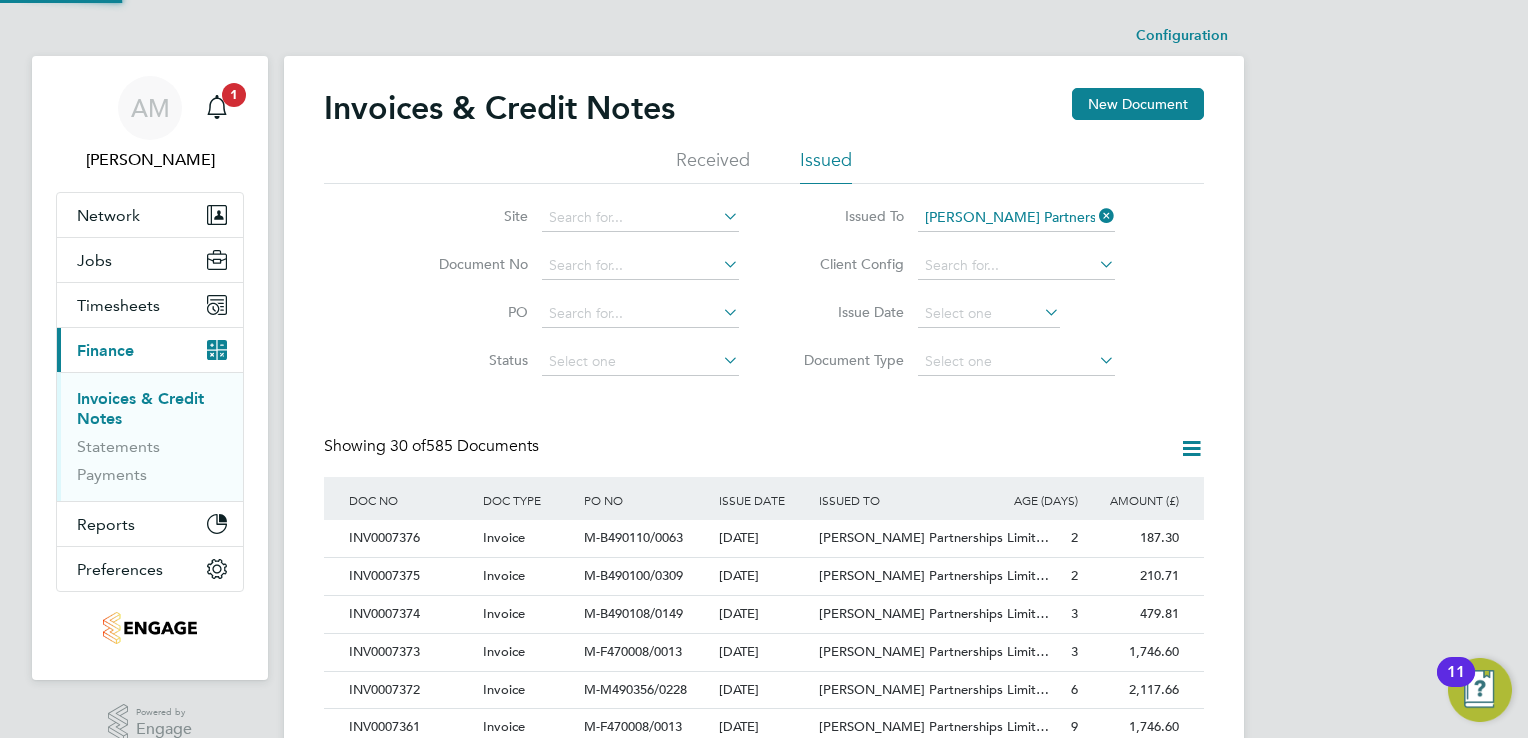scroll, scrollTop: 10, scrollLeft: 9, axis: both 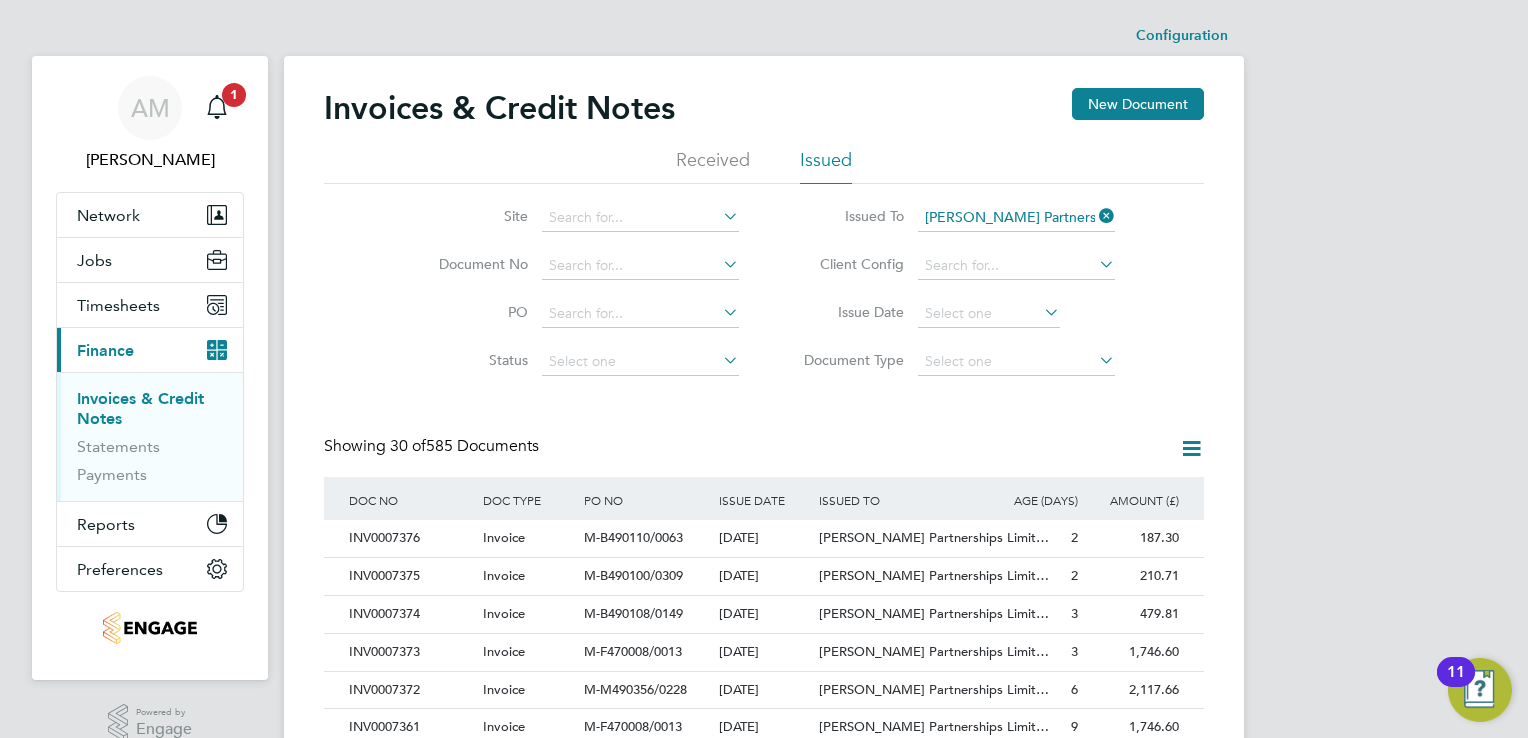click 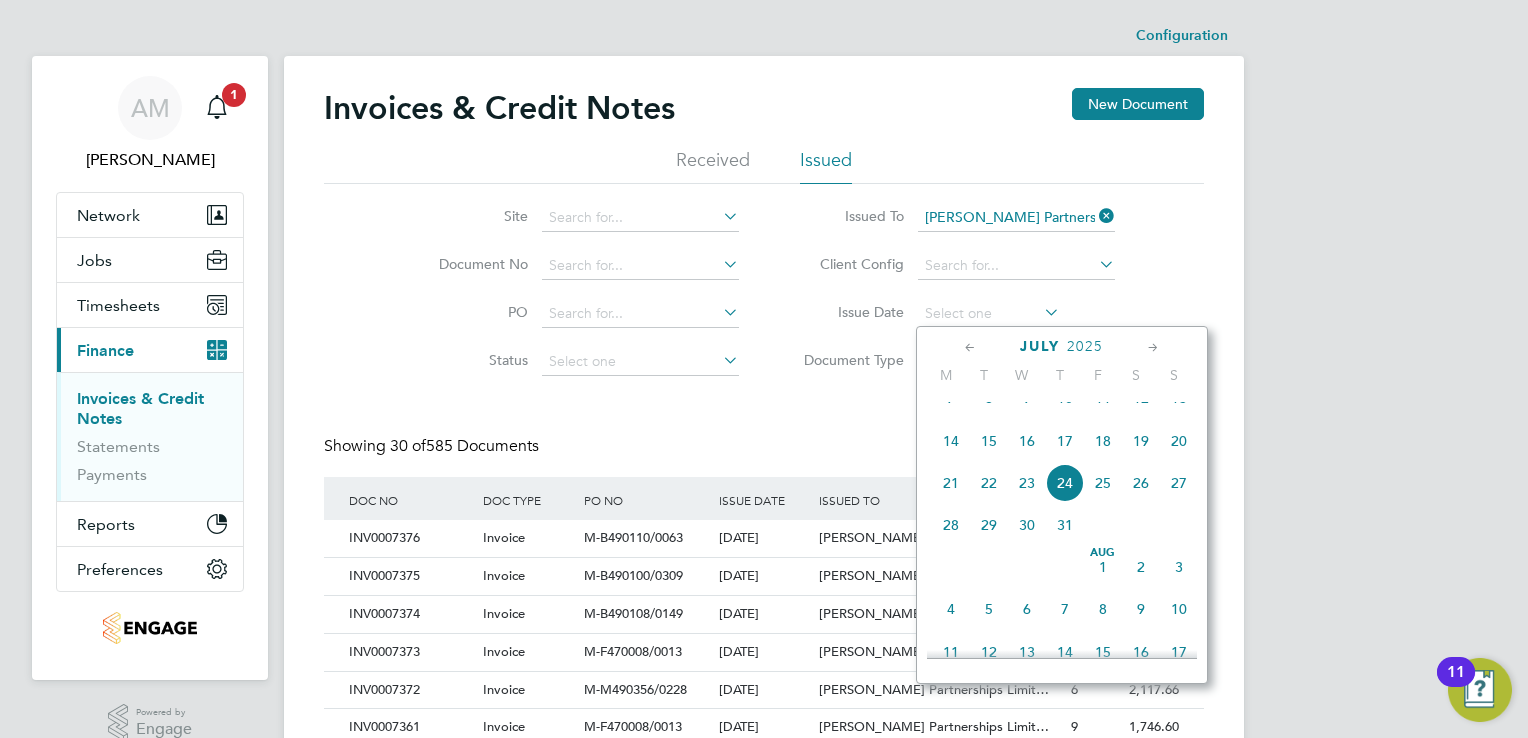 click 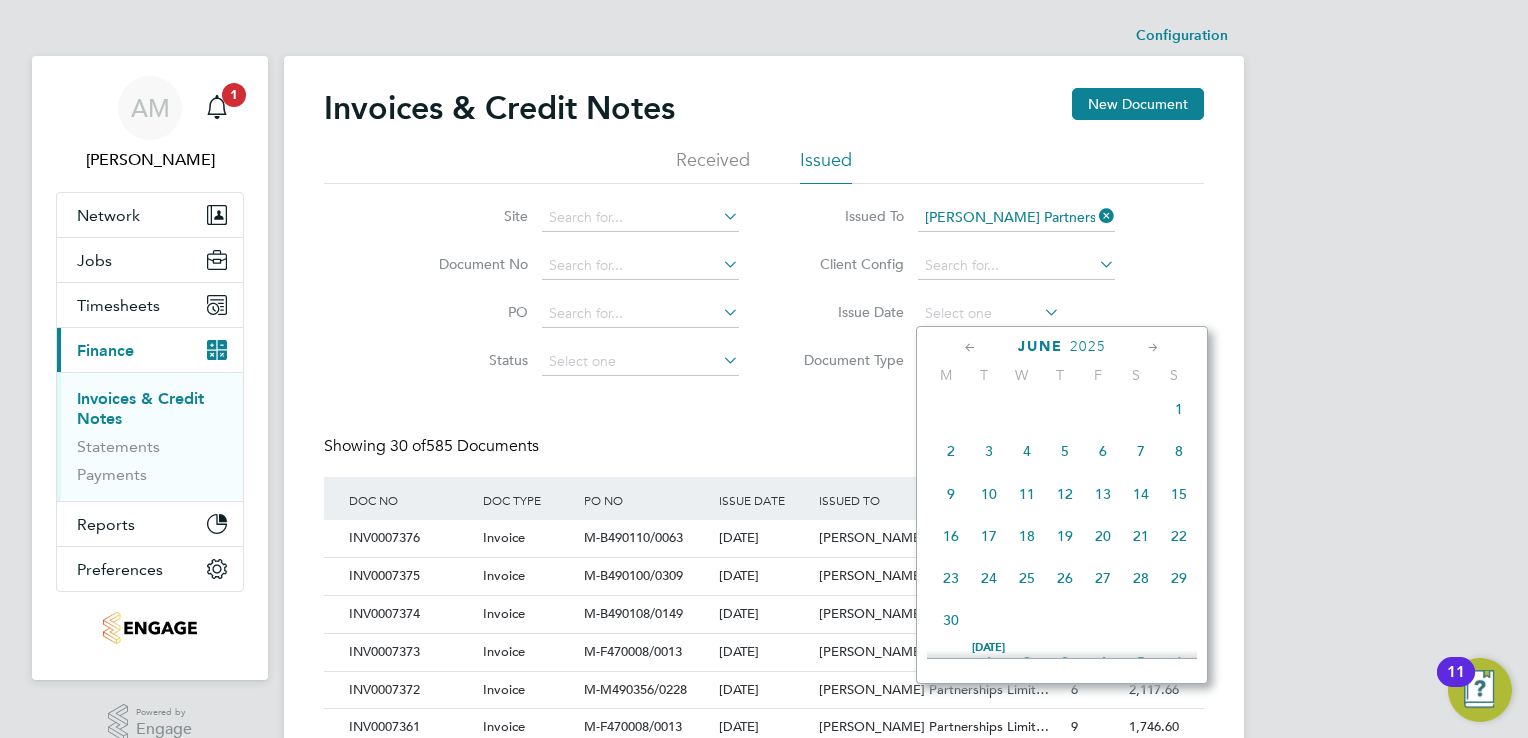 click on "20" 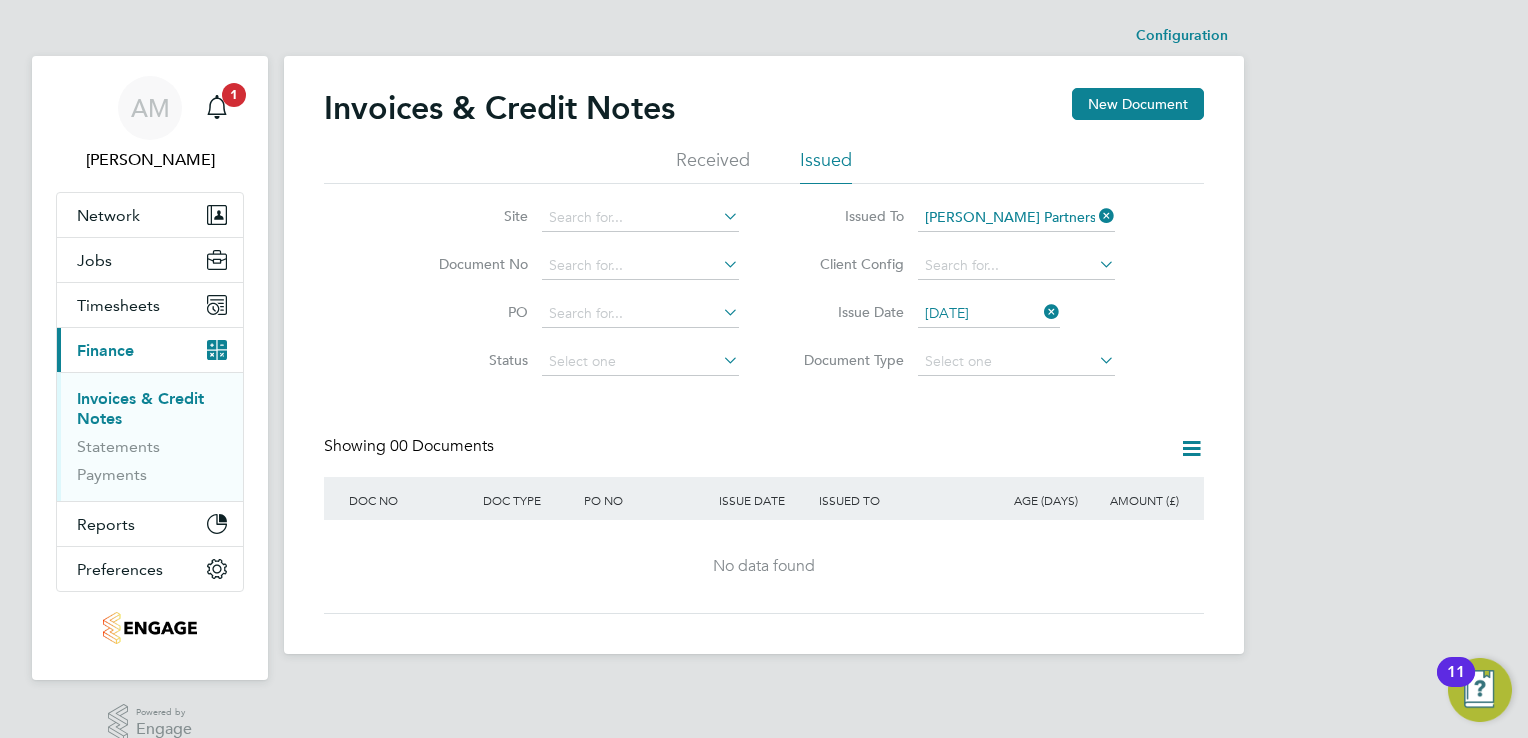 click 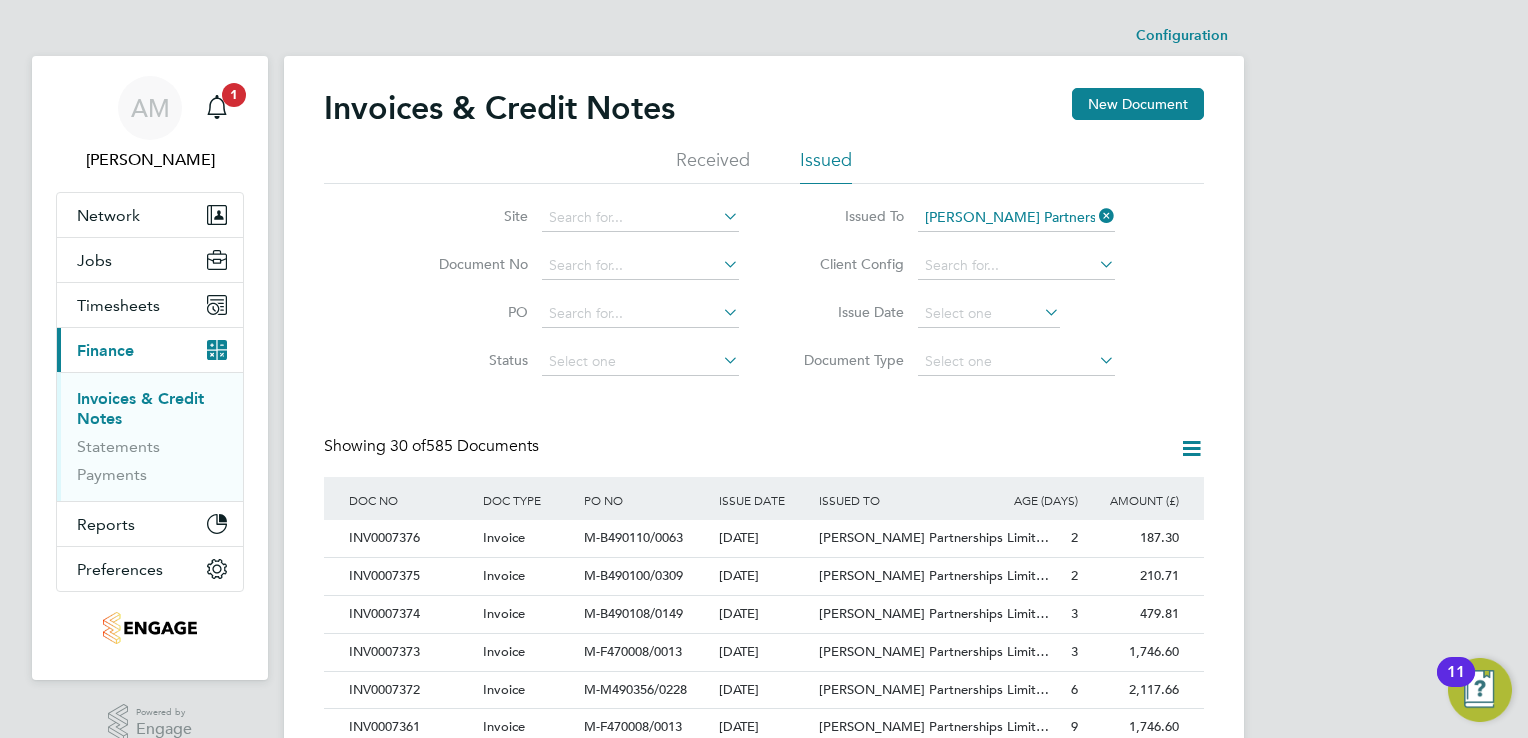 click 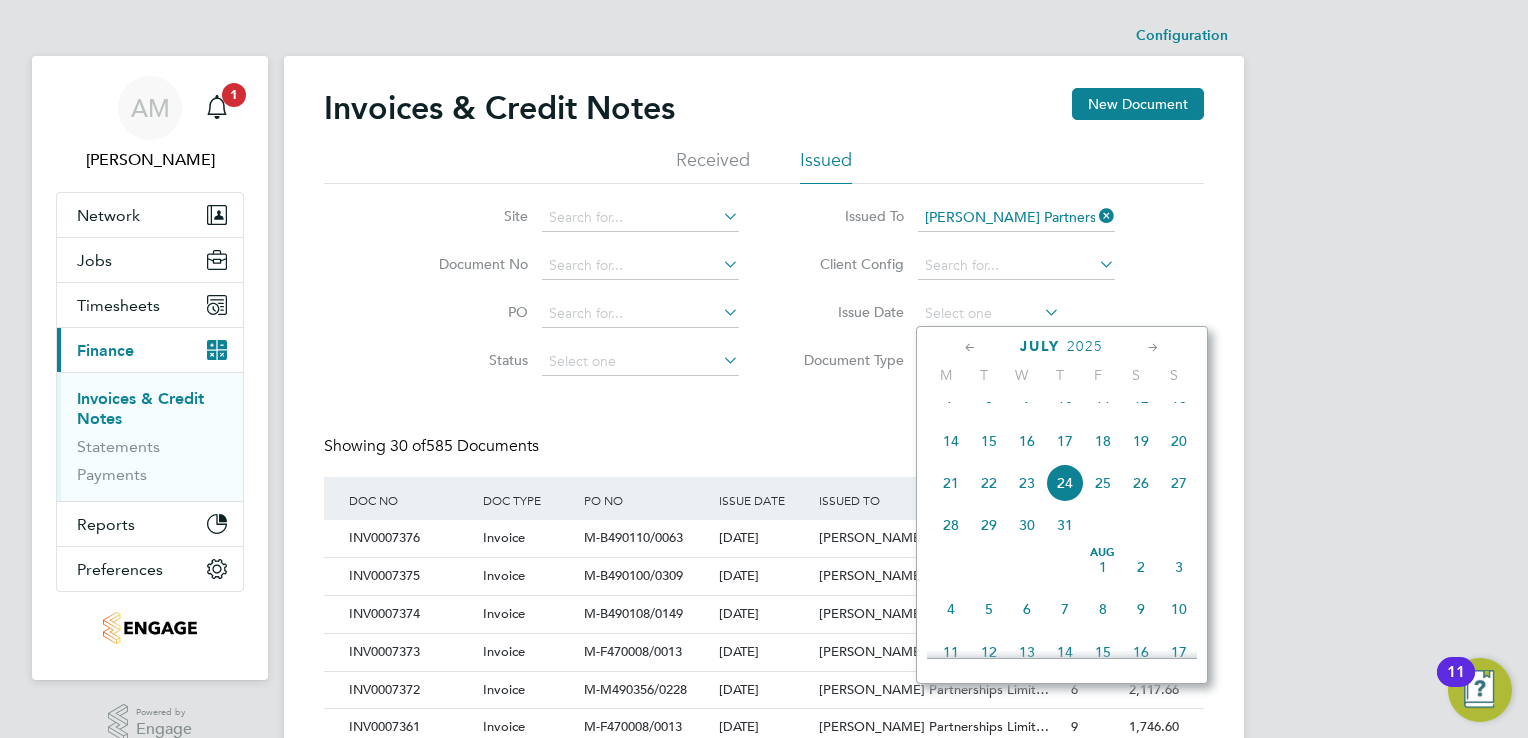 click on "[DATE]" 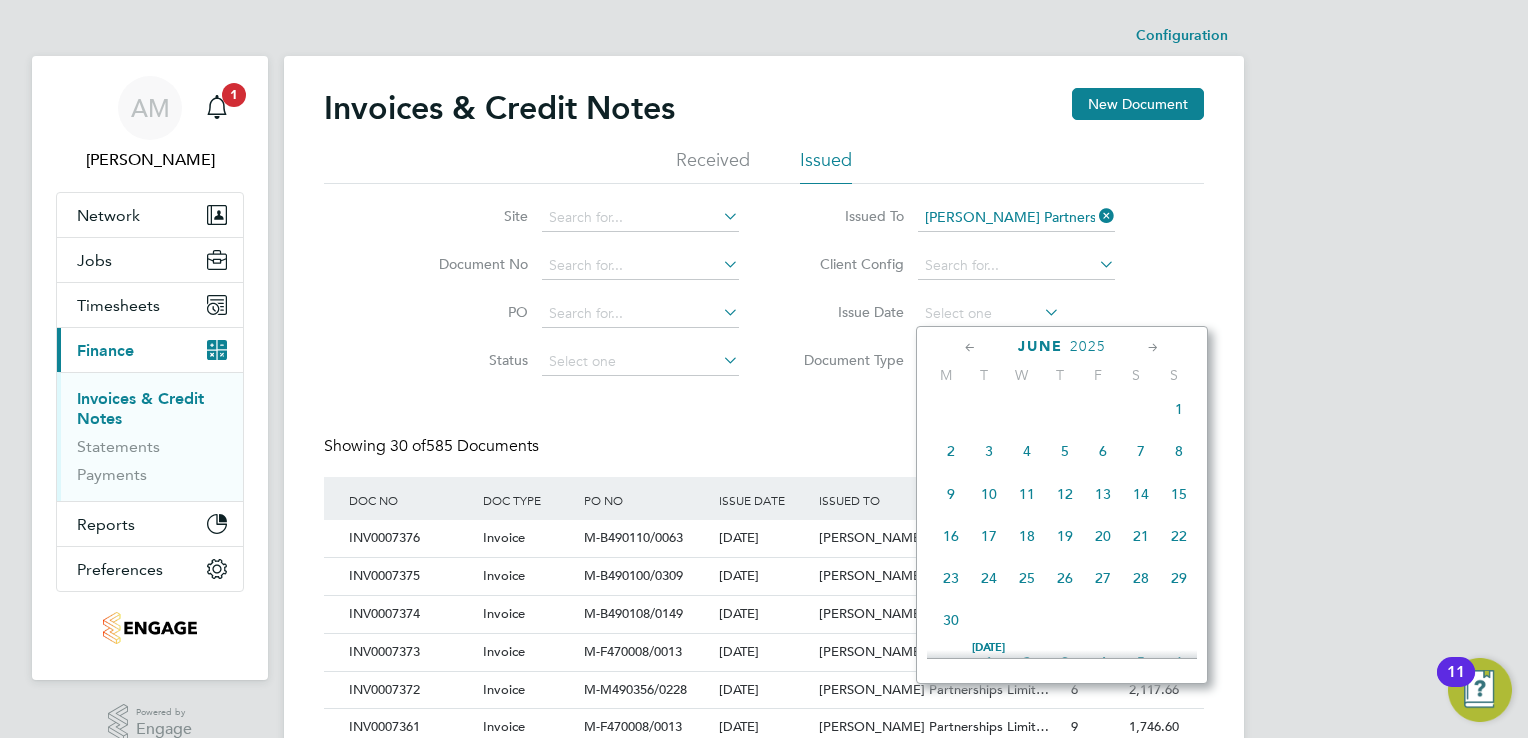 click on "23" 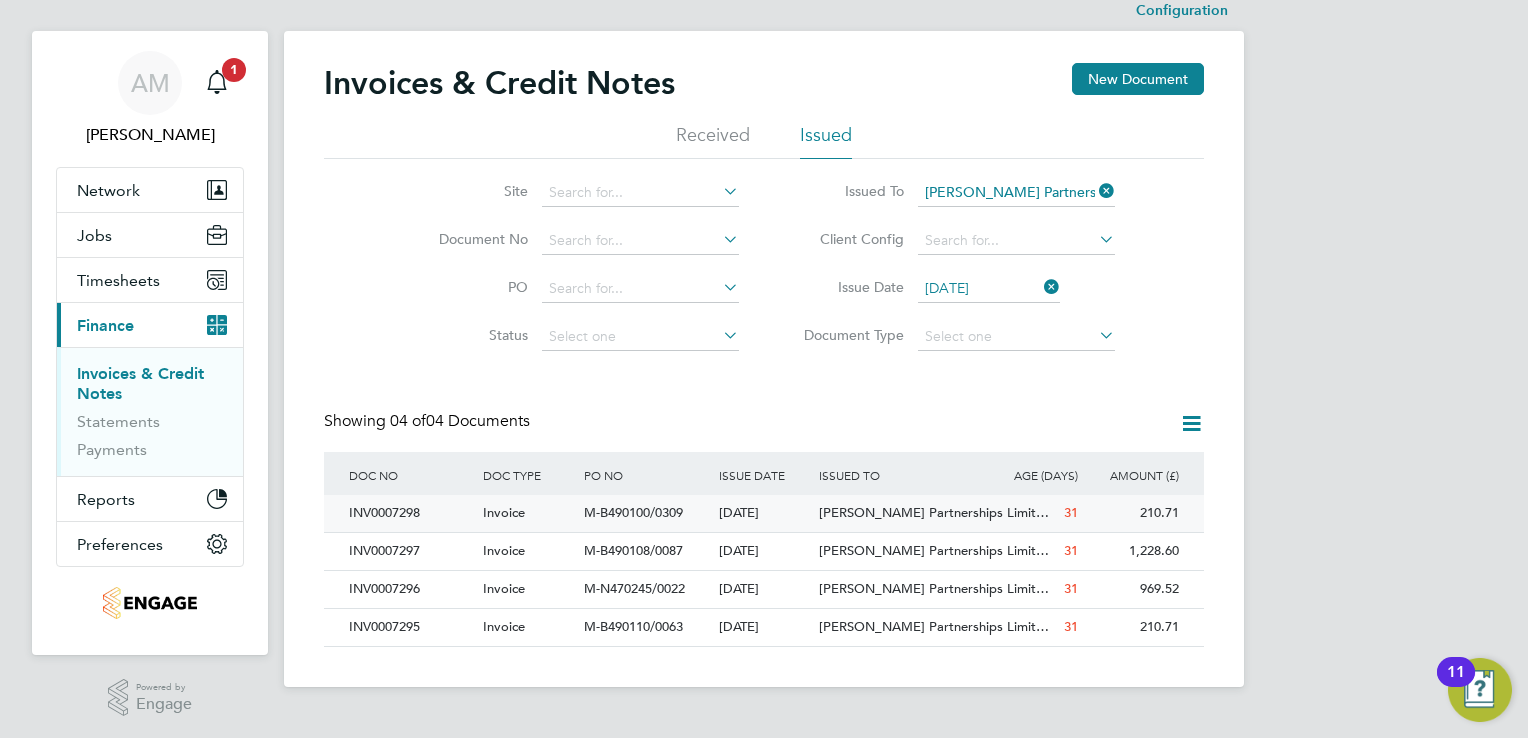 click on "INV0007298" 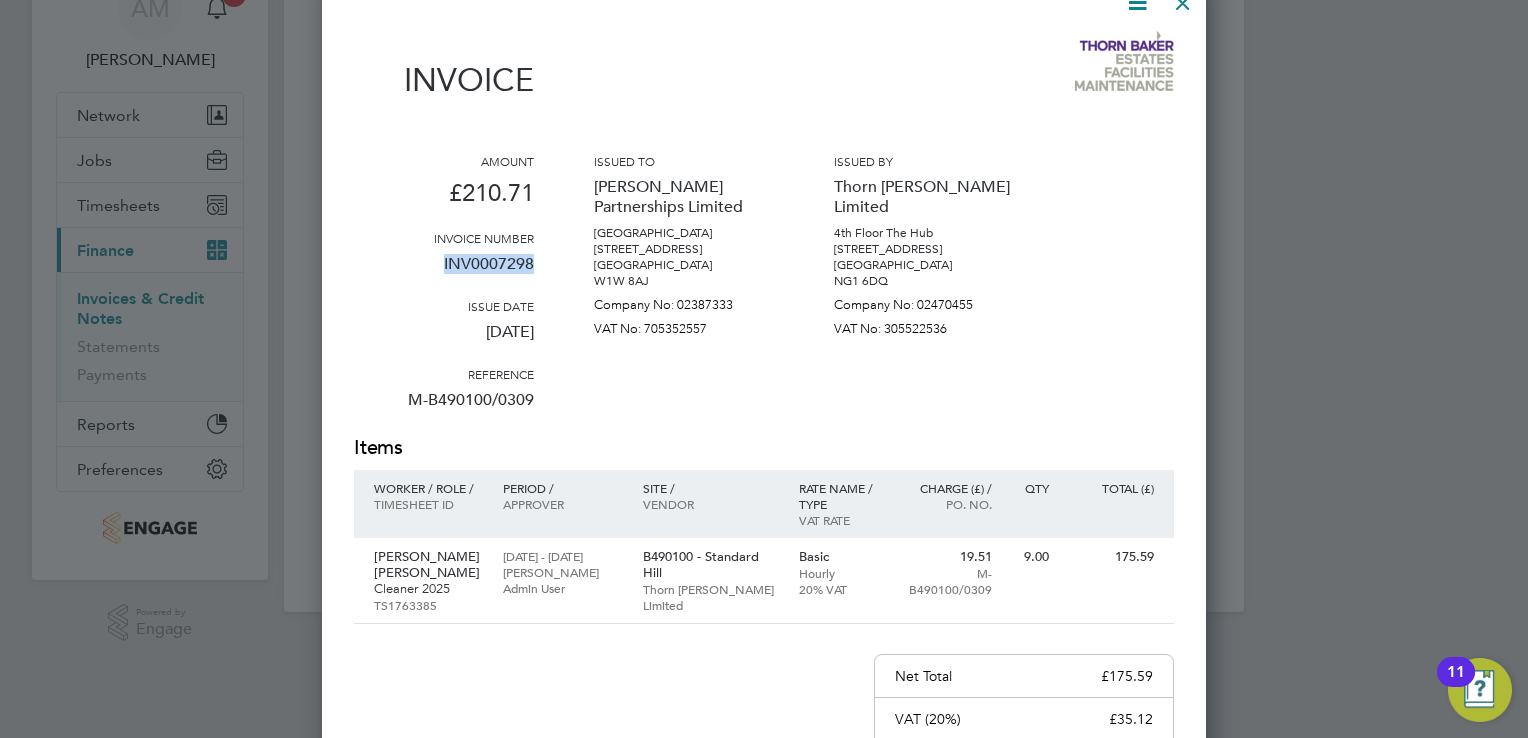 drag, startPoint x: 441, startPoint y: 259, endPoint x: 532, endPoint y: 272, distance: 91.92388 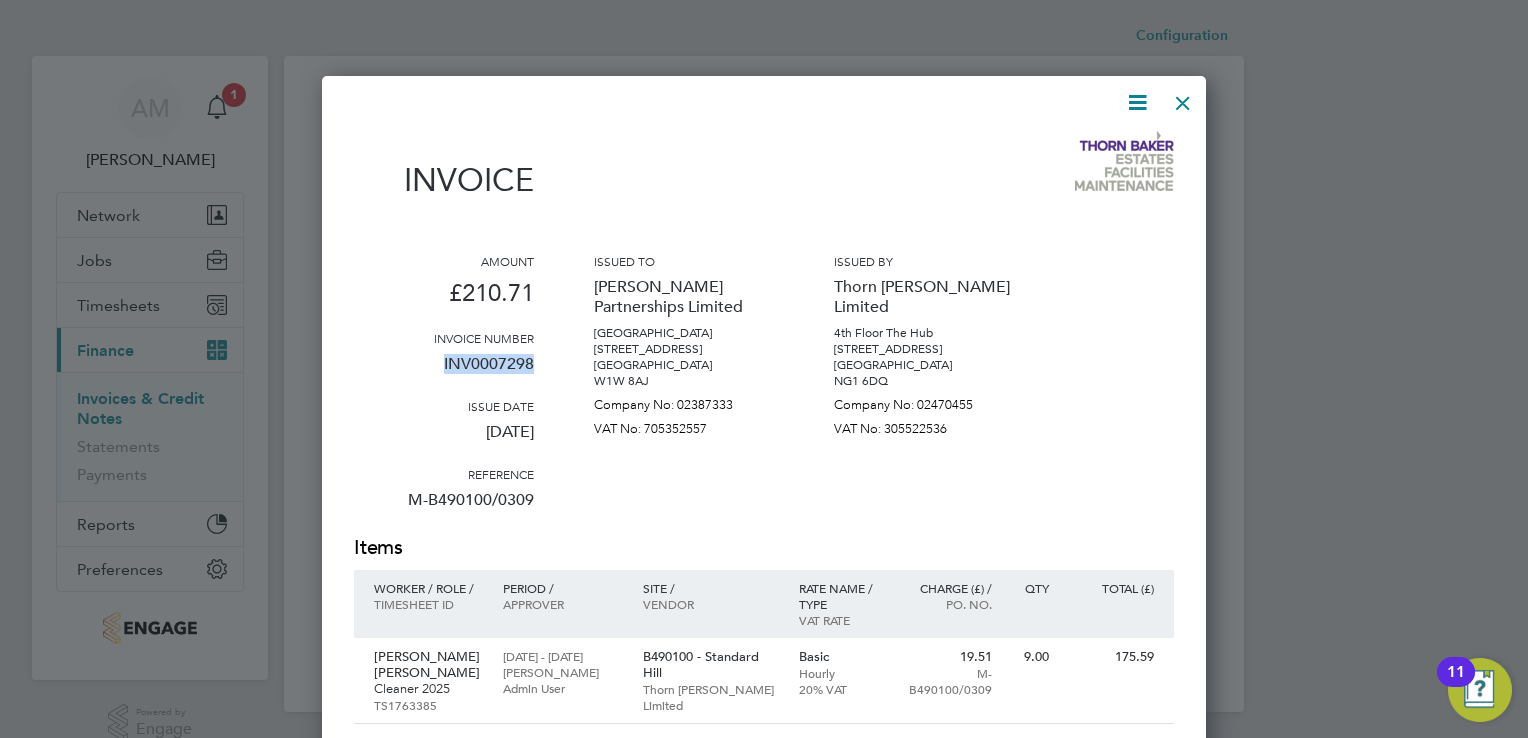 click at bounding box center (1183, 98) 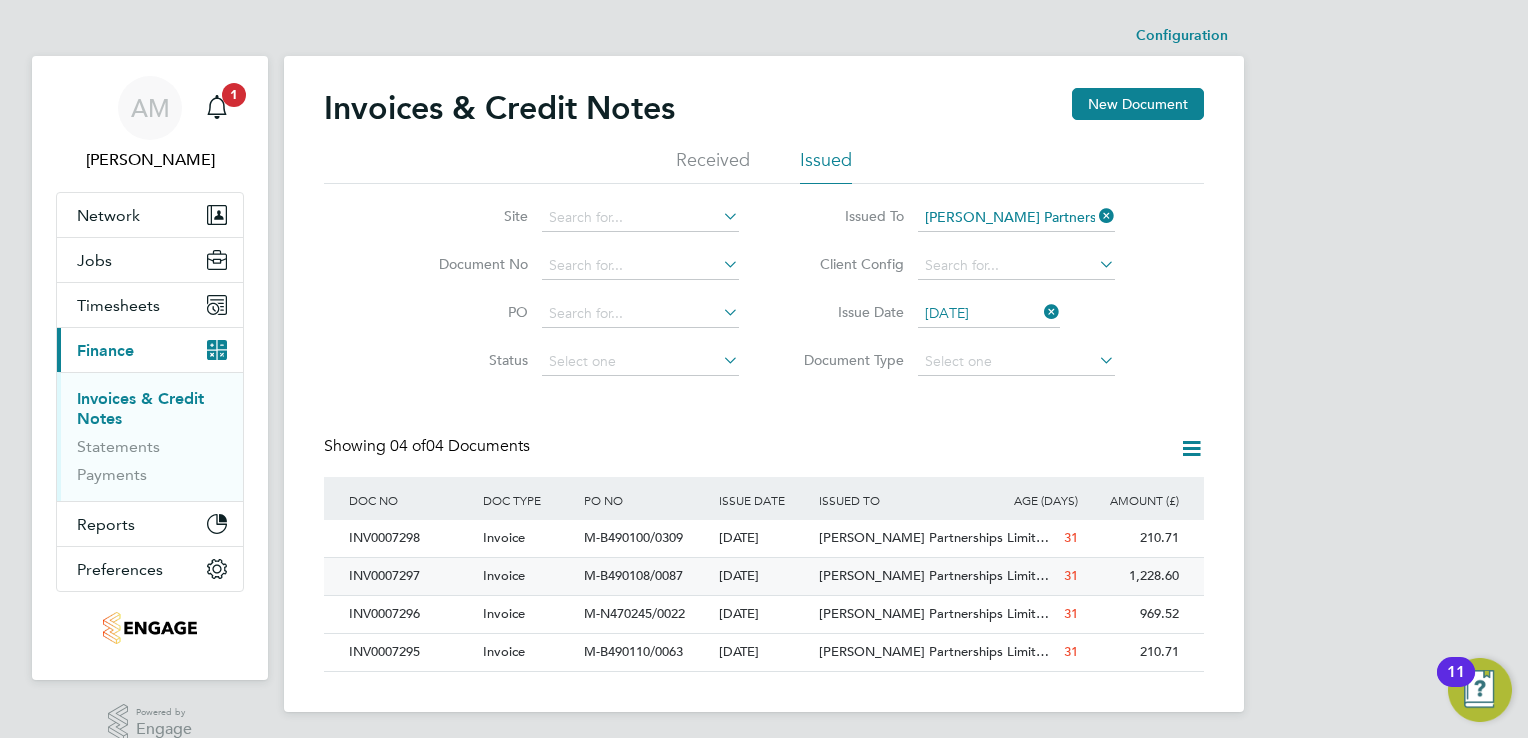 click on "INV0007297" 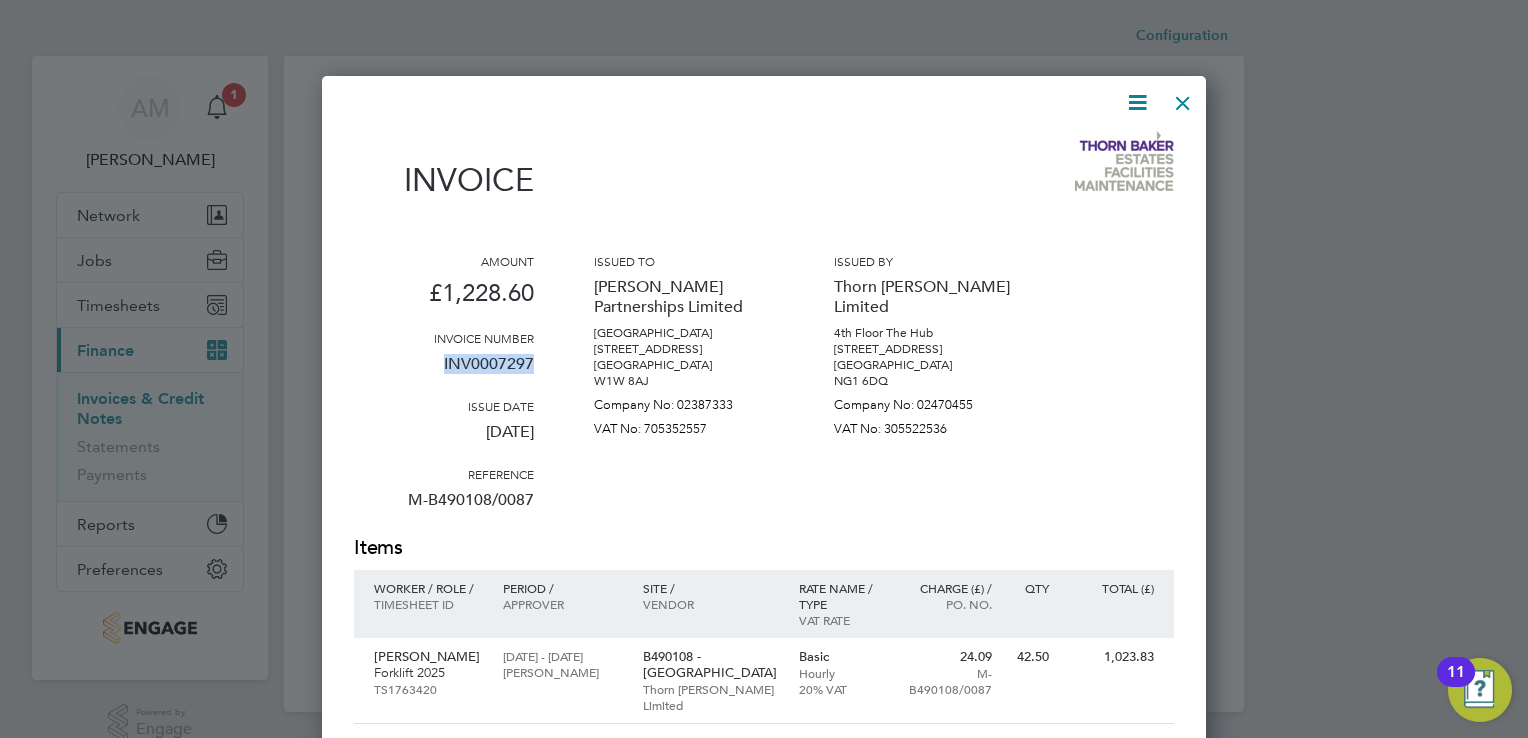 drag, startPoint x: 441, startPoint y: 362, endPoint x: 529, endPoint y: 371, distance: 88.45903 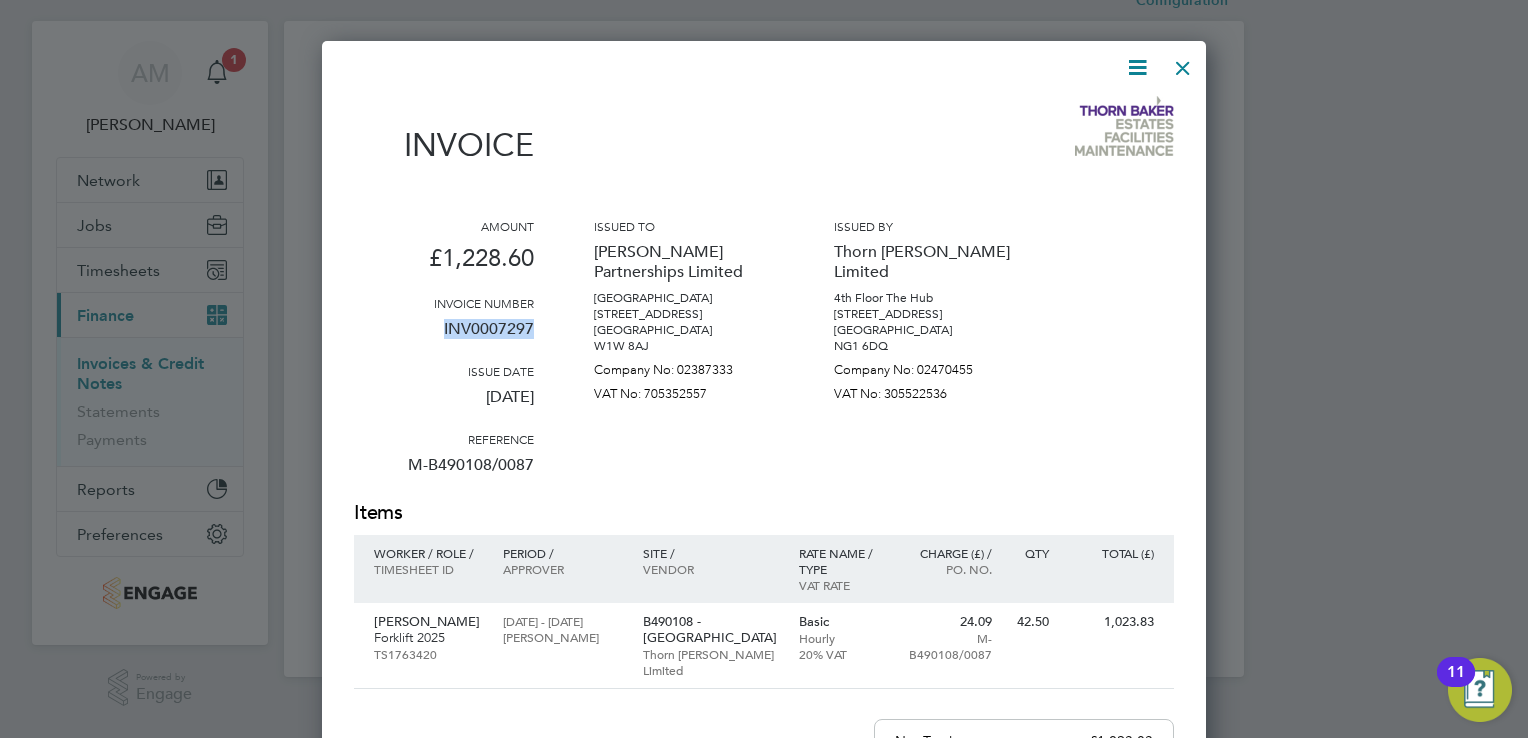 scroll, scrollTop: 0, scrollLeft: 0, axis: both 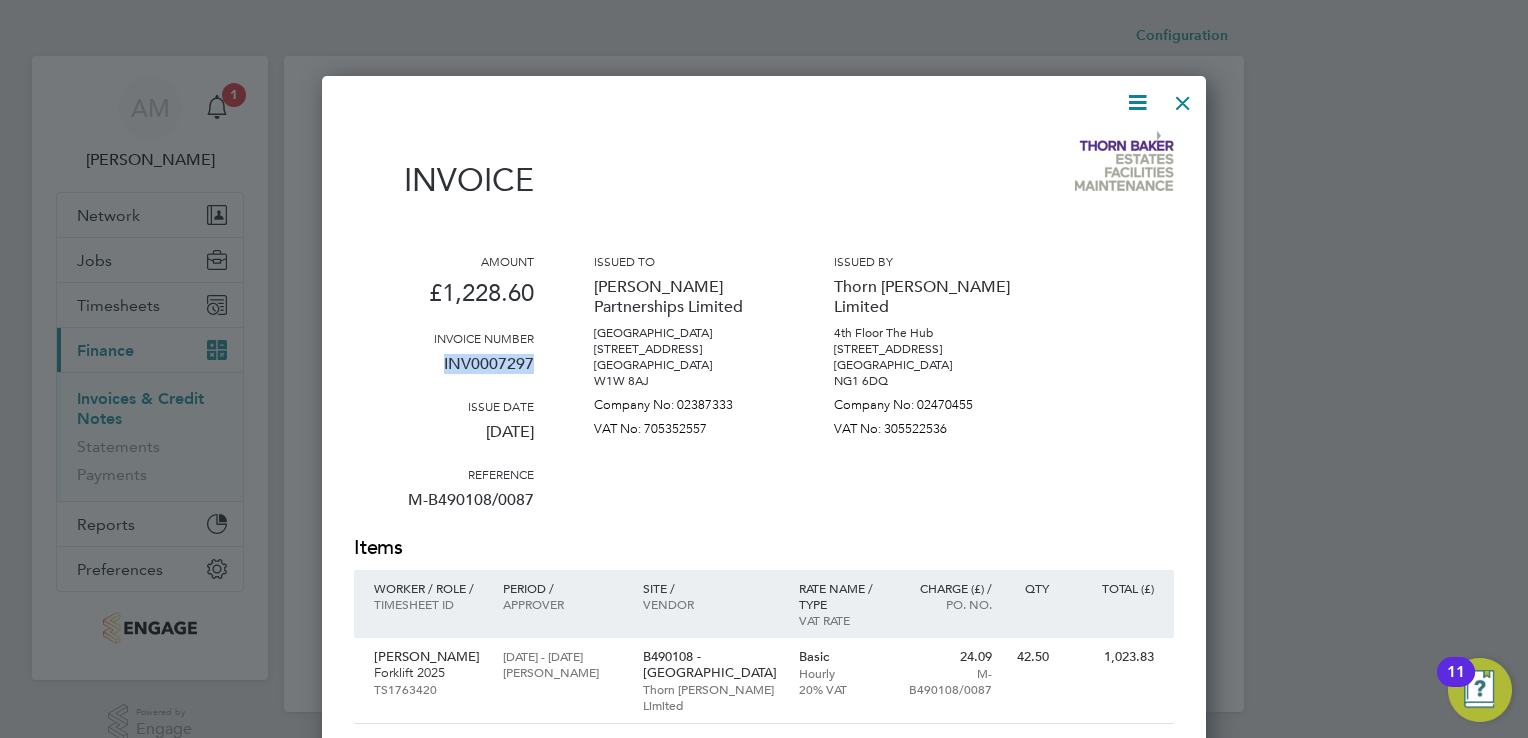 click at bounding box center [1183, 98] 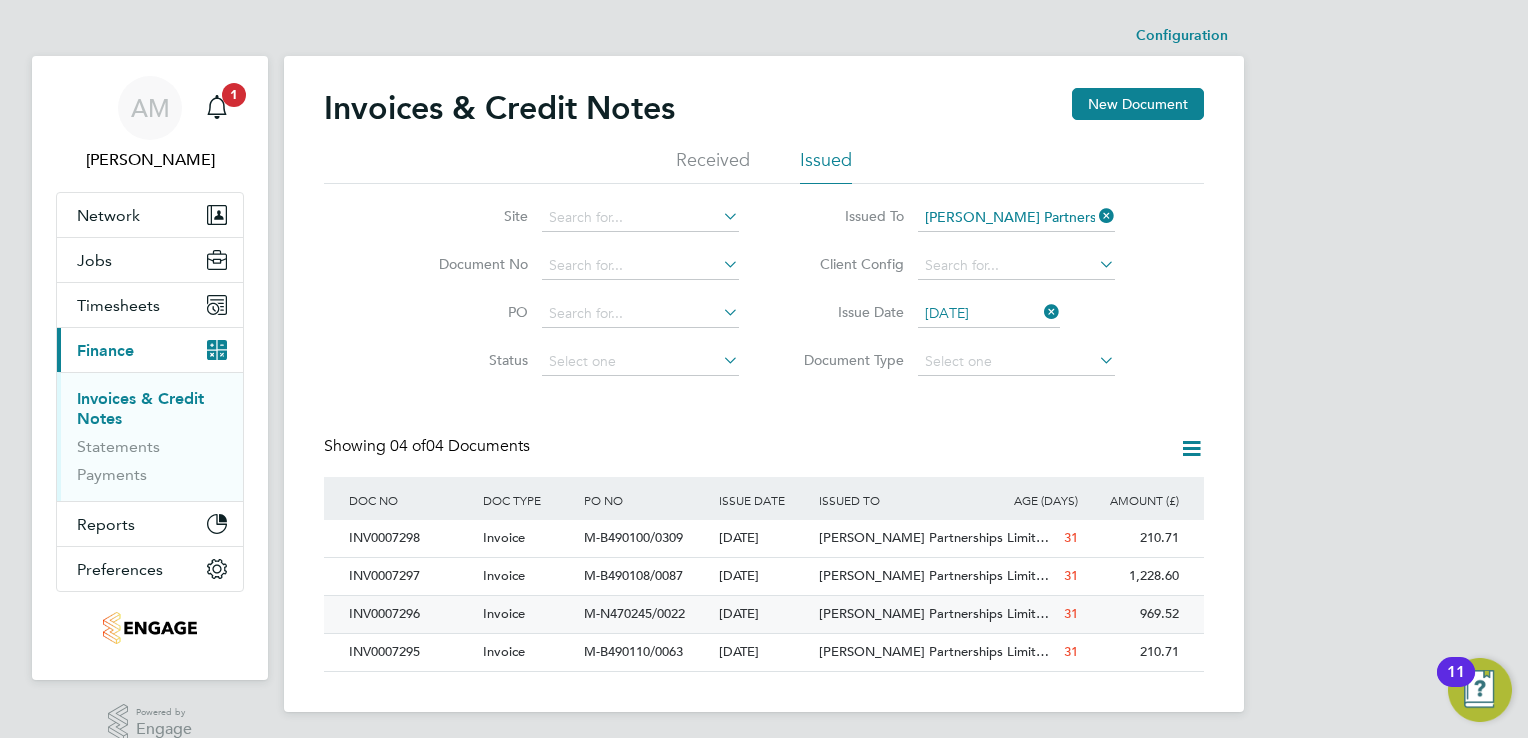 click on "INV0007296" 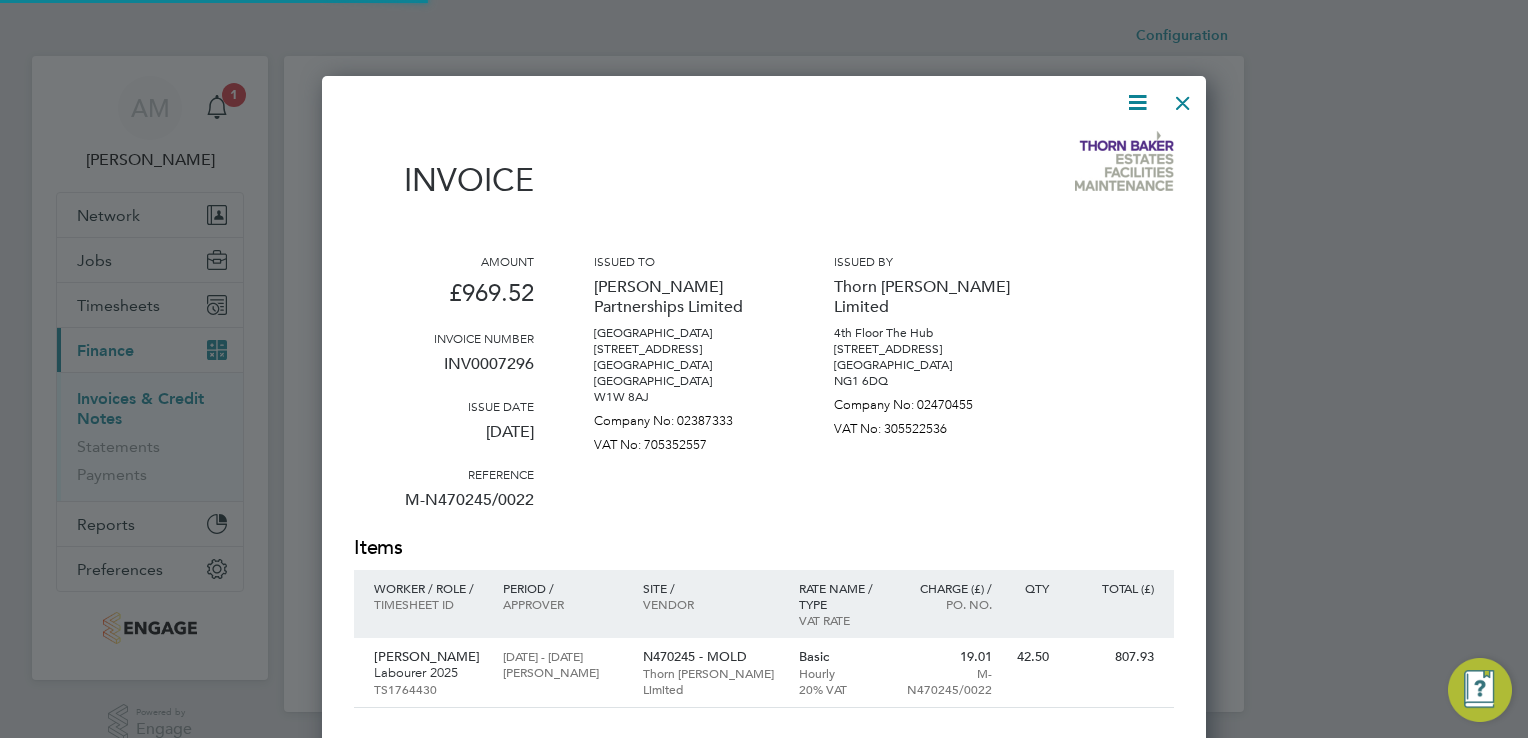 scroll, scrollTop: 9, scrollLeft: 10, axis: both 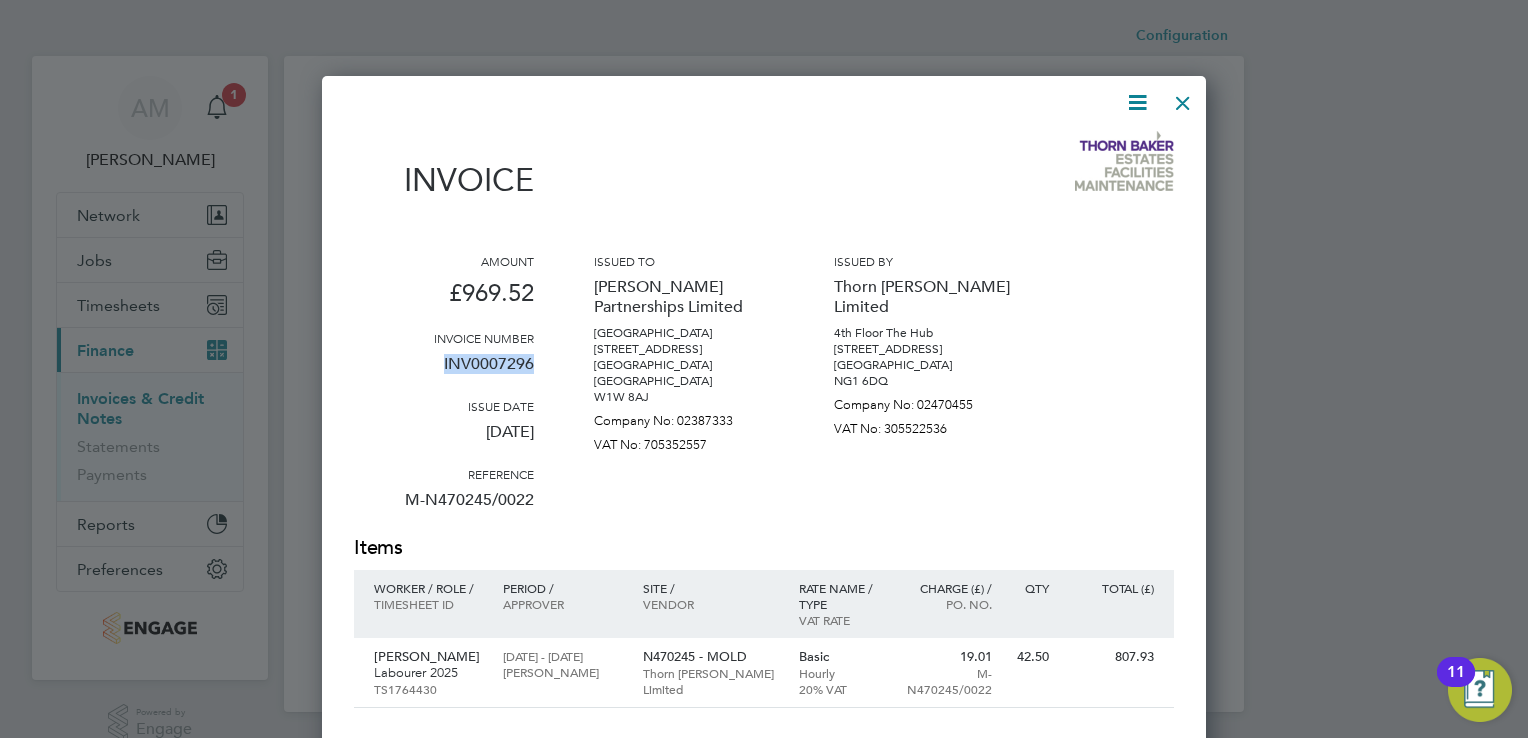 drag, startPoint x: 443, startPoint y: 359, endPoint x: 532, endPoint y: 369, distance: 89.560036 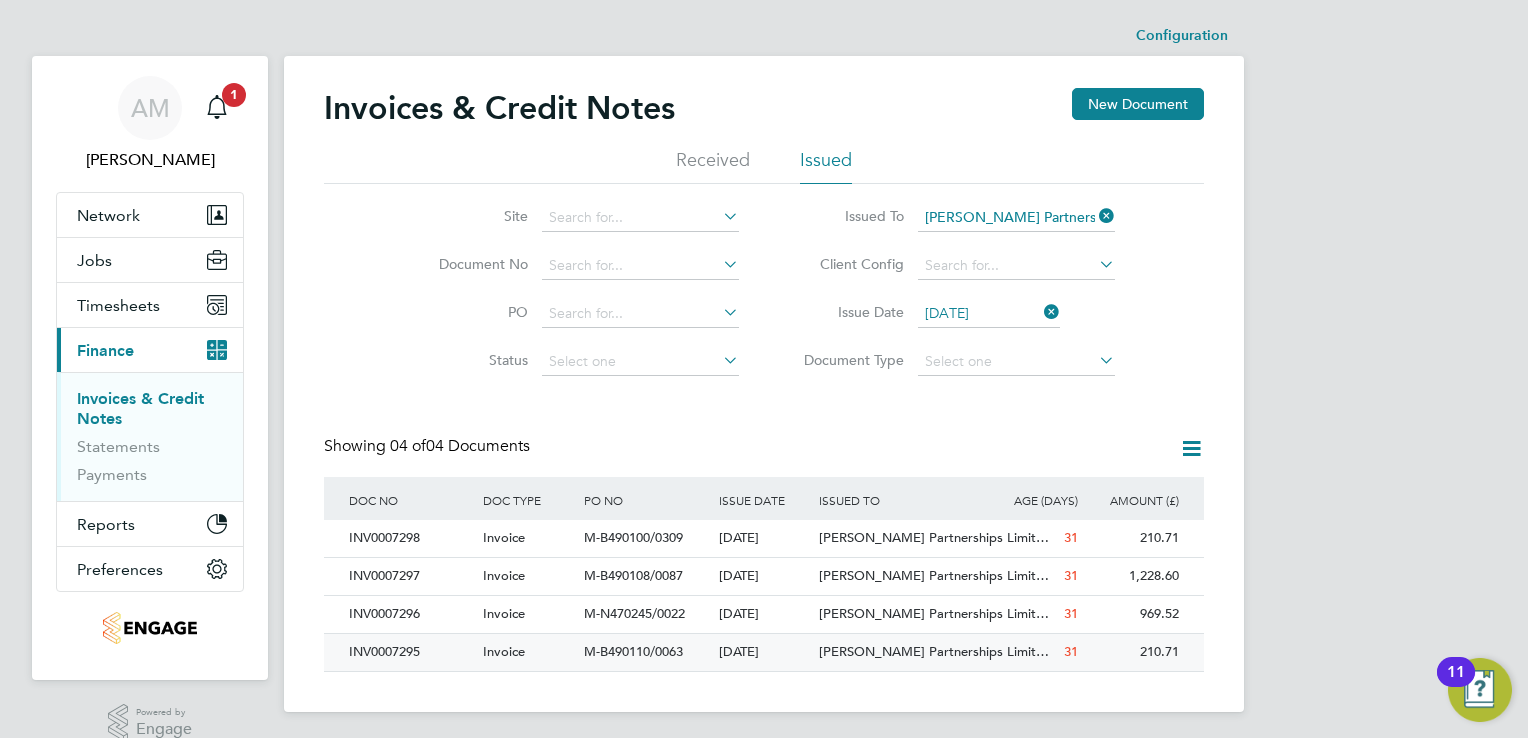 click on "INV0007295" 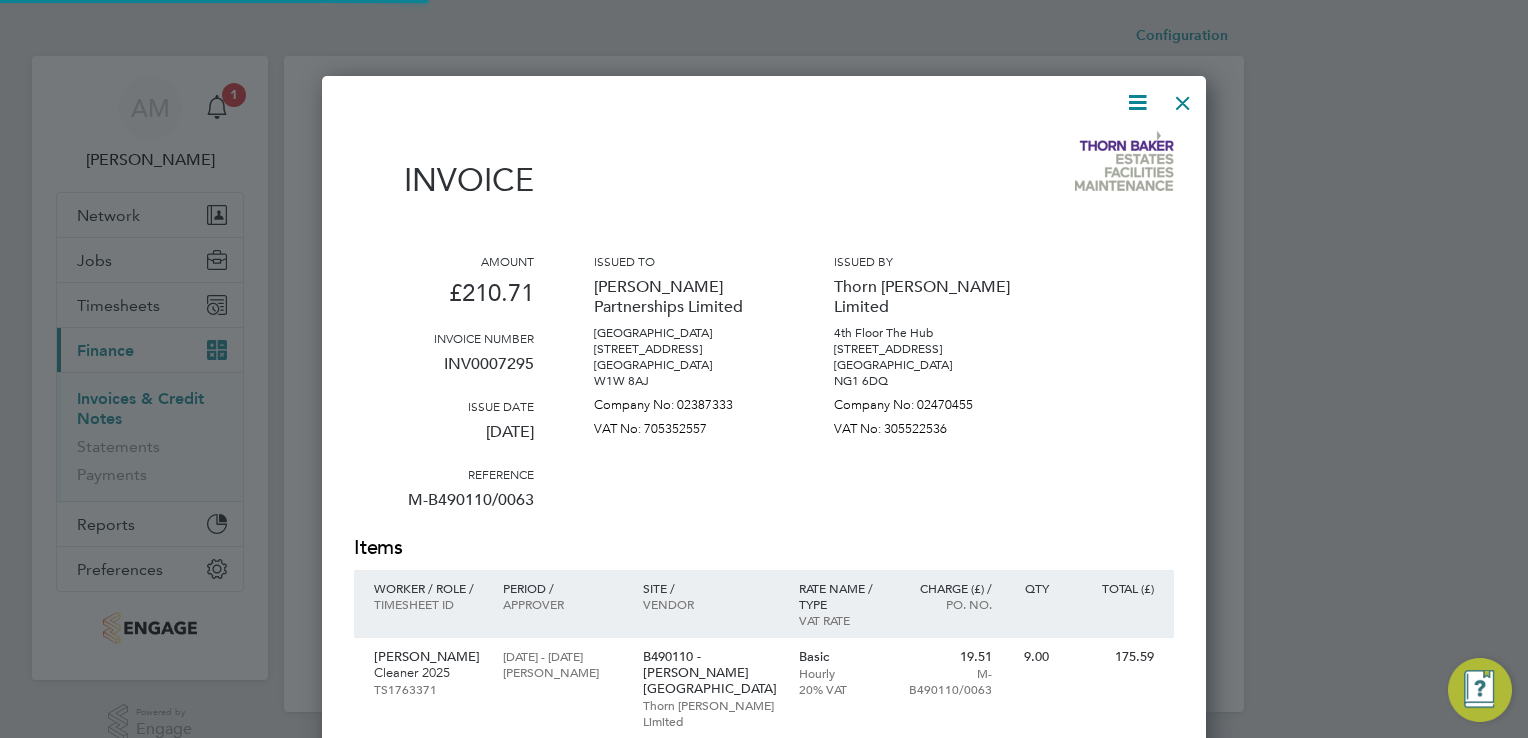 scroll, scrollTop: 9, scrollLeft: 10, axis: both 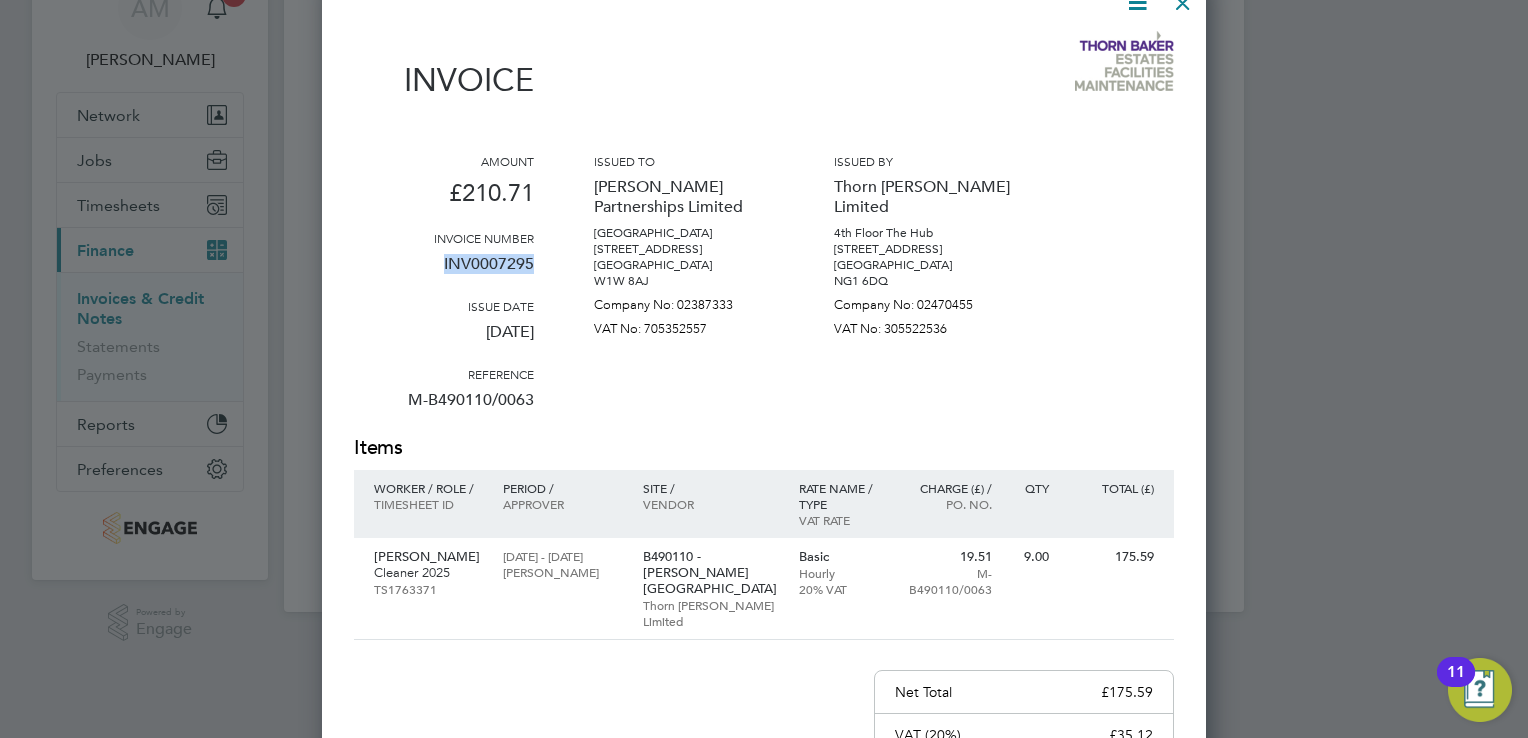 drag, startPoint x: 443, startPoint y: 262, endPoint x: 532, endPoint y: 271, distance: 89.453896 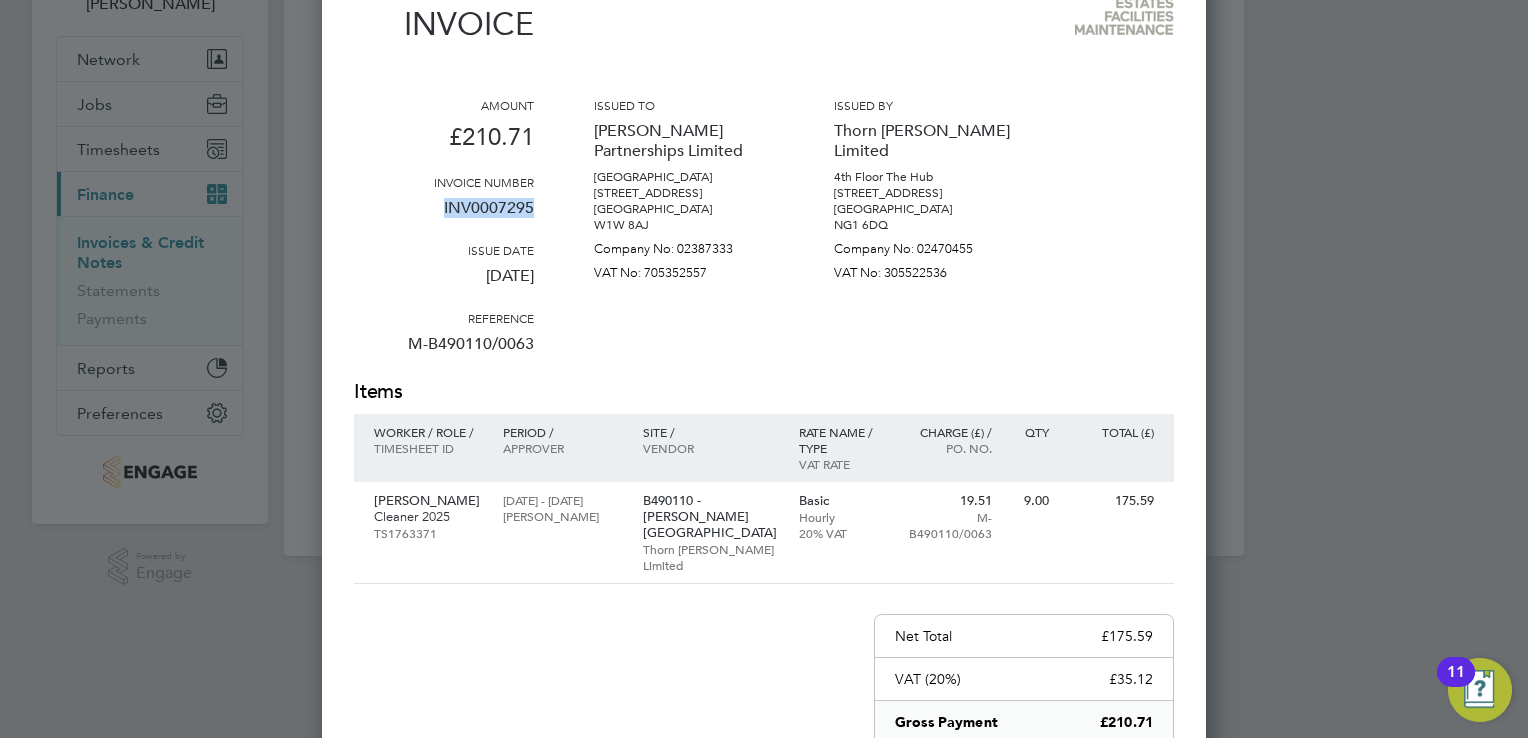 scroll, scrollTop: 0, scrollLeft: 0, axis: both 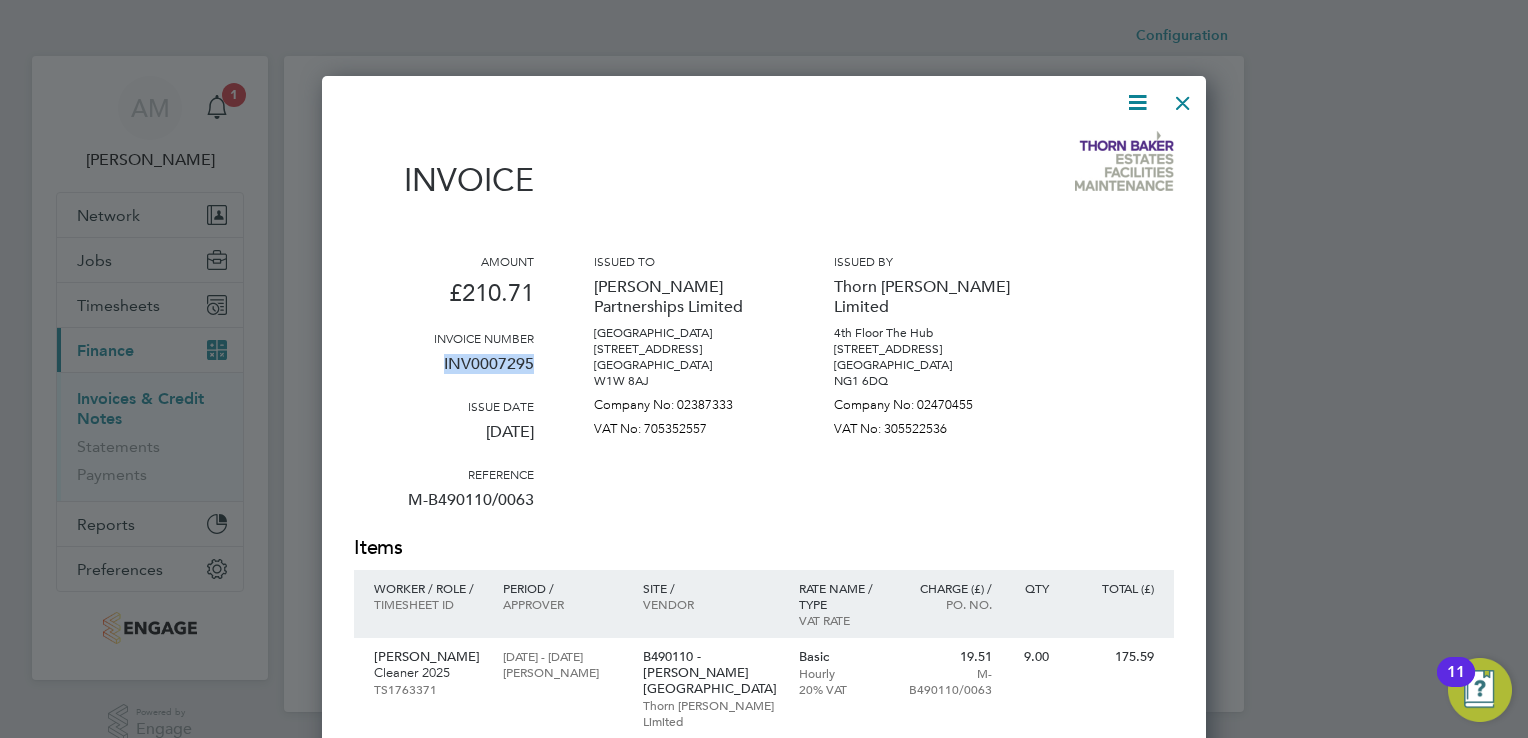 click at bounding box center (1183, 98) 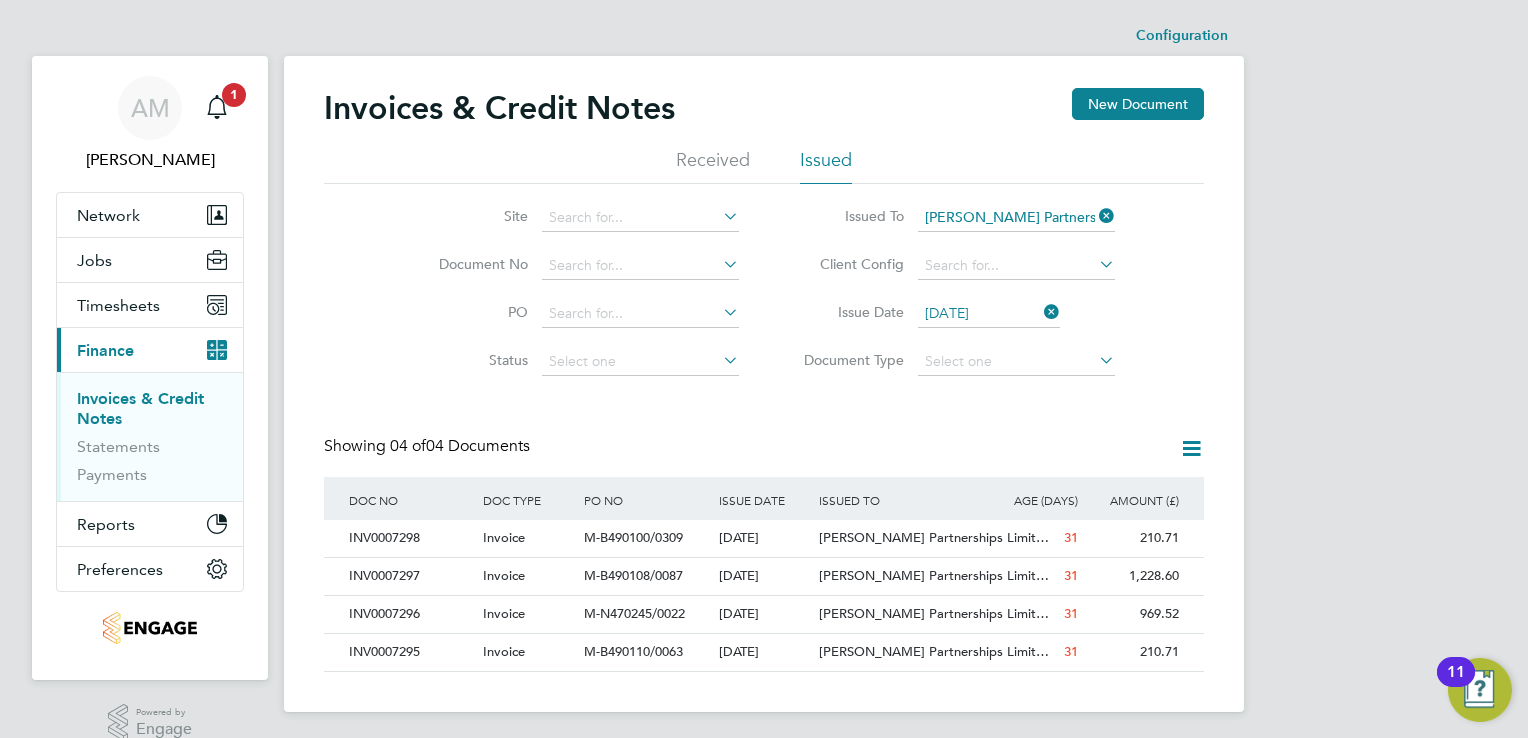 click 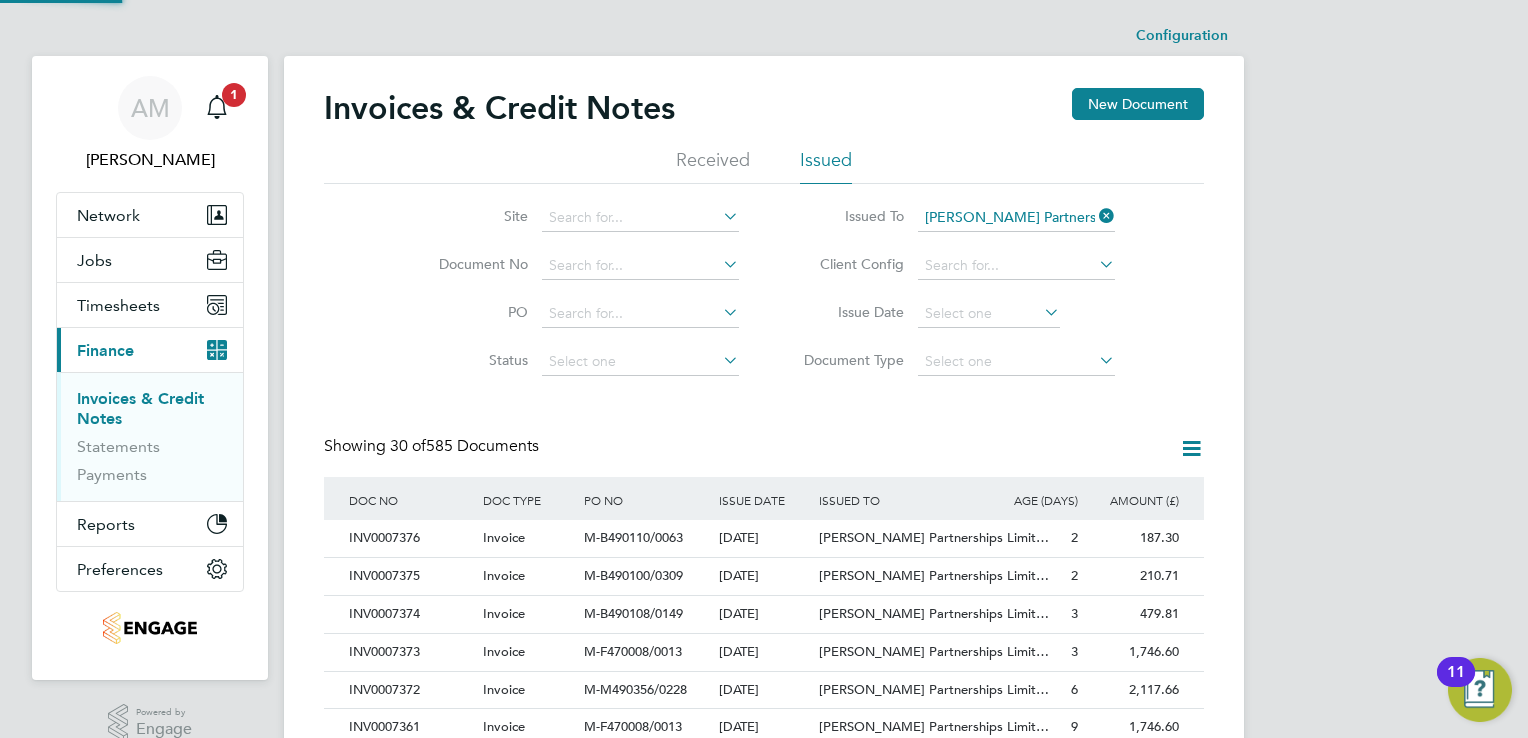 scroll, scrollTop: 10, scrollLeft: 9, axis: both 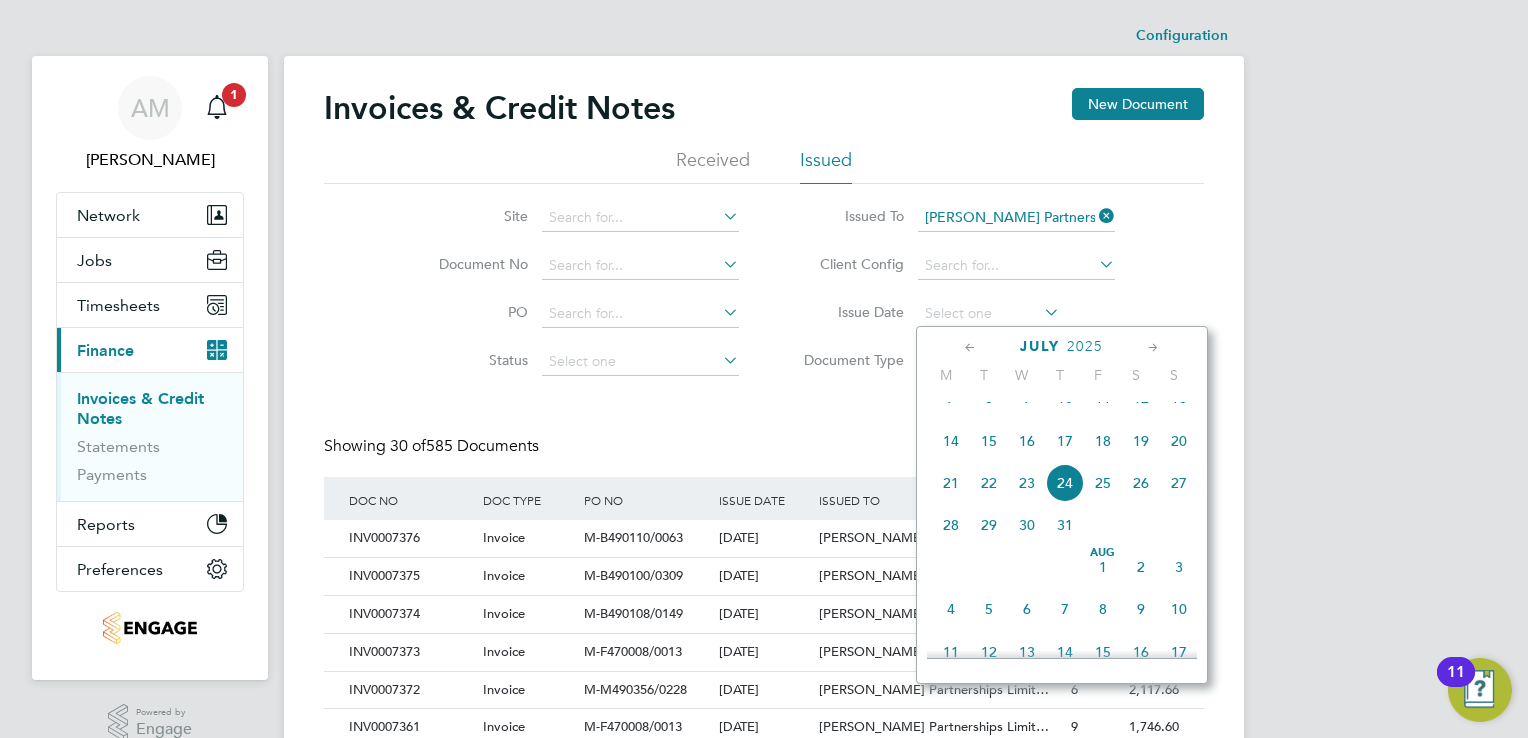 click 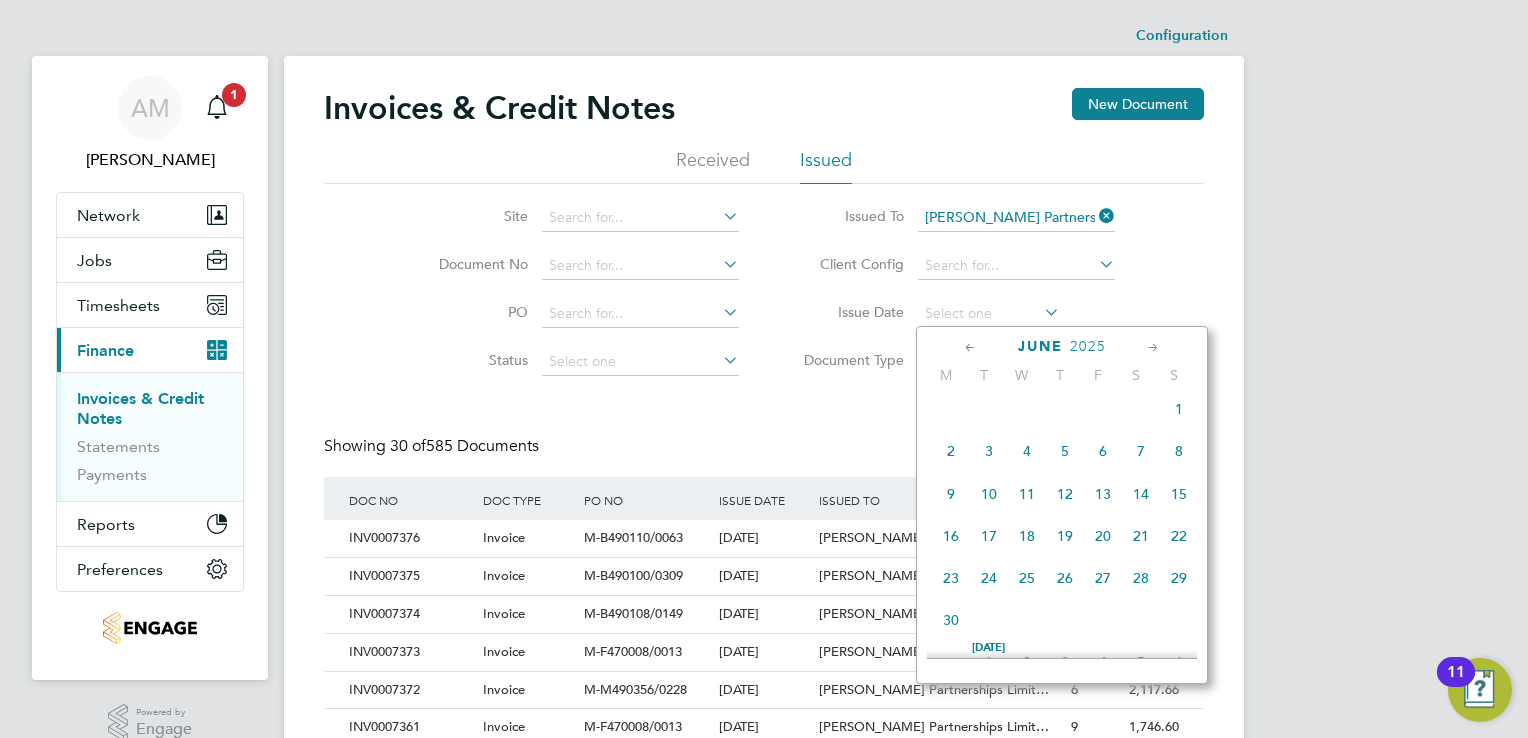click on "24" 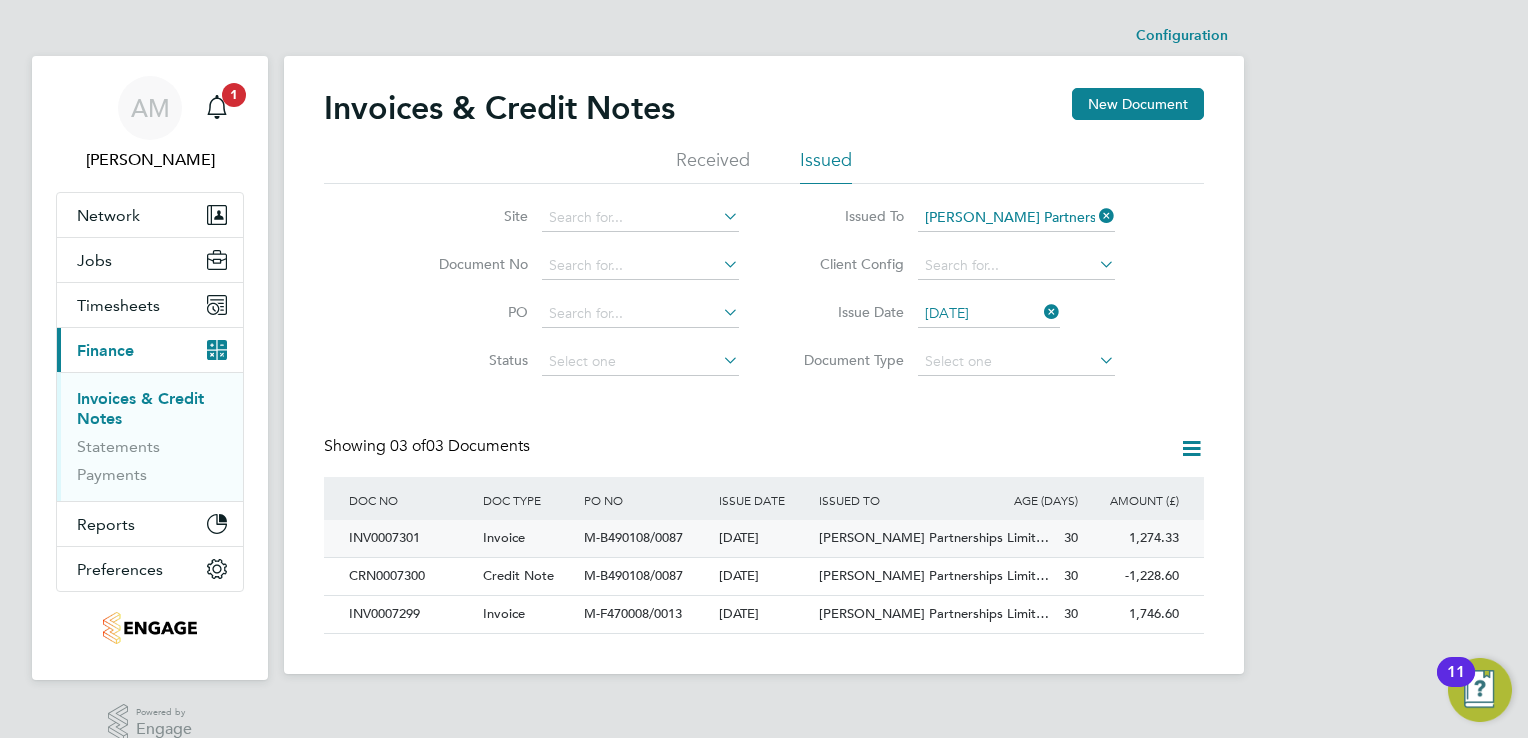 click on "INV0007301" 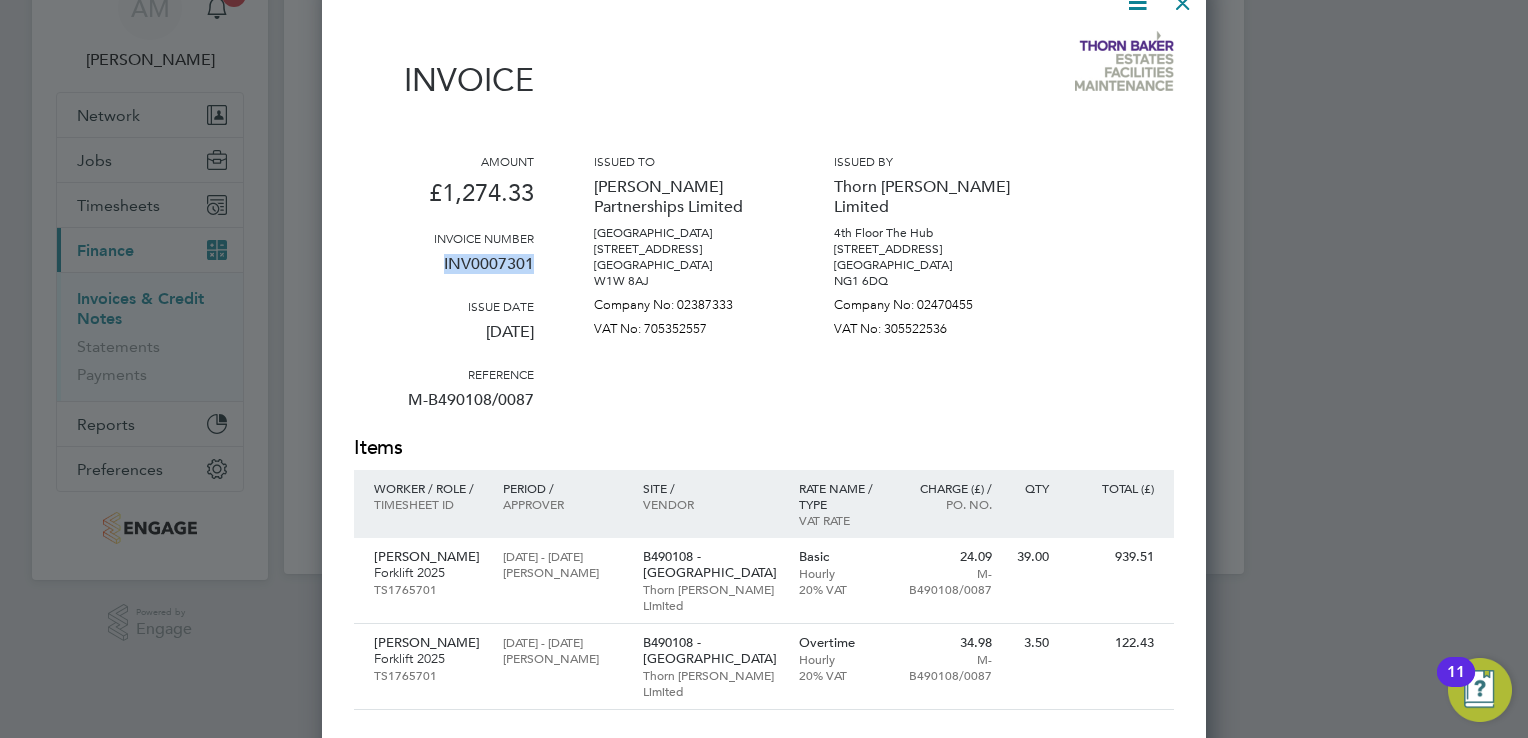 drag, startPoint x: 438, startPoint y: 258, endPoint x: 531, endPoint y: 268, distance: 93.53609 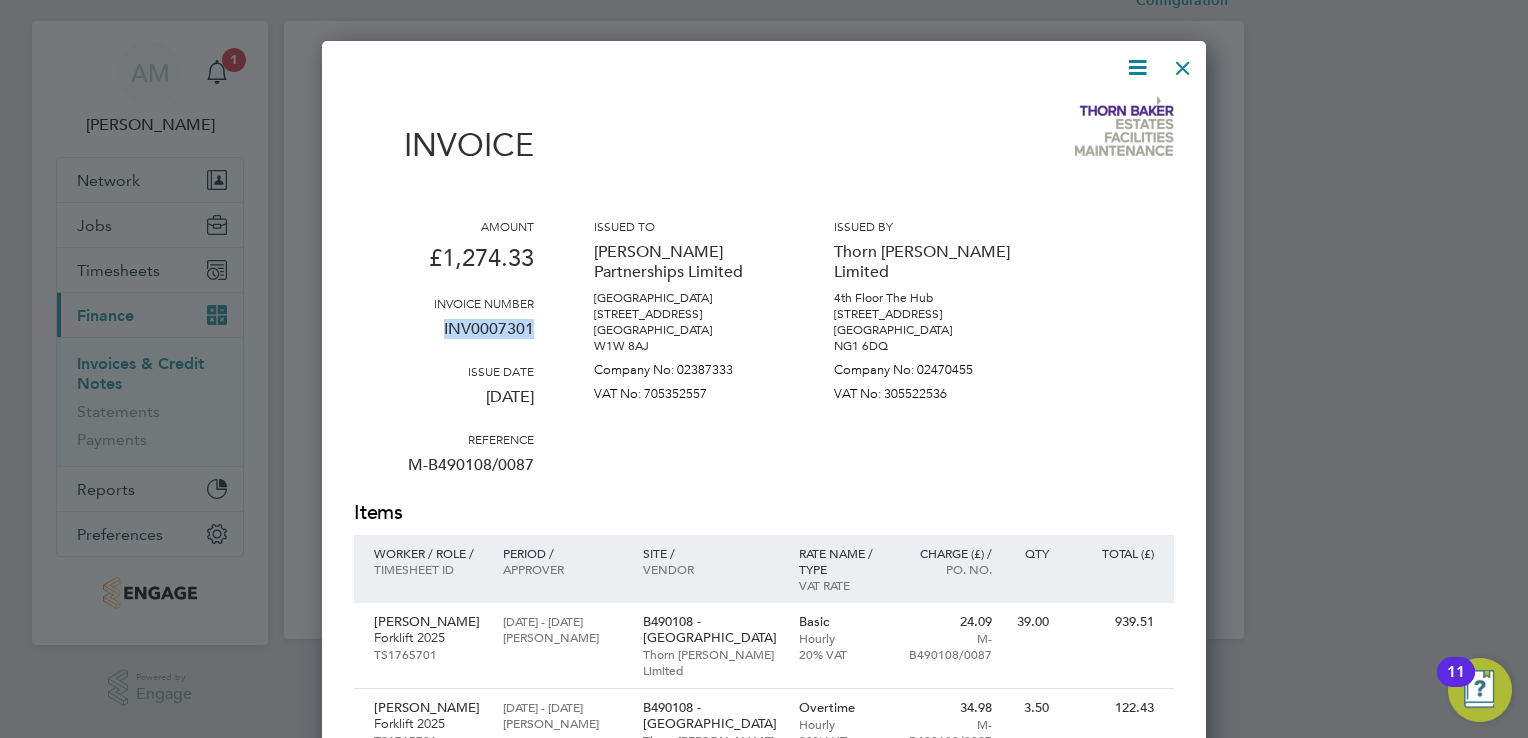 scroll, scrollTop: 0, scrollLeft: 0, axis: both 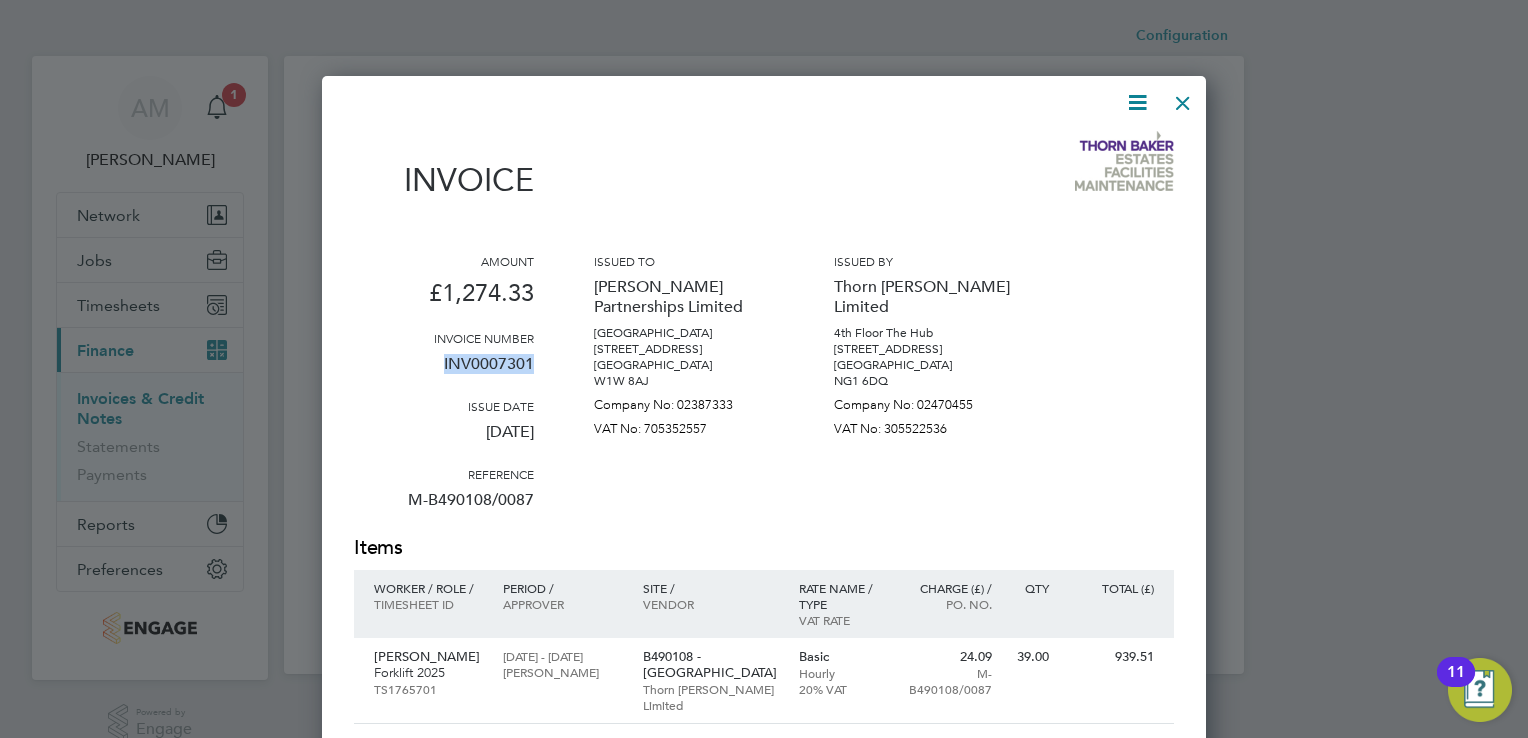 click at bounding box center [1183, 98] 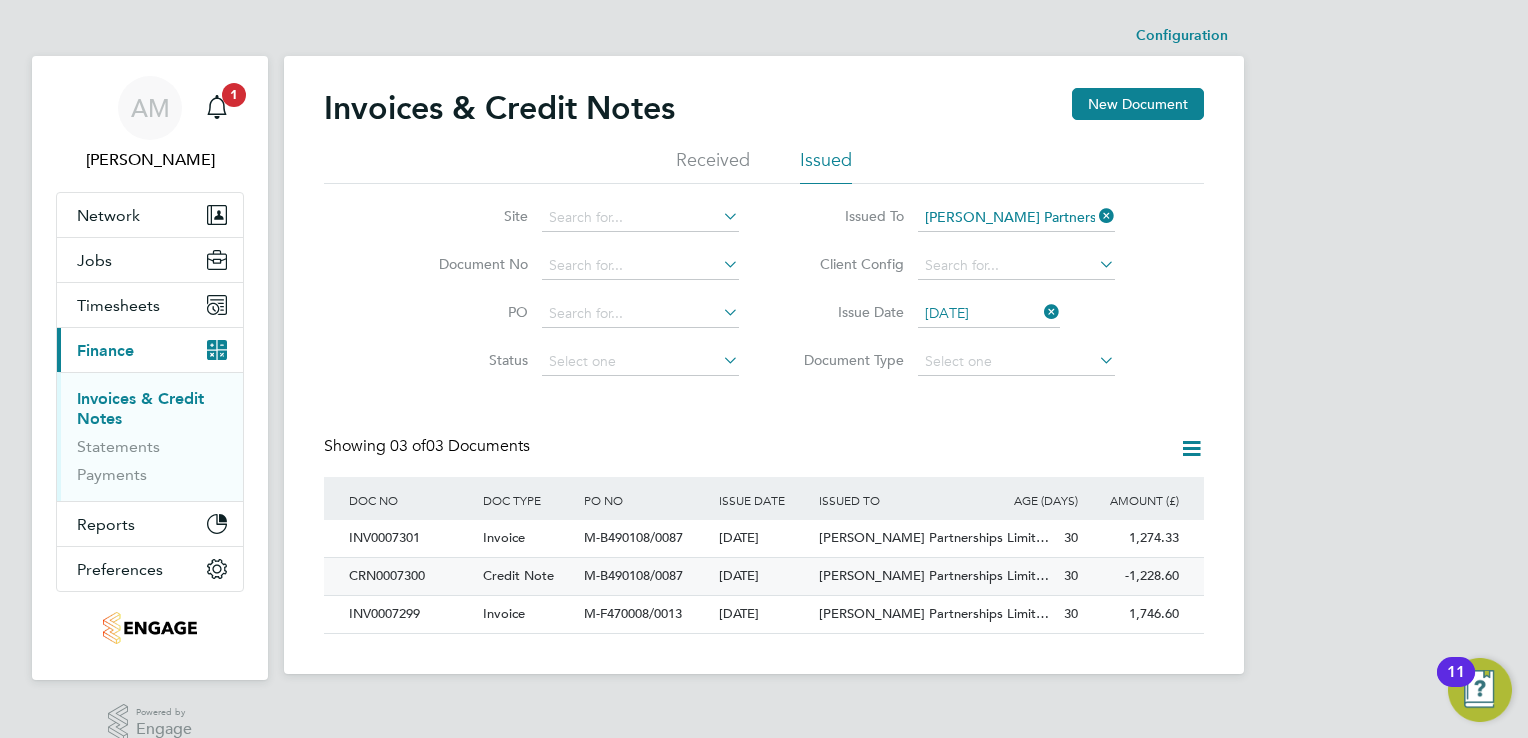 click on "CRN0007300" 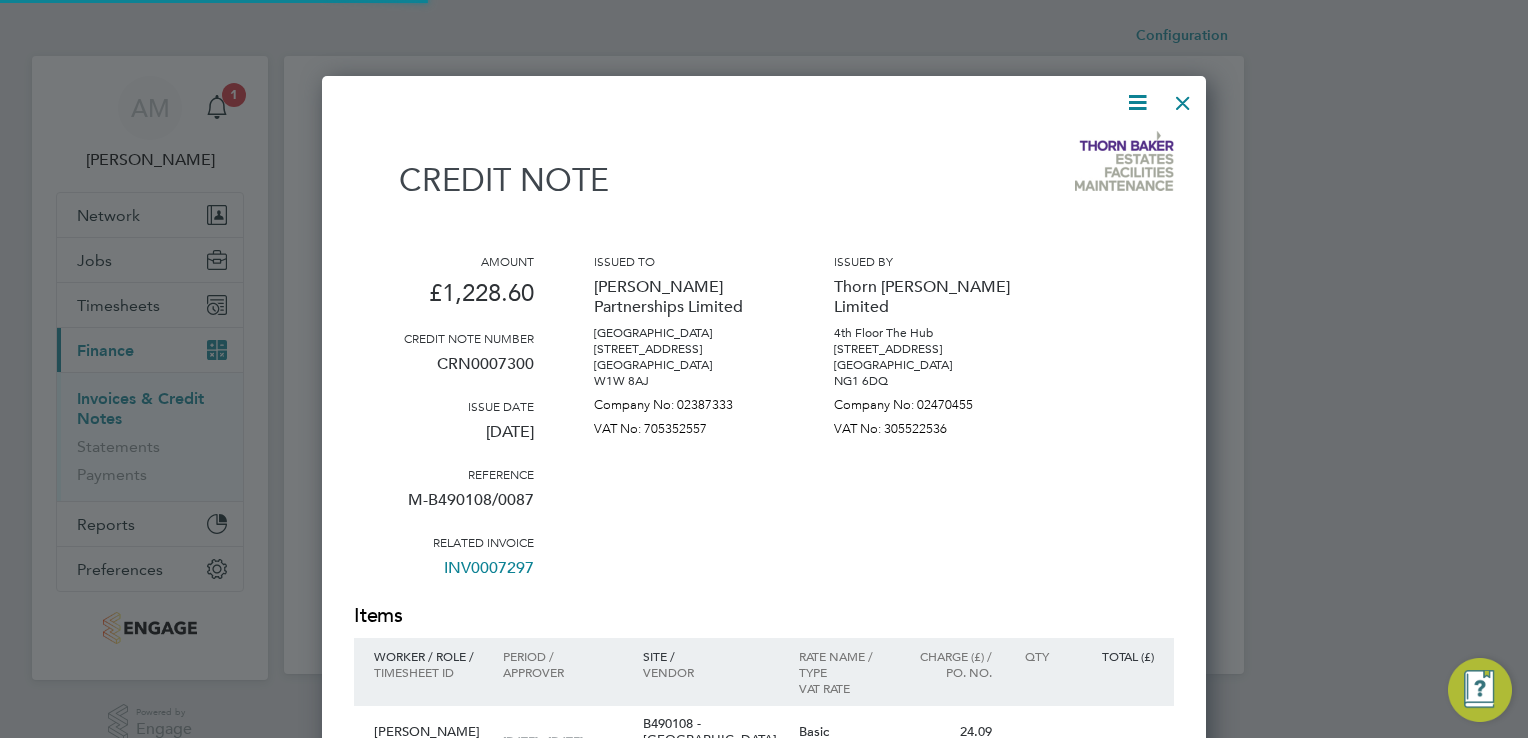 scroll, scrollTop: 9, scrollLeft: 10, axis: both 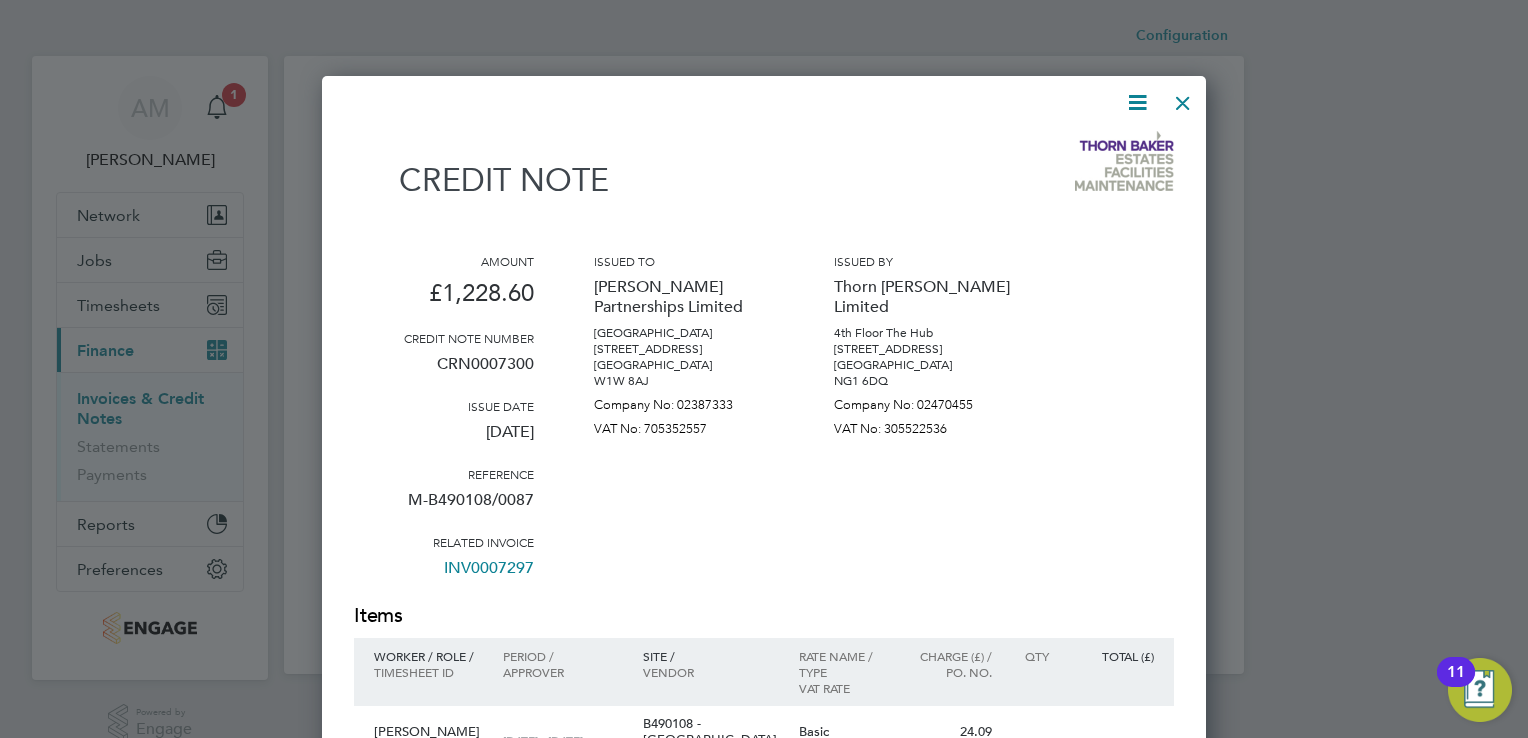 click at bounding box center [1183, 98] 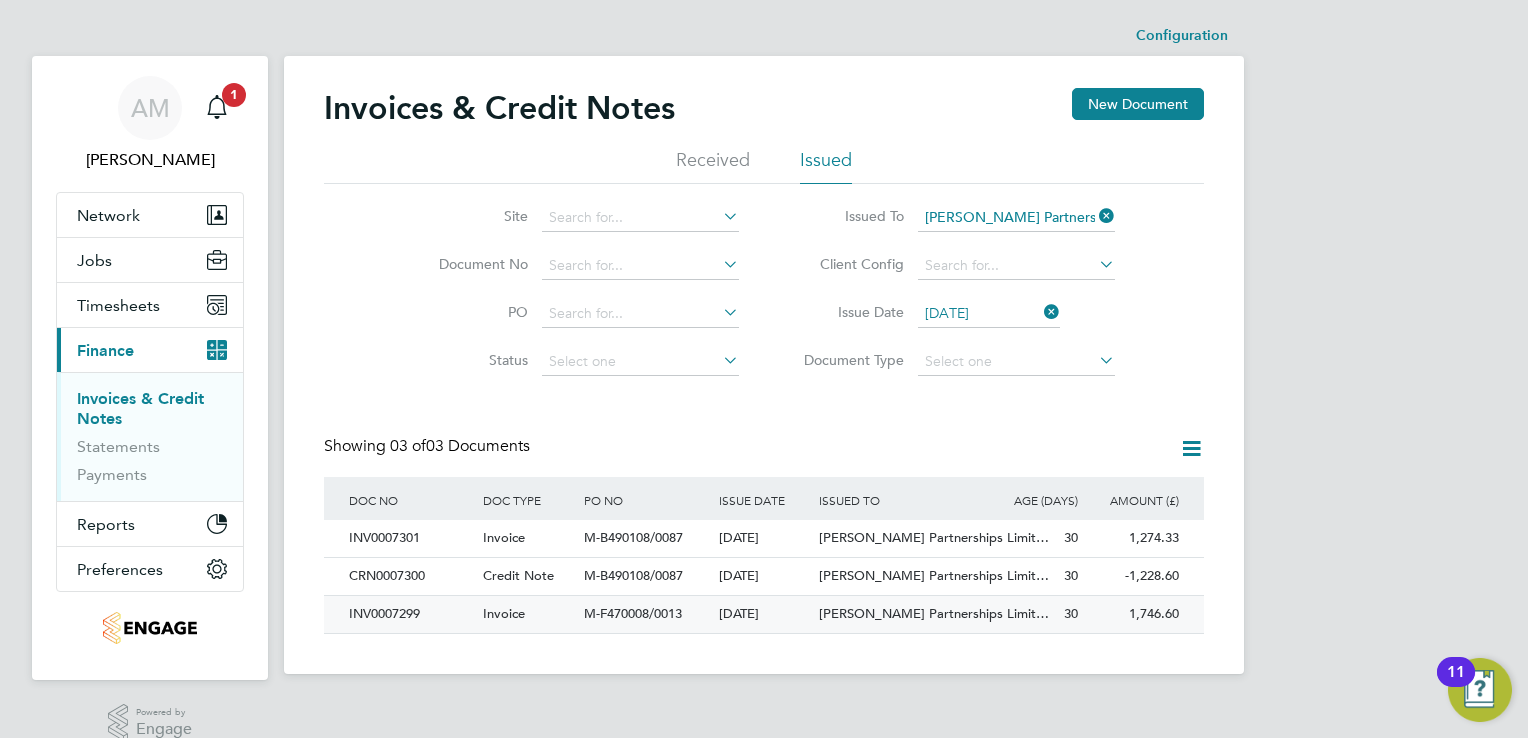 click on "INV0007299" 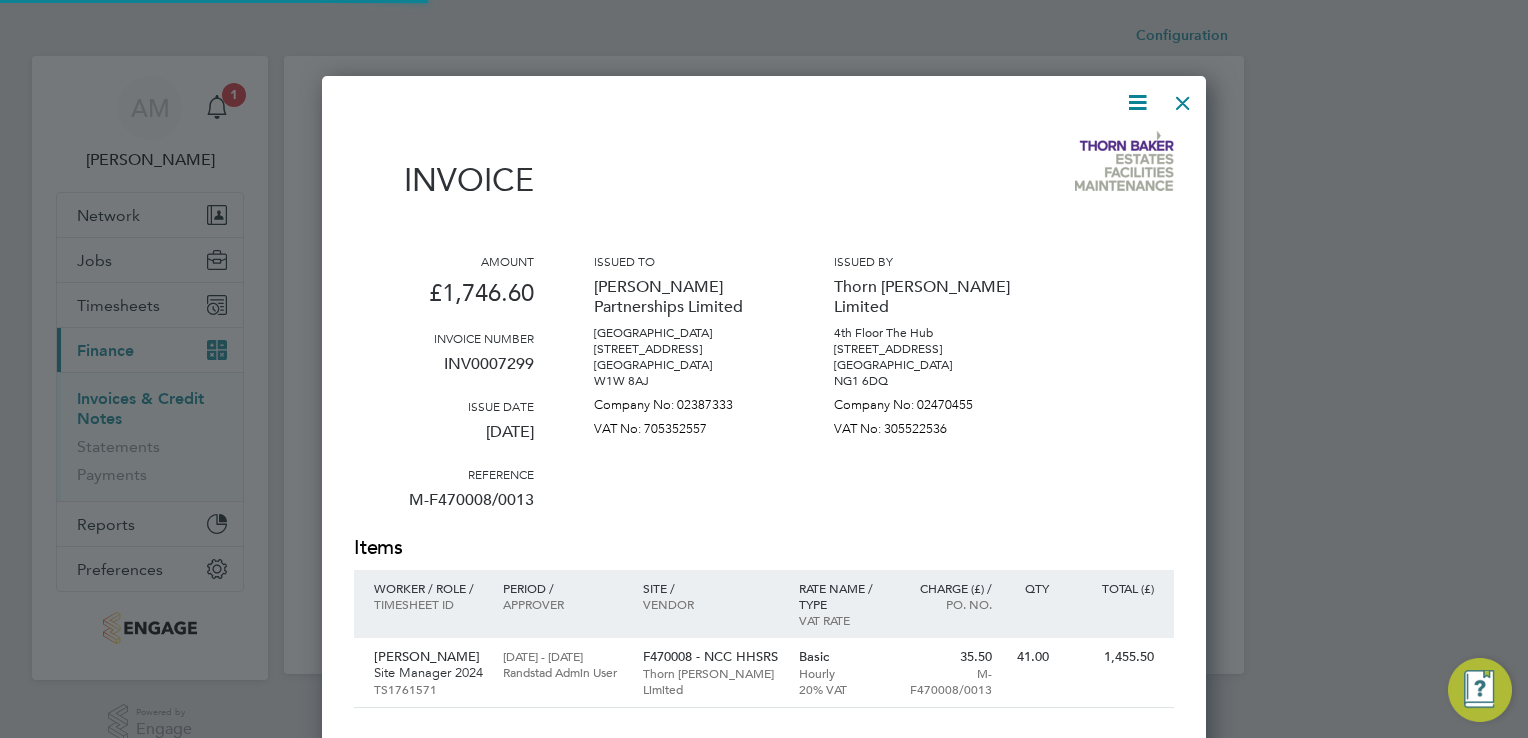 scroll, scrollTop: 9, scrollLeft: 10, axis: both 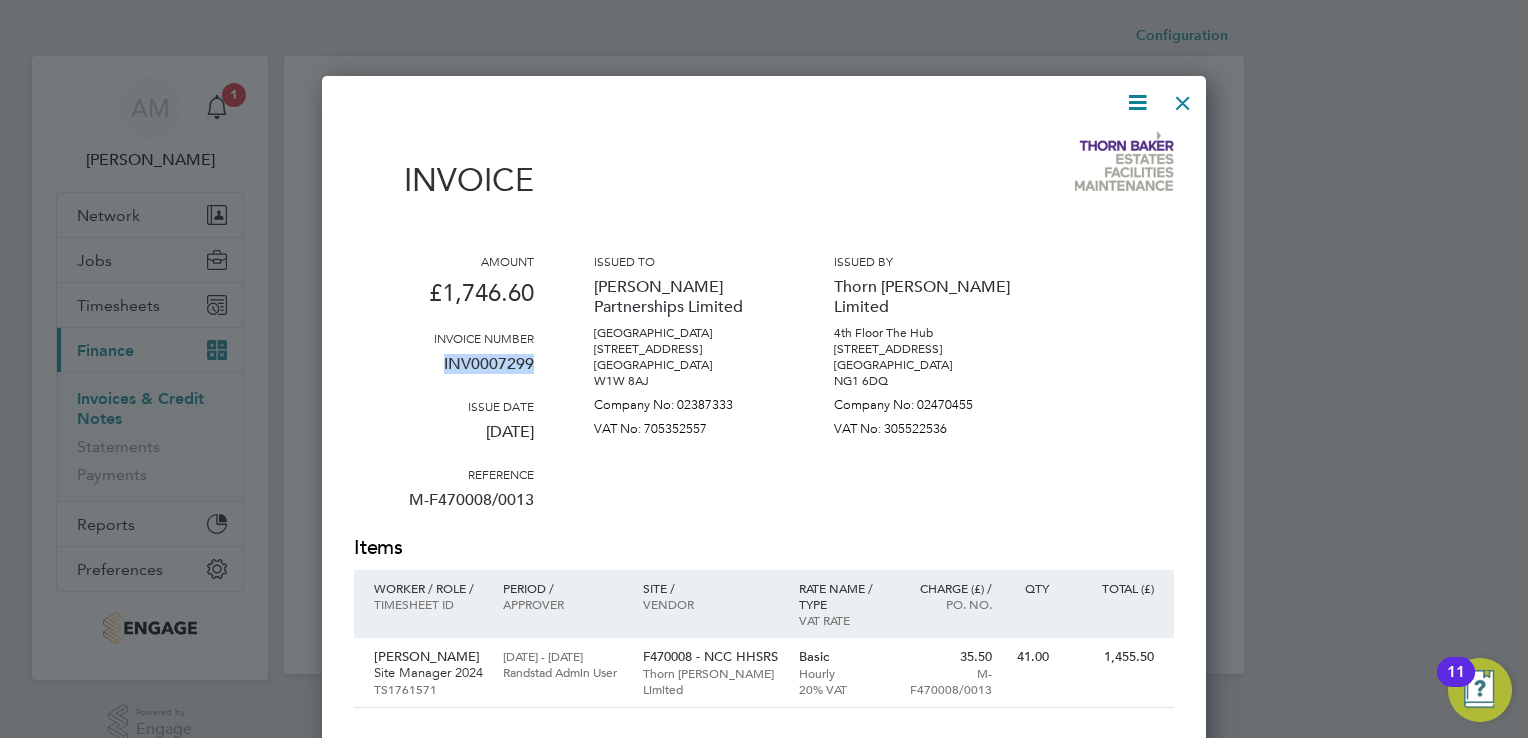 drag, startPoint x: 443, startPoint y: 366, endPoint x: 530, endPoint y: 372, distance: 87.20665 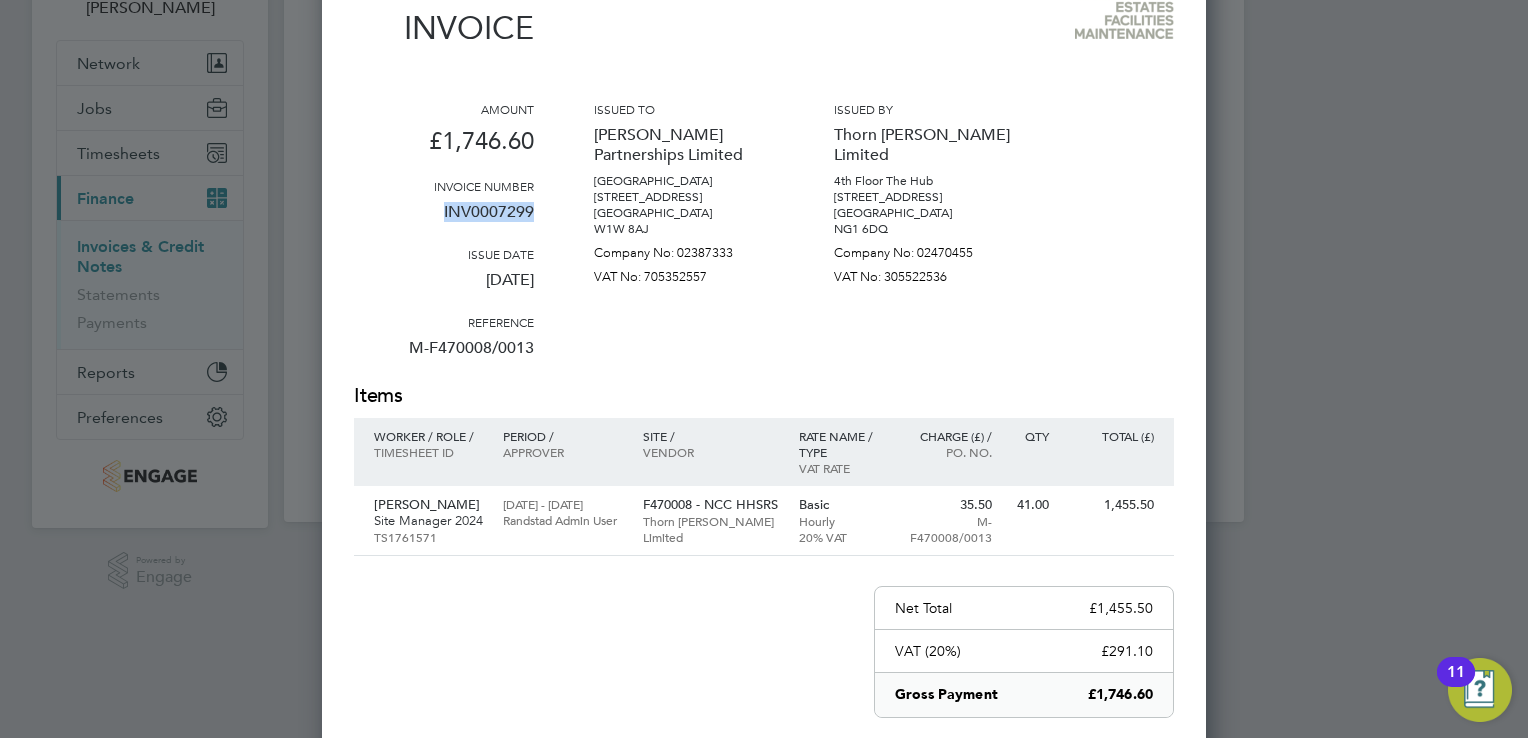 scroll, scrollTop: 0, scrollLeft: 0, axis: both 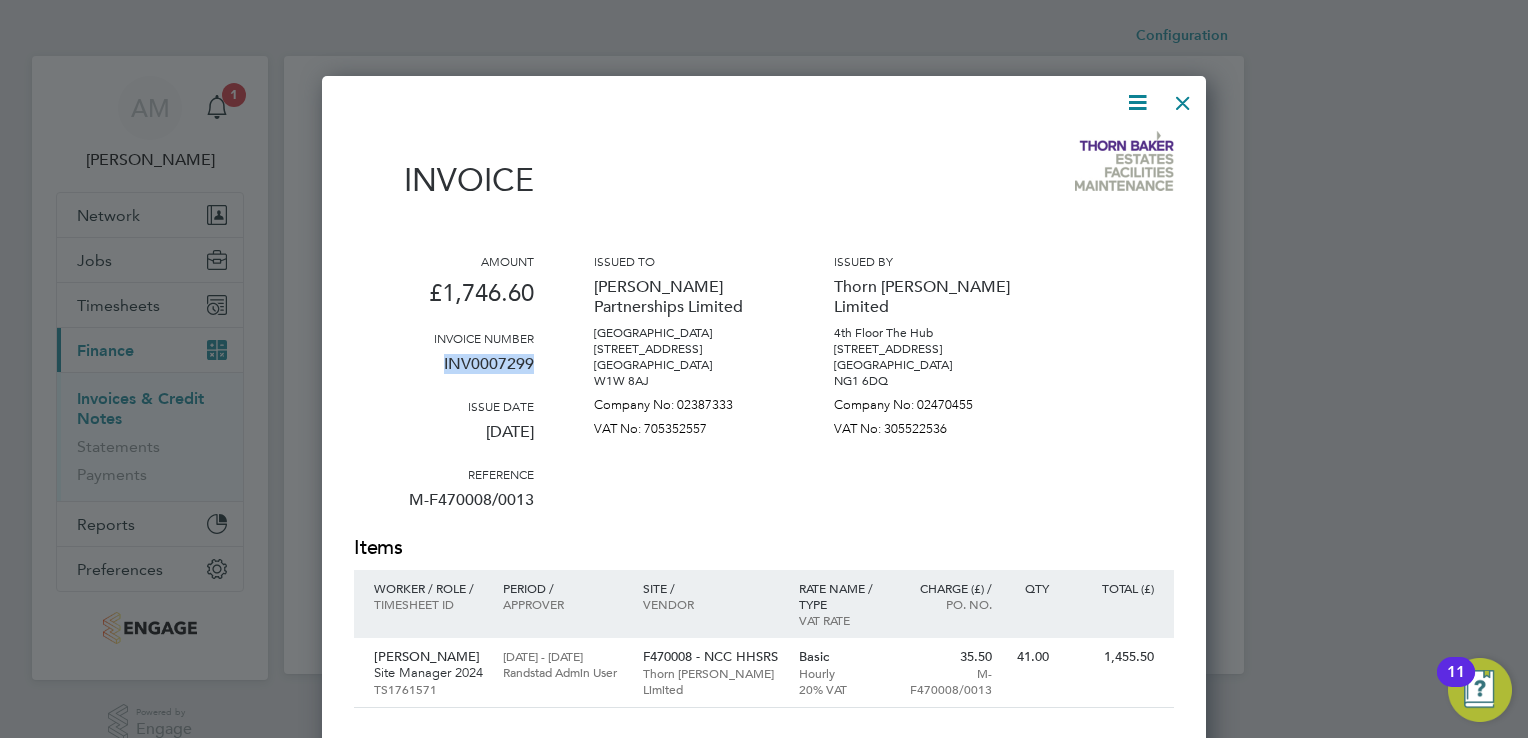 click at bounding box center (1183, 98) 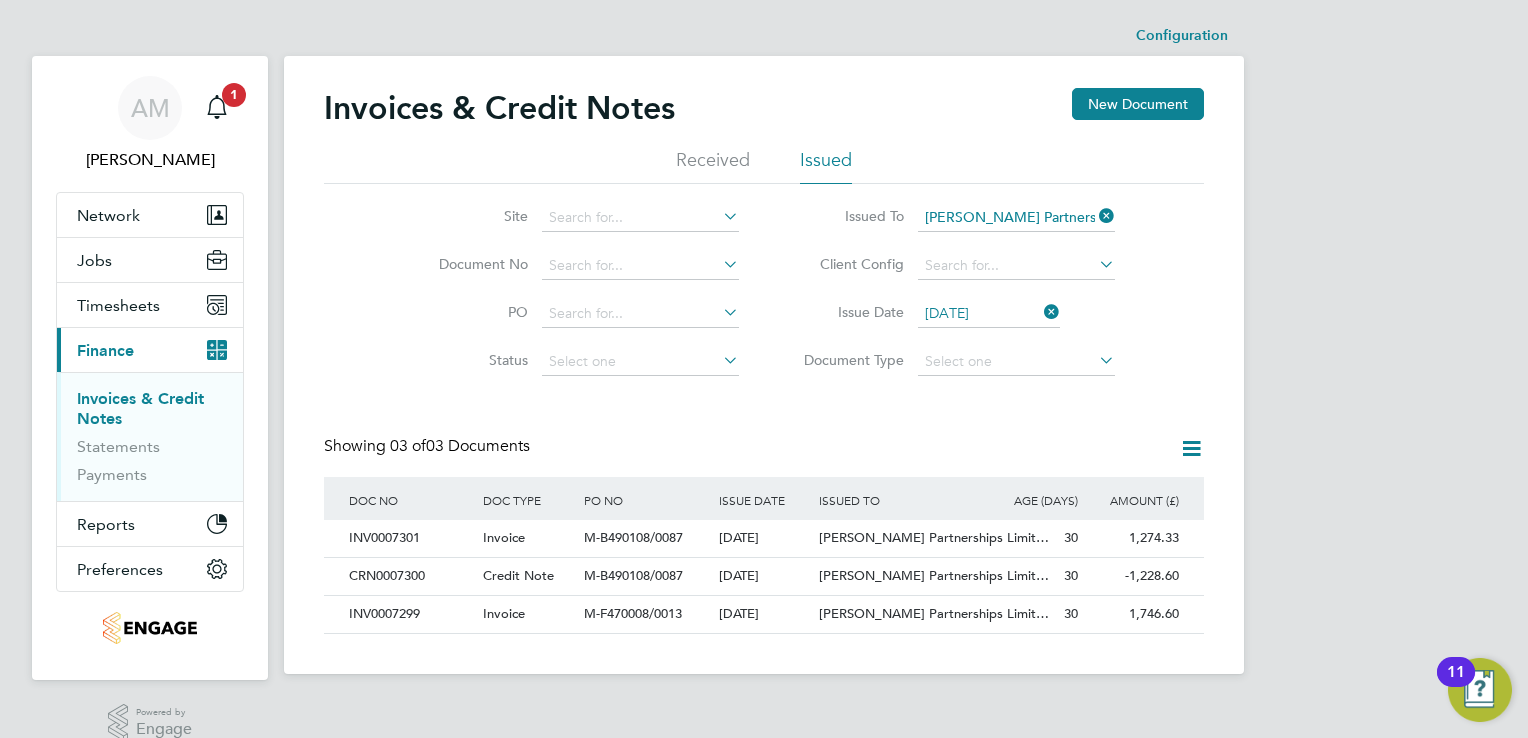 click 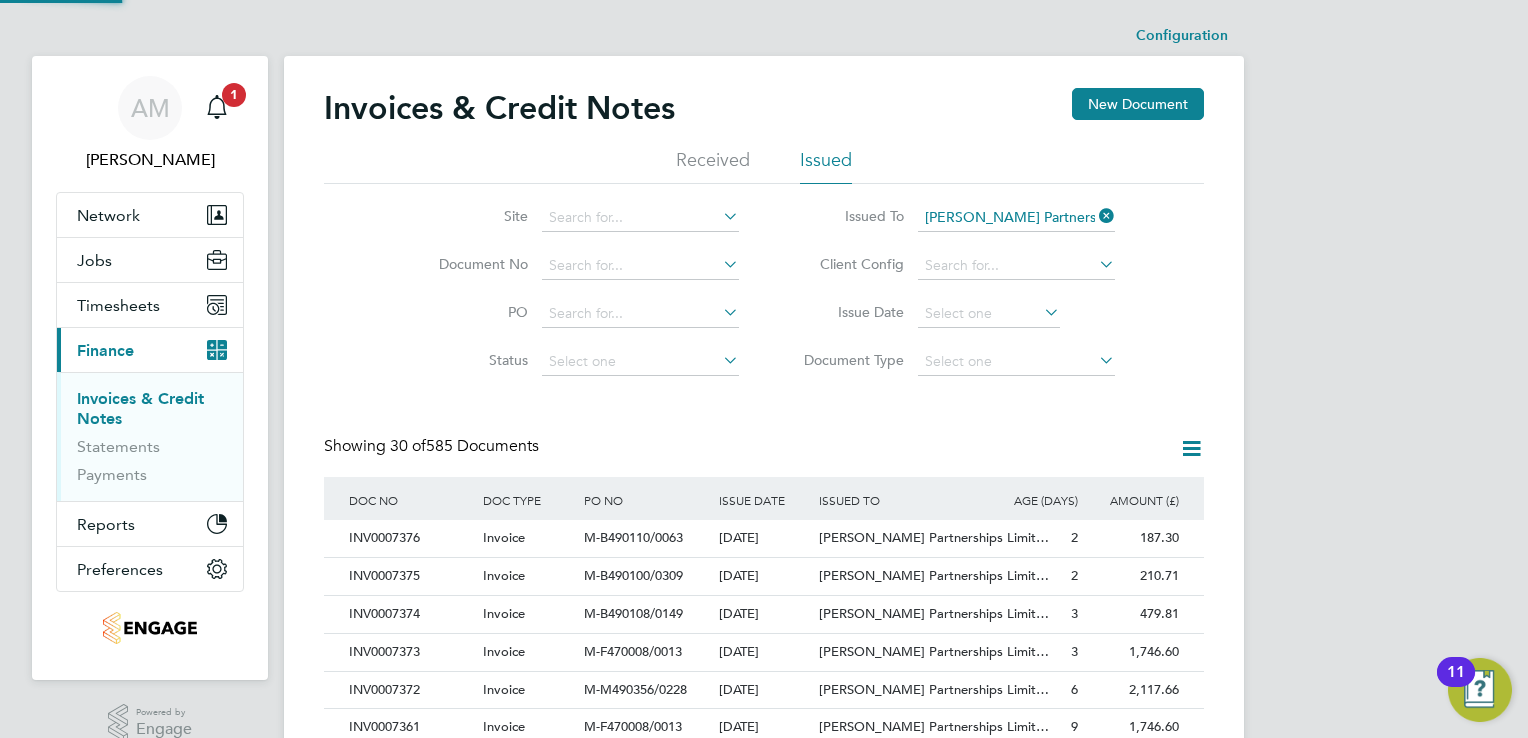 scroll, scrollTop: 10, scrollLeft: 9, axis: both 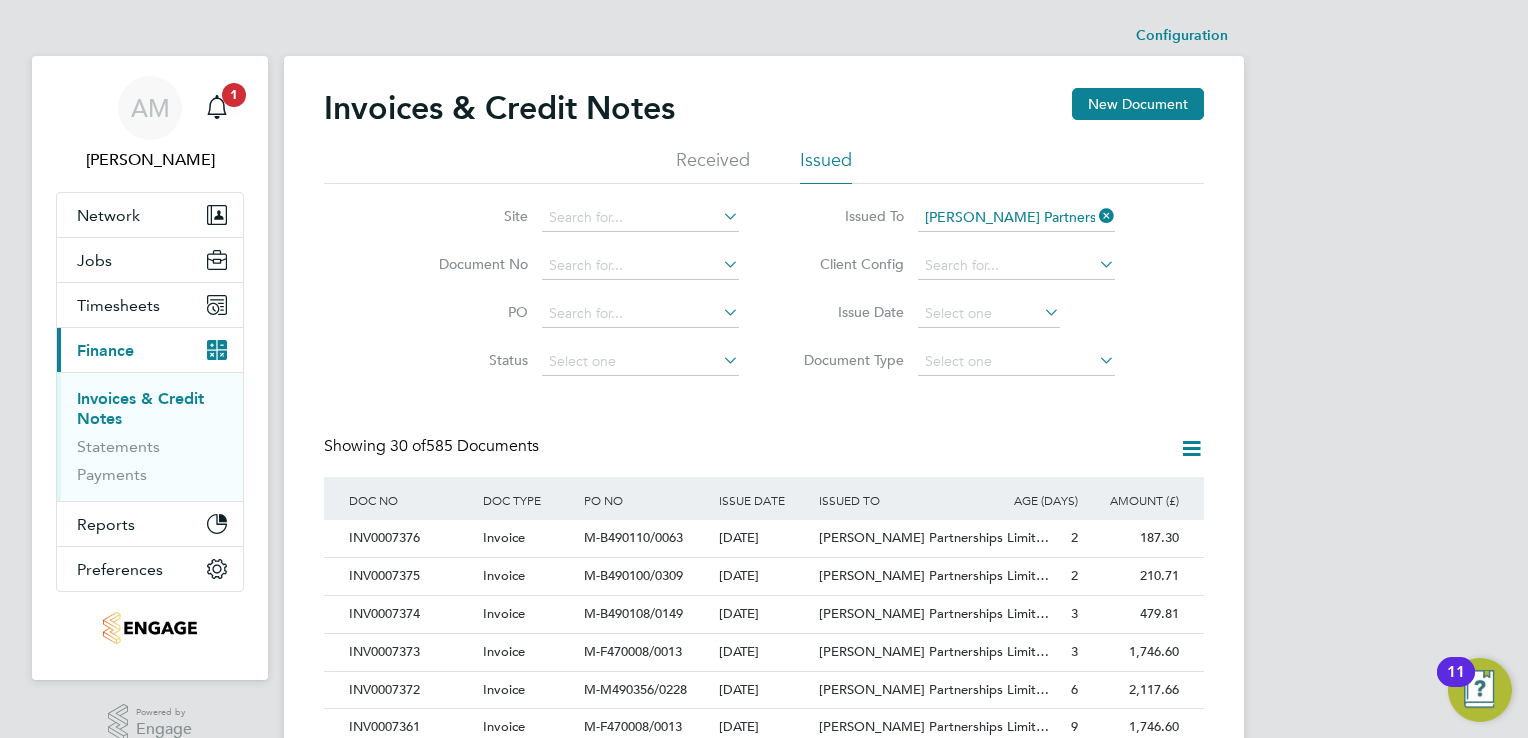 click 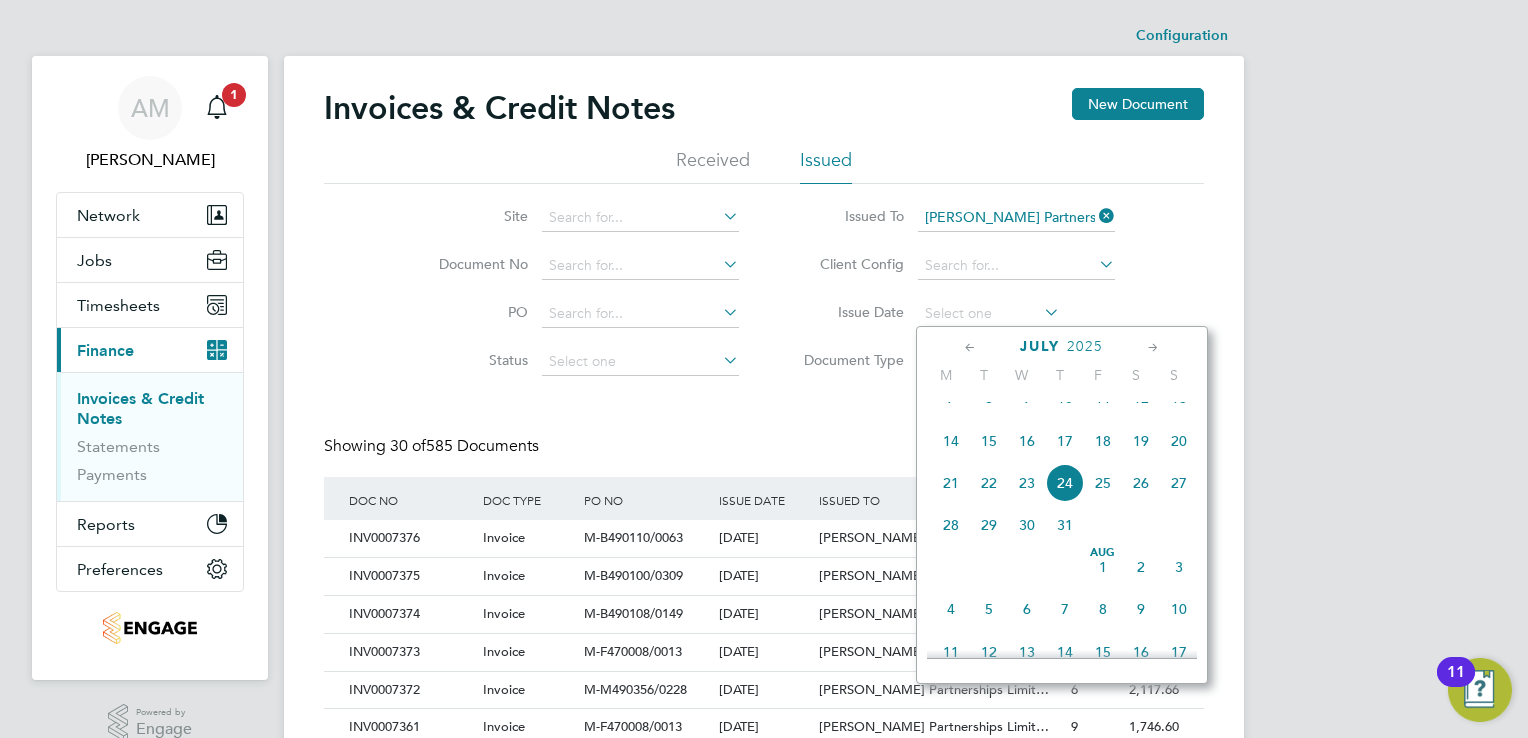 click on "25" 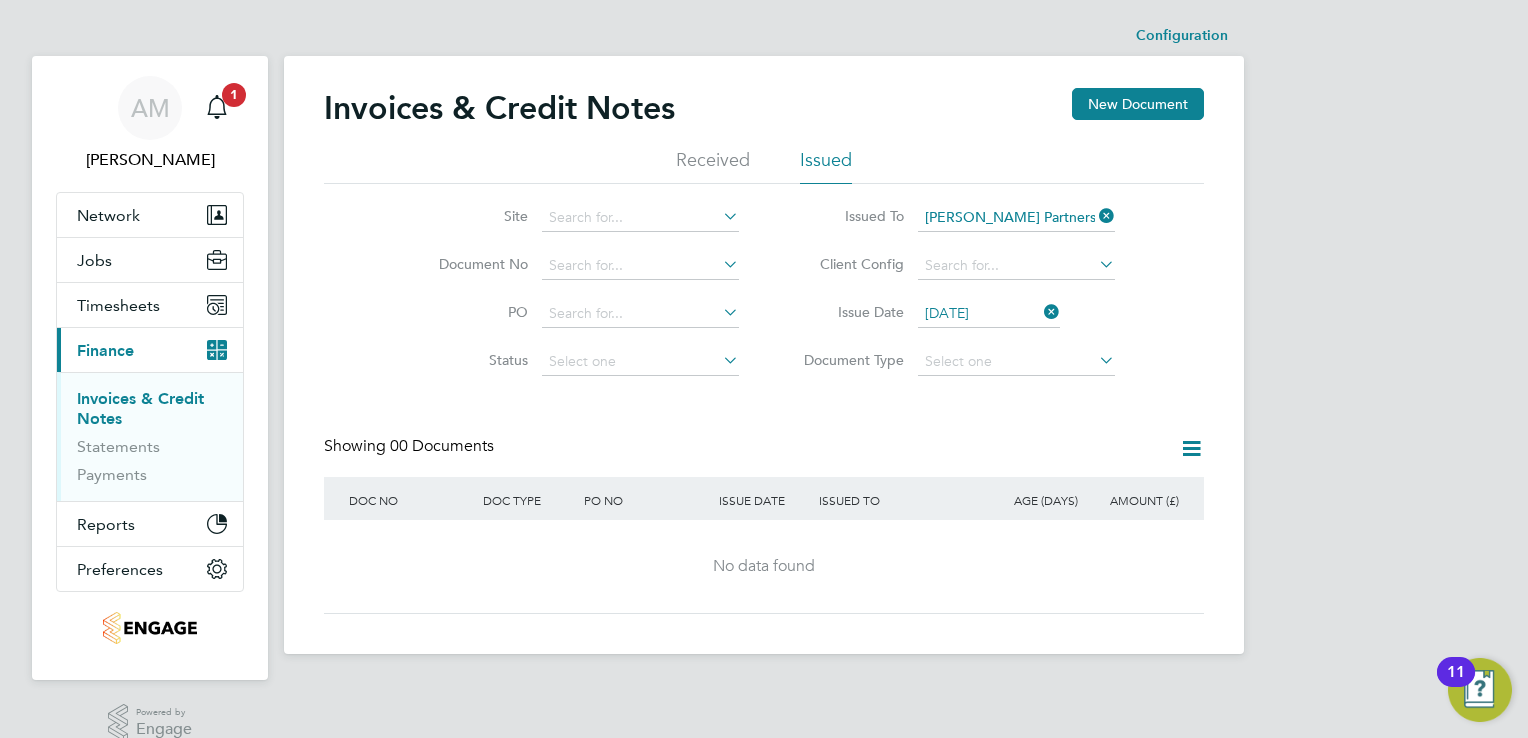 click 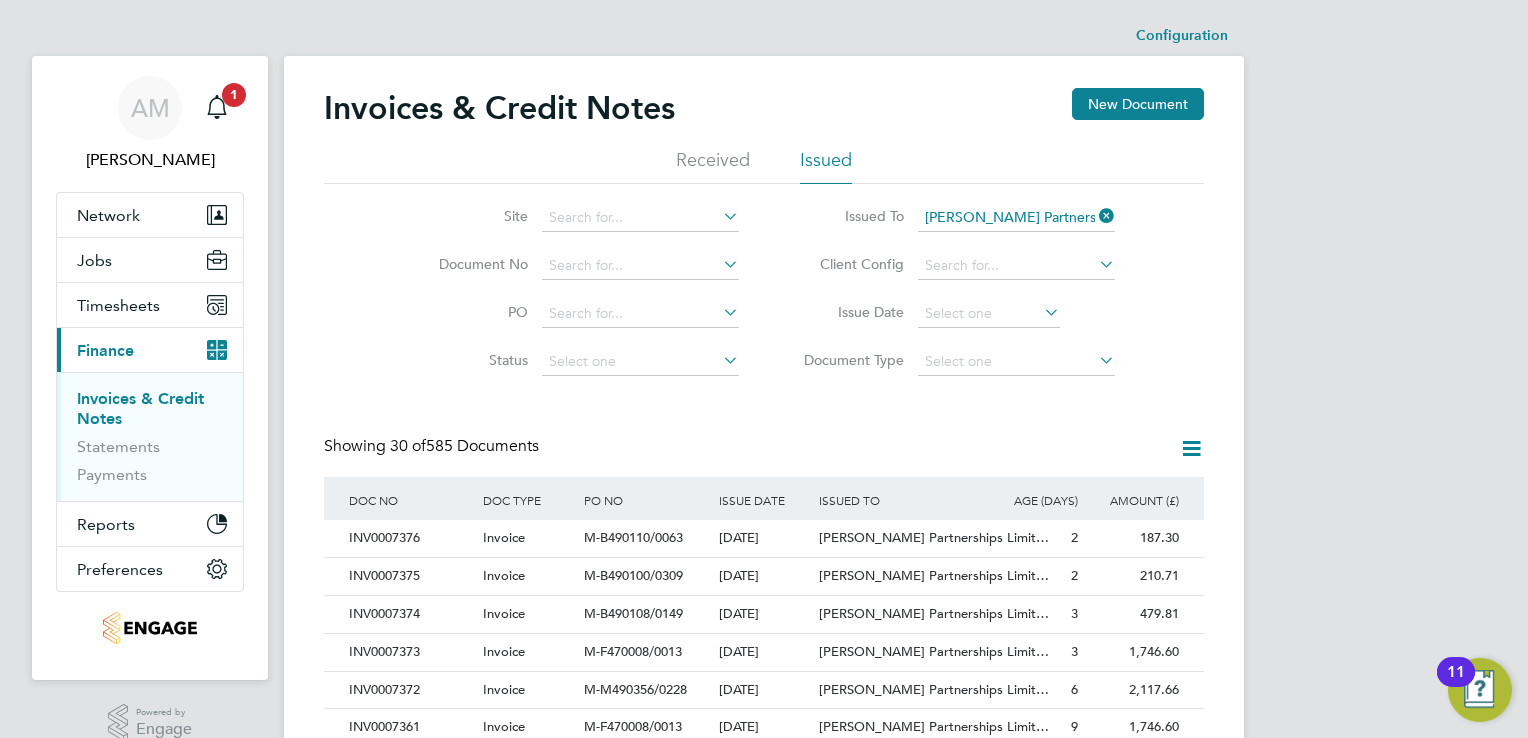 click 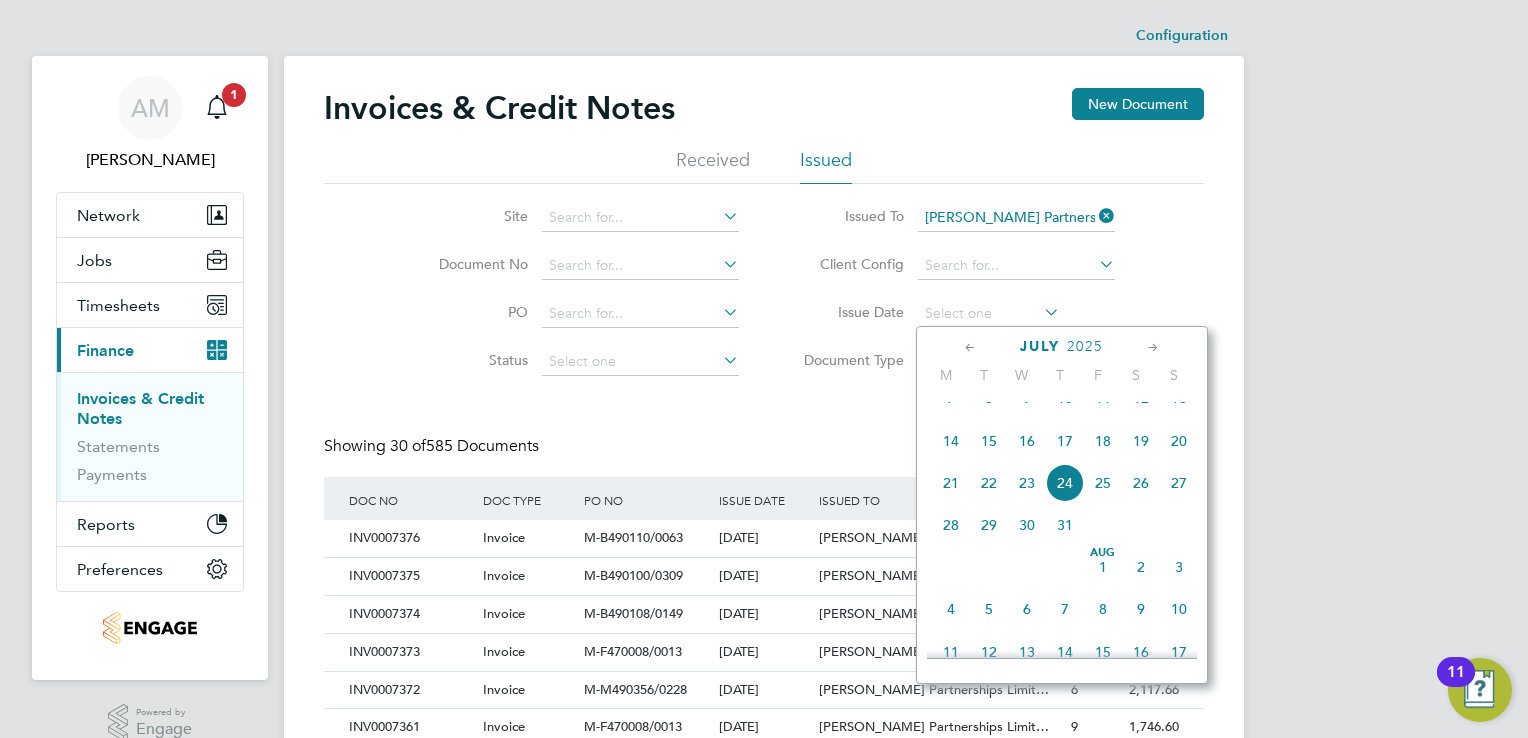 click 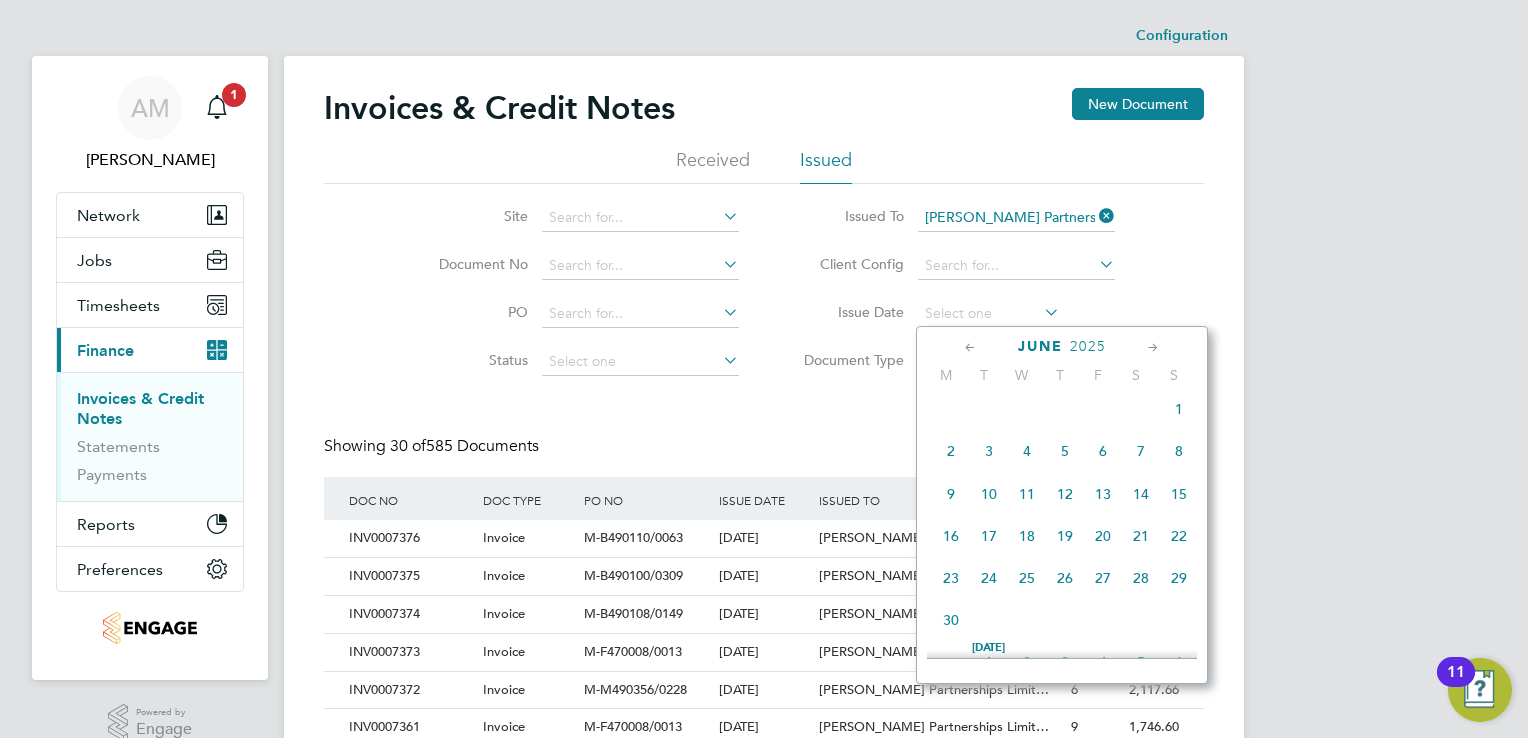 click on "24" 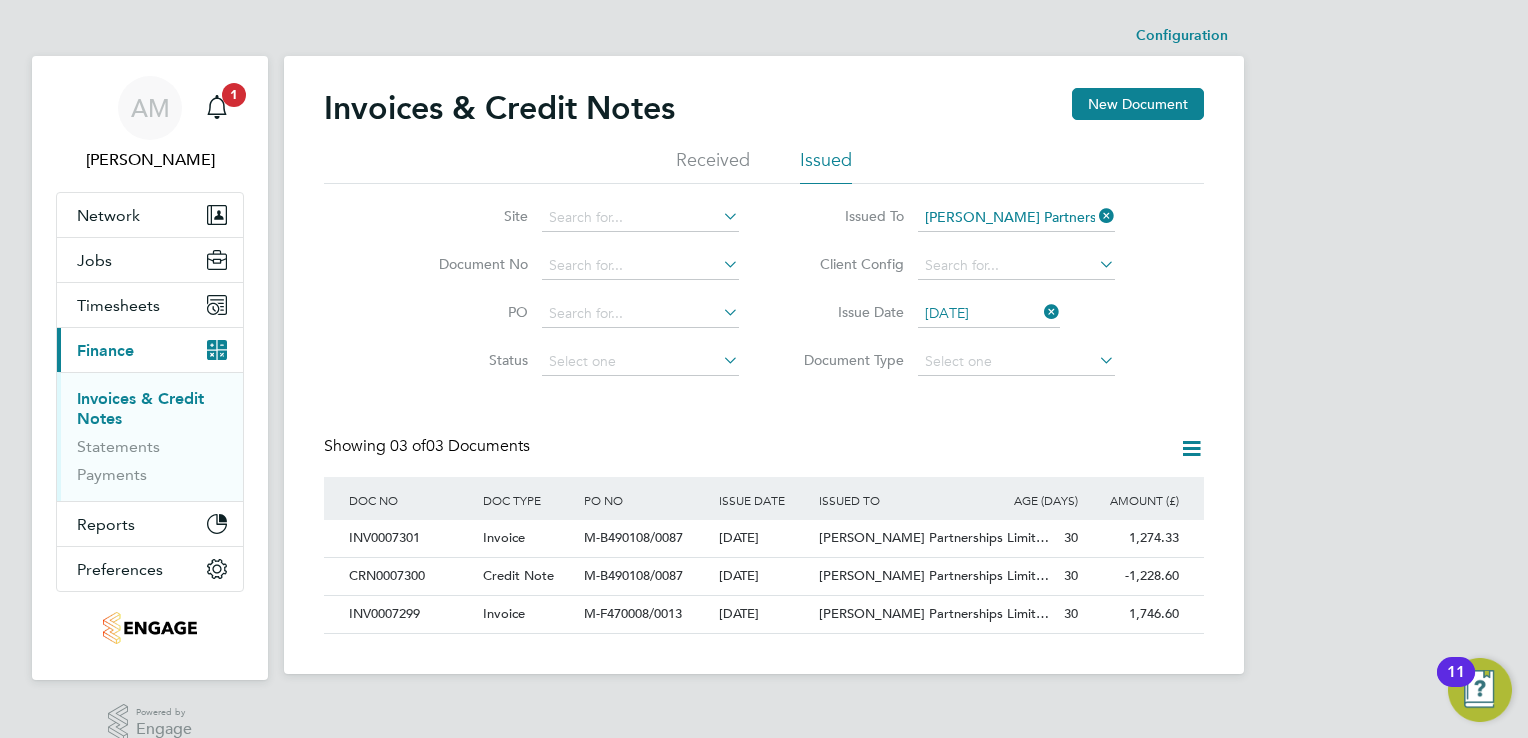 click 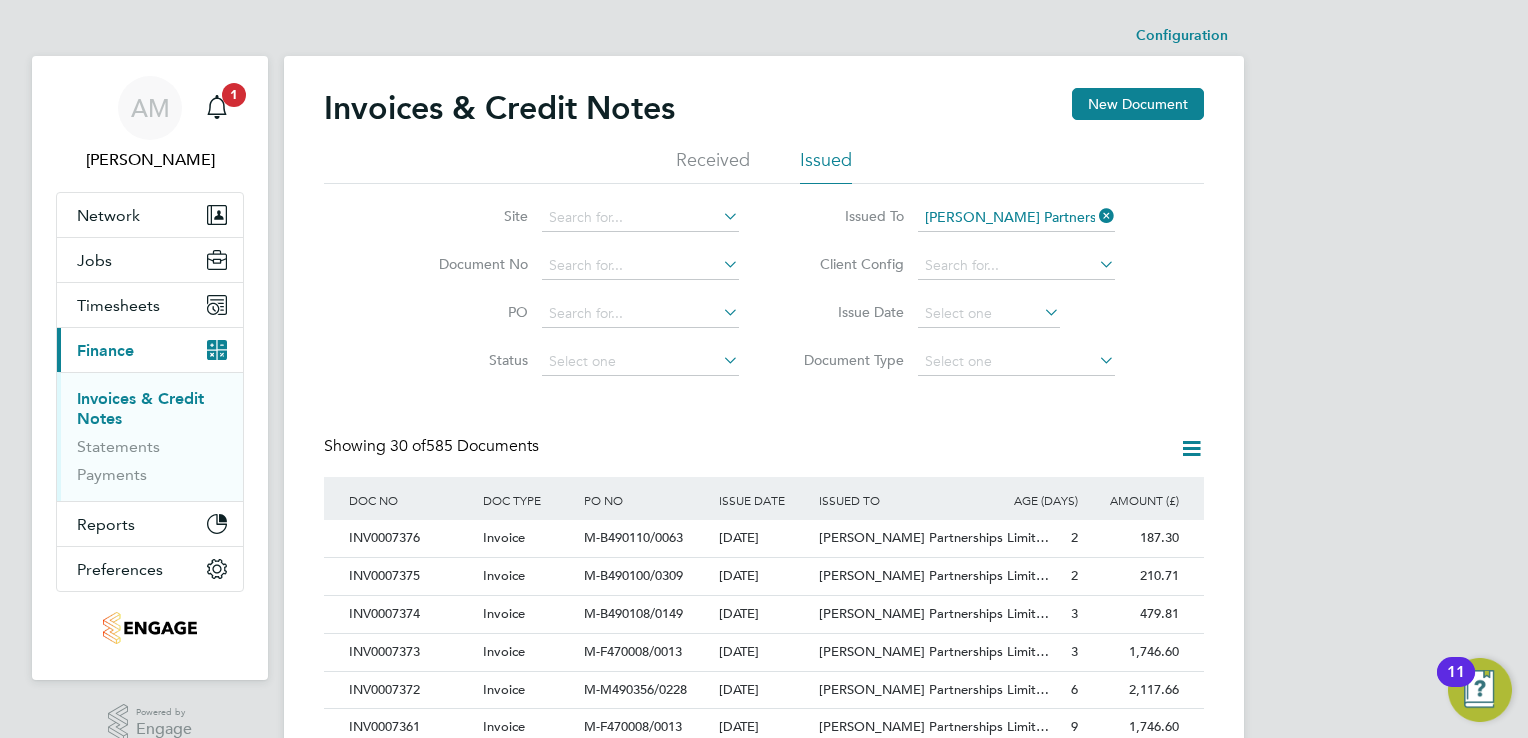 click 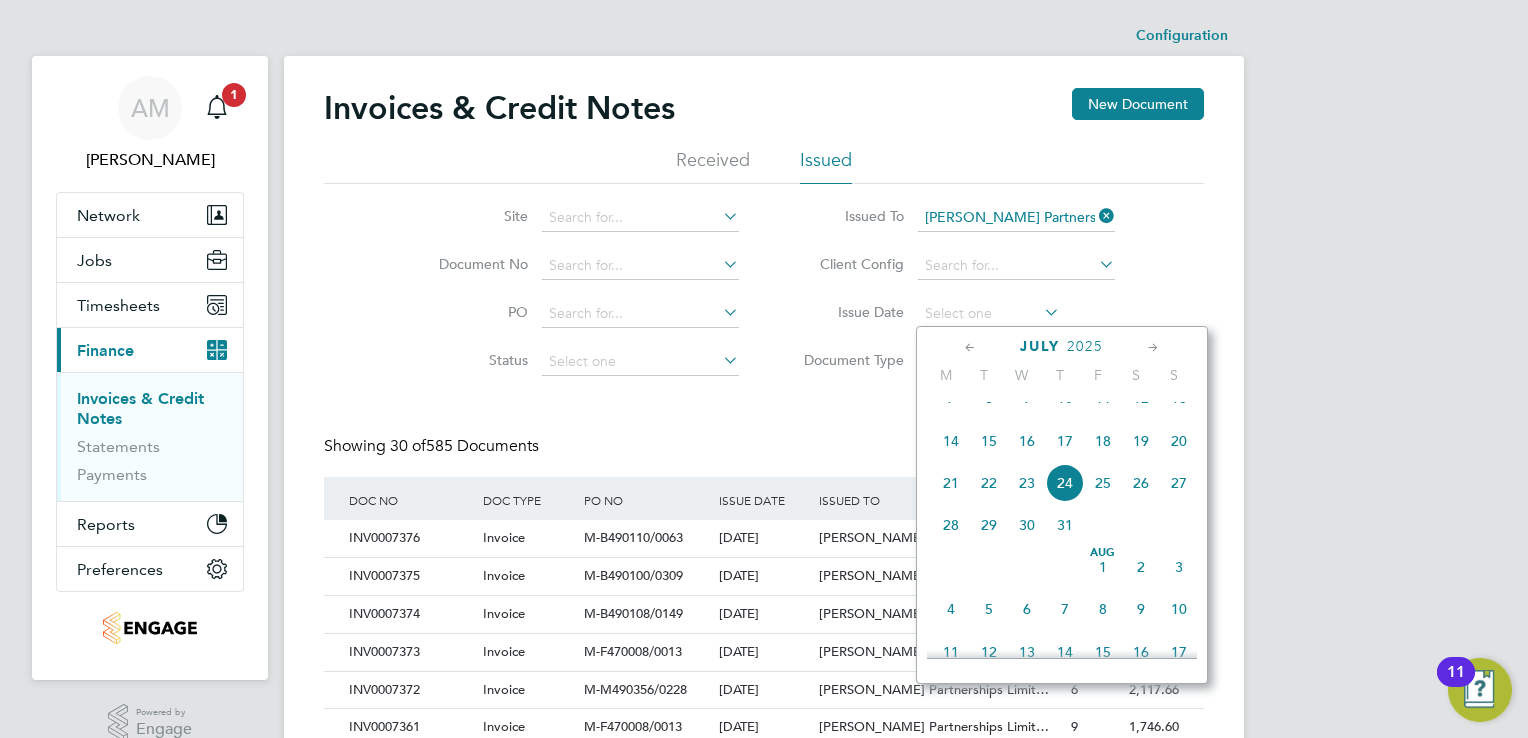 click 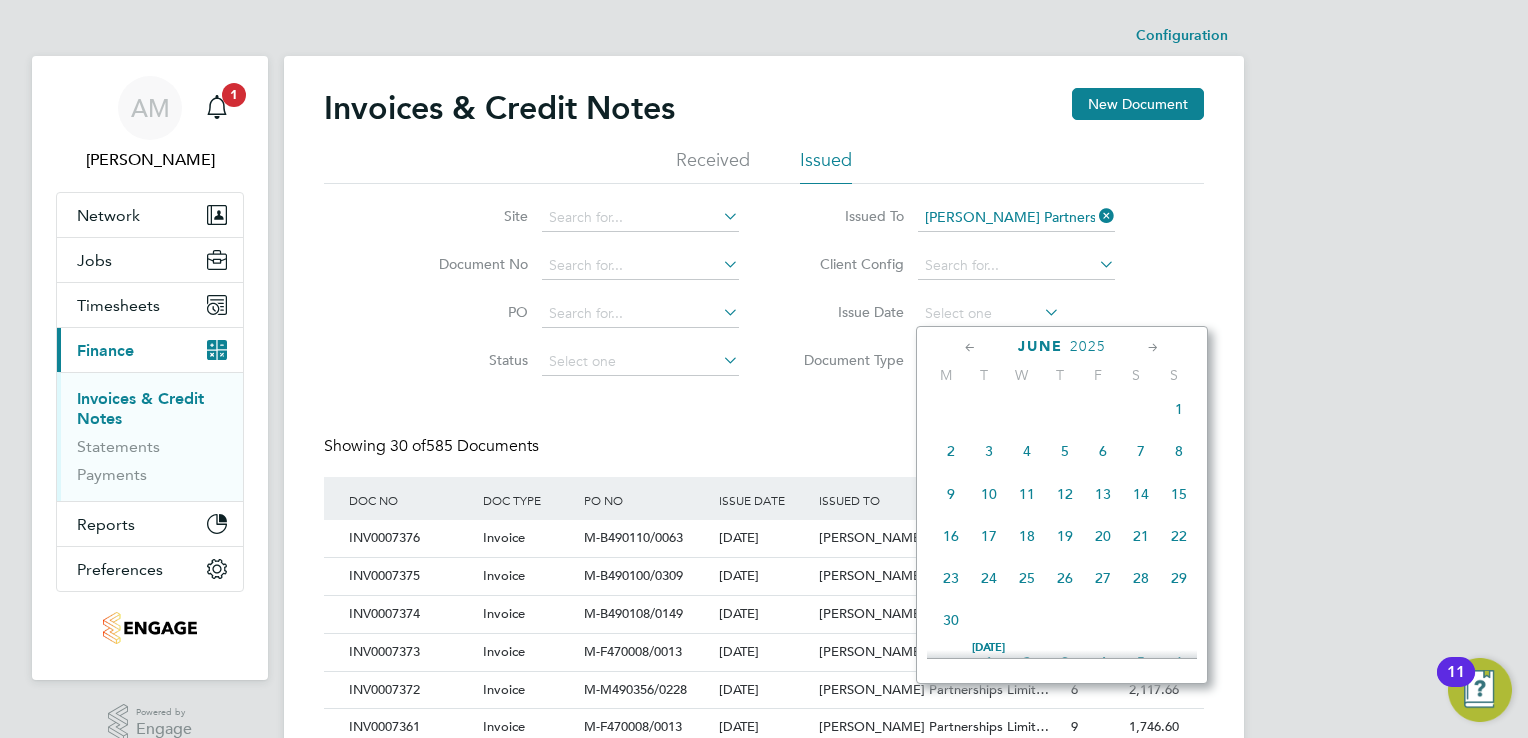click on "25" 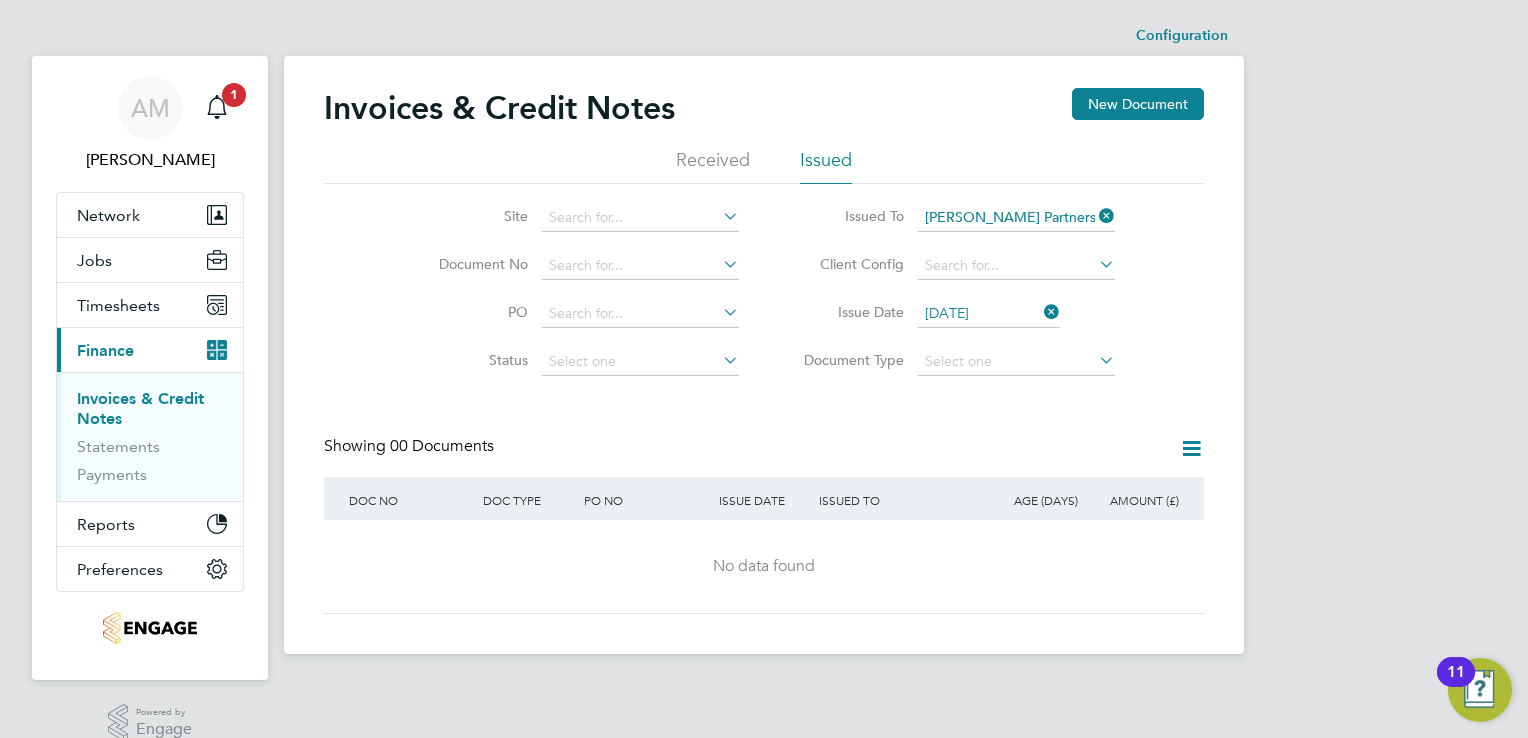 click 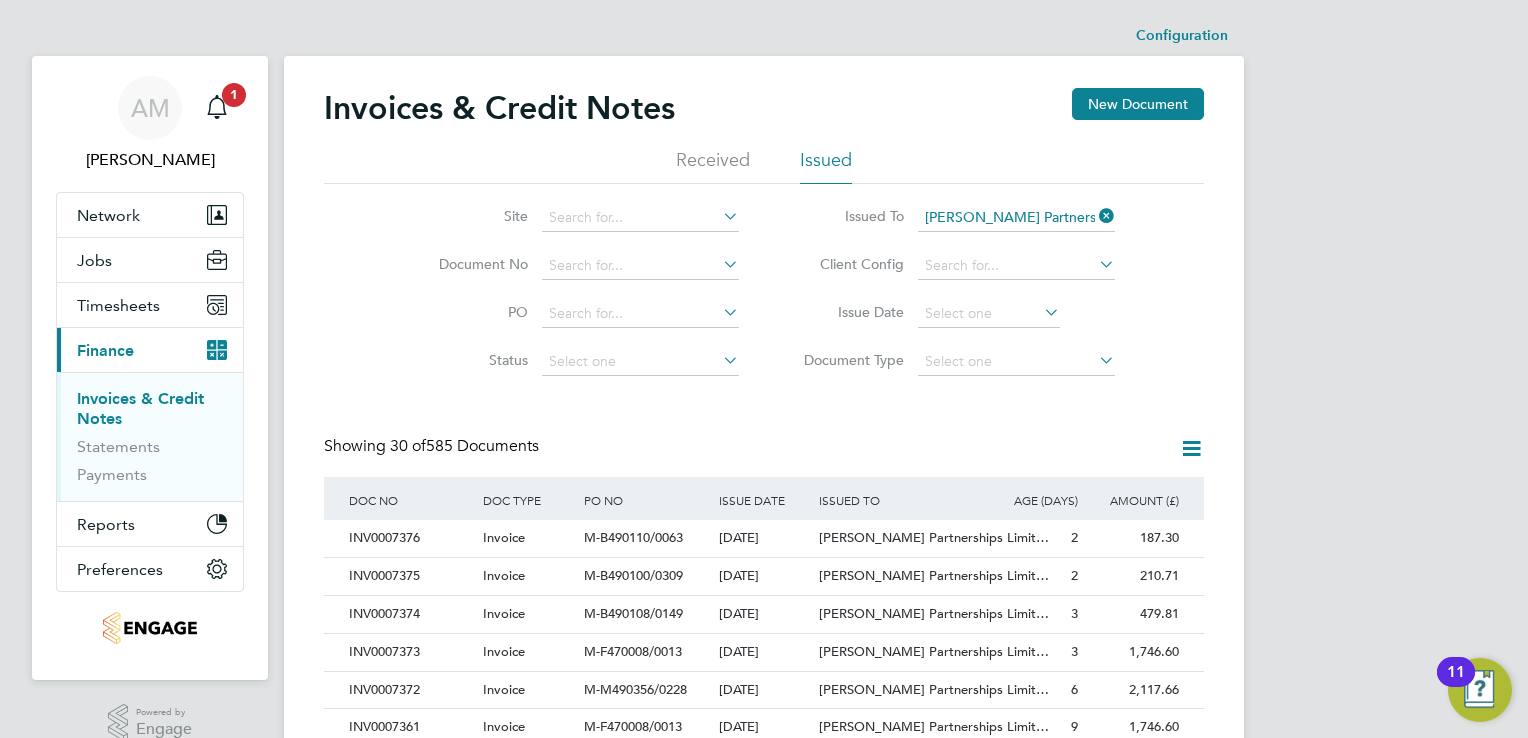 click 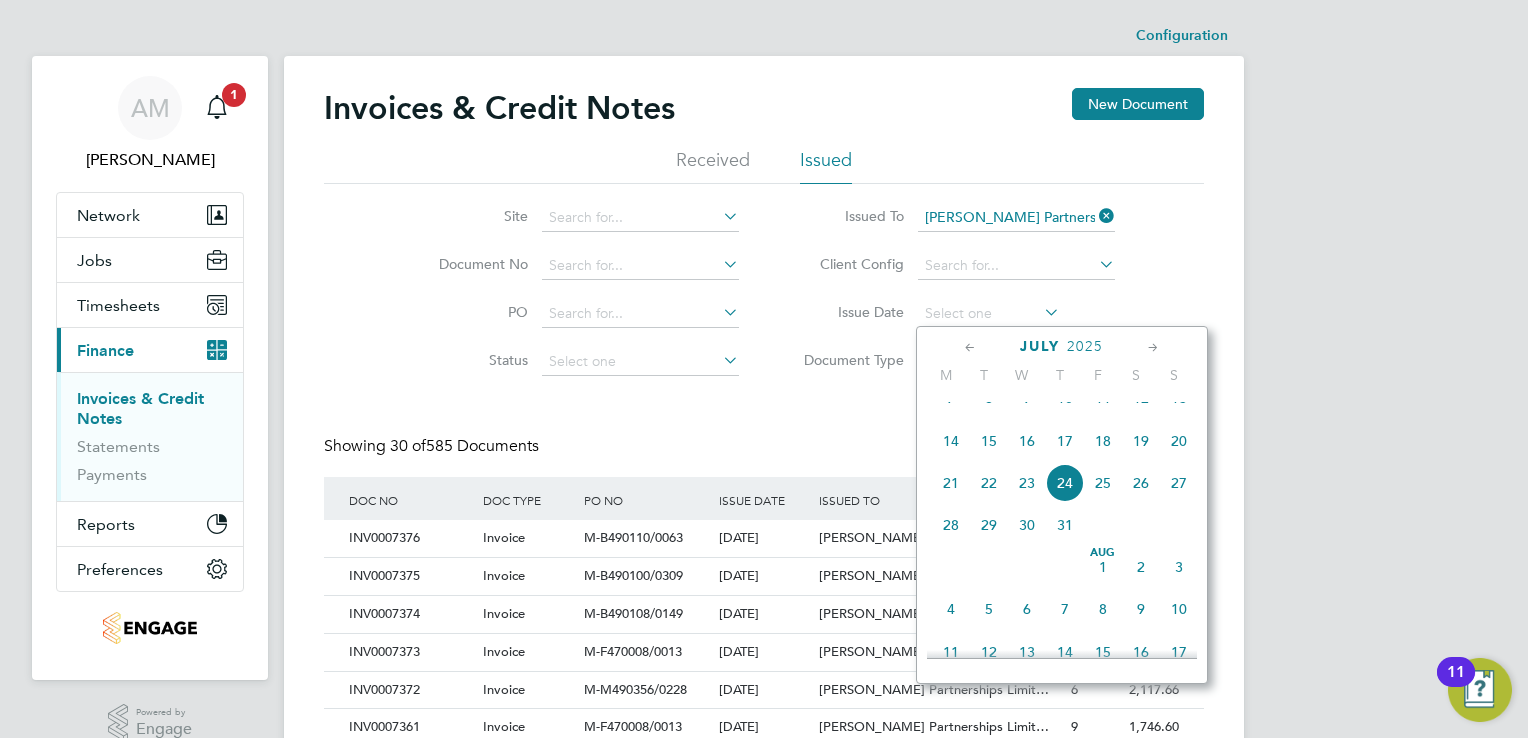 click 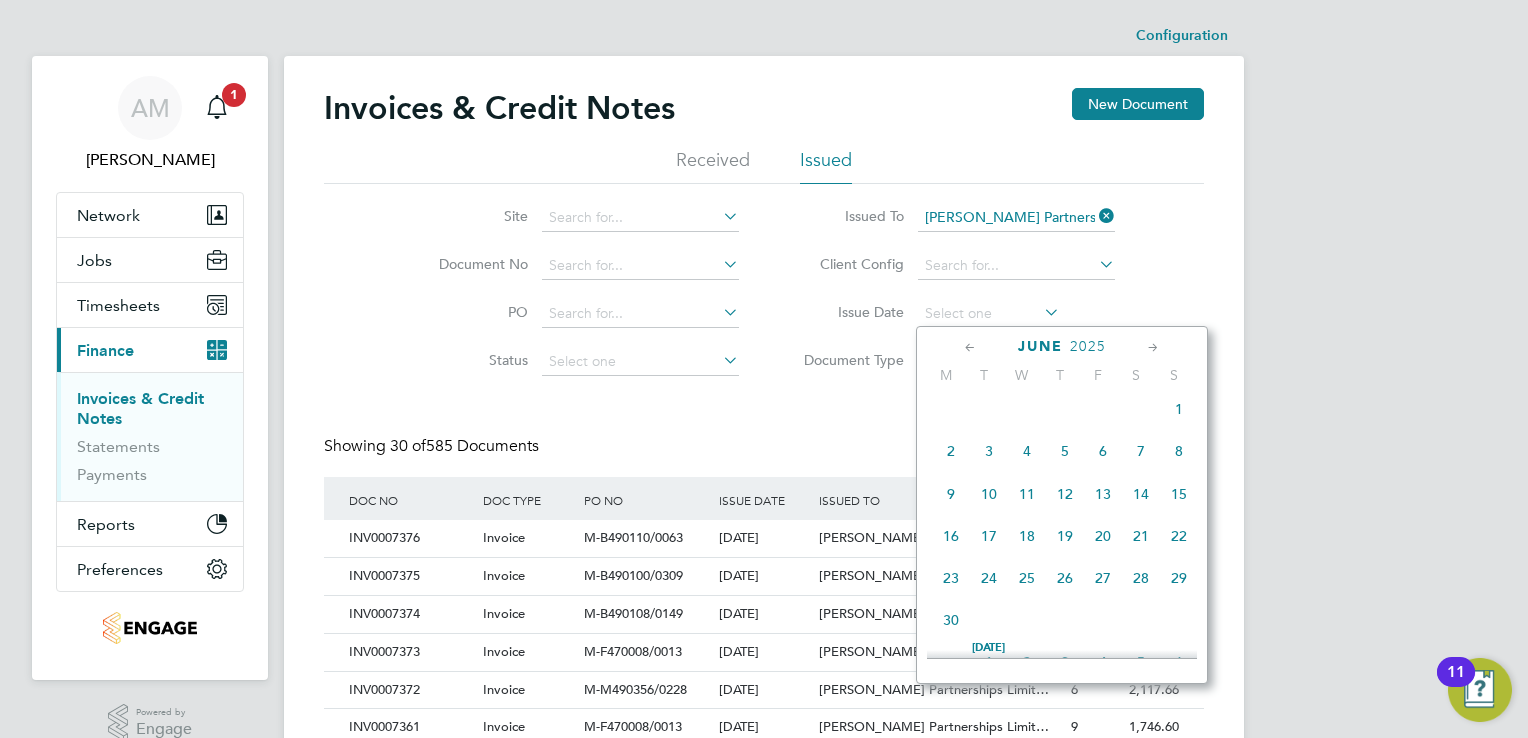 click on "26" 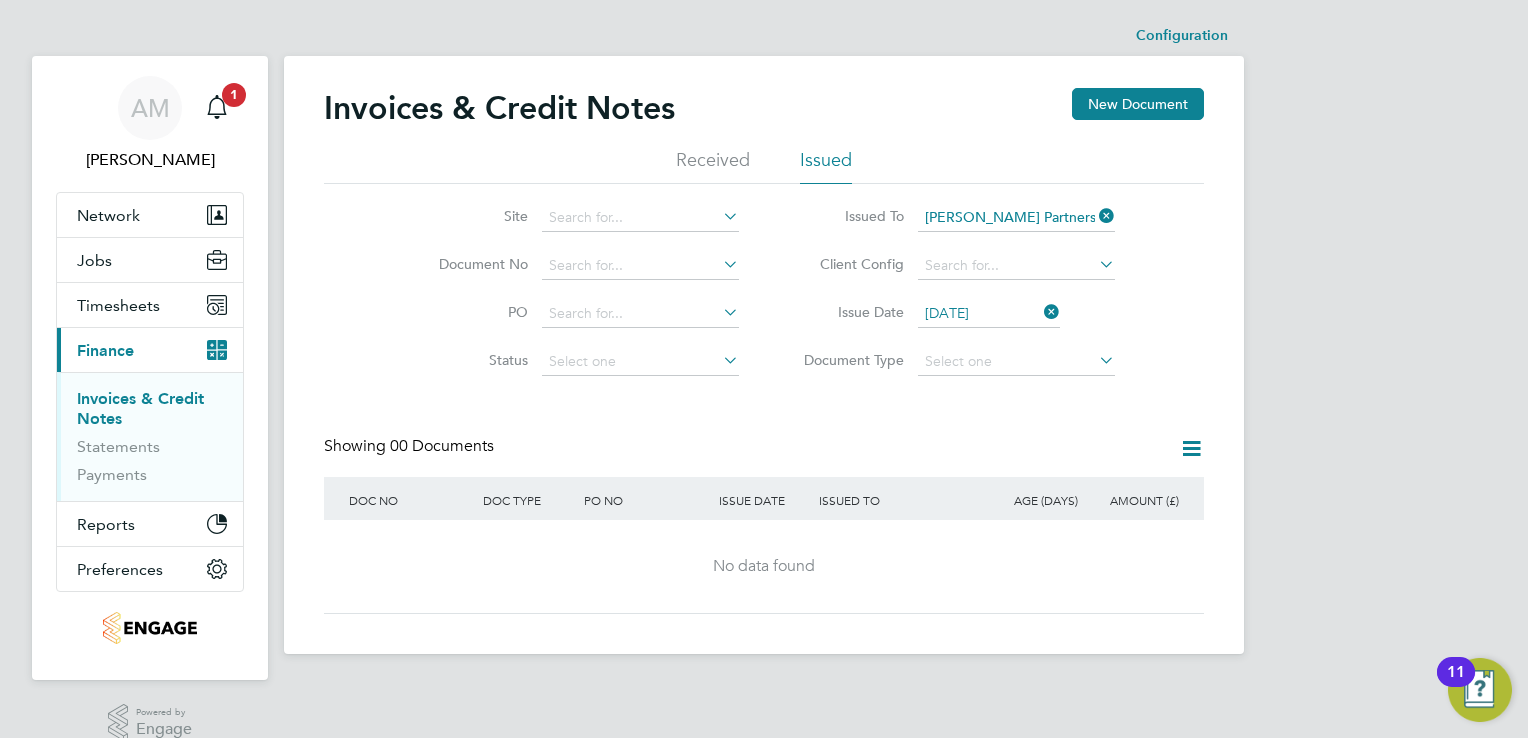 click 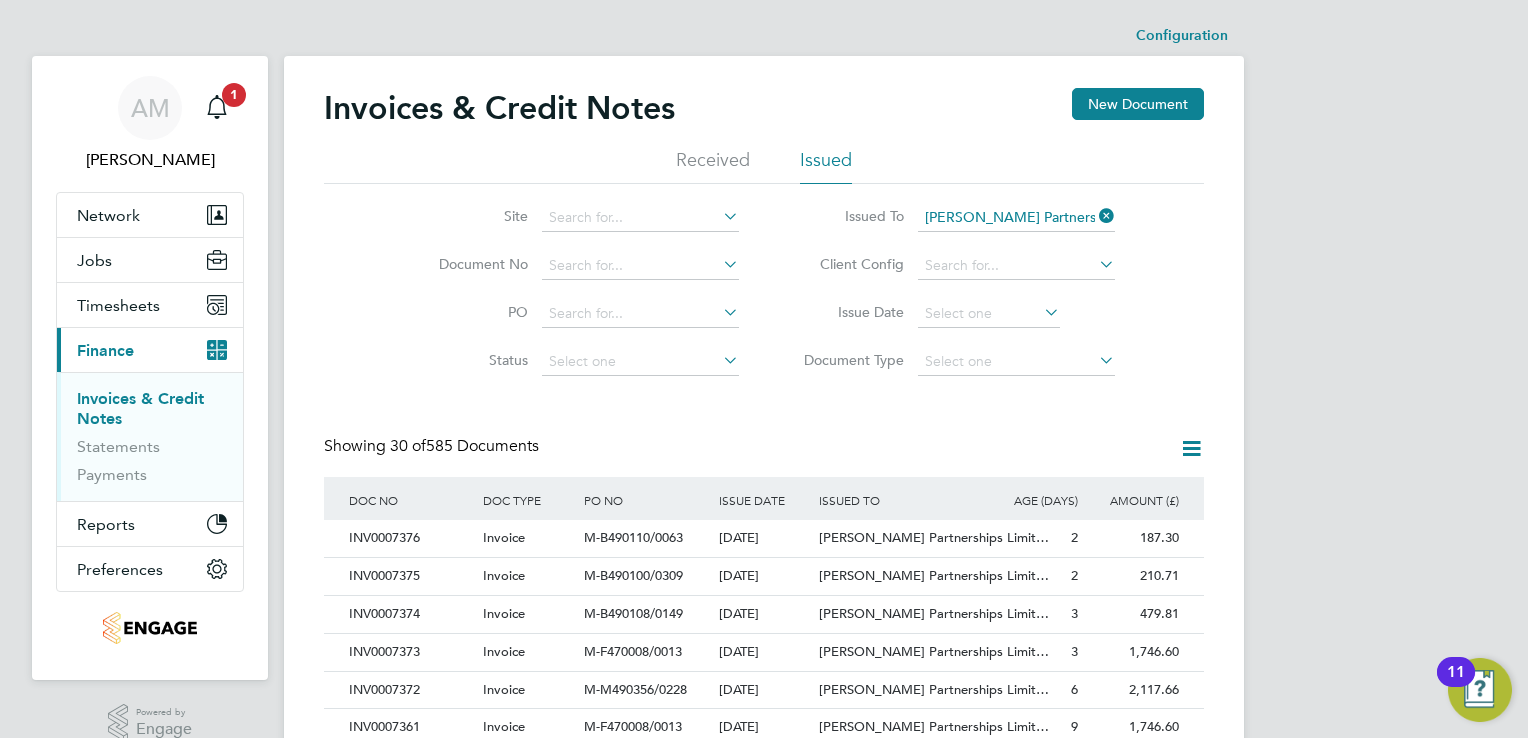 click 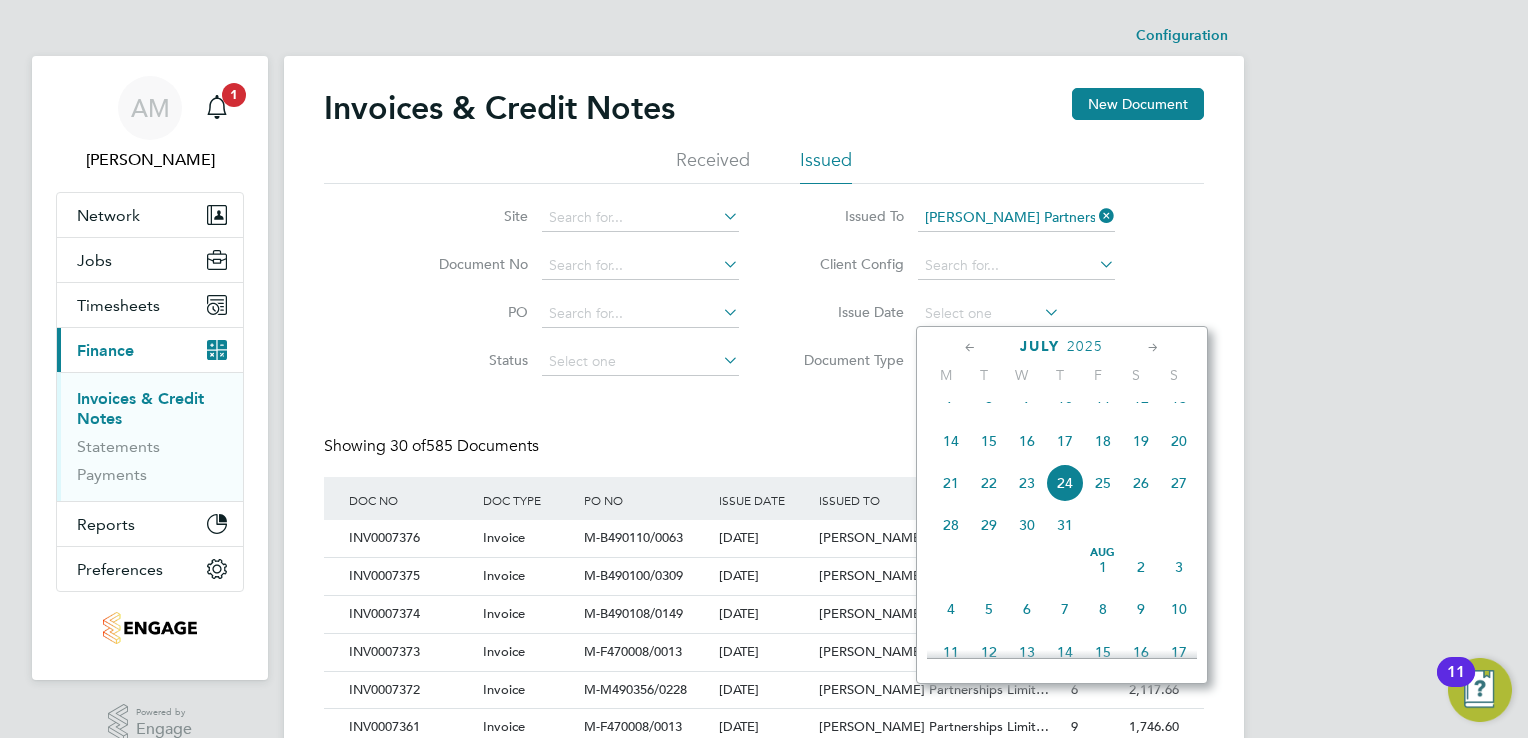click 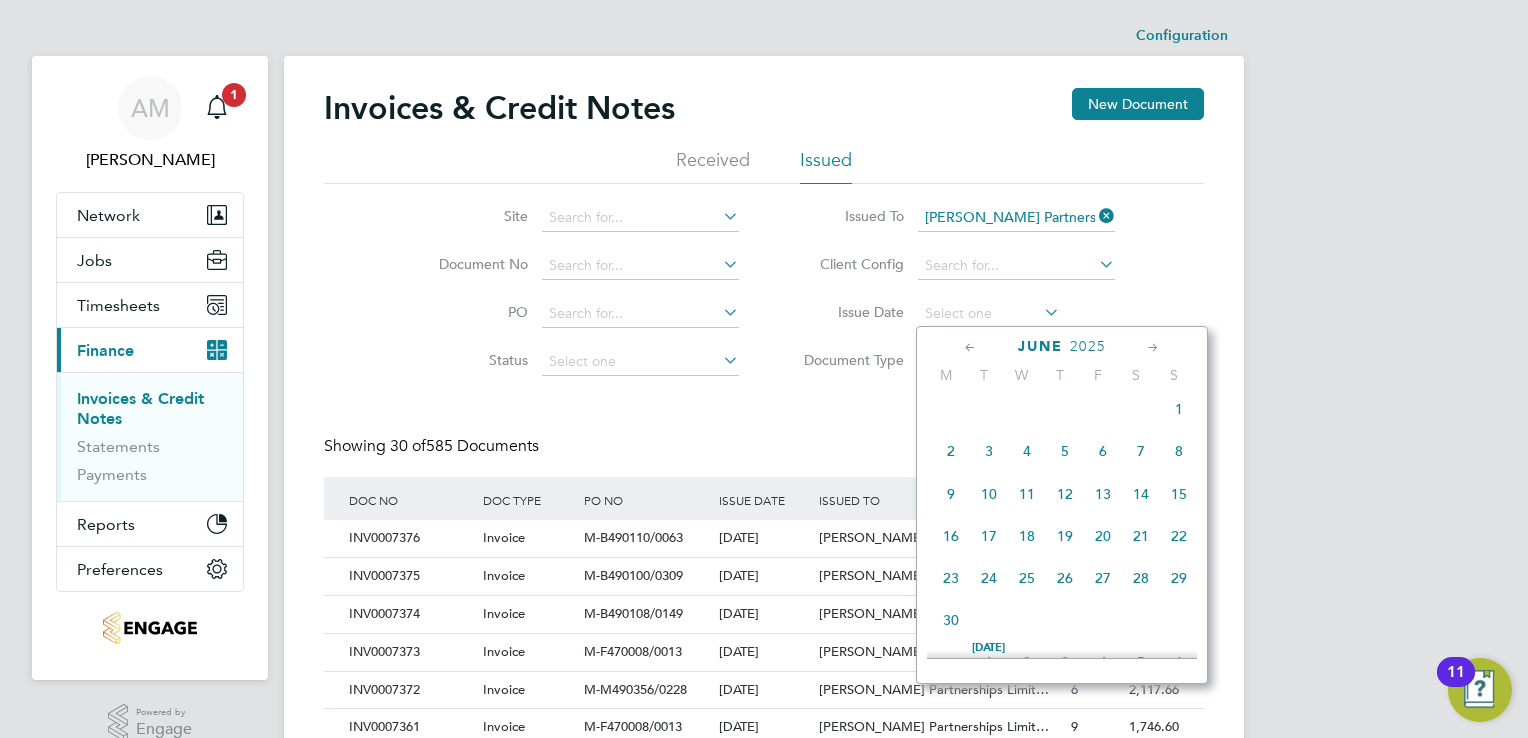 click on "26" 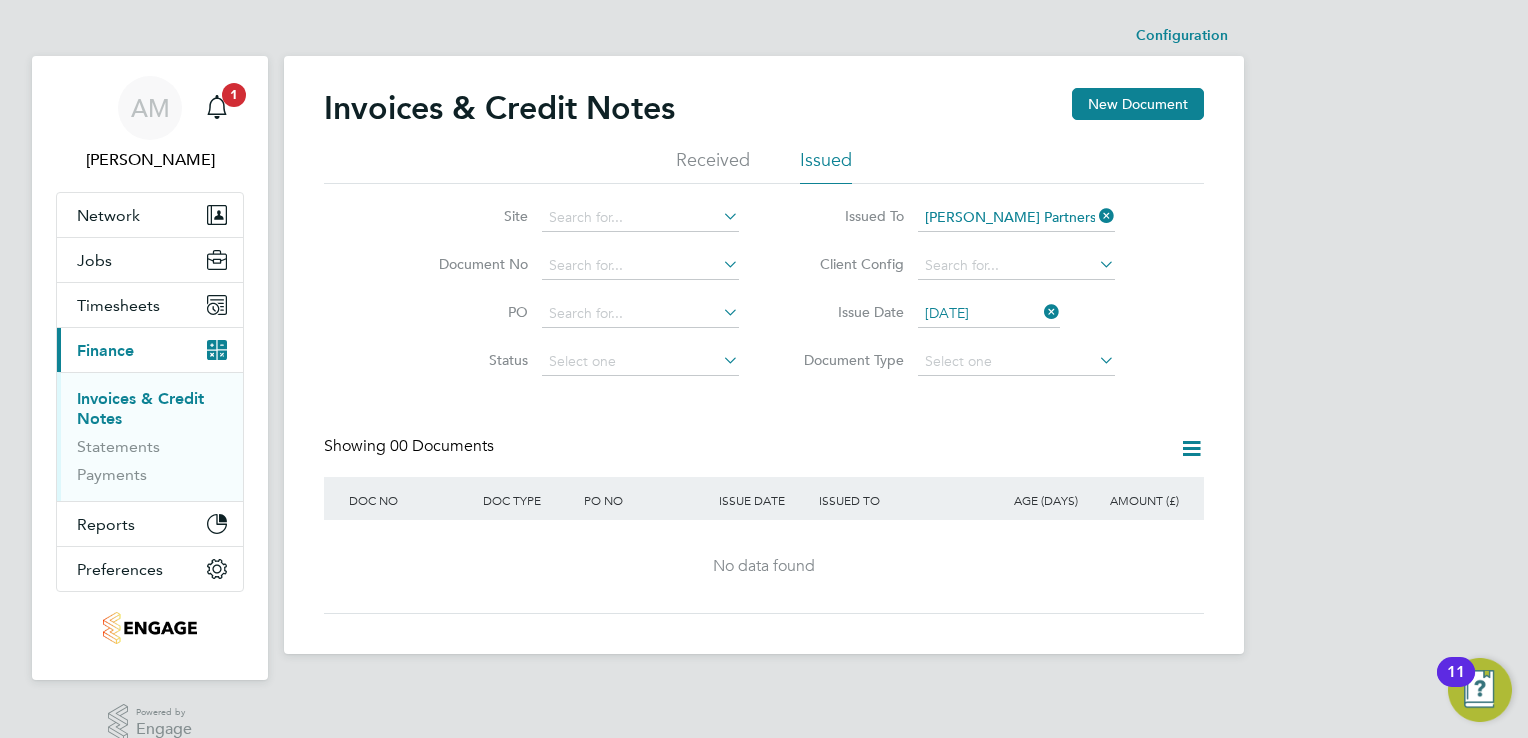 click 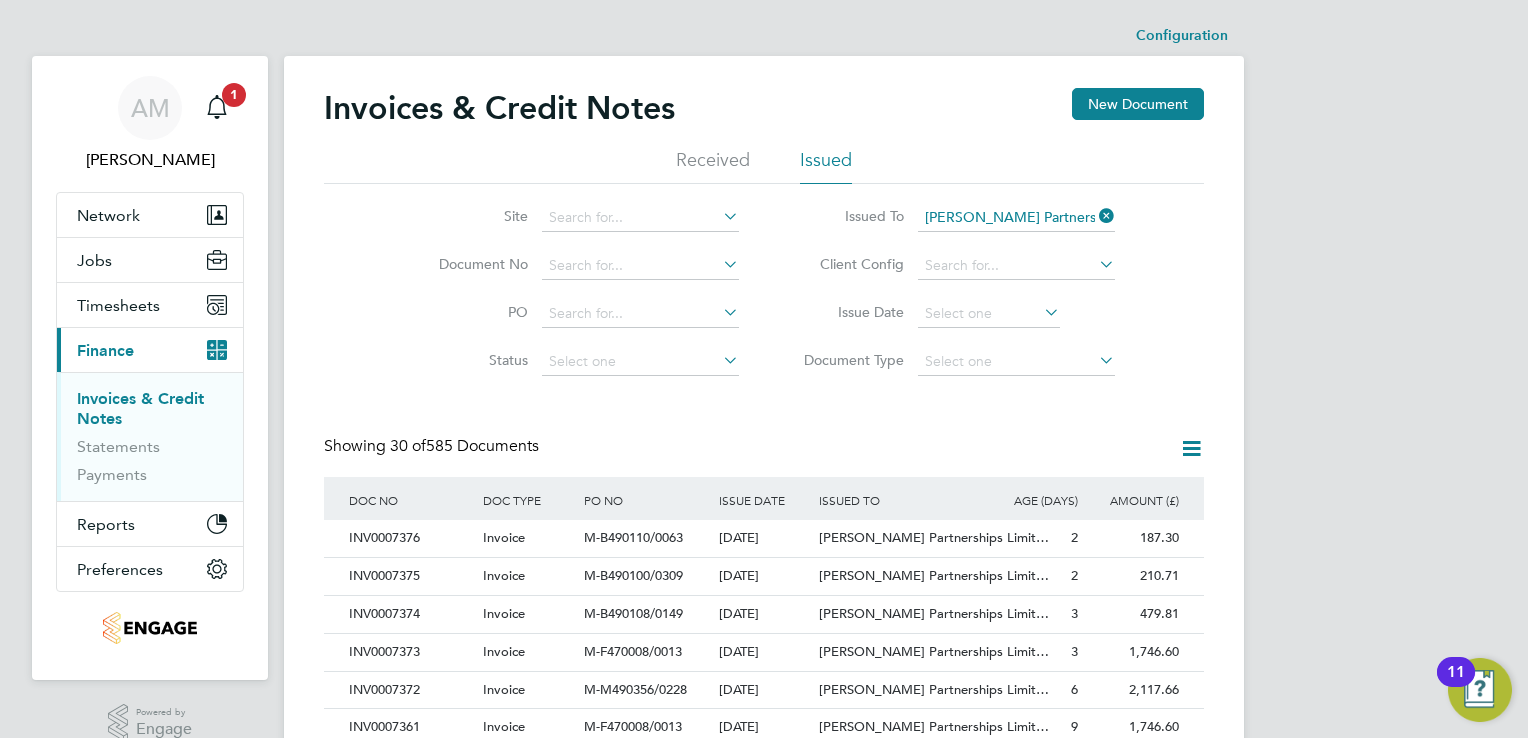click 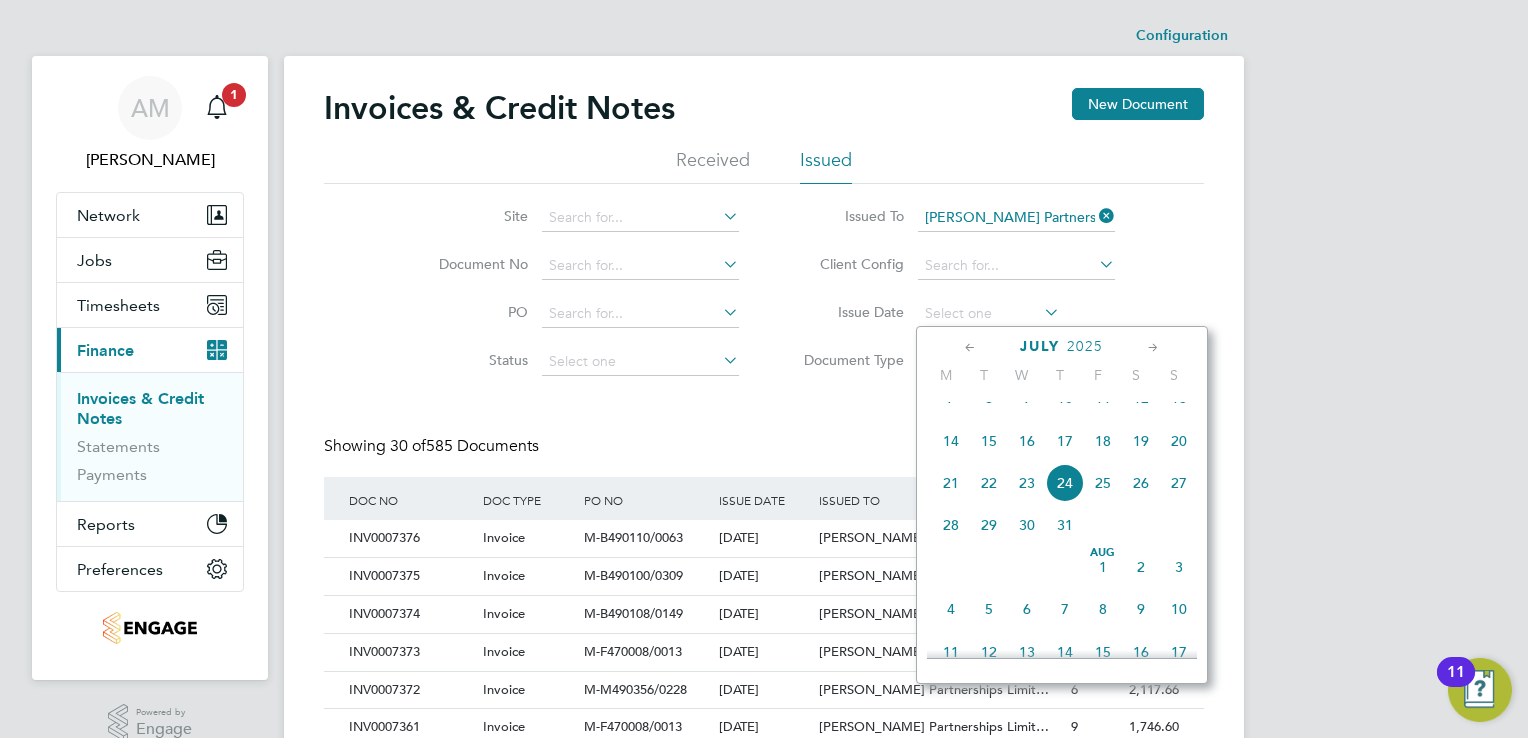 click 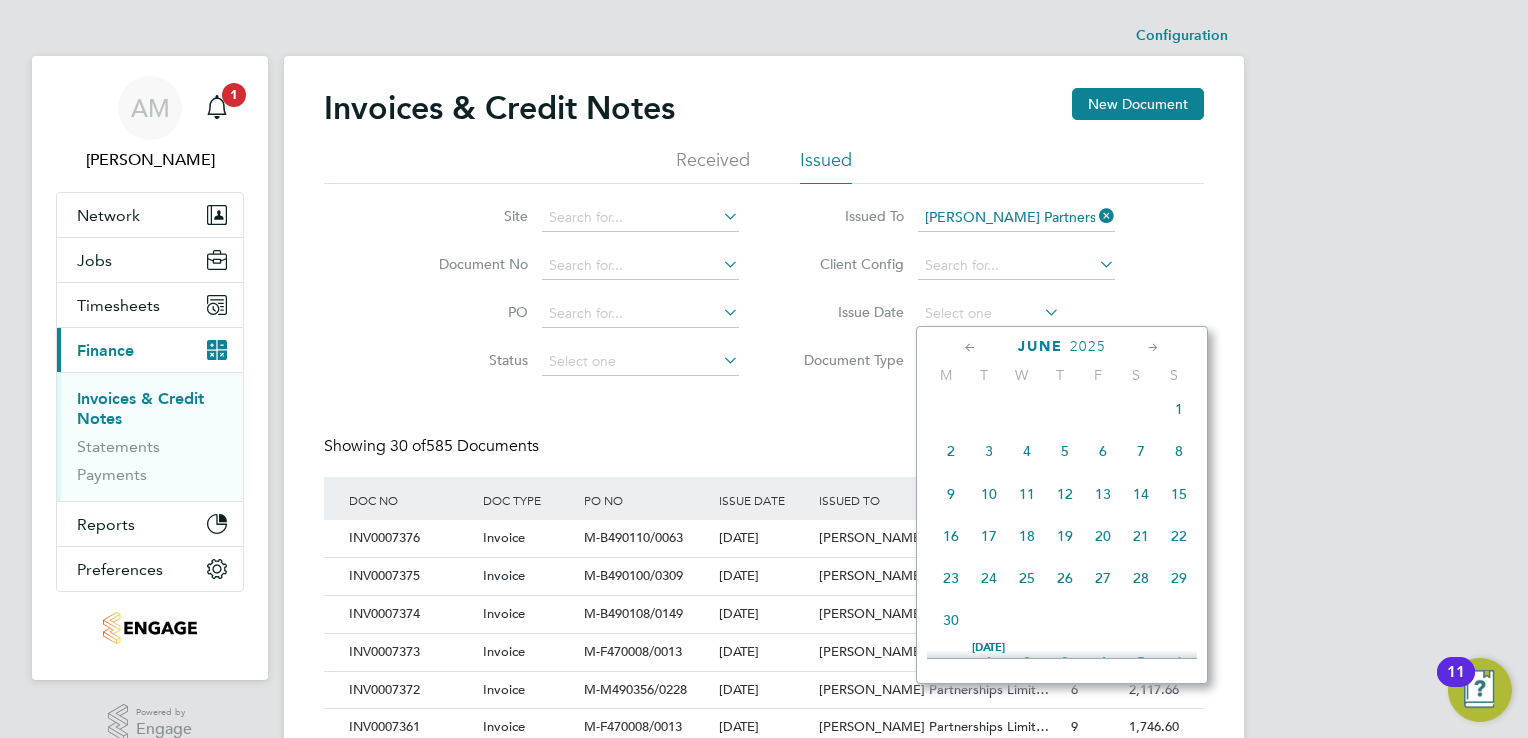 click on "27" 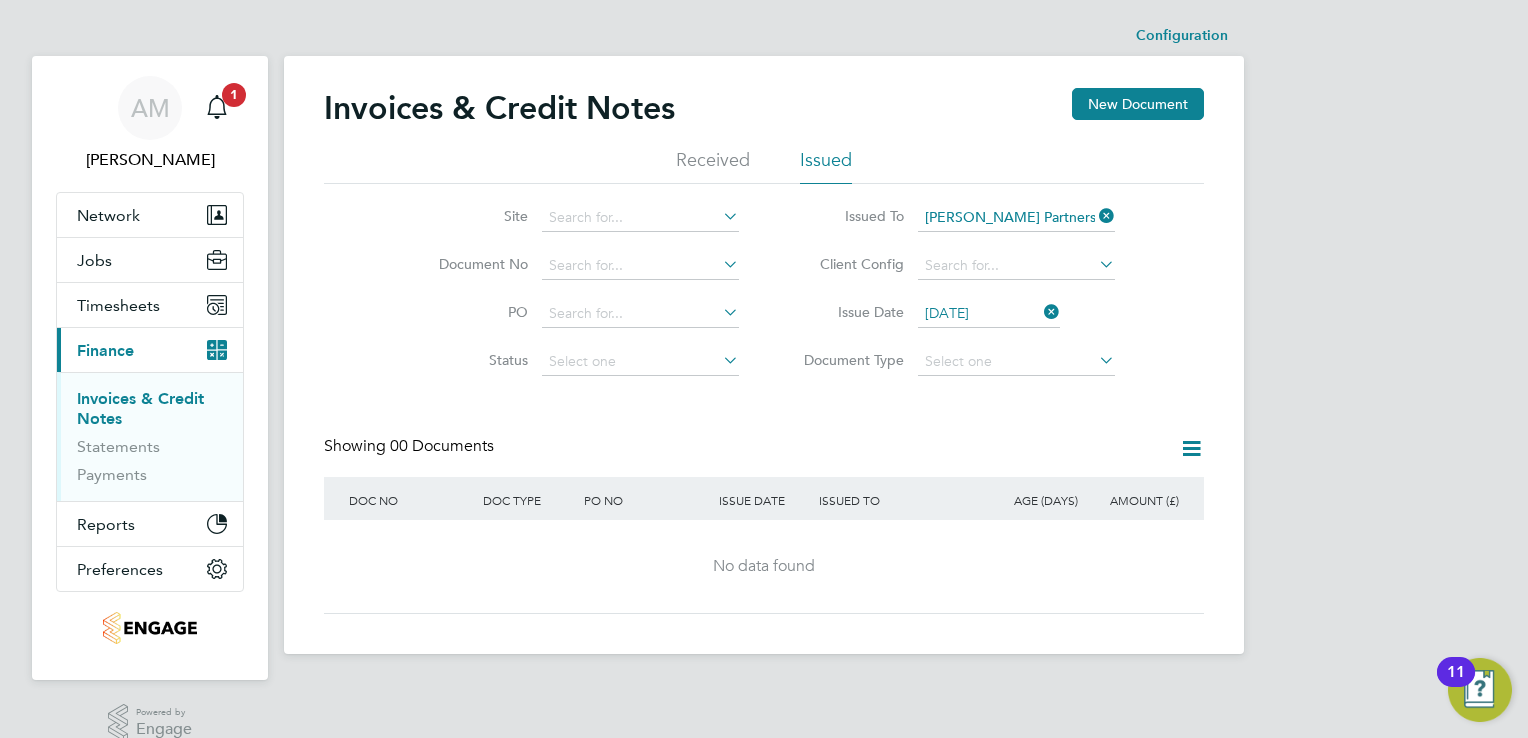 click 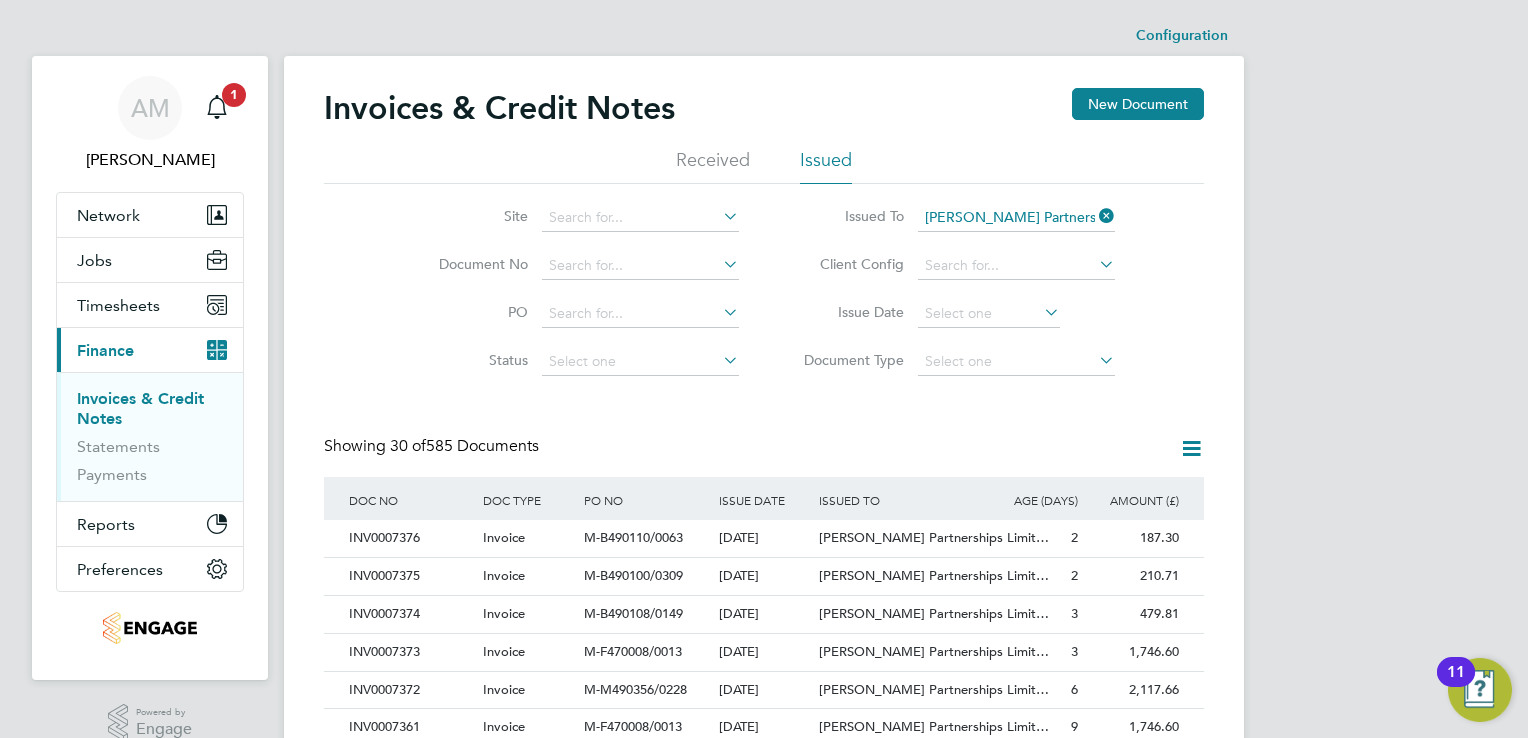 click 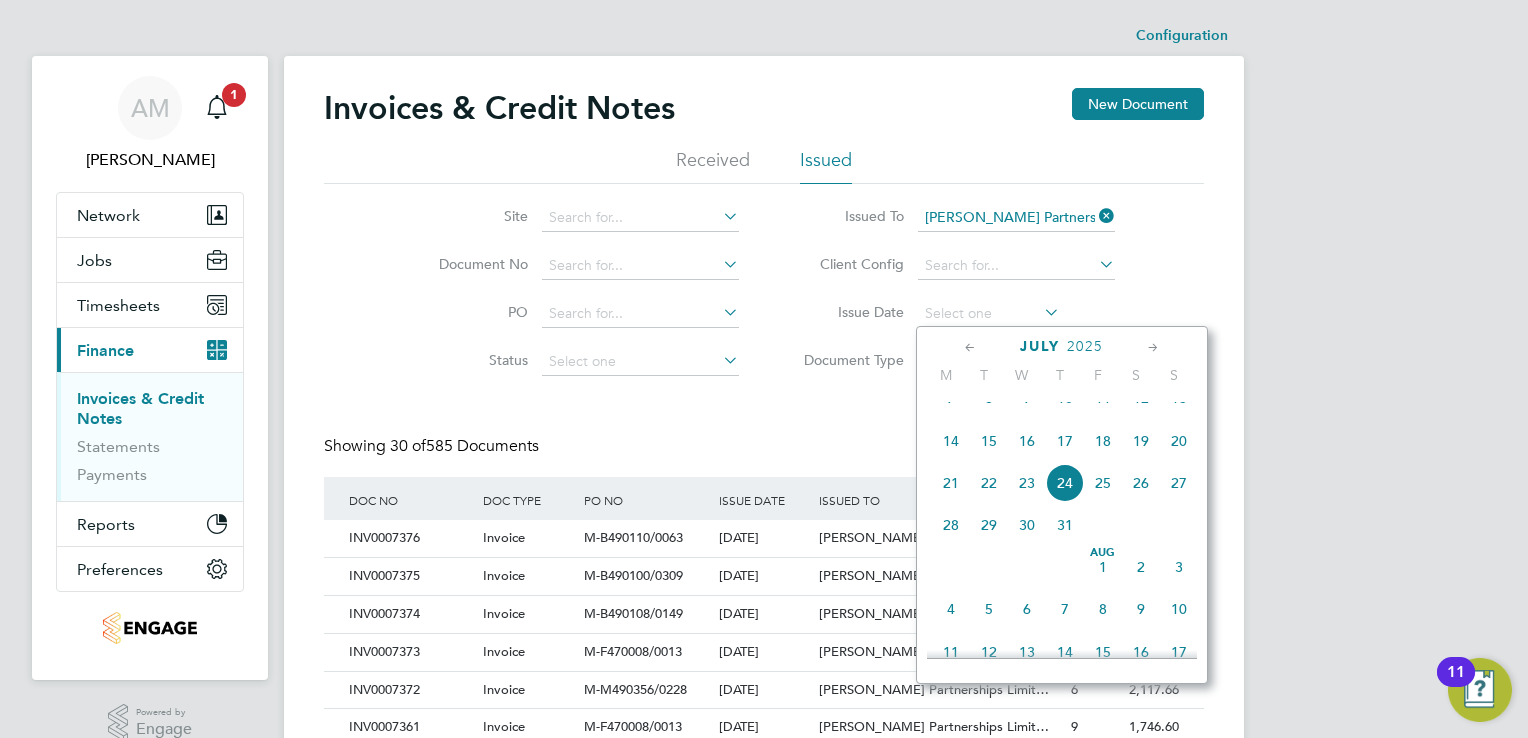 click 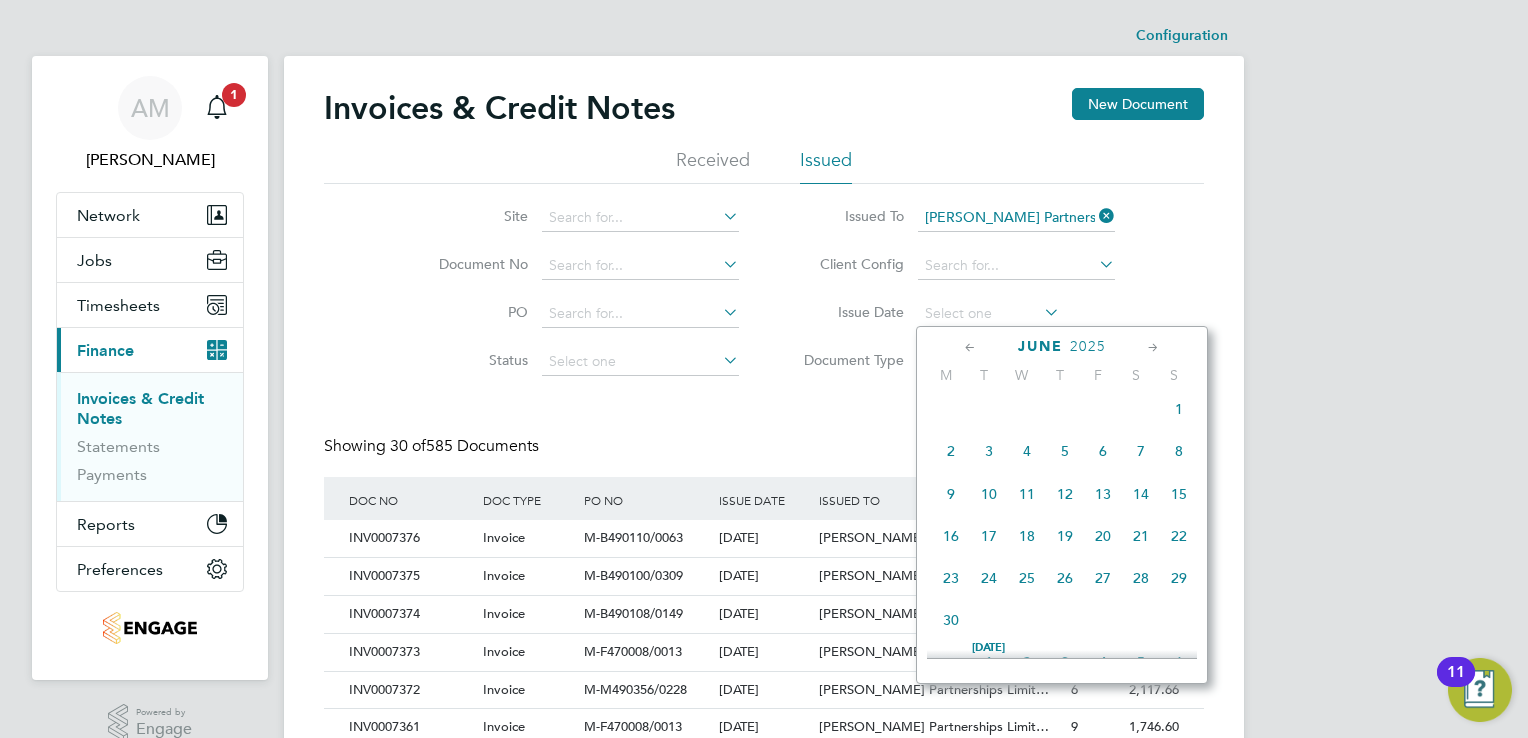 click on "30" 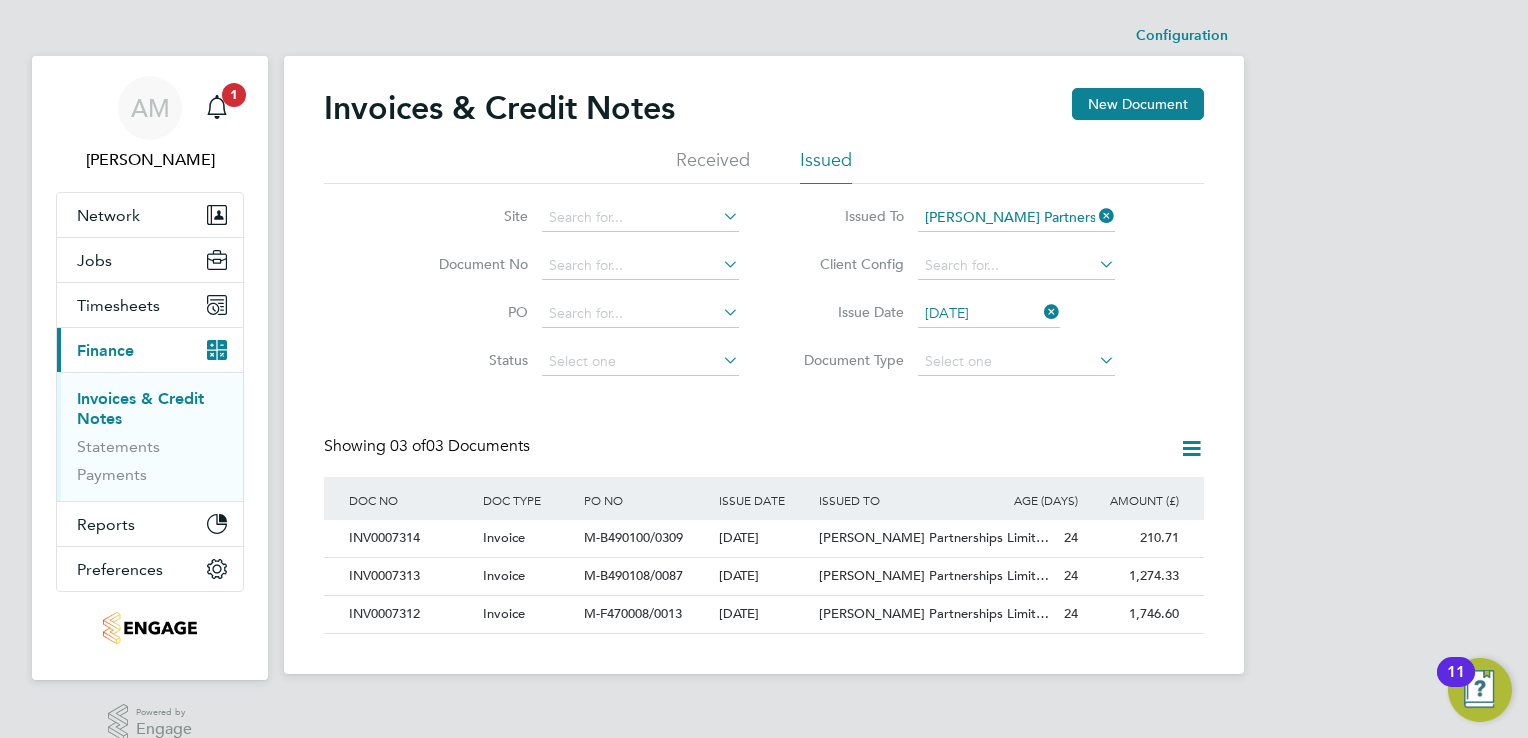 click 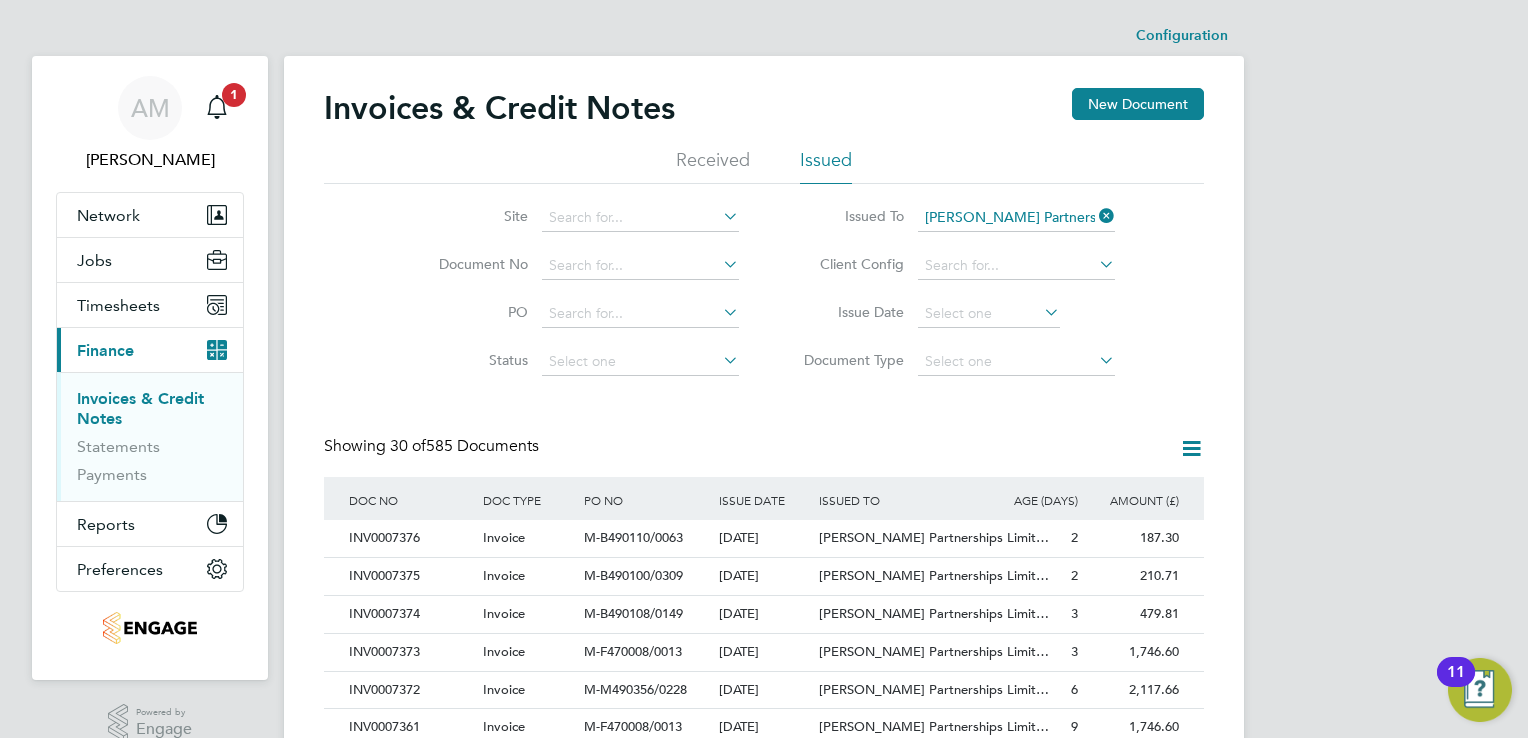 click 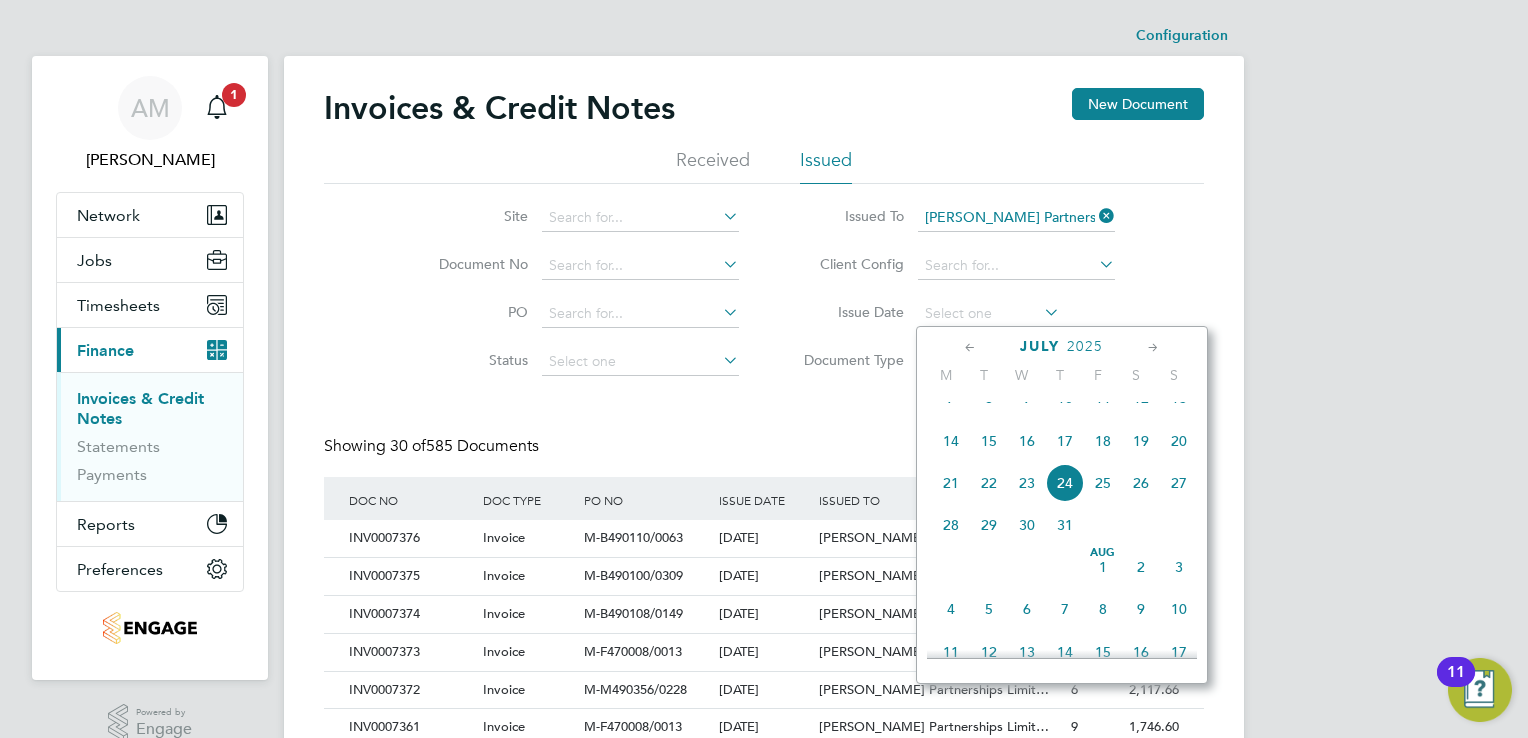 click 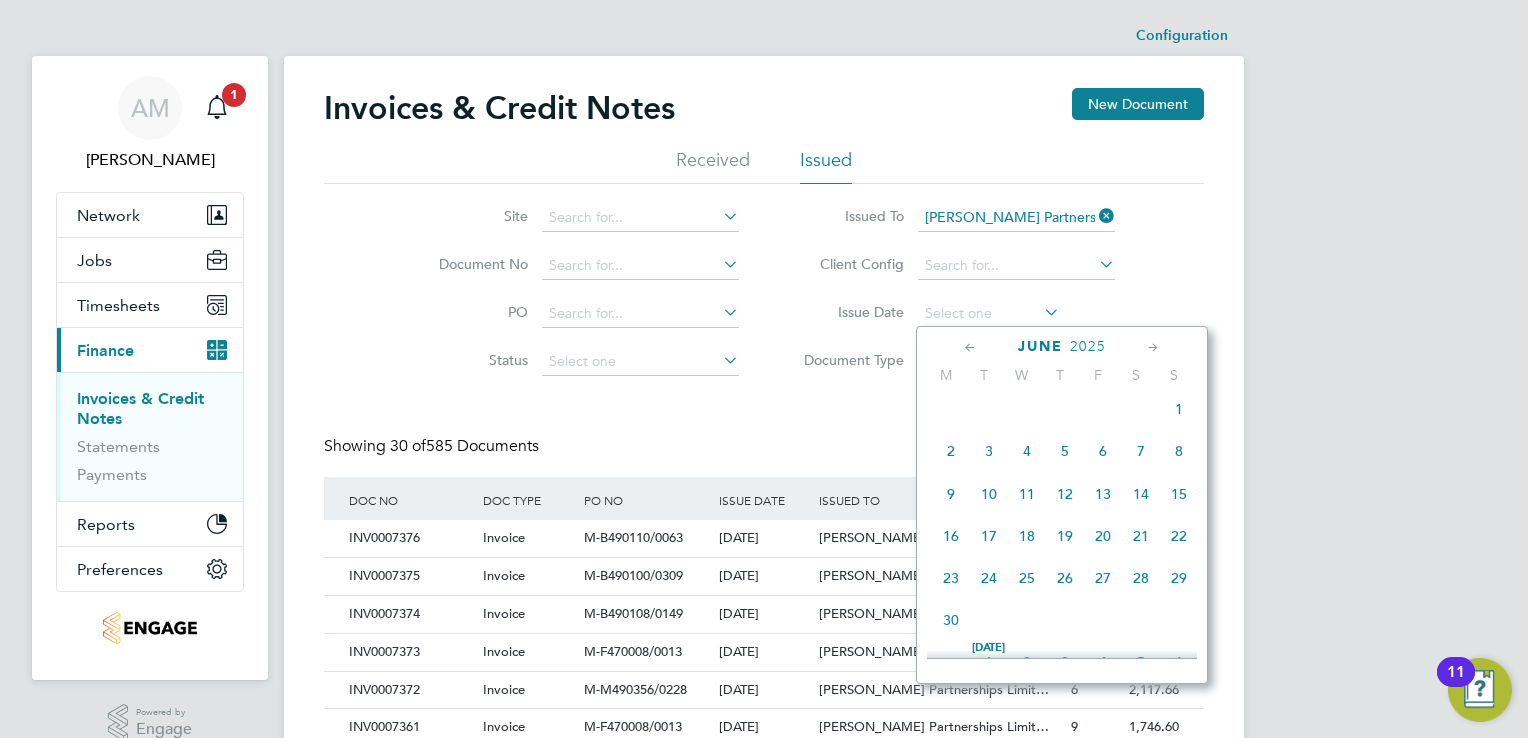 click on "27" 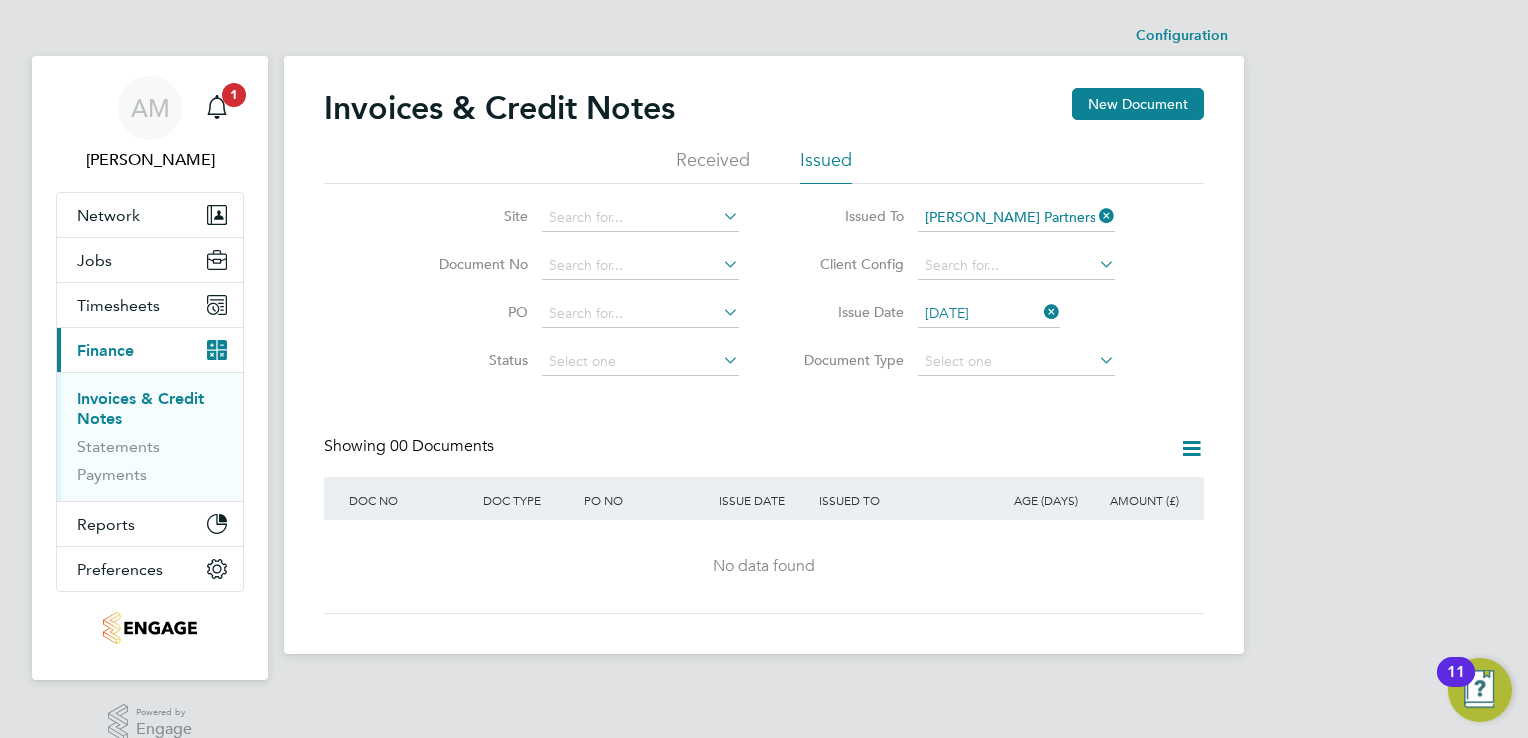 click 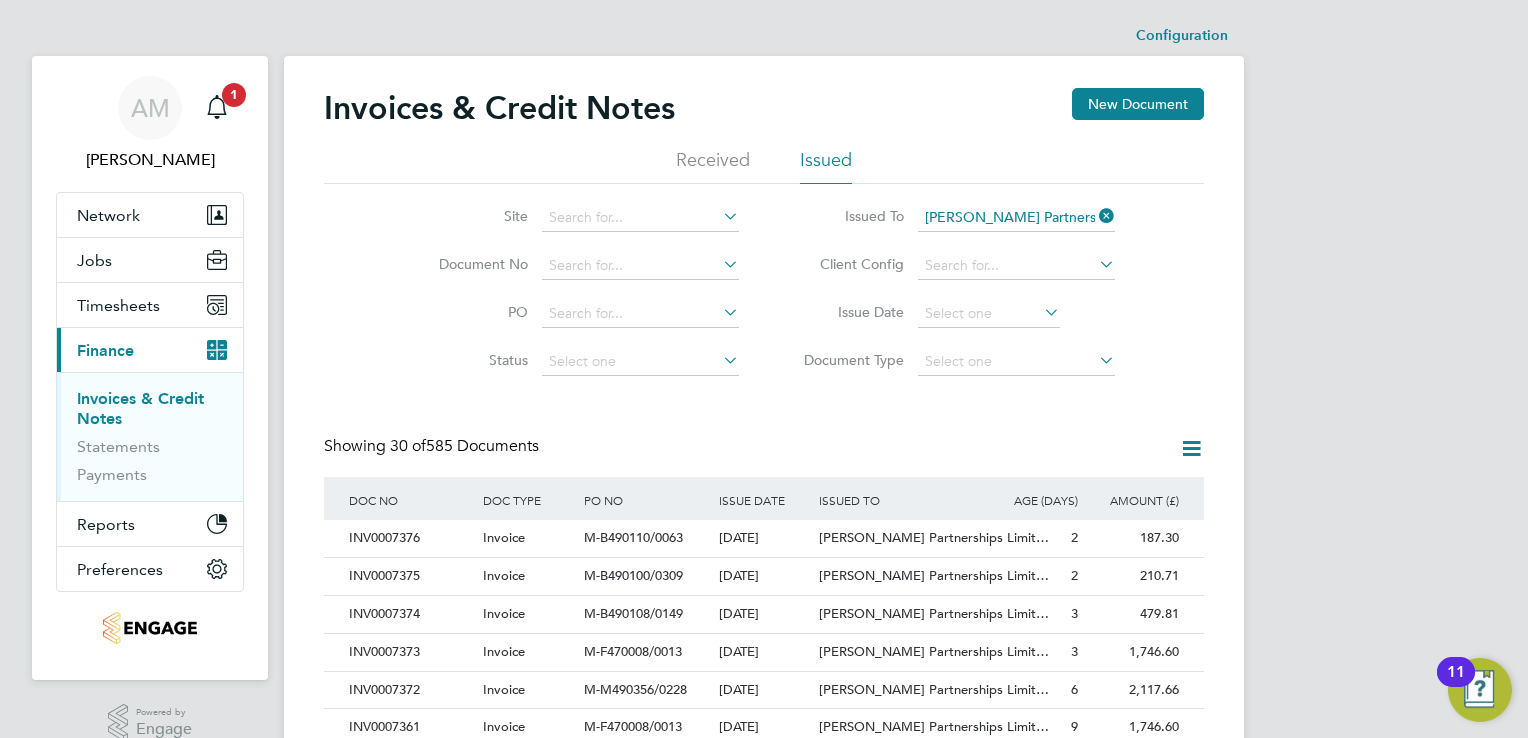 click 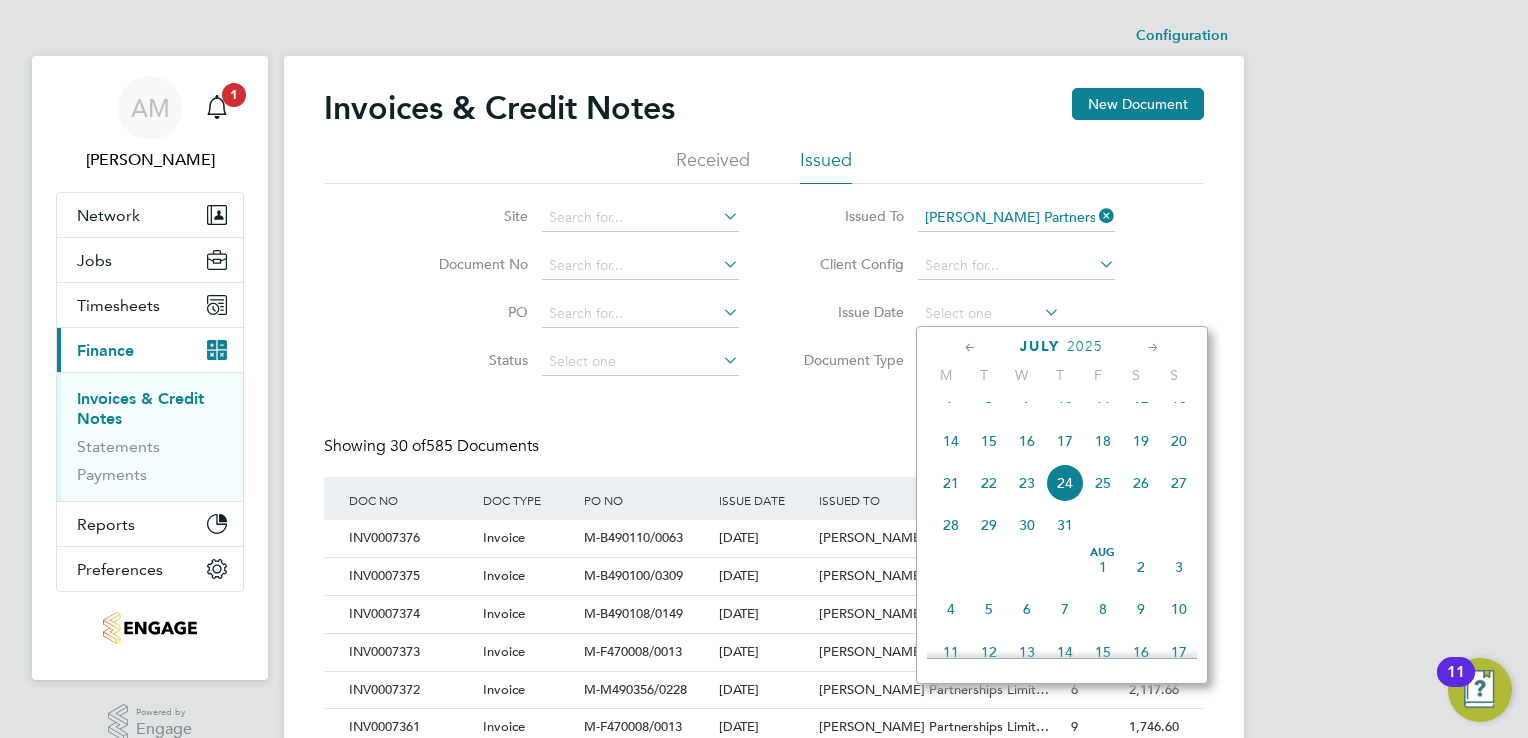 click 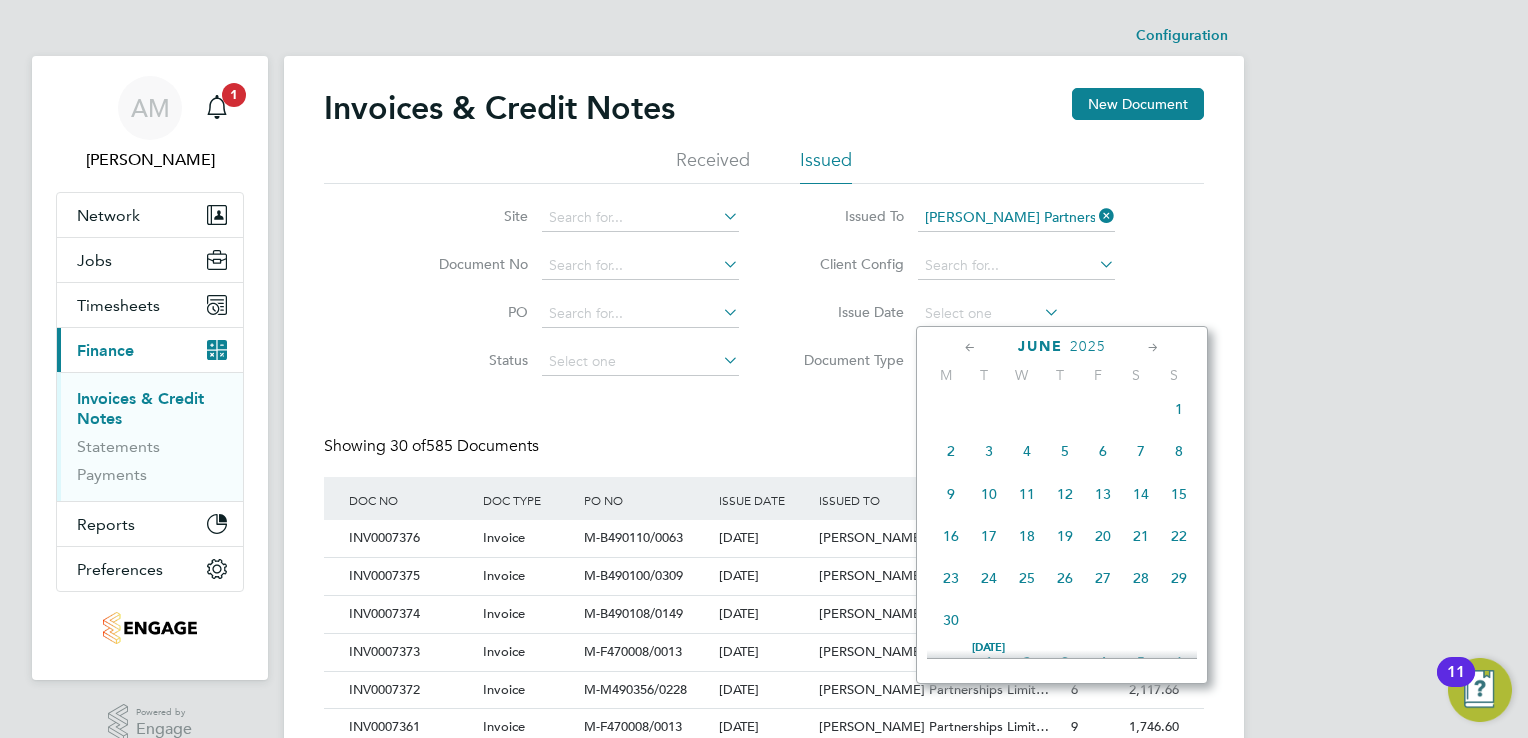 click on "30" 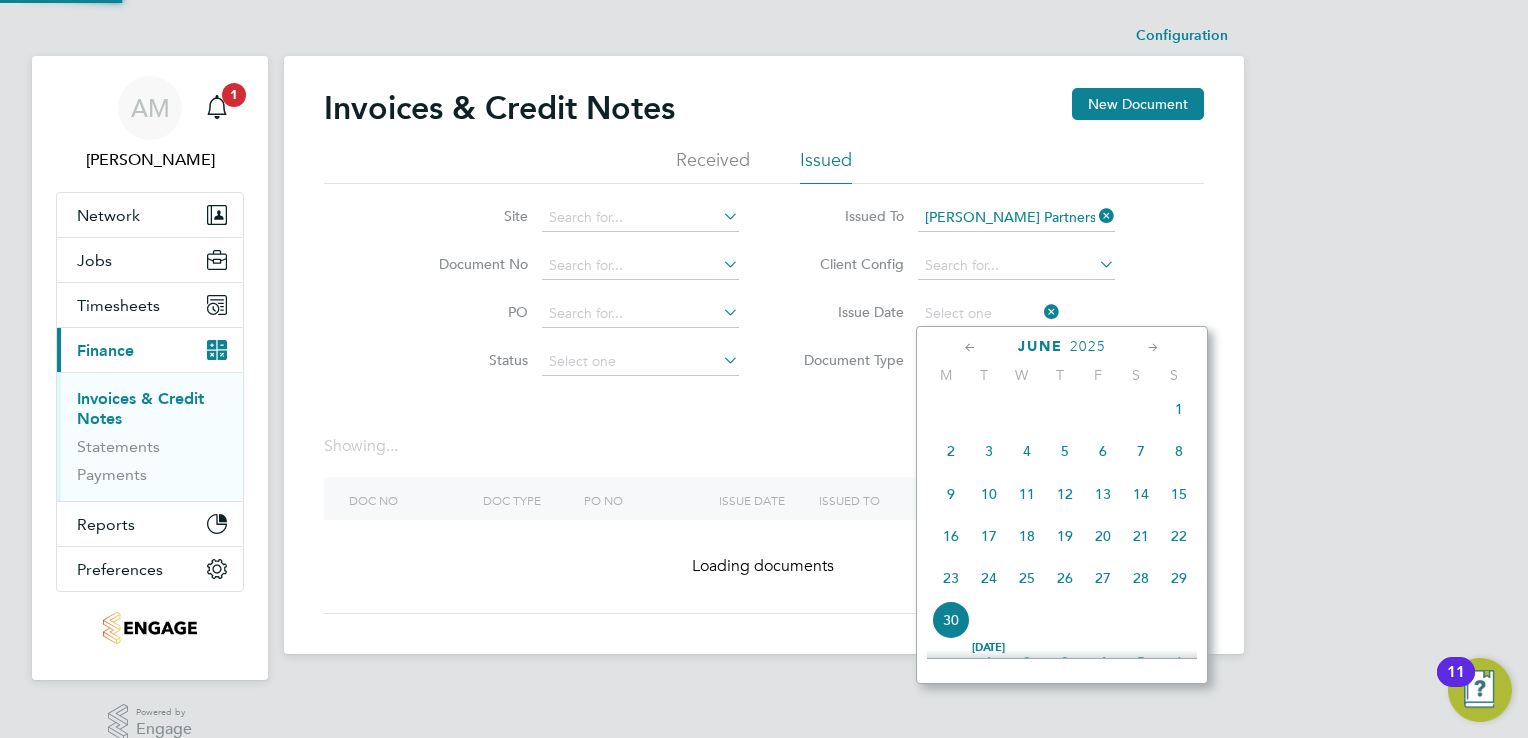 type on "[DATE]" 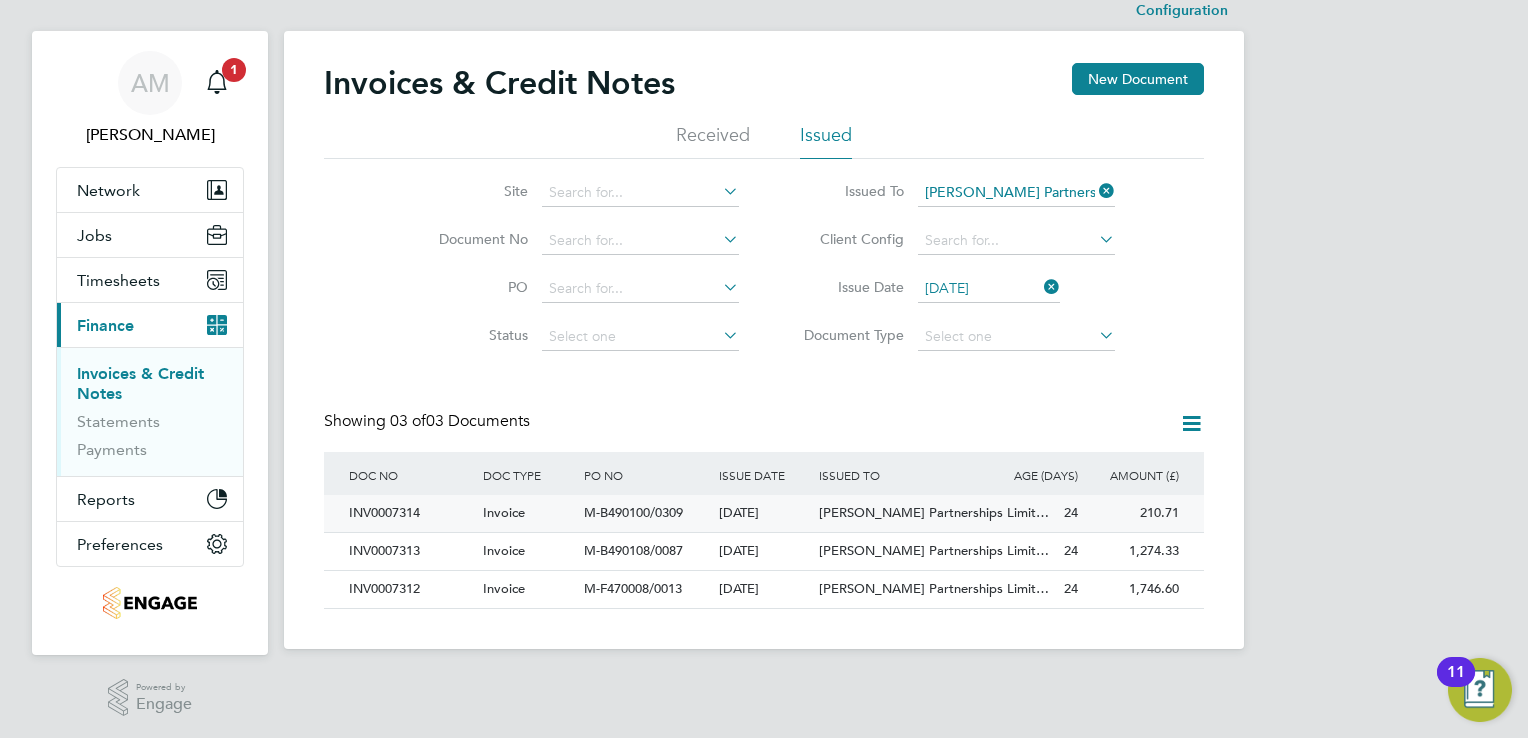 click on "INV0007314" 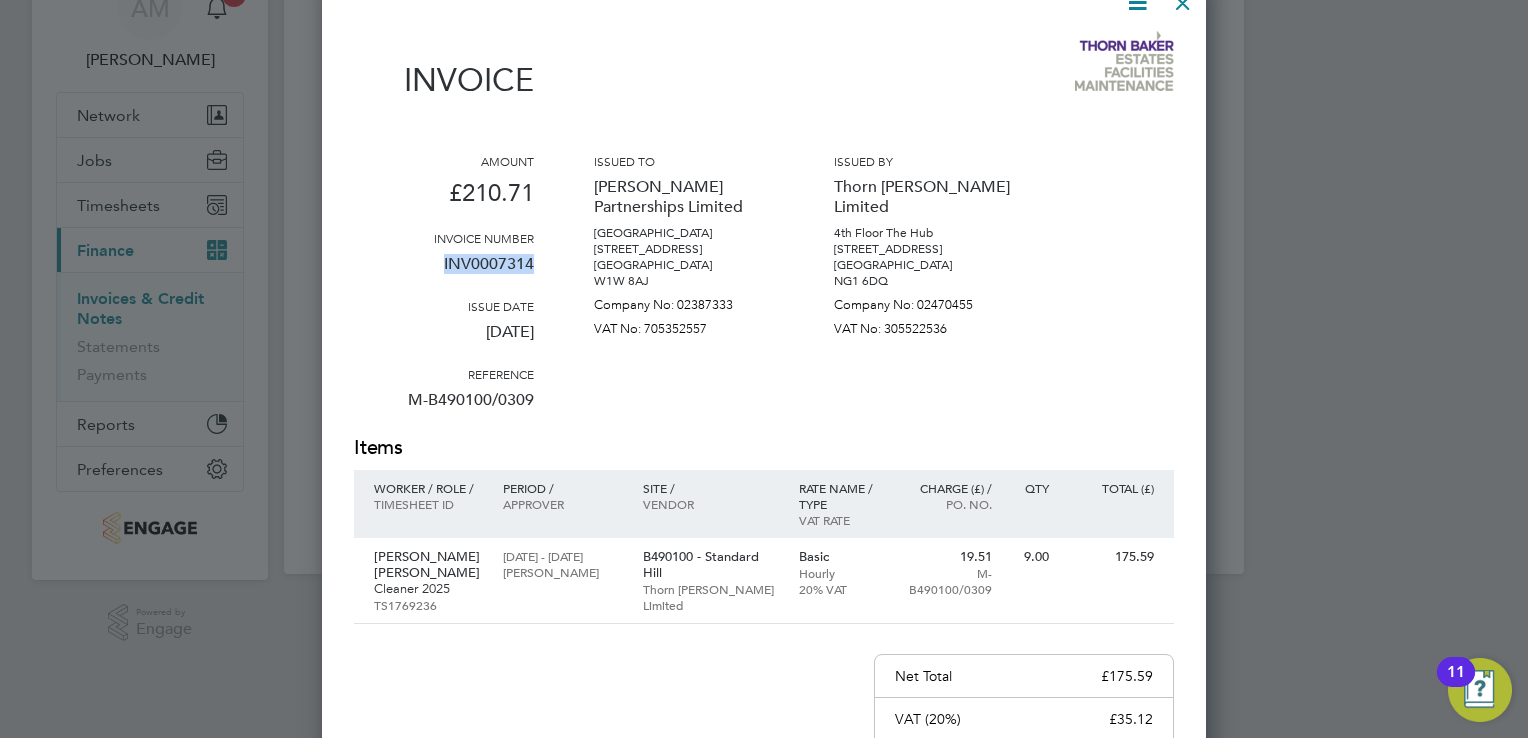 drag, startPoint x: 443, startPoint y: 262, endPoint x: 537, endPoint y: 266, distance: 94.08507 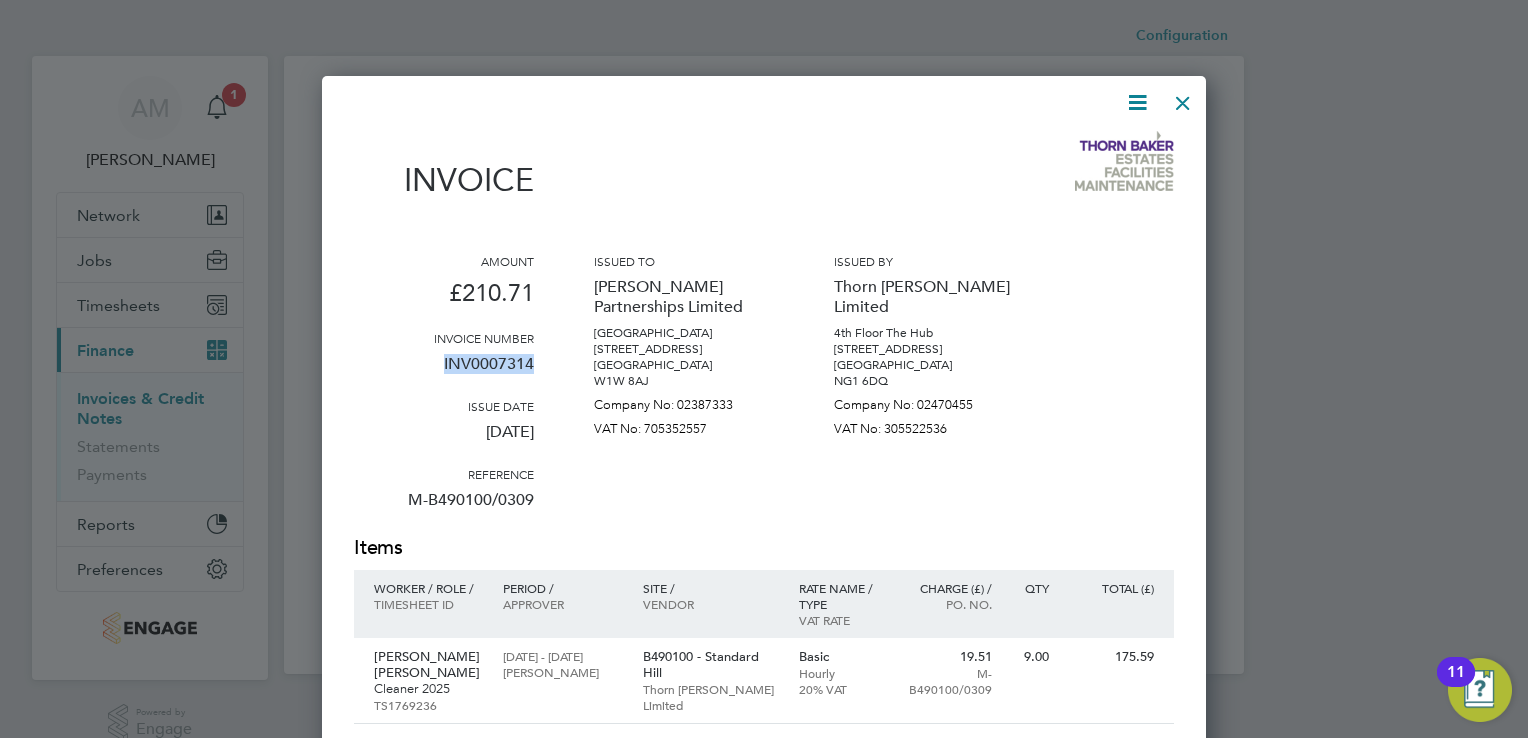 click at bounding box center (1183, 98) 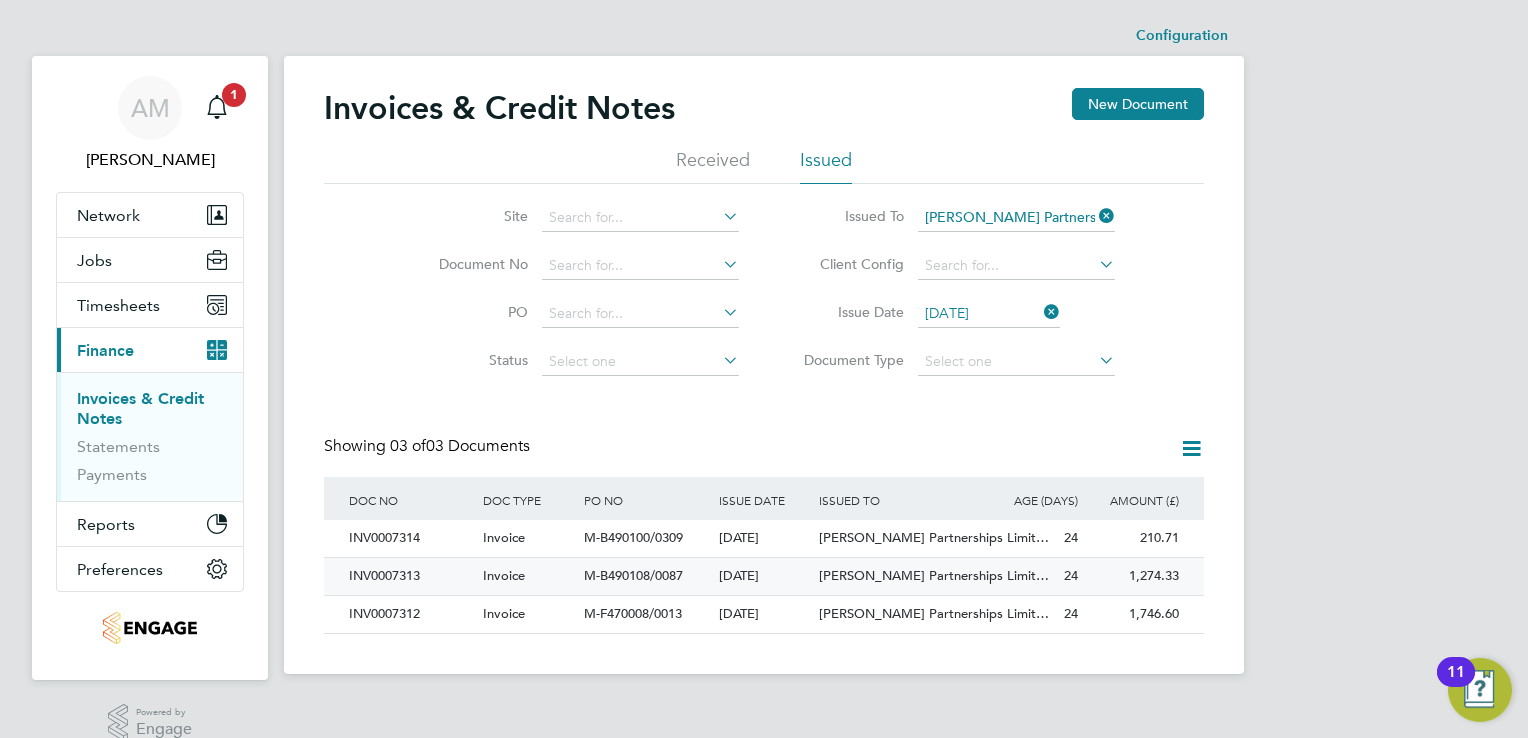 click on "INV0007313" 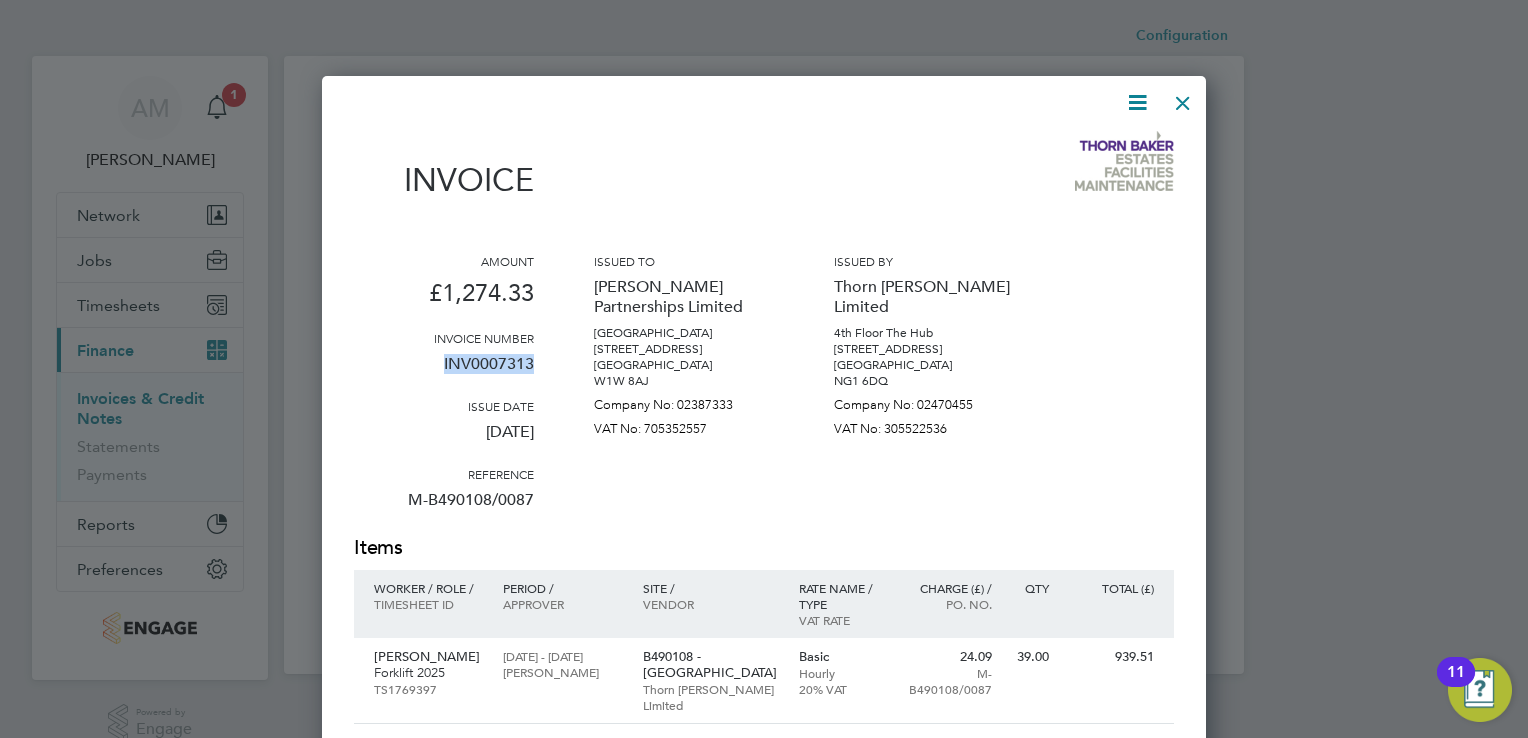 drag, startPoint x: 445, startPoint y: 363, endPoint x: 531, endPoint y: 370, distance: 86.28442 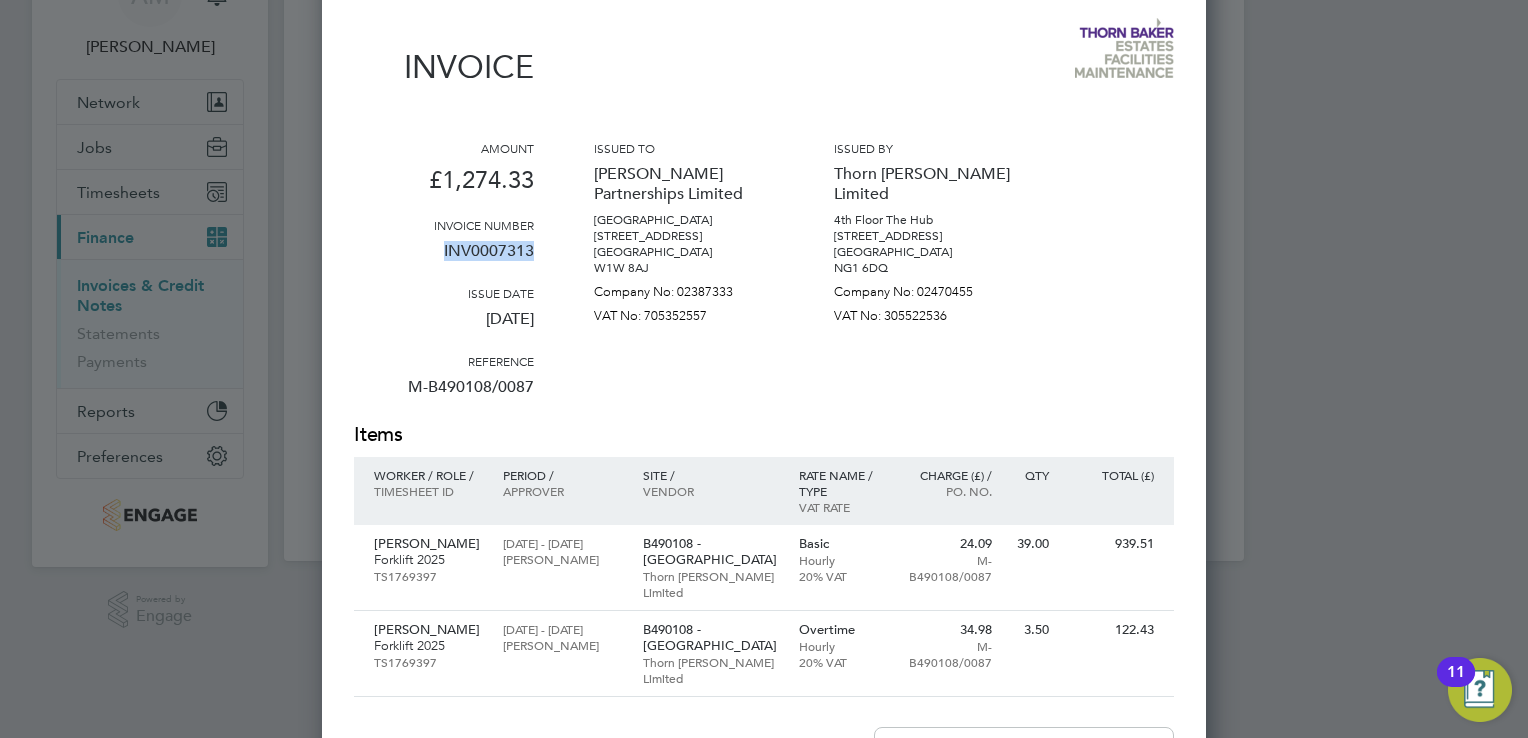 scroll, scrollTop: 0, scrollLeft: 0, axis: both 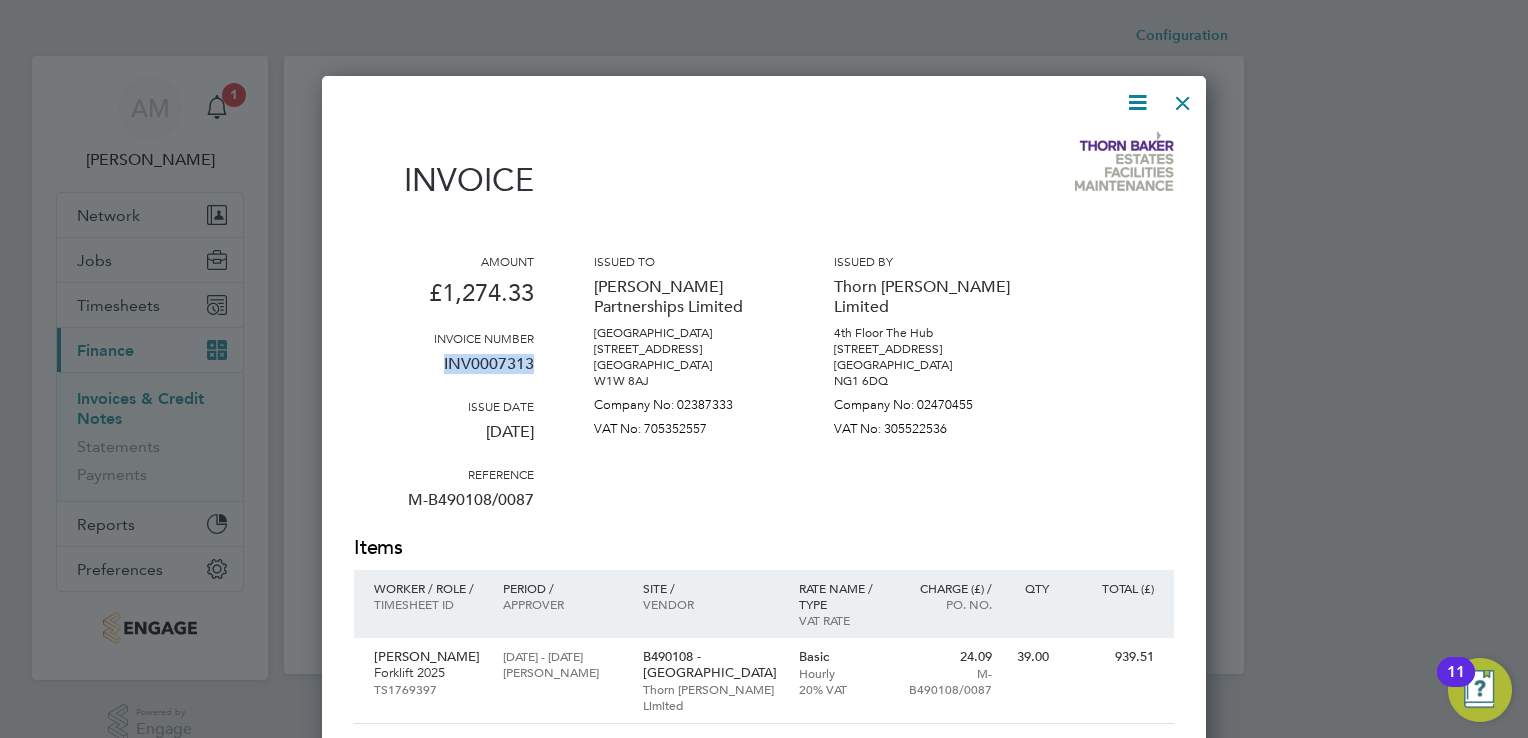 click at bounding box center [1183, 98] 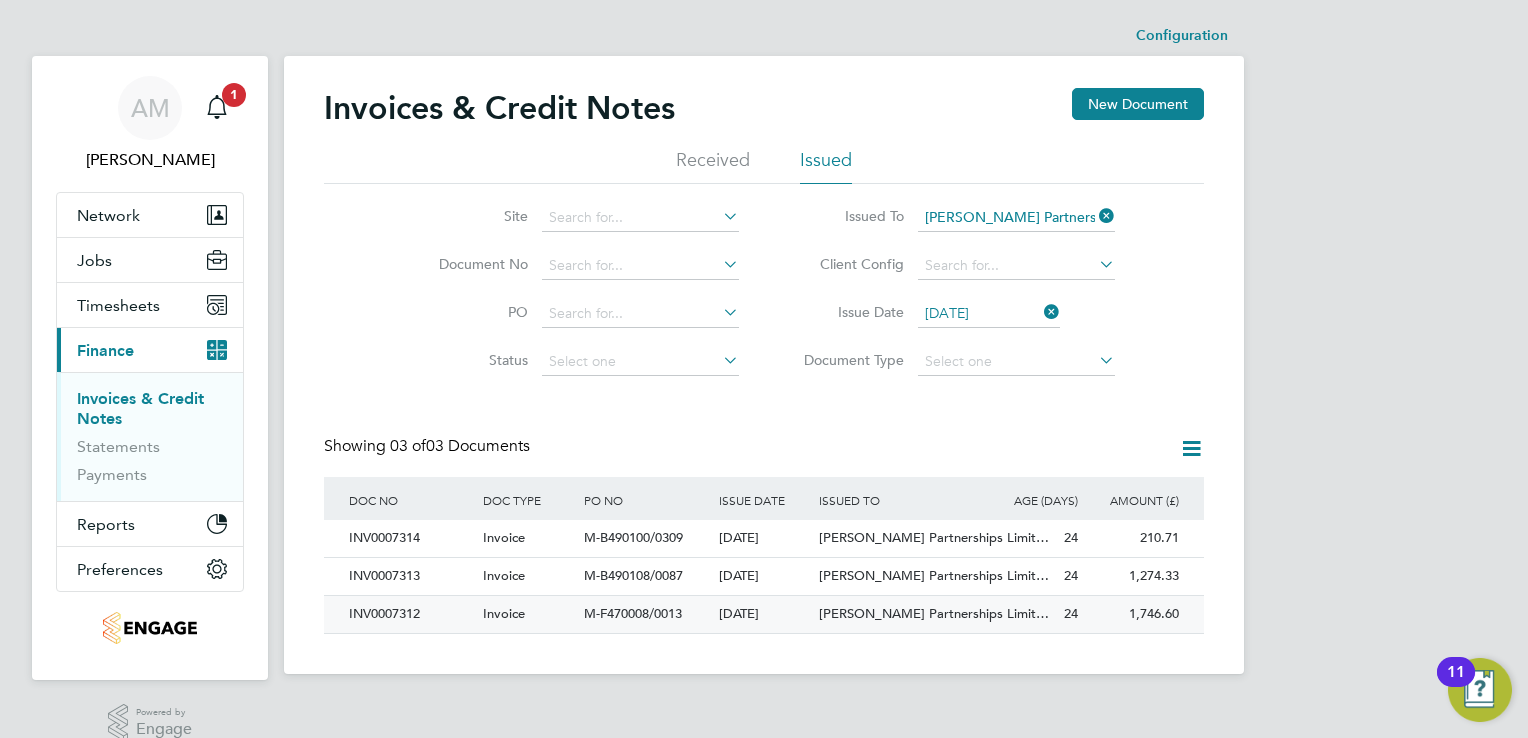 click on "INV0007312" 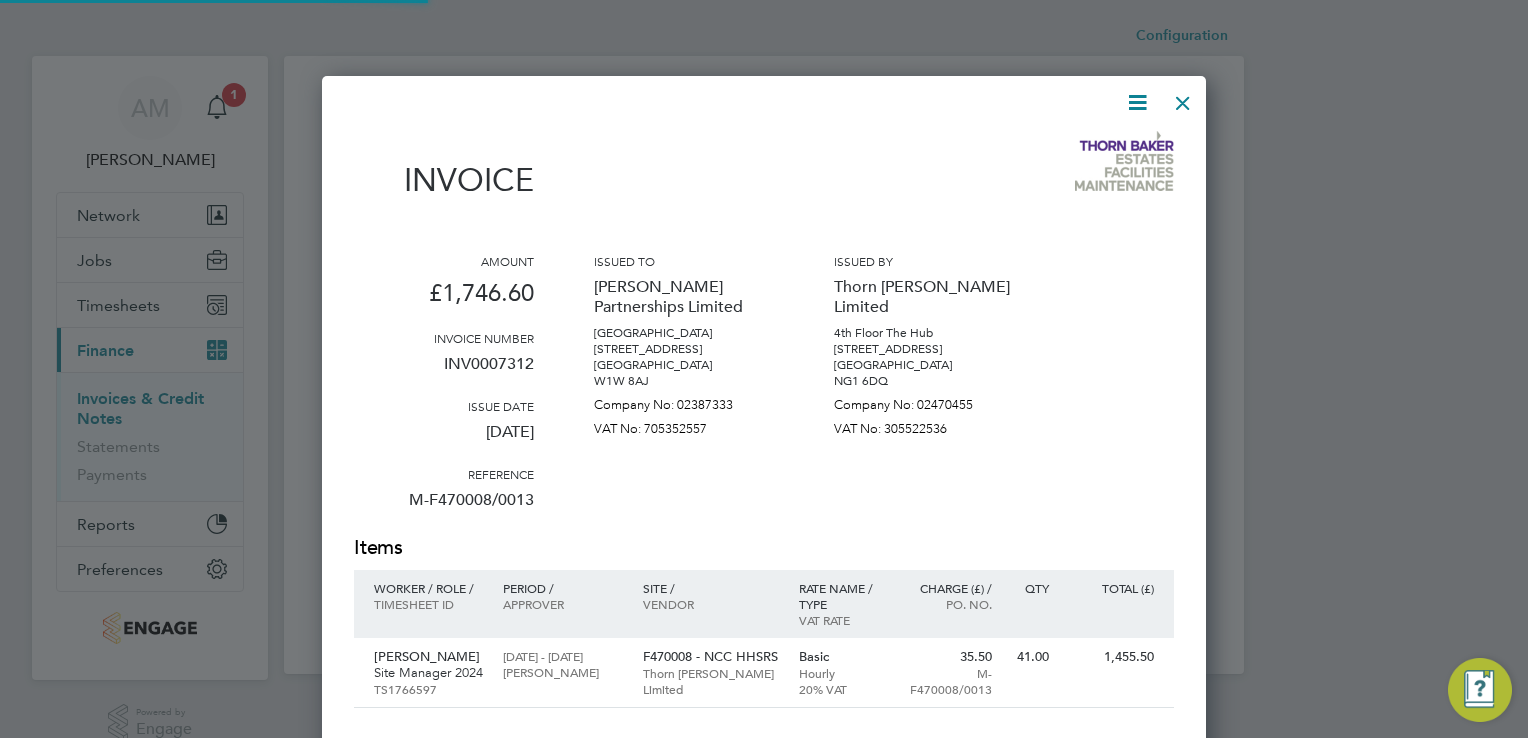 scroll, scrollTop: 9, scrollLeft: 10, axis: both 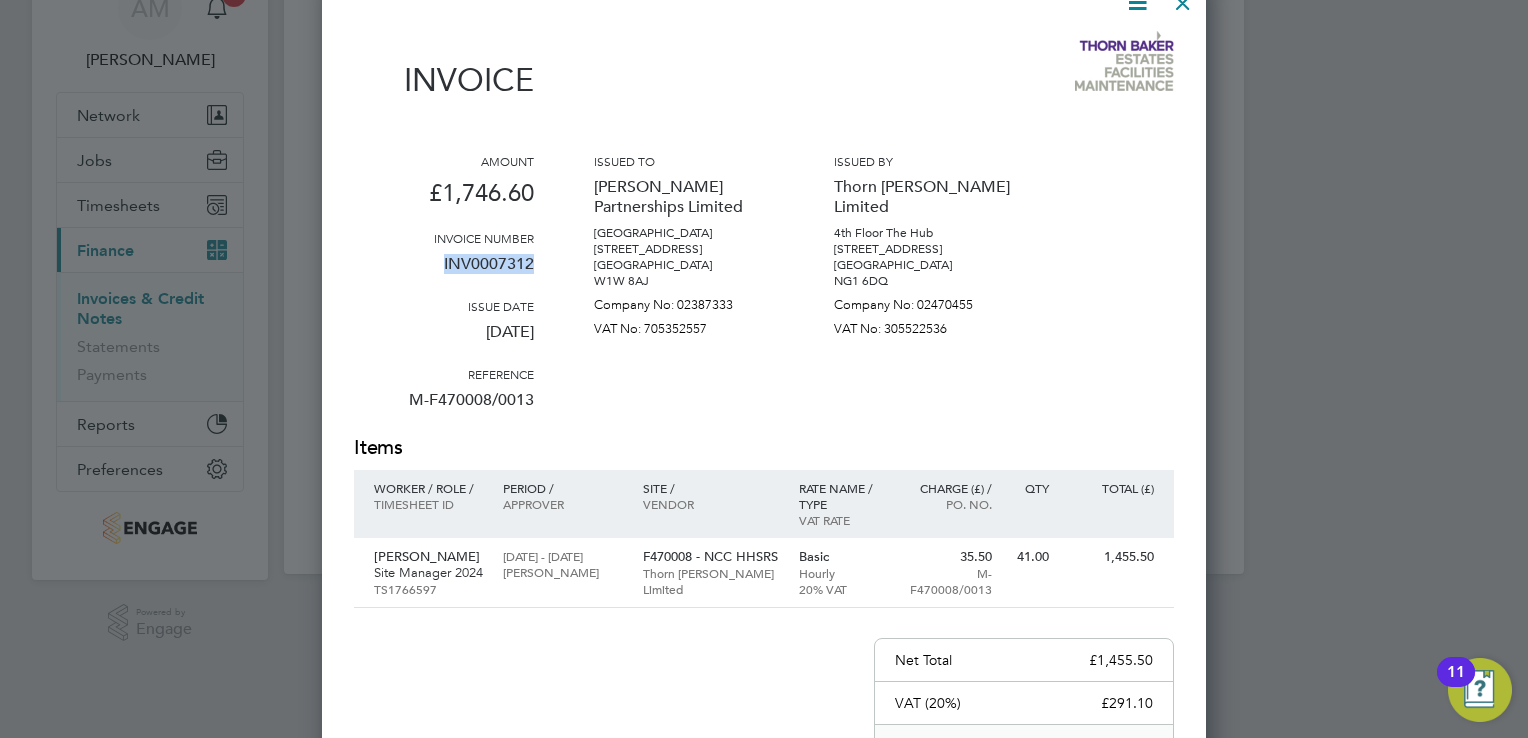 drag, startPoint x: 444, startPoint y: 261, endPoint x: 532, endPoint y: 270, distance: 88.45903 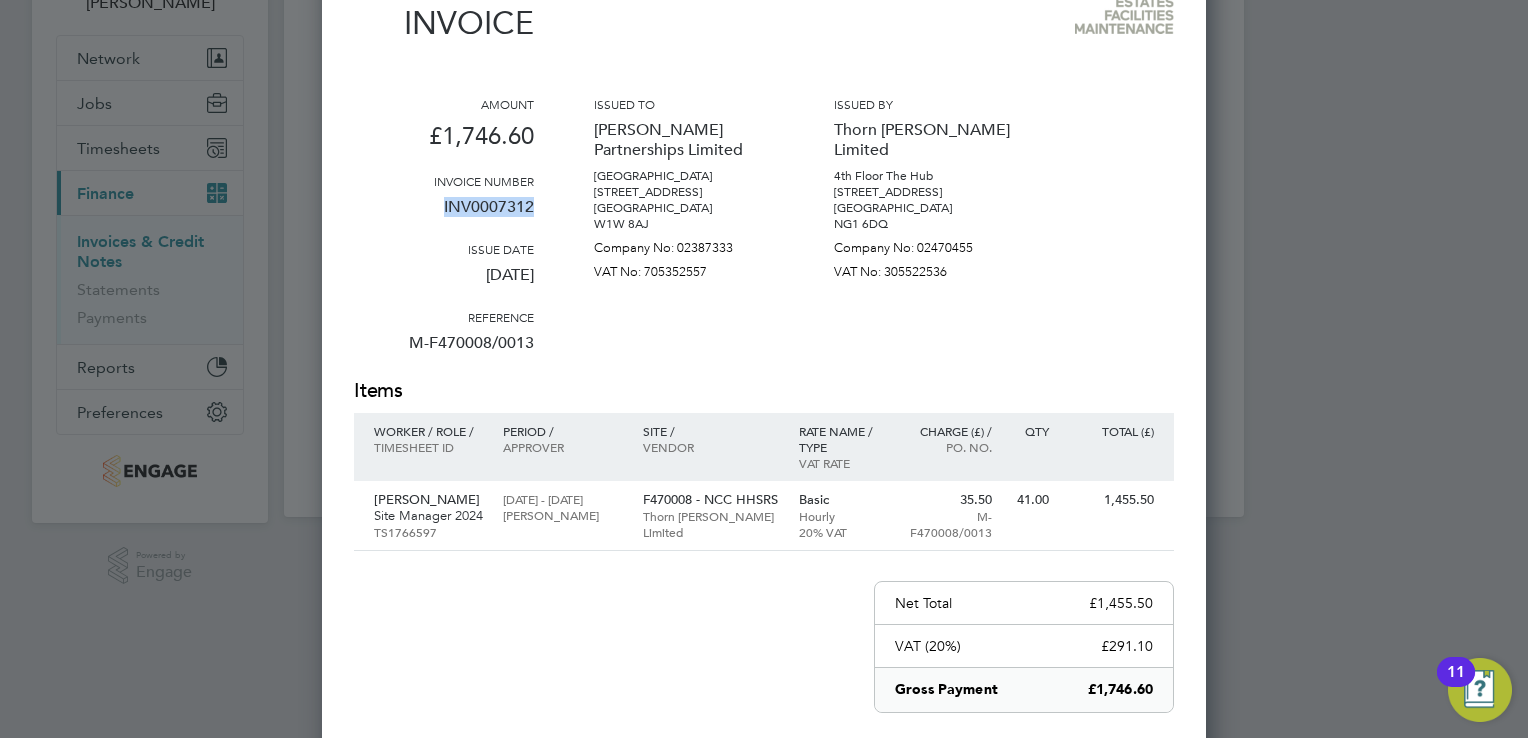 scroll, scrollTop: 0, scrollLeft: 0, axis: both 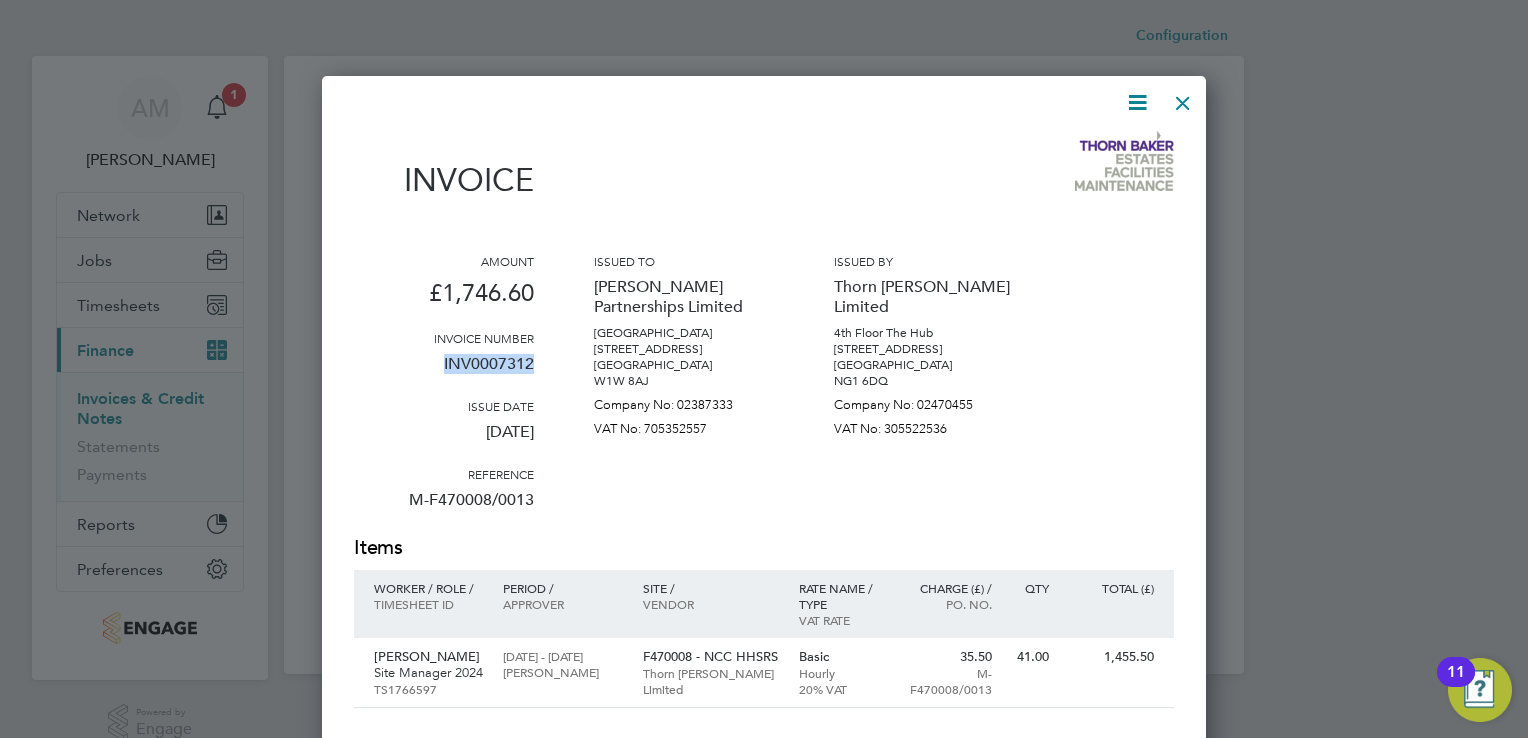 click at bounding box center [1183, 98] 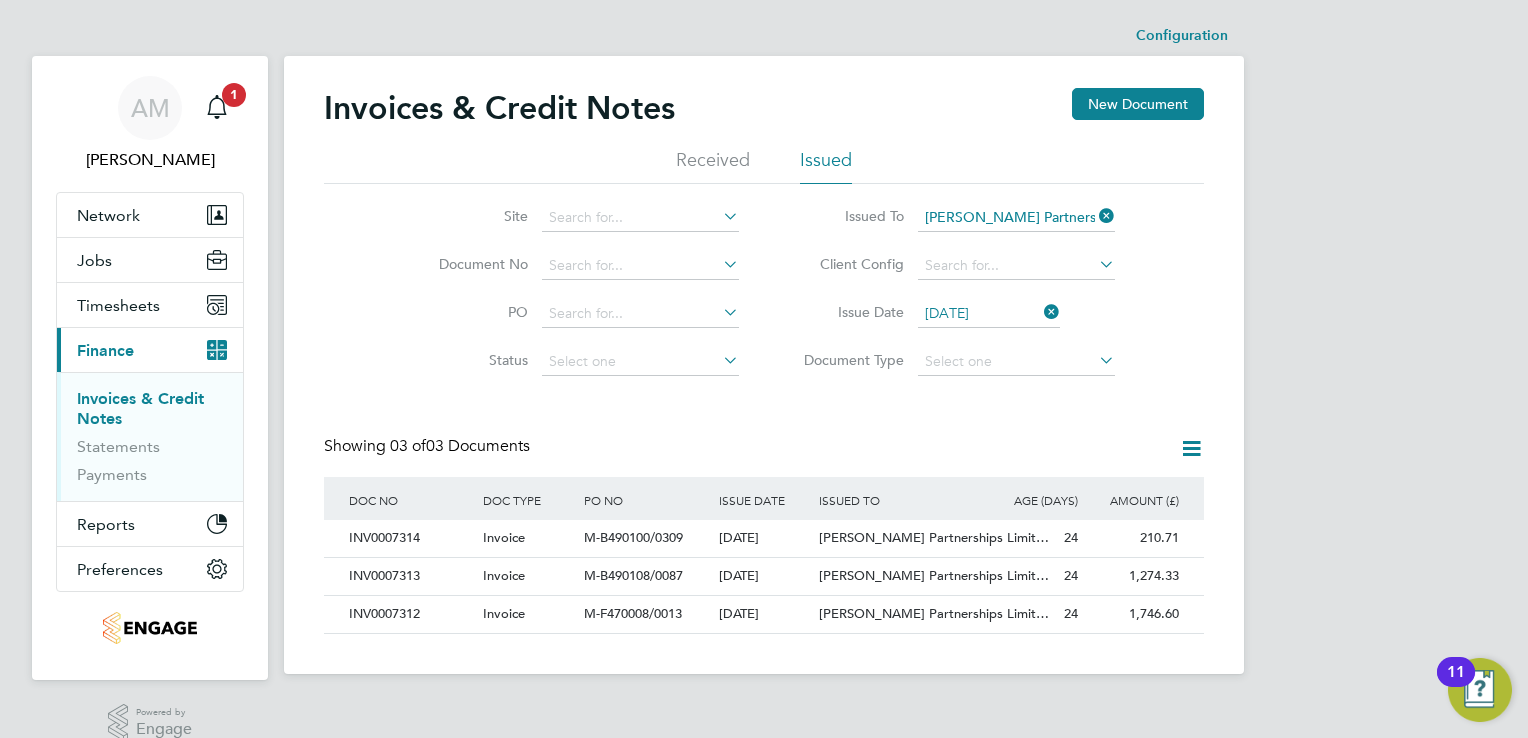 click 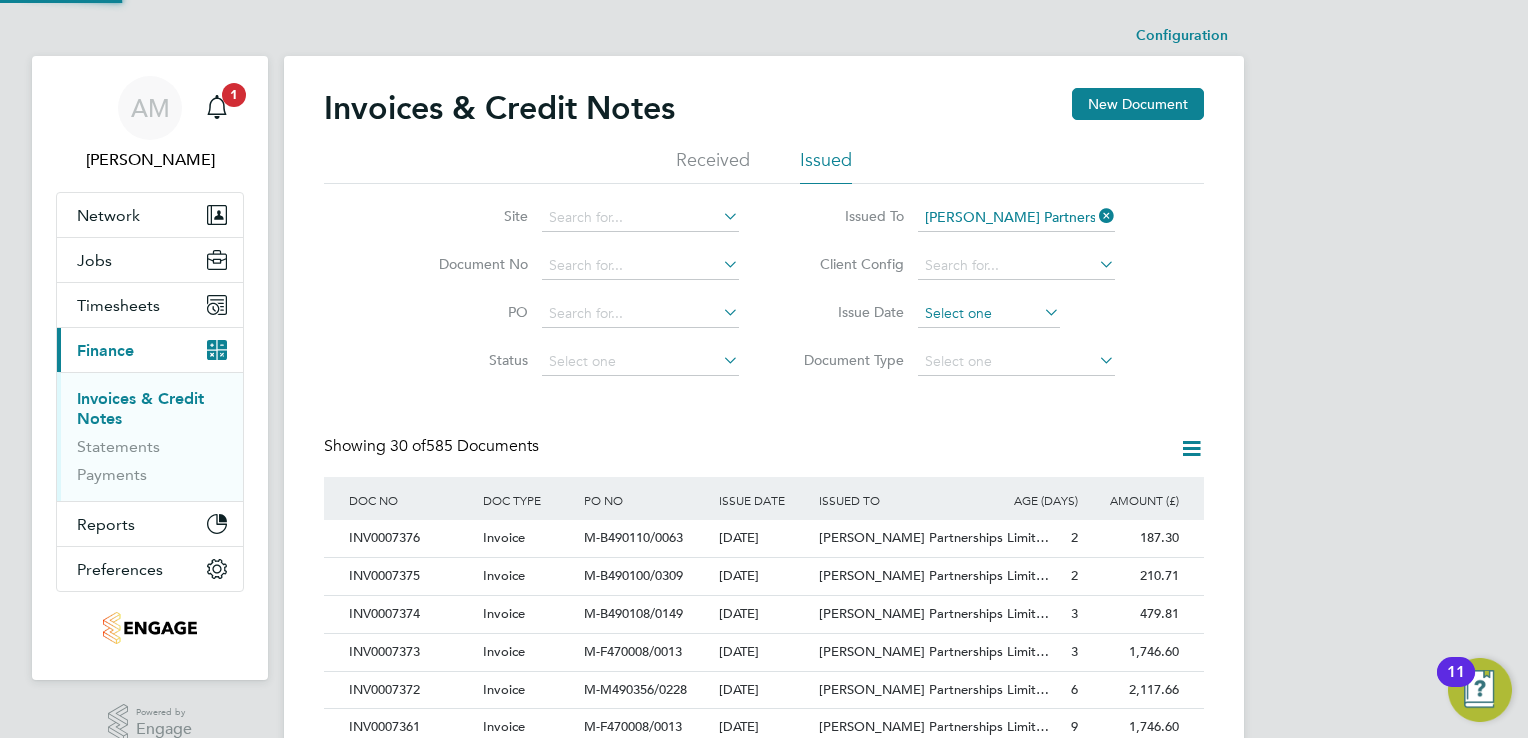 scroll, scrollTop: 10, scrollLeft: 9, axis: both 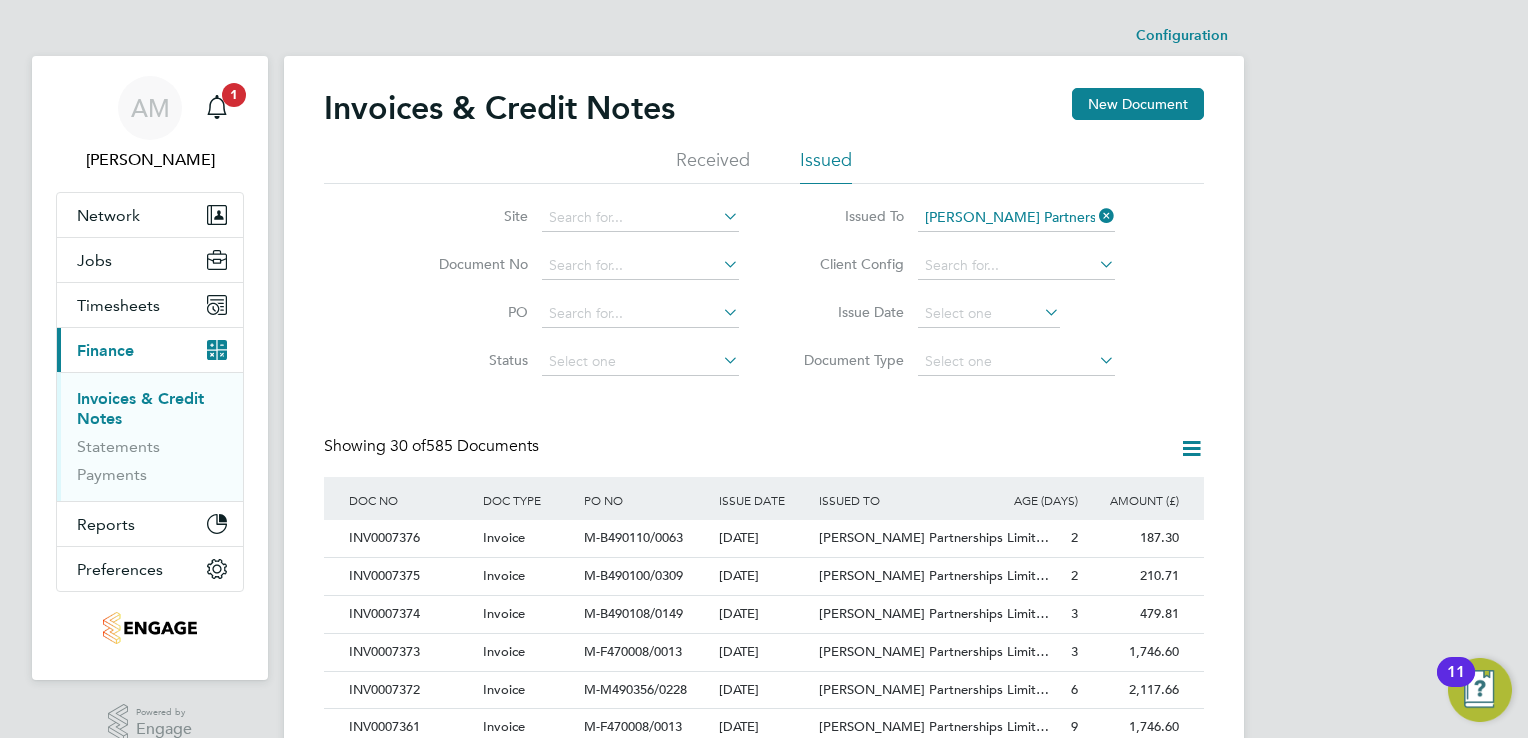 click 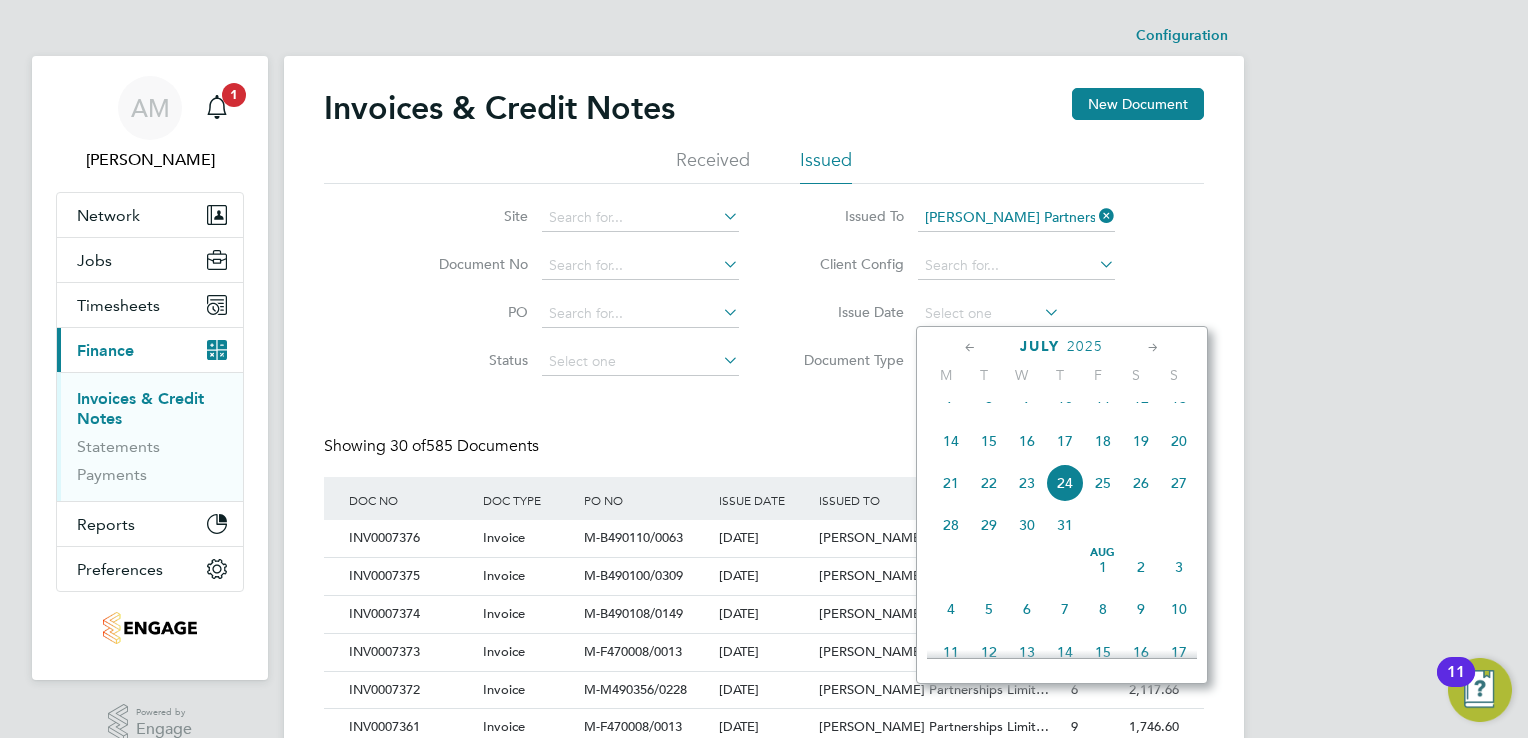 click 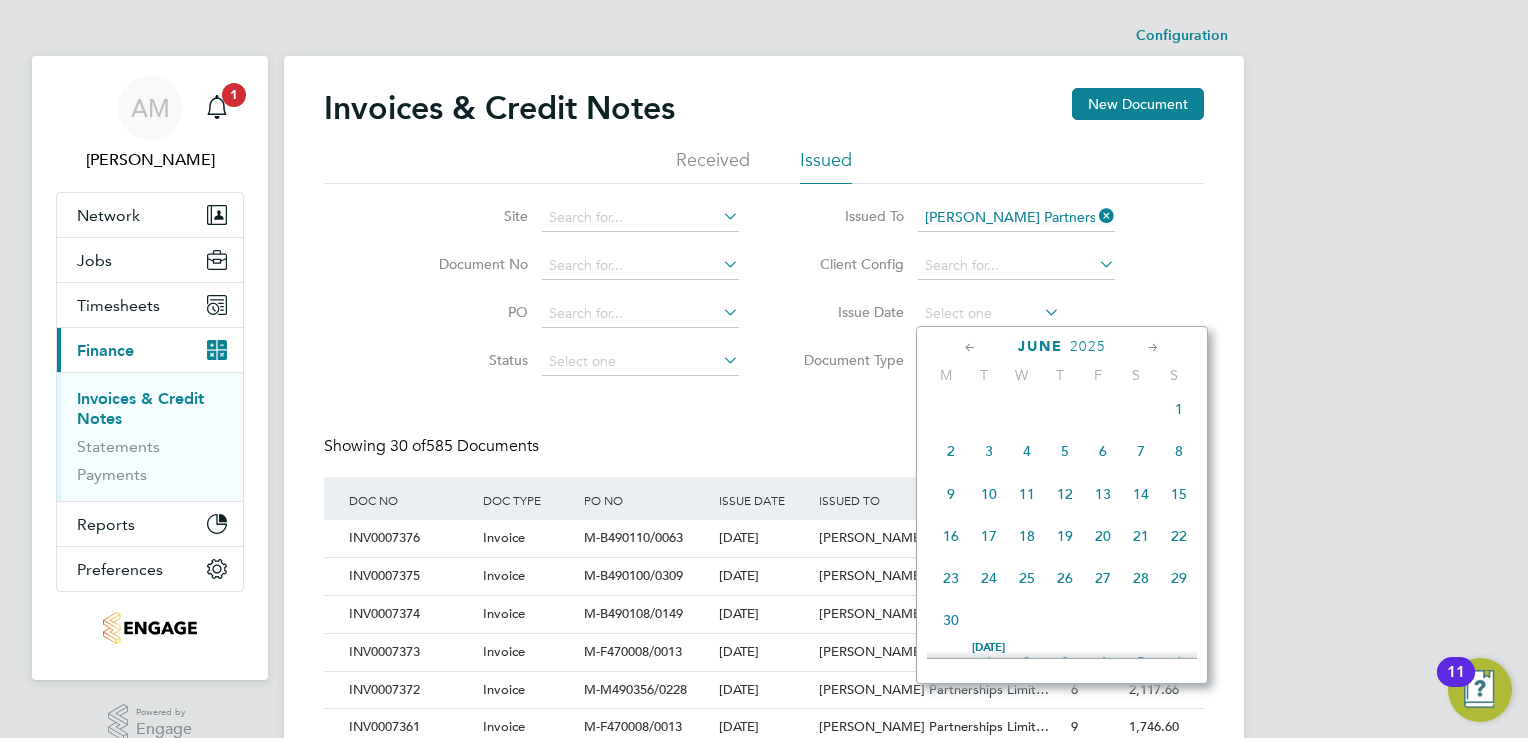 click 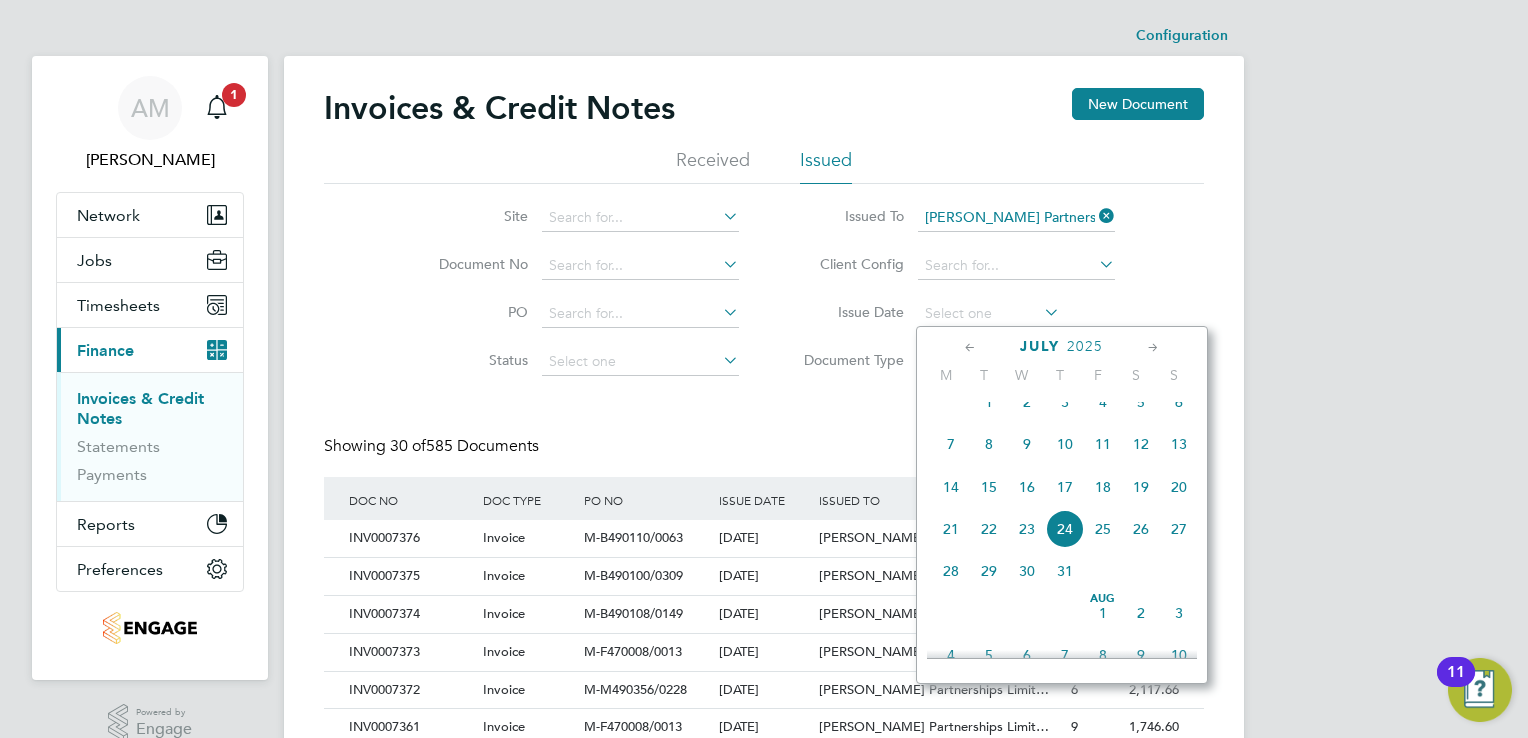 click on "[DATE]" 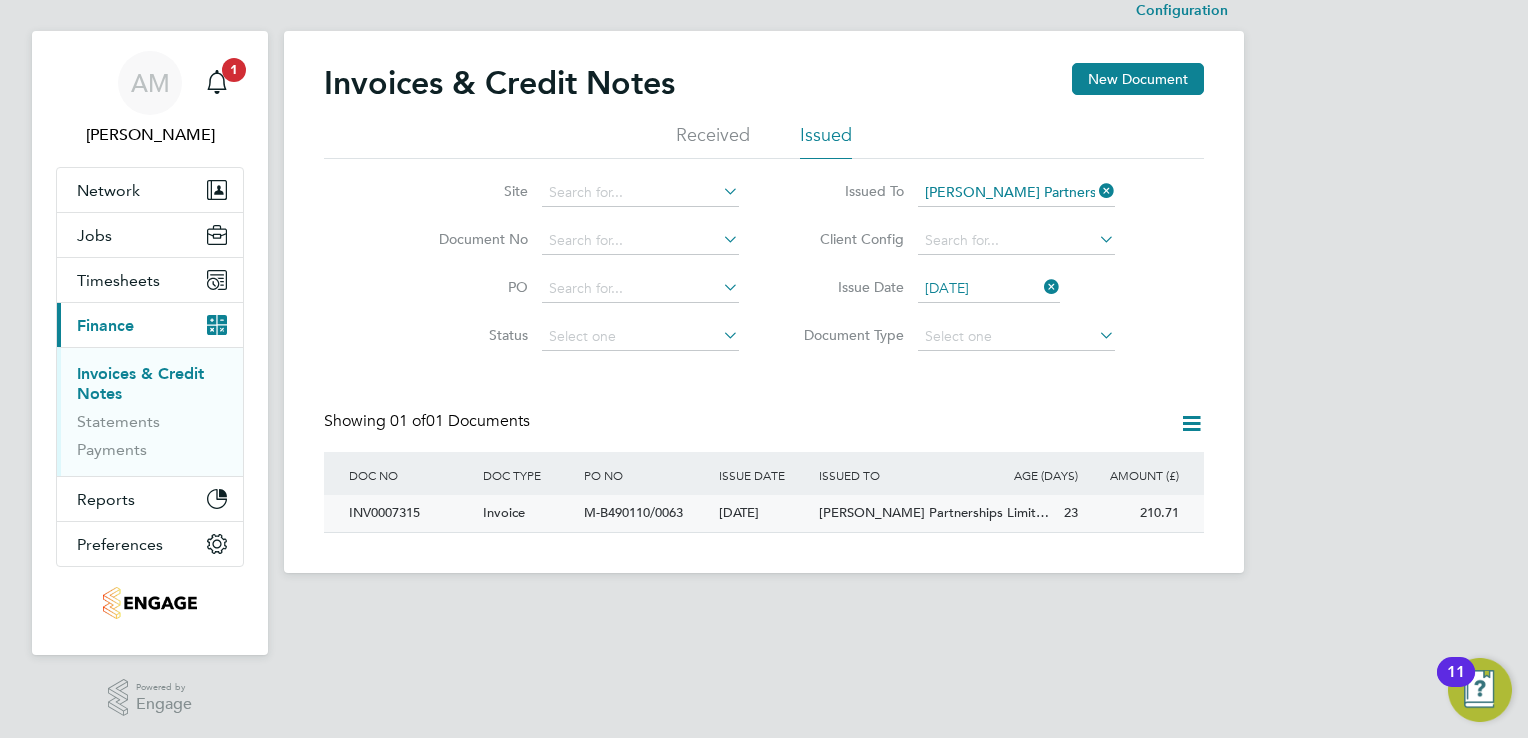 click on "INV0007315" 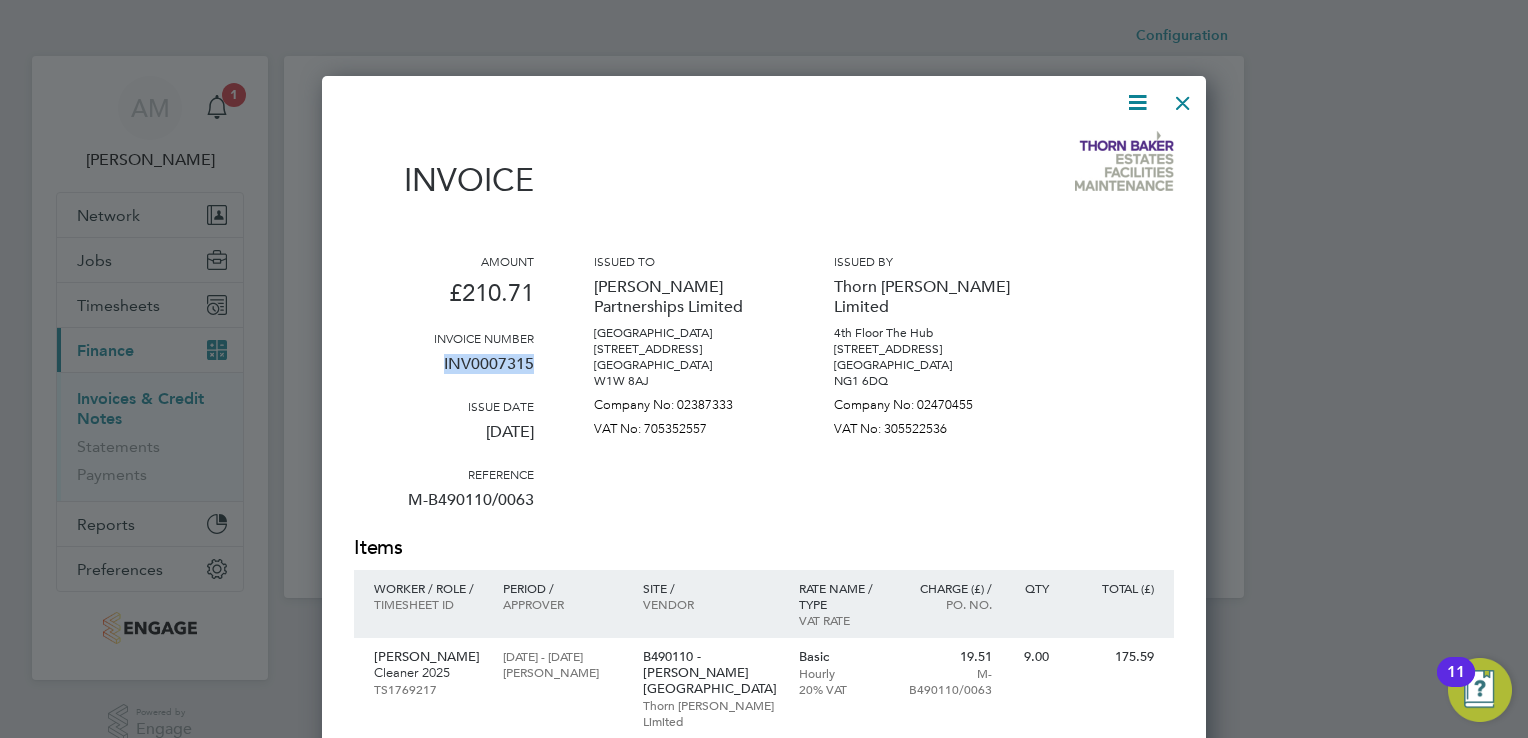 drag, startPoint x: 439, startPoint y: 362, endPoint x: 530, endPoint y: 366, distance: 91.08787 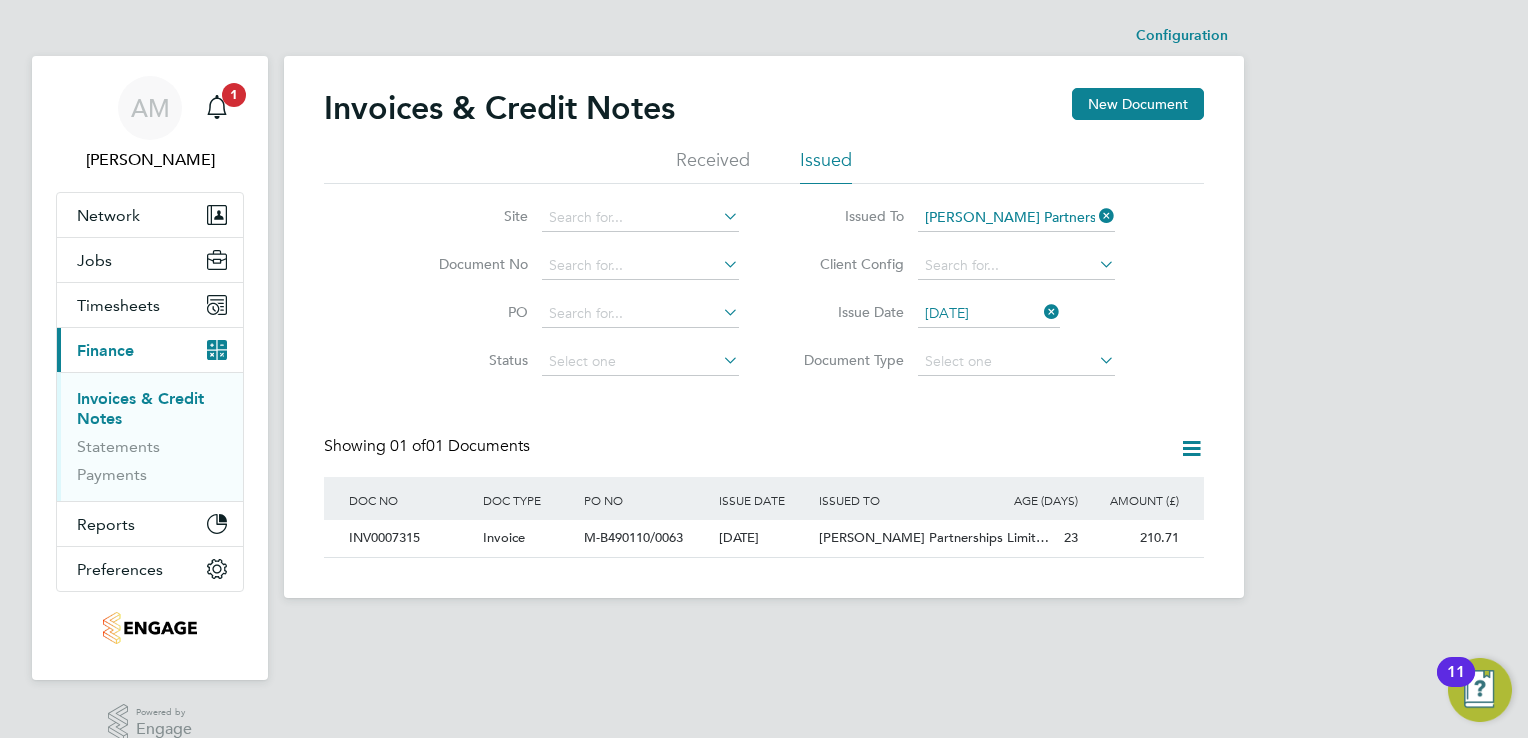 click 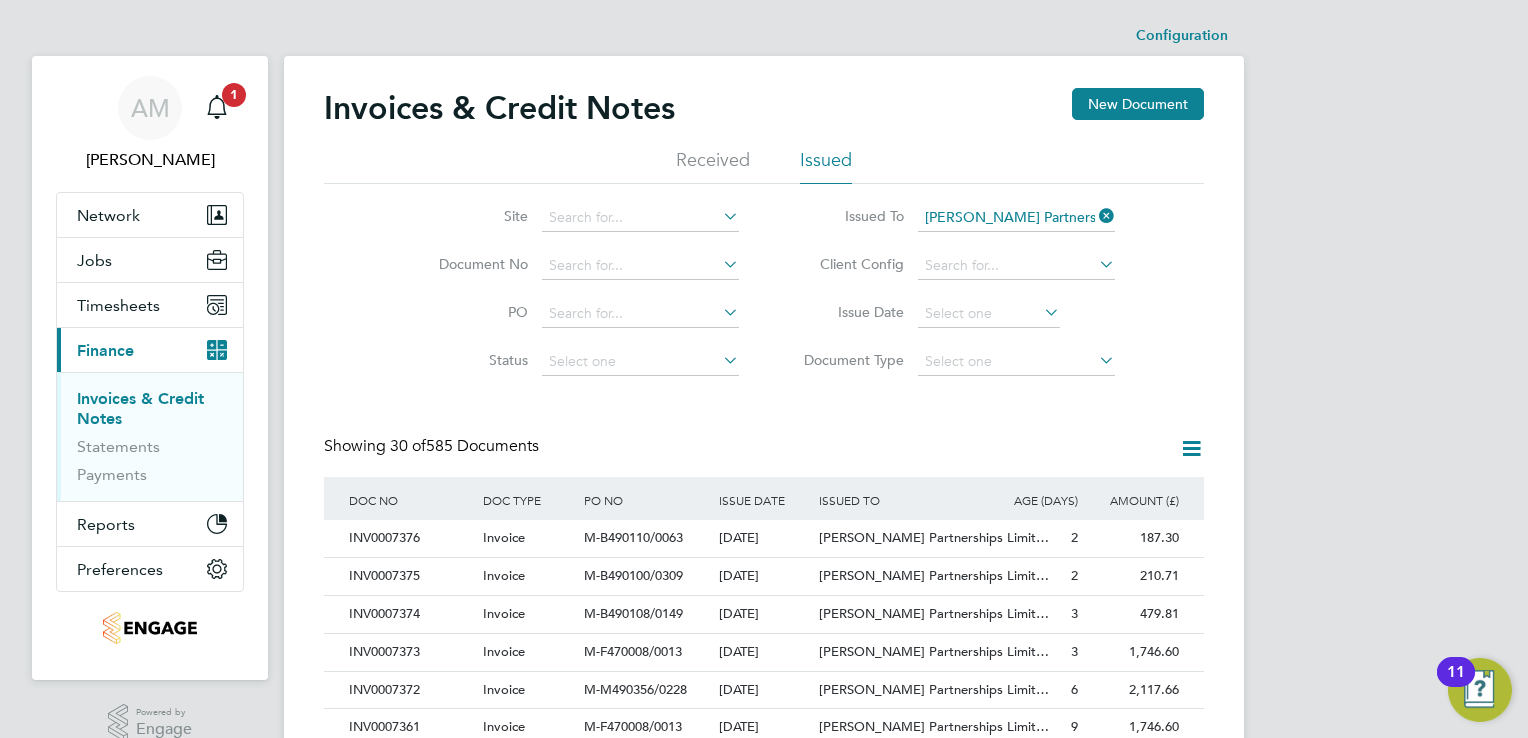 click 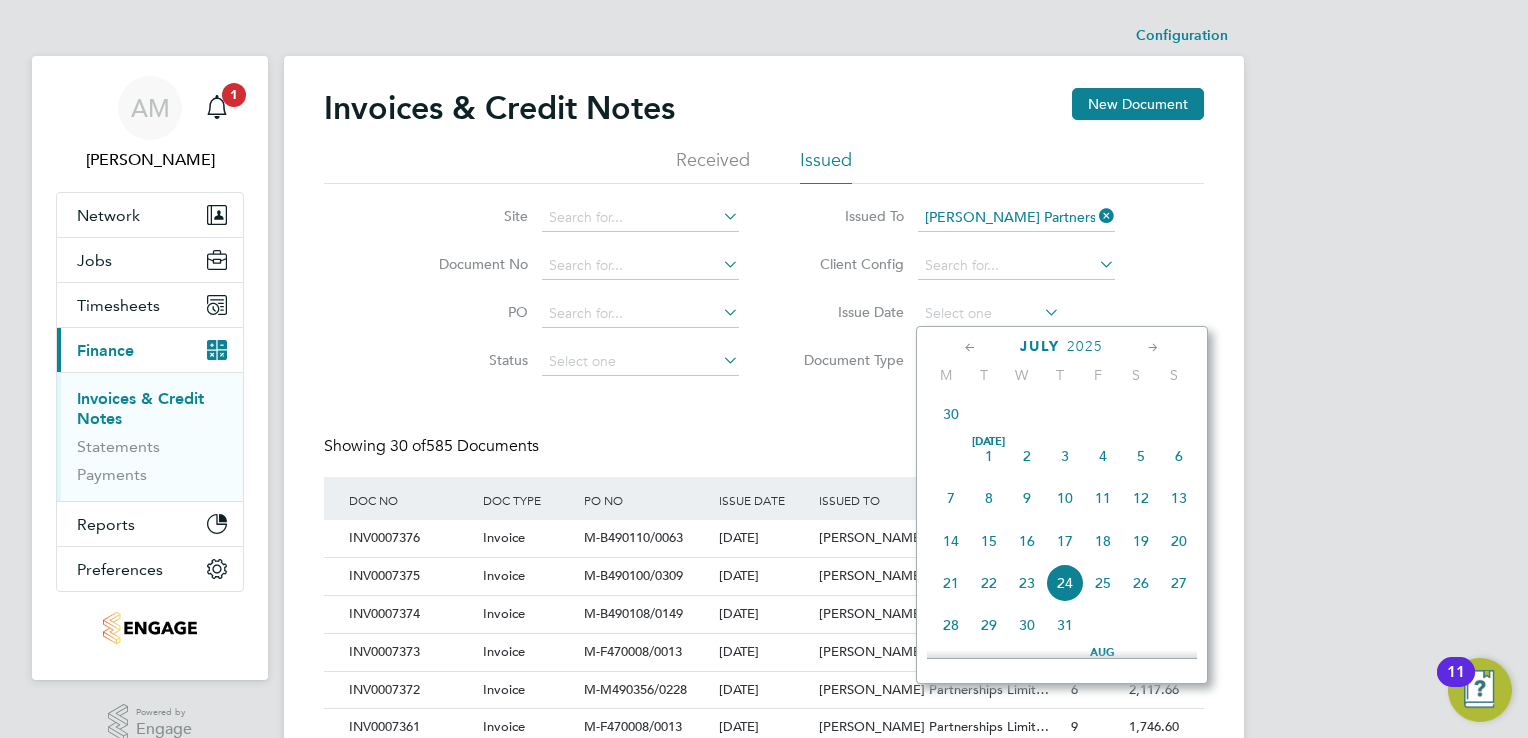 click on "2" 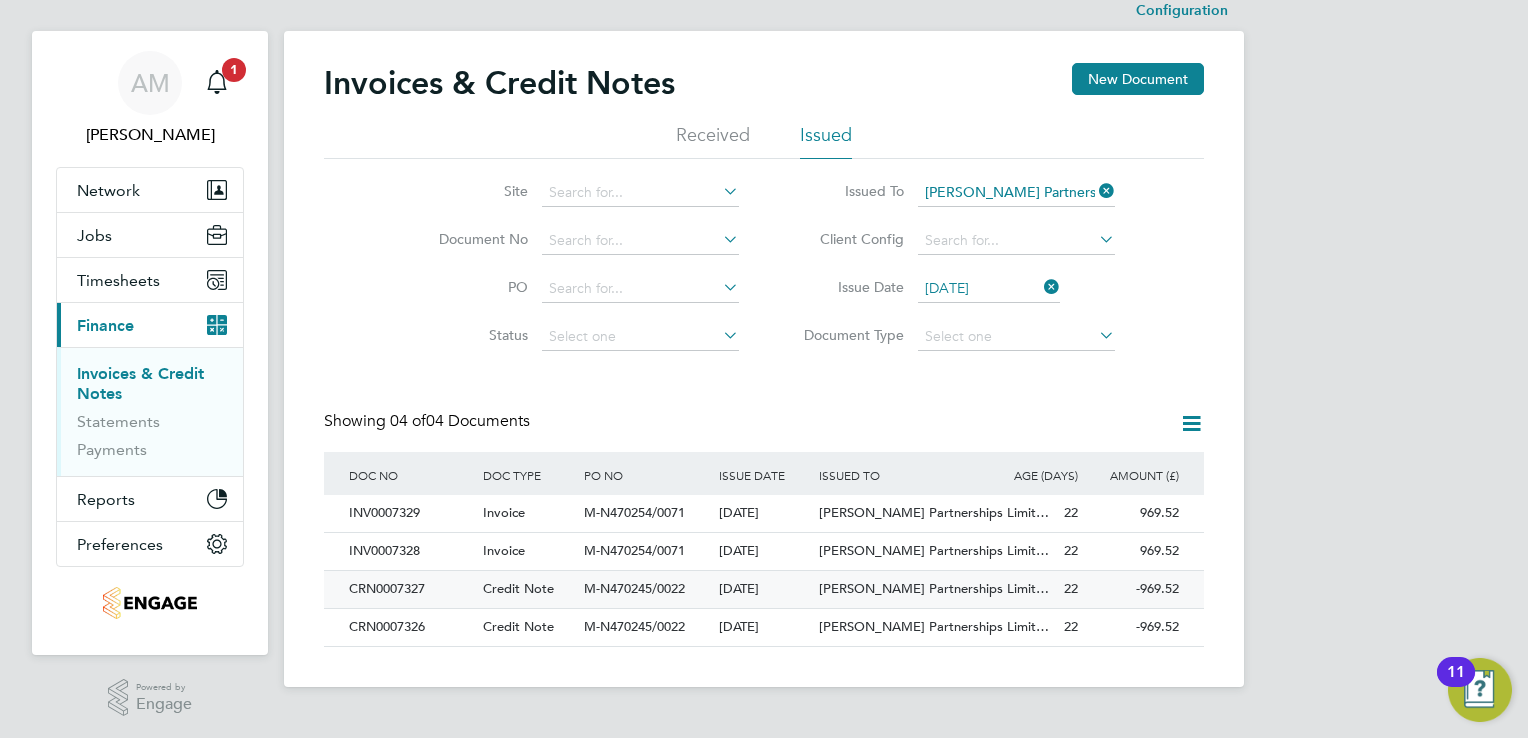click on "CRN0007327" 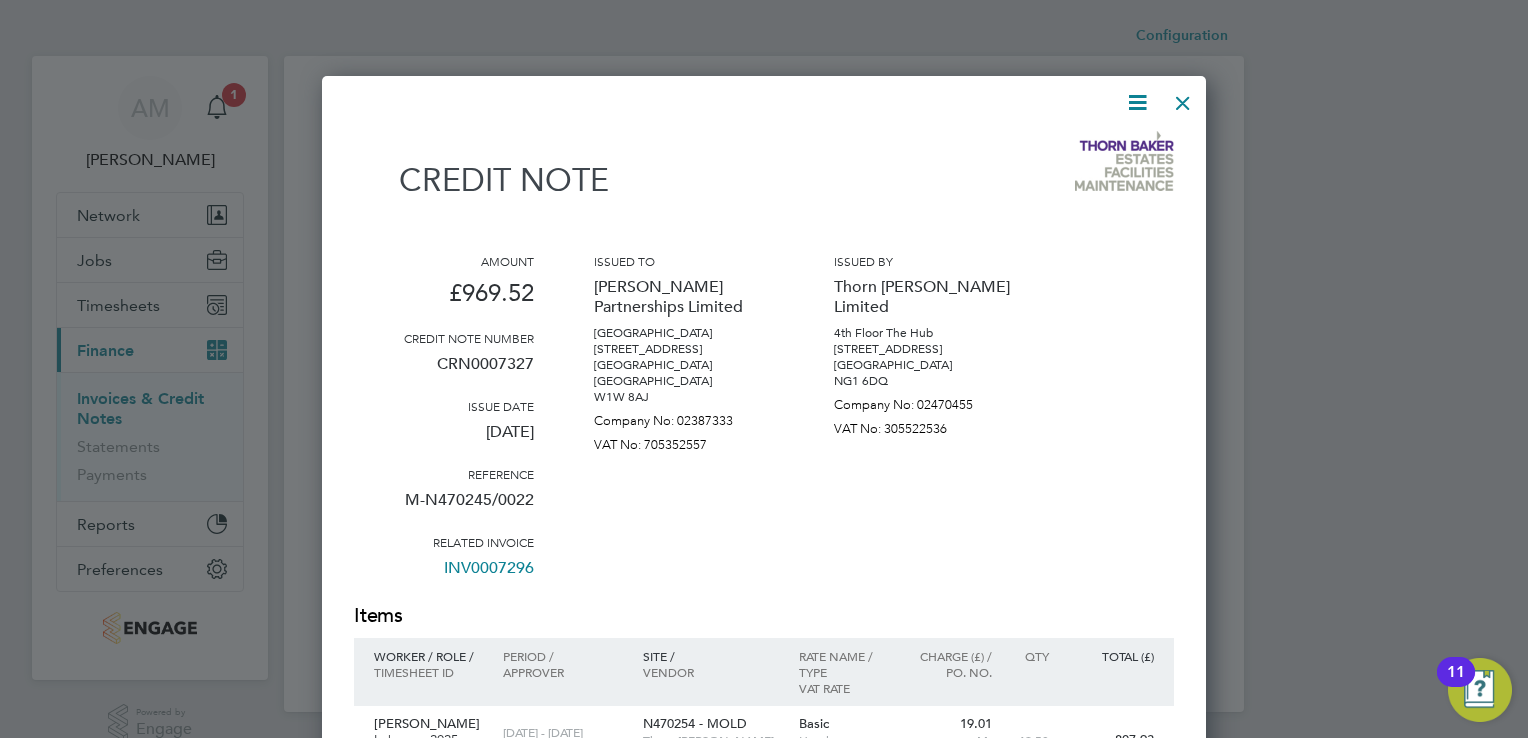 click at bounding box center (1183, 98) 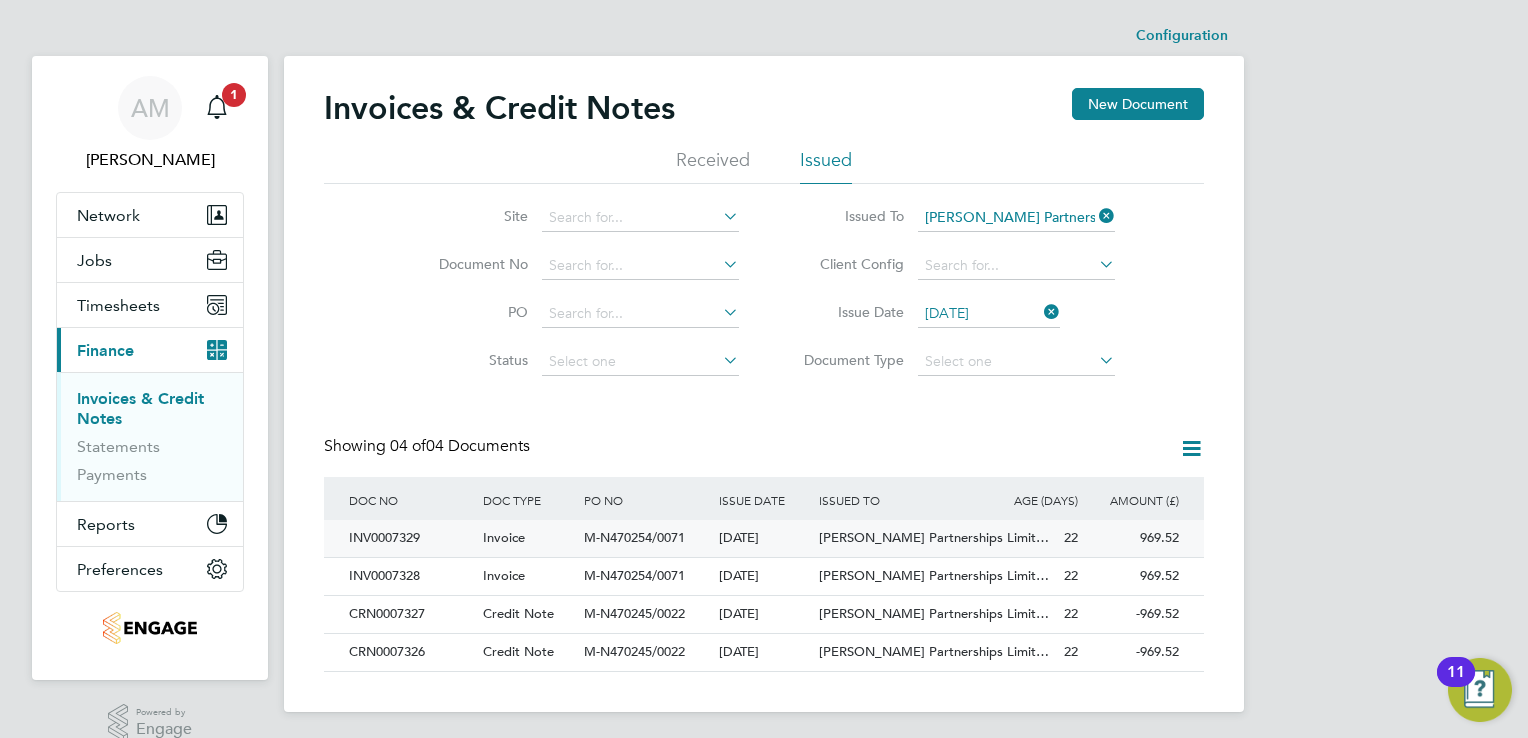 click on "INV0007329" 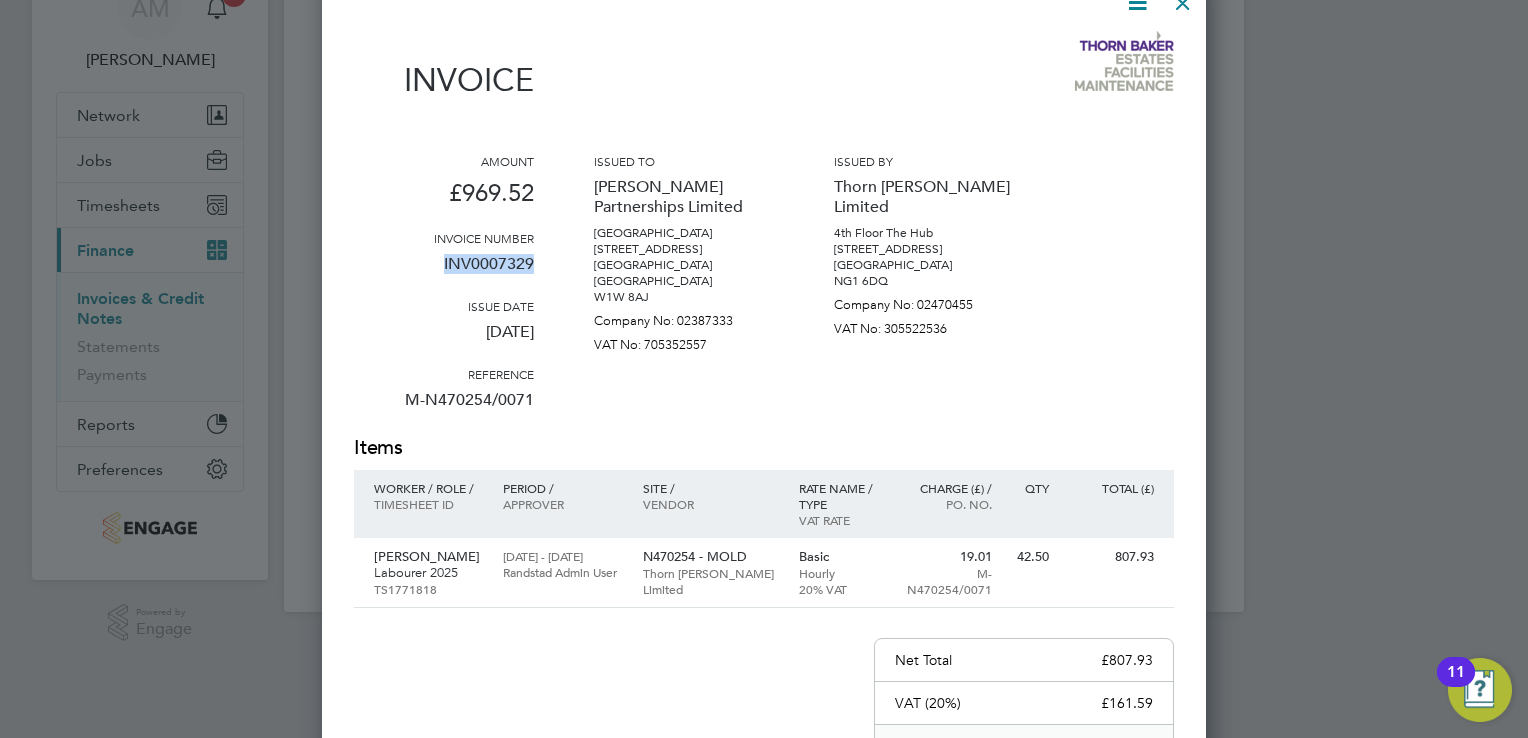 drag, startPoint x: 445, startPoint y: 263, endPoint x: 530, endPoint y: 272, distance: 85.47514 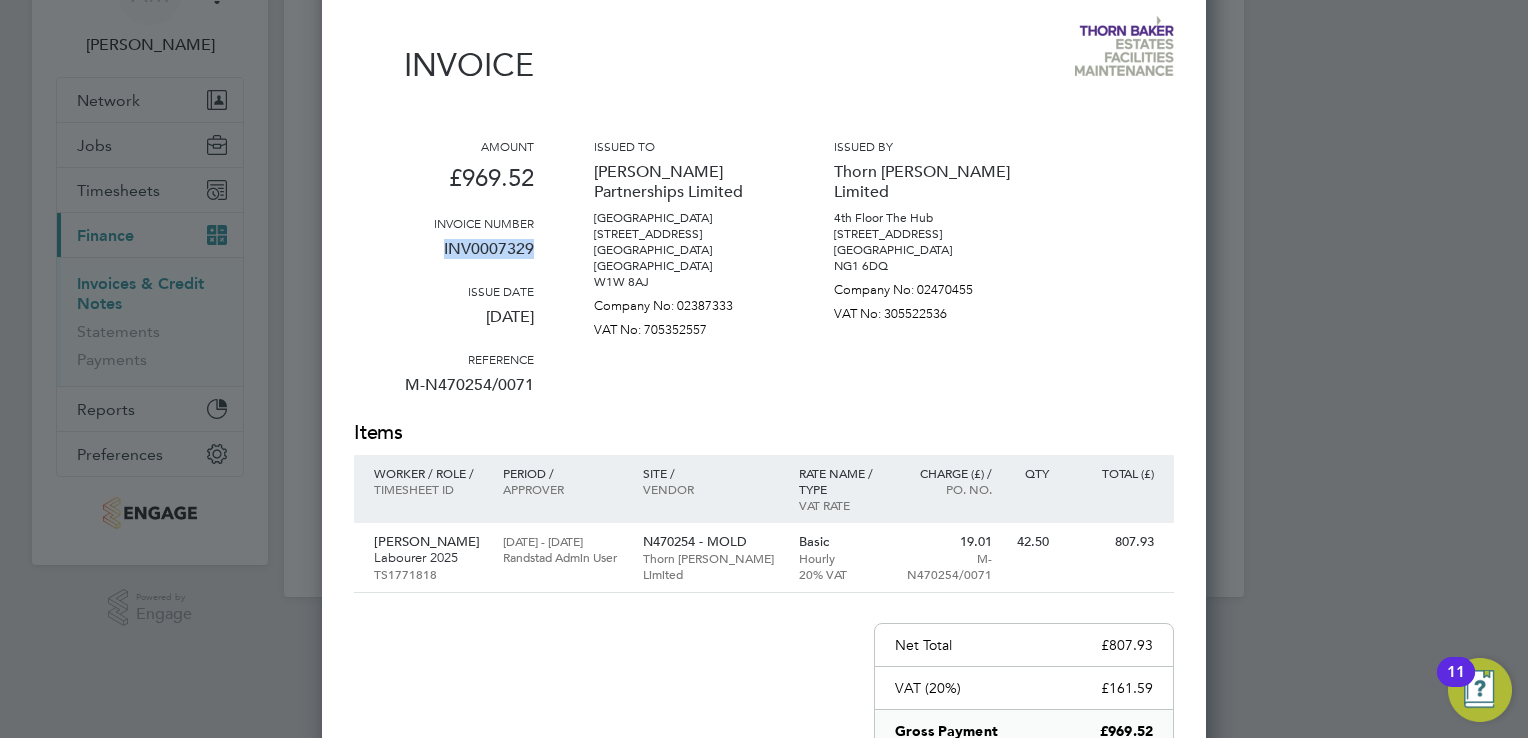 scroll, scrollTop: 0, scrollLeft: 0, axis: both 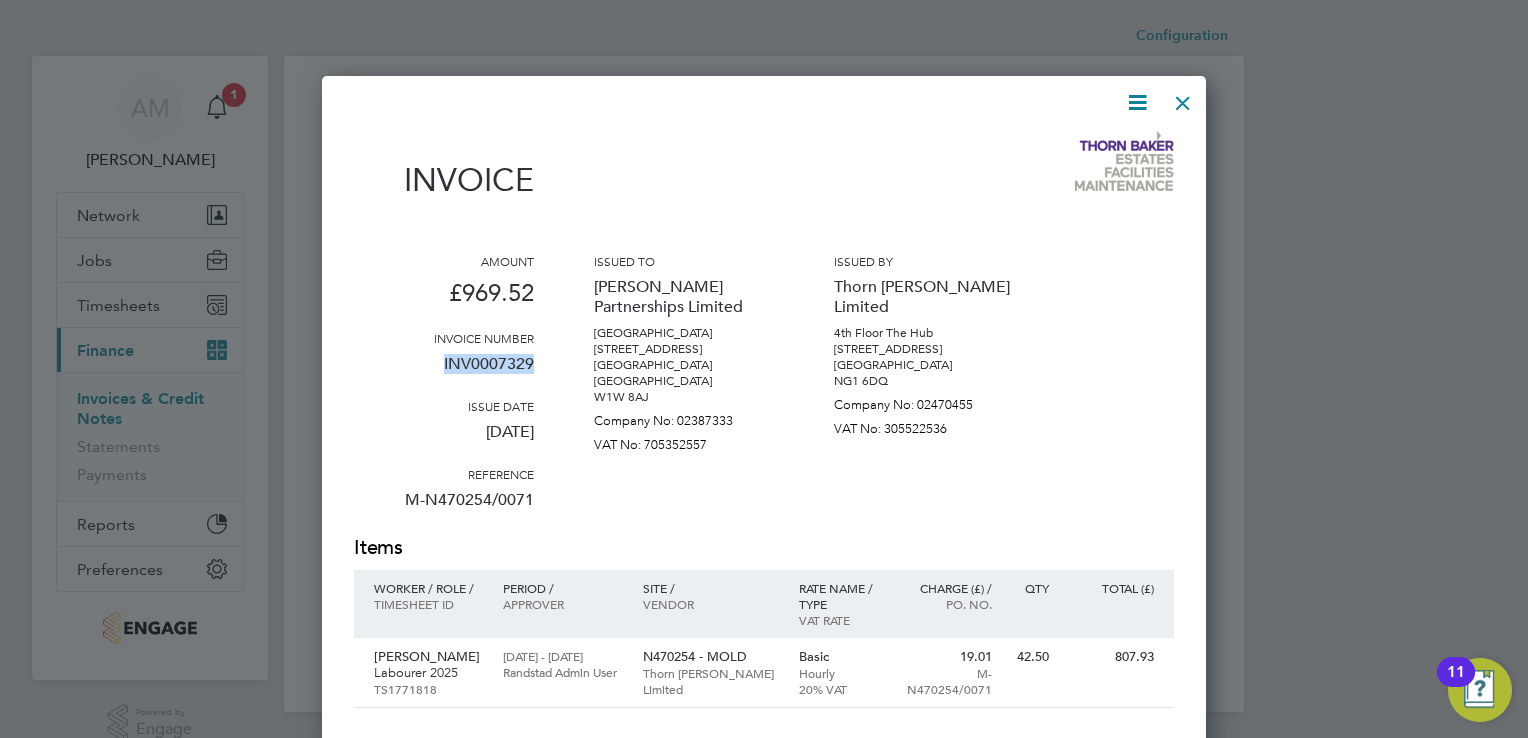 click at bounding box center [1183, 98] 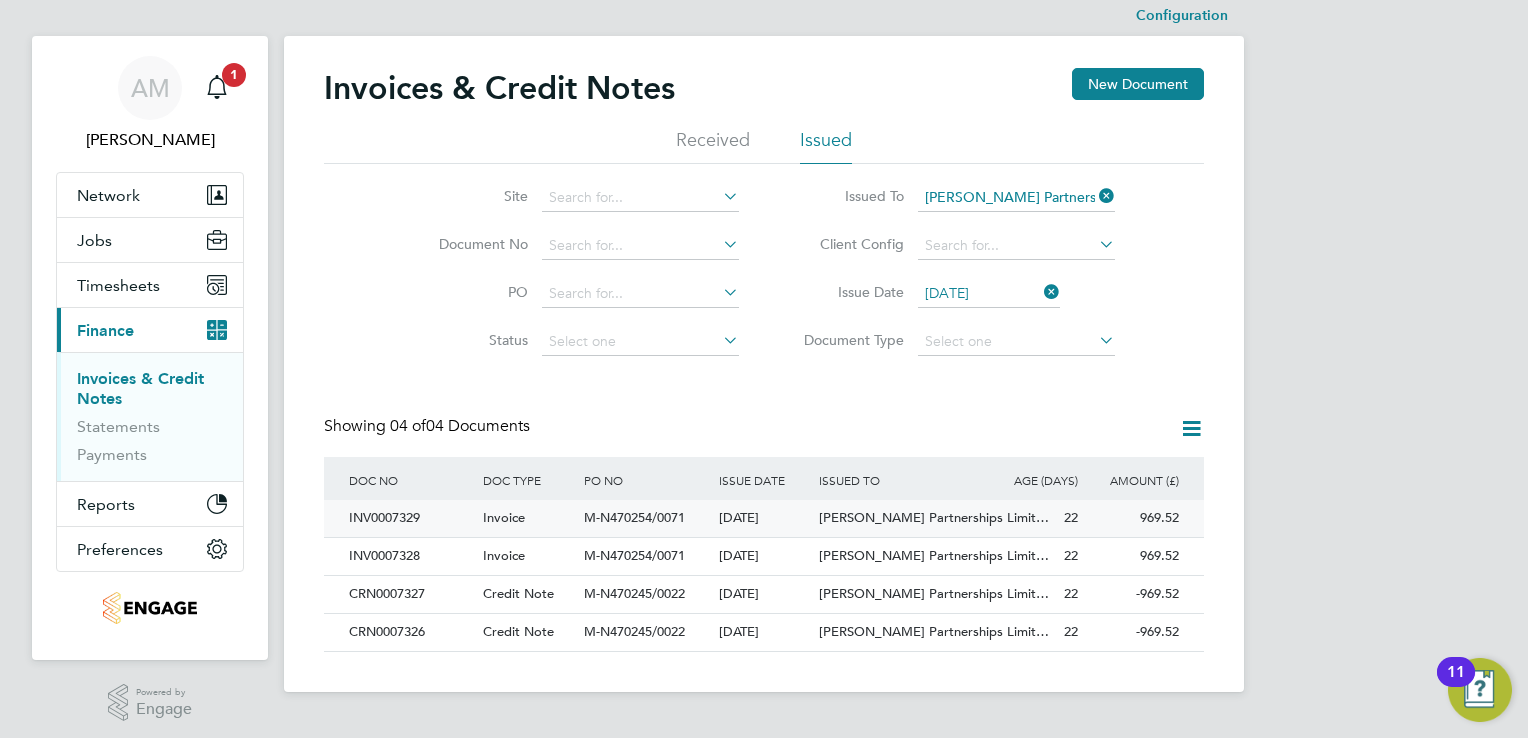 scroll, scrollTop: 25, scrollLeft: 0, axis: vertical 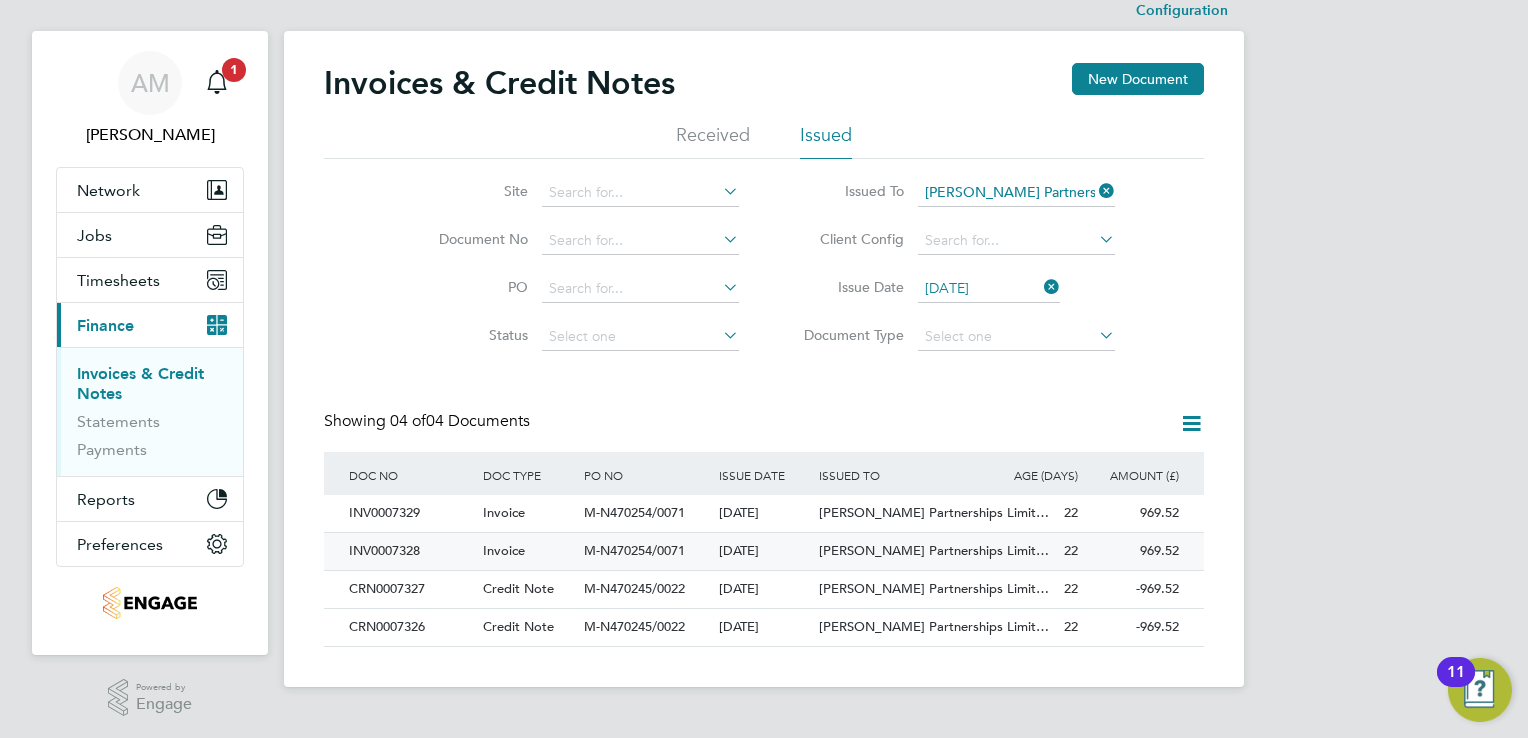 click on "INV0007328" 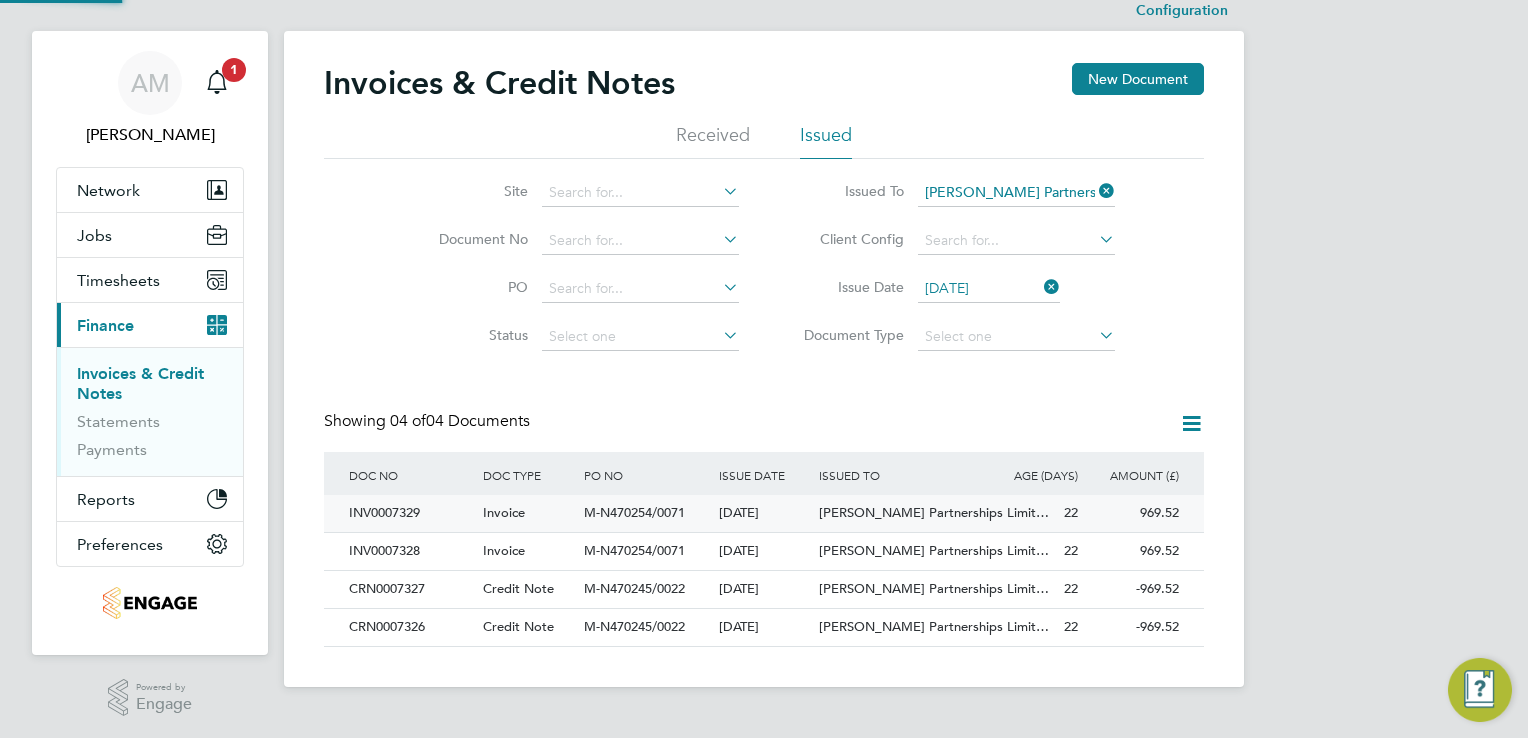 scroll, scrollTop: 0, scrollLeft: 0, axis: both 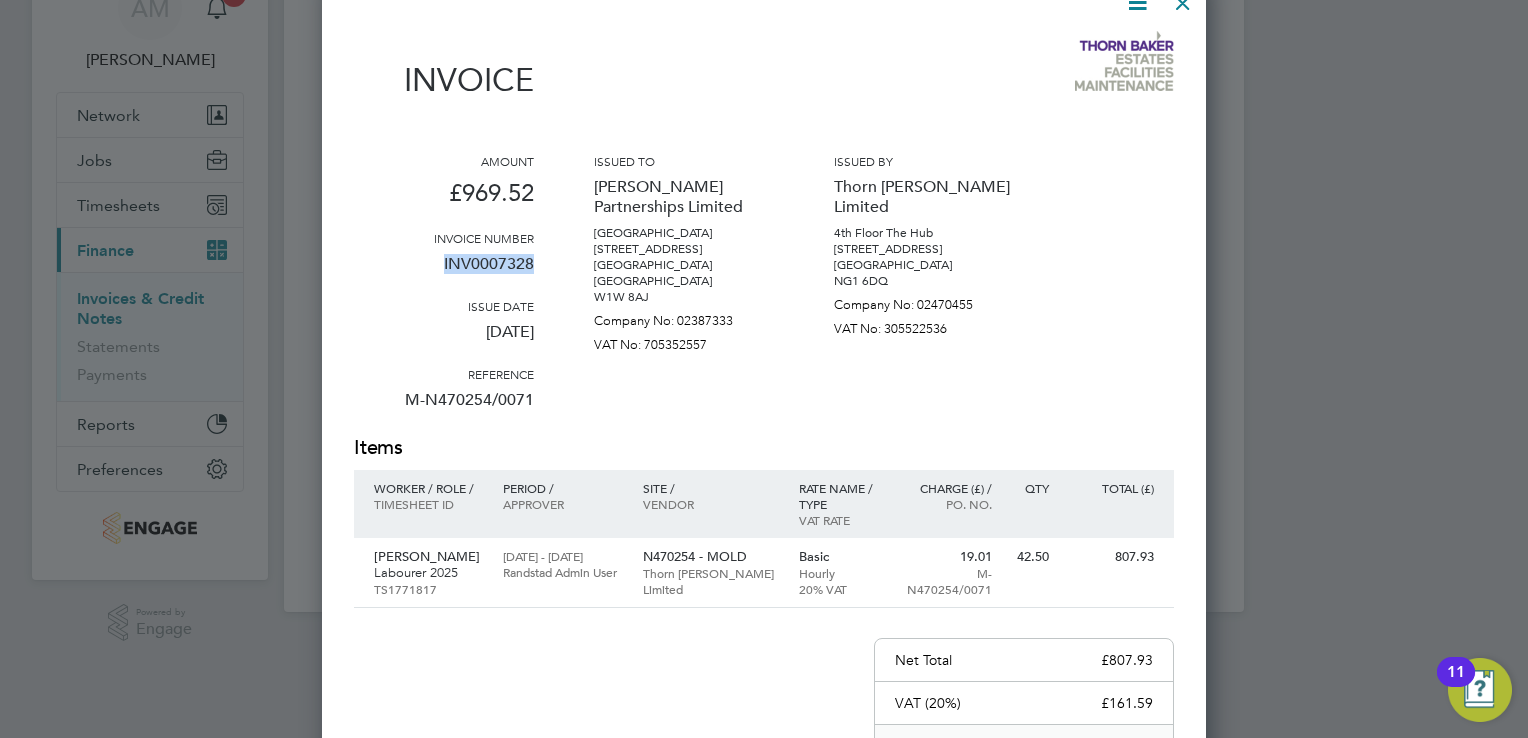 drag, startPoint x: 443, startPoint y: 256, endPoint x: 531, endPoint y: 265, distance: 88.45903 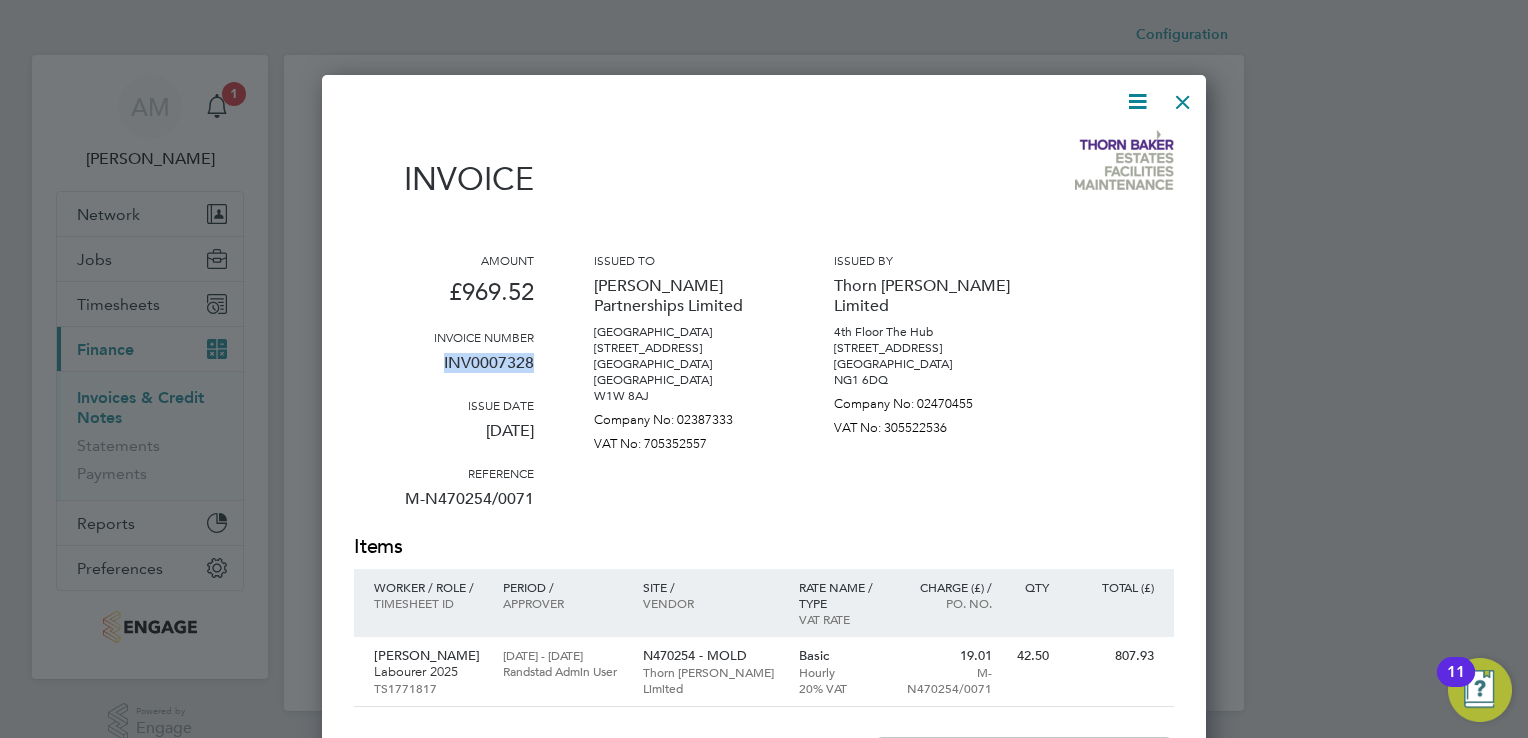 scroll, scrollTop: 0, scrollLeft: 0, axis: both 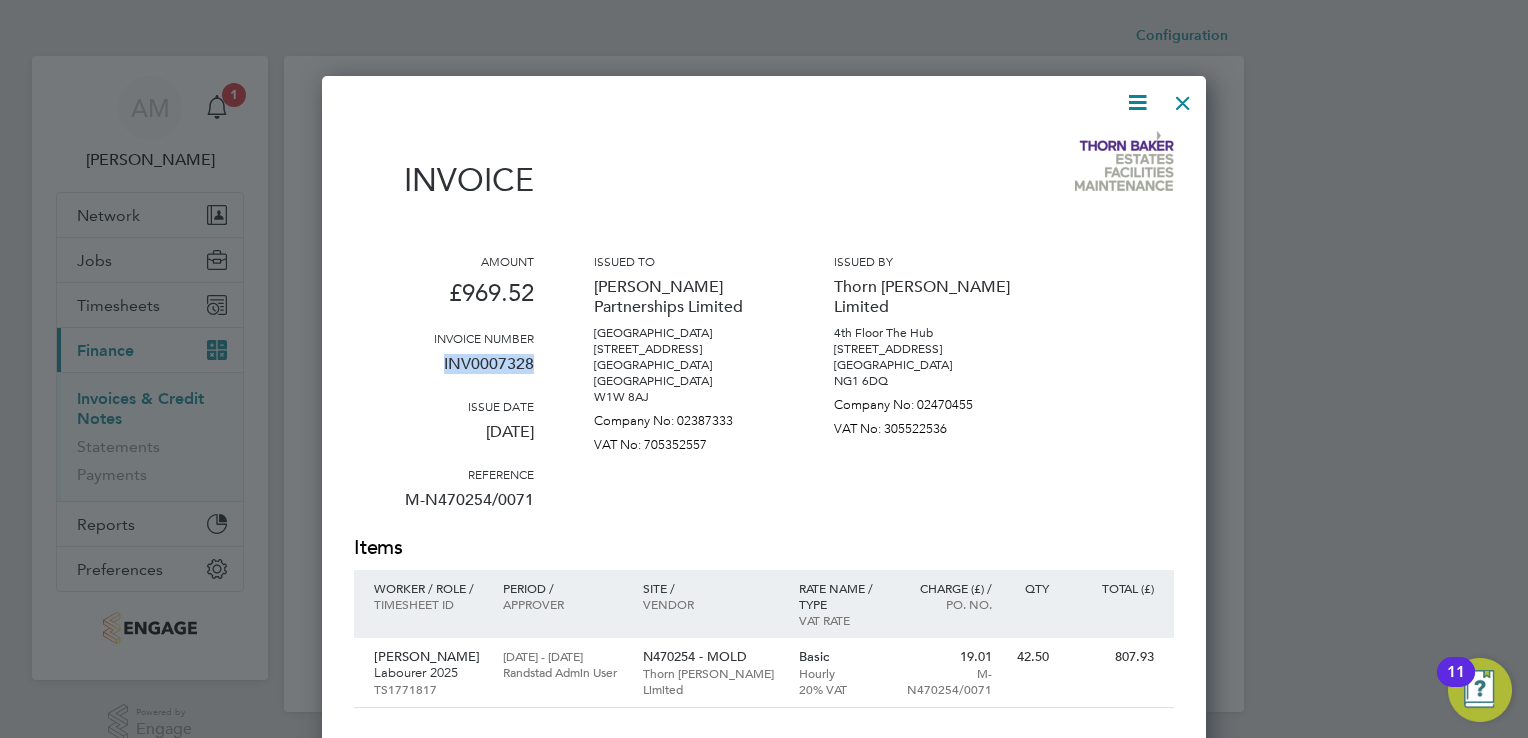 click at bounding box center [1183, 98] 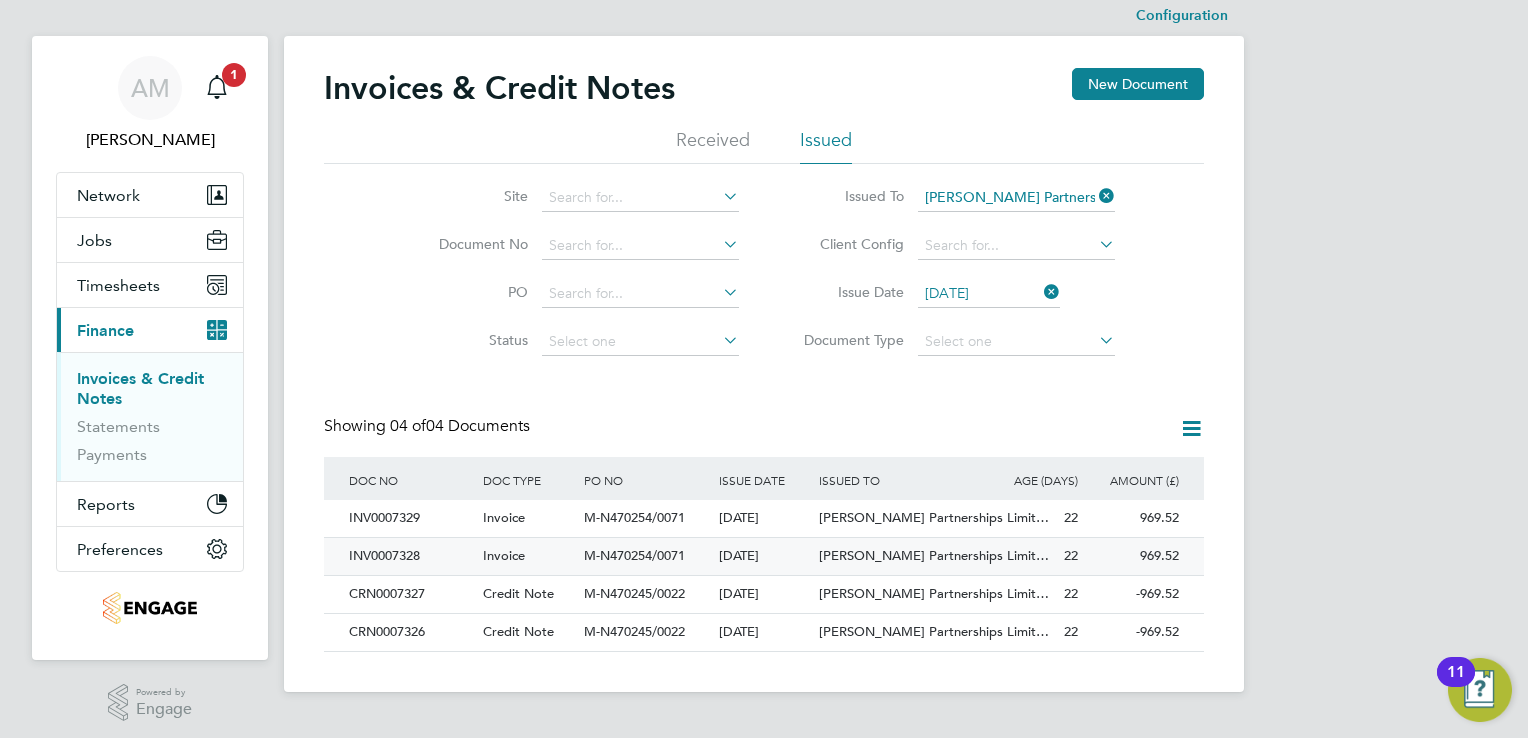 scroll, scrollTop: 25, scrollLeft: 0, axis: vertical 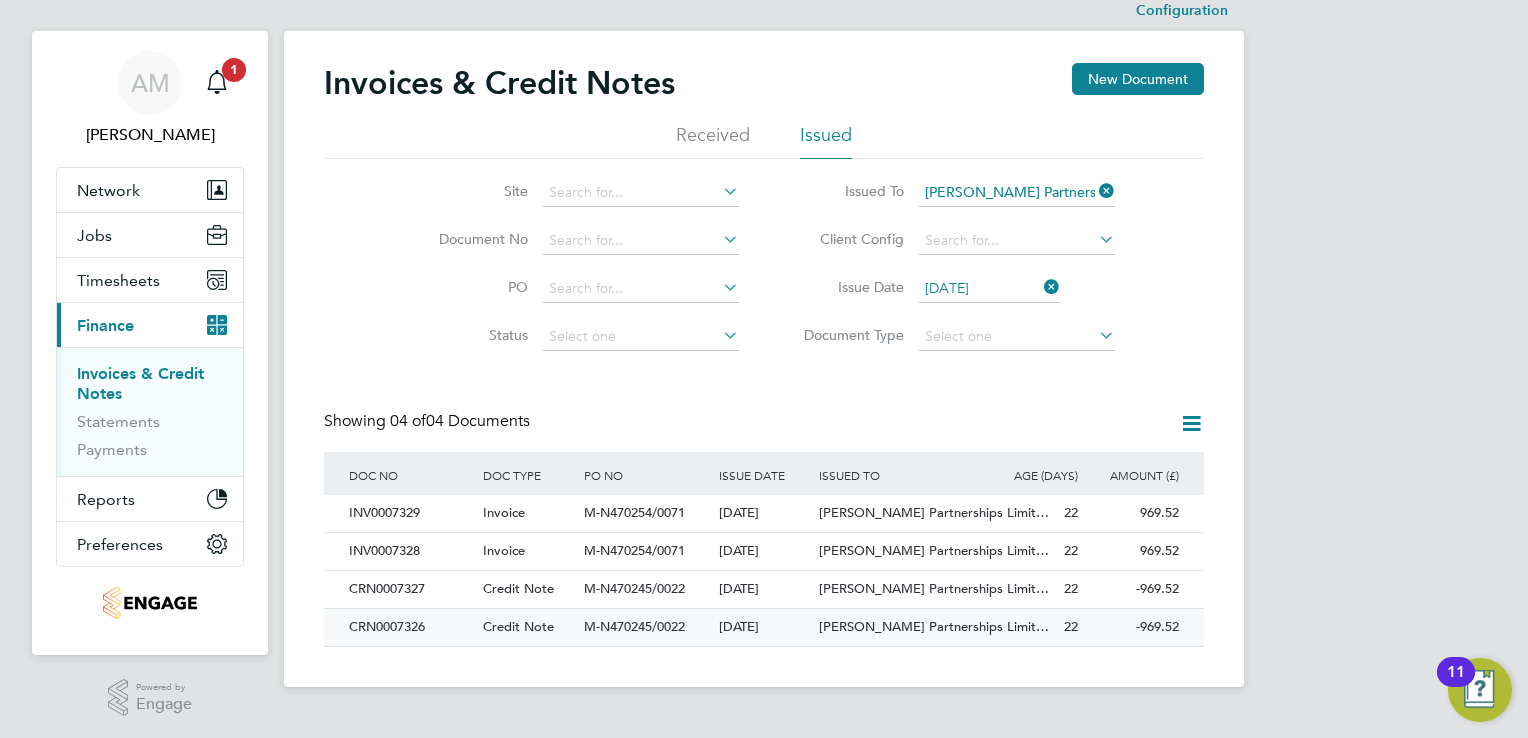 click on "CRN0007326" 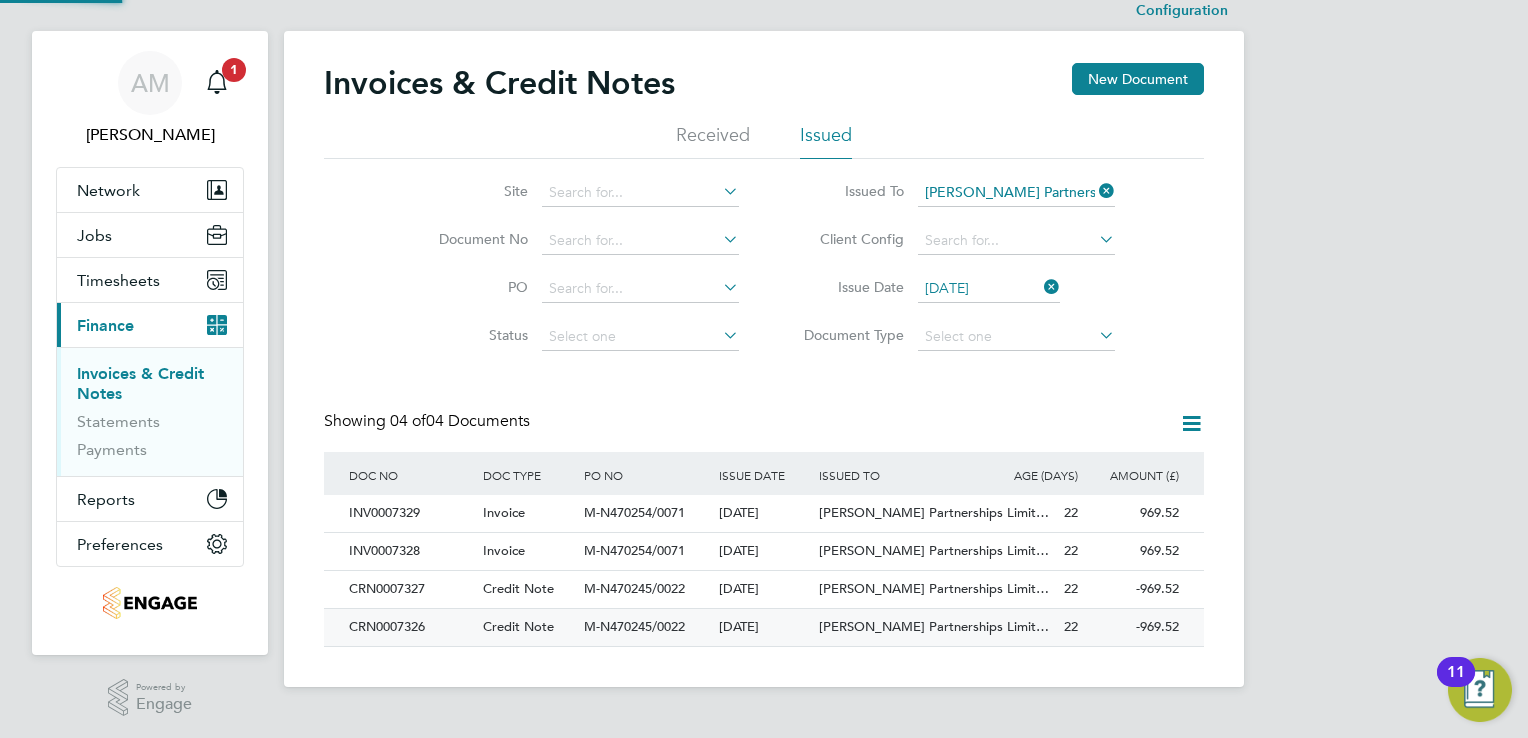 scroll, scrollTop: 0, scrollLeft: 0, axis: both 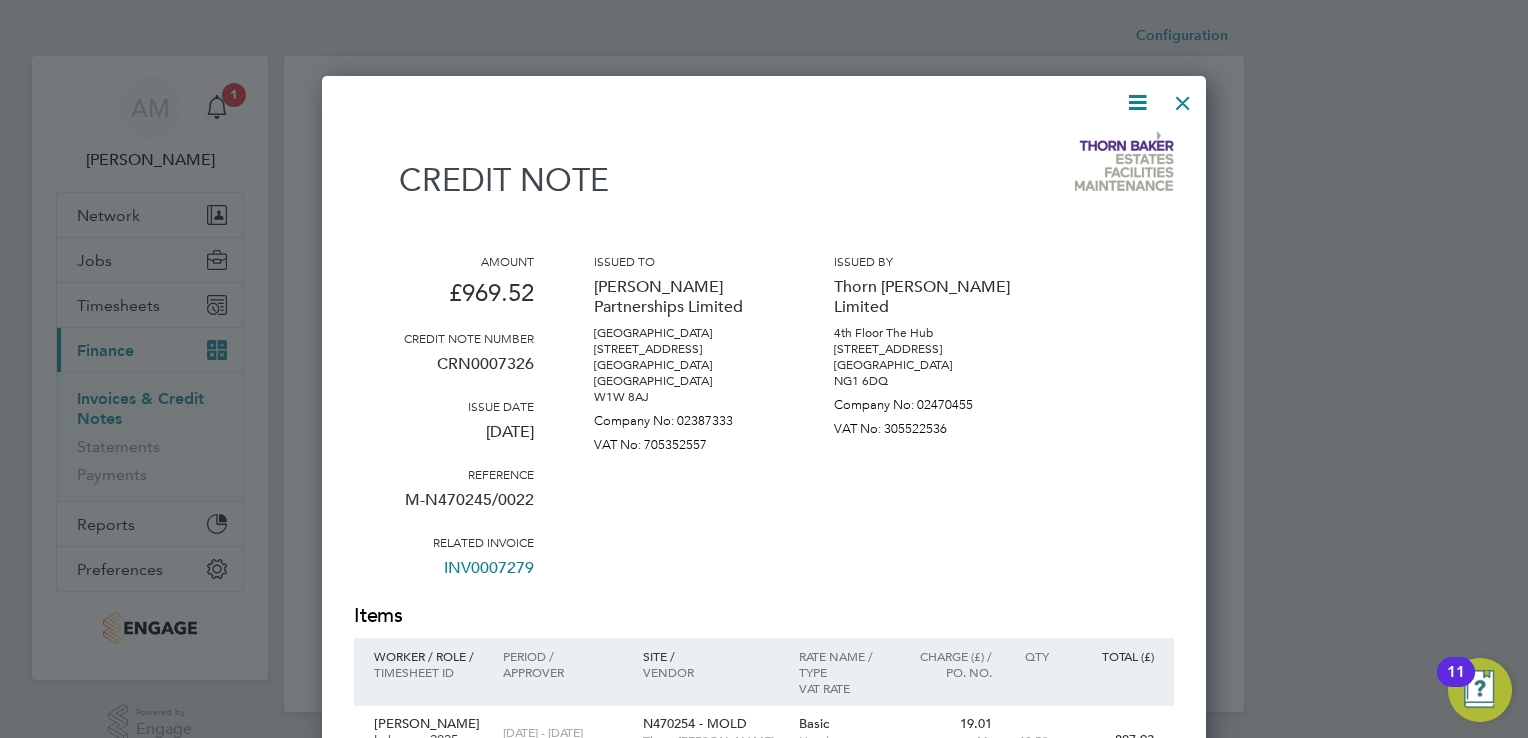 click at bounding box center [1183, 98] 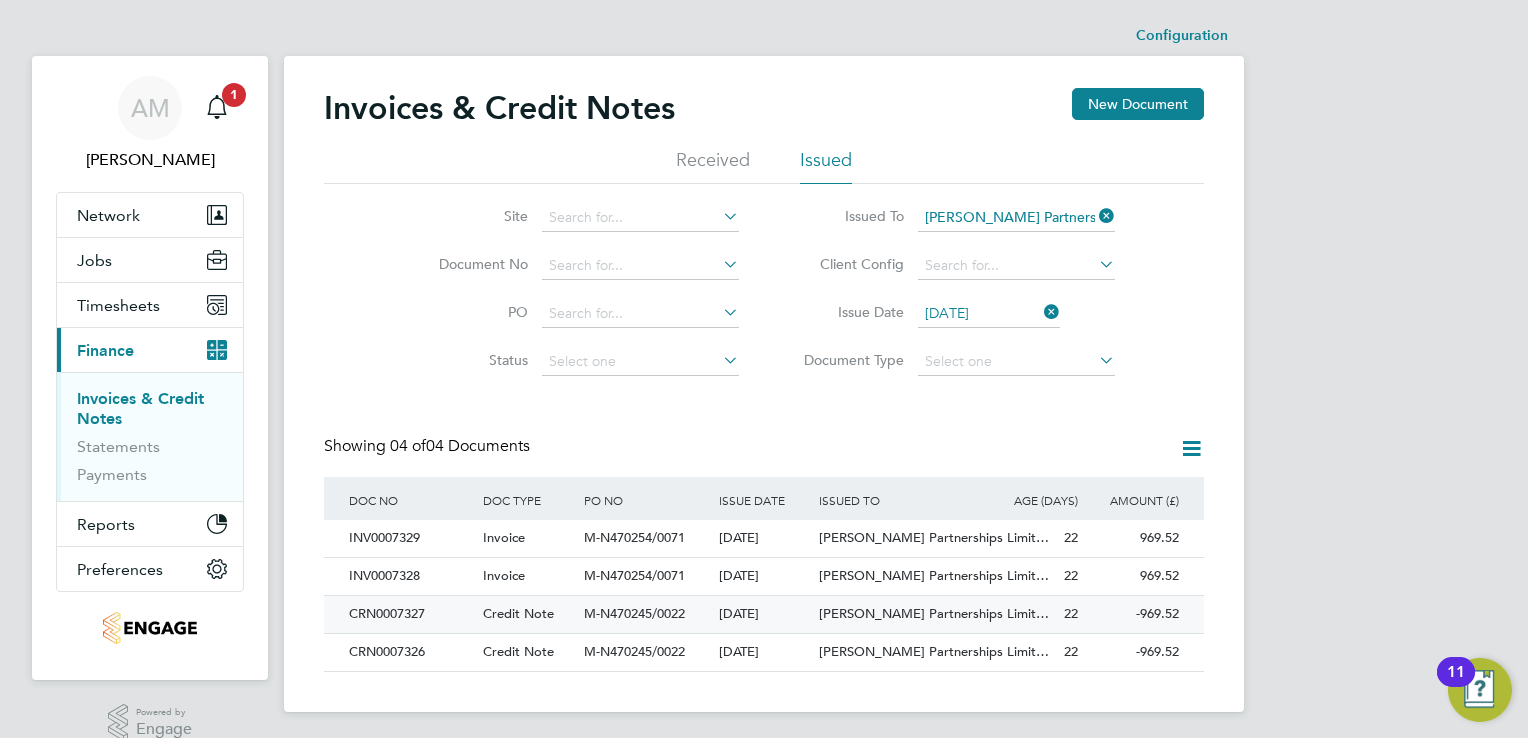 click on "CRN0007327" 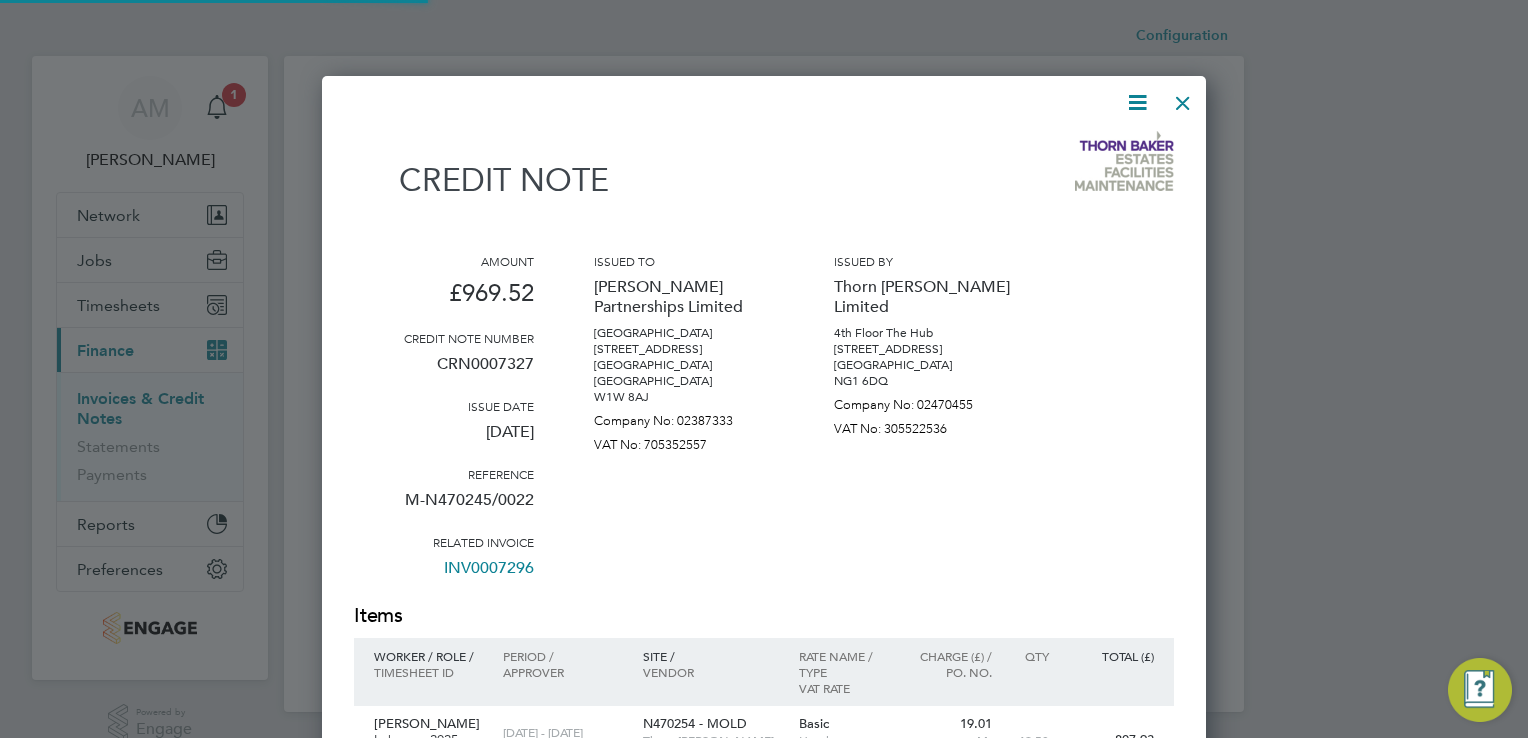 scroll, scrollTop: 9, scrollLeft: 10, axis: both 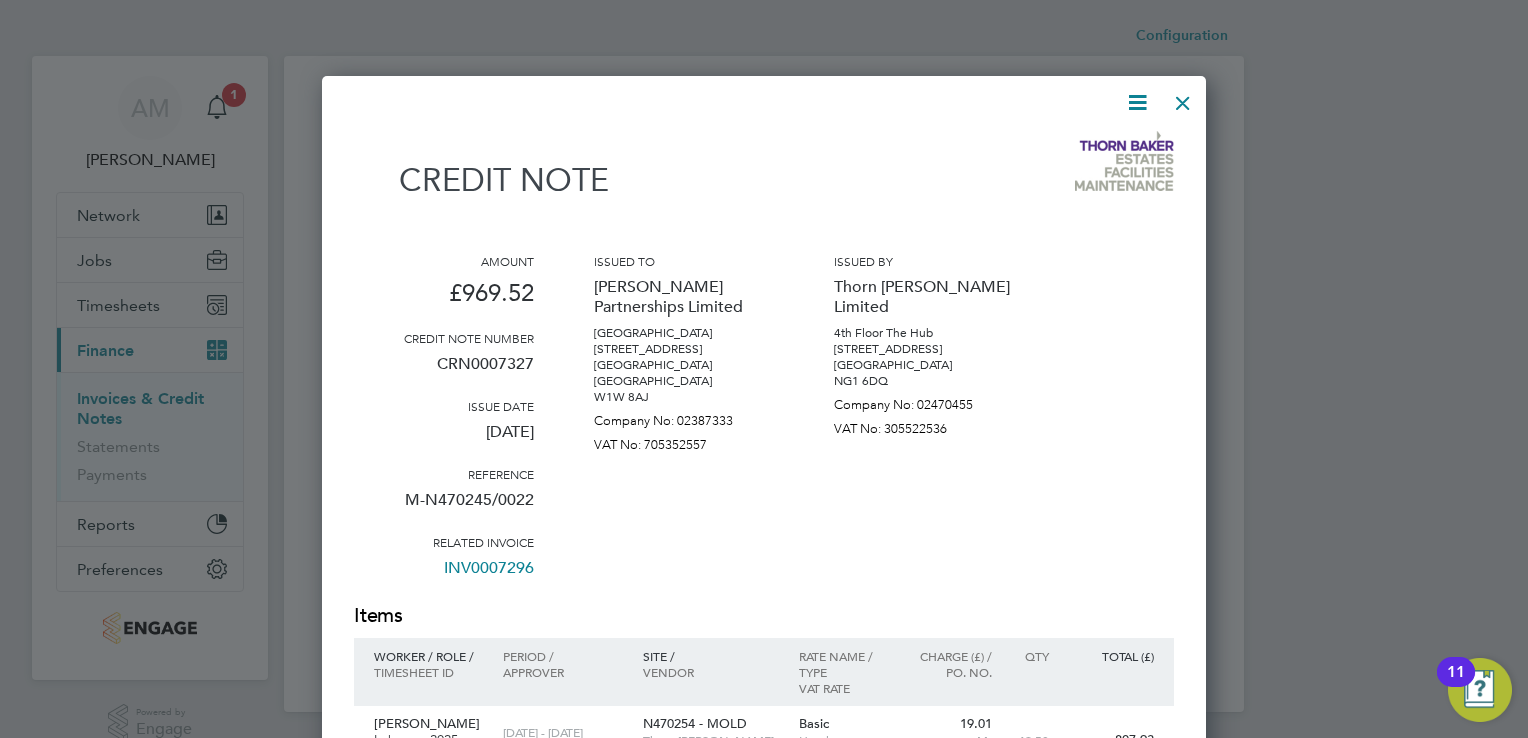 click at bounding box center [1183, 98] 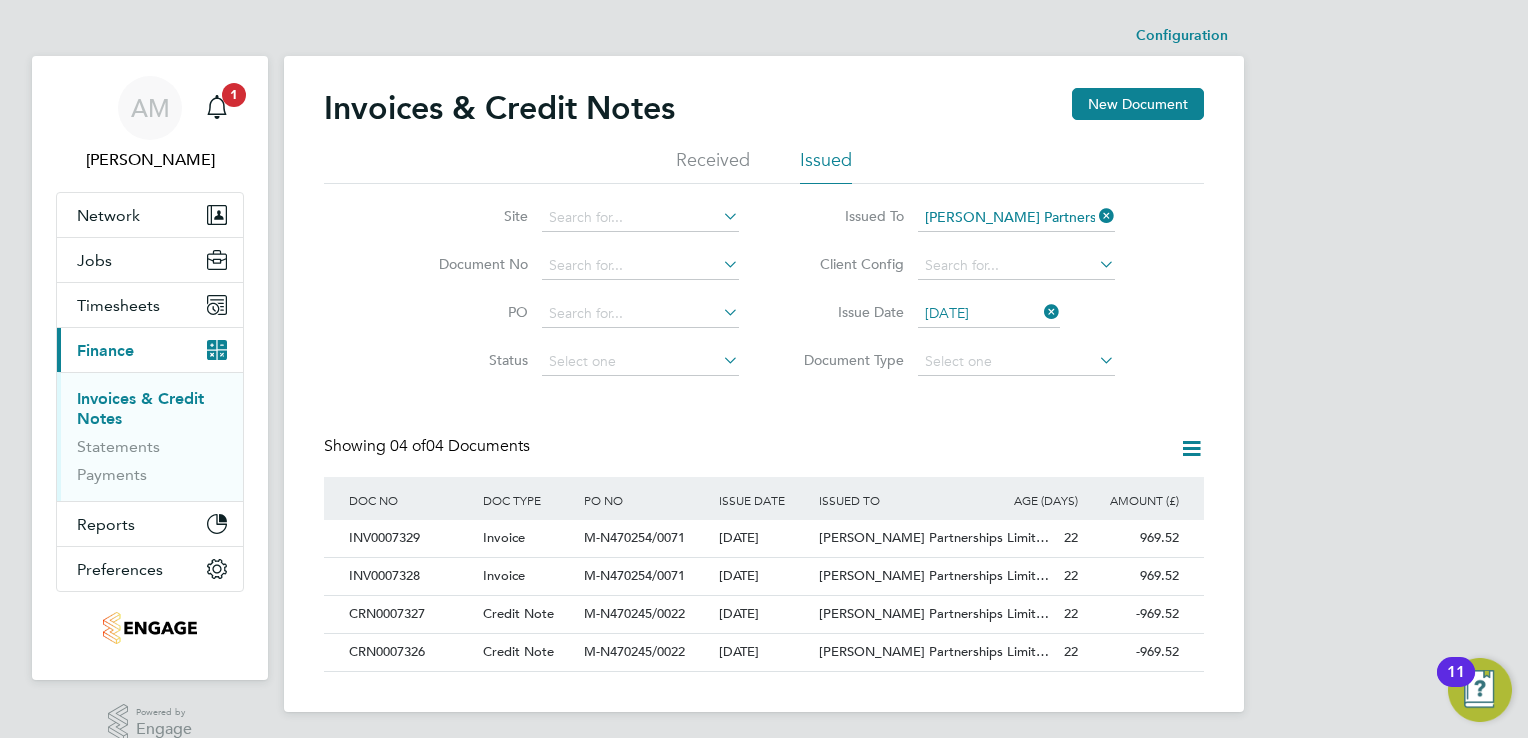 click 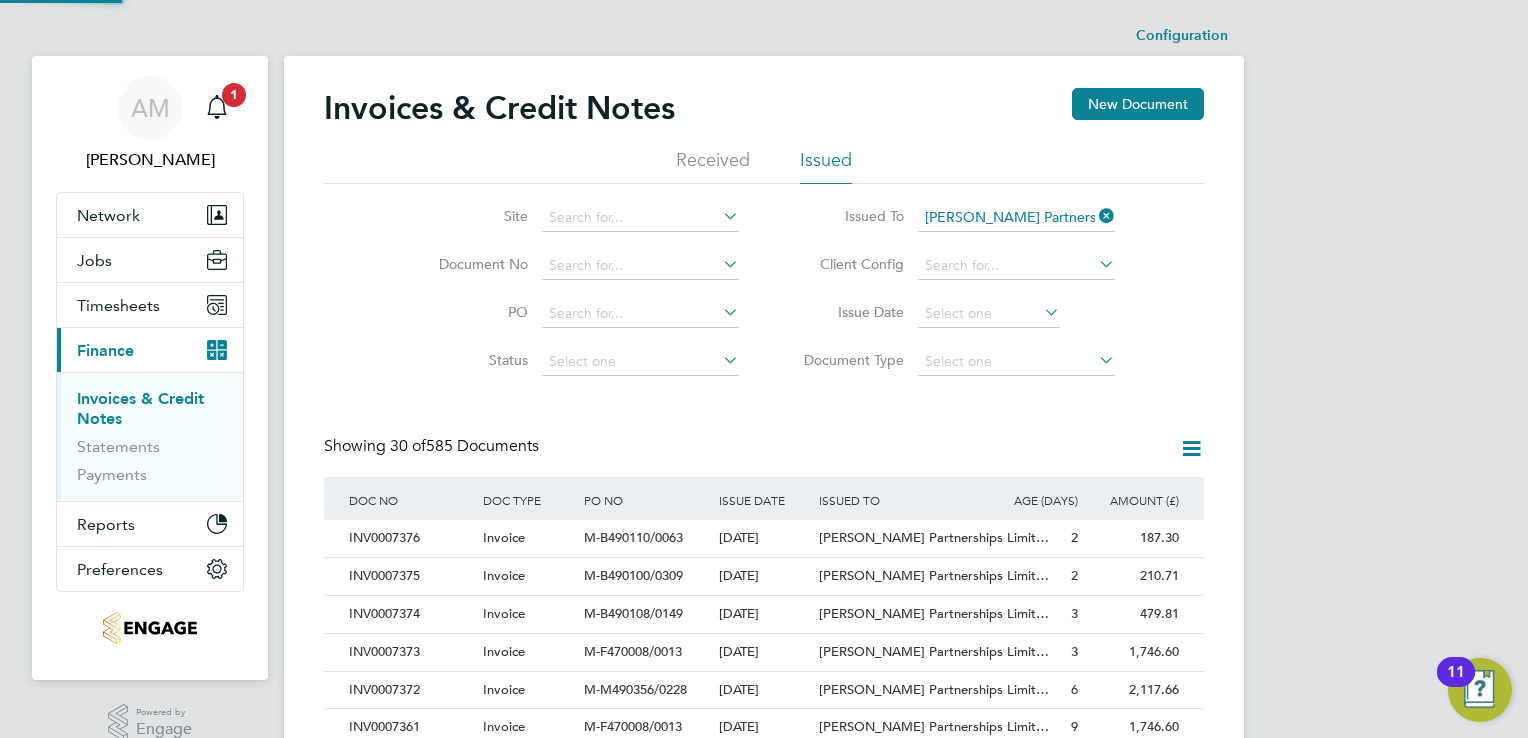 scroll, scrollTop: 10, scrollLeft: 9, axis: both 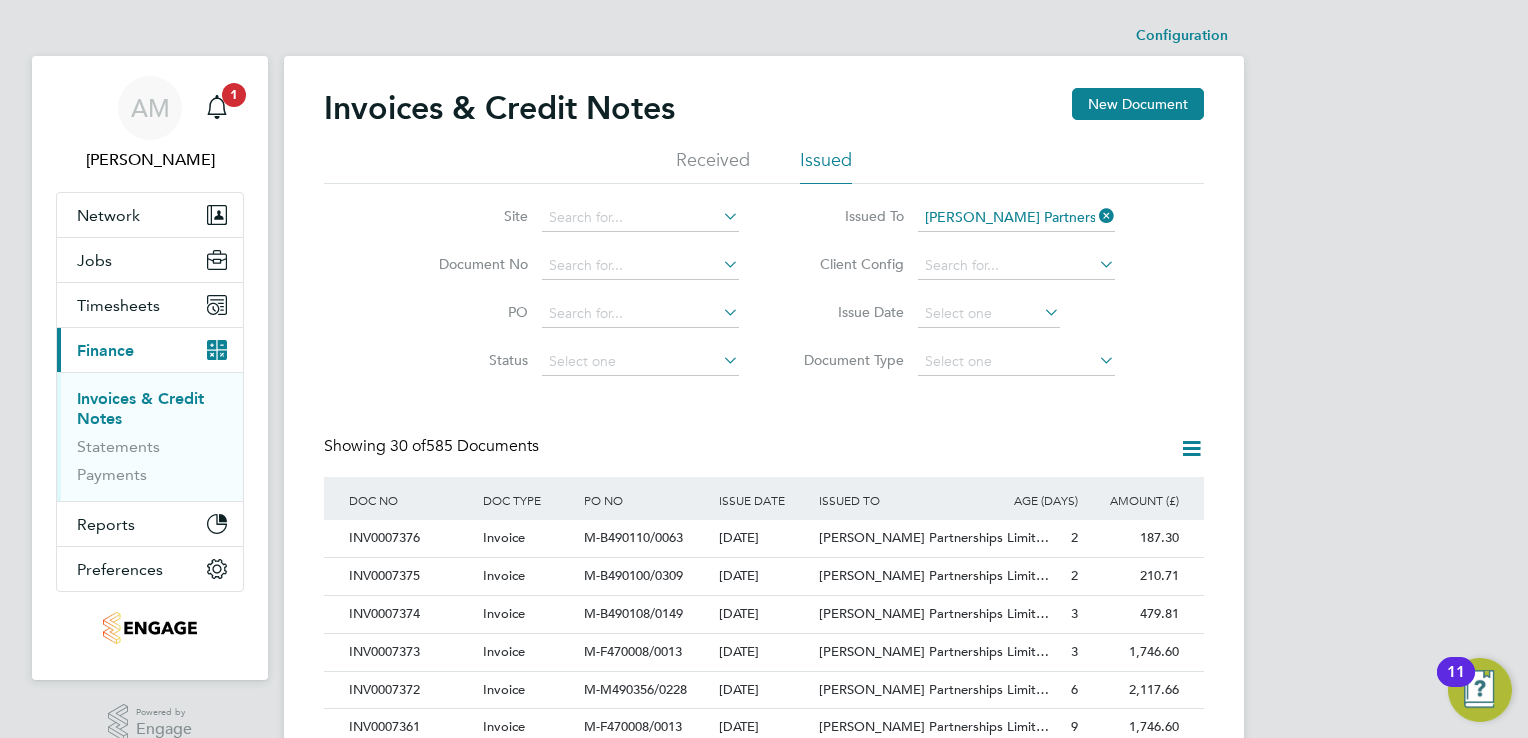 click 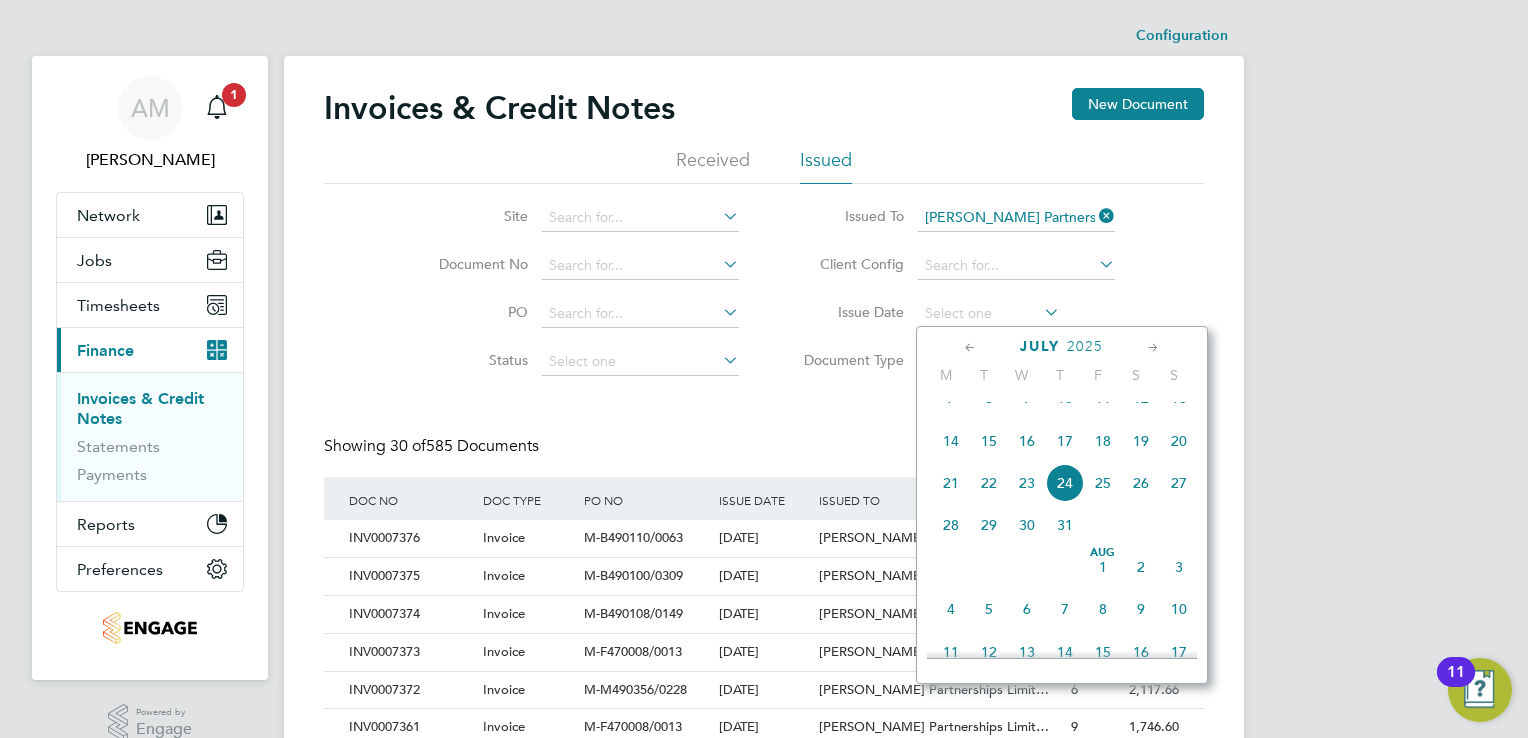 click 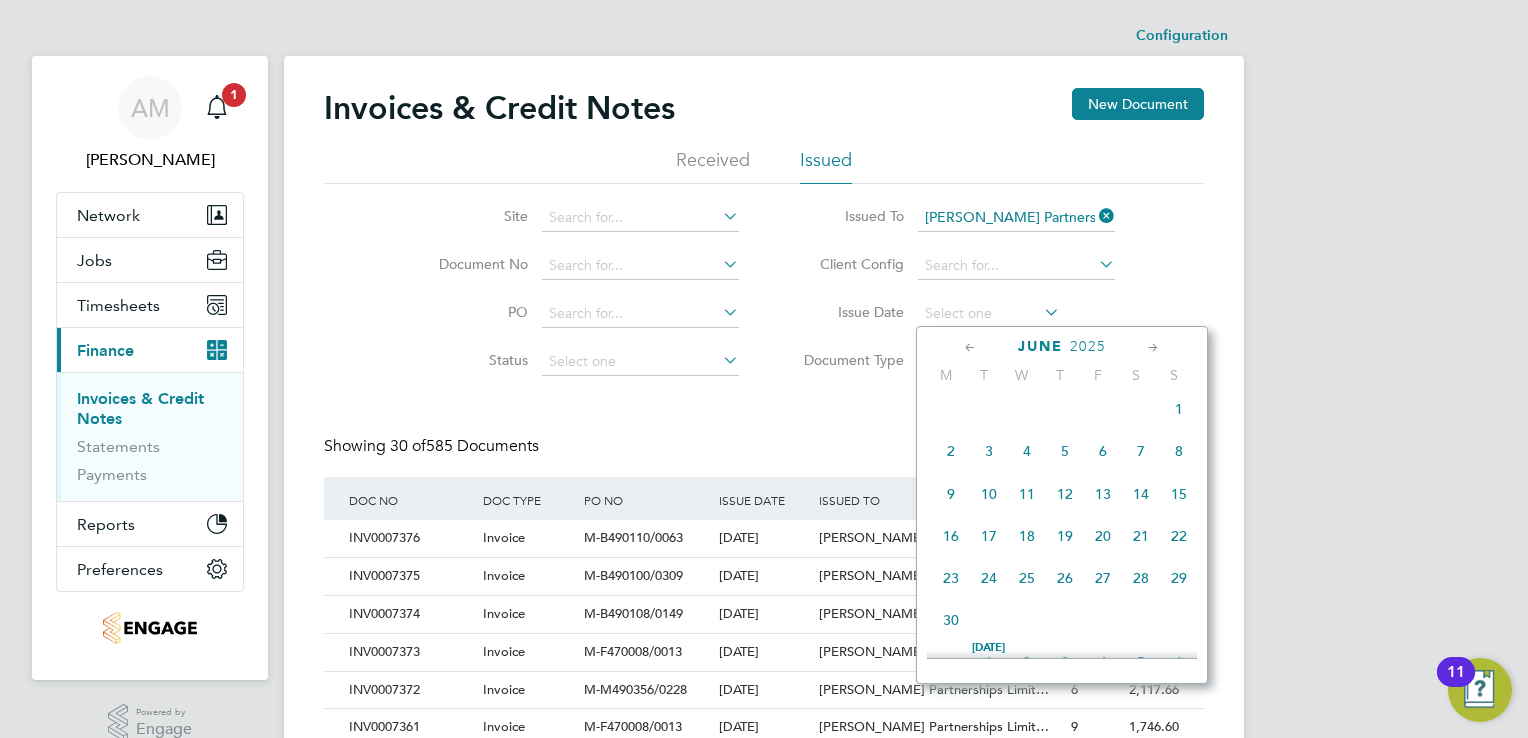 click 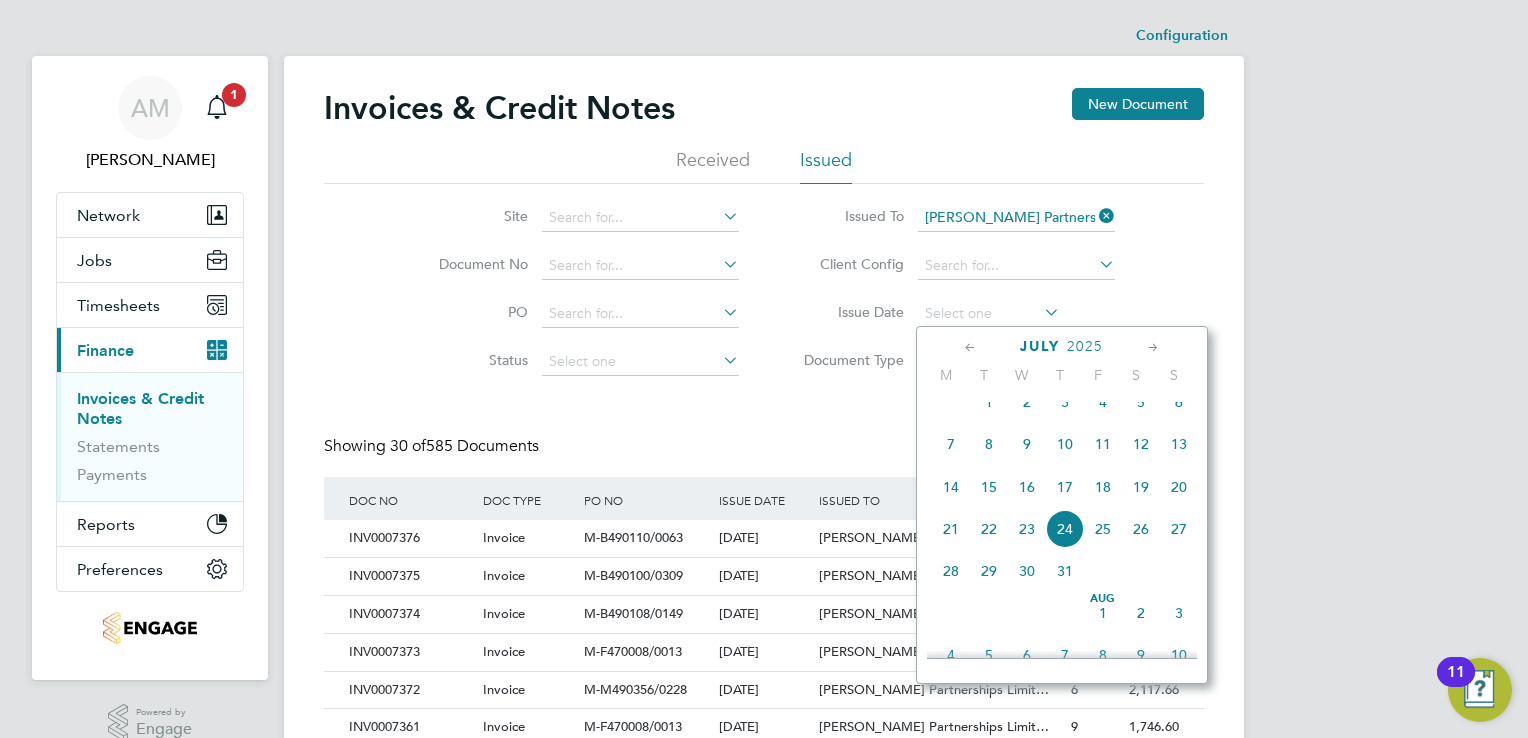 click on "3" 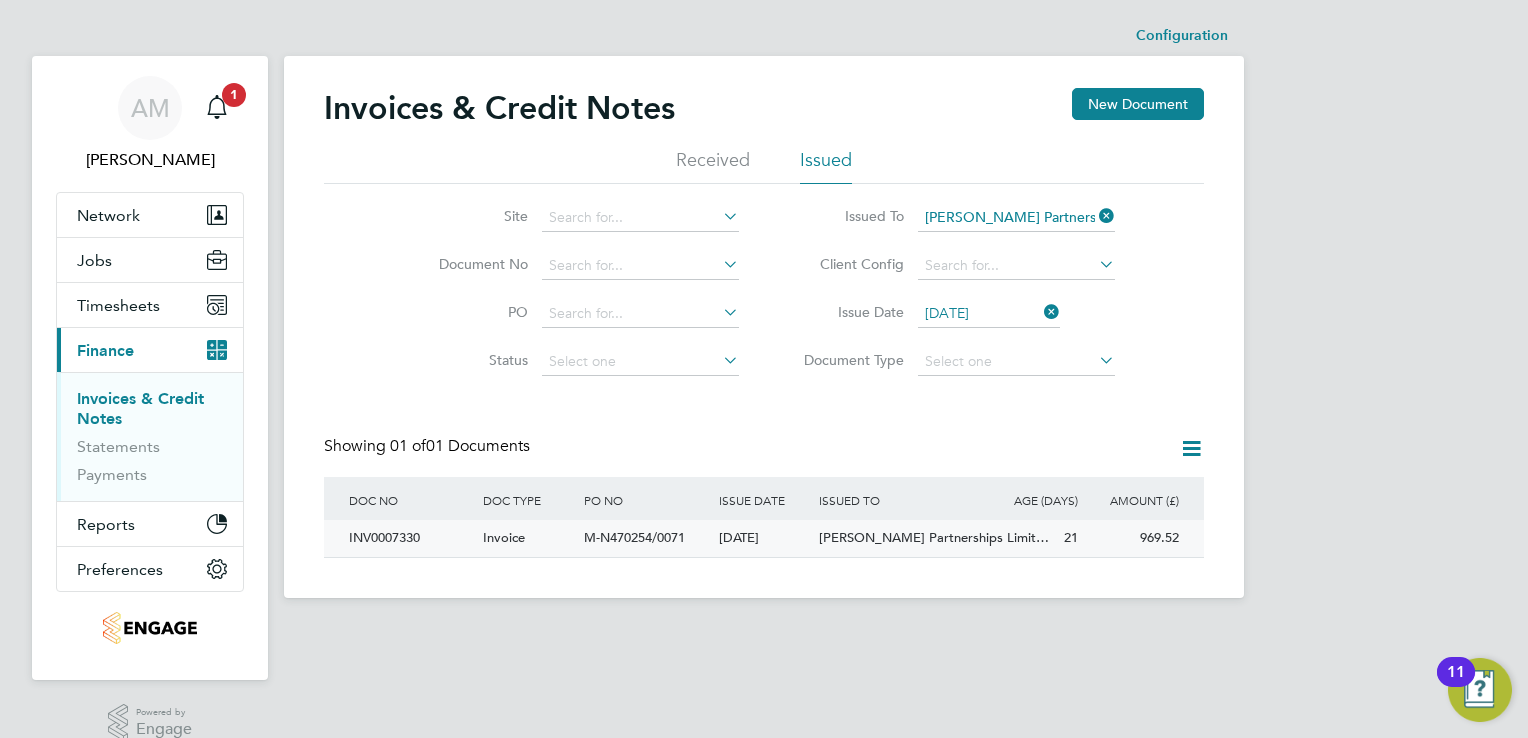click on "INV0007330" 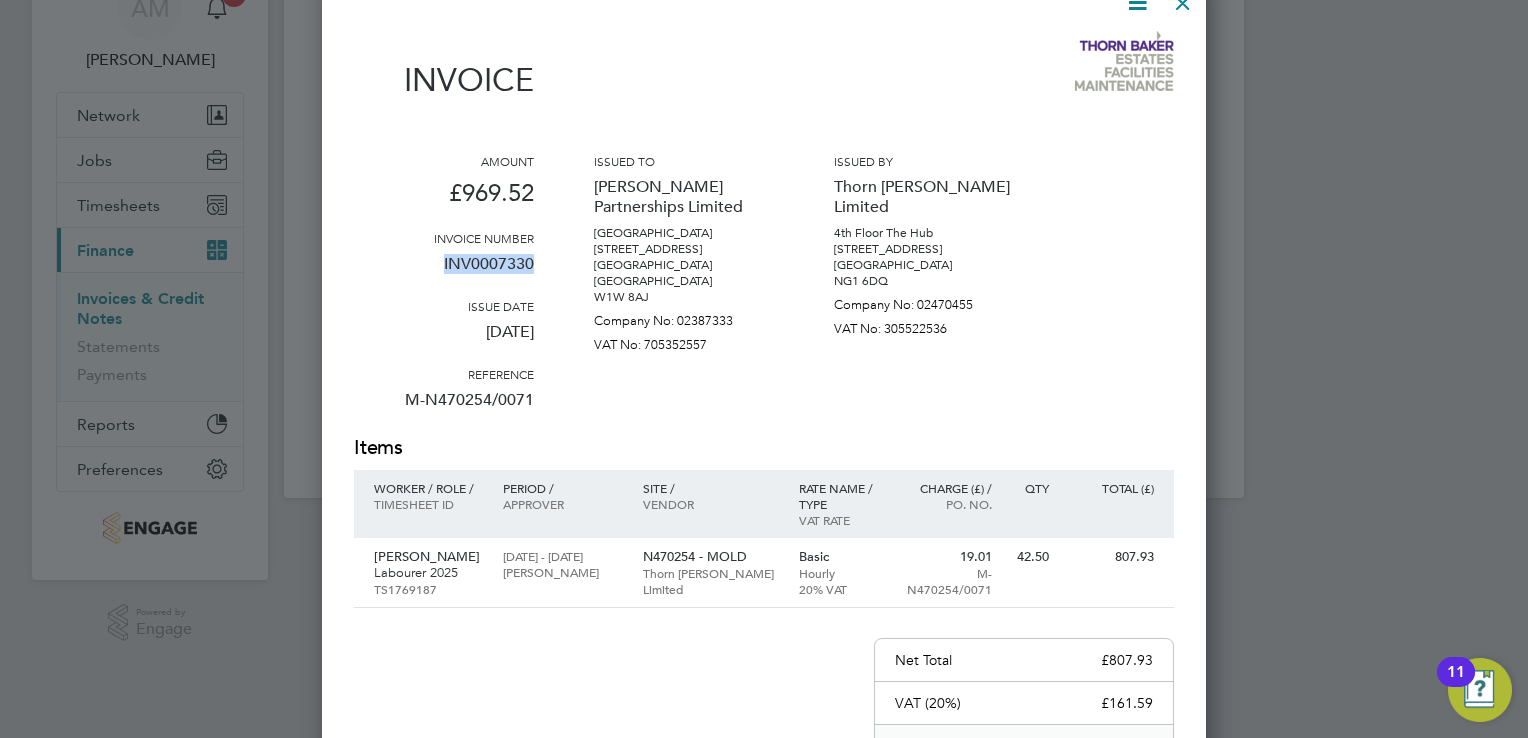 drag, startPoint x: 444, startPoint y: 266, endPoint x: 534, endPoint y: 274, distance: 90.35486 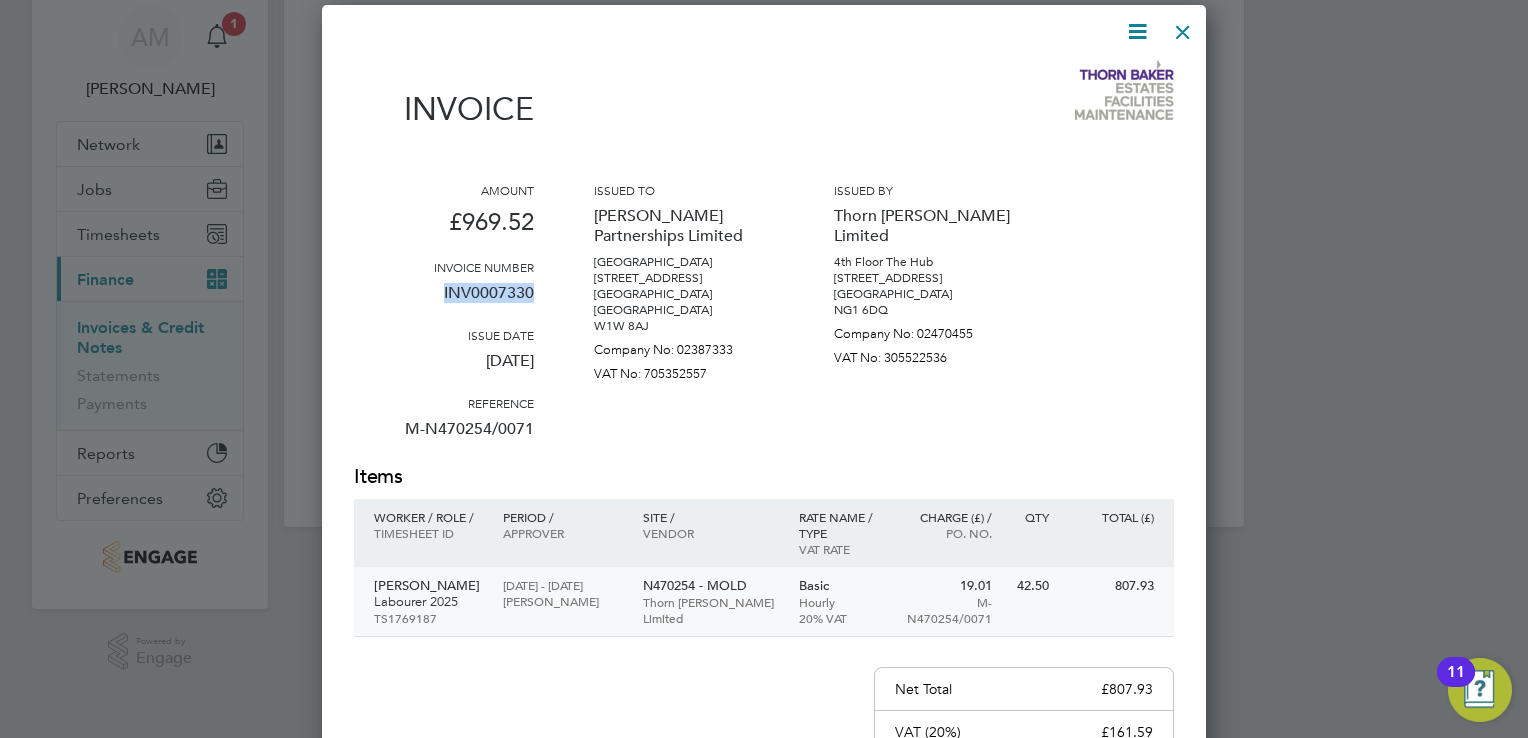 scroll, scrollTop: 0, scrollLeft: 0, axis: both 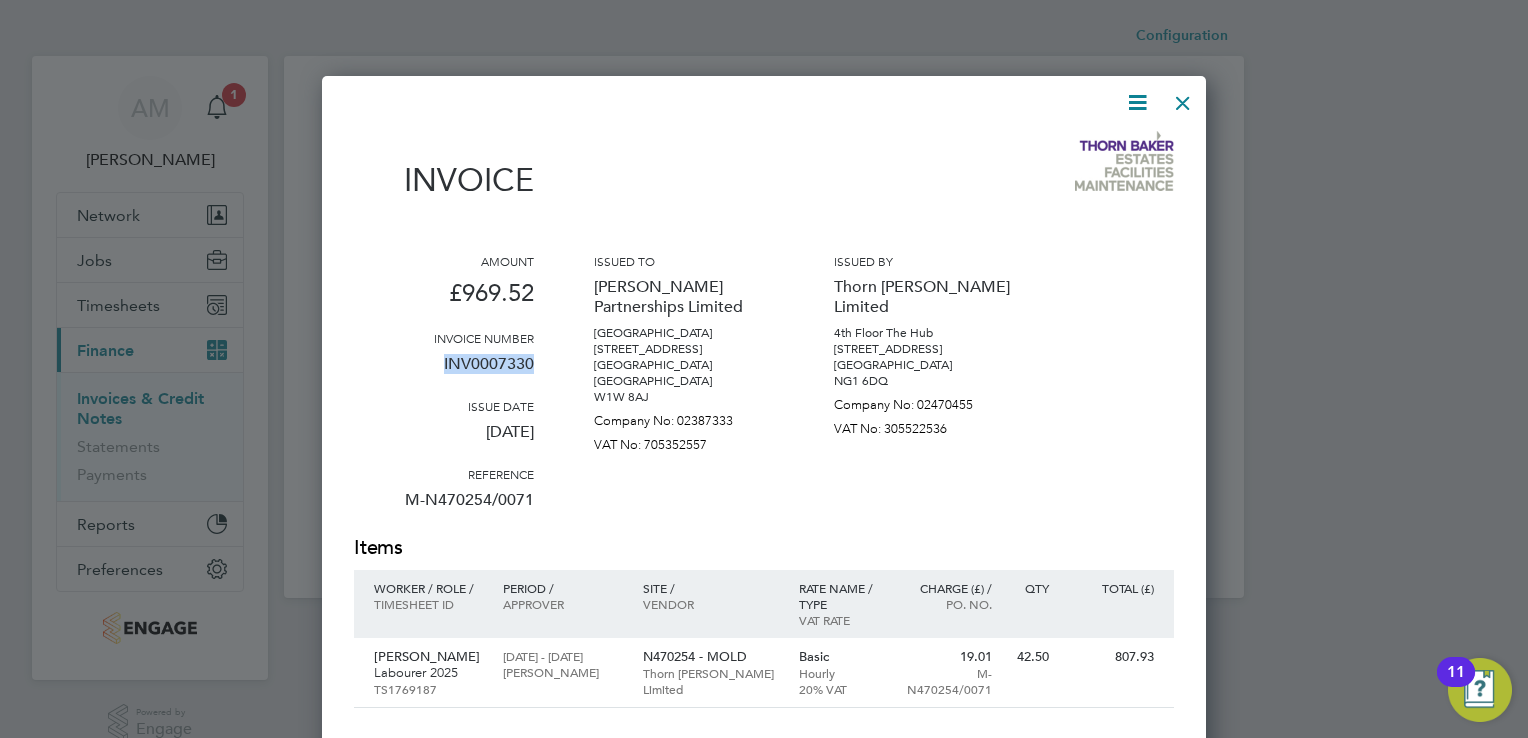 click at bounding box center (1183, 98) 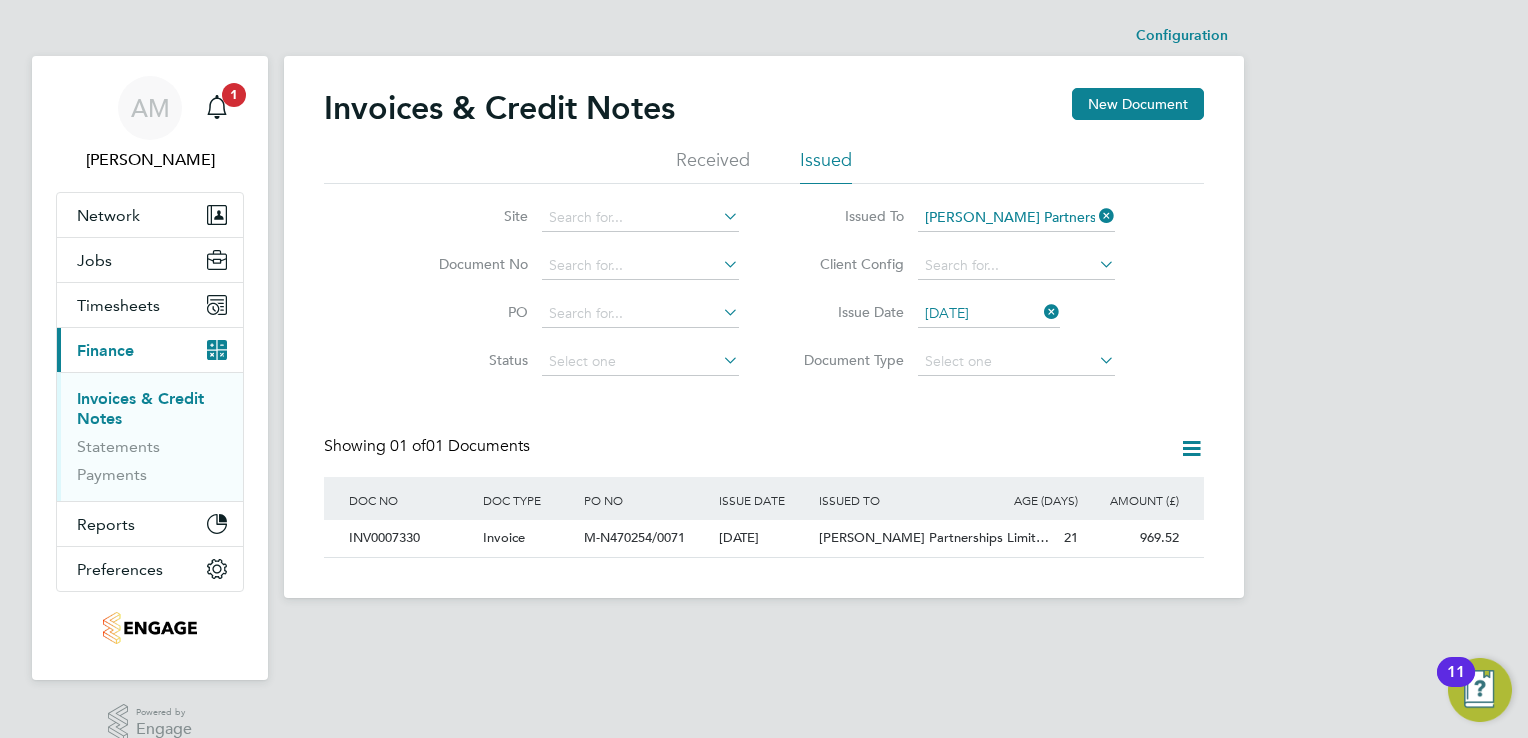 click 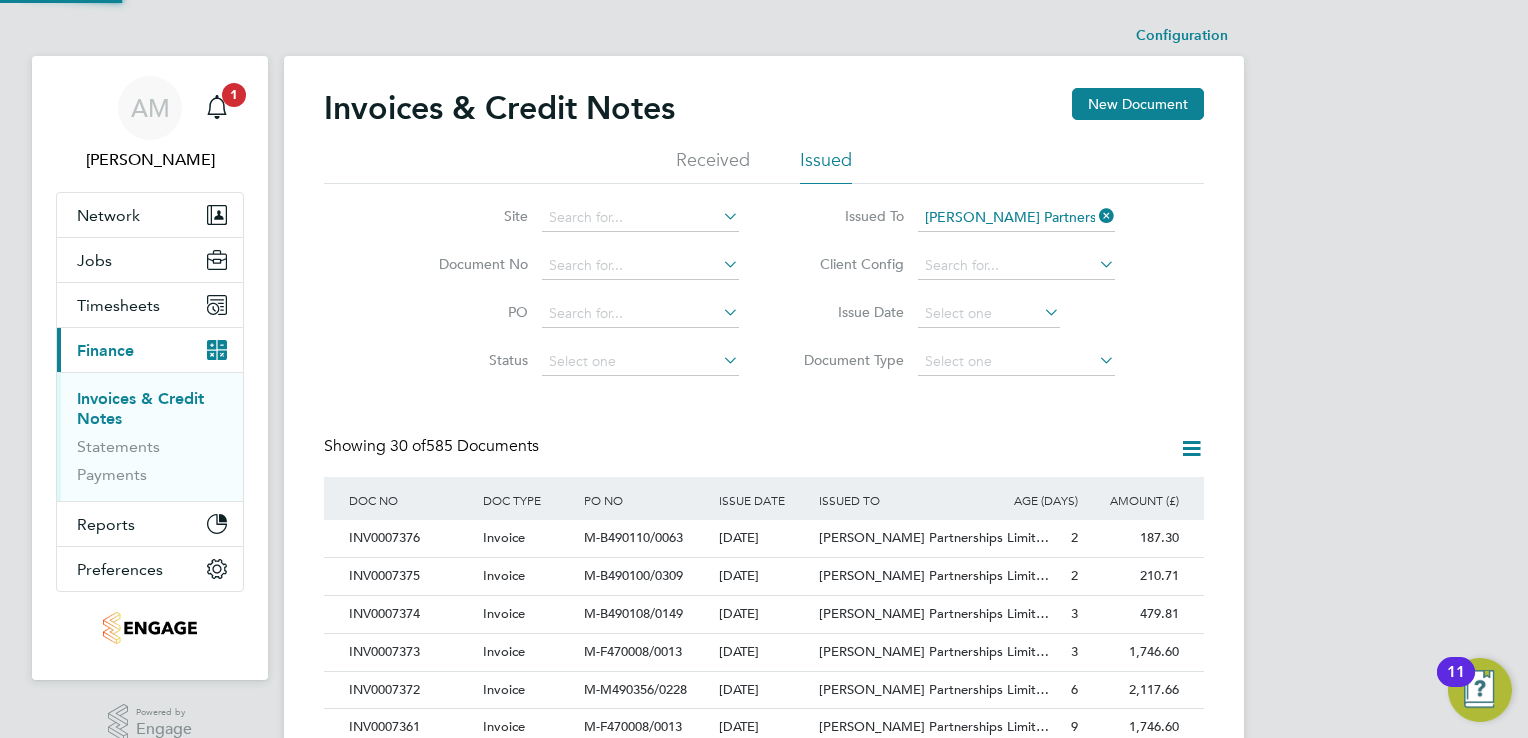 scroll, scrollTop: 10, scrollLeft: 10, axis: both 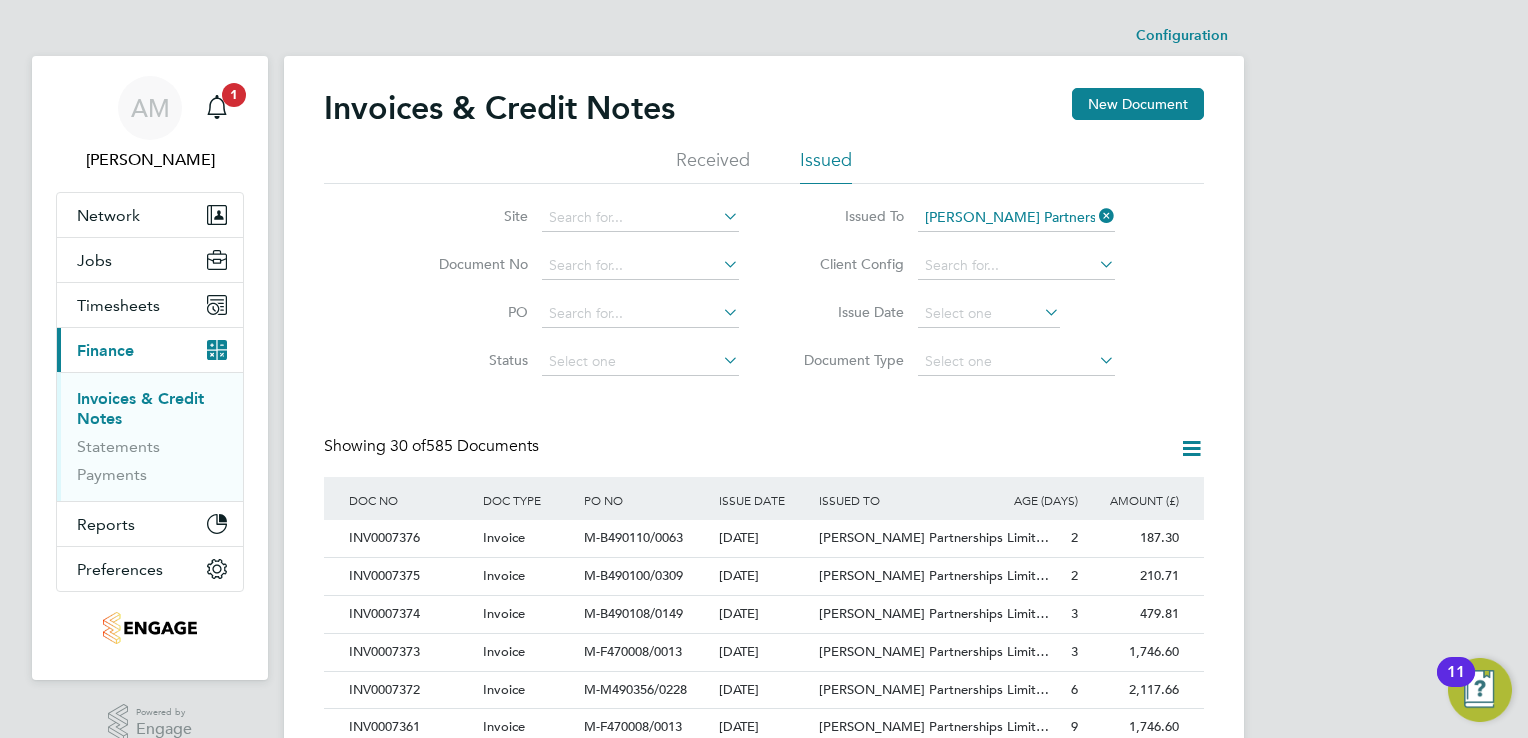 click 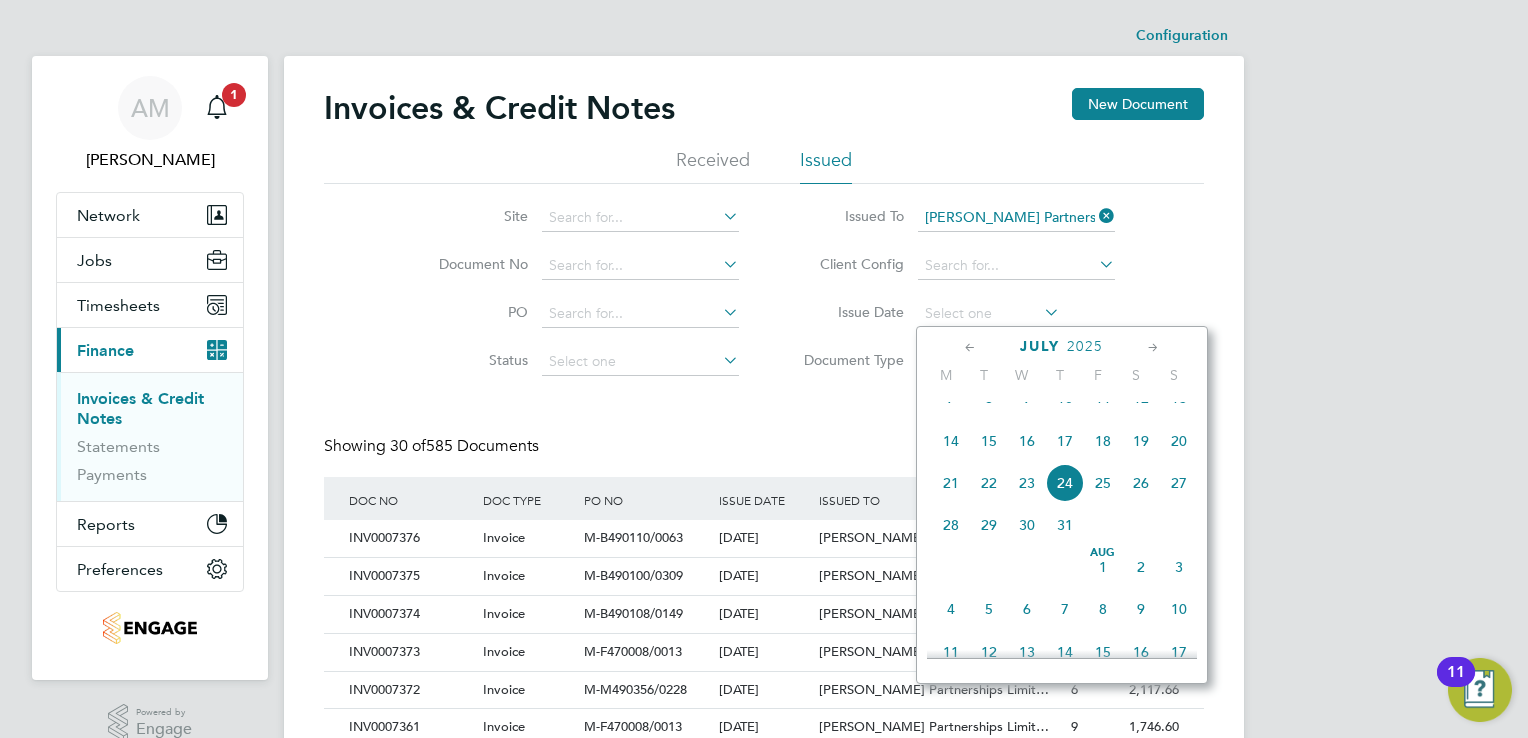 click 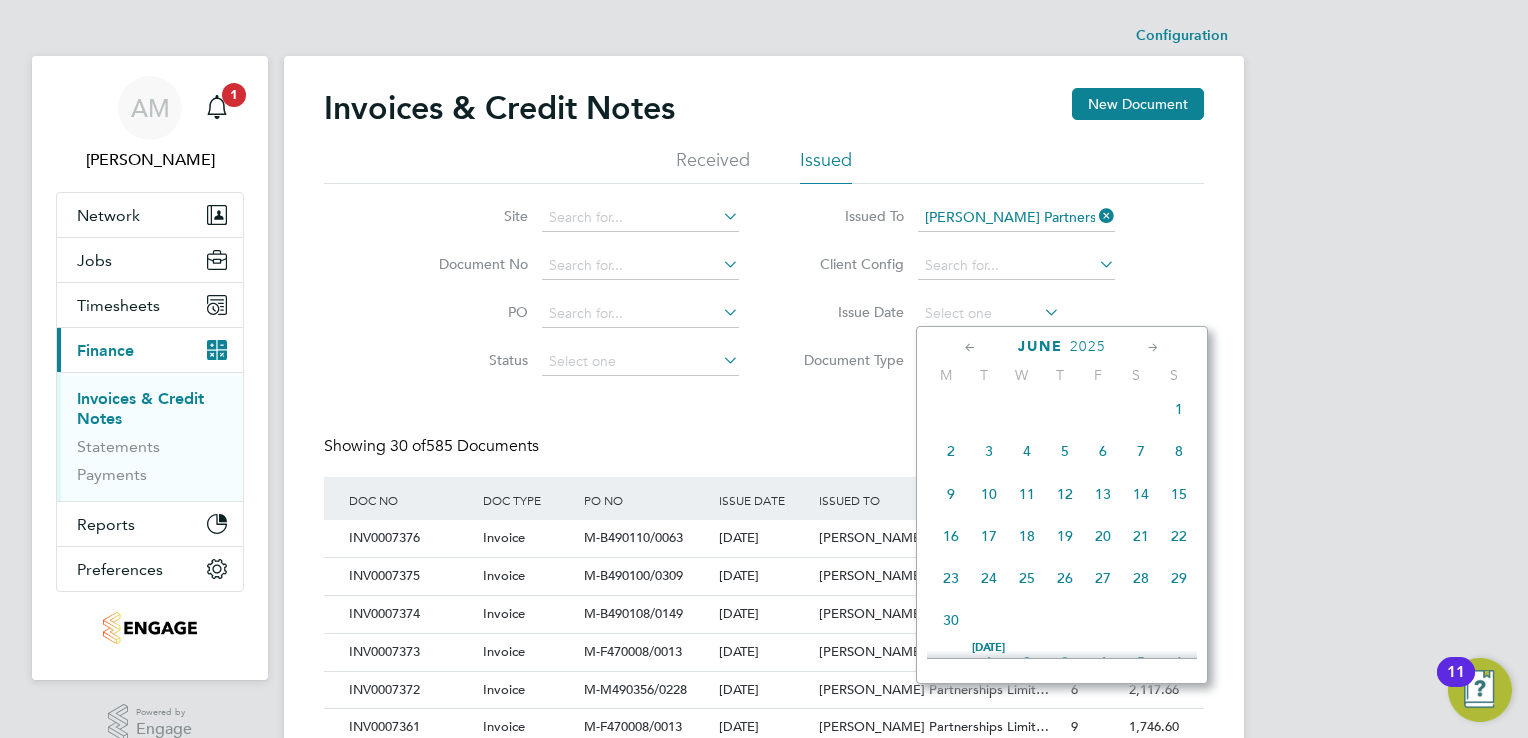 click 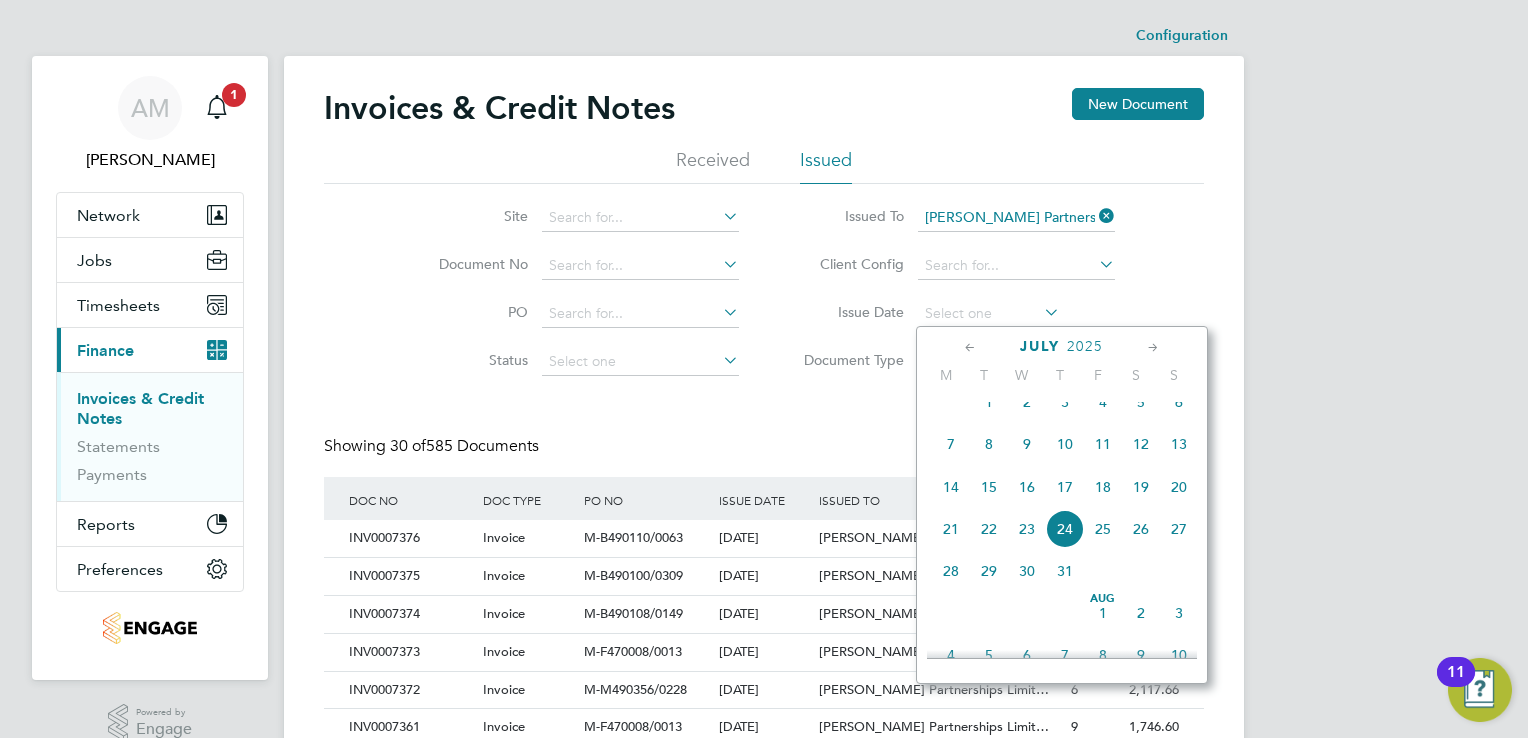 click on "4" 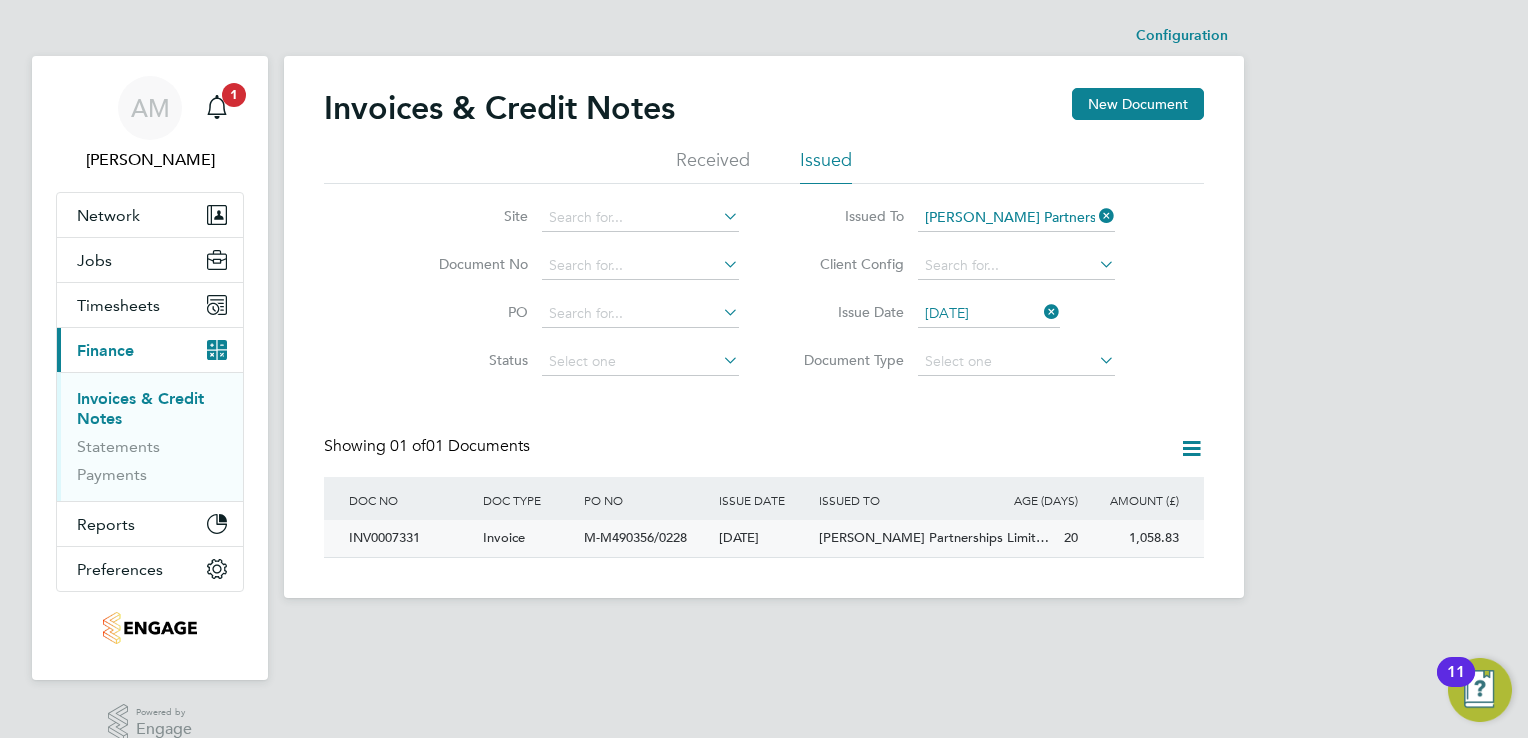 click on "INV0007331" 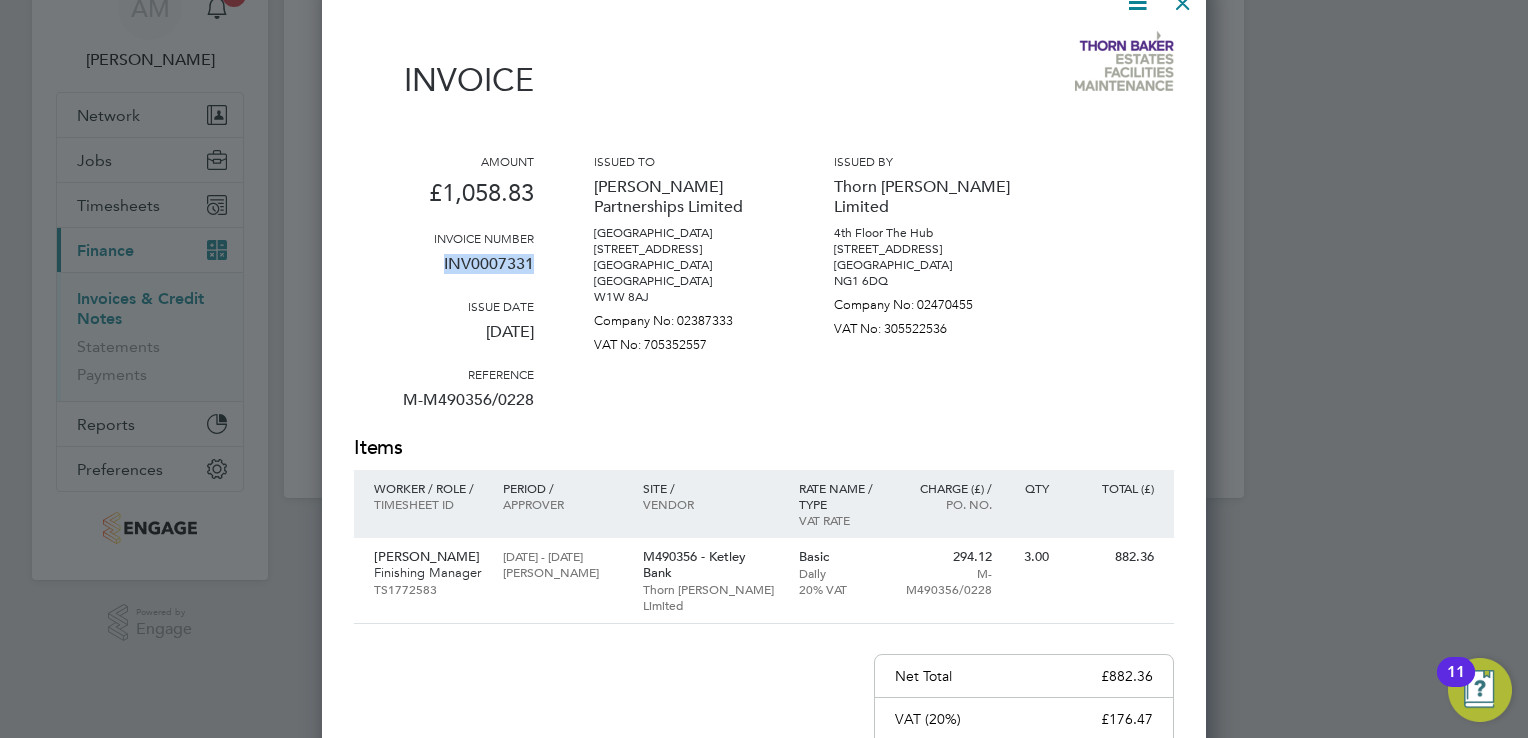 drag, startPoint x: 444, startPoint y: 265, endPoint x: 530, endPoint y: 268, distance: 86.05231 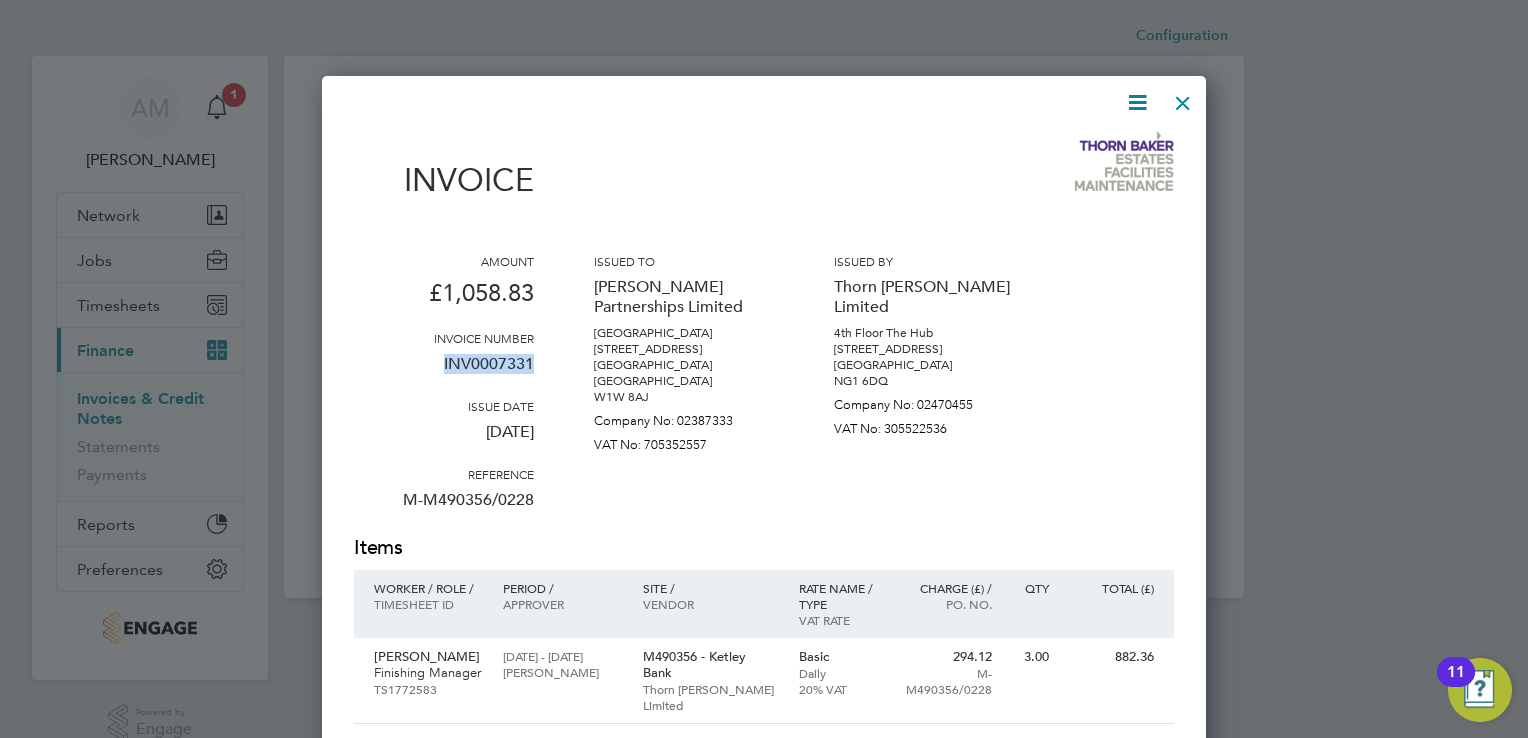 click at bounding box center (1183, 98) 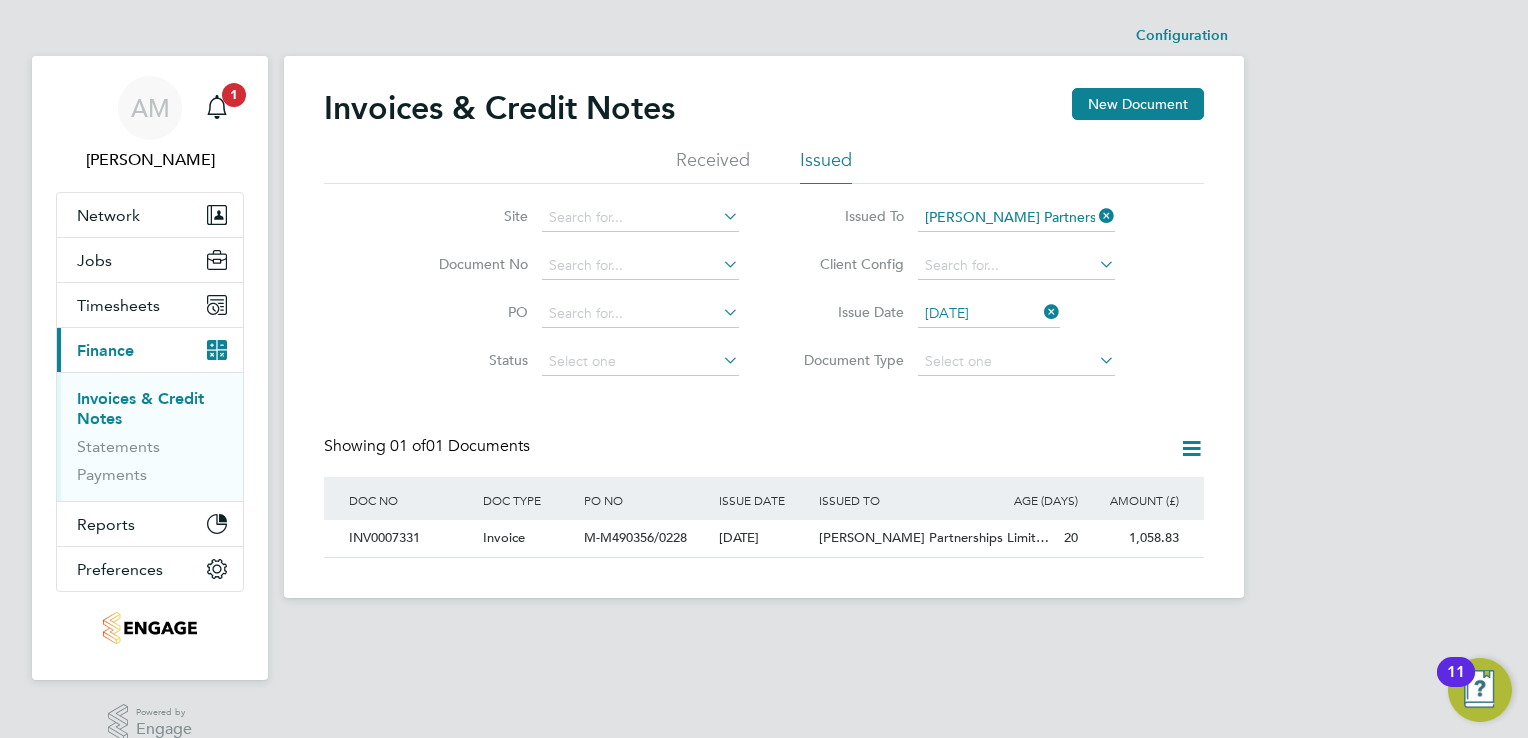 click 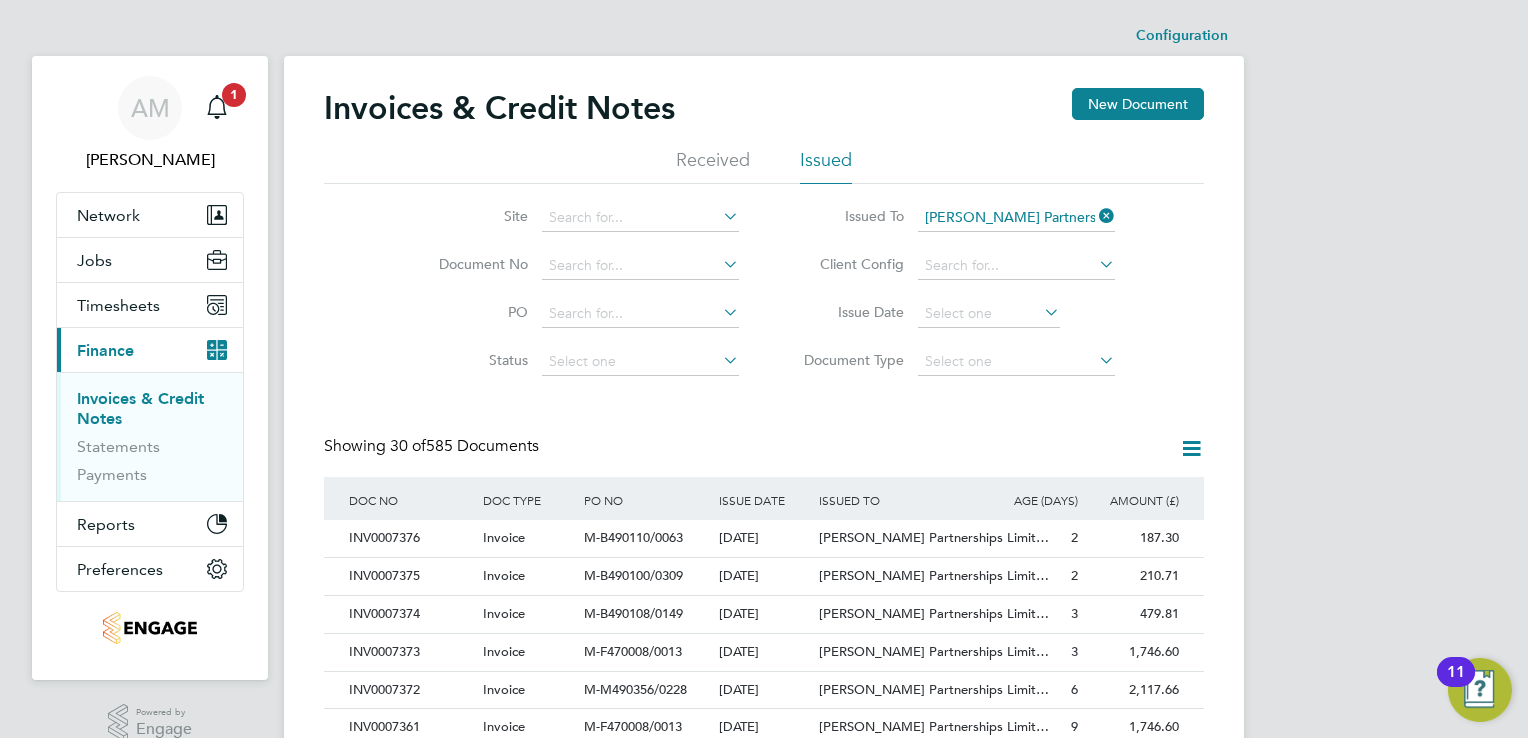 click 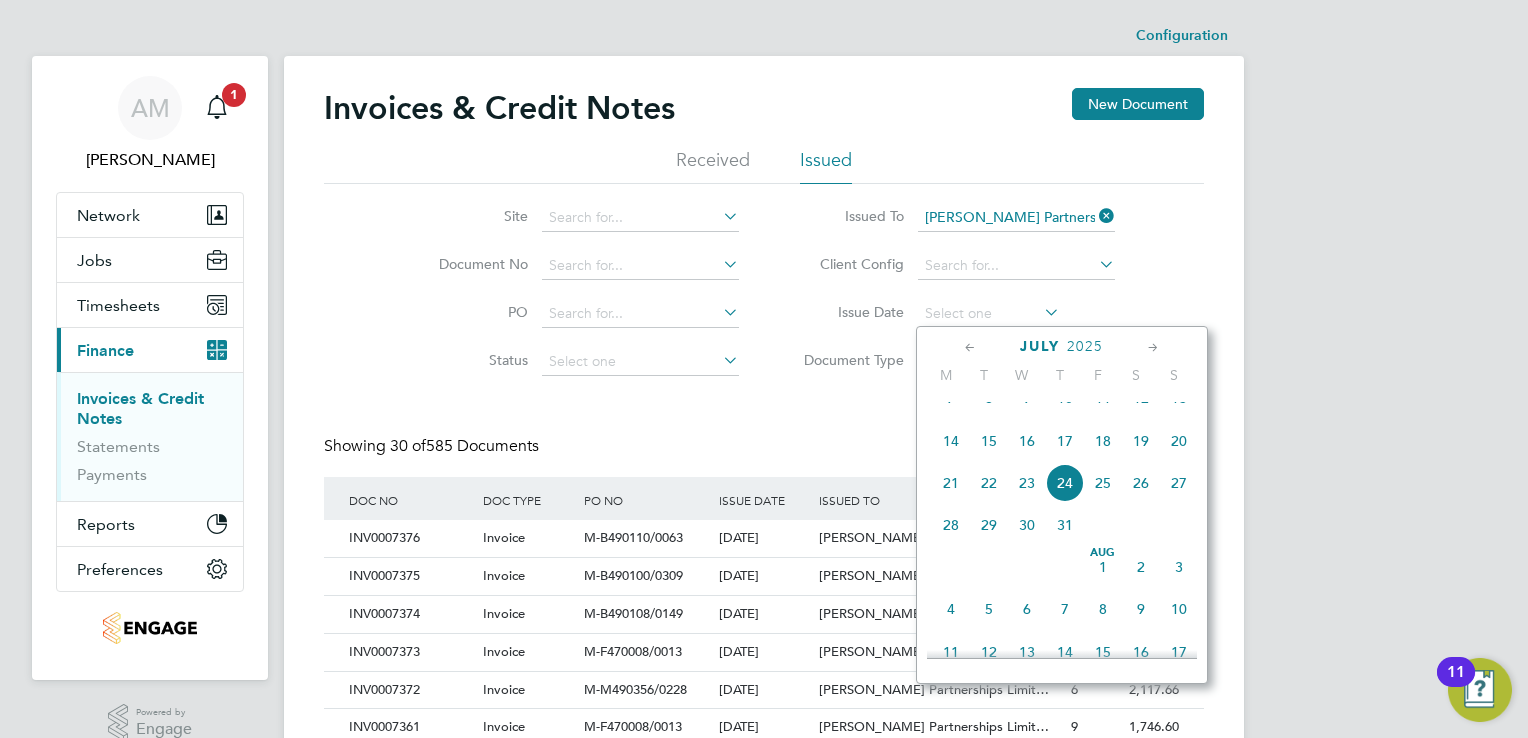 click 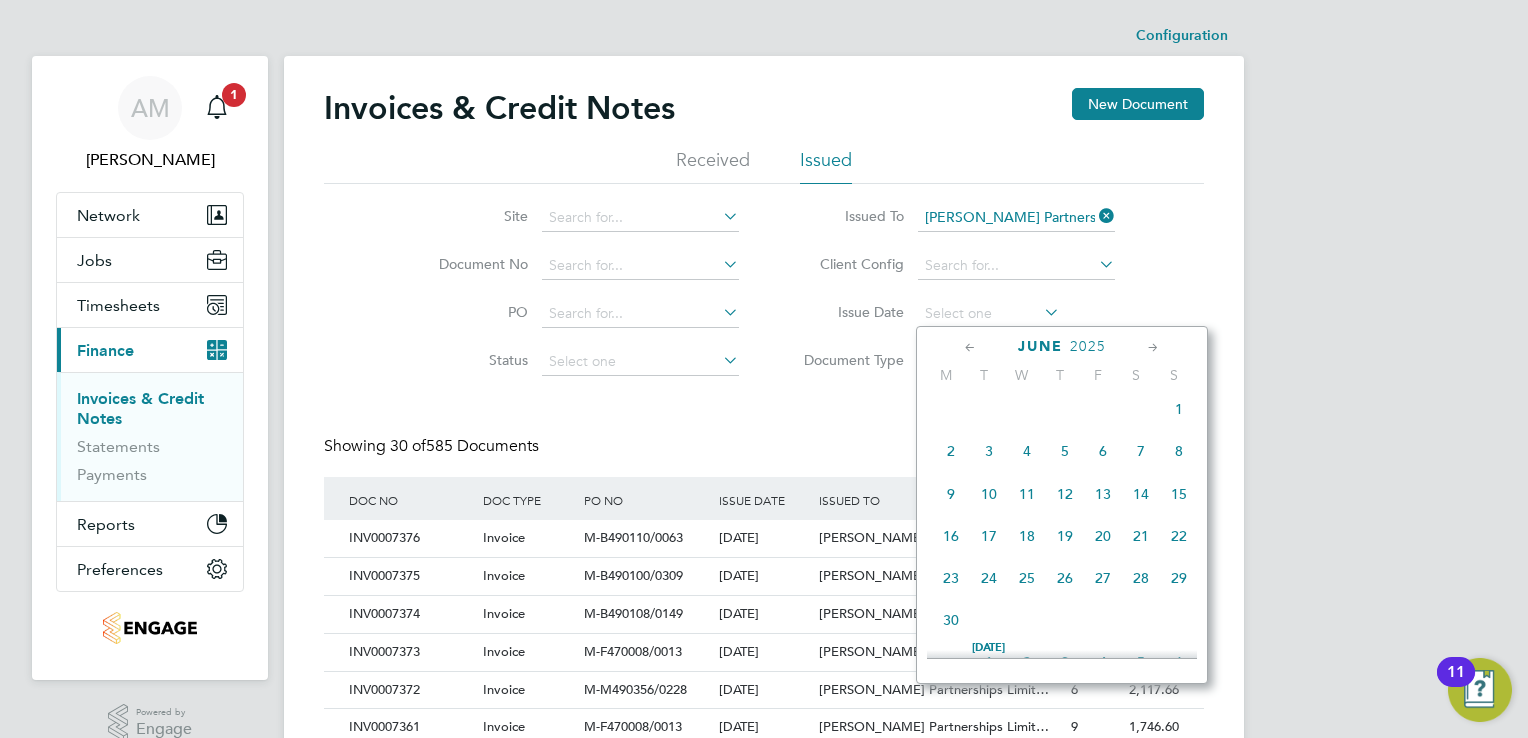 click 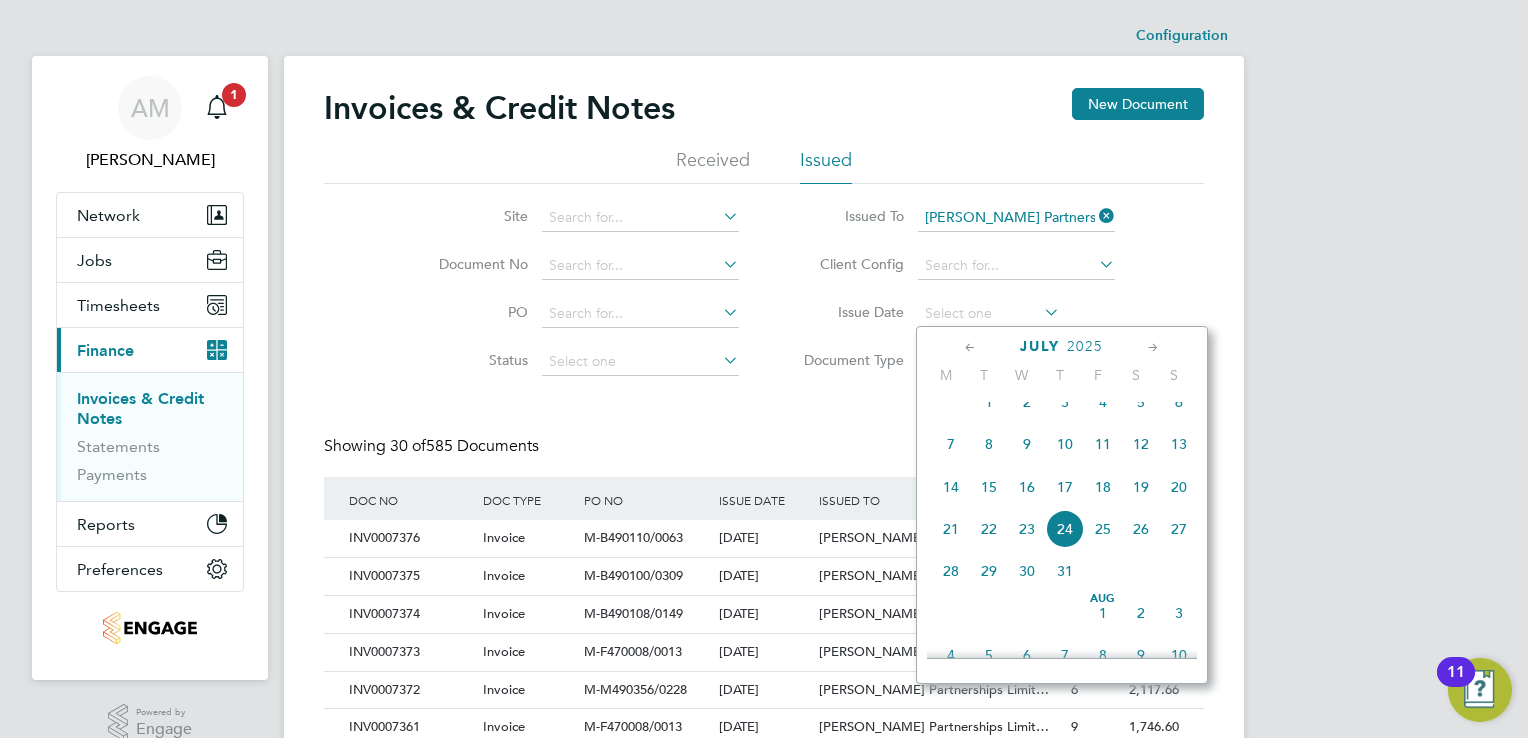 click on "7" 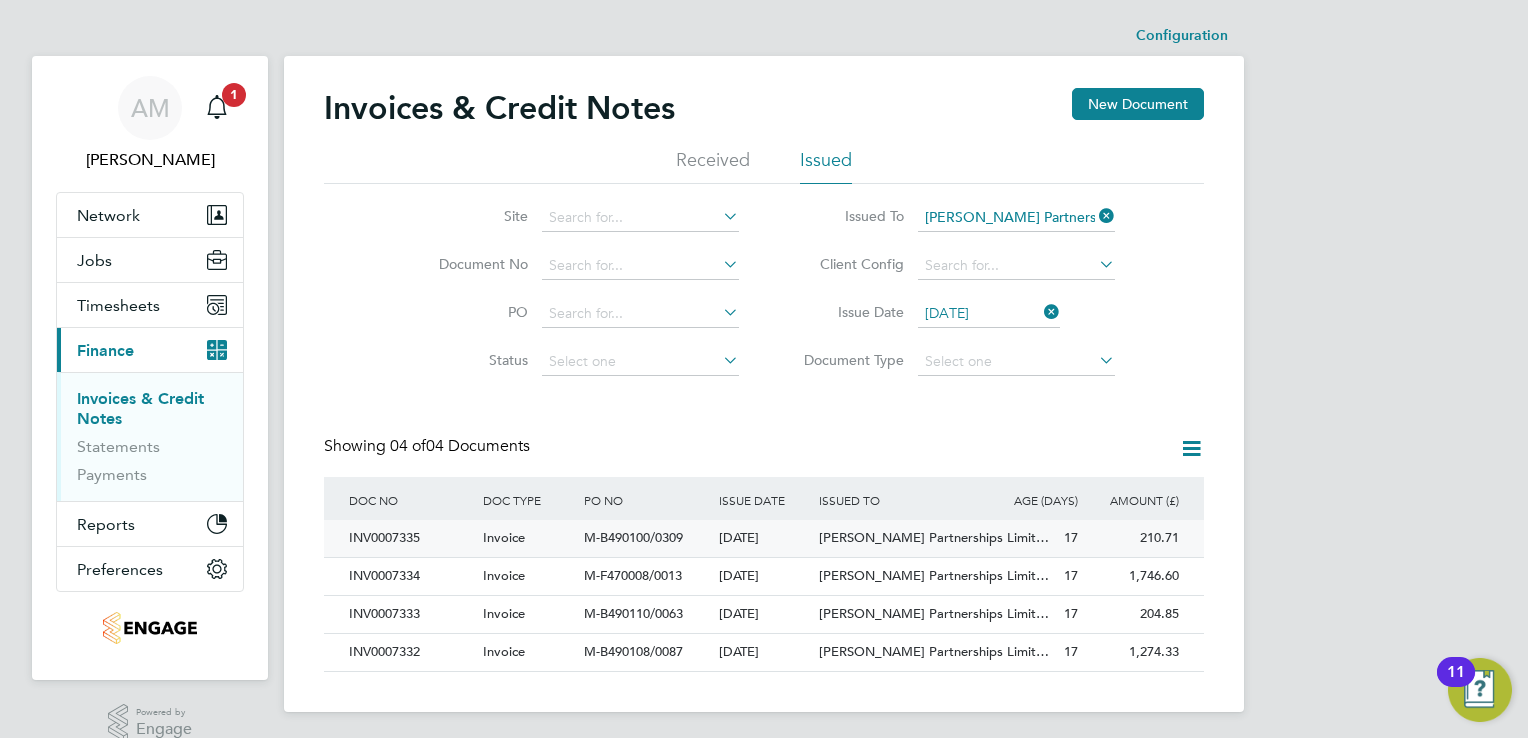 click on "INV0007335" 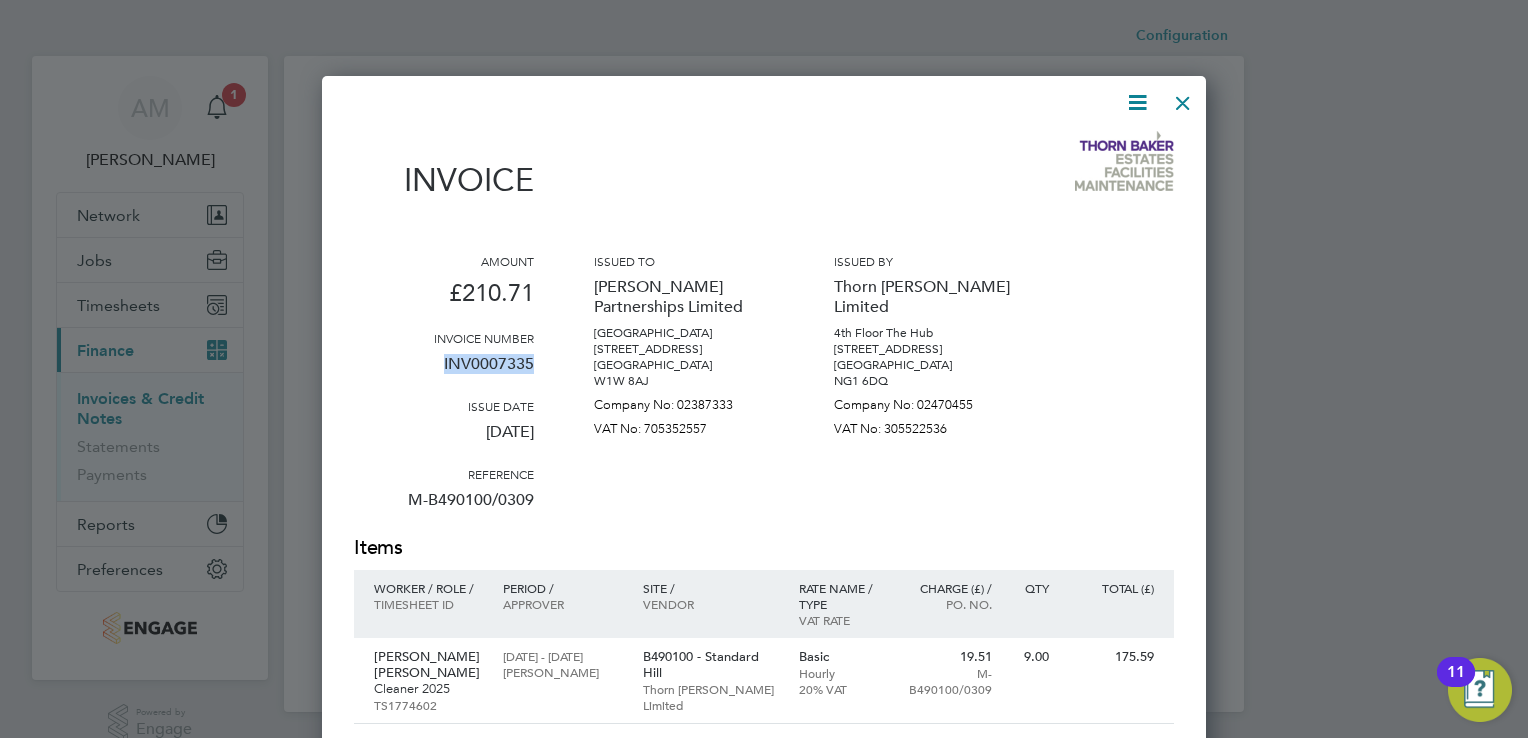 drag, startPoint x: 445, startPoint y: 361, endPoint x: 532, endPoint y: 366, distance: 87.14356 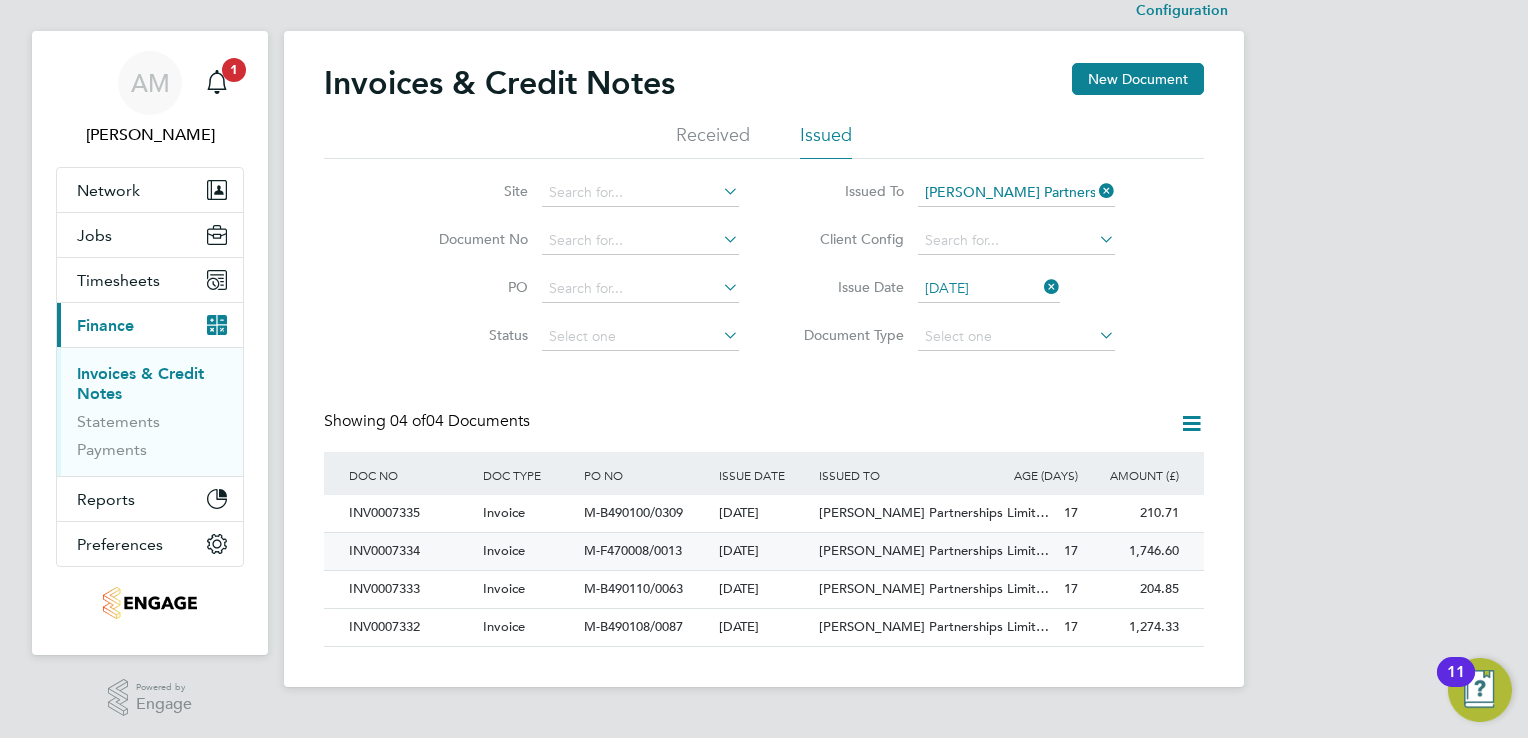 click on "INV0007334" 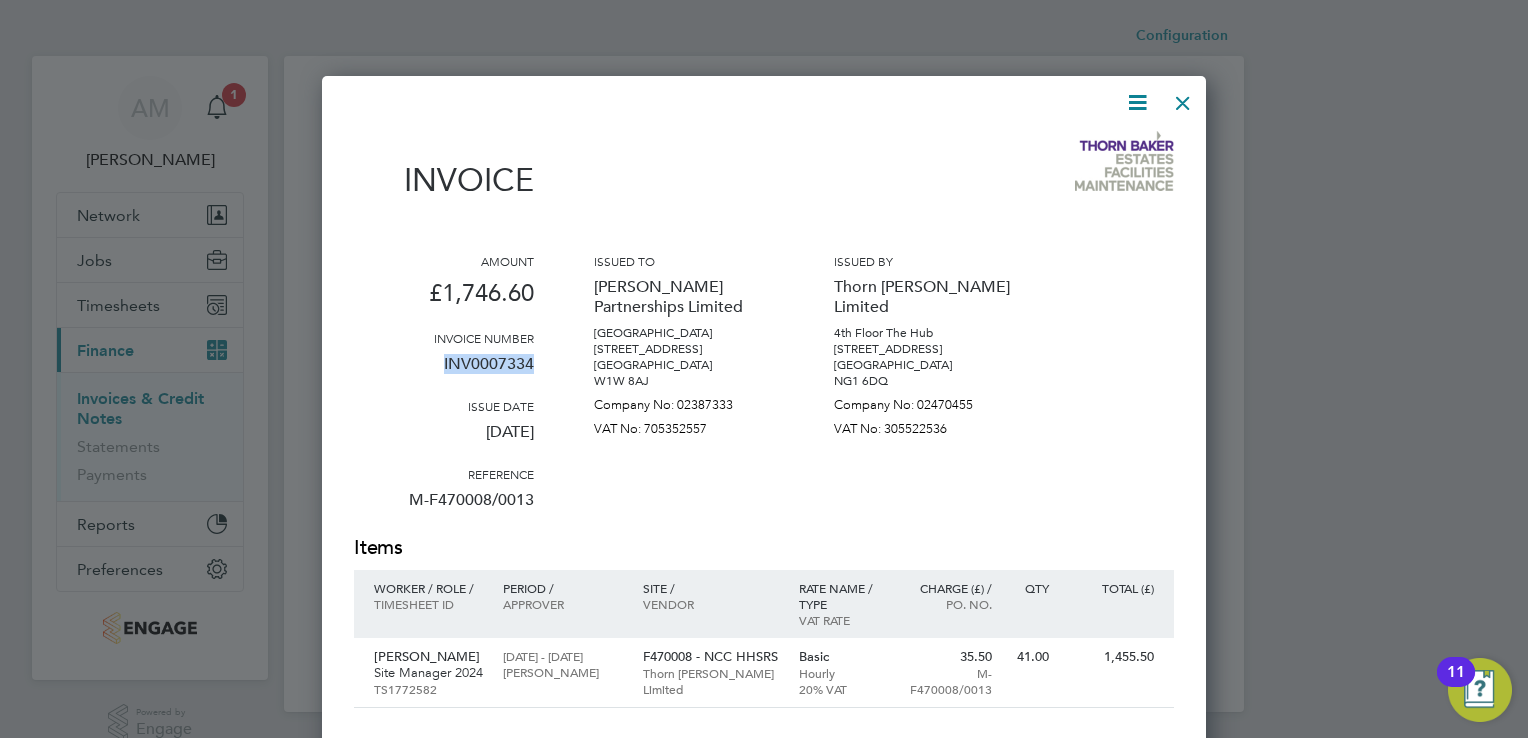 drag, startPoint x: 444, startPoint y: 363, endPoint x: 534, endPoint y: 375, distance: 90.79648 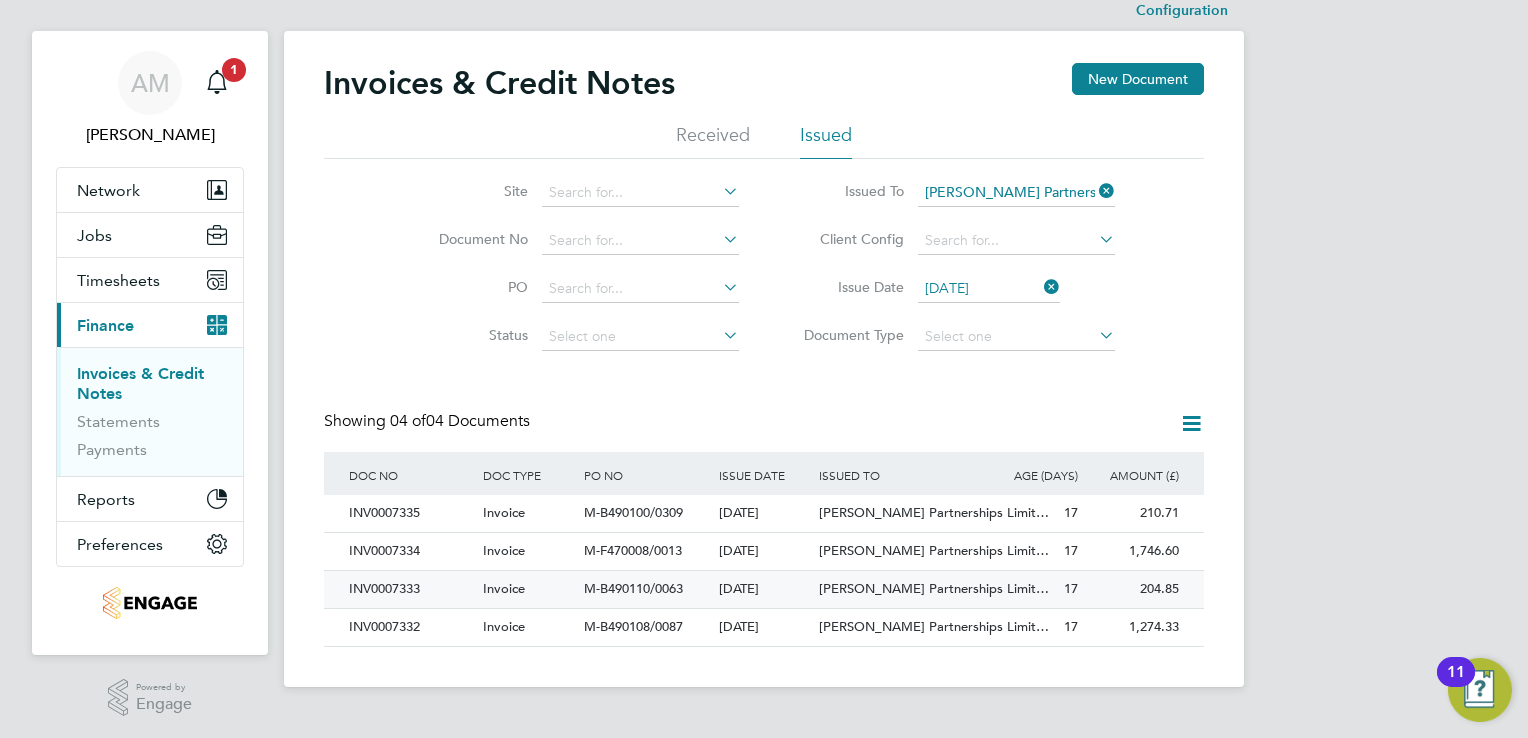 click on "INV0007333" 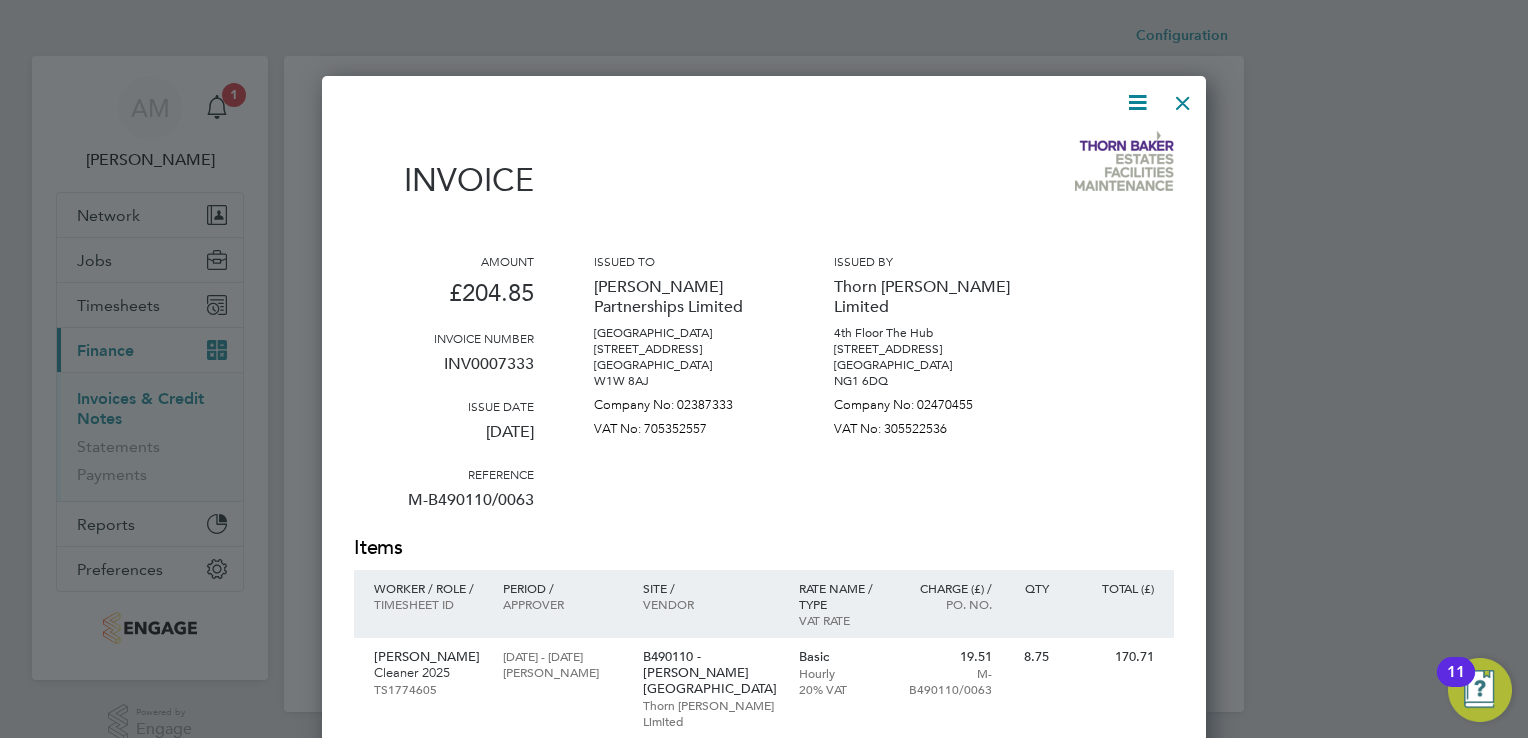 click on "INV0007333" at bounding box center (444, 372) 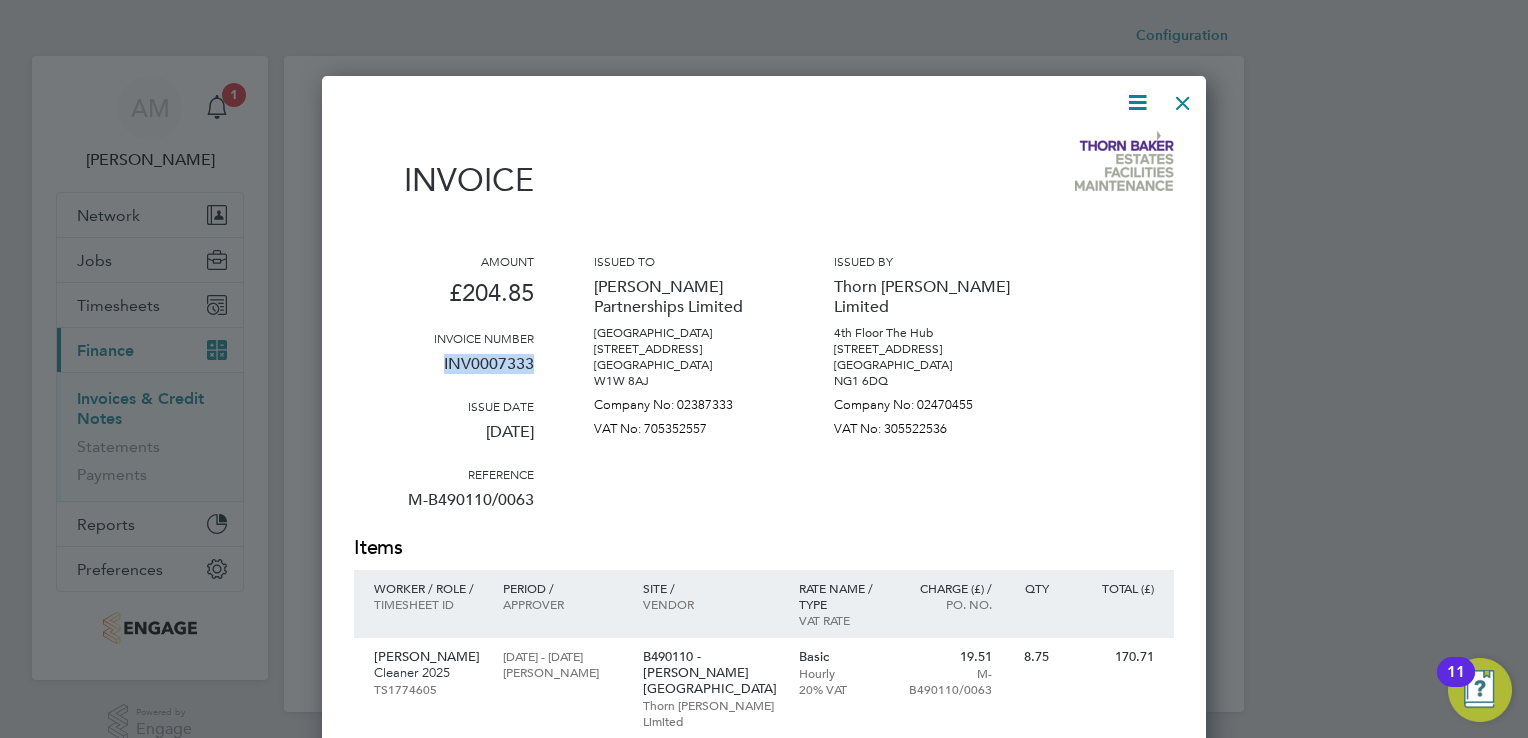 drag, startPoint x: 443, startPoint y: 365, endPoint x: 531, endPoint y: 371, distance: 88.20431 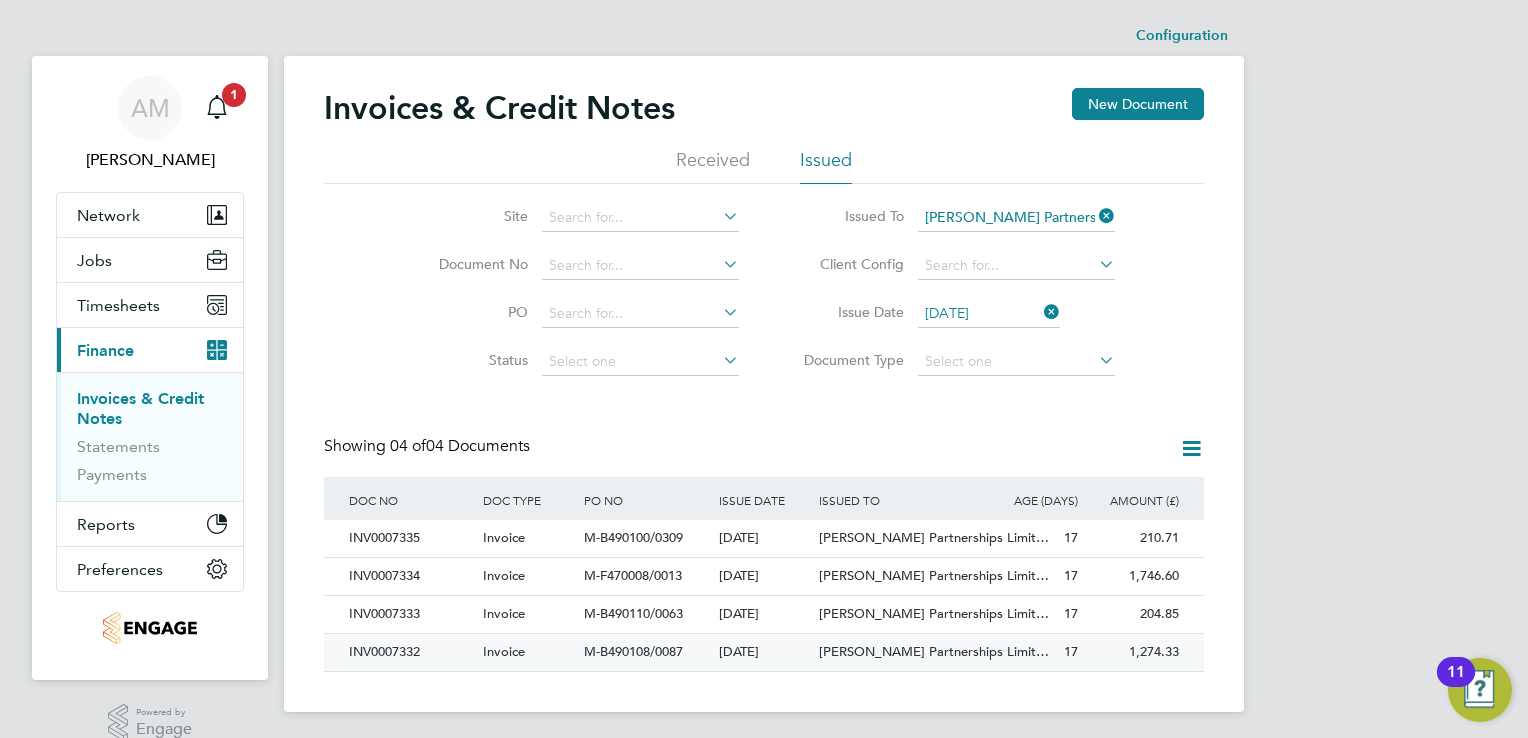 click on "INV0007332" 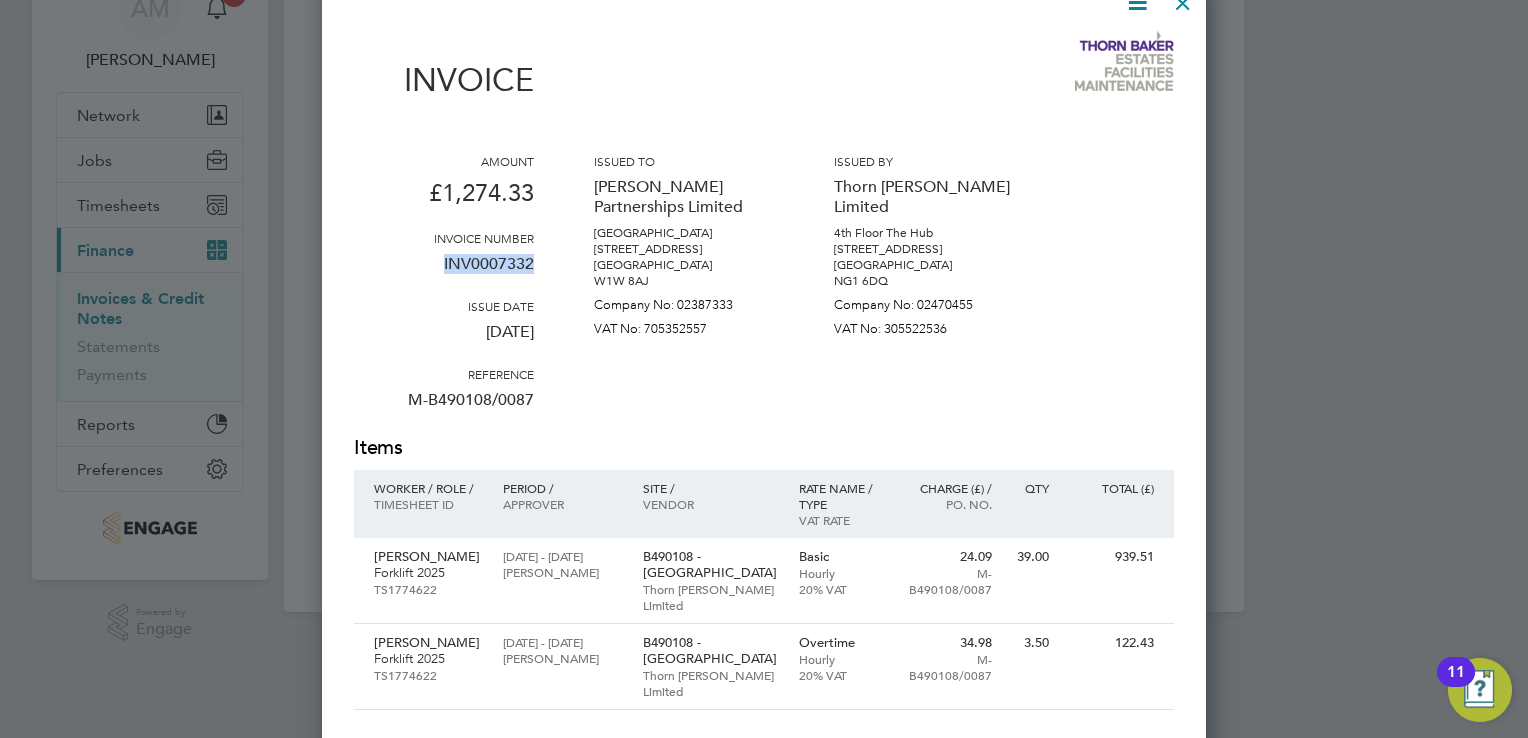 drag, startPoint x: 441, startPoint y: 261, endPoint x: 535, endPoint y: 273, distance: 94.76286 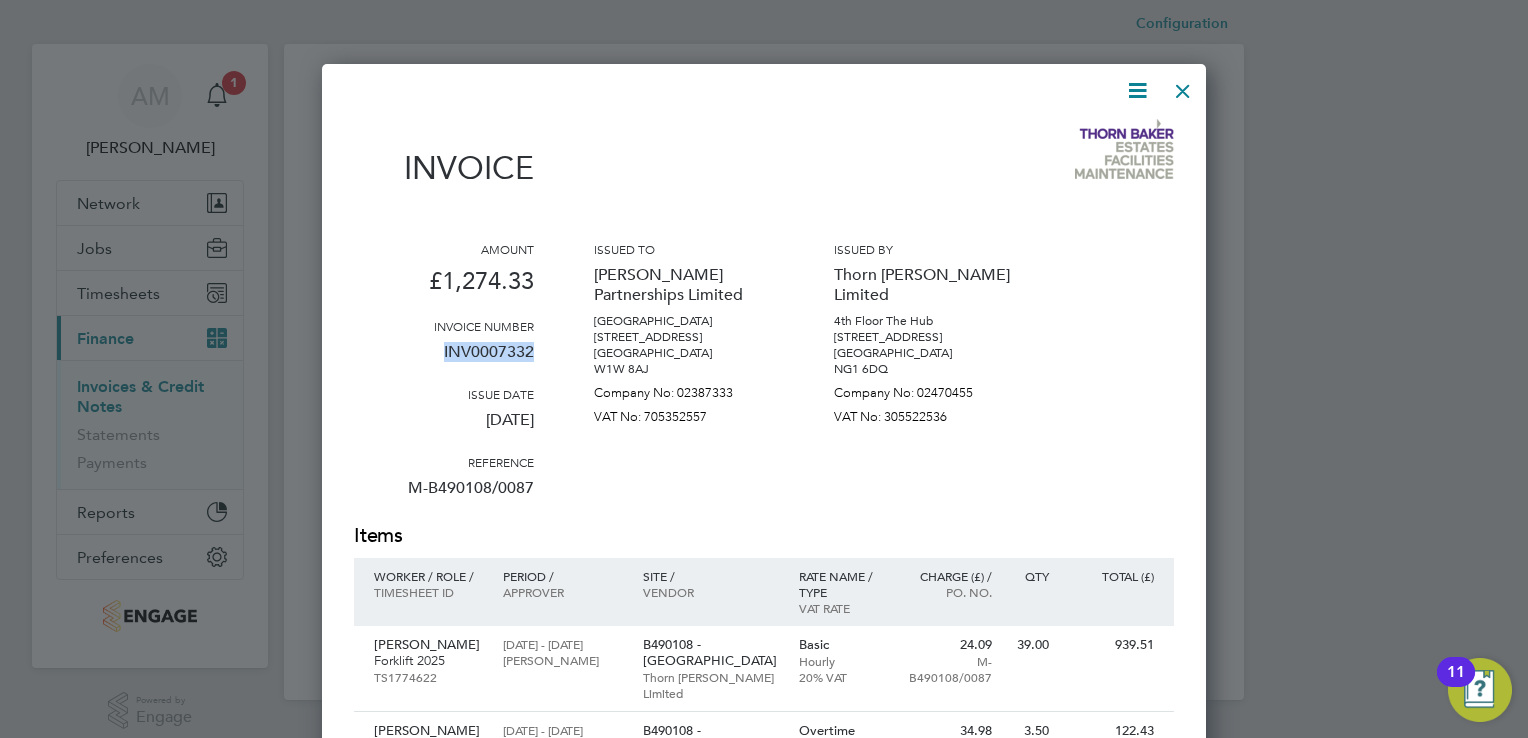 scroll, scrollTop: 0, scrollLeft: 0, axis: both 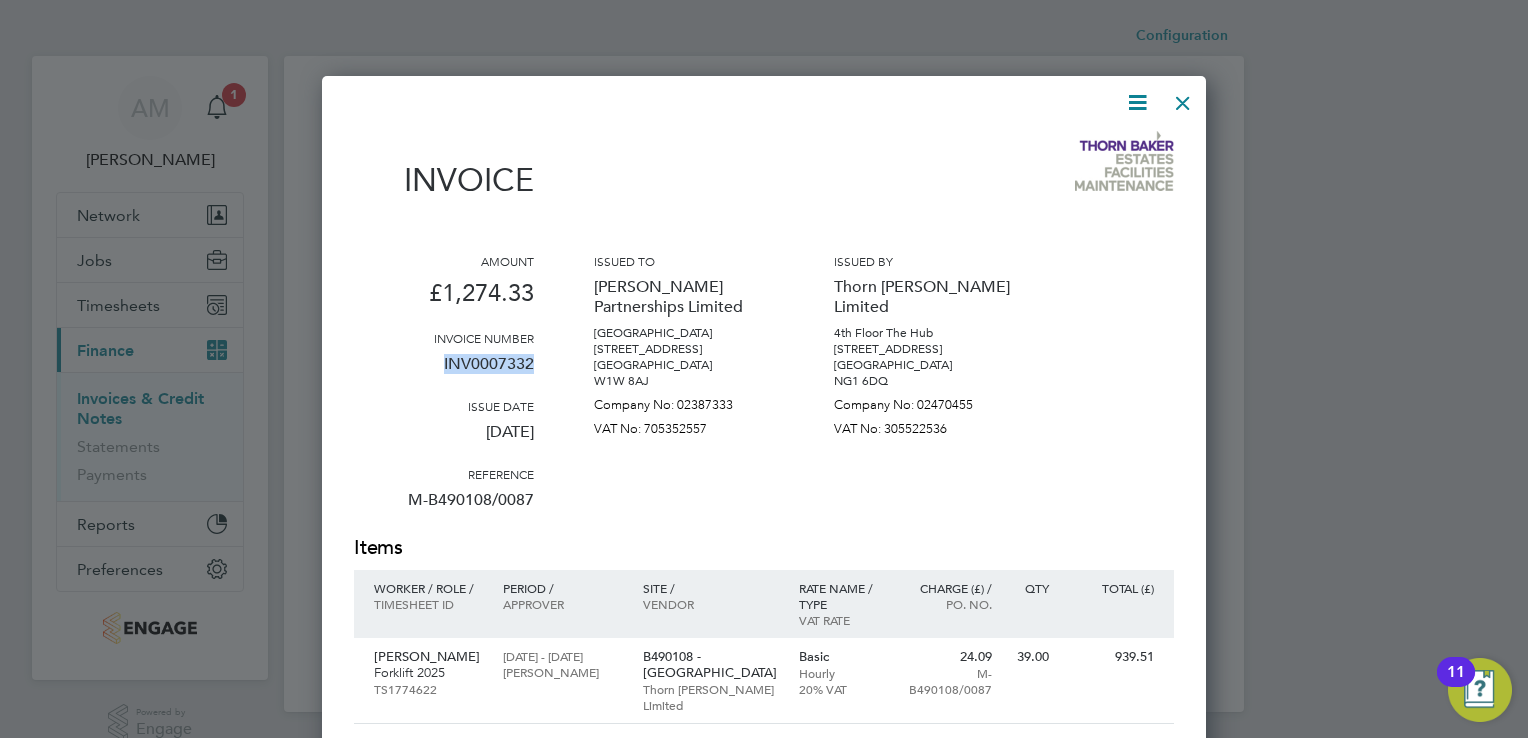click at bounding box center (1183, 98) 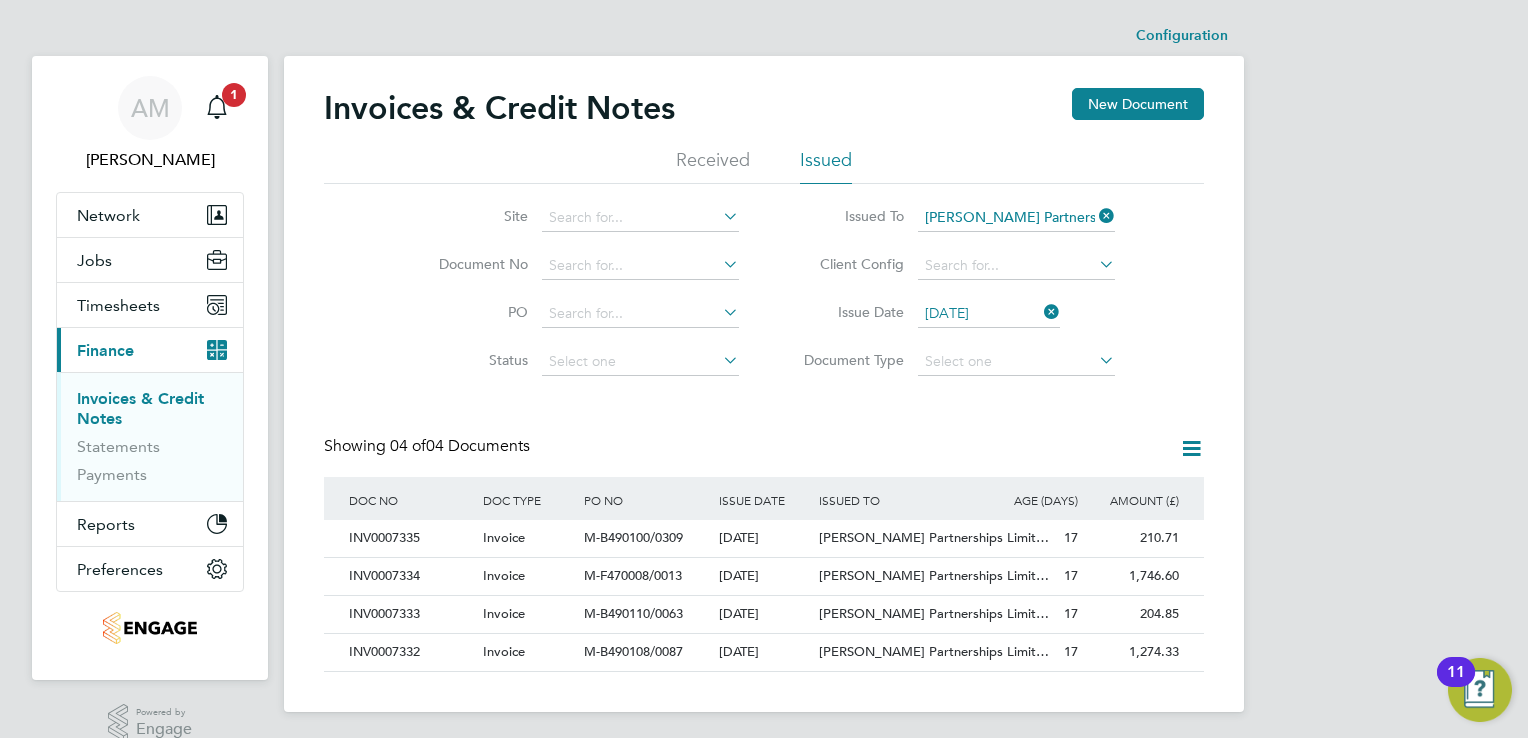click 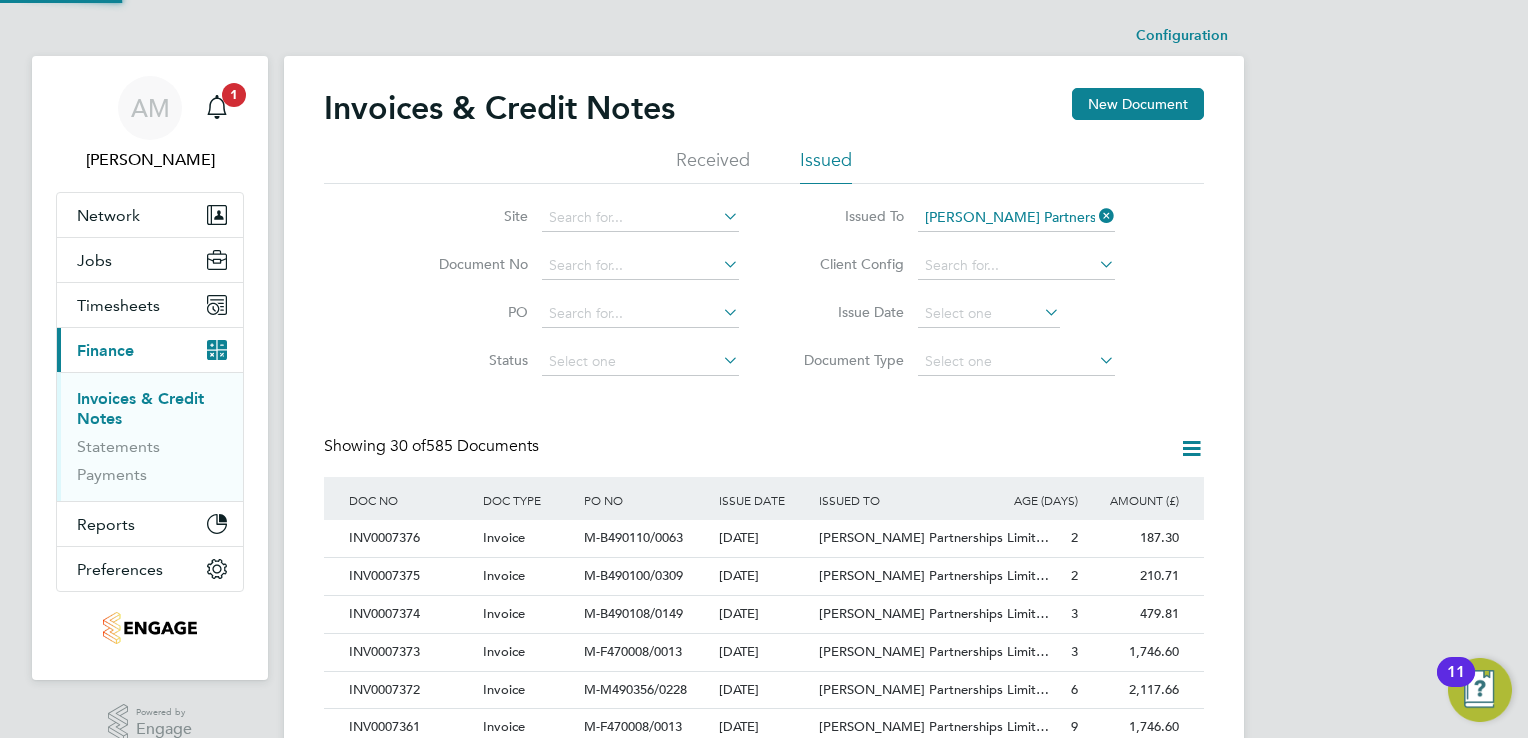 scroll, scrollTop: 10, scrollLeft: 9, axis: both 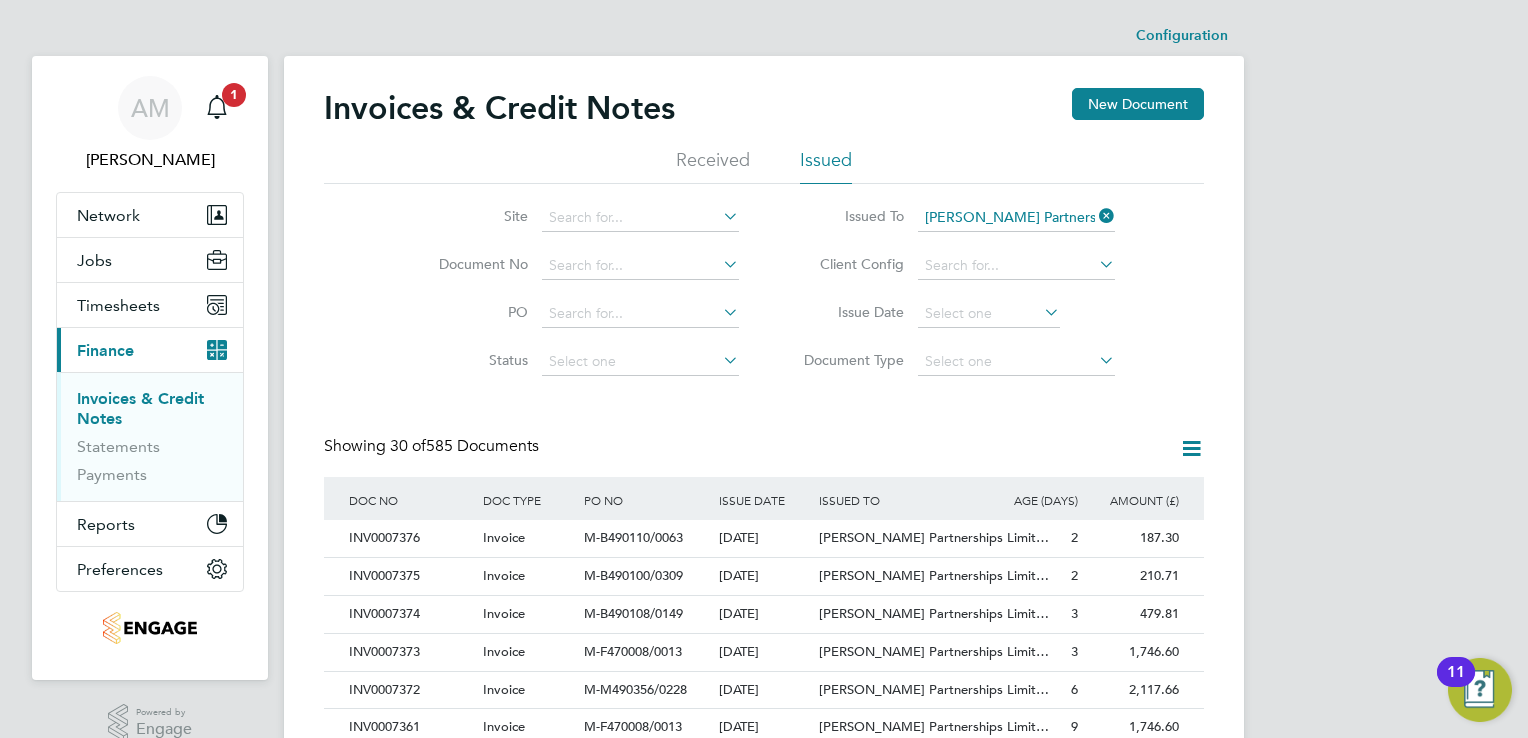 click 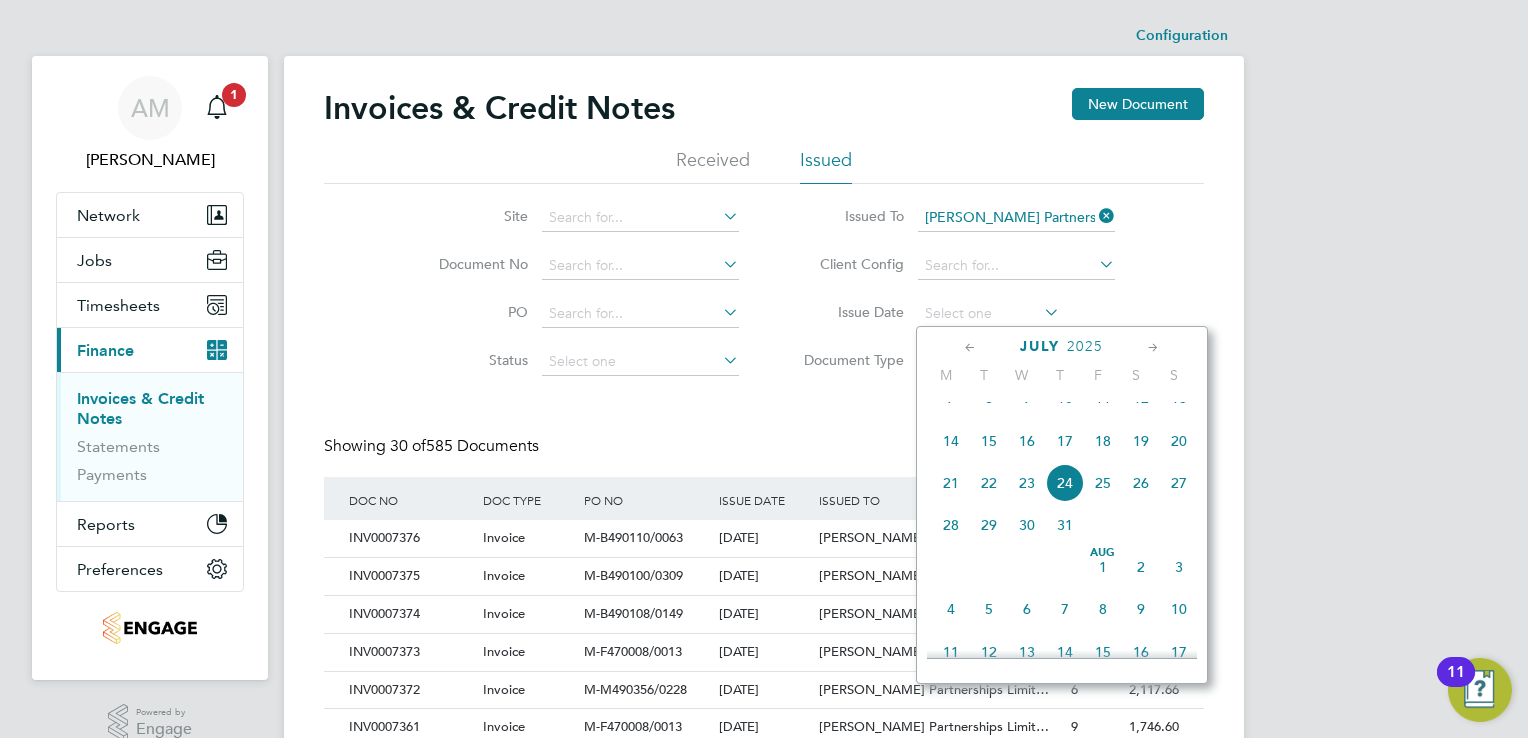 click on "8" 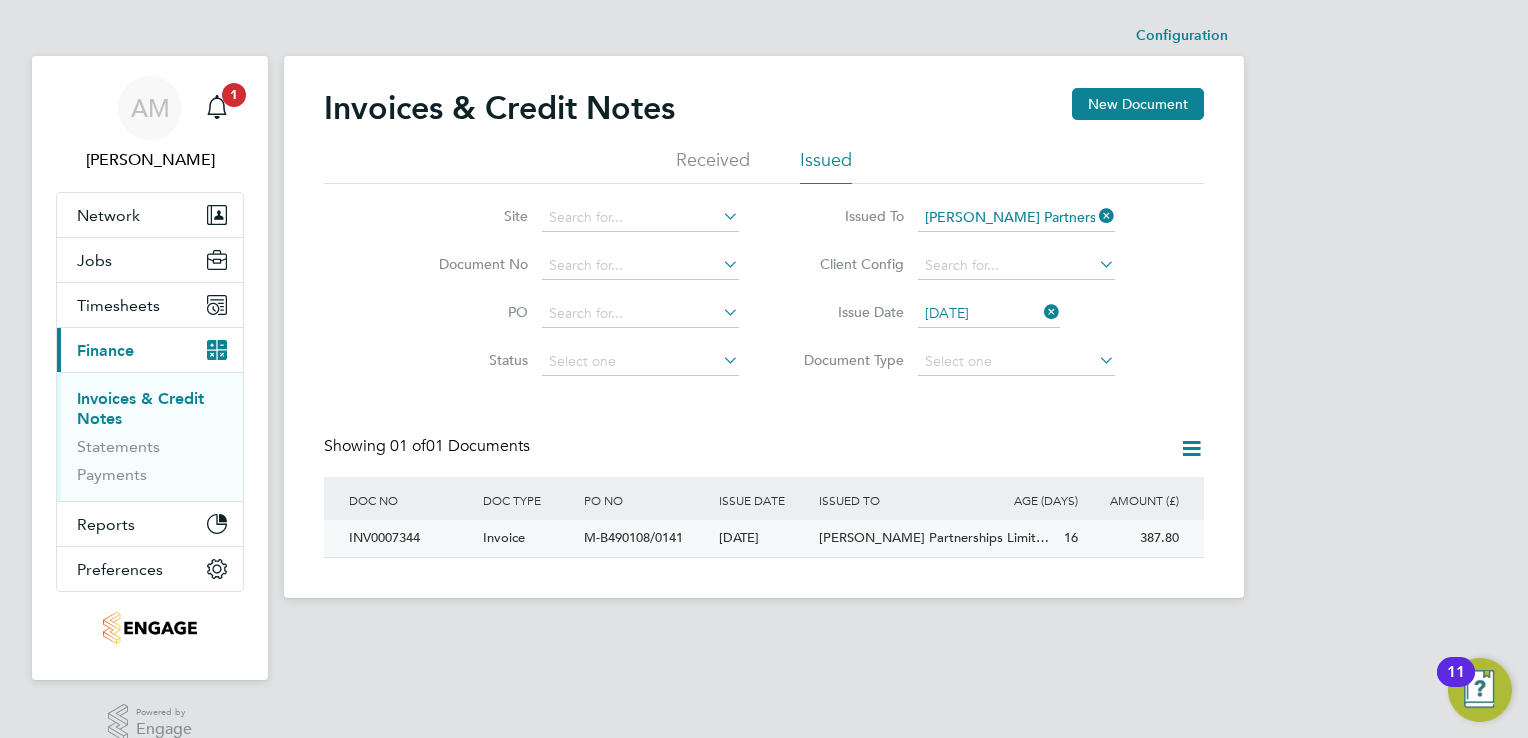 click on "INV0007344" 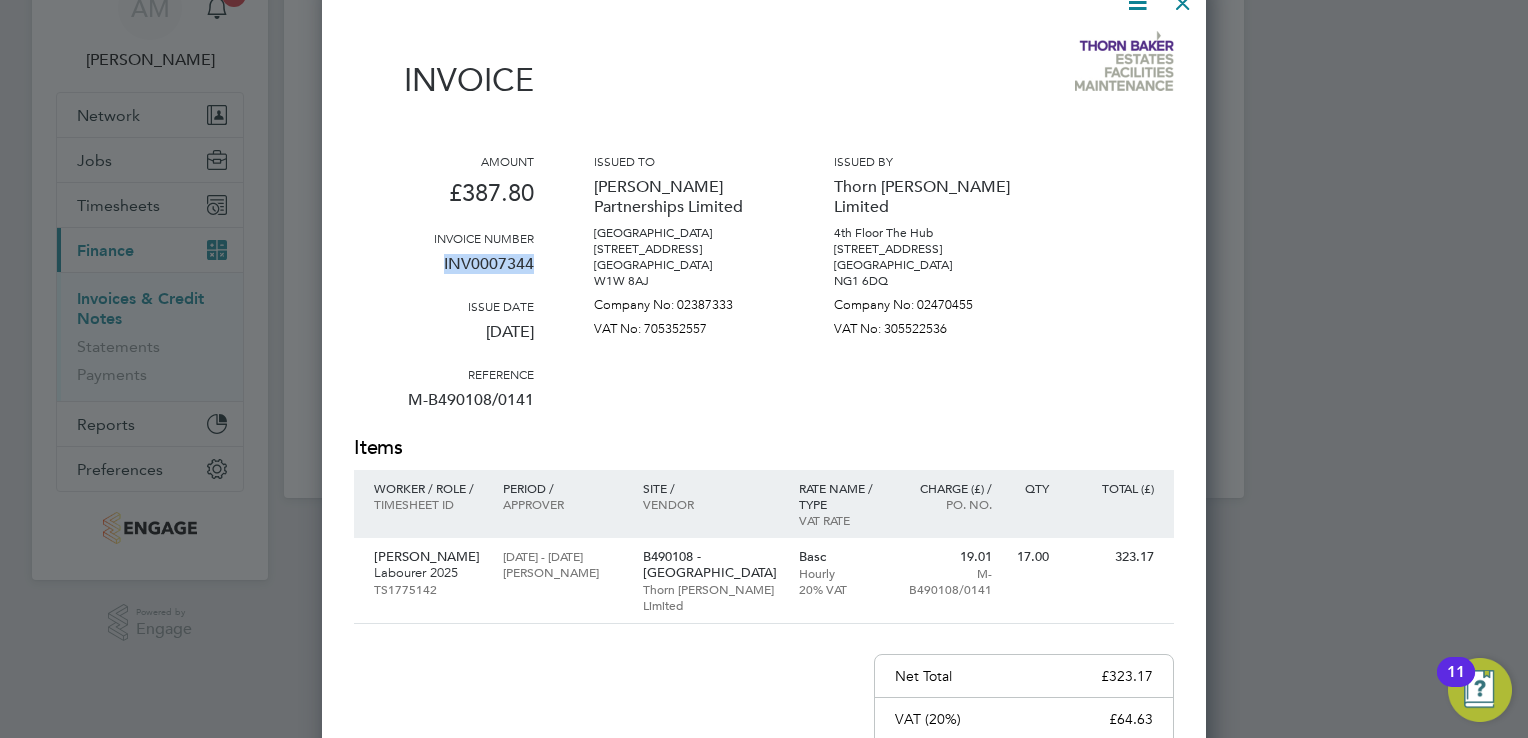 drag, startPoint x: 444, startPoint y: 259, endPoint x: 530, endPoint y: 265, distance: 86.209045 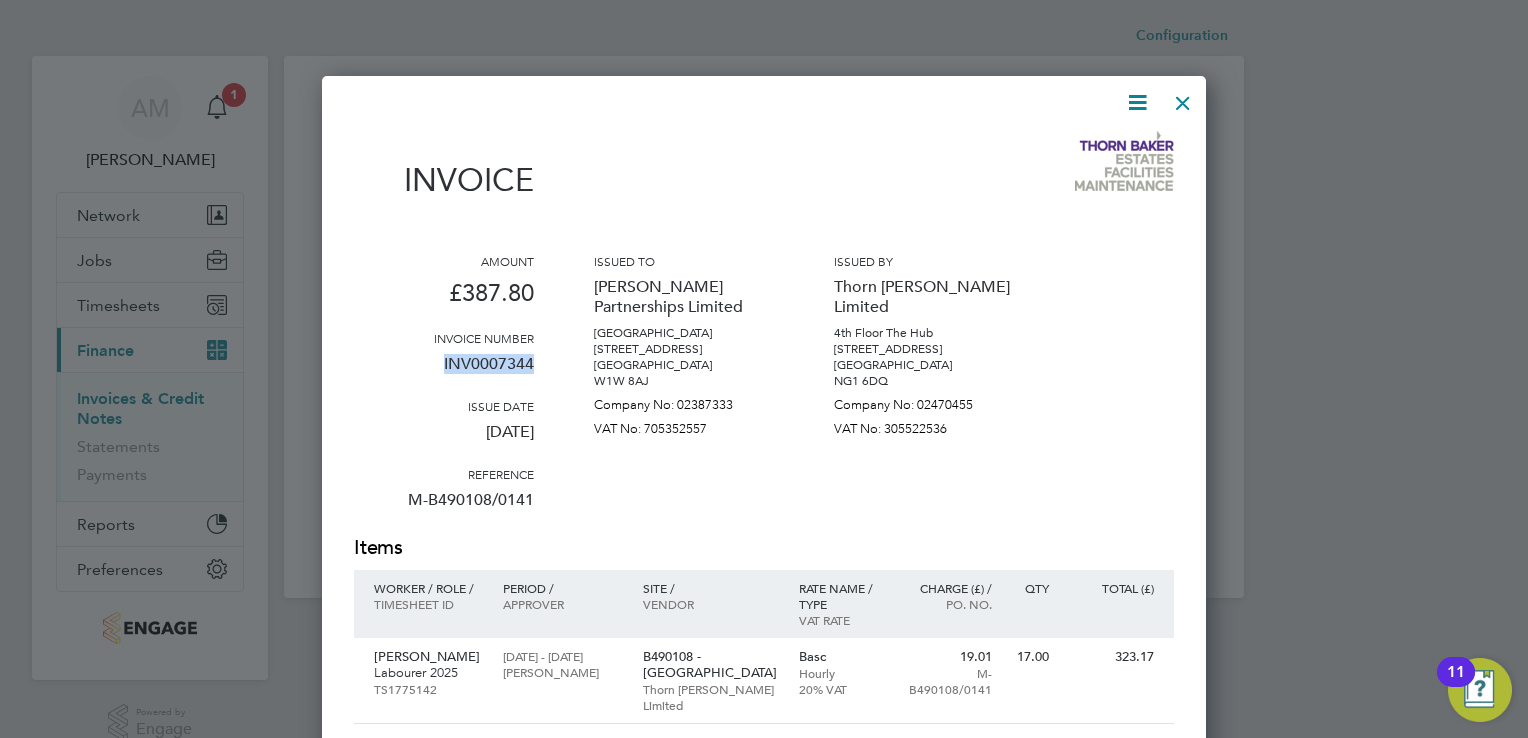 click at bounding box center (1183, 98) 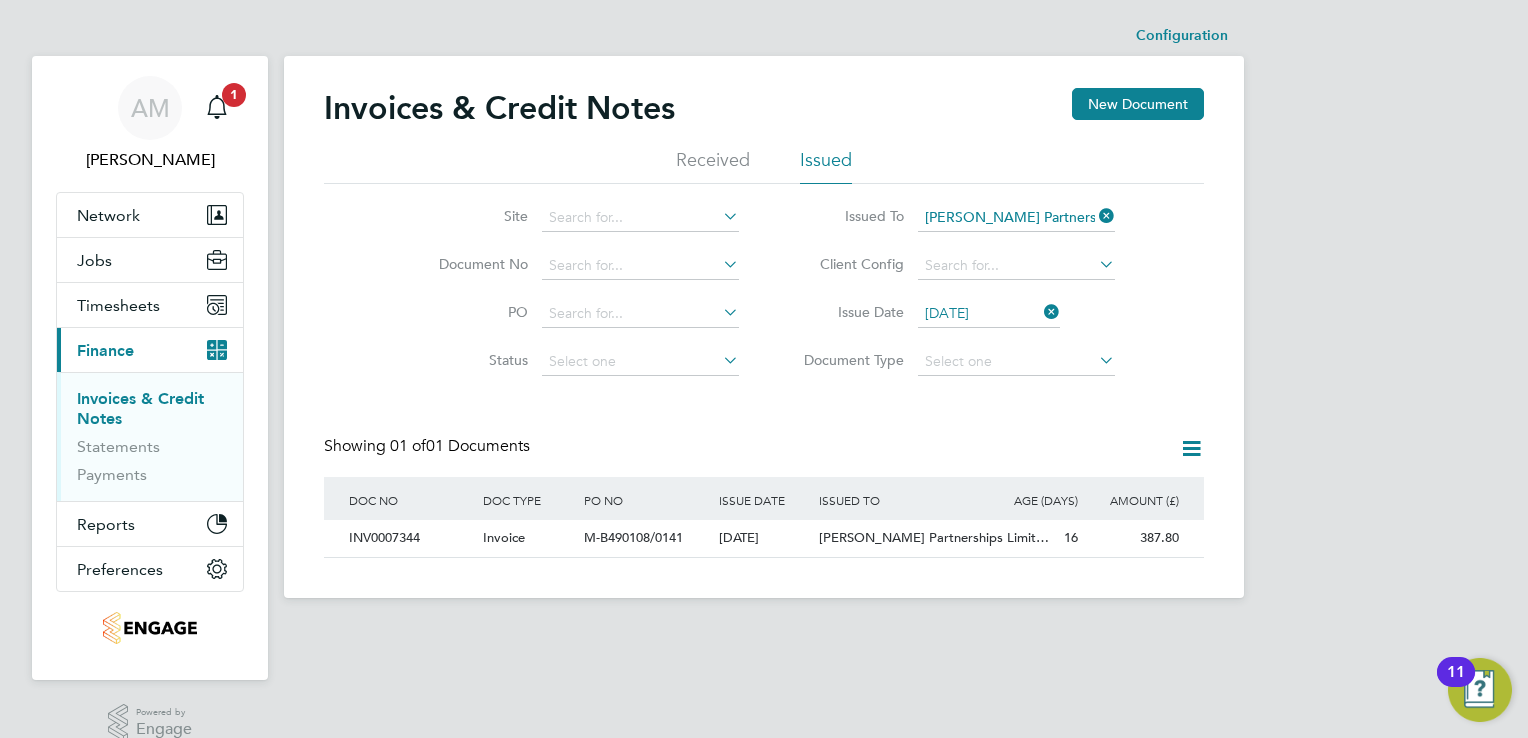 click 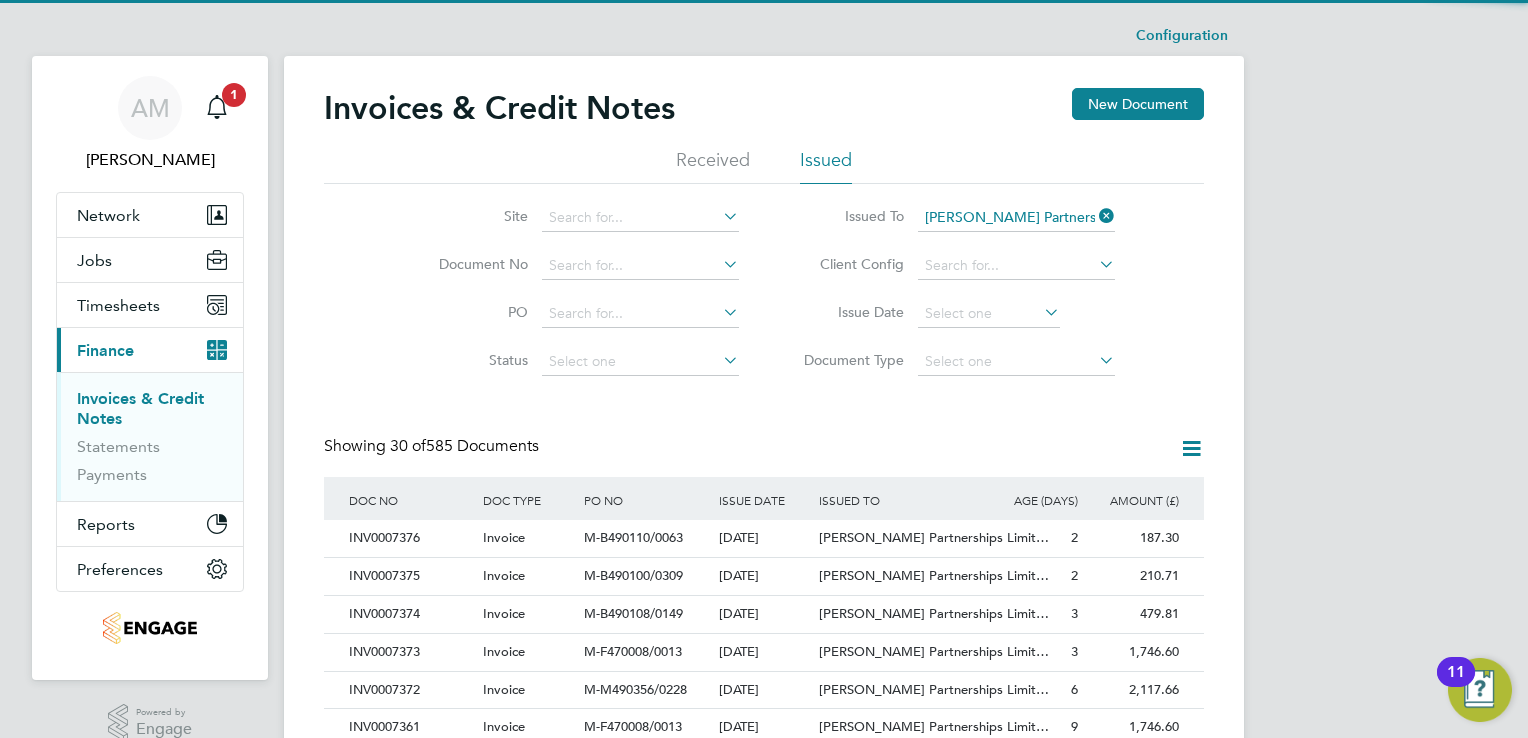 click 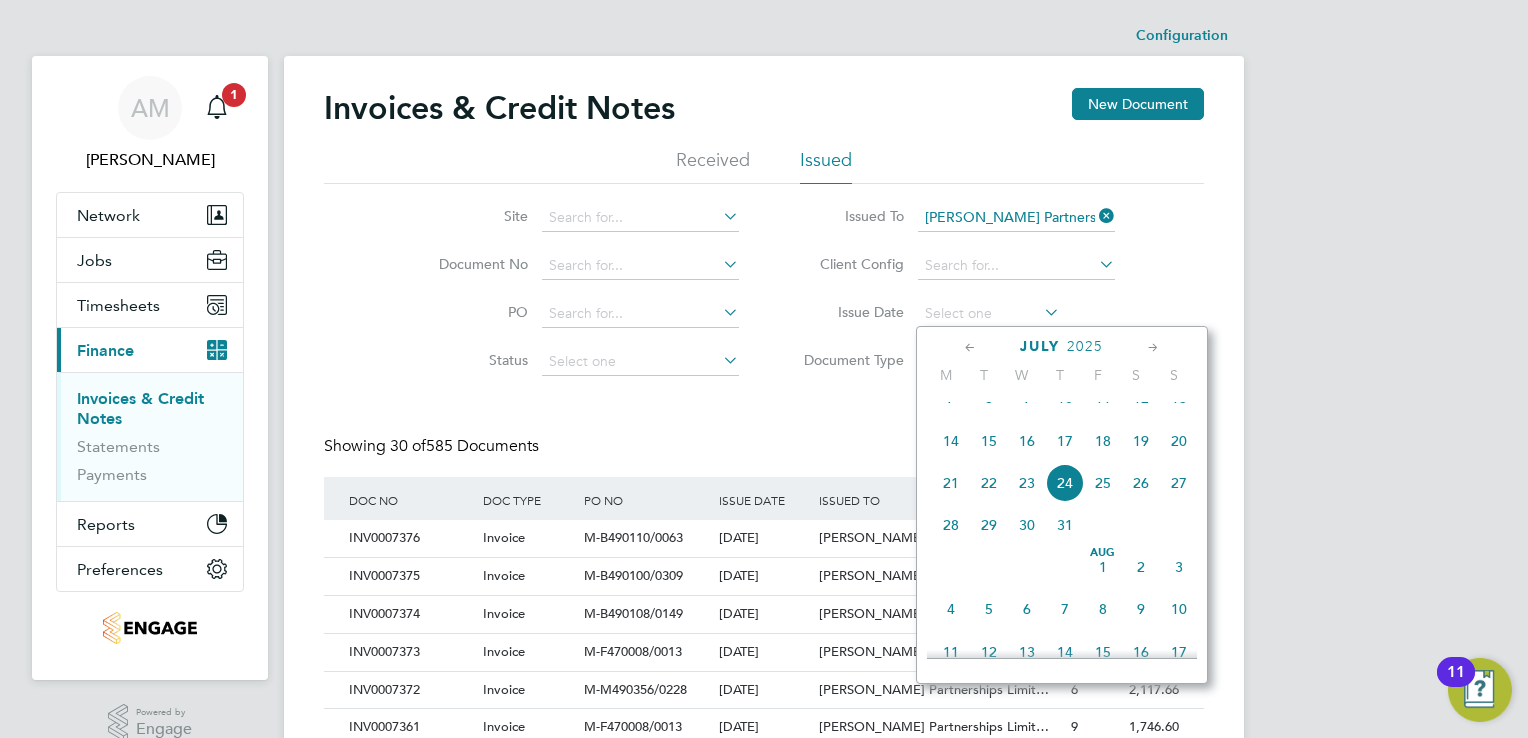 click on "9" 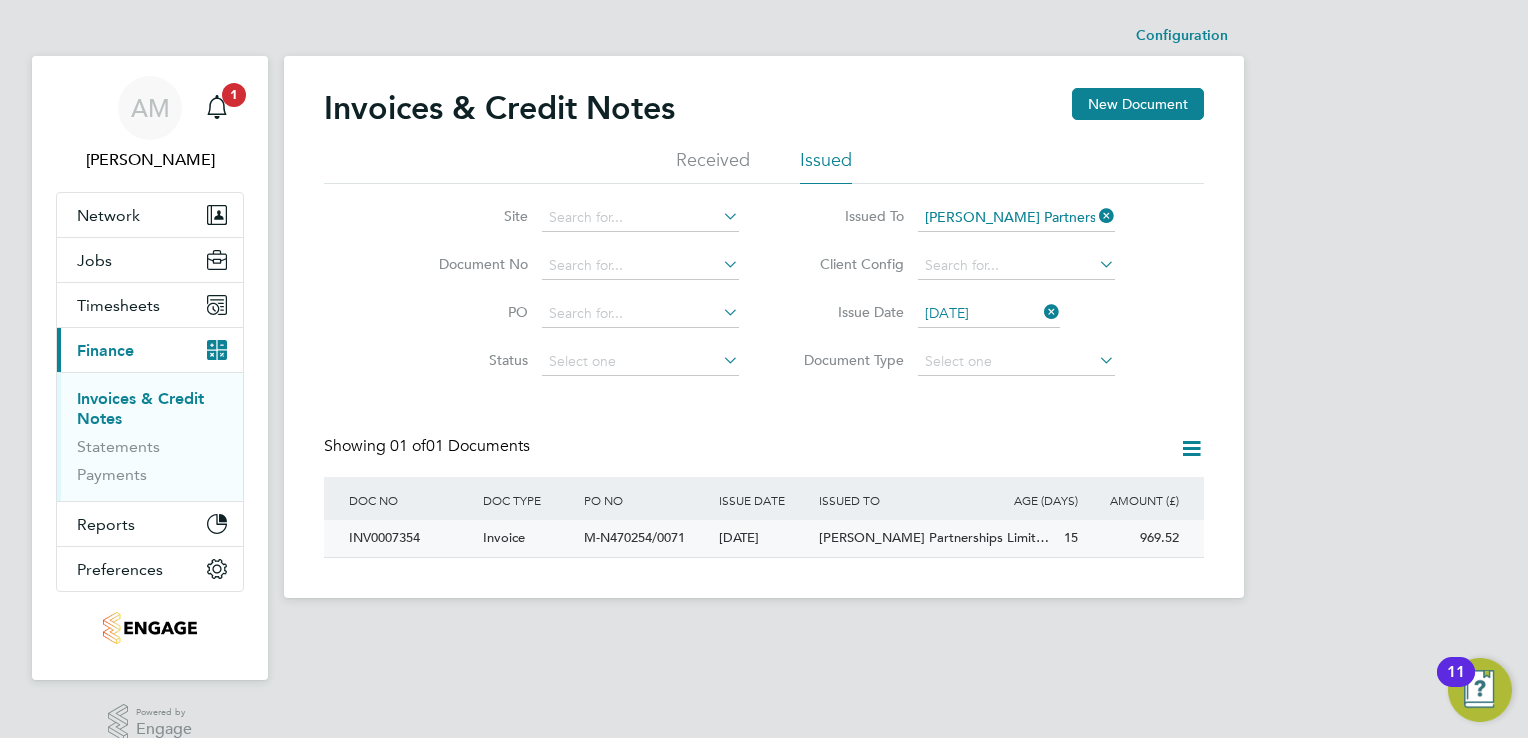 click on "INV0007354" 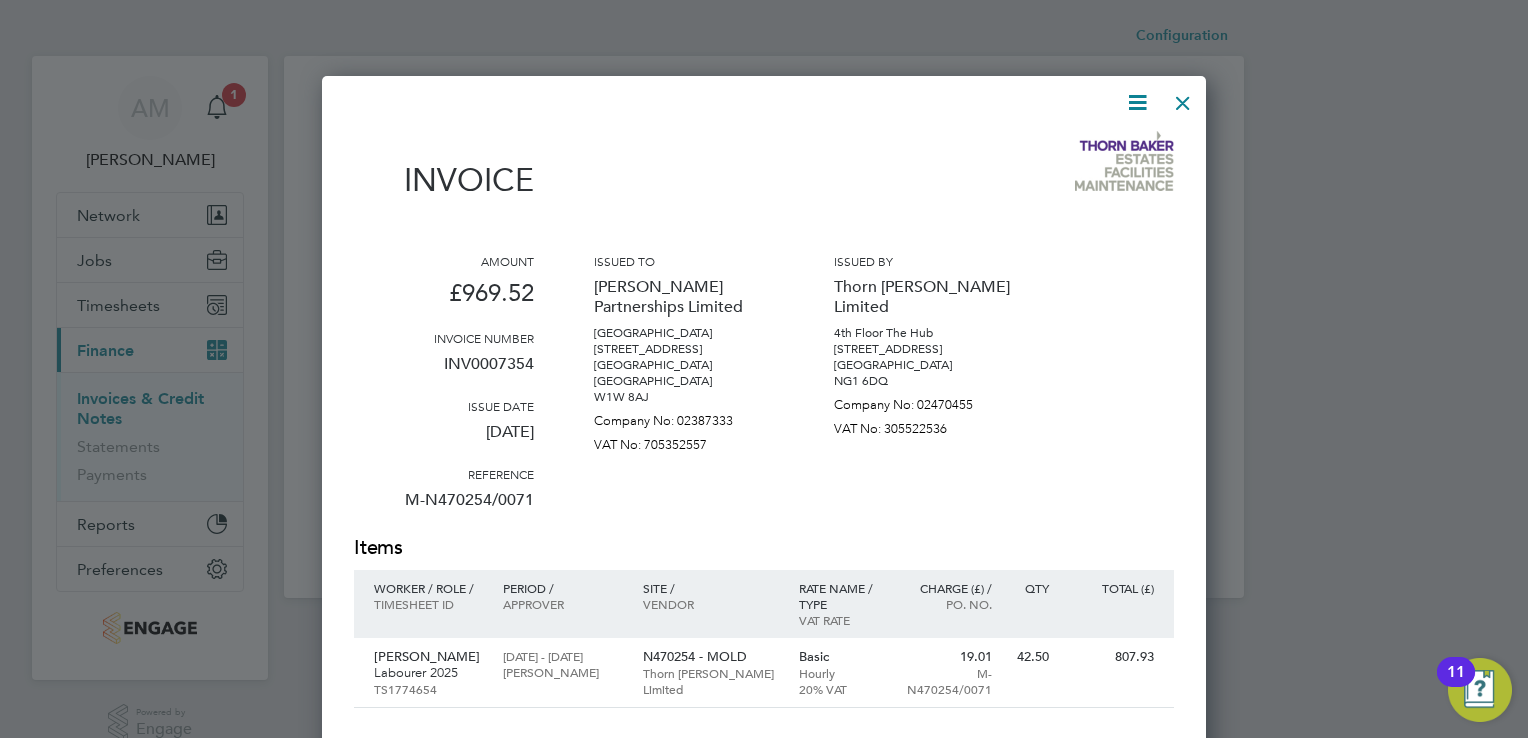 click on "INV0007354" at bounding box center (444, 372) 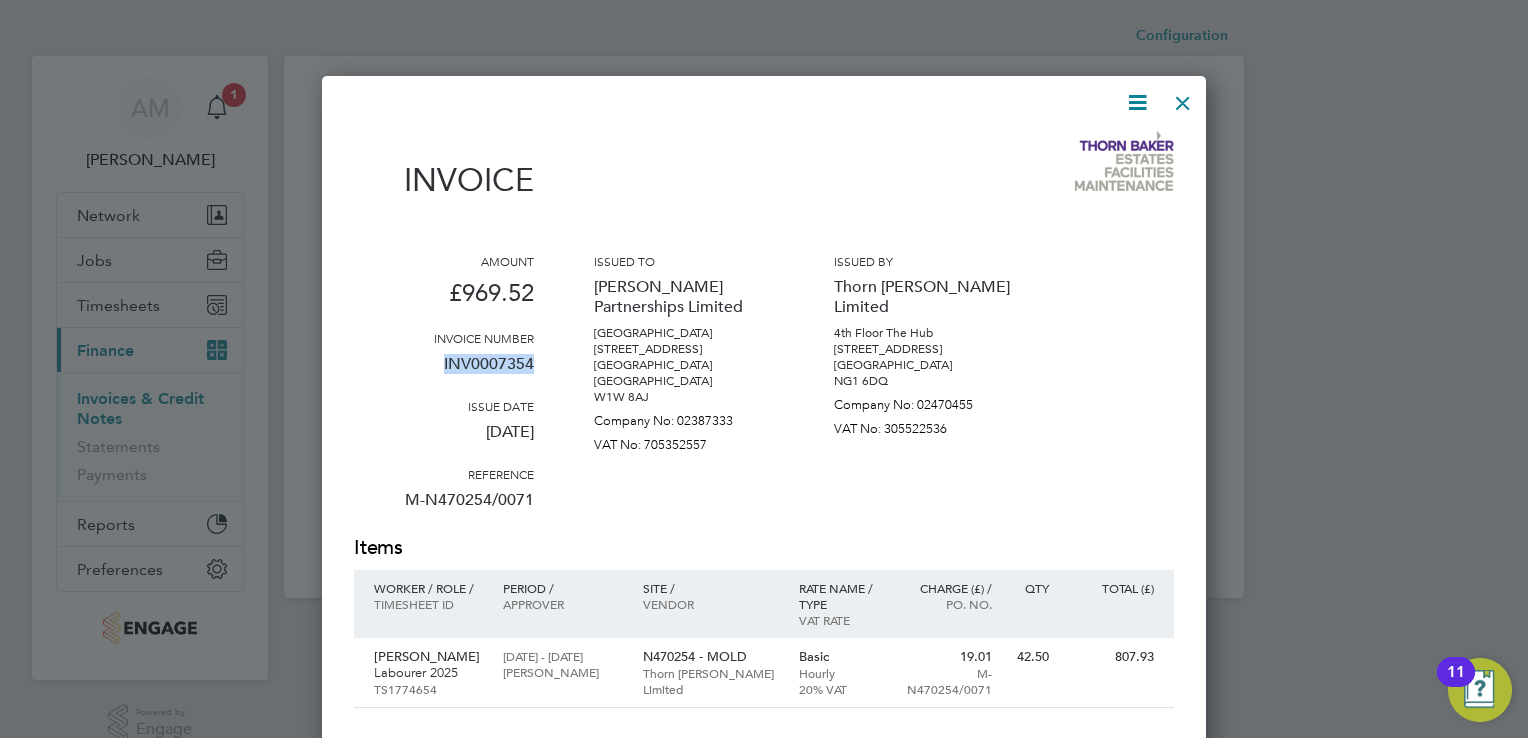 drag, startPoint x: 444, startPoint y: 360, endPoint x: 532, endPoint y: 359, distance: 88.005684 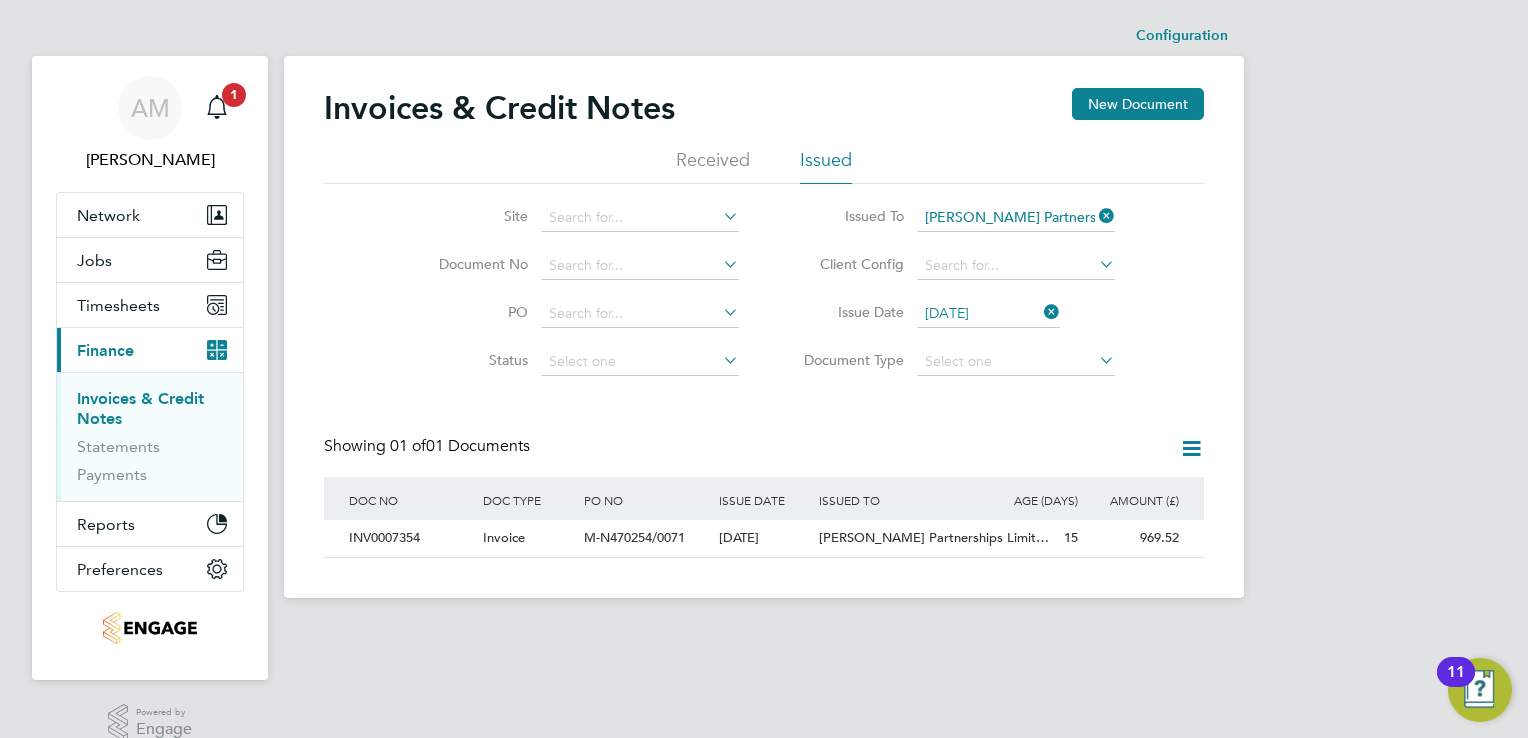 click 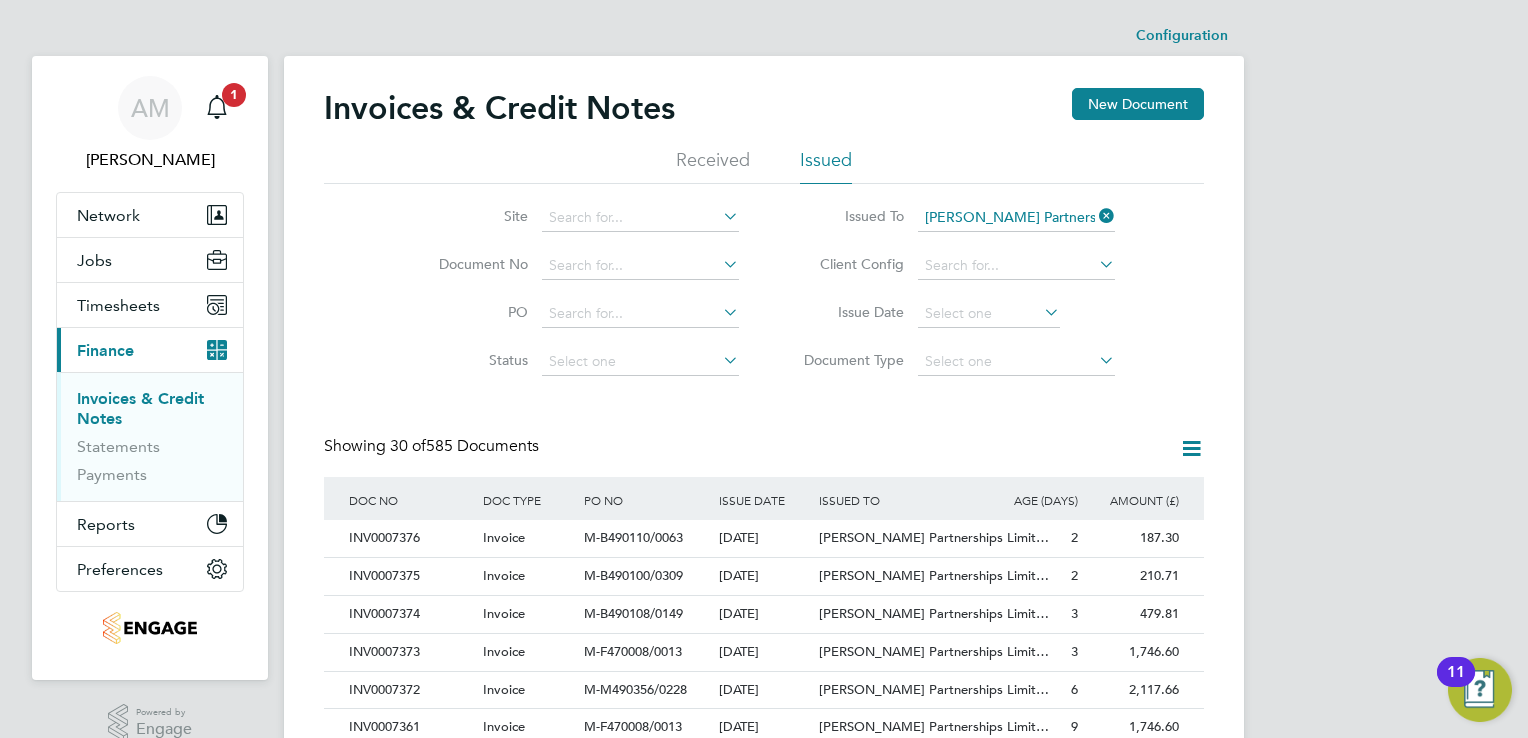 click 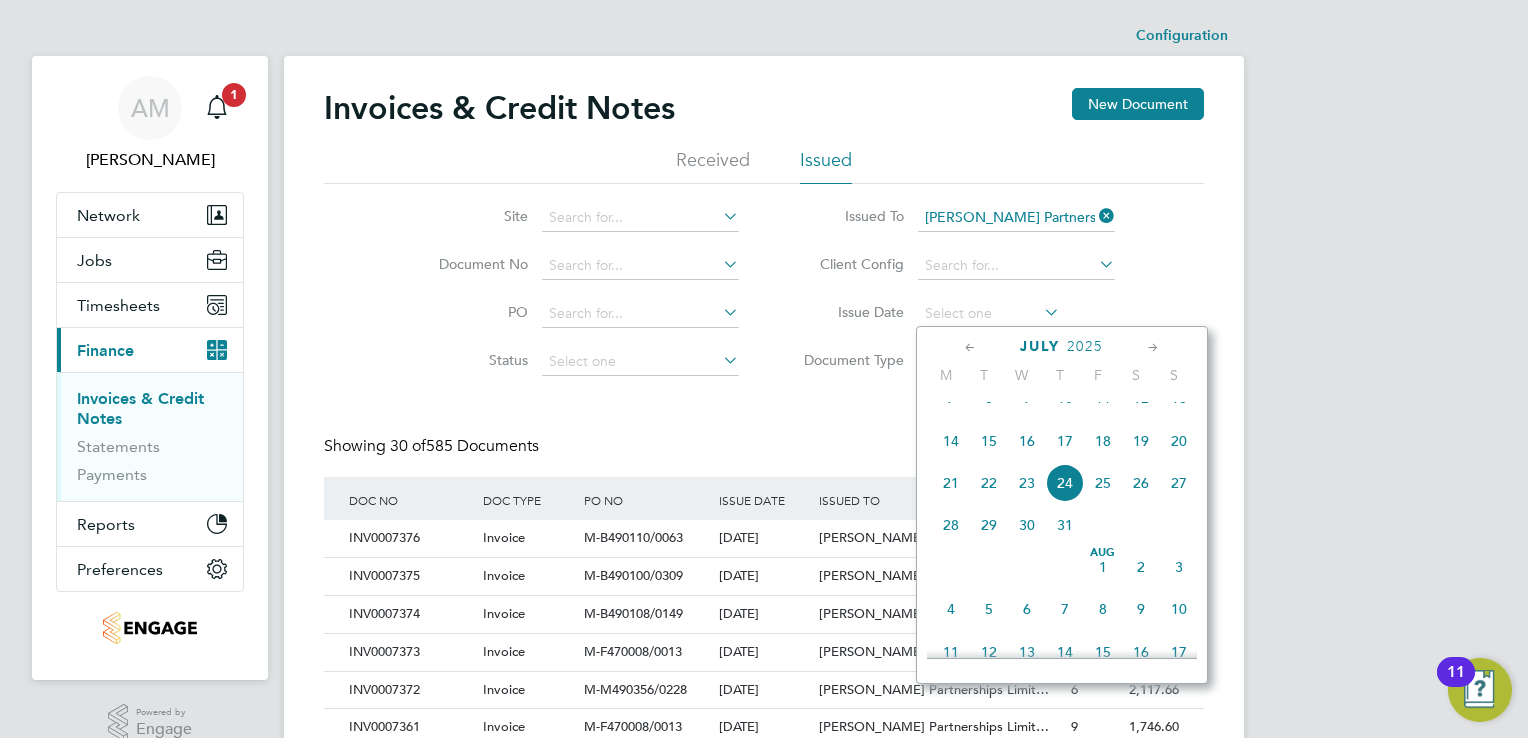 click on "10" 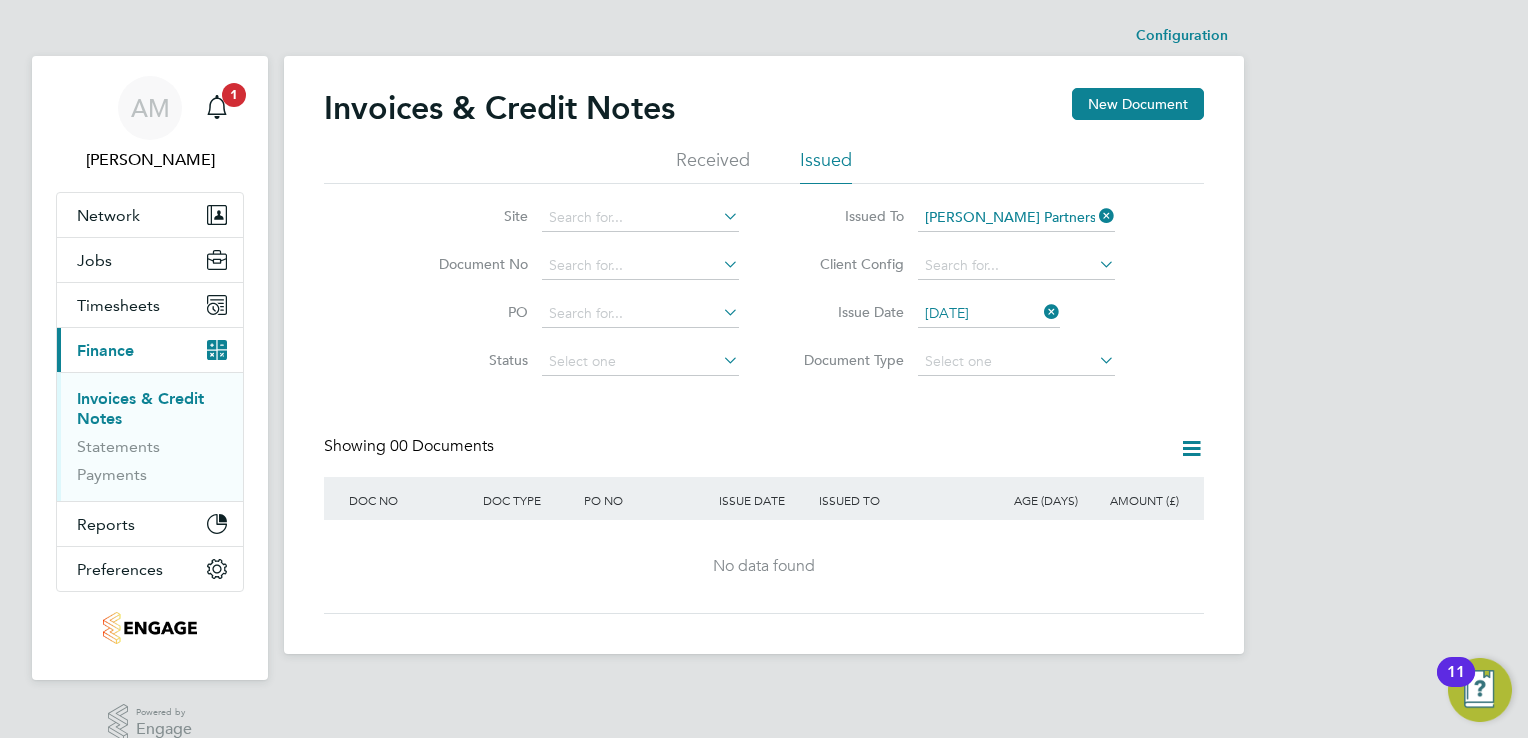 click 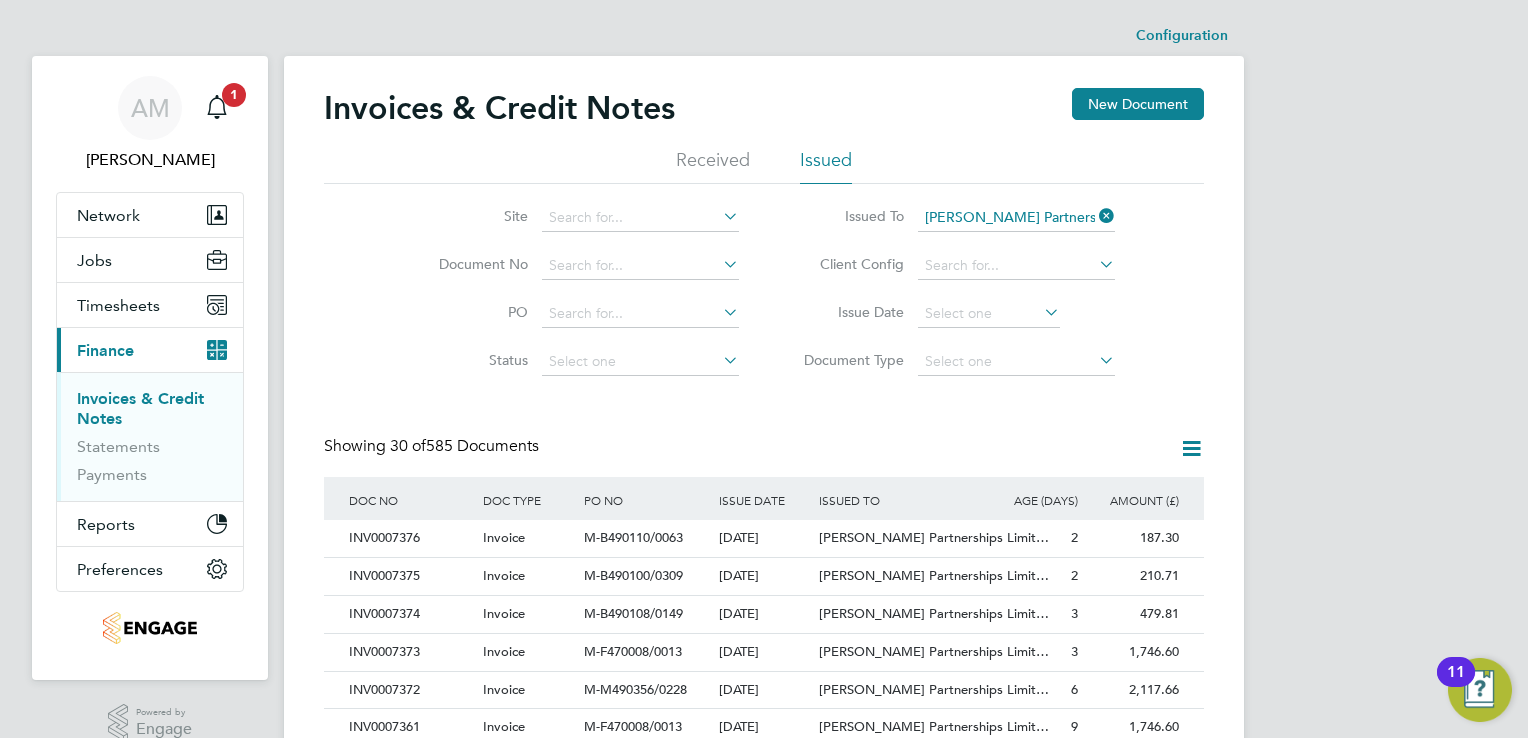 click 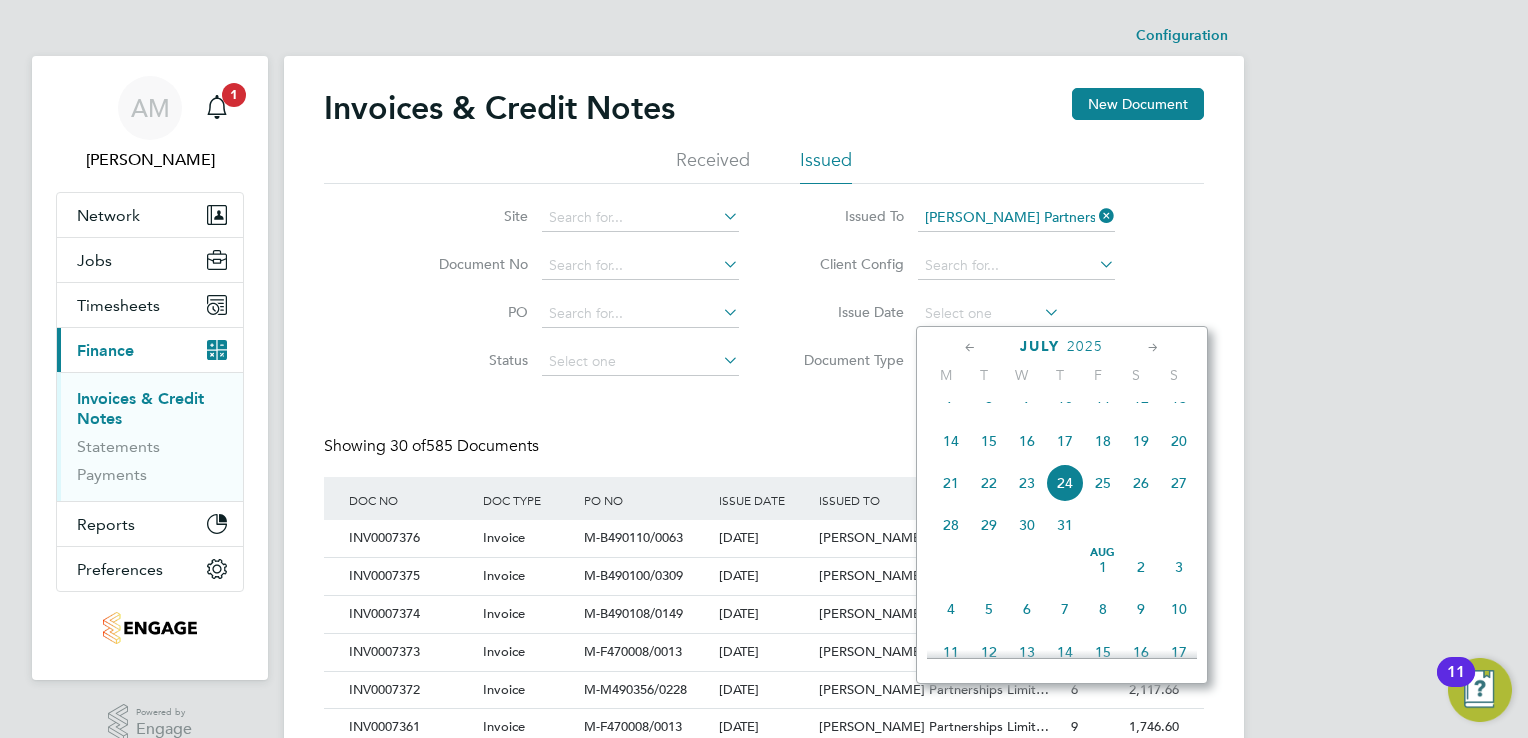 click on "11" 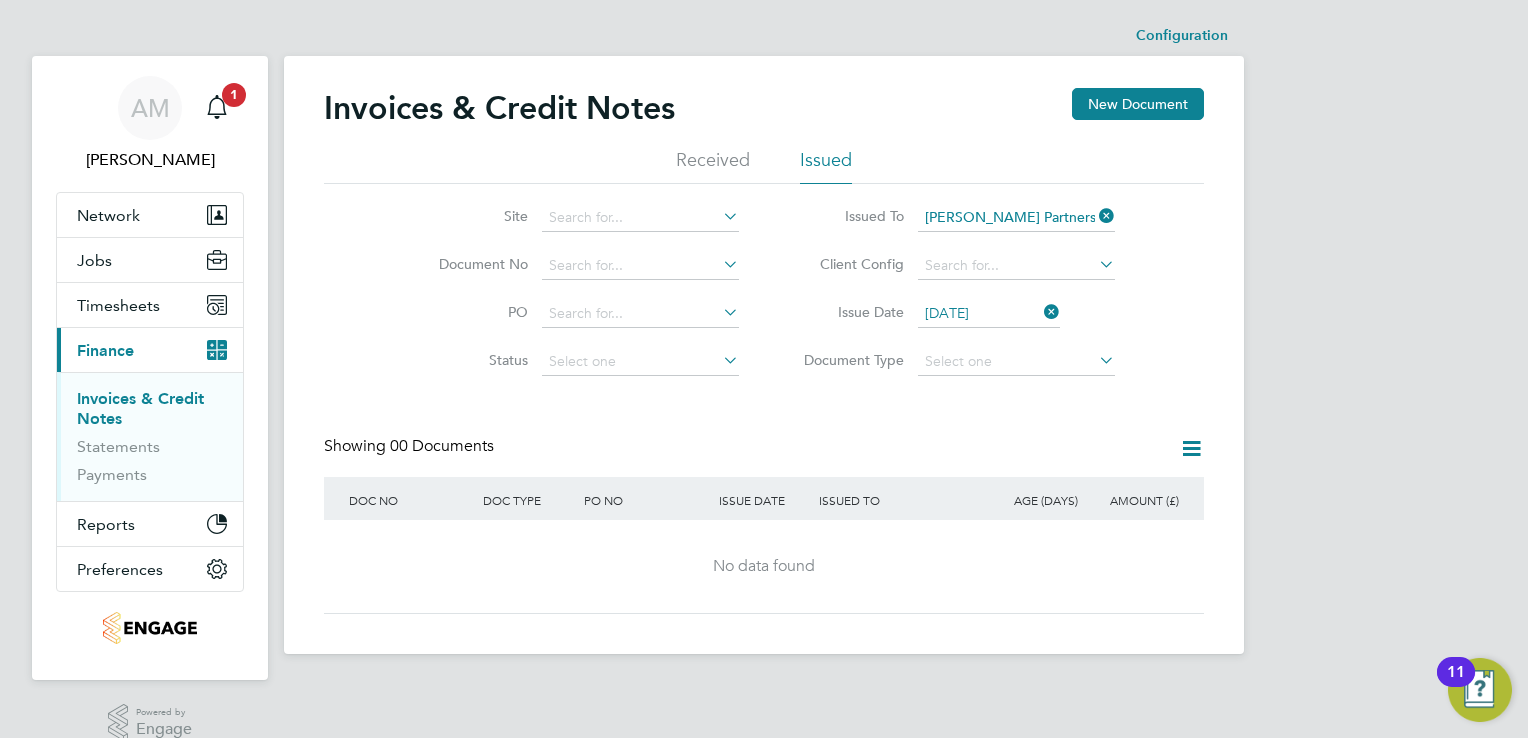 click 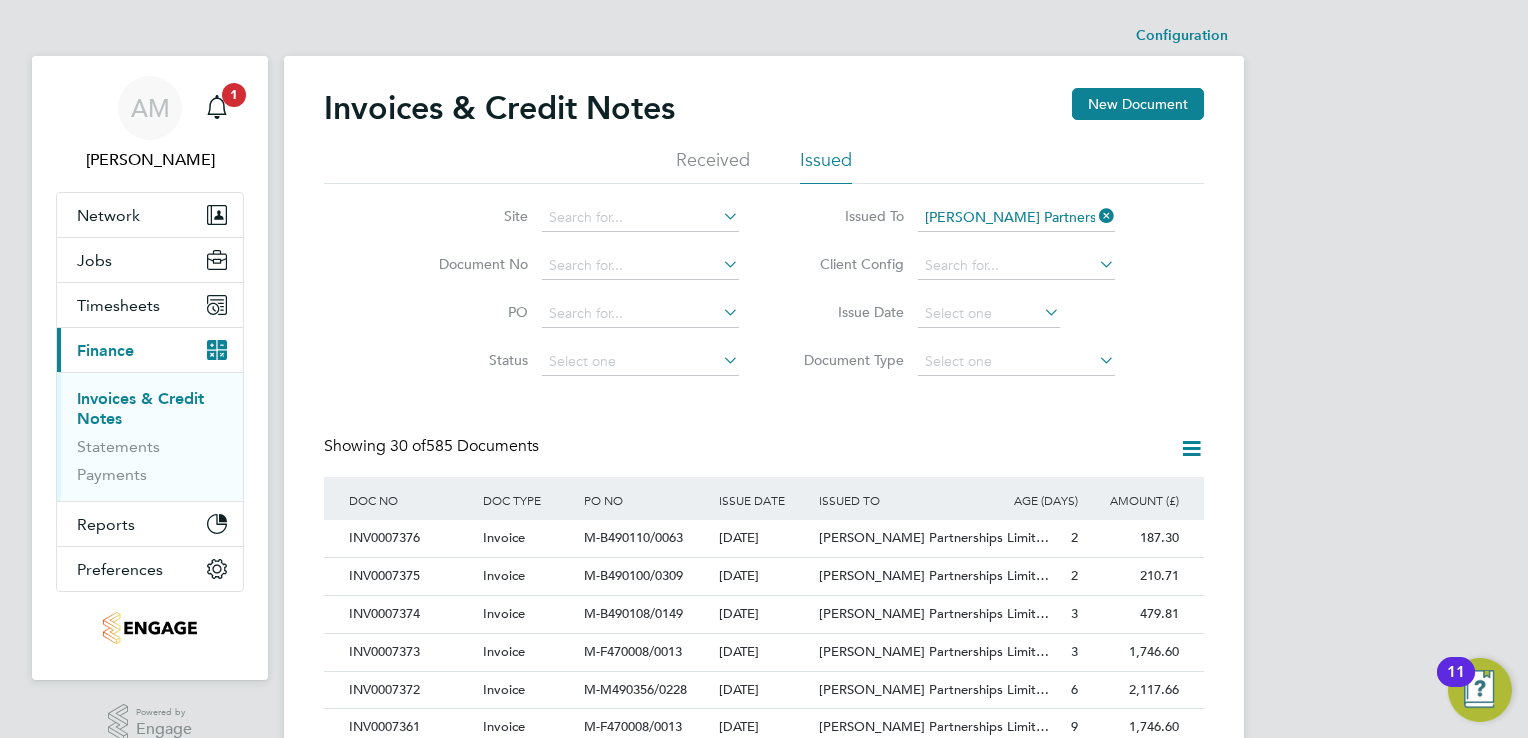 click 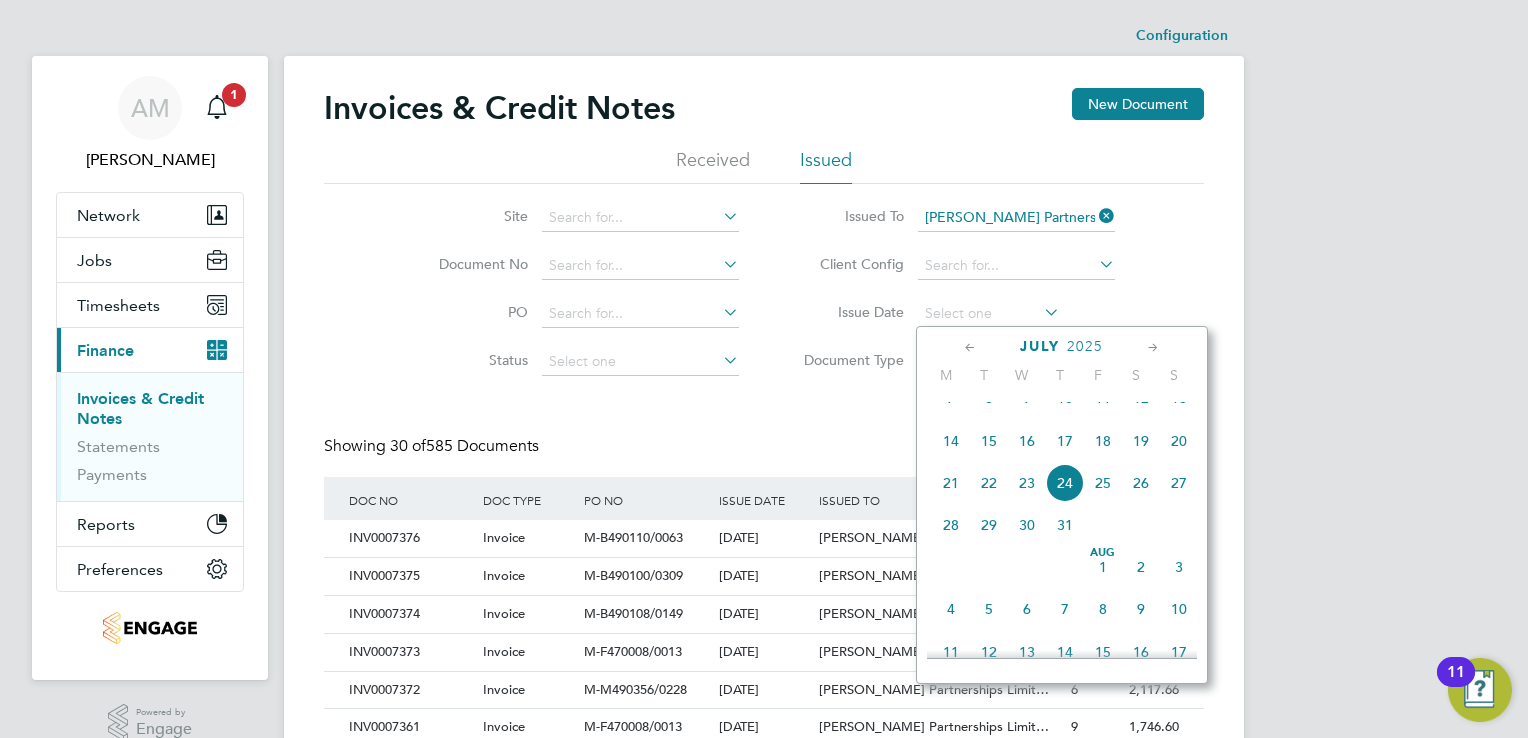 click on "14" 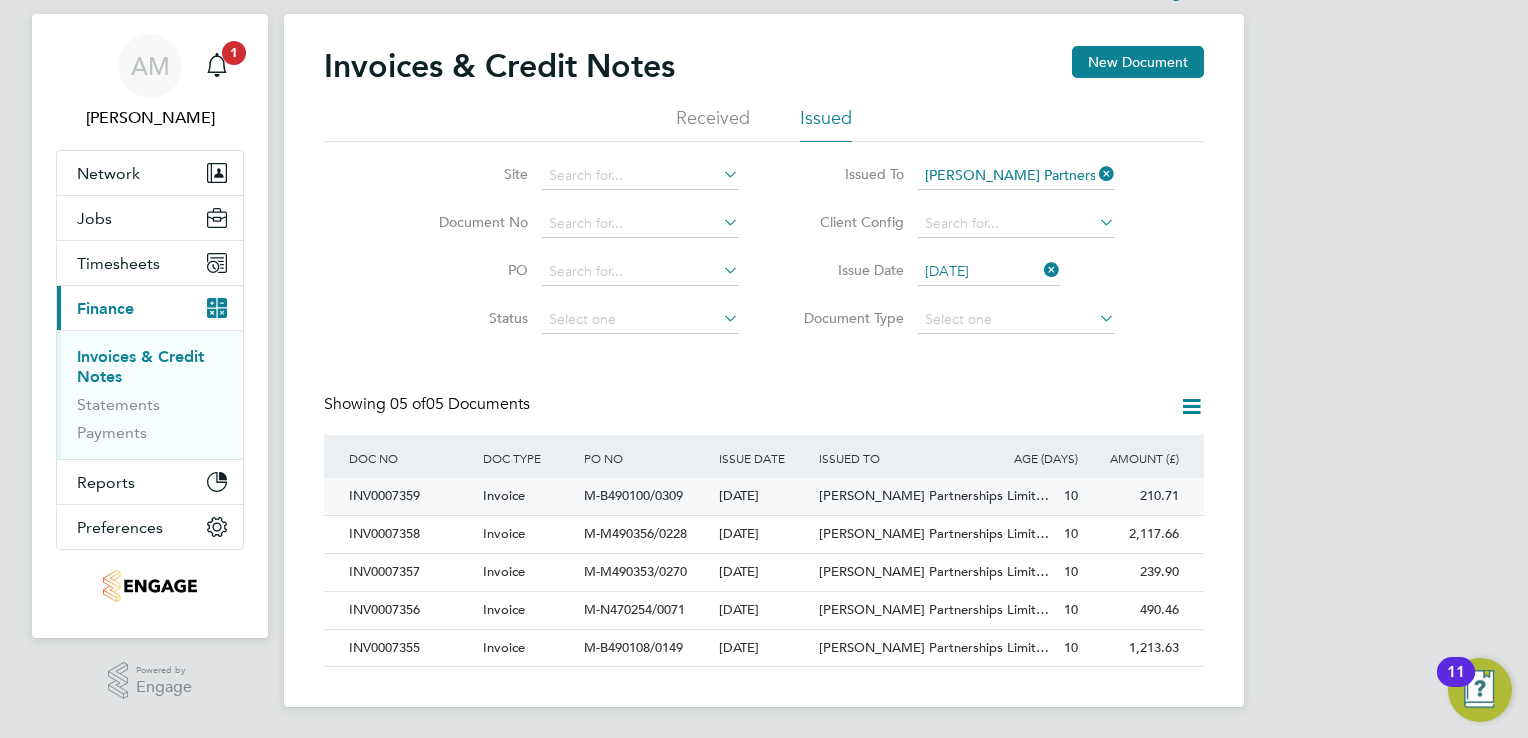 click on "INV0007359" 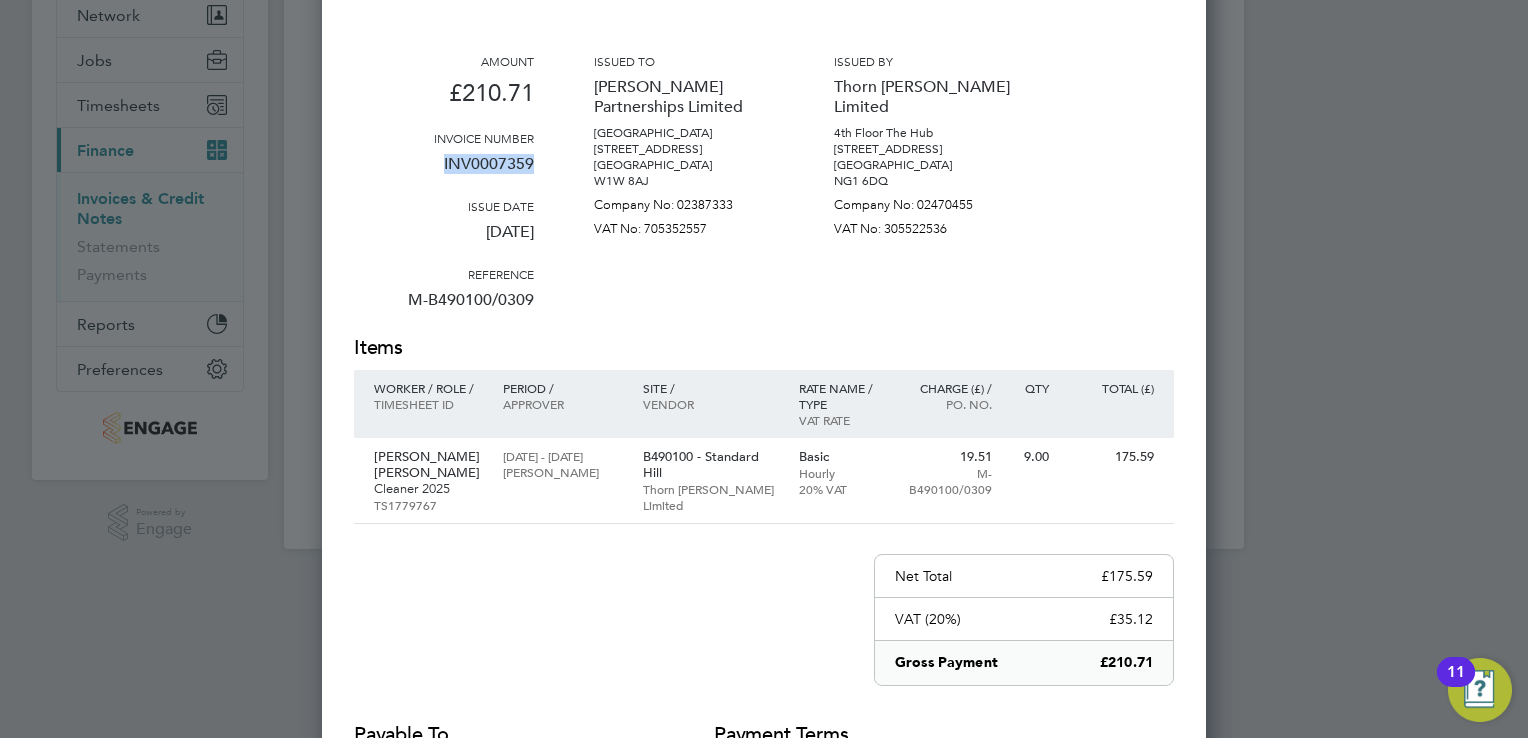 drag, startPoint x: 444, startPoint y: 164, endPoint x: 543, endPoint y: 171, distance: 99.24717 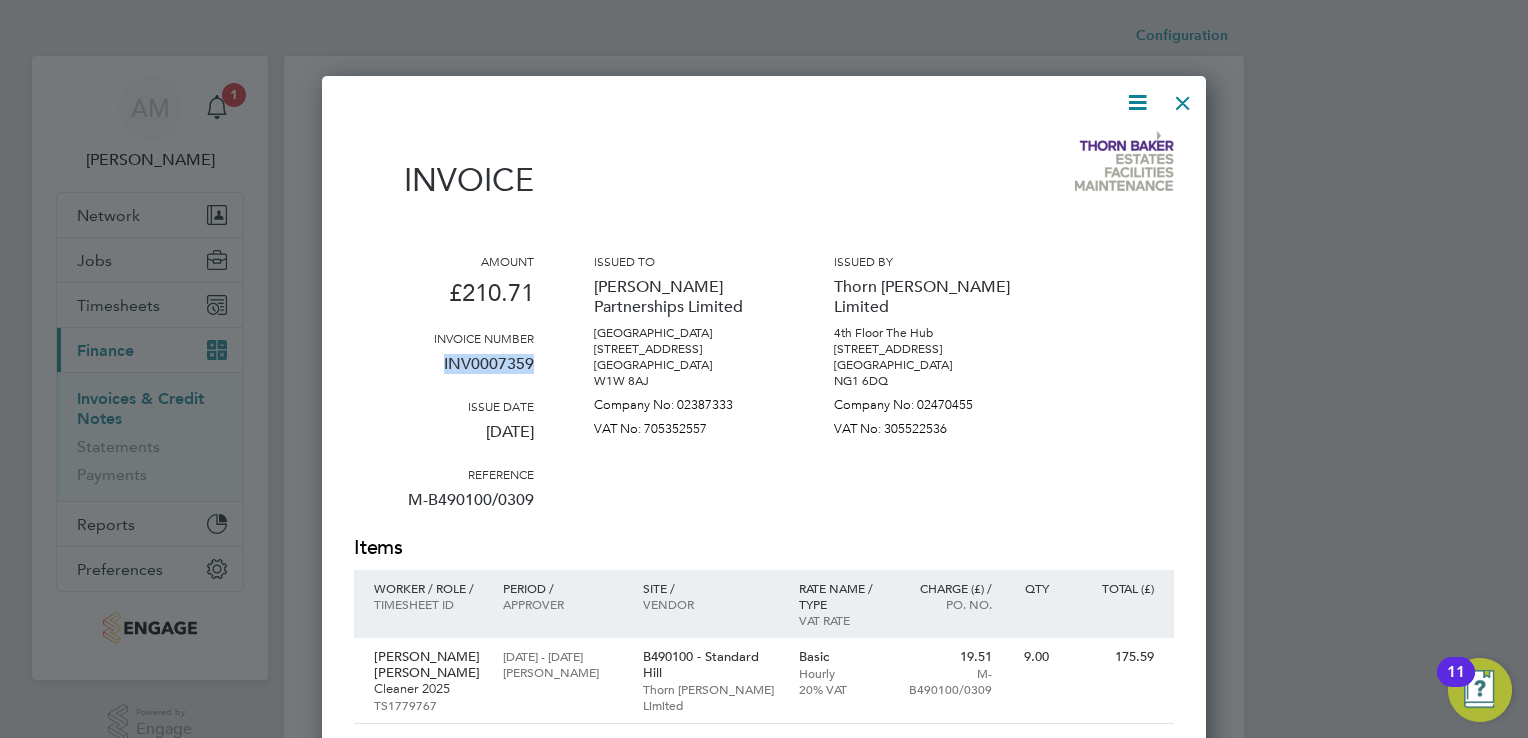 click at bounding box center [1183, 98] 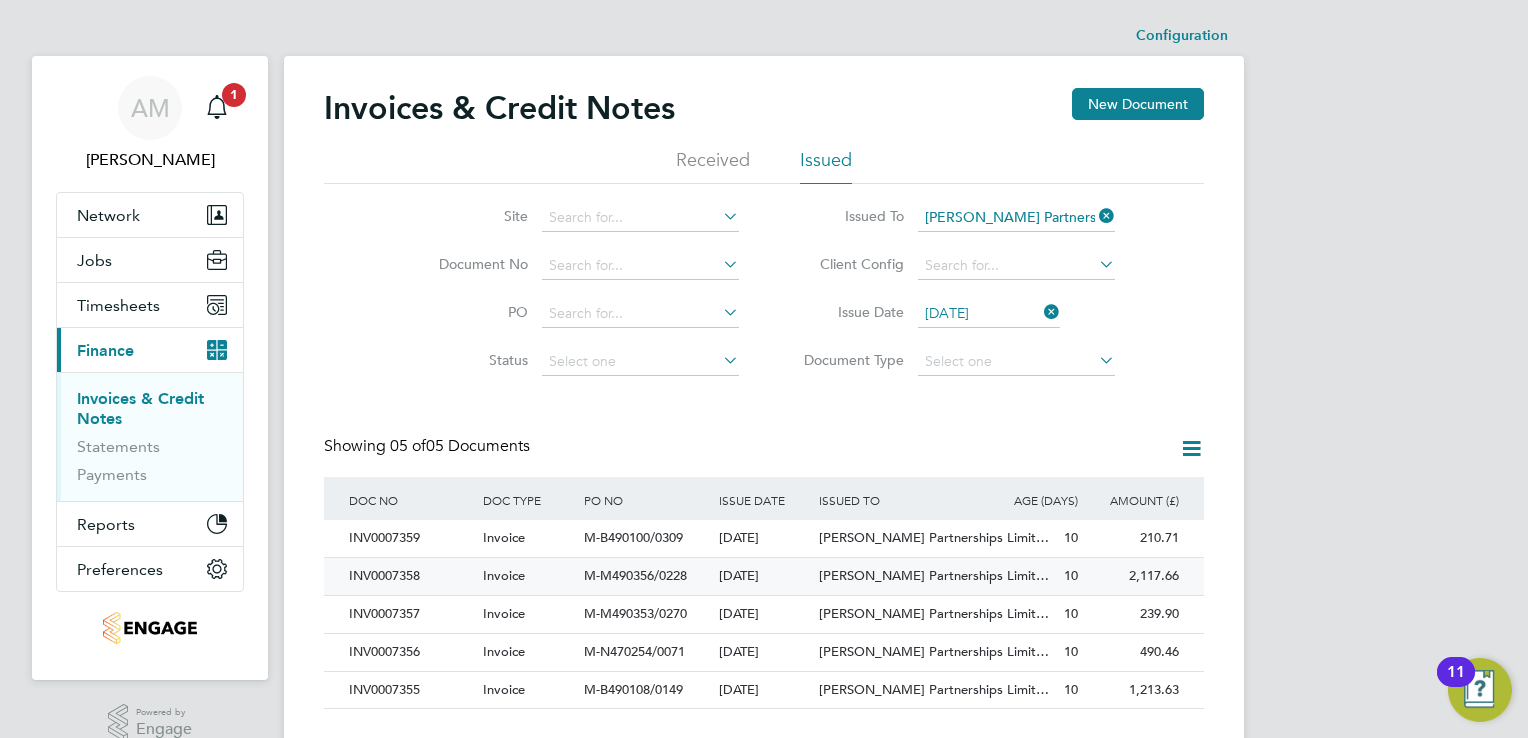 click on "INV0007358" 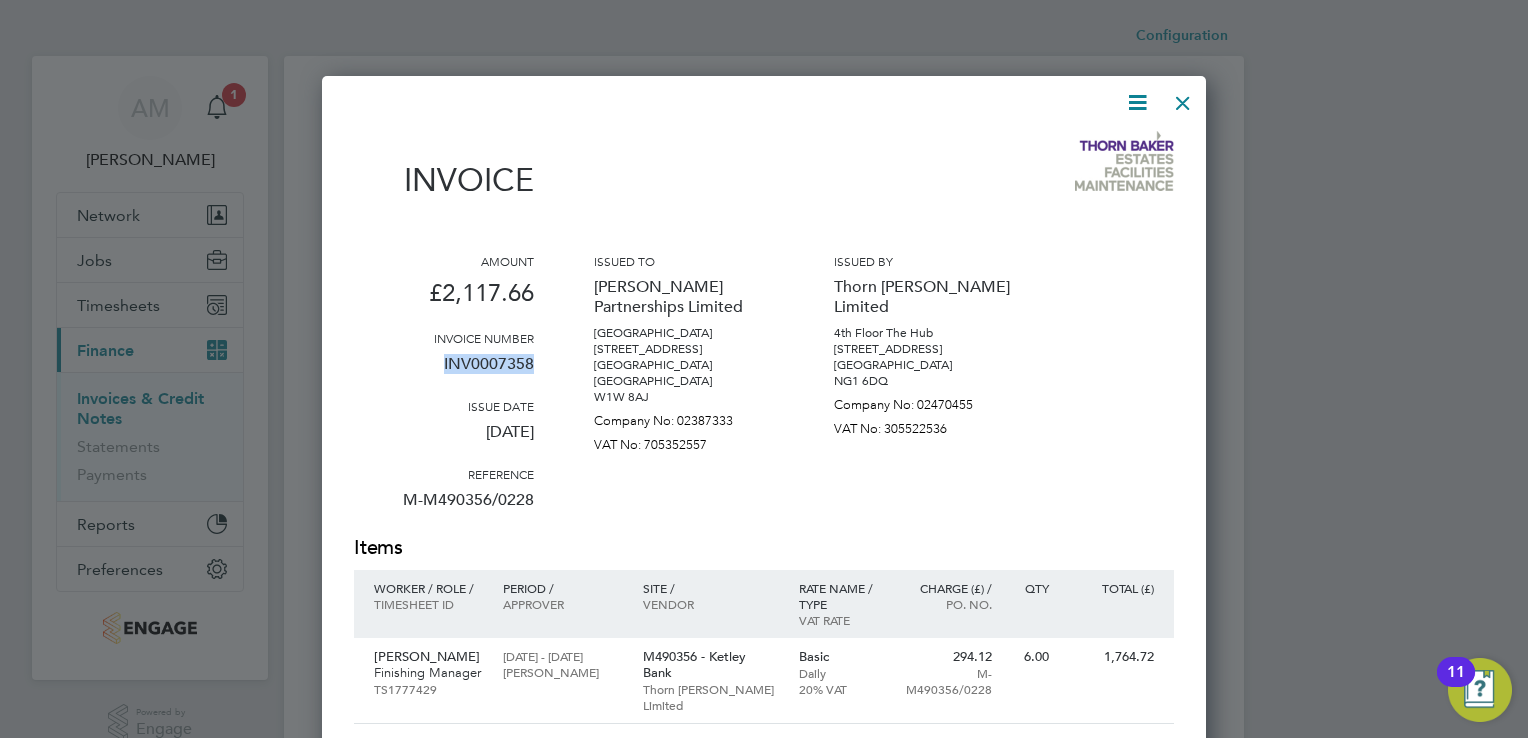 drag, startPoint x: 441, startPoint y: 363, endPoint x: 532, endPoint y: 369, distance: 91.197586 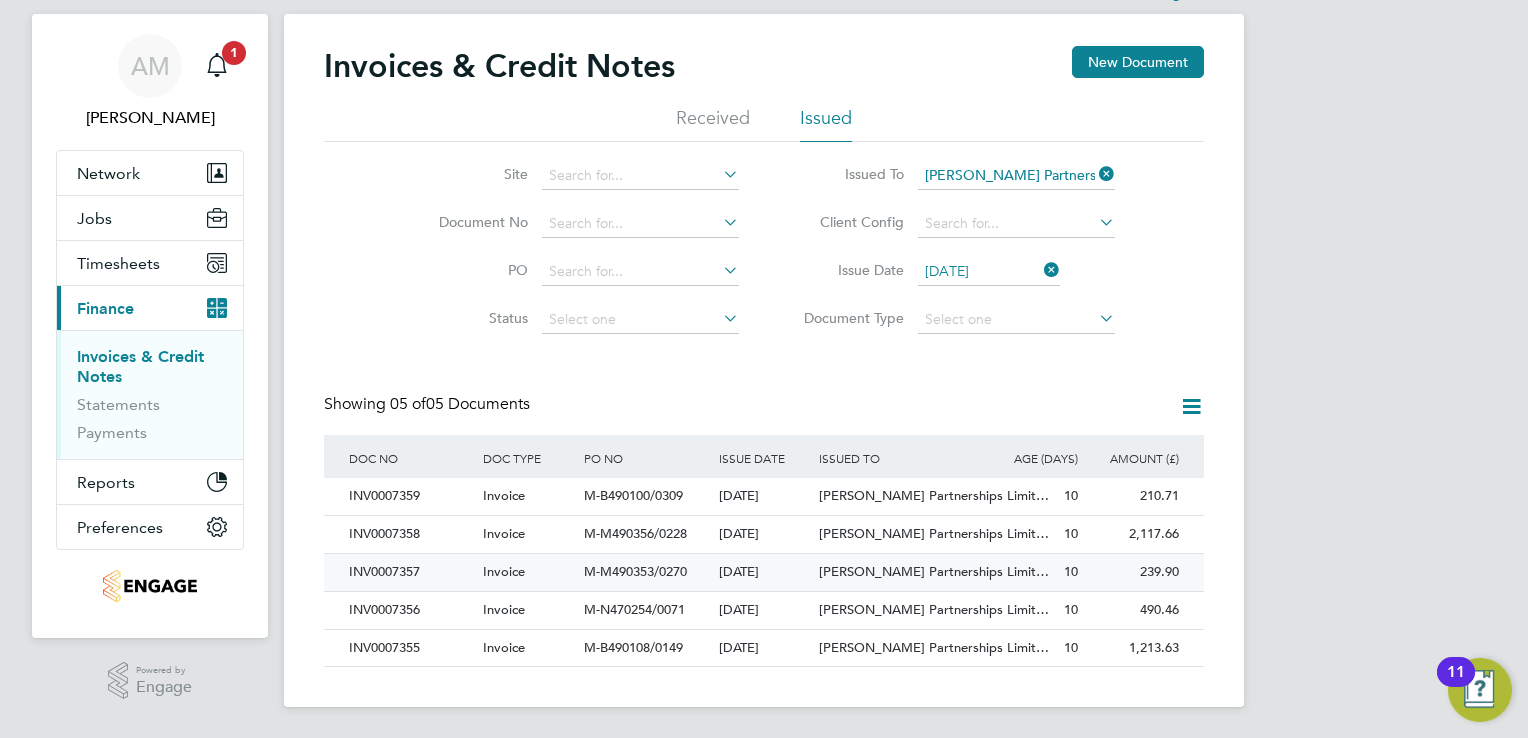 click on "INV0007357" 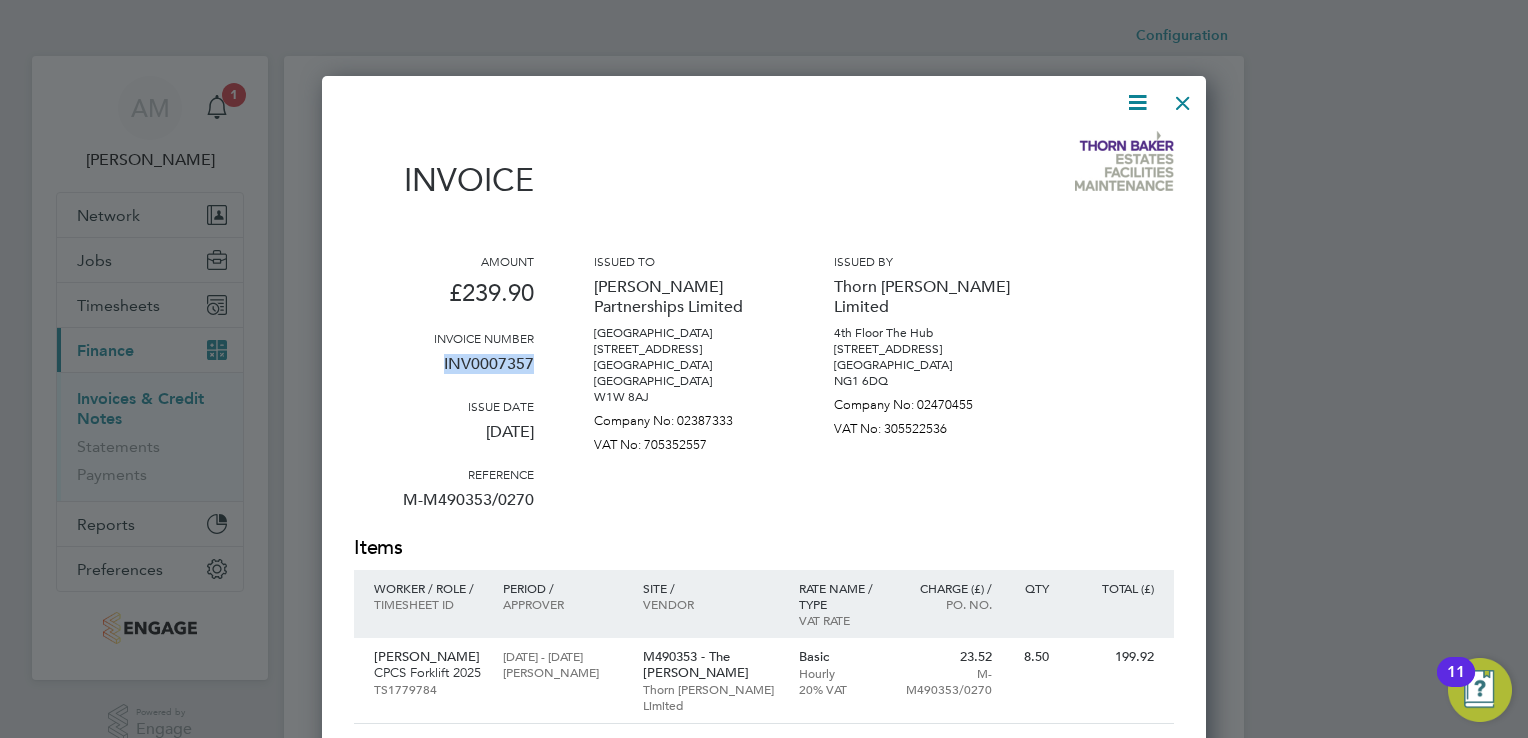 drag, startPoint x: 443, startPoint y: 366, endPoint x: 538, endPoint y: 373, distance: 95.257545 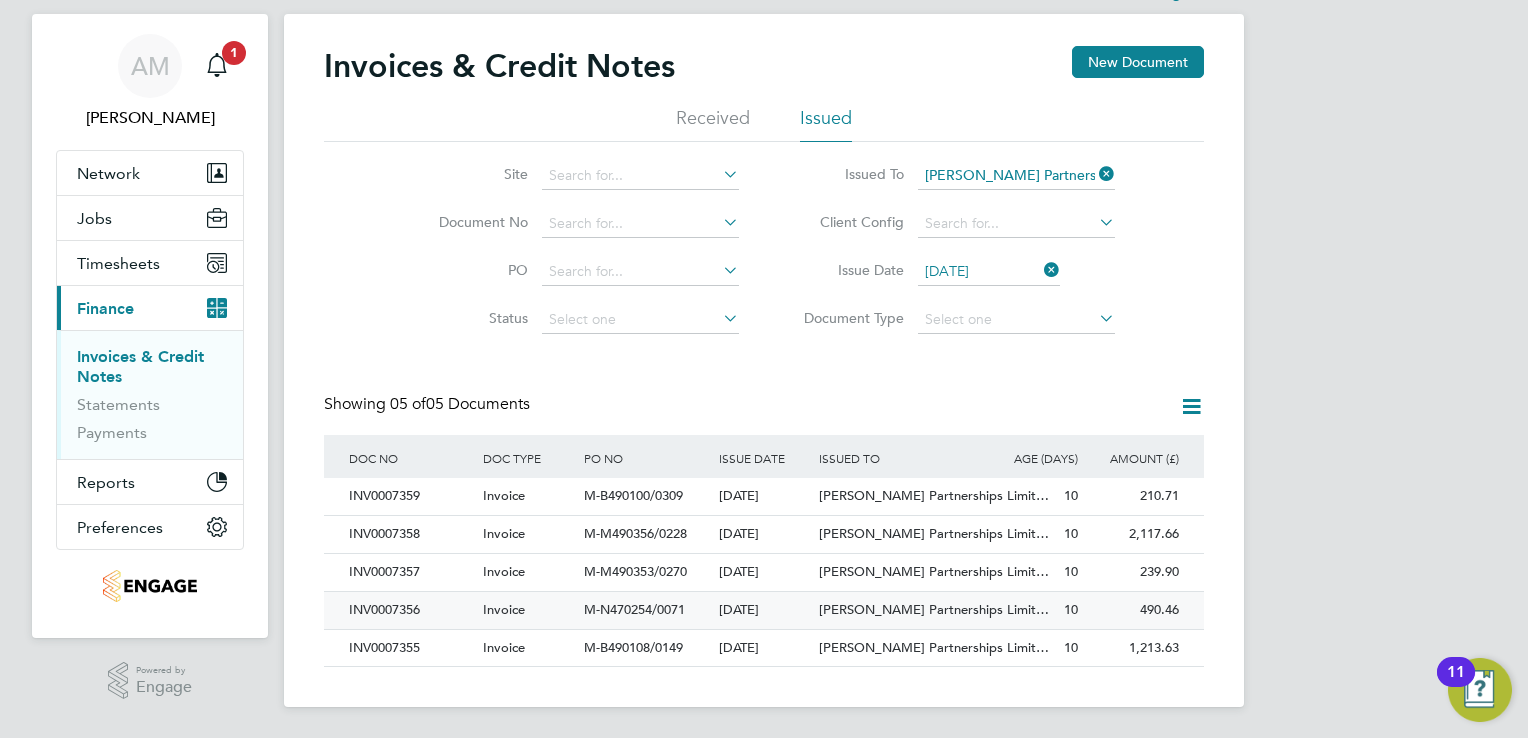 click on "INV0007356" 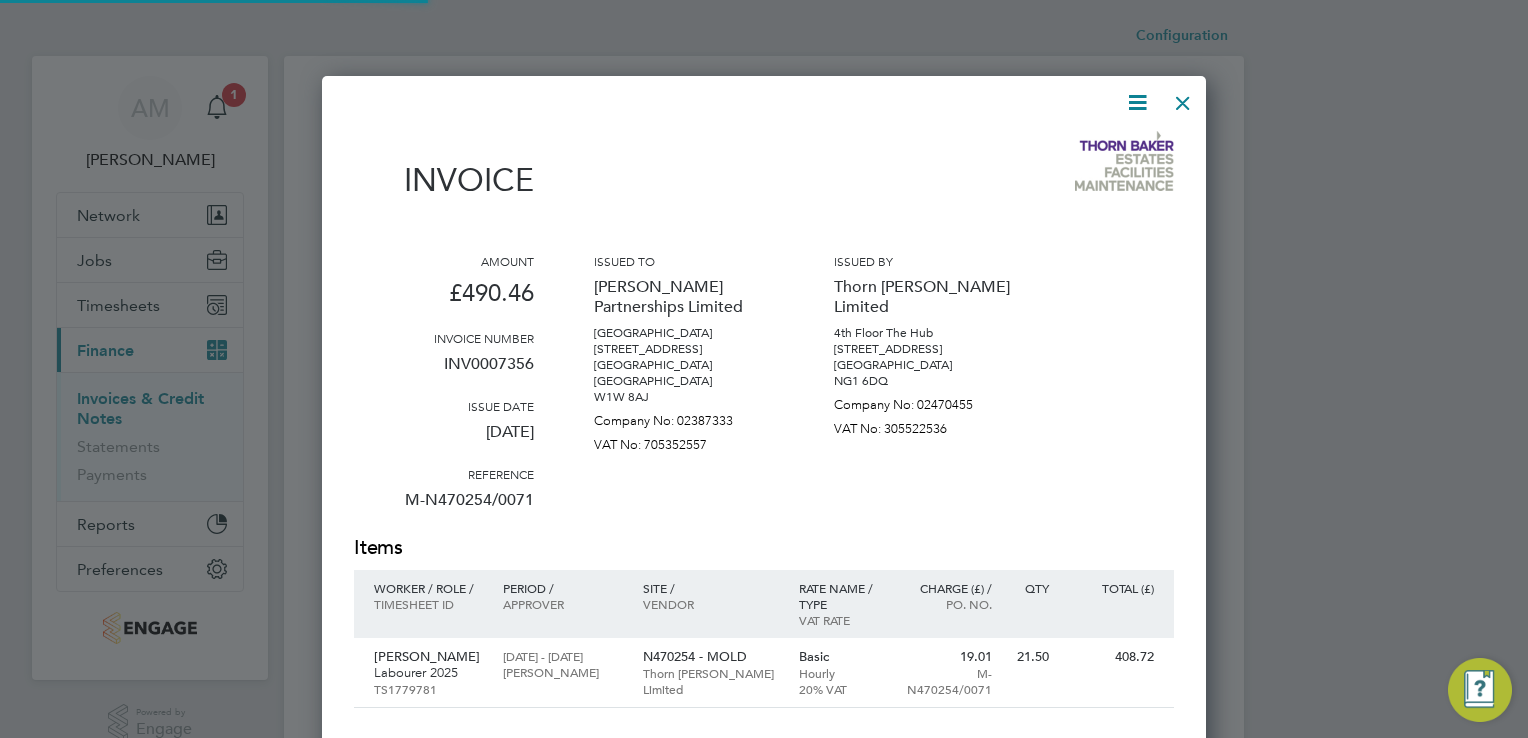 scroll, scrollTop: 9, scrollLeft: 10, axis: both 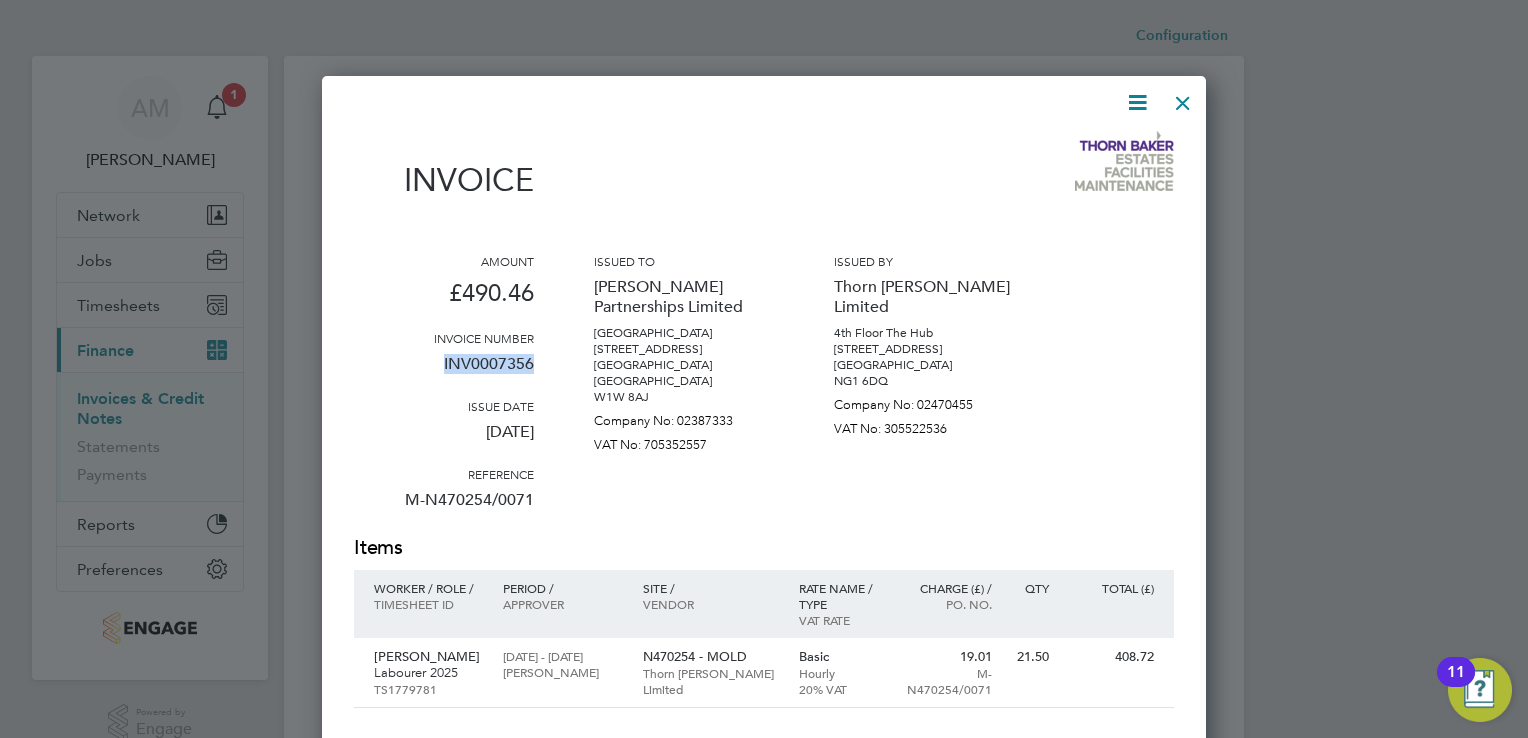 drag, startPoint x: 443, startPoint y: 364, endPoint x: 532, endPoint y: 370, distance: 89.20202 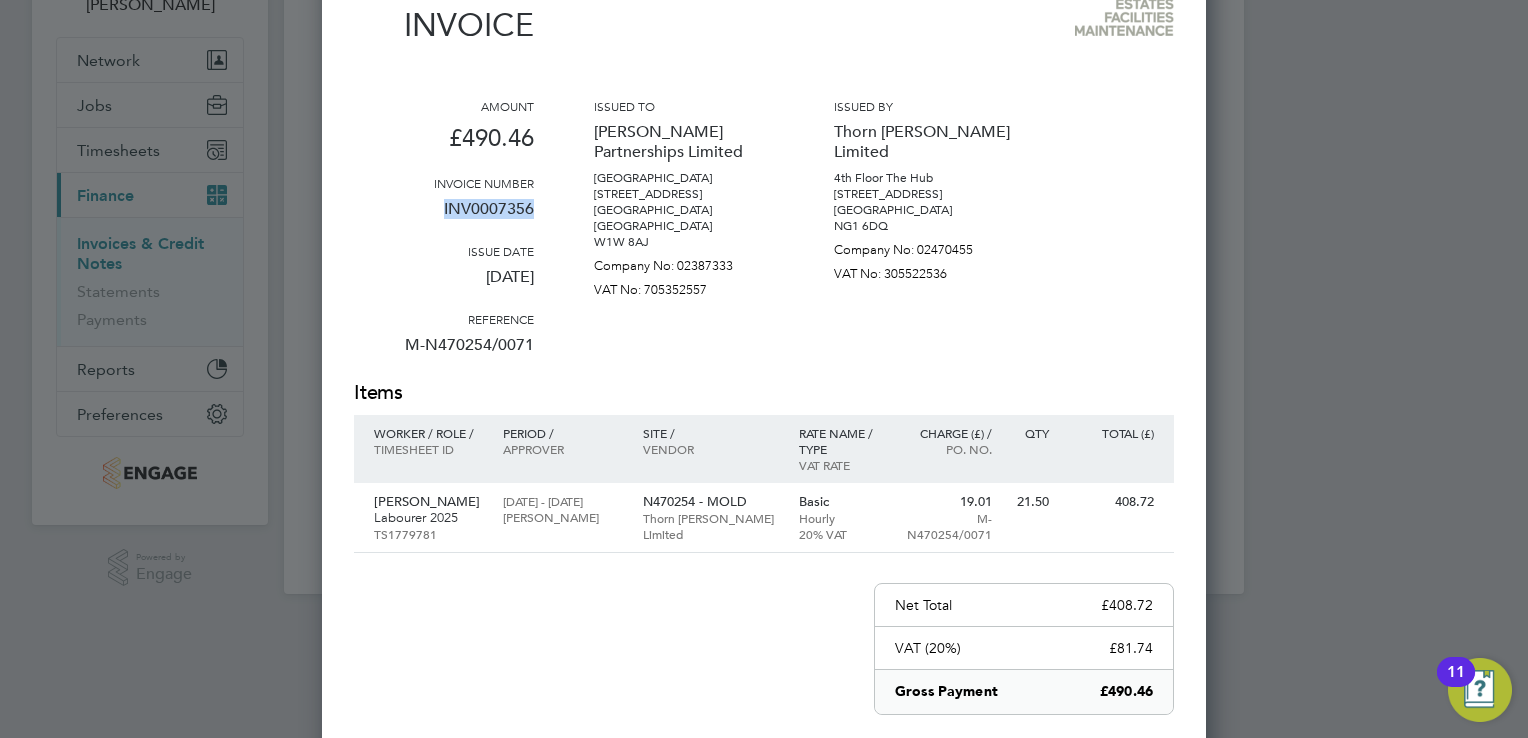 scroll, scrollTop: 0, scrollLeft: 0, axis: both 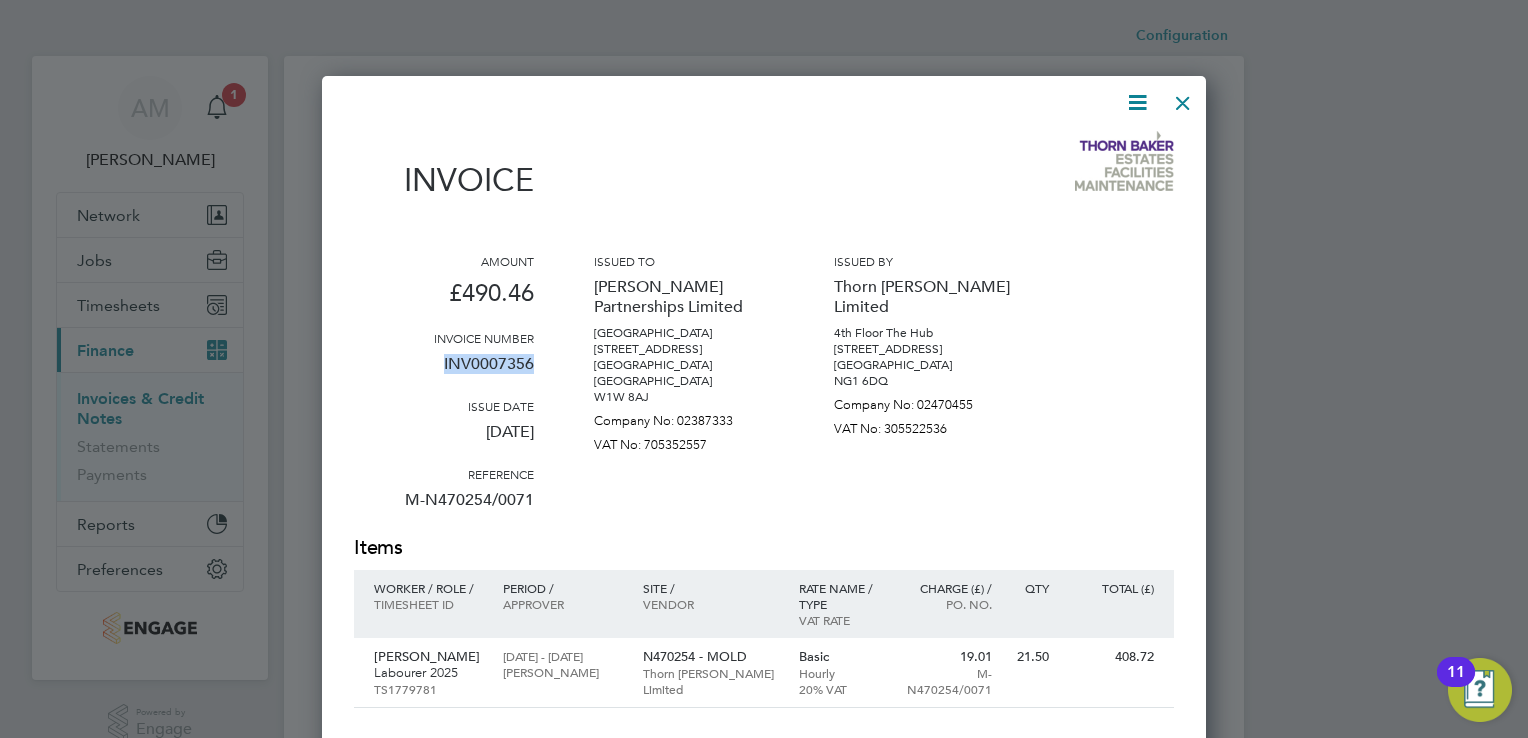 drag, startPoint x: 1183, startPoint y: 105, endPoint x: 1132, endPoint y: 139, distance: 61.294373 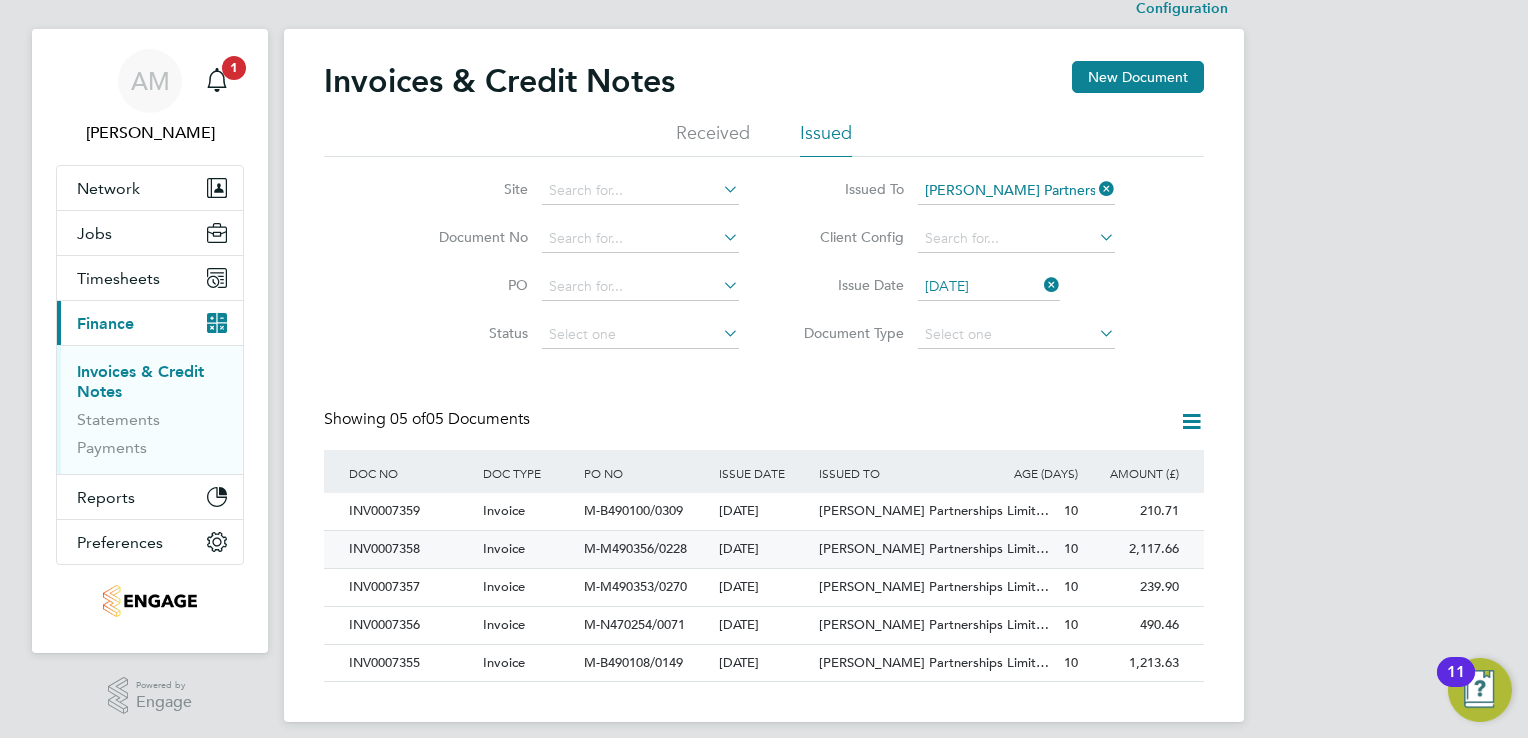scroll, scrollTop: 42, scrollLeft: 0, axis: vertical 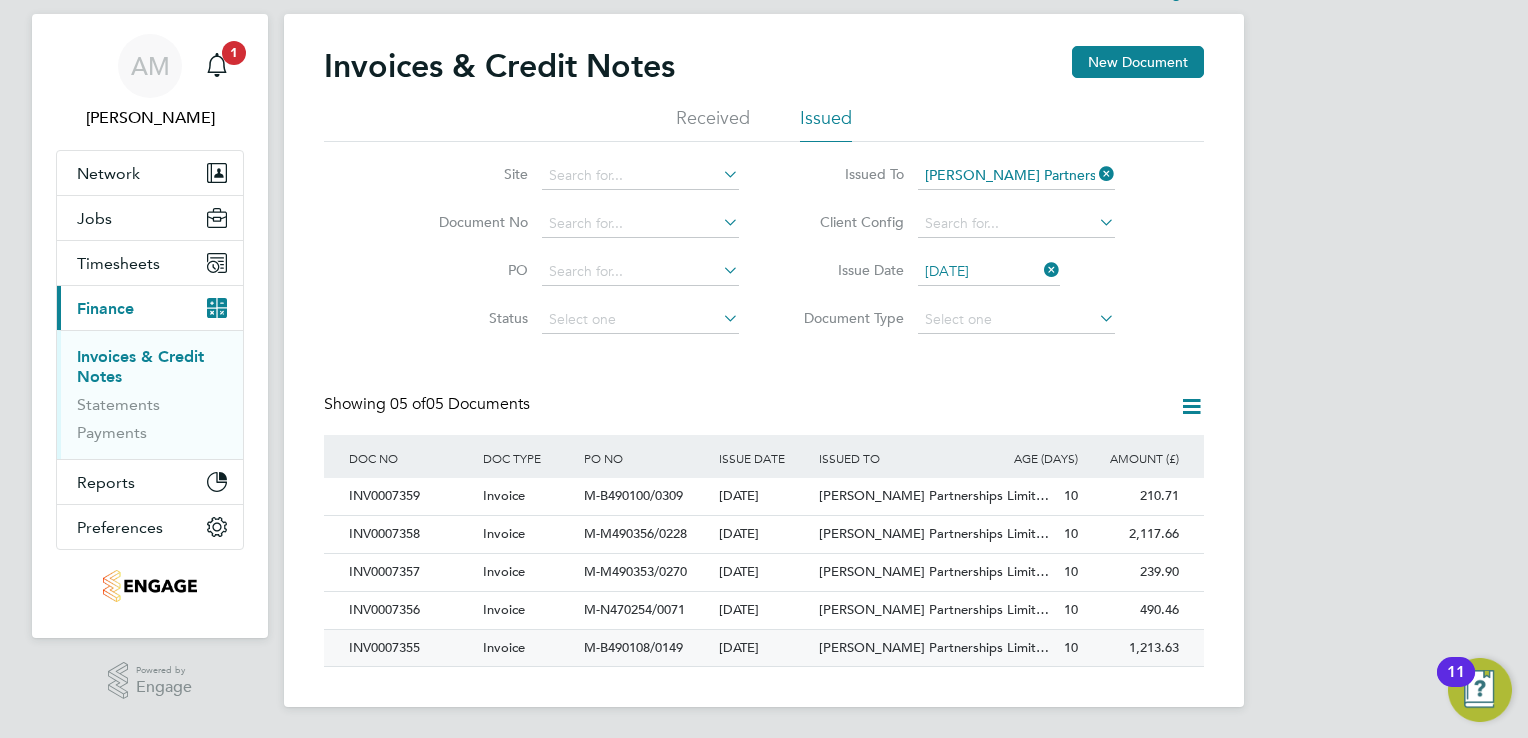 click on "INV0007355" 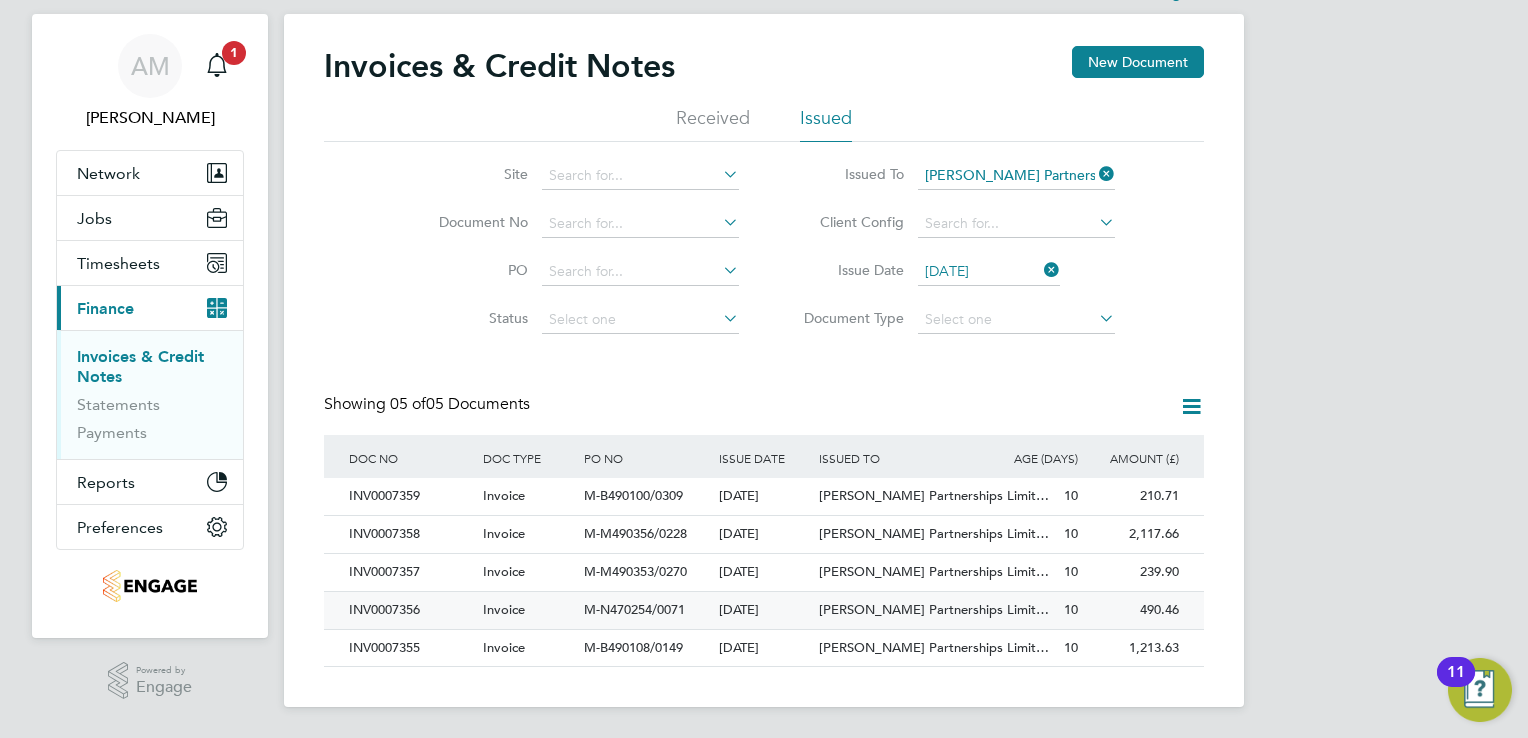 scroll, scrollTop: 0, scrollLeft: 0, axis: both 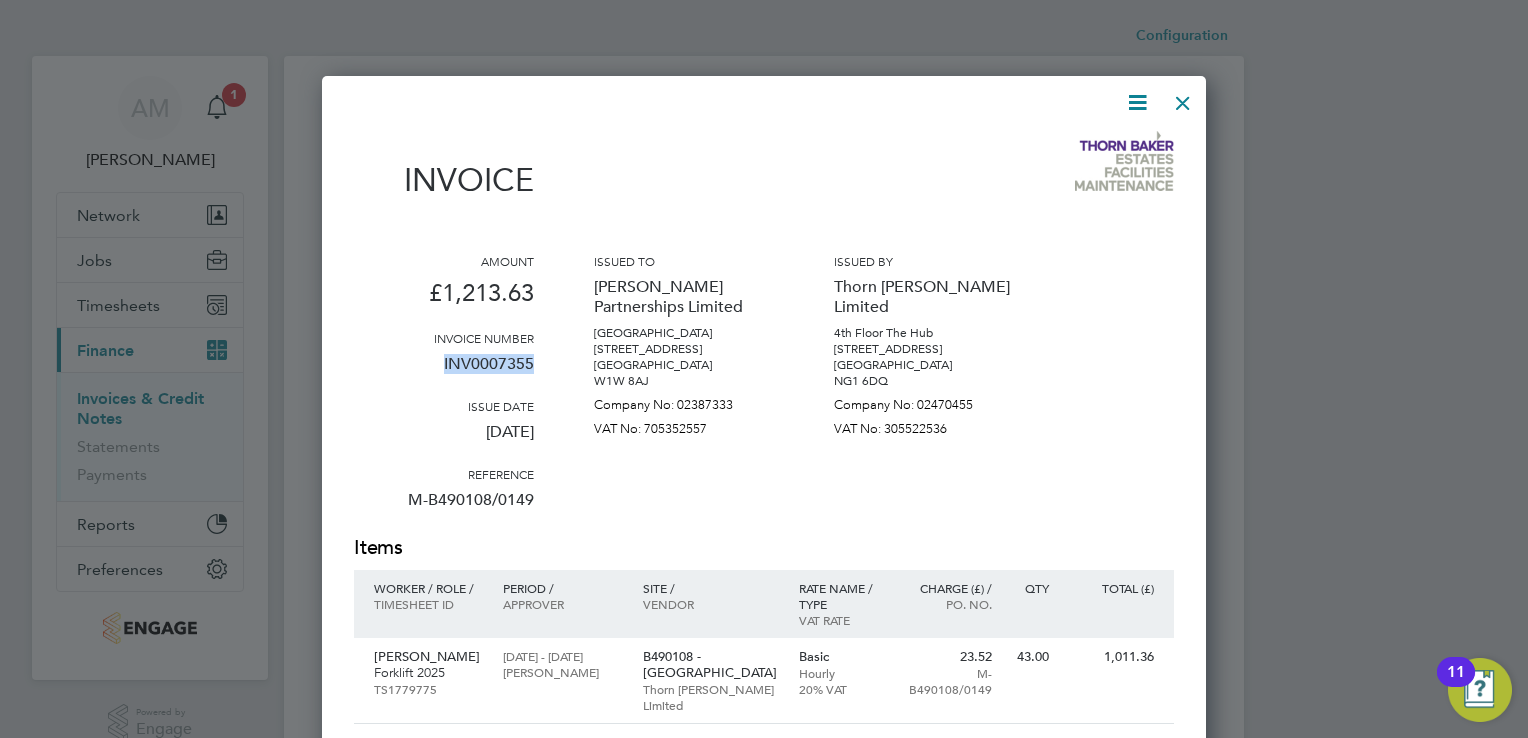 drag, startPoint x: 440, startPoint y: 358, endPoint x: 531, endPoint y: 369, distance: 91.66242 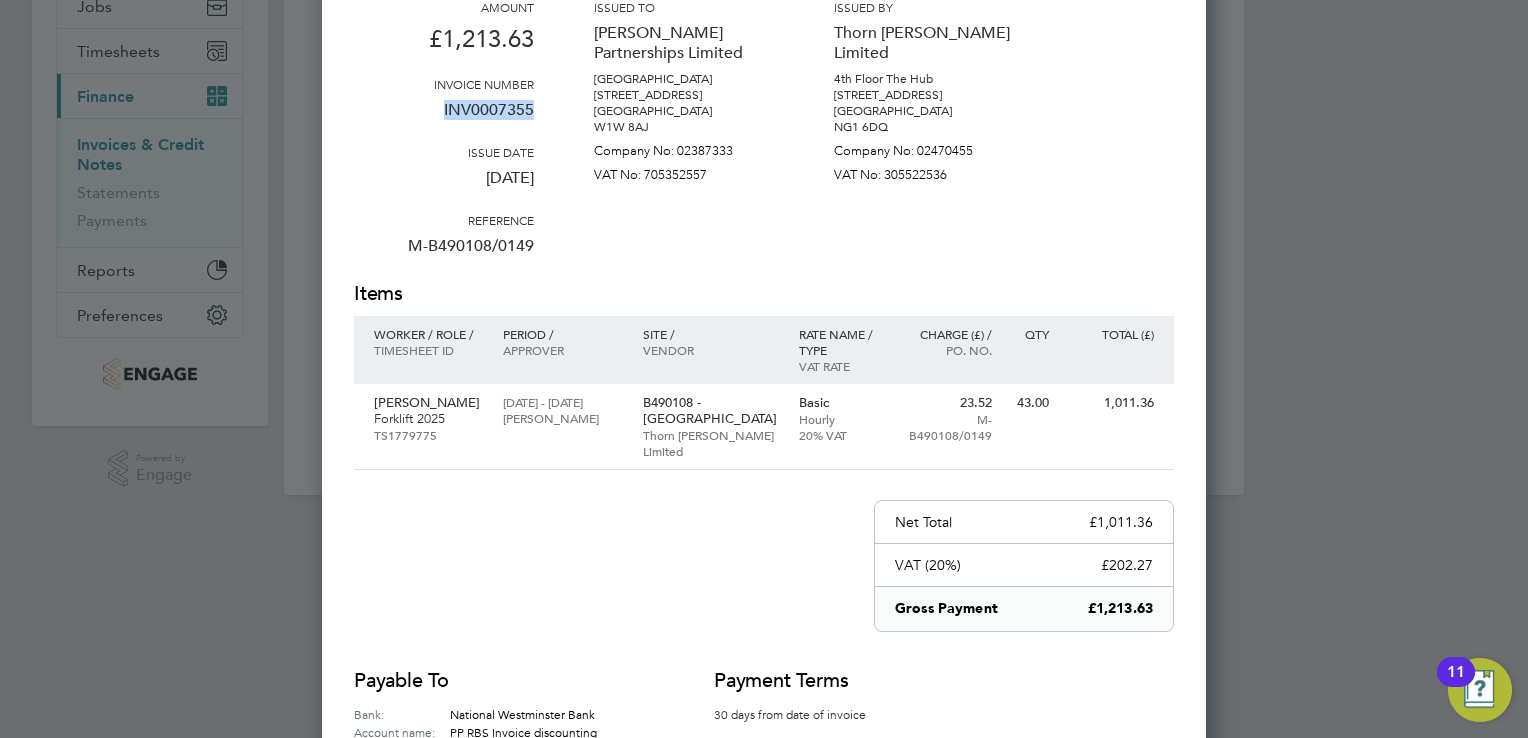 scroll, scrollTop: 0, scrollLeft: 0, axis: both 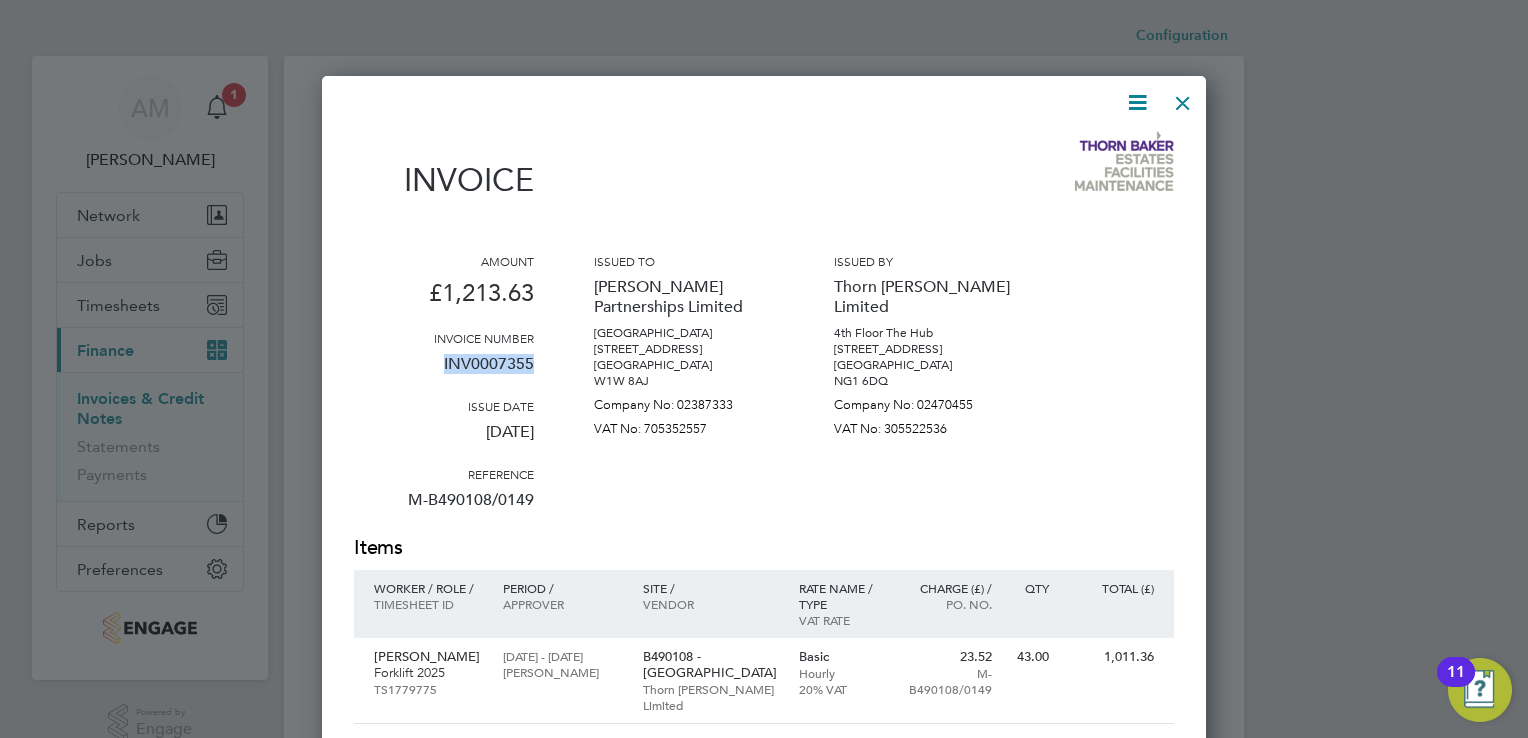 click at bounding box center [1183, 98] 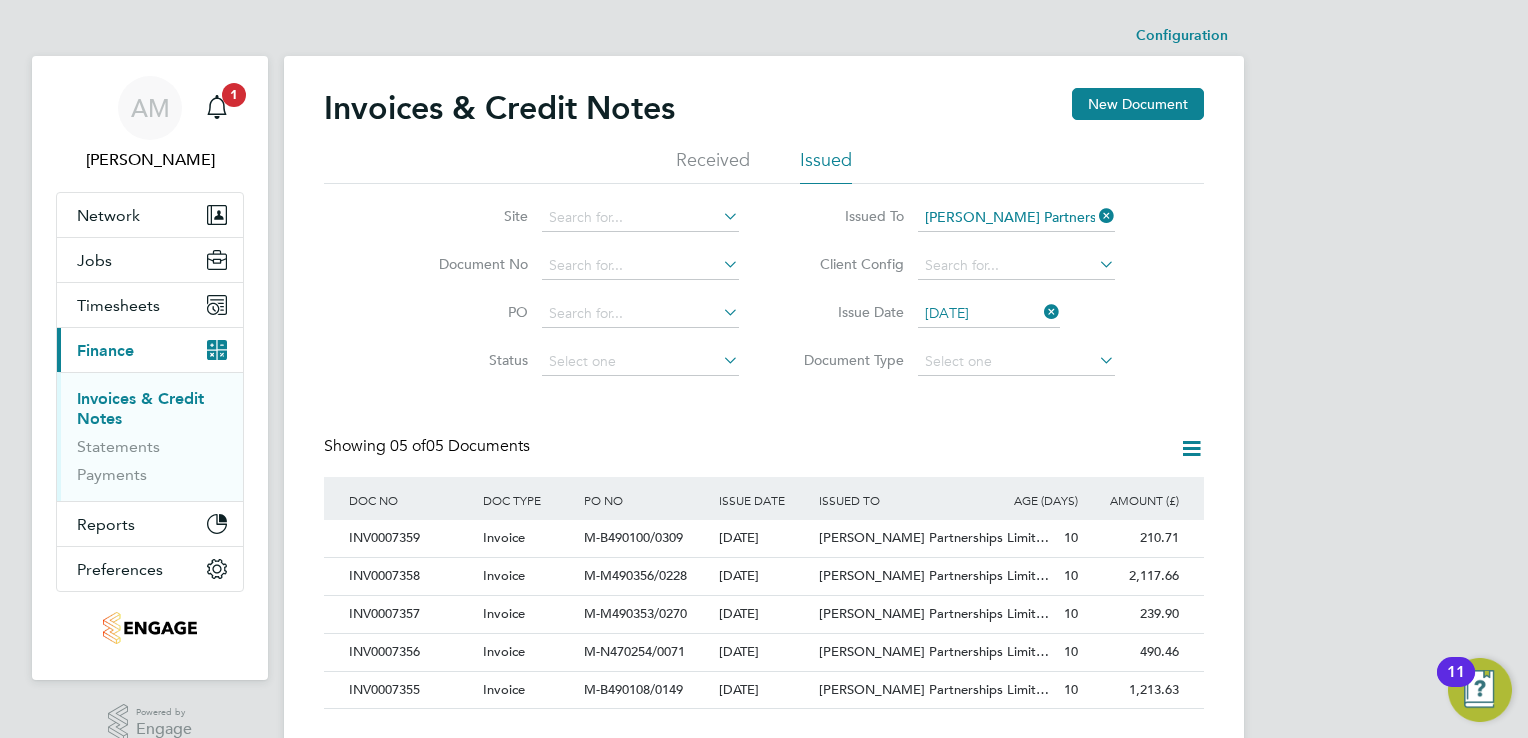 click 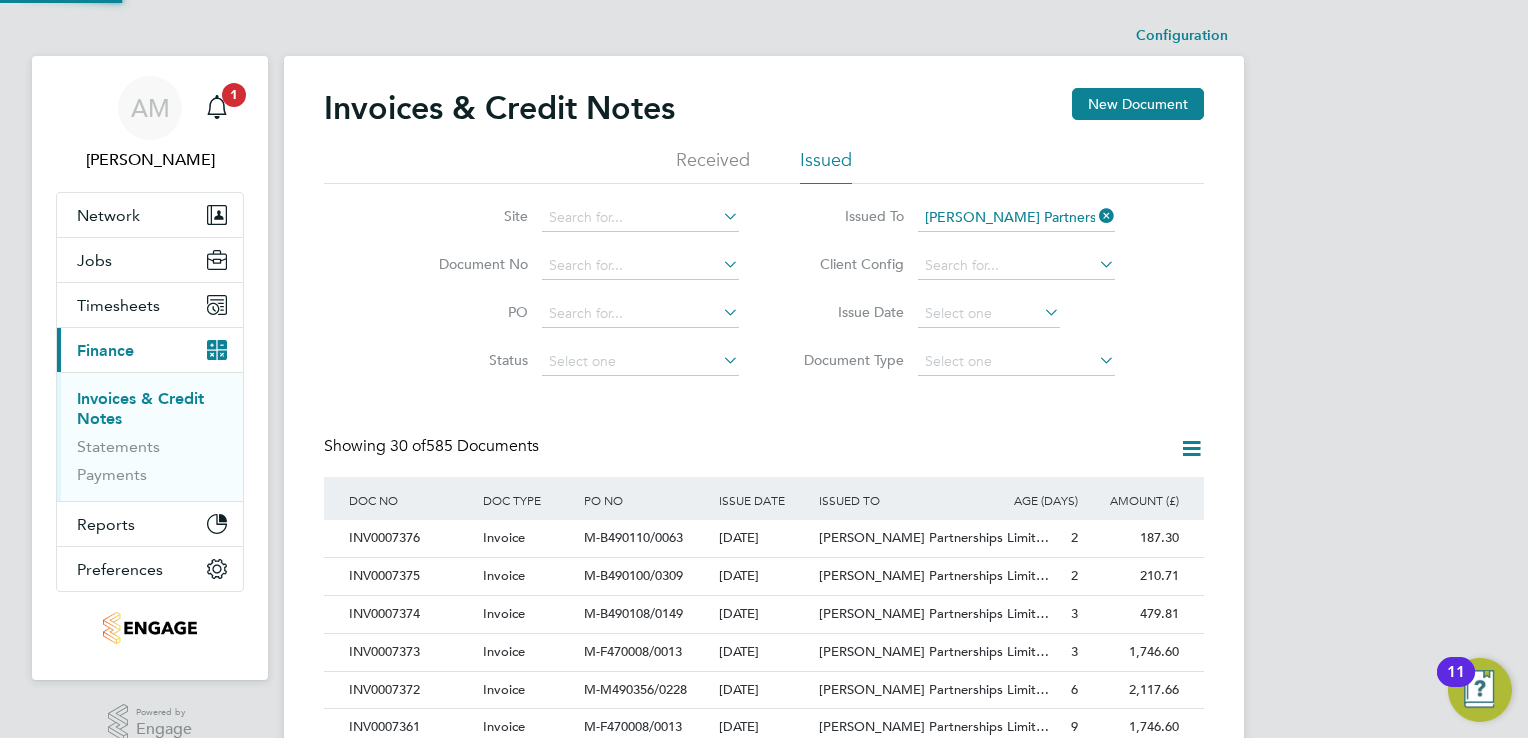 scroll, scrollTop: 10, scrollLeft: 9, axis: both 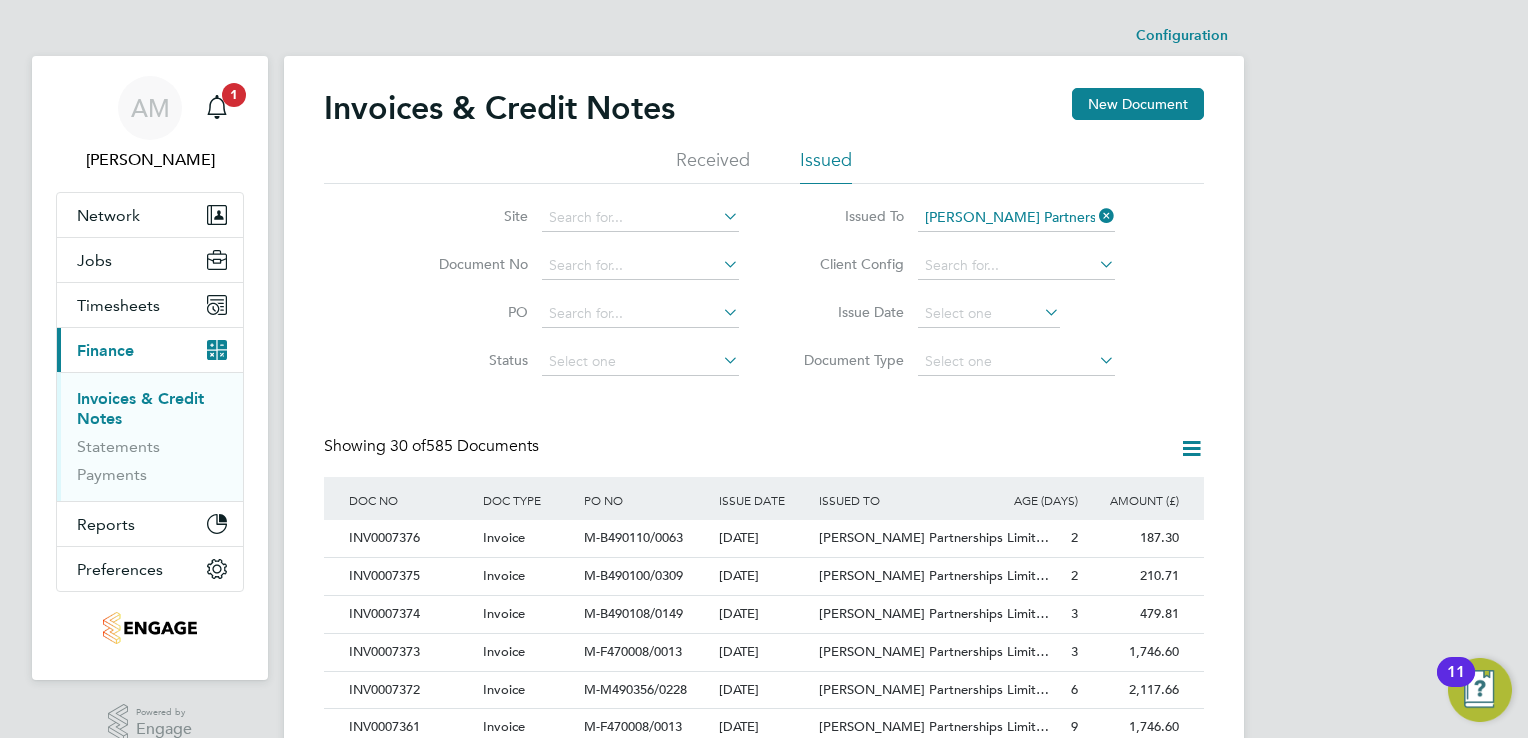 click 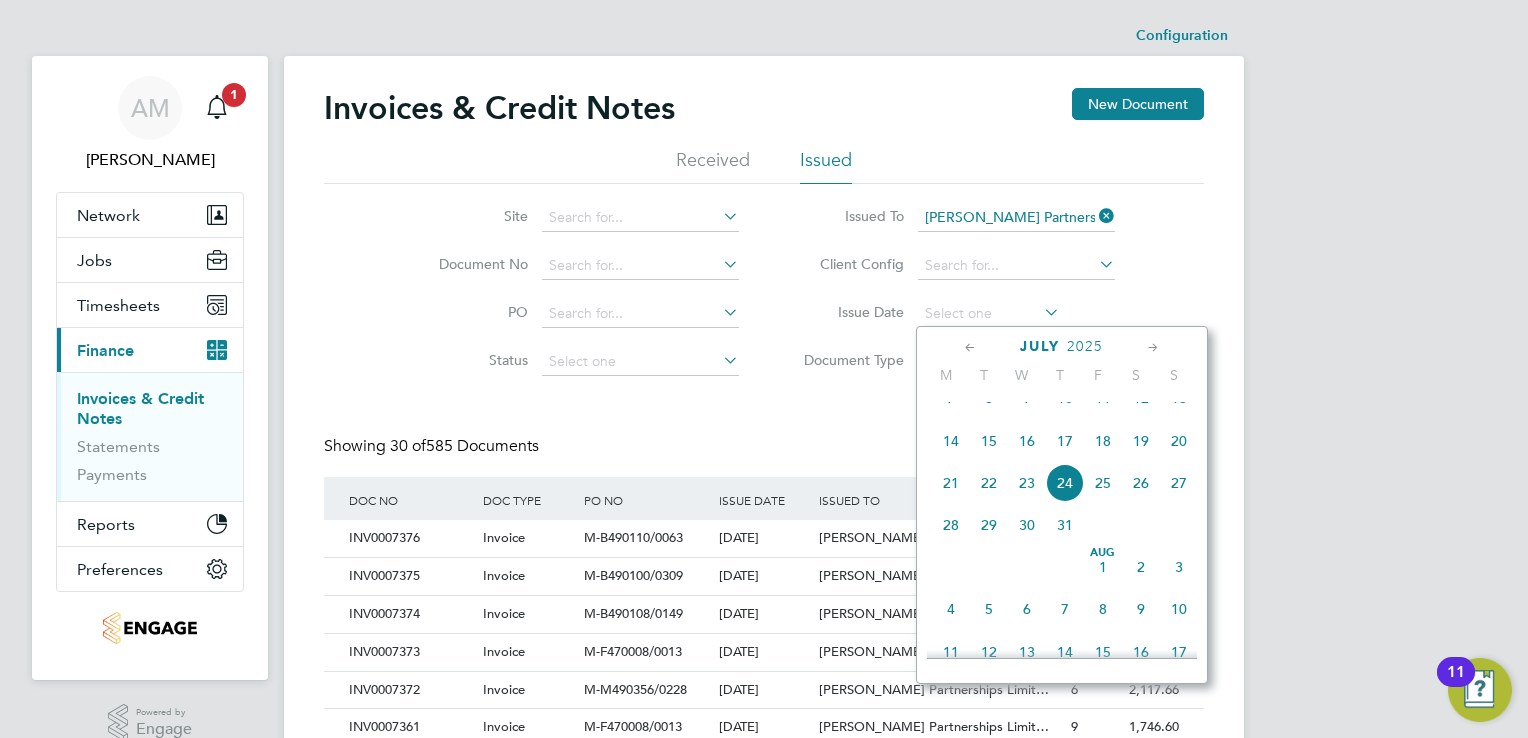 click on "15" 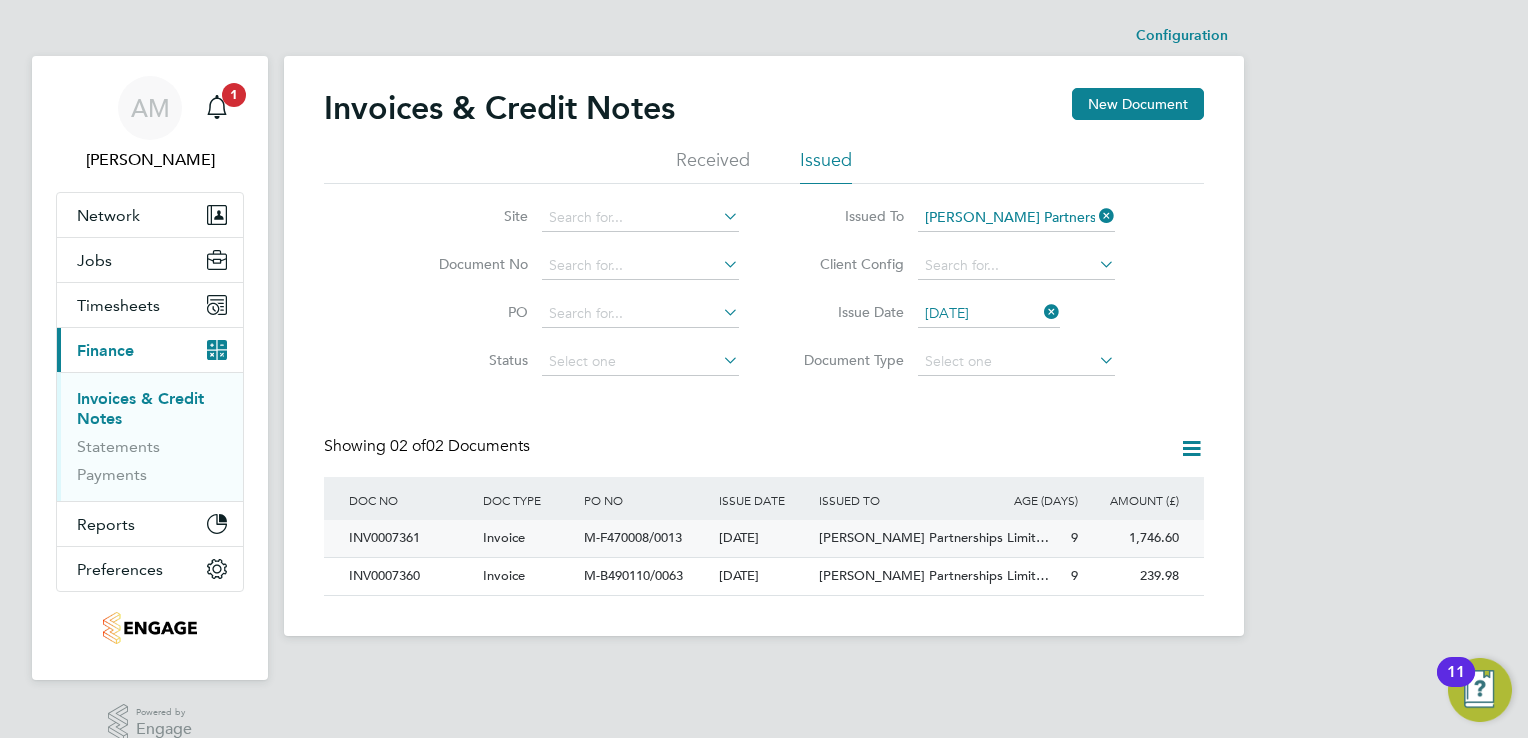 click on "INV0007361" 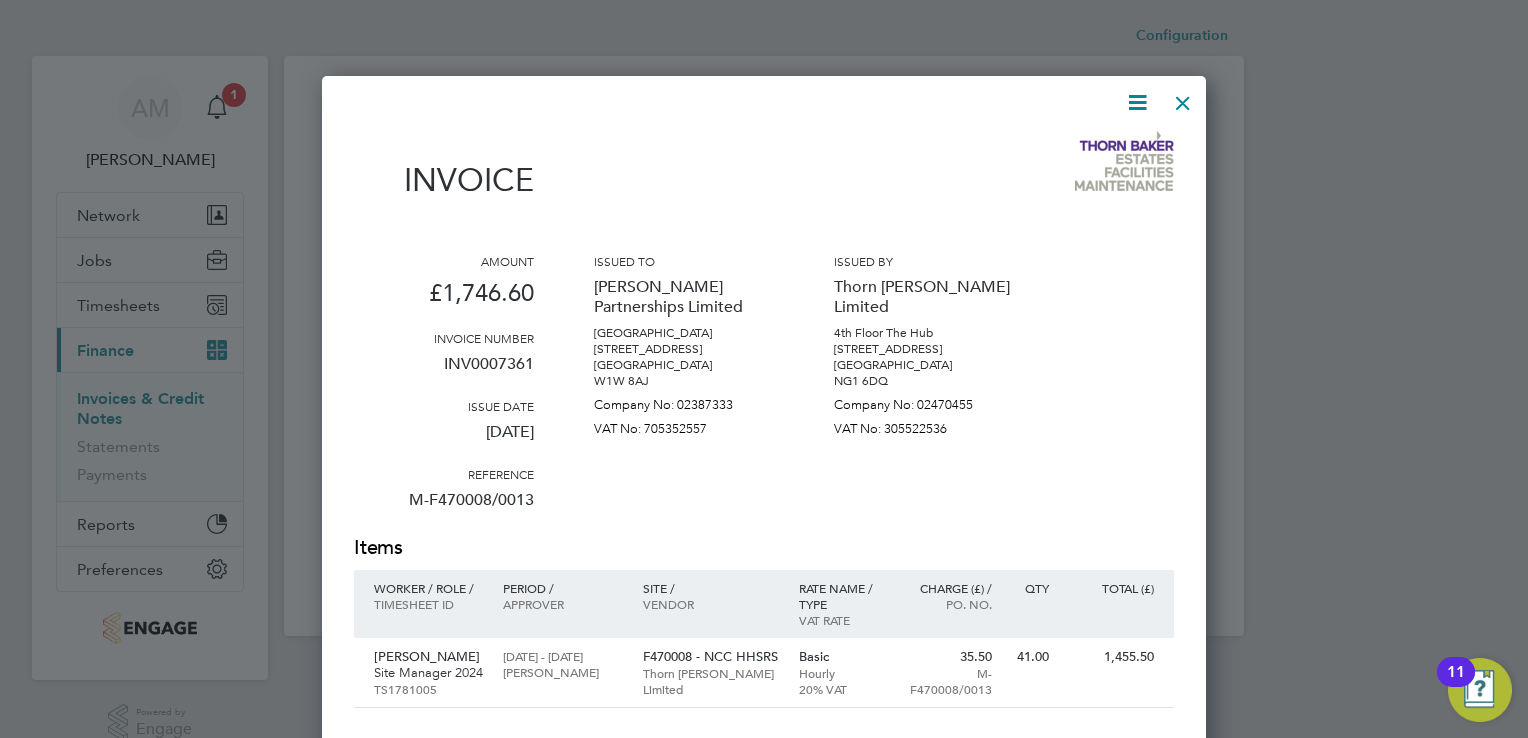 click at bounding box center [1183, 98] 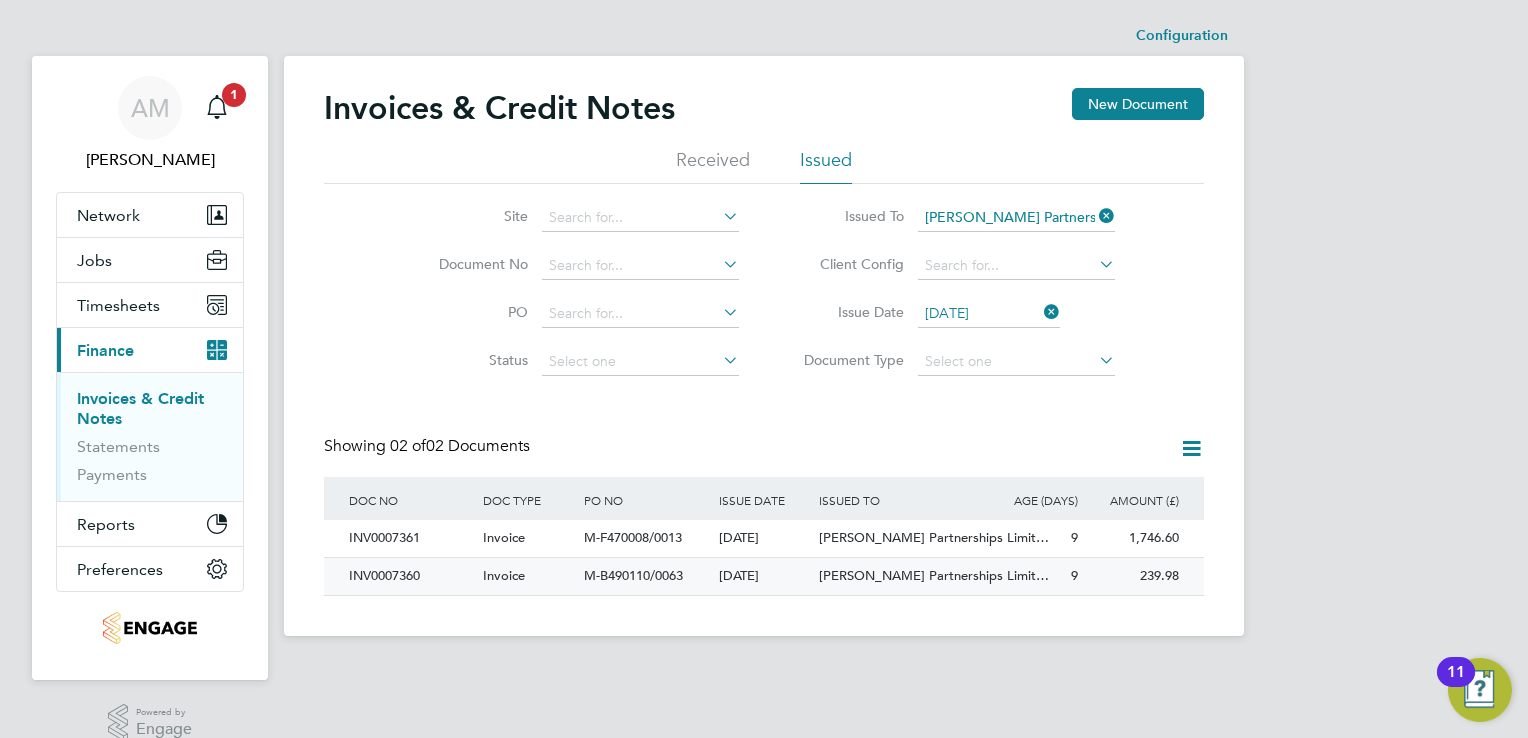 click on "INV0007360" 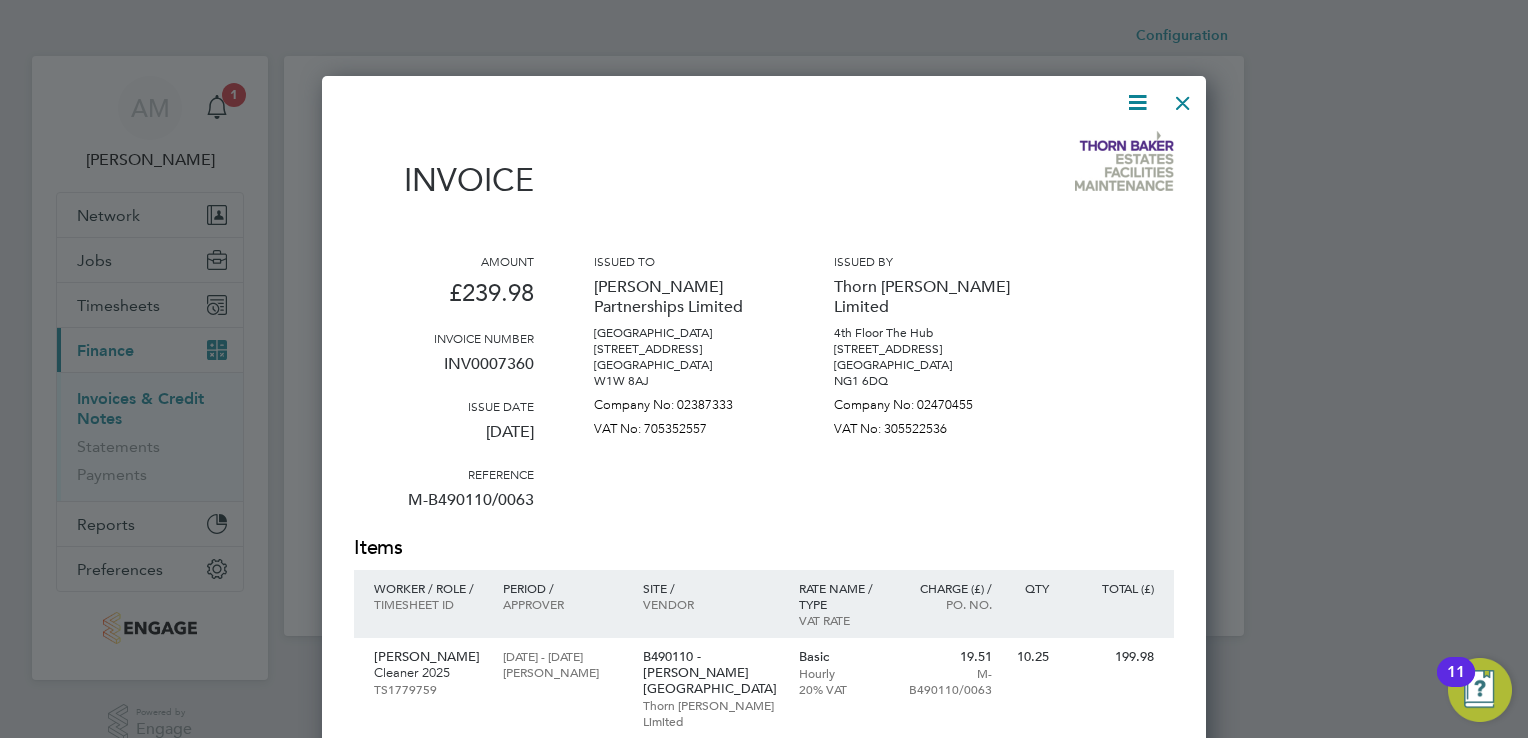 click on "INV0007360" at bounding box center [444, 372] 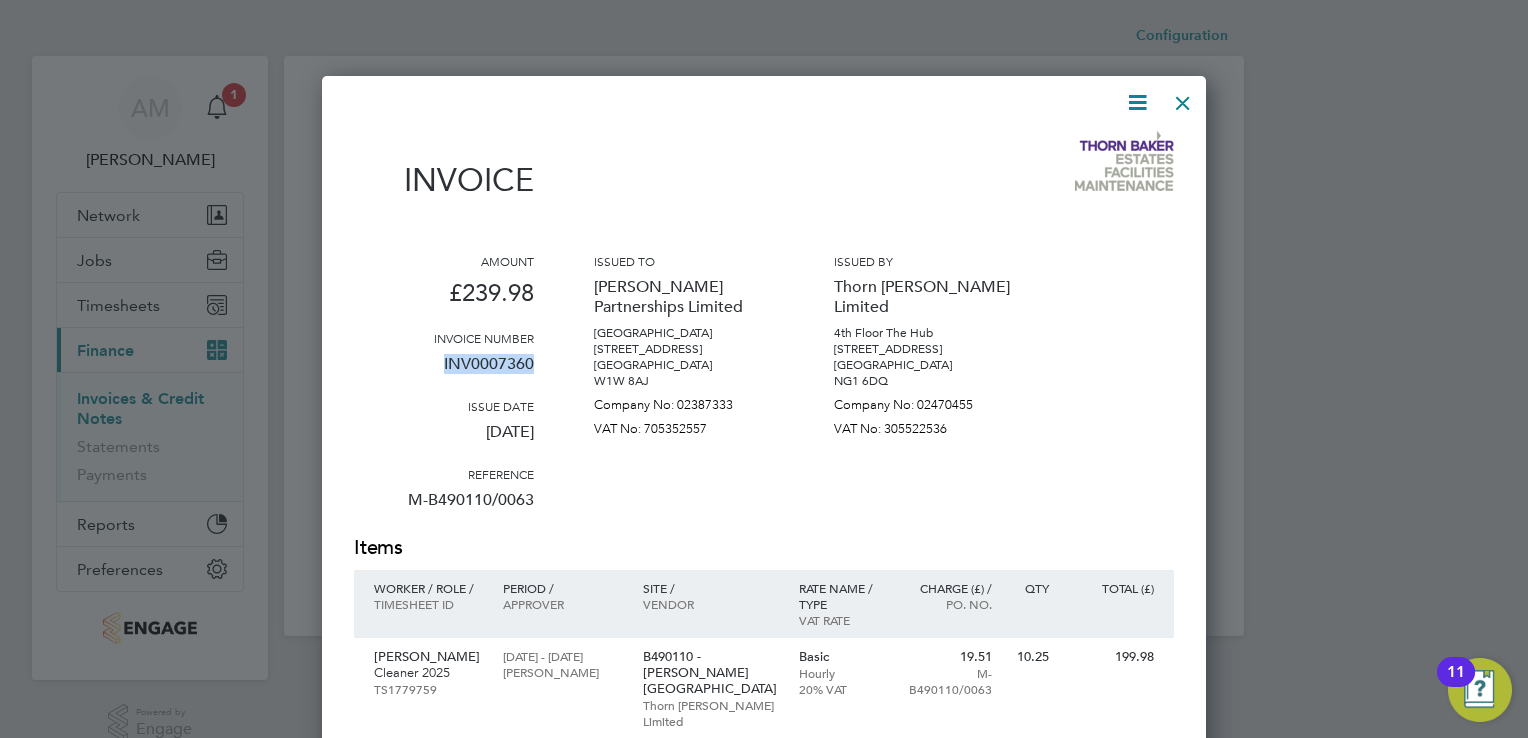 drag, startPoint x: 441, startPoint y: 363, endPoint x: 529, endPoint y: 376, distance: 88.95505 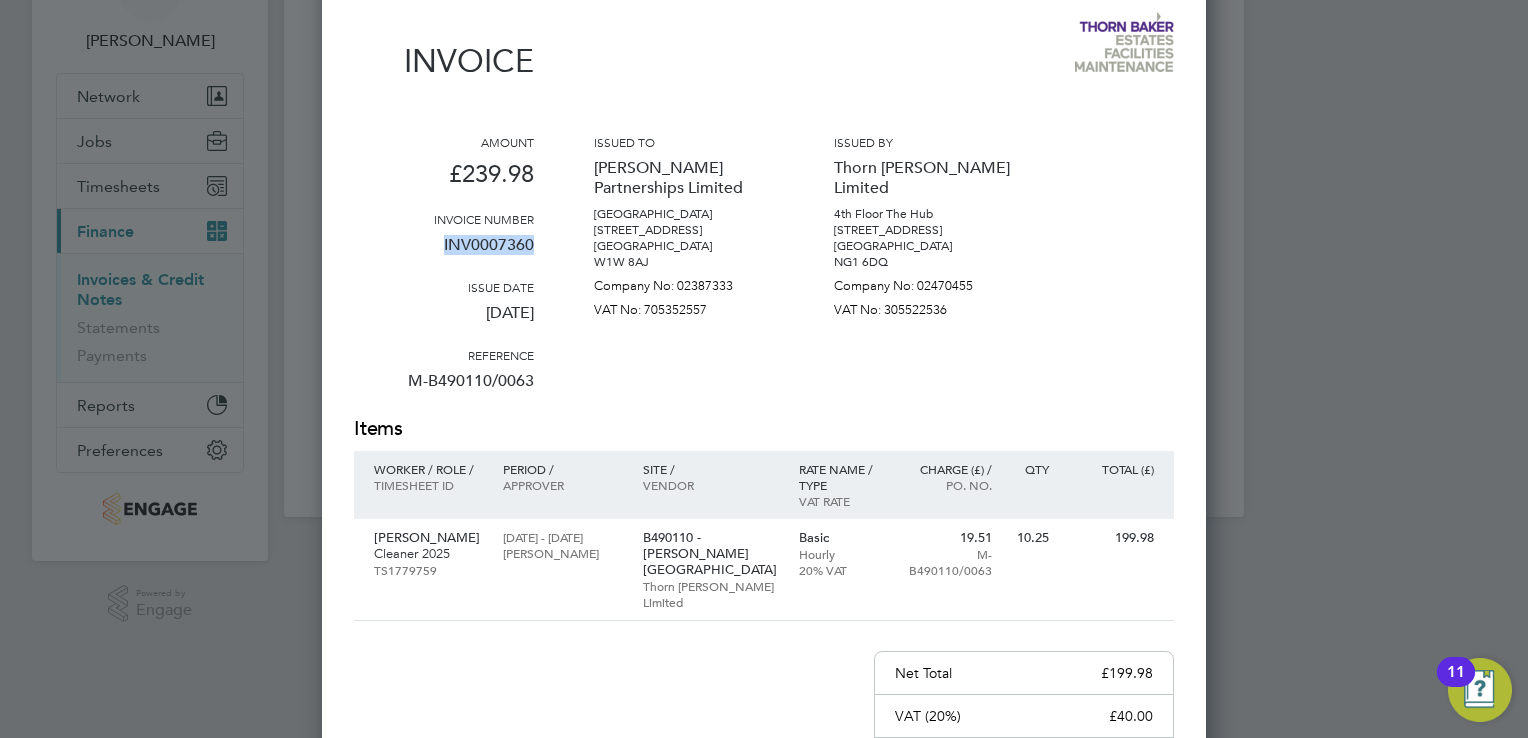 scroll, scrollTop: 0, scrollLeft: 0, axis: both 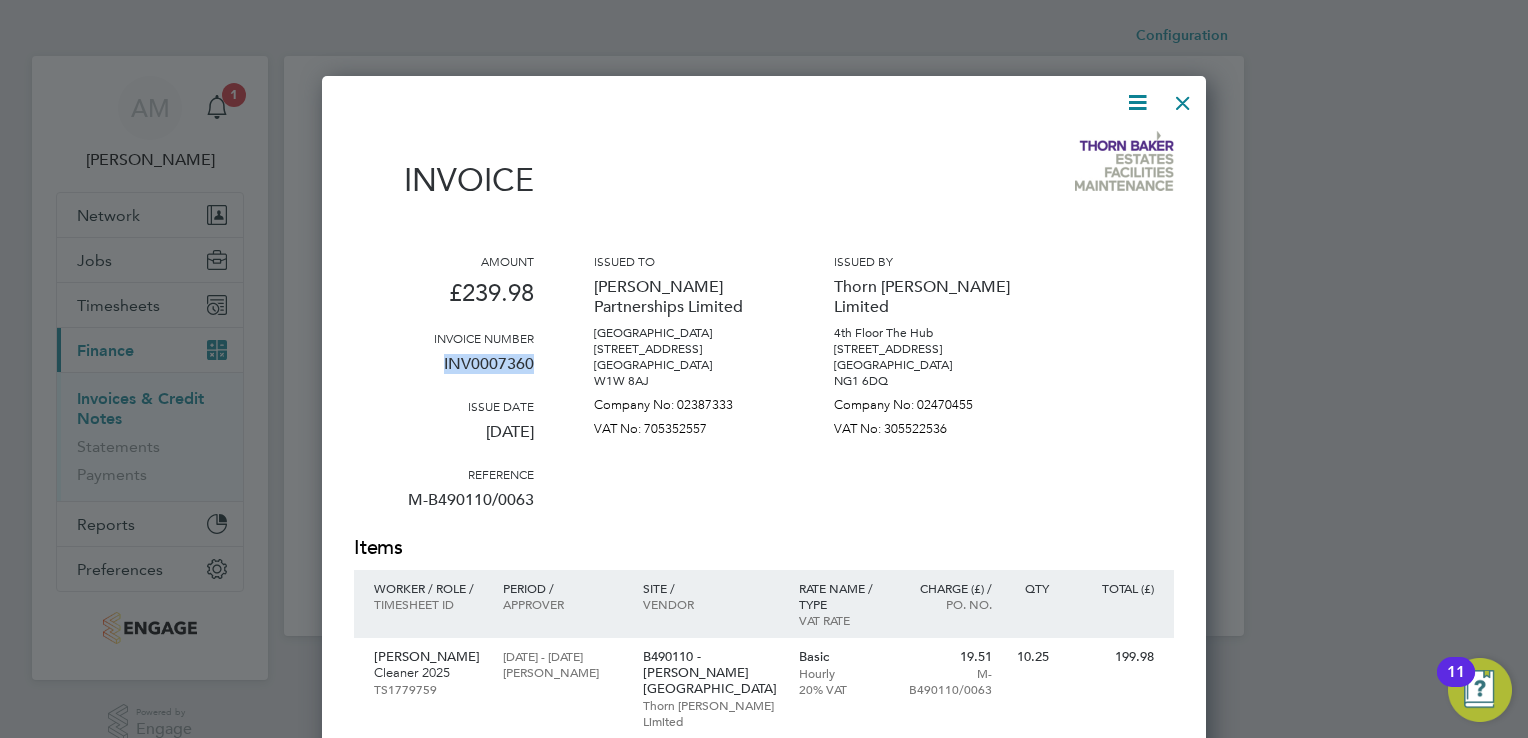 click at bounding box center (1183, 98) 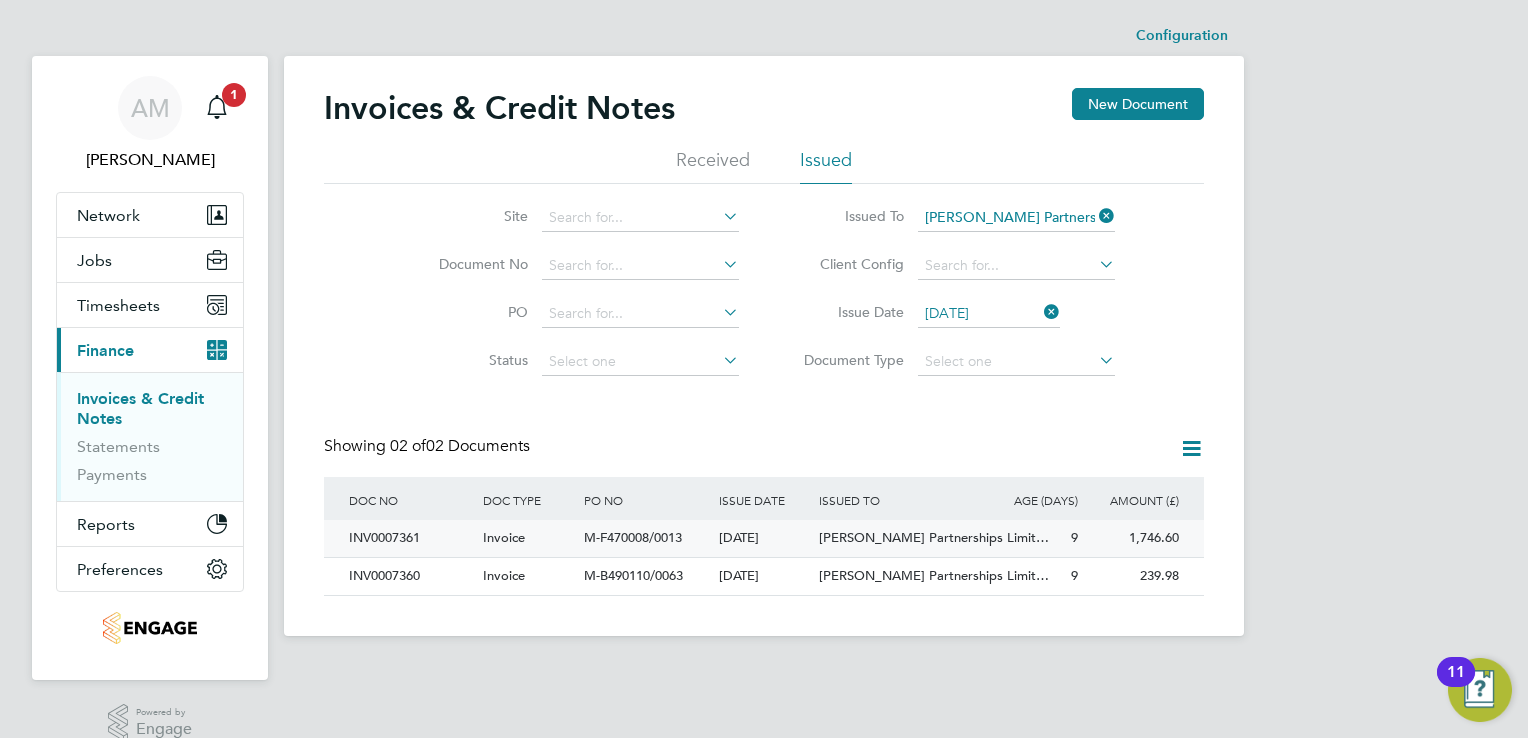 click on "INV0007361" 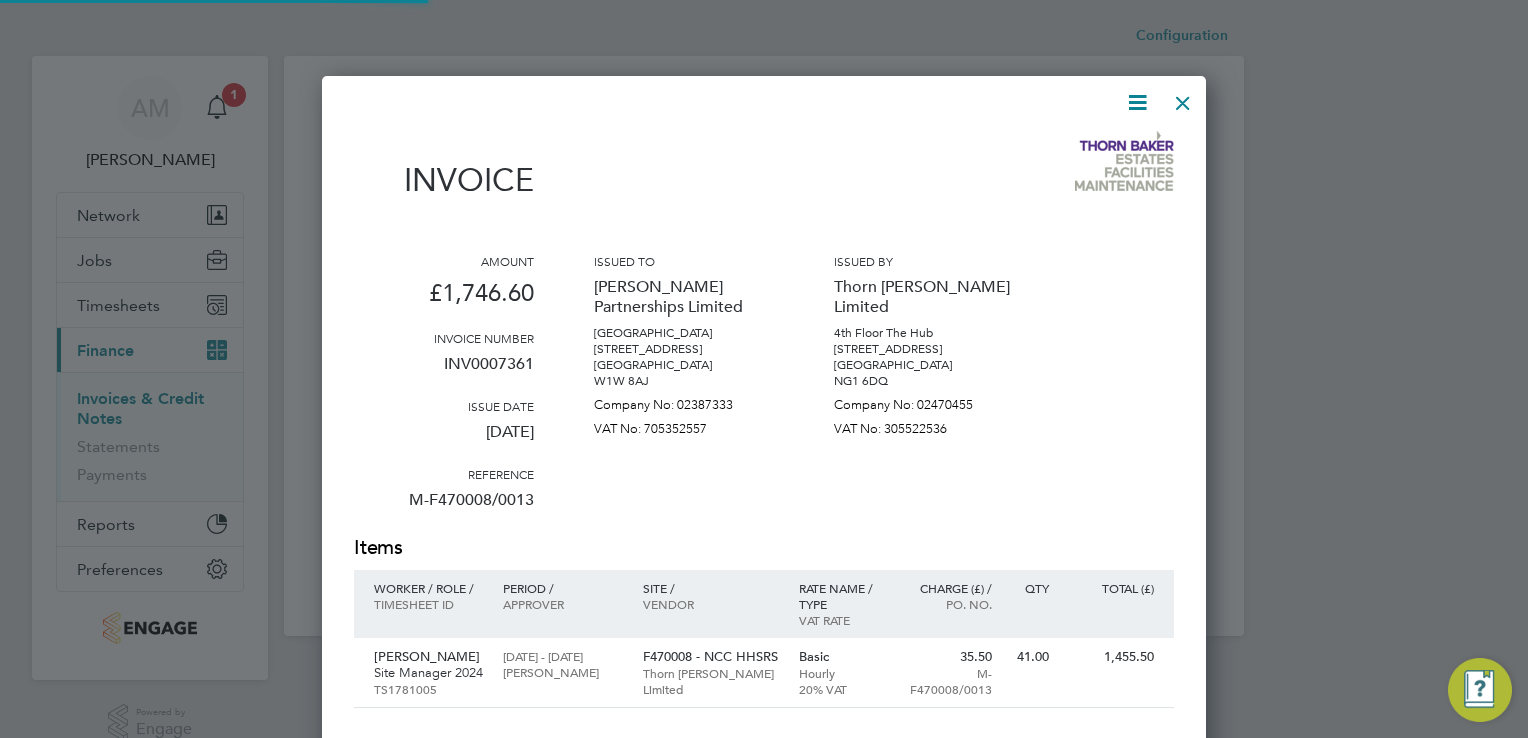 scroll, scrollTop: 9, scrollLeft: 10, axis: both 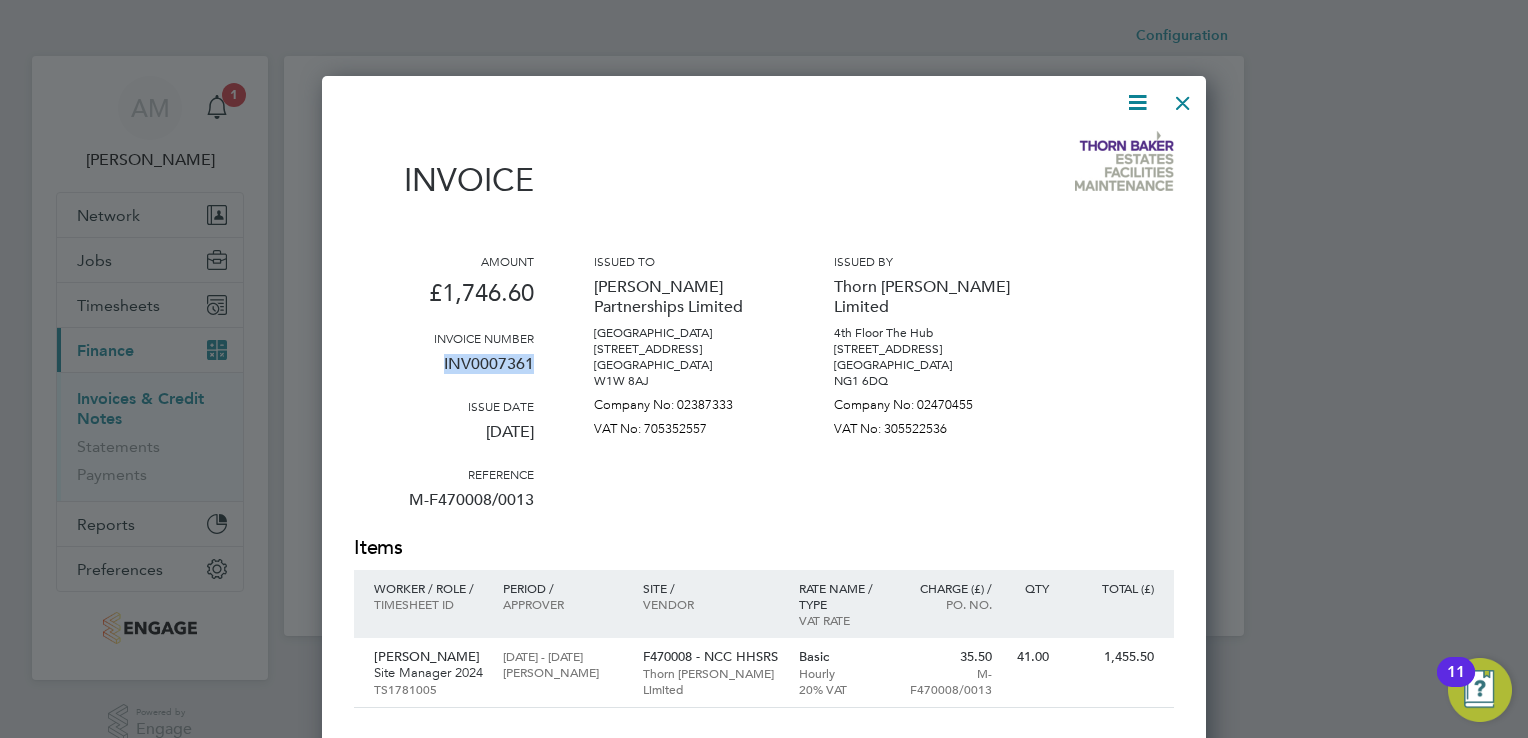 drag, startPoint x: 444, startPoint y: 365, endPoint x: 545, endPoint y: 376, distance: 101.597244 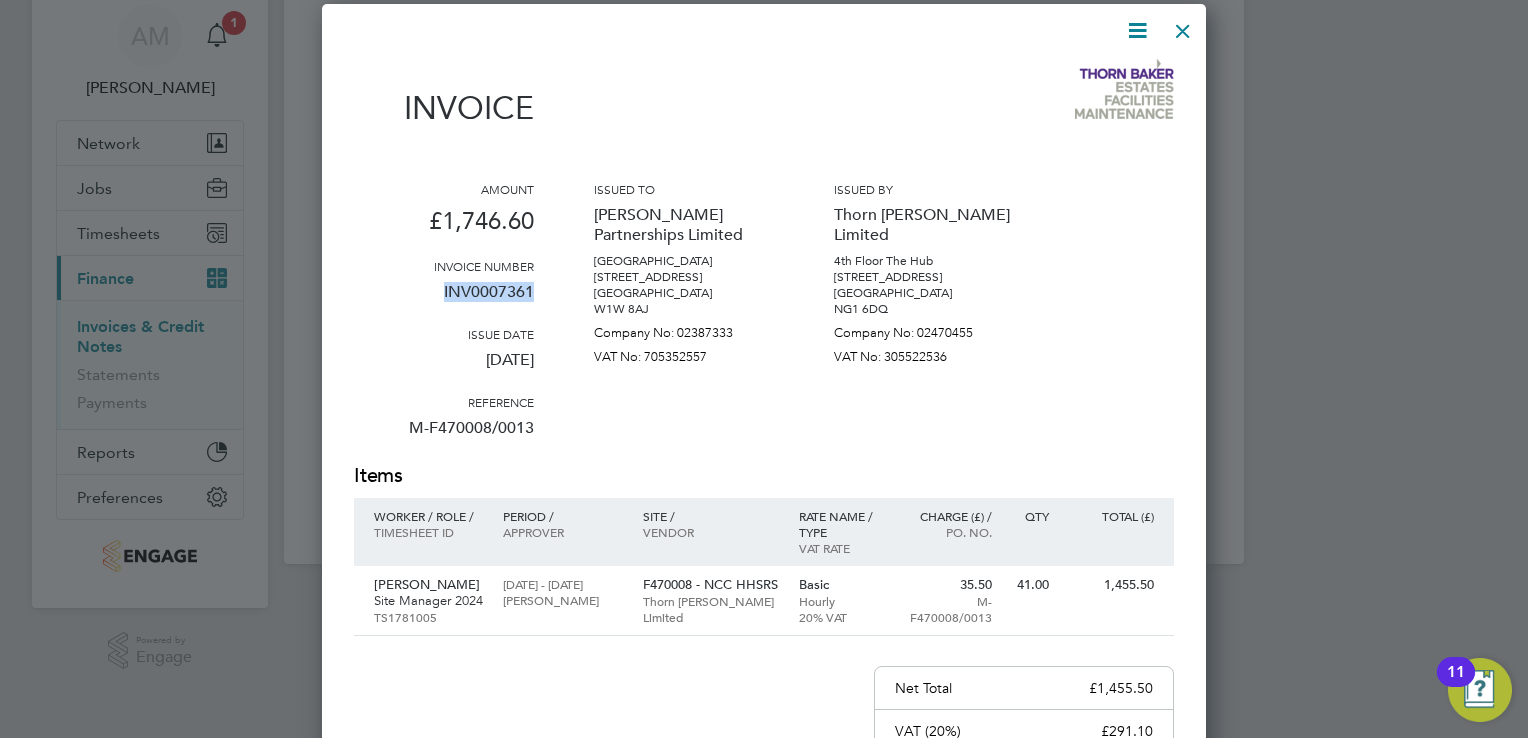 scroll, scrollTop: 0, scrollLeft: 0, axis: both 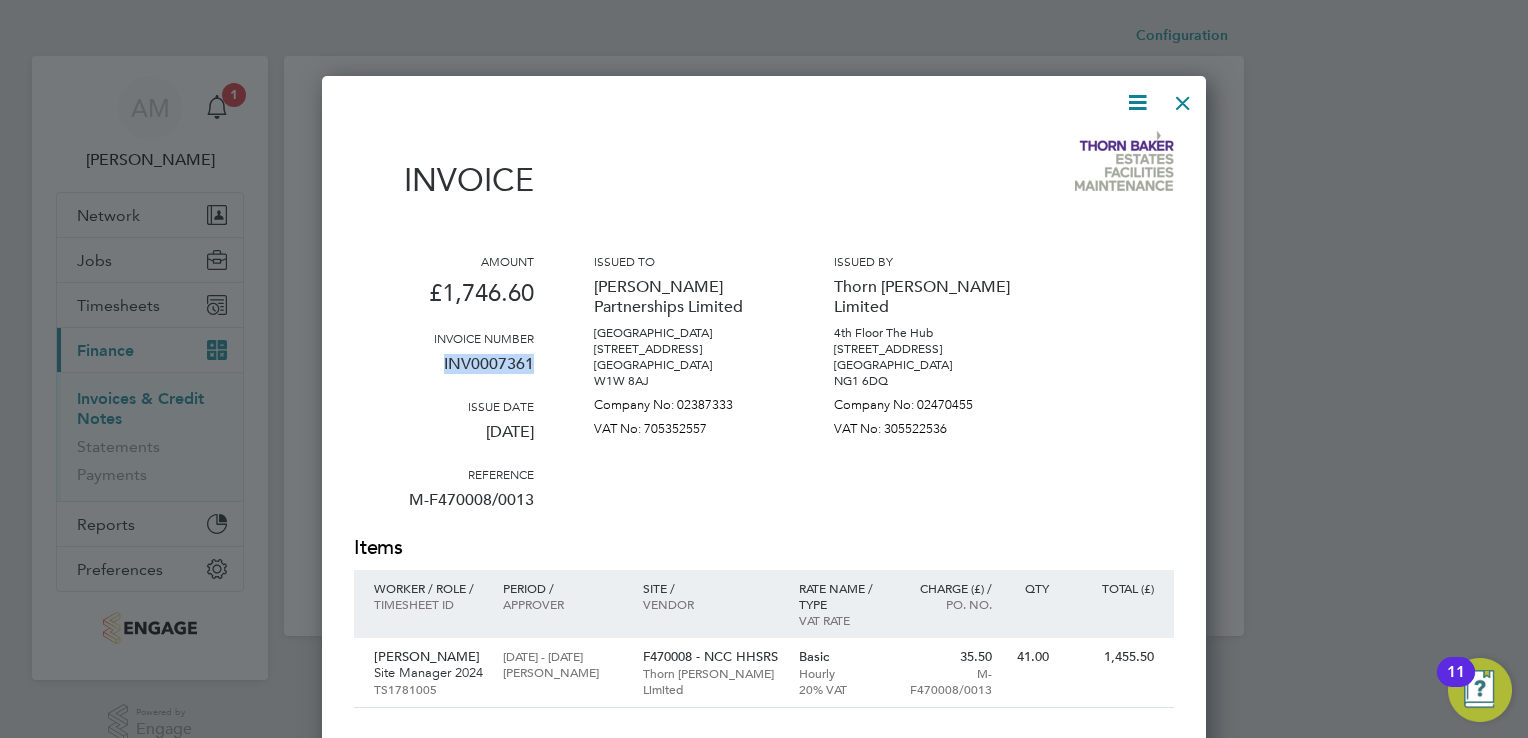 click at bounding box center [1183, 98] 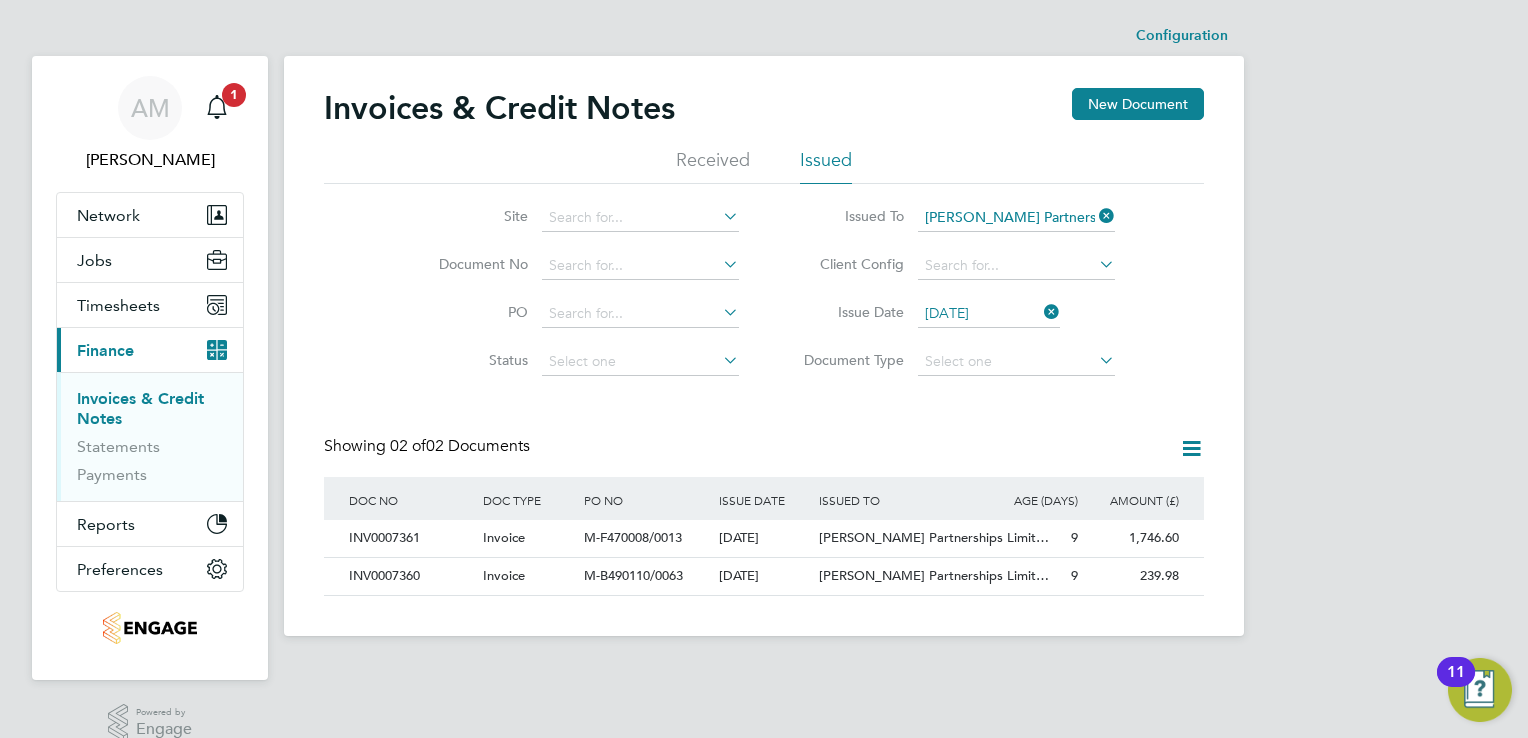 click 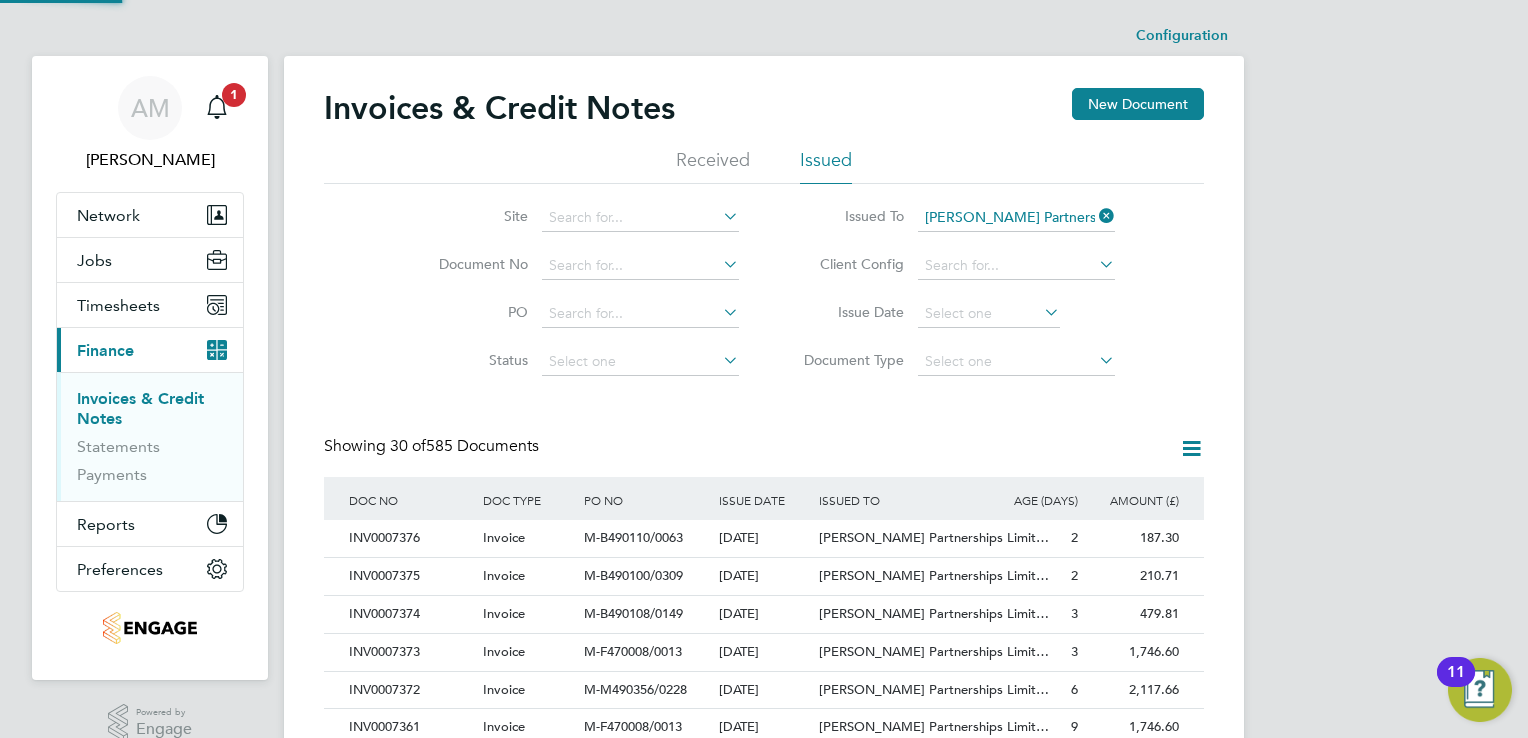 scroll, scrollTop: 10, scrollLeft: 9, axis: both 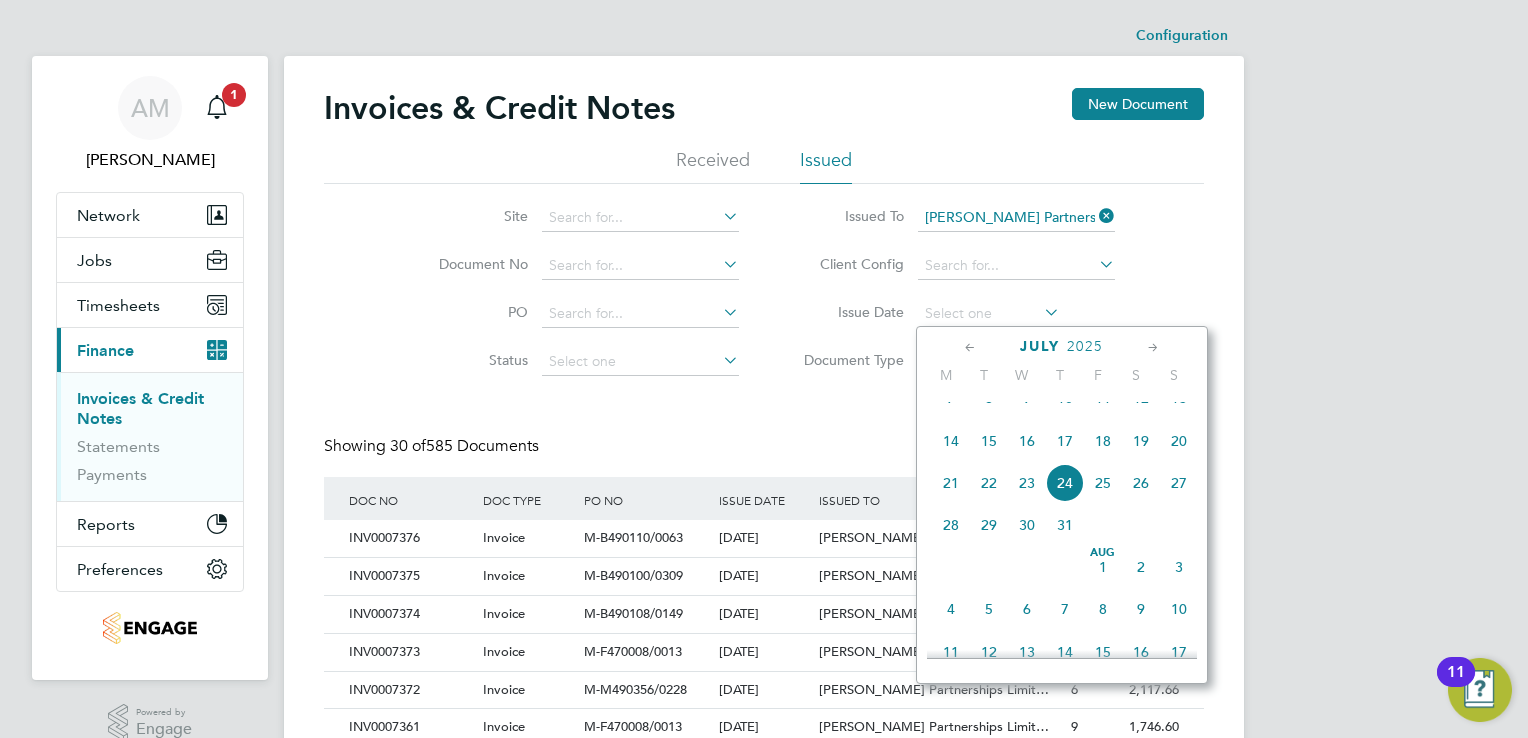 click on "16" 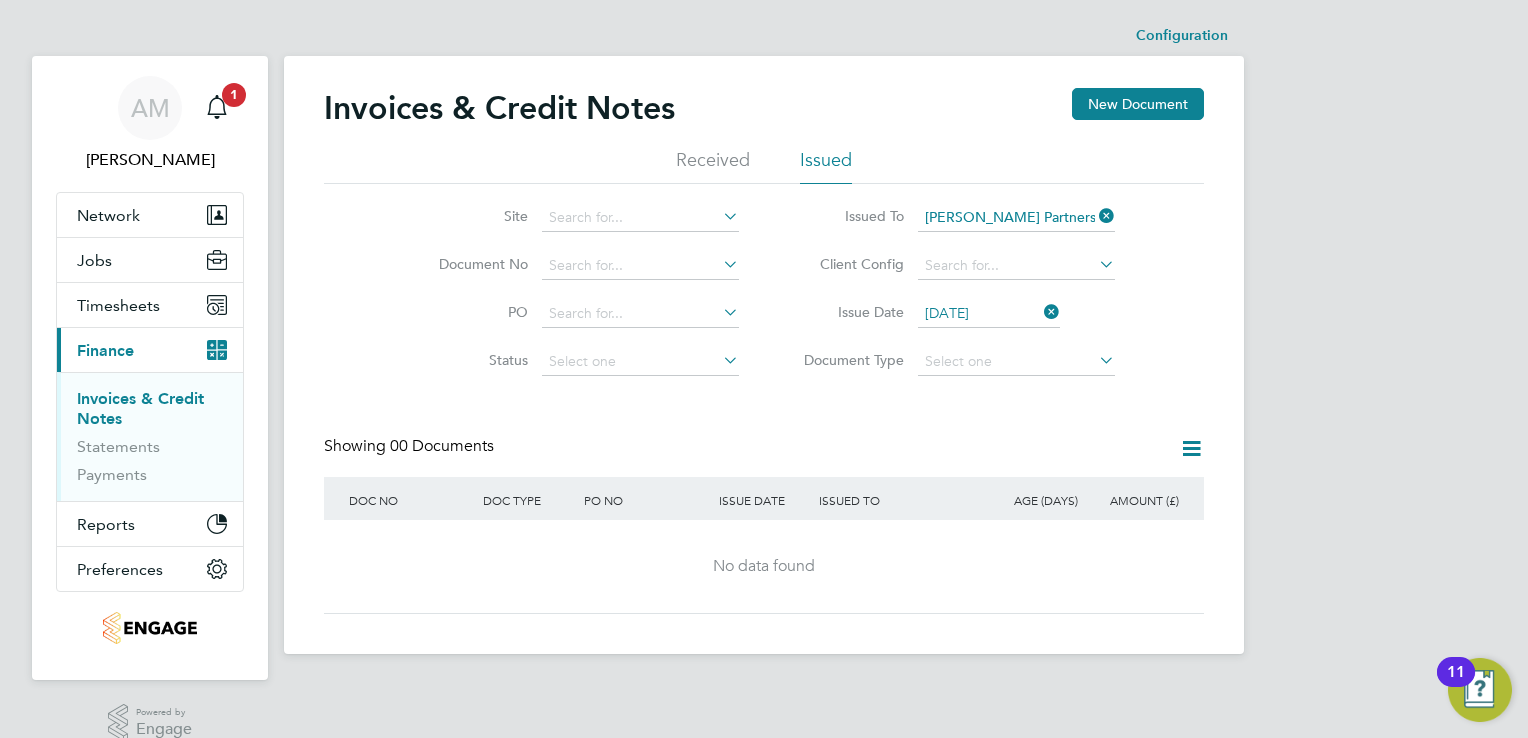 click 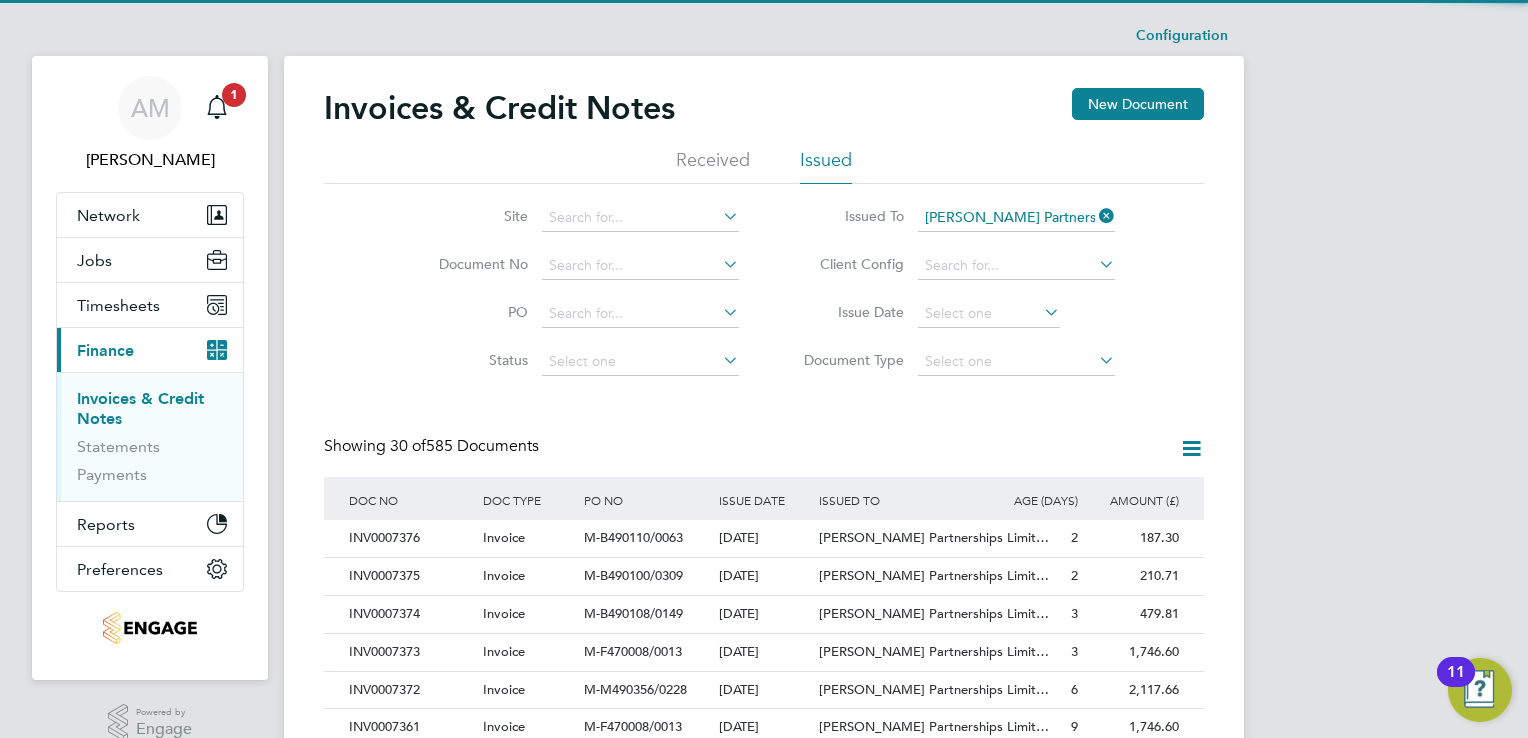 click 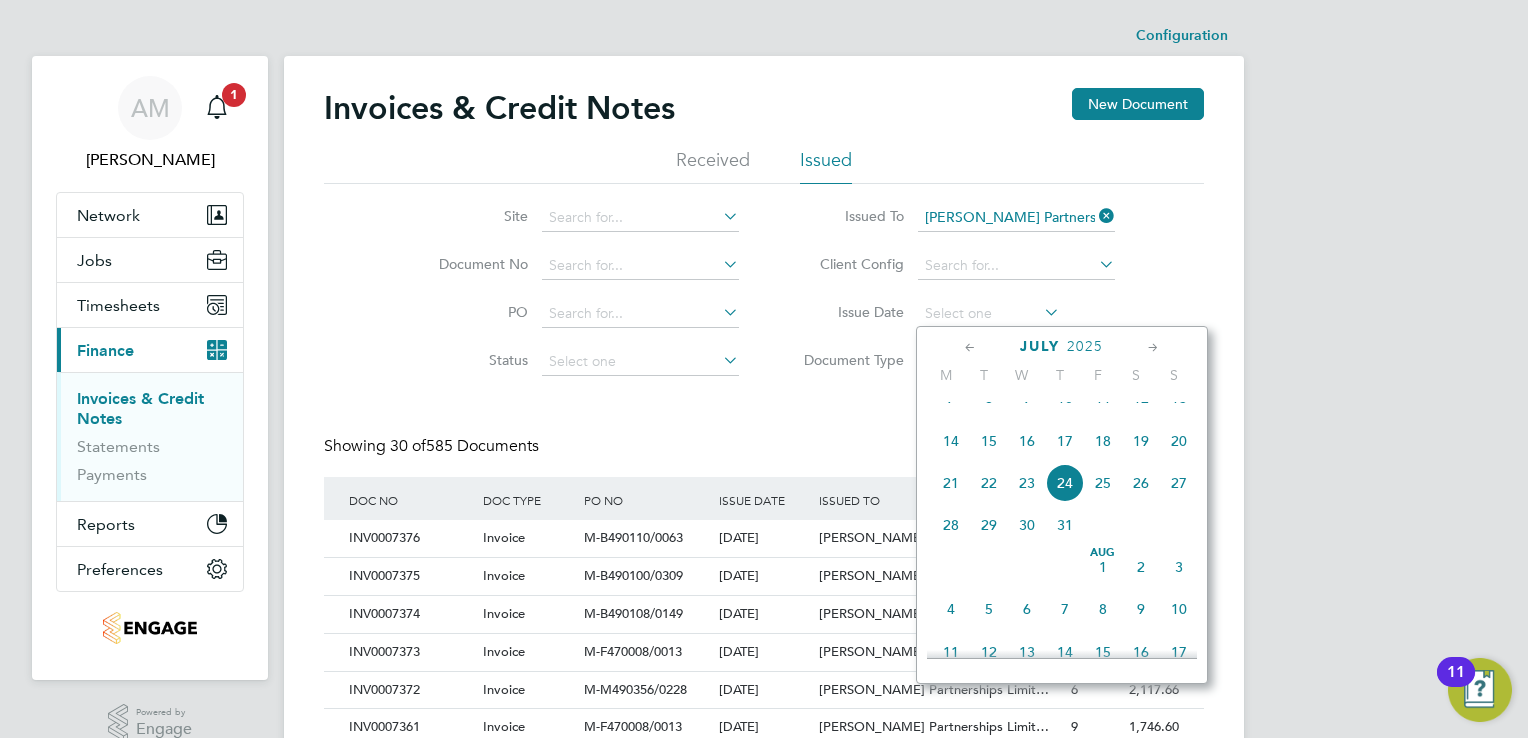 click on "17" 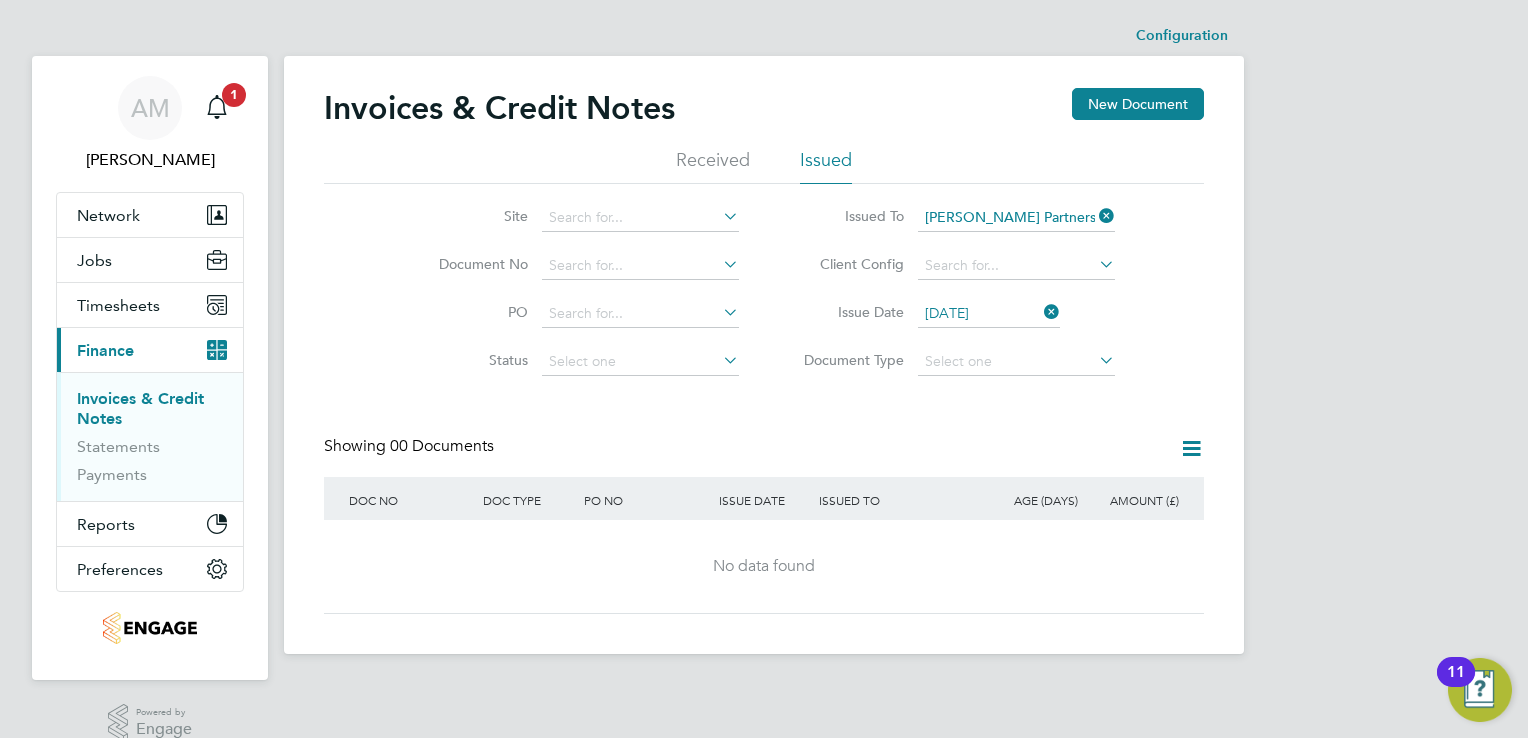 click 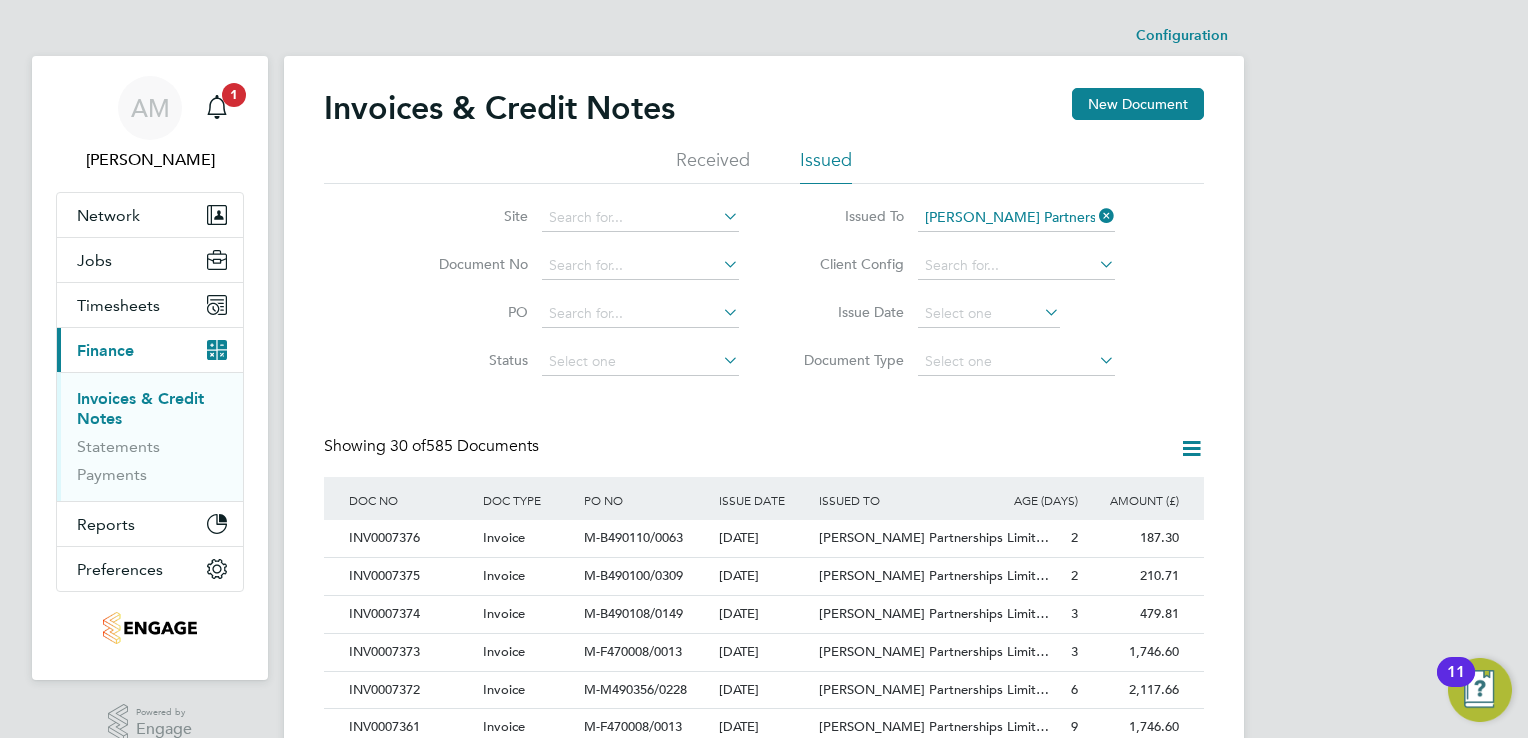 click 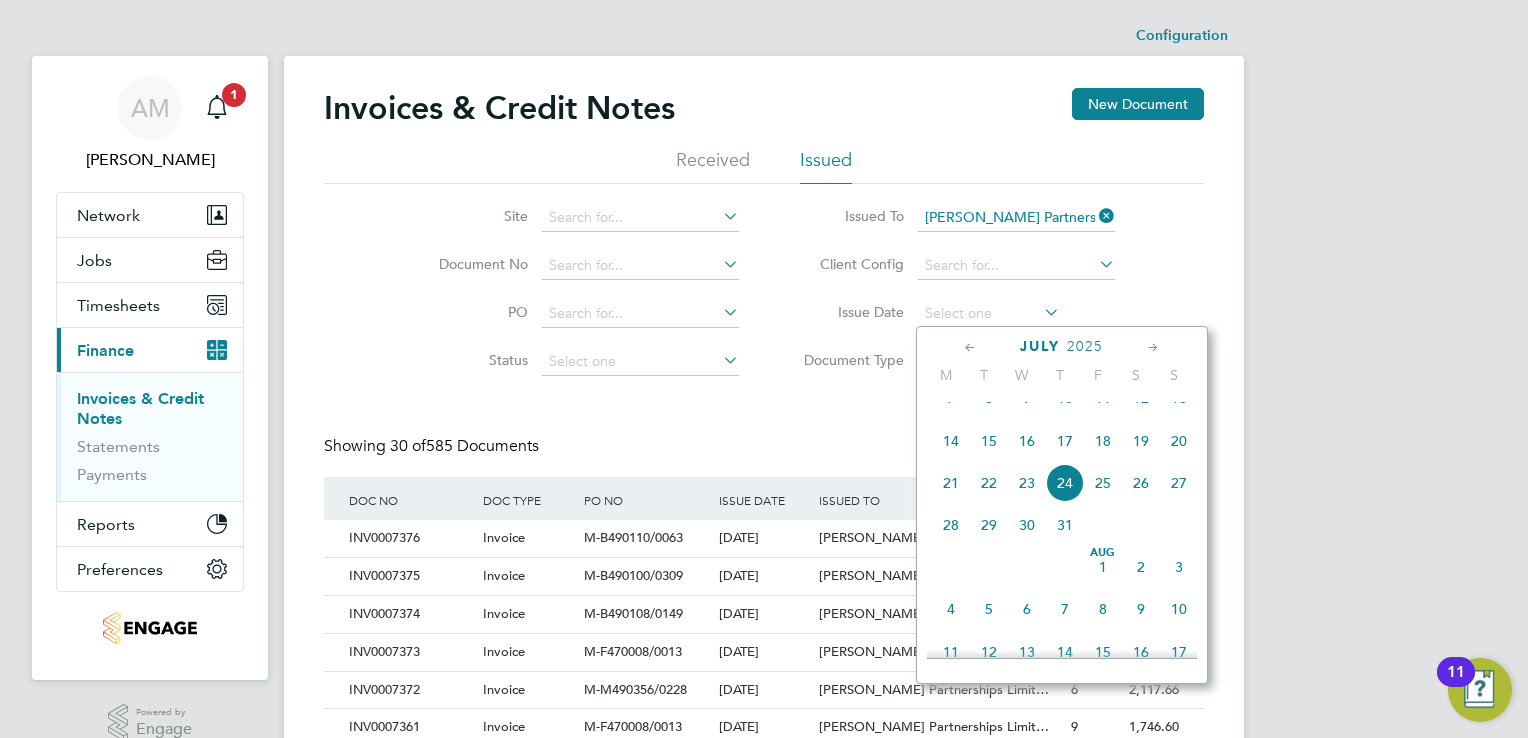 click on "18" 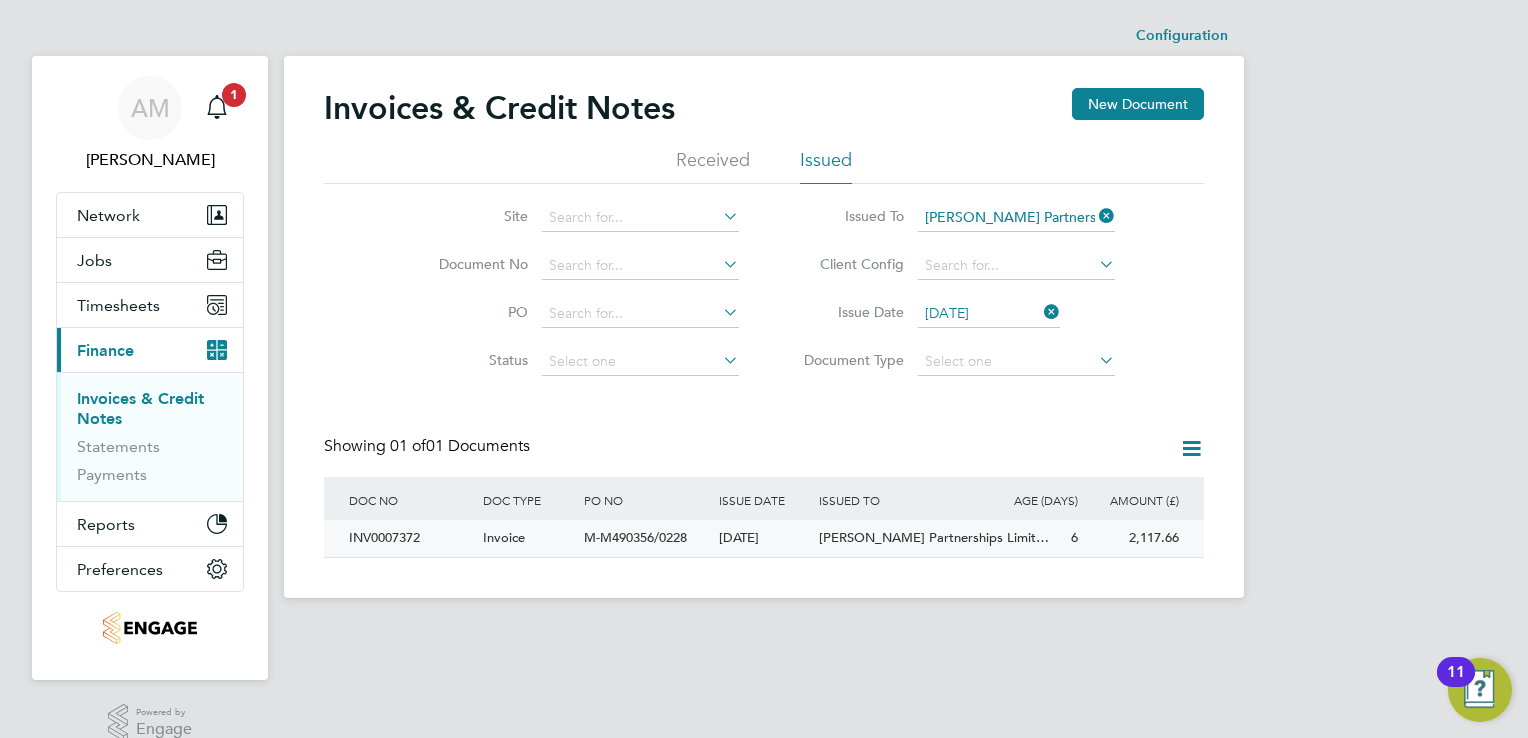 click on "INV0007372" 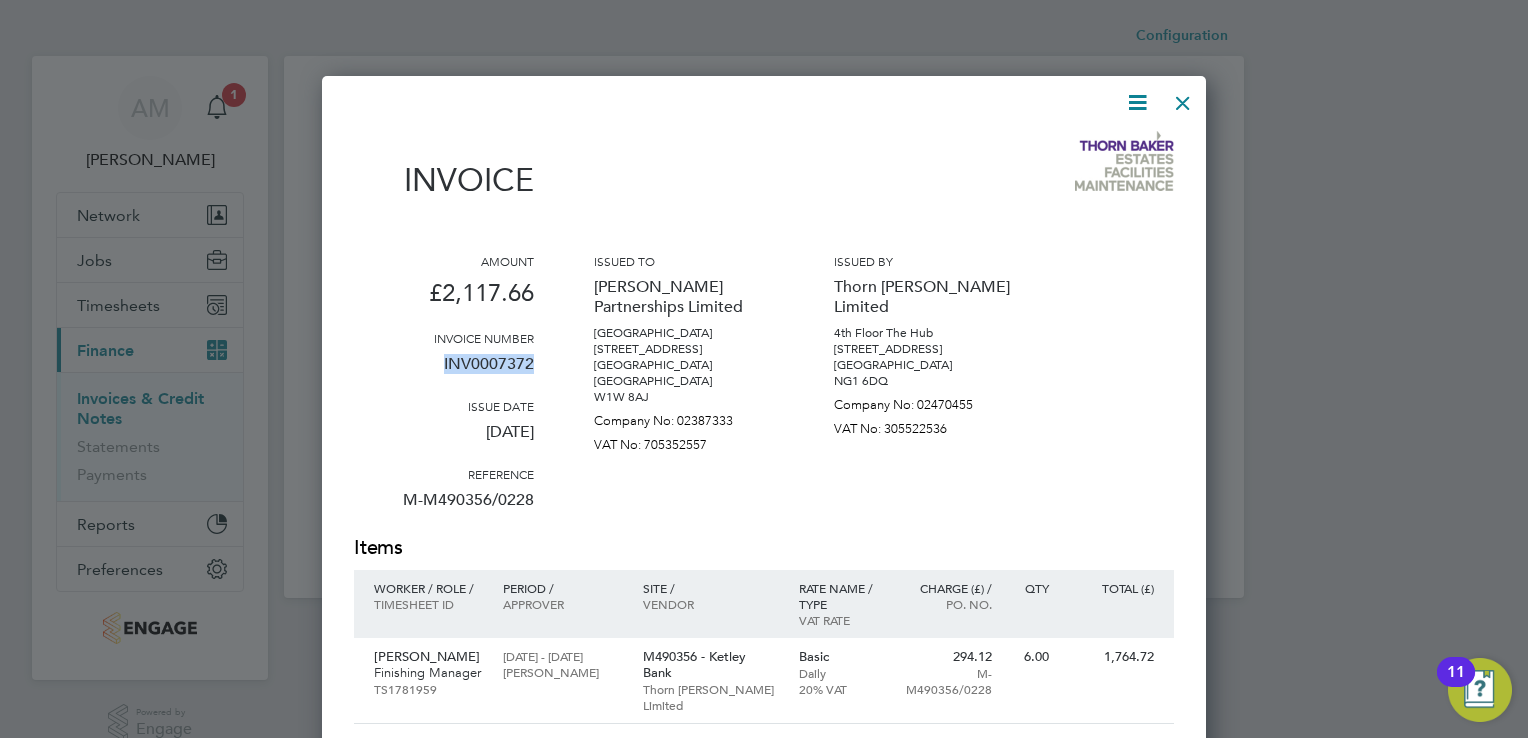 drag, startPoint x: 444, startPoint y: 361, endPoint x: 536, endPoint y: 362, distance: 92.00543 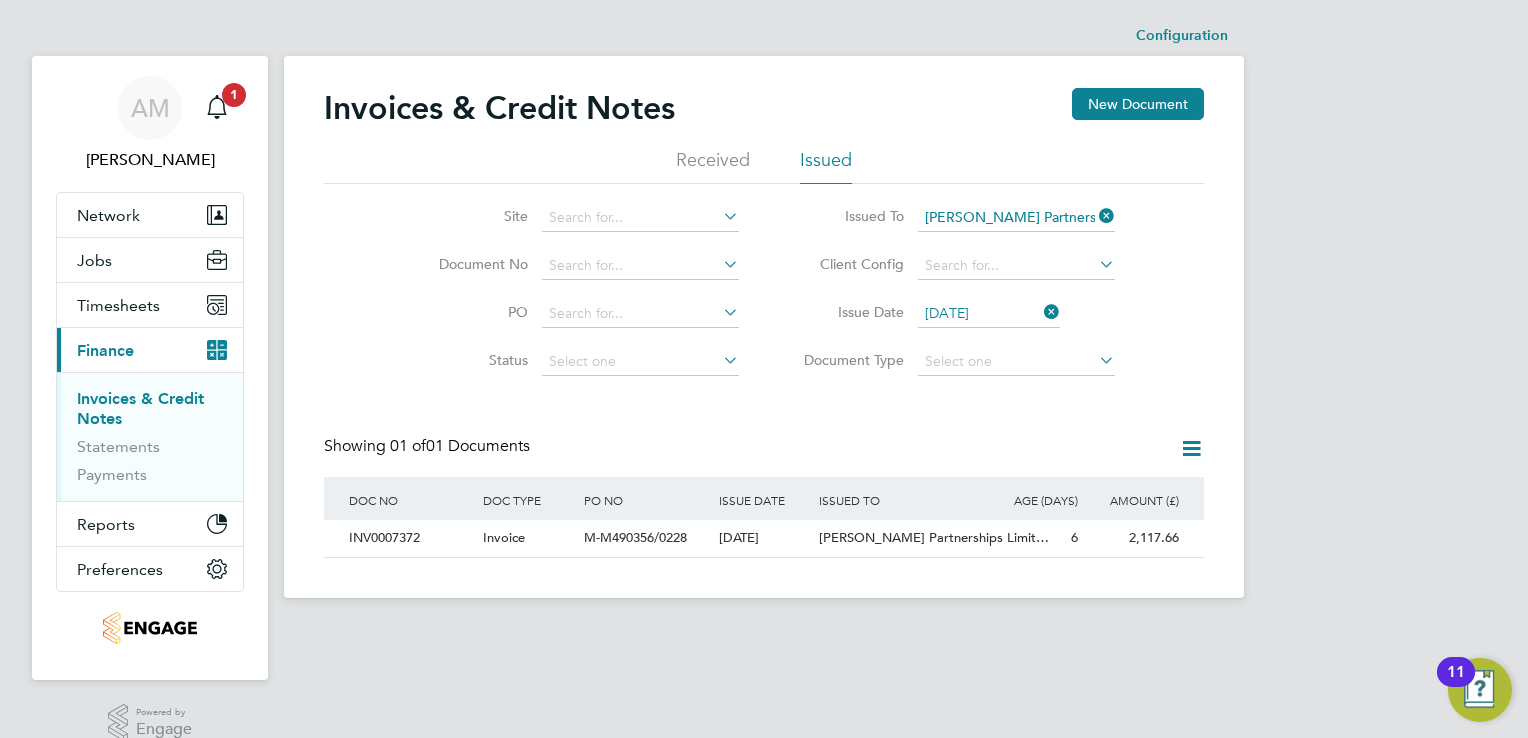click 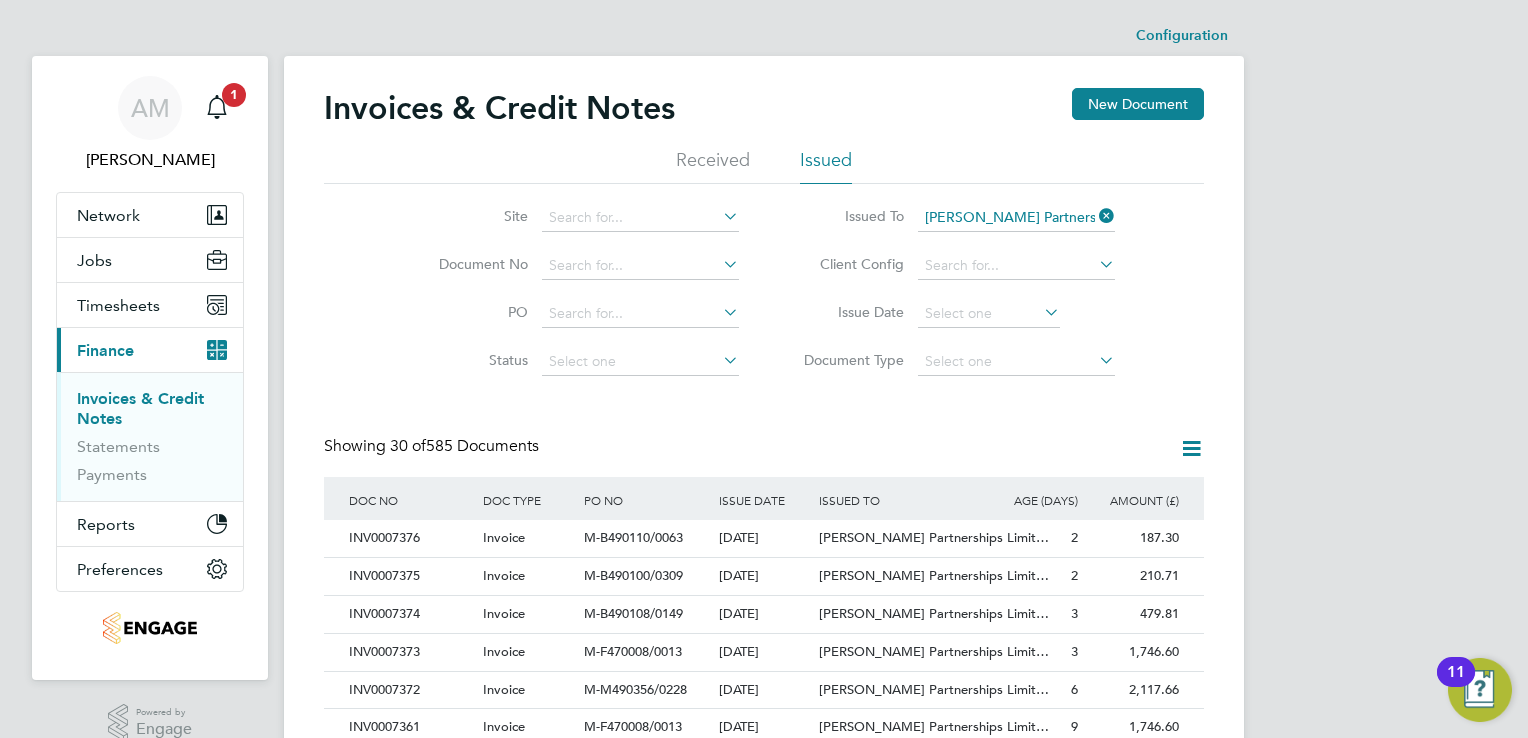 click 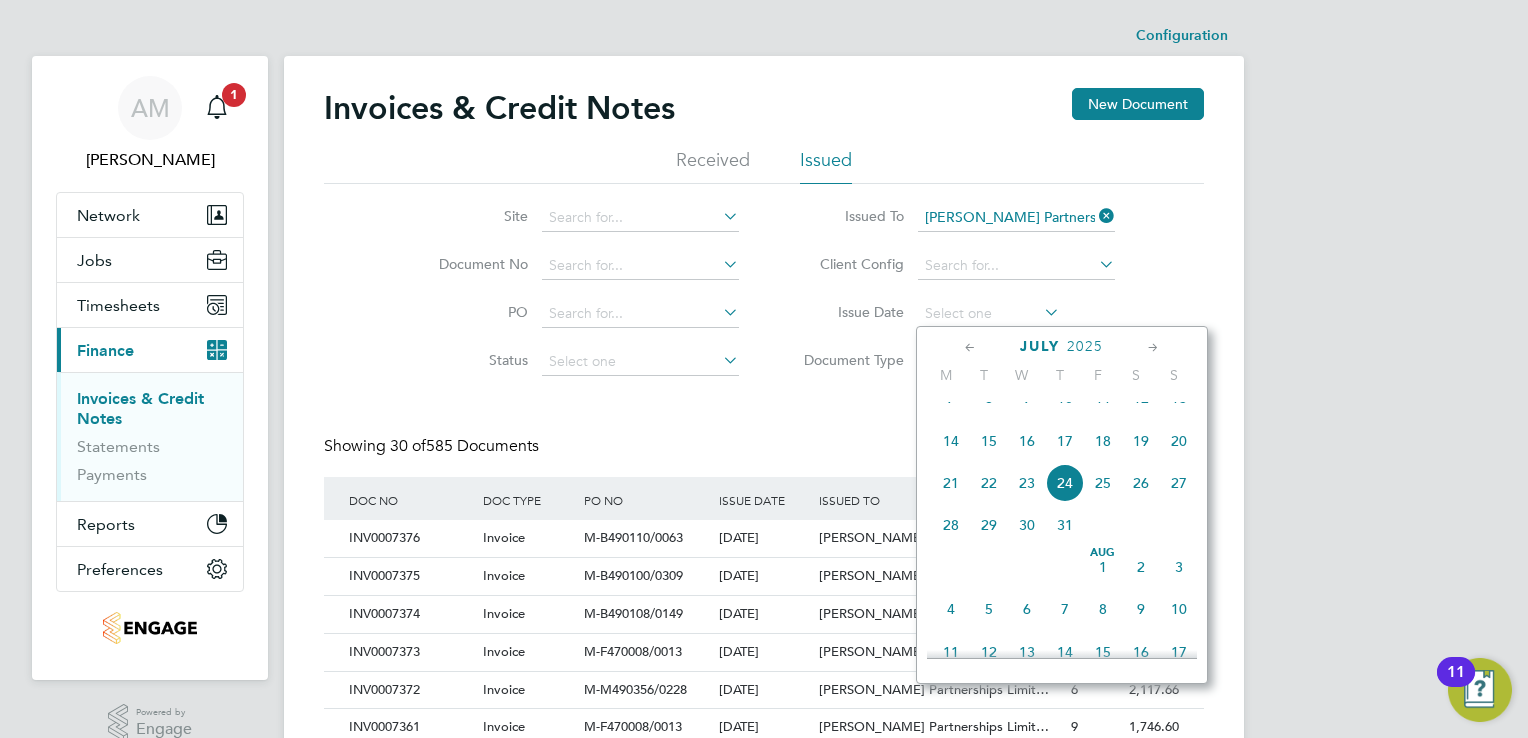 click on "21" 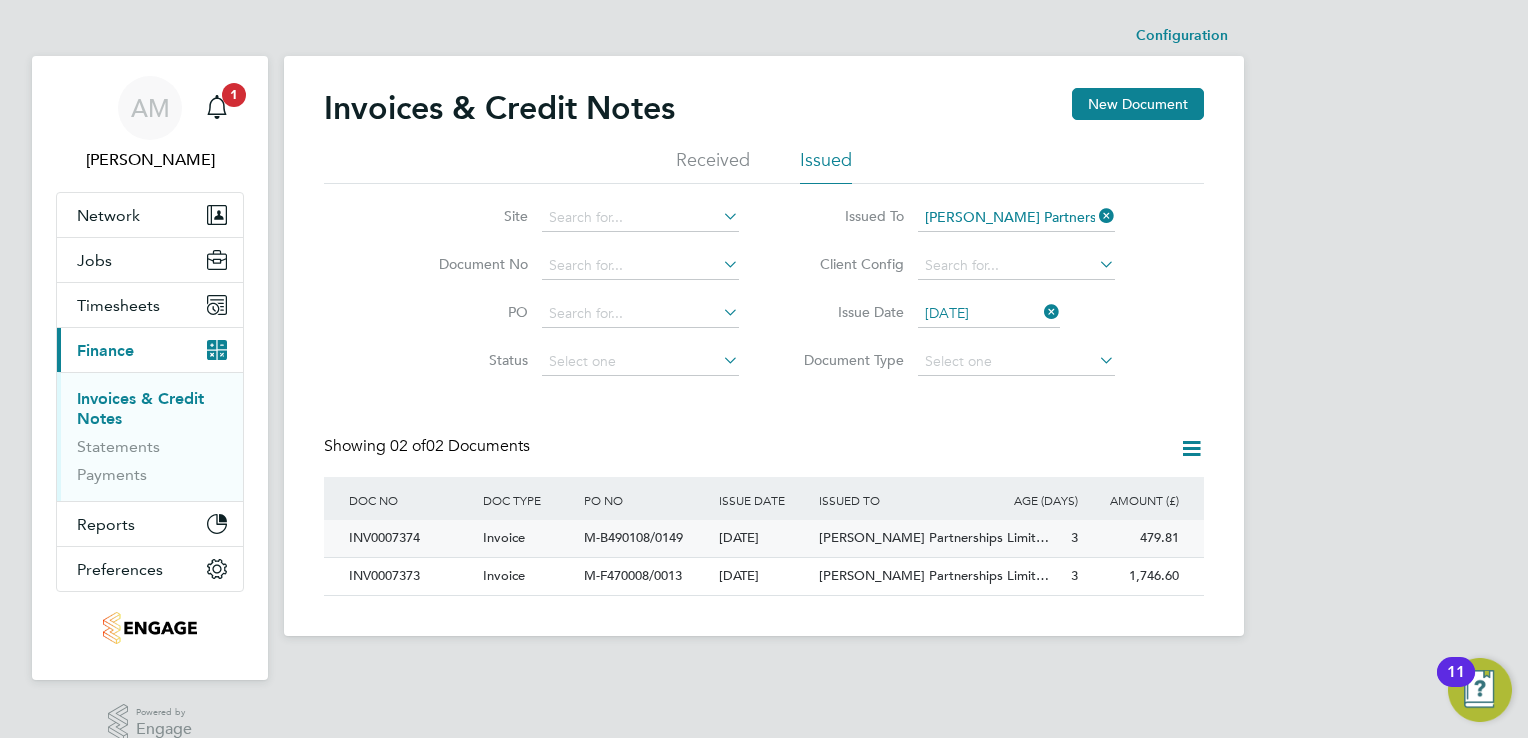 click on "INV0007374" 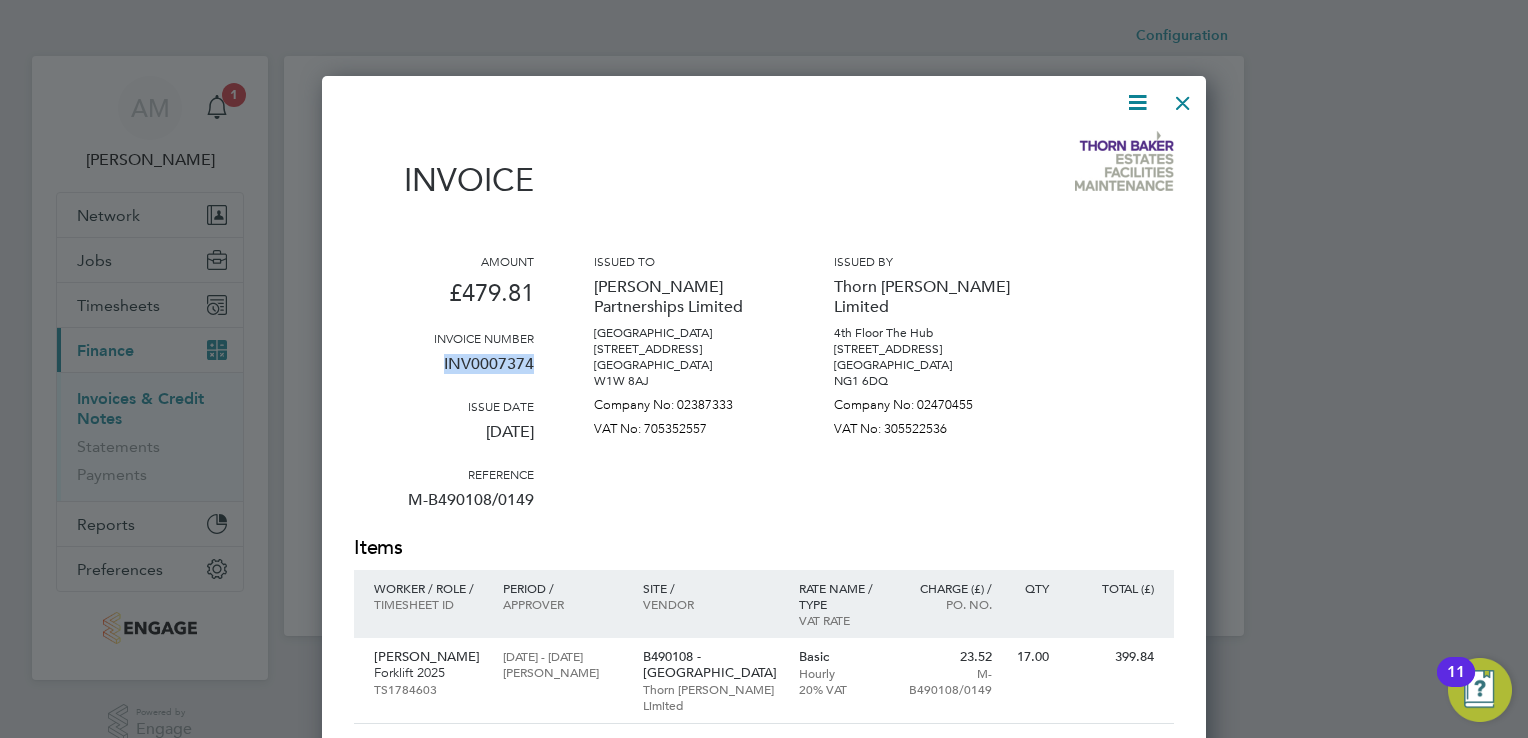 drag, startPoint x: 441, startPoint y: 363, endPoint x: 532, endPoint y: 369, distance: 91.197586 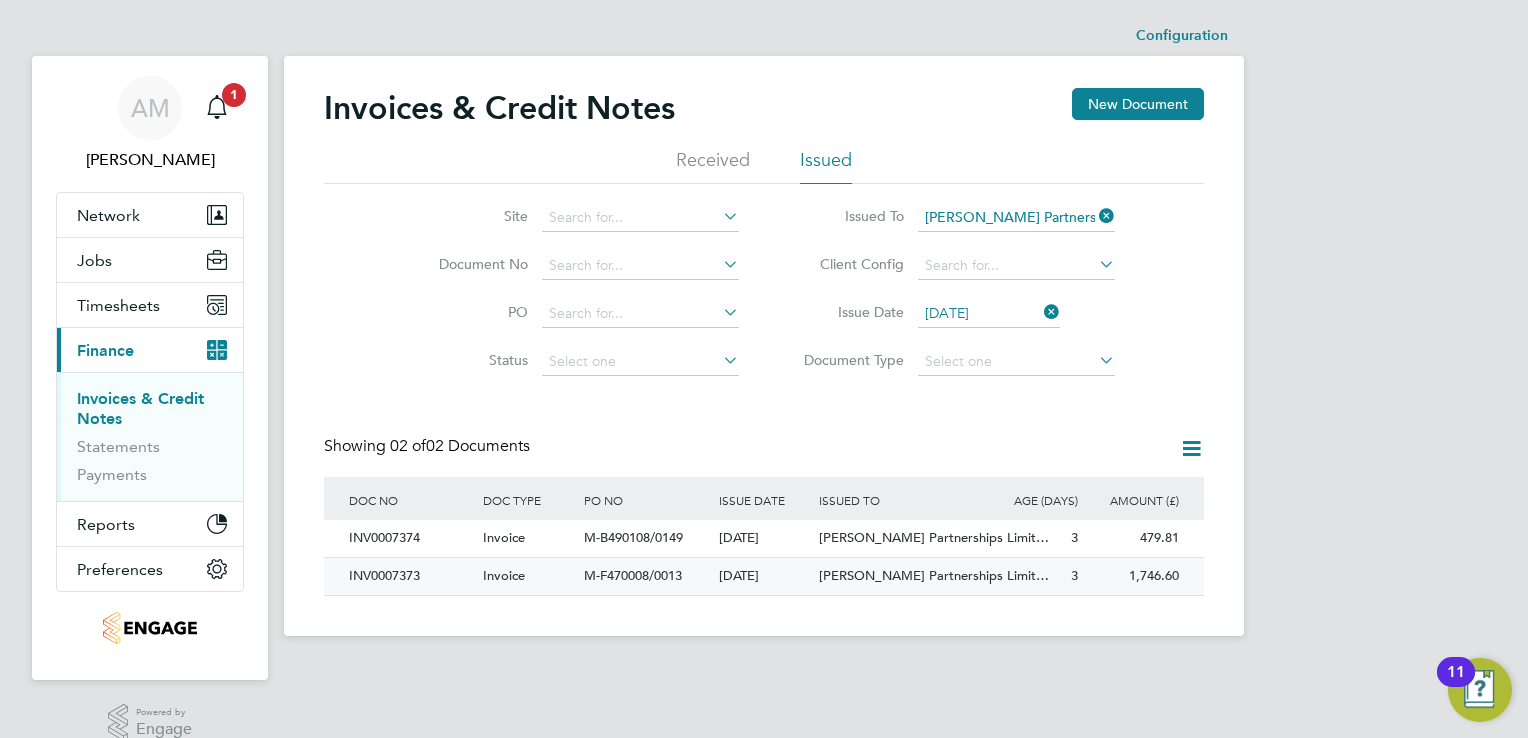 click on "INV0007373" 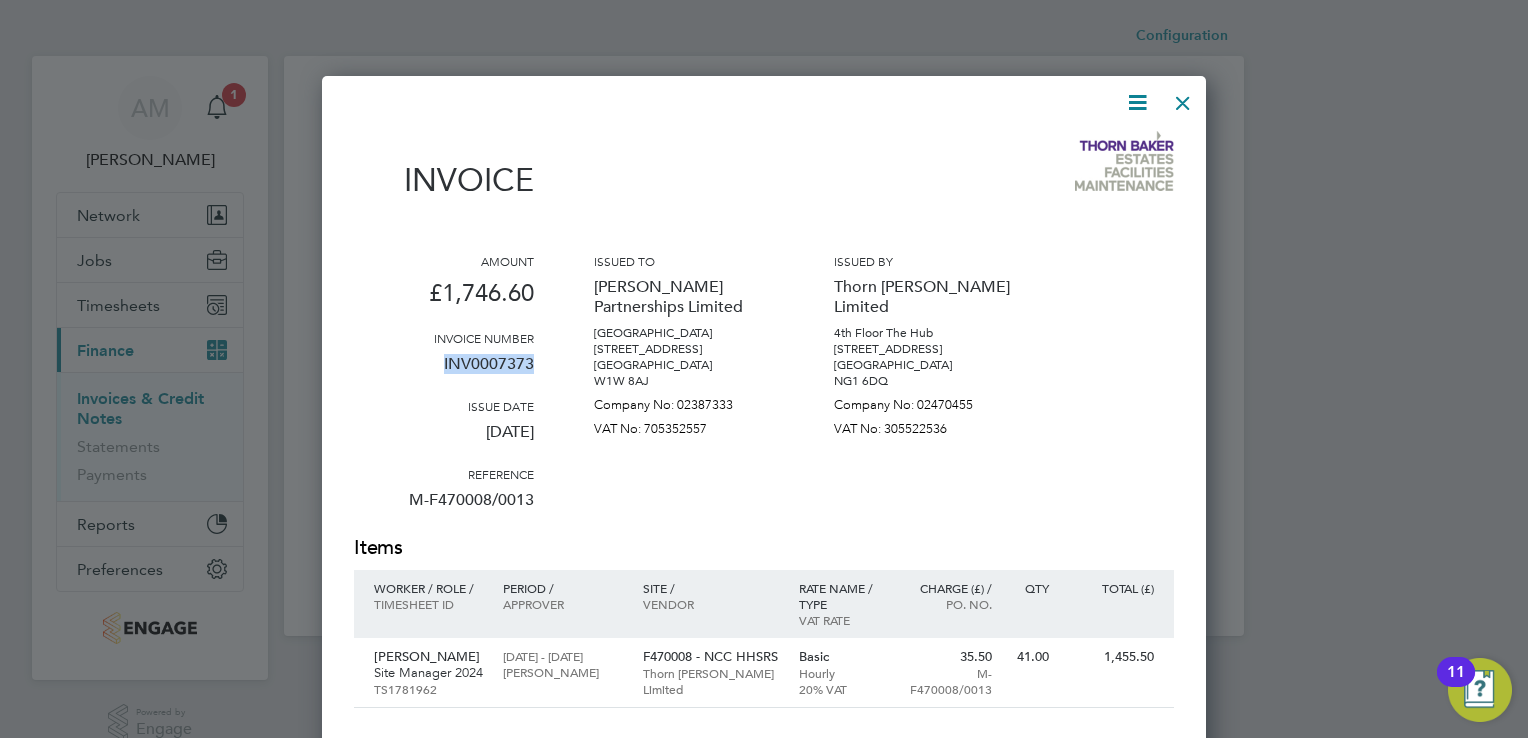 drag, startPoint x: 445, startPoint y: 362, endPoint x: 537, endPoint y: 366, distance: 92.086914 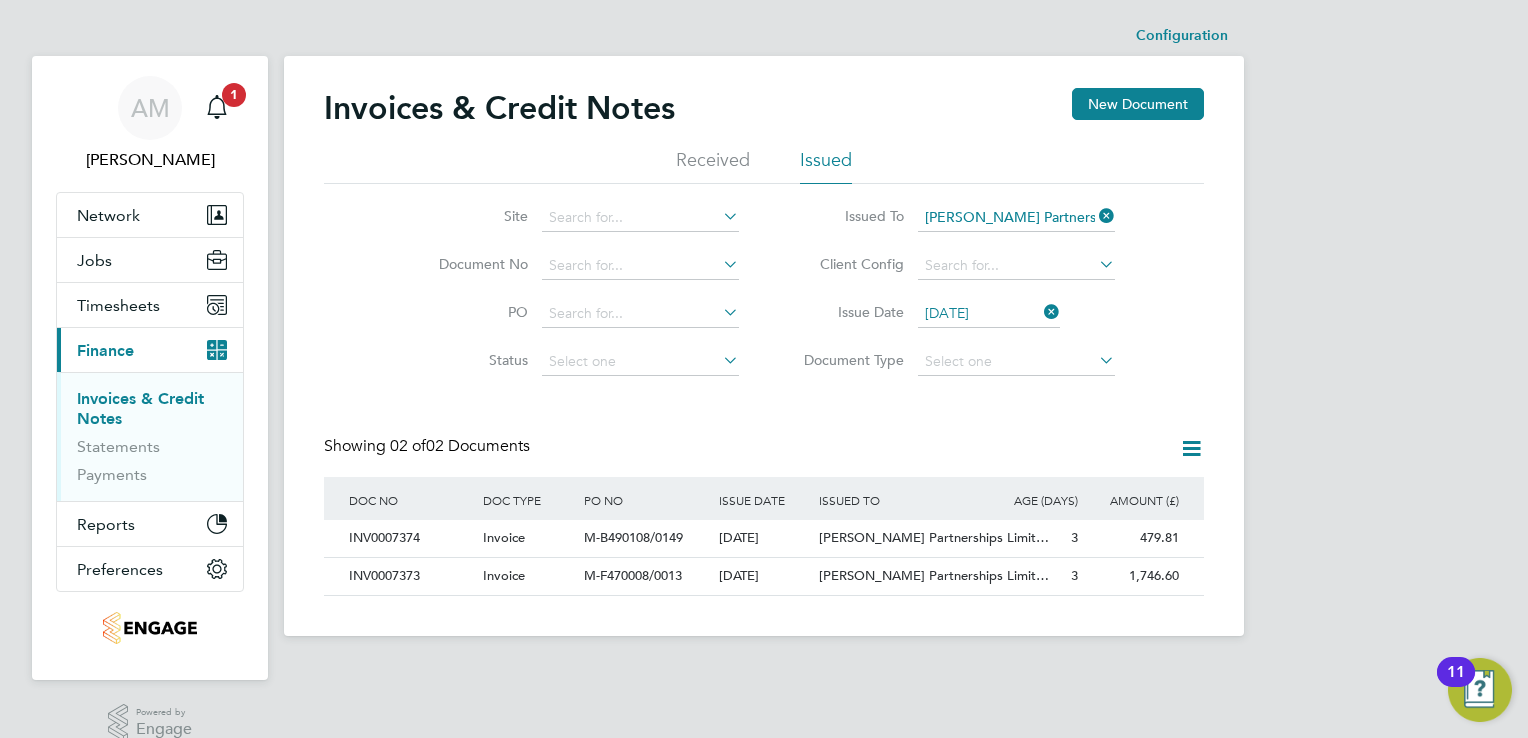 click 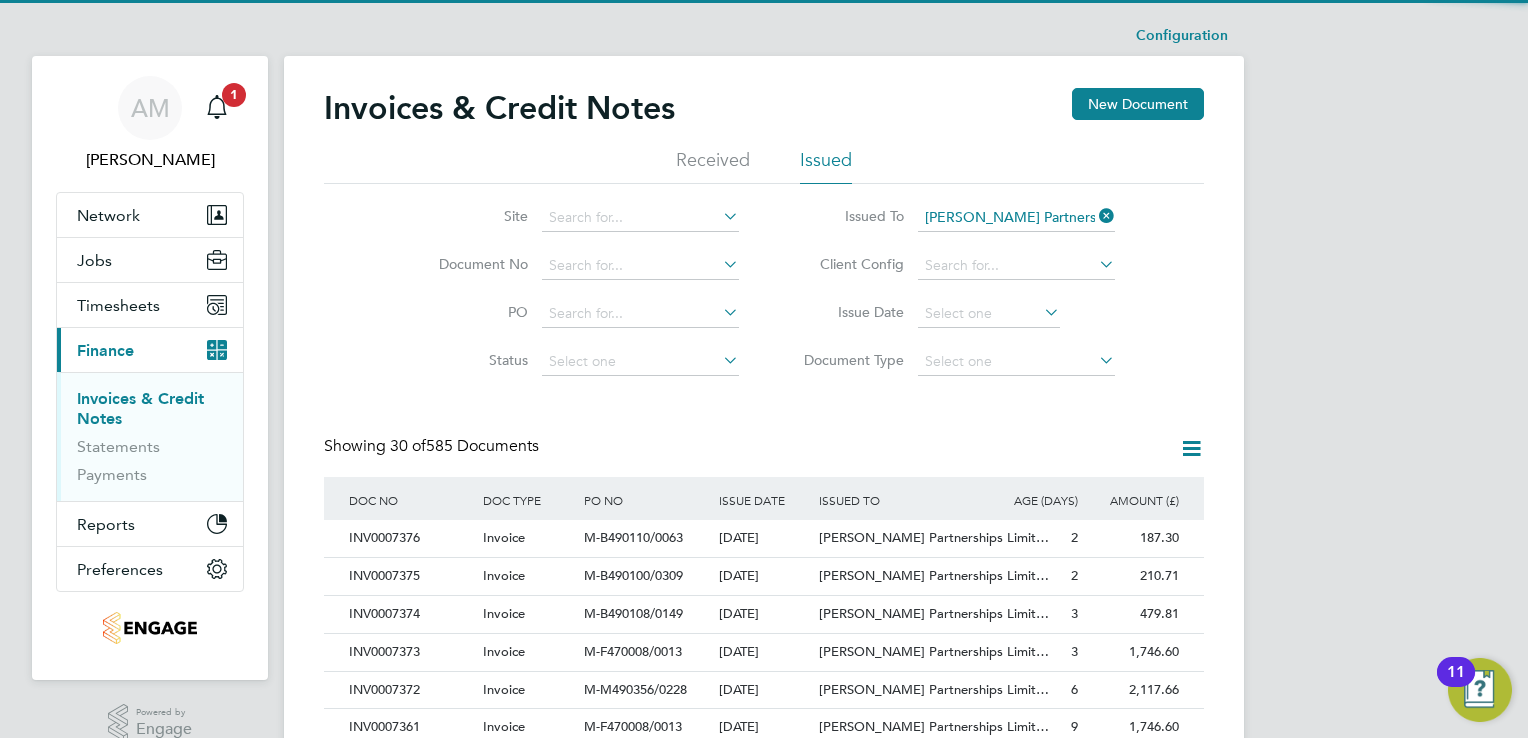 click 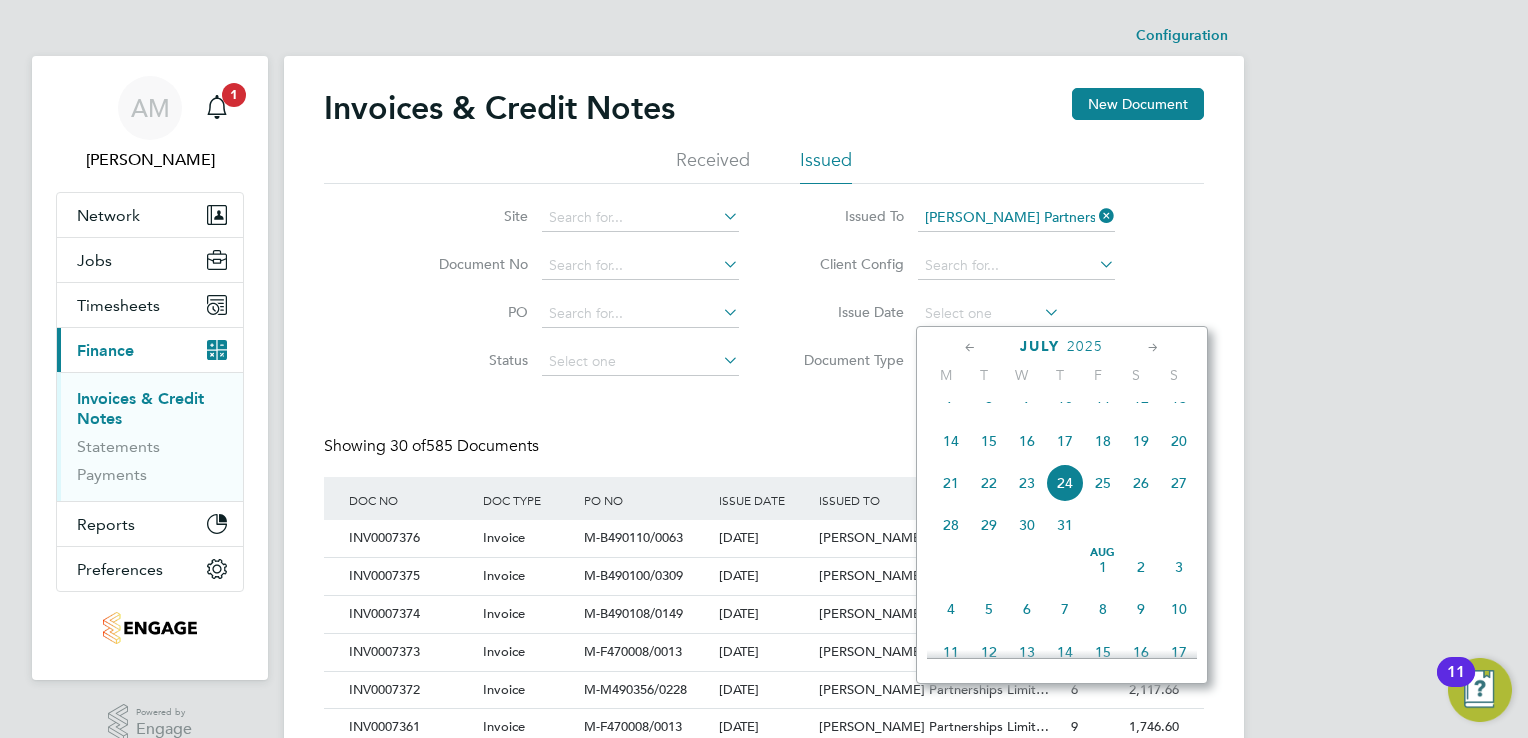 click on "22" 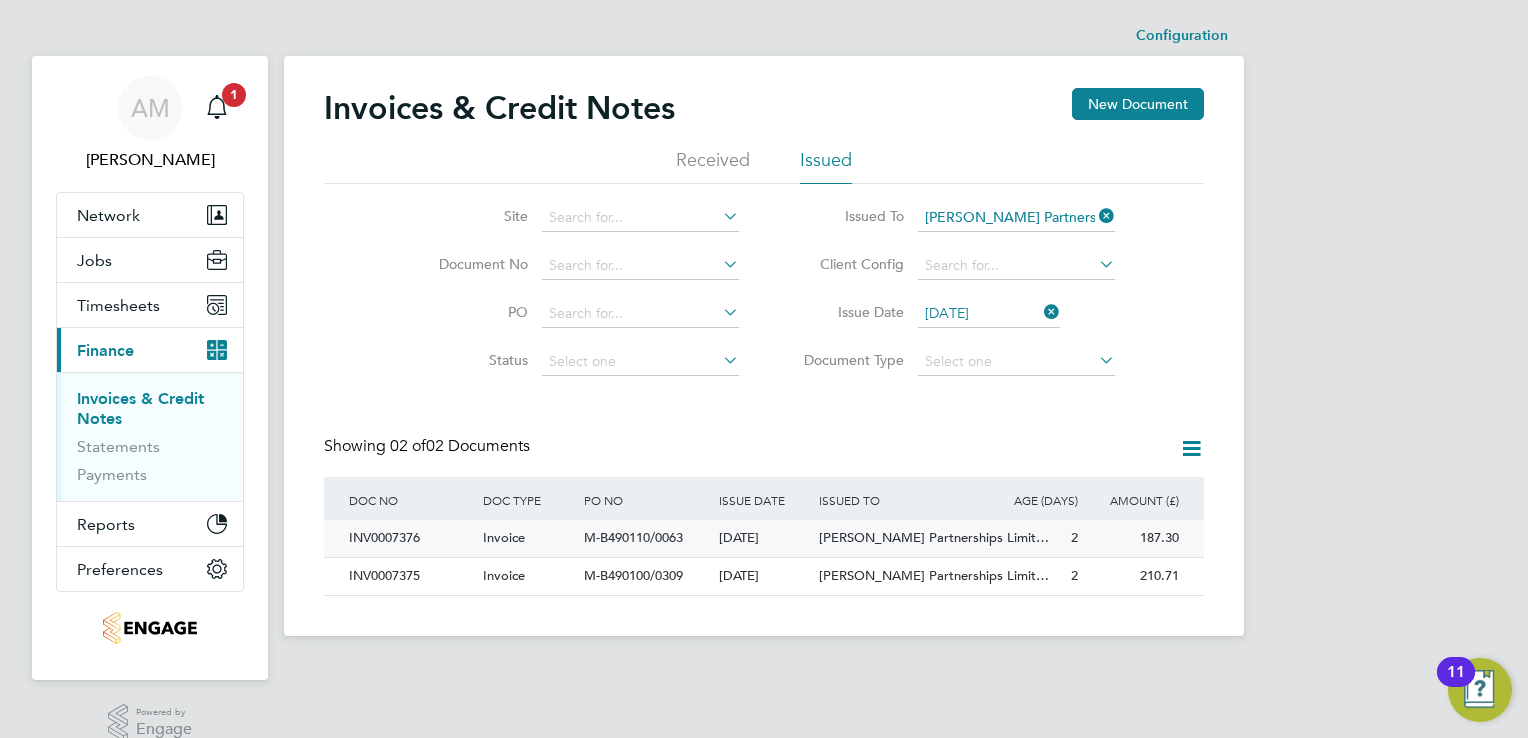 click on "INV0007376" 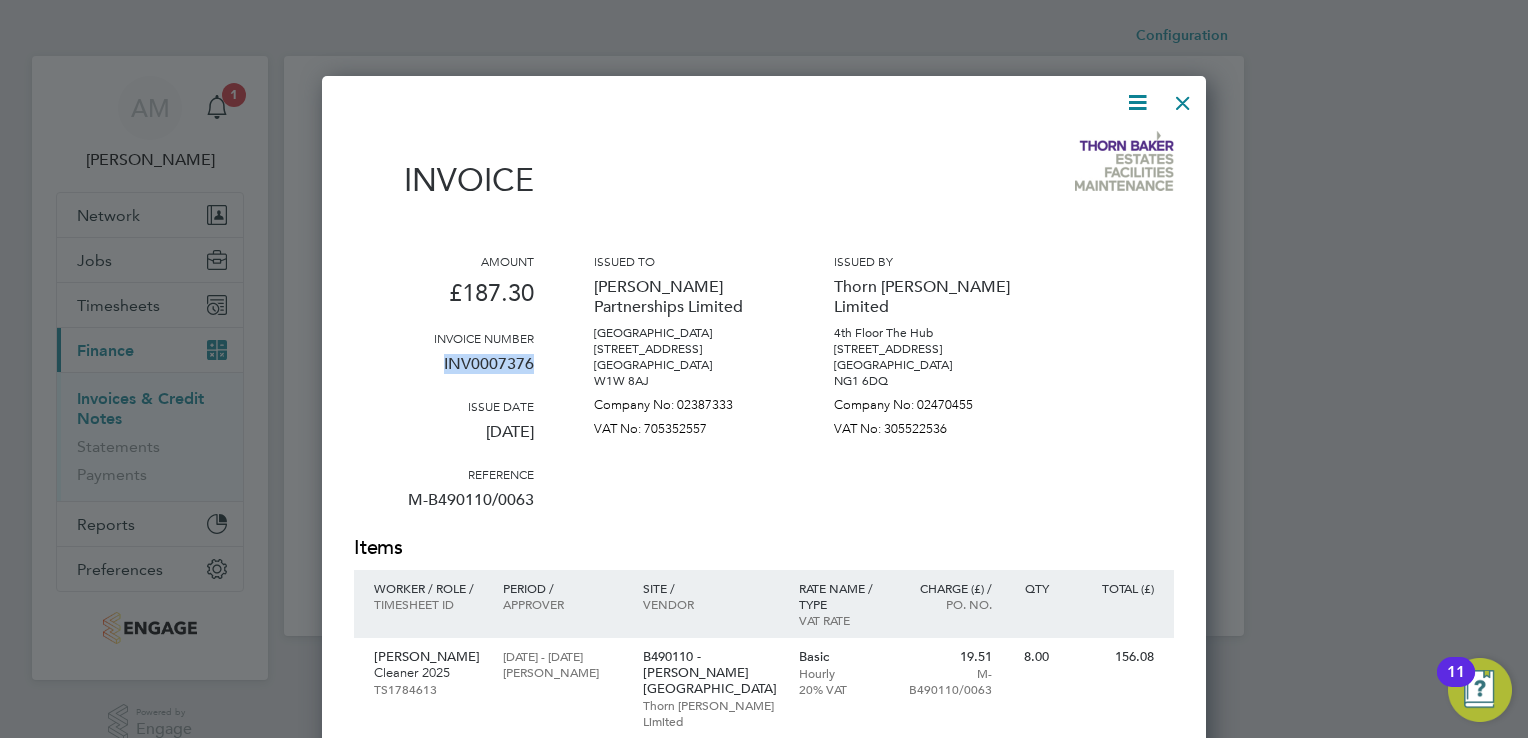 drag, startPoint x: 444, startPoint y: 361, endPoint x: 533, endPoint y: 371, distance: 89.560036 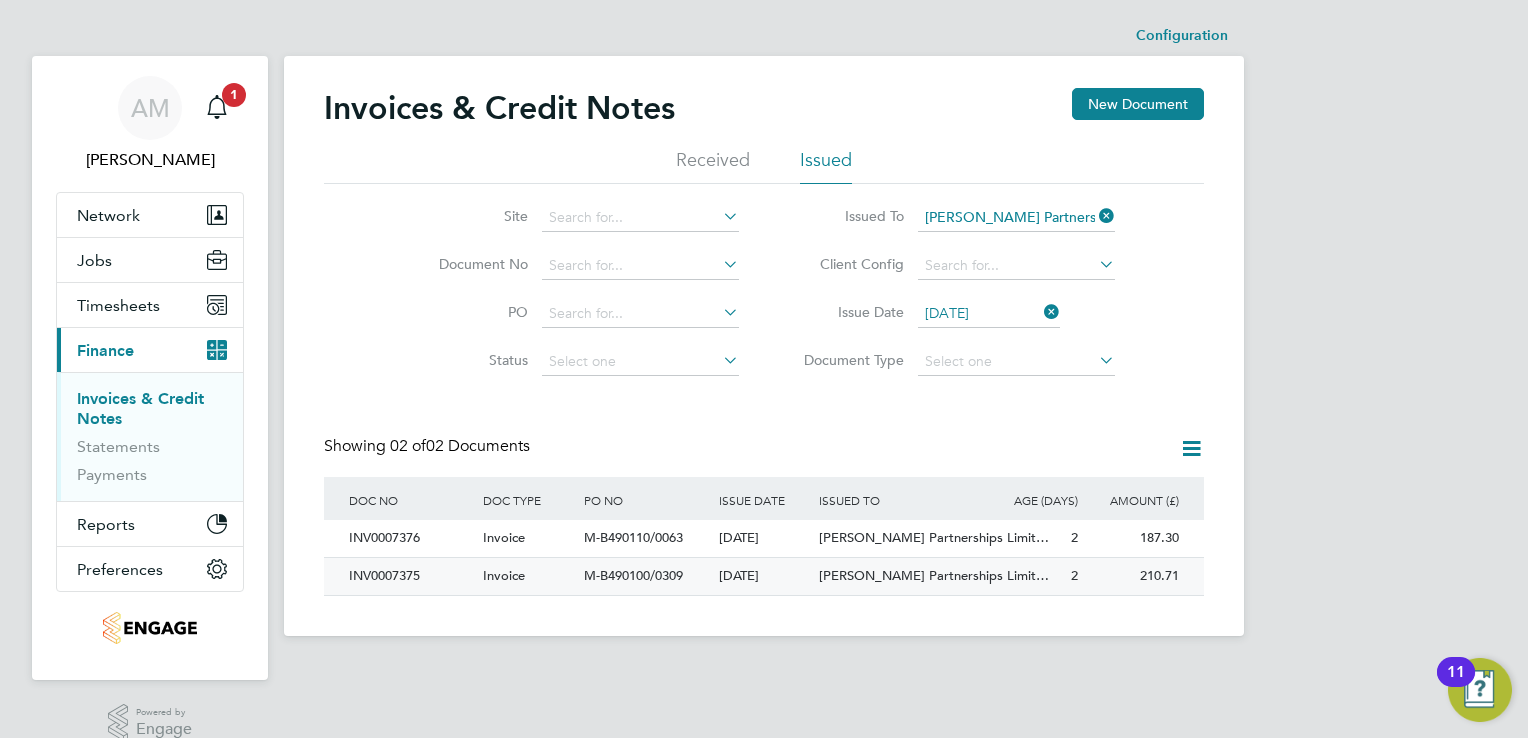 click on "INV0007375" 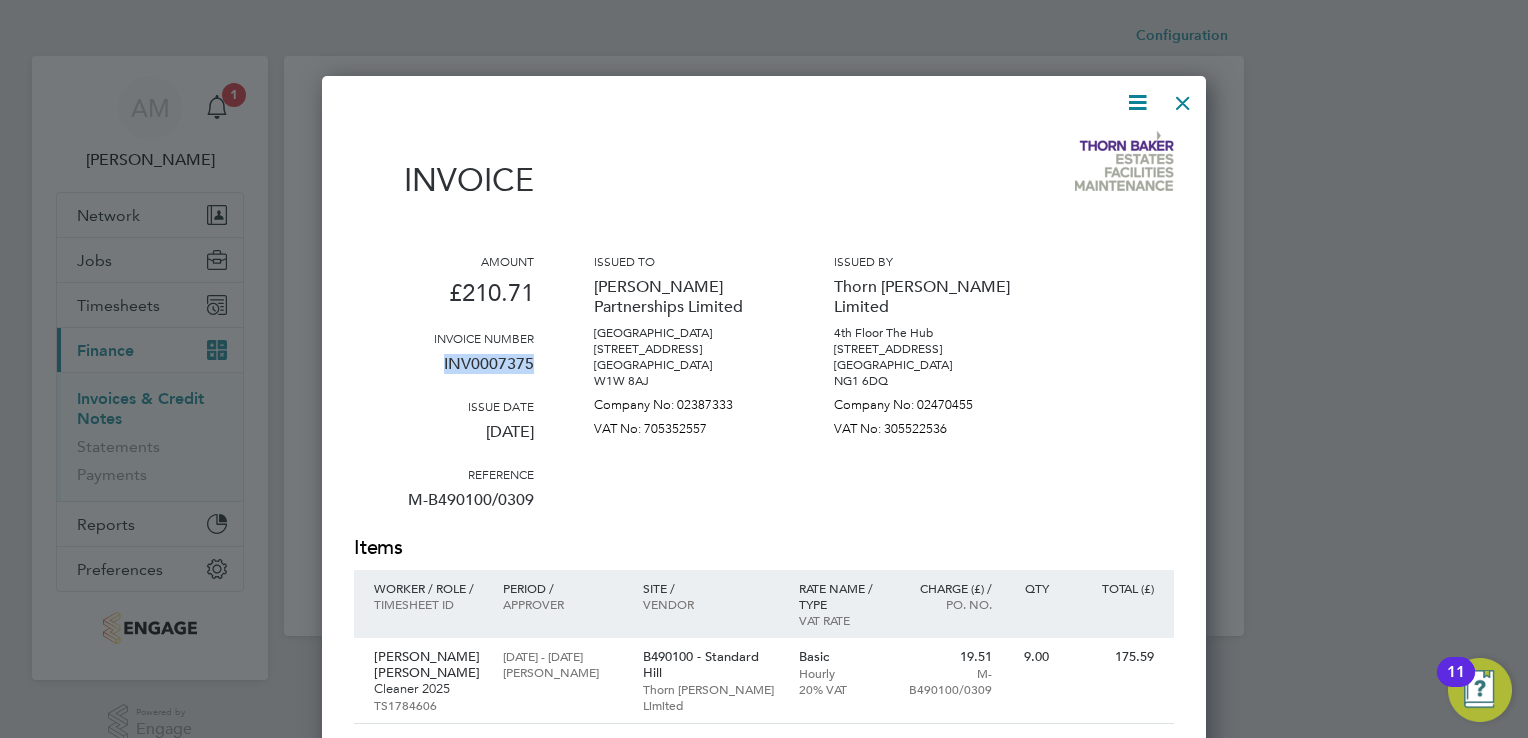 drag, startPoint x: 442, startPoint y: 362, endPoint x: 535, endPoint y: 363, distance: 93.00538 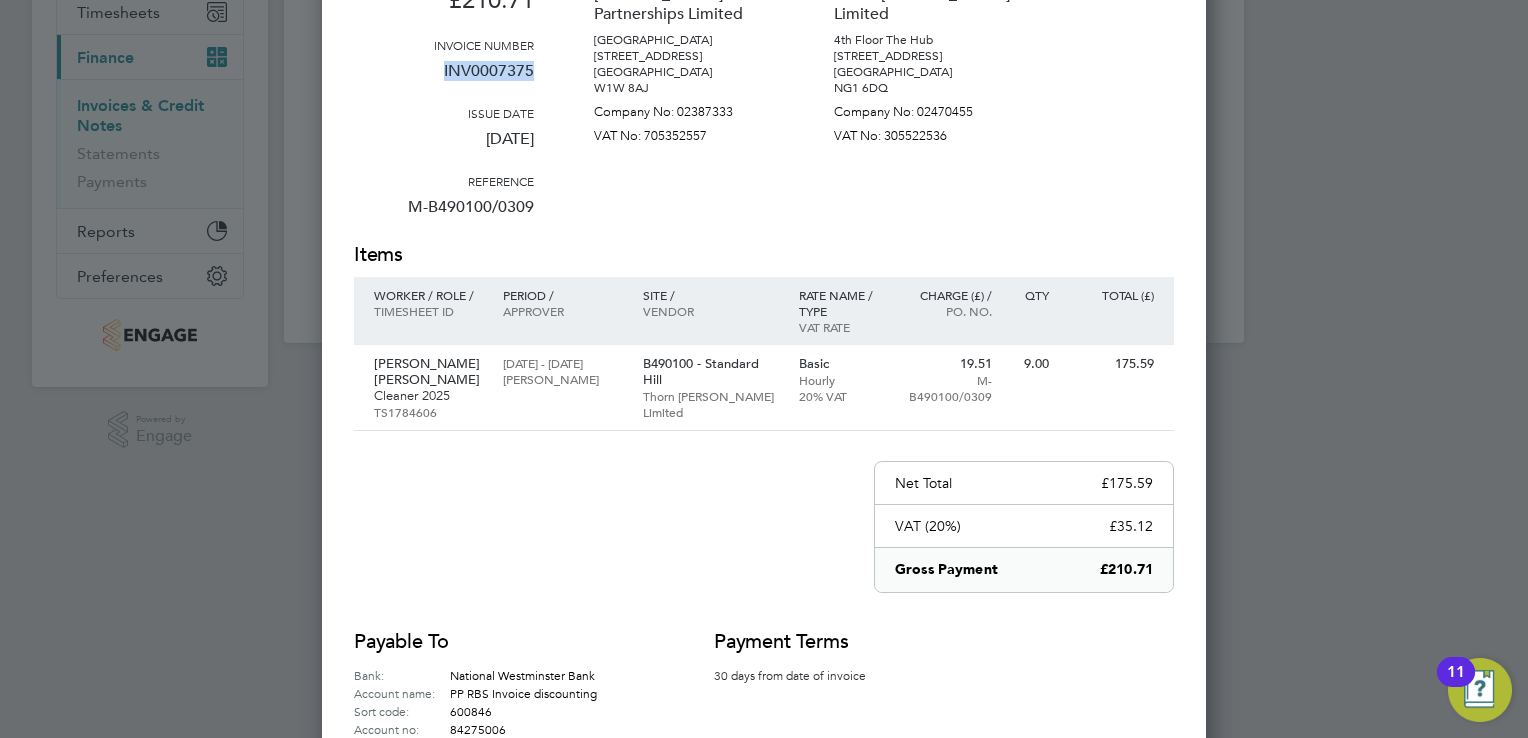 scroll, scrollTop: 0, scrollLeft: 0, axis: both 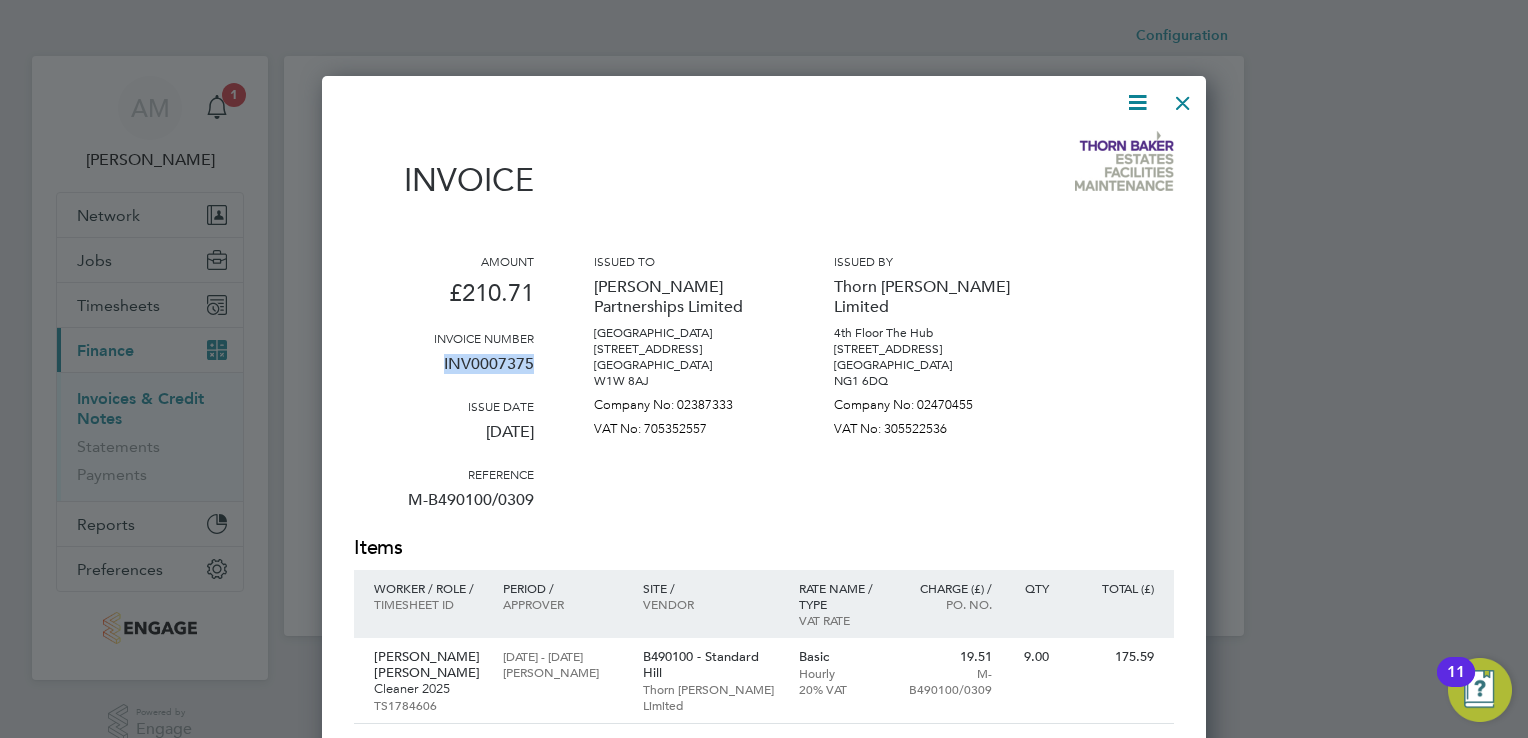 click at bounding box center (1183, 98) 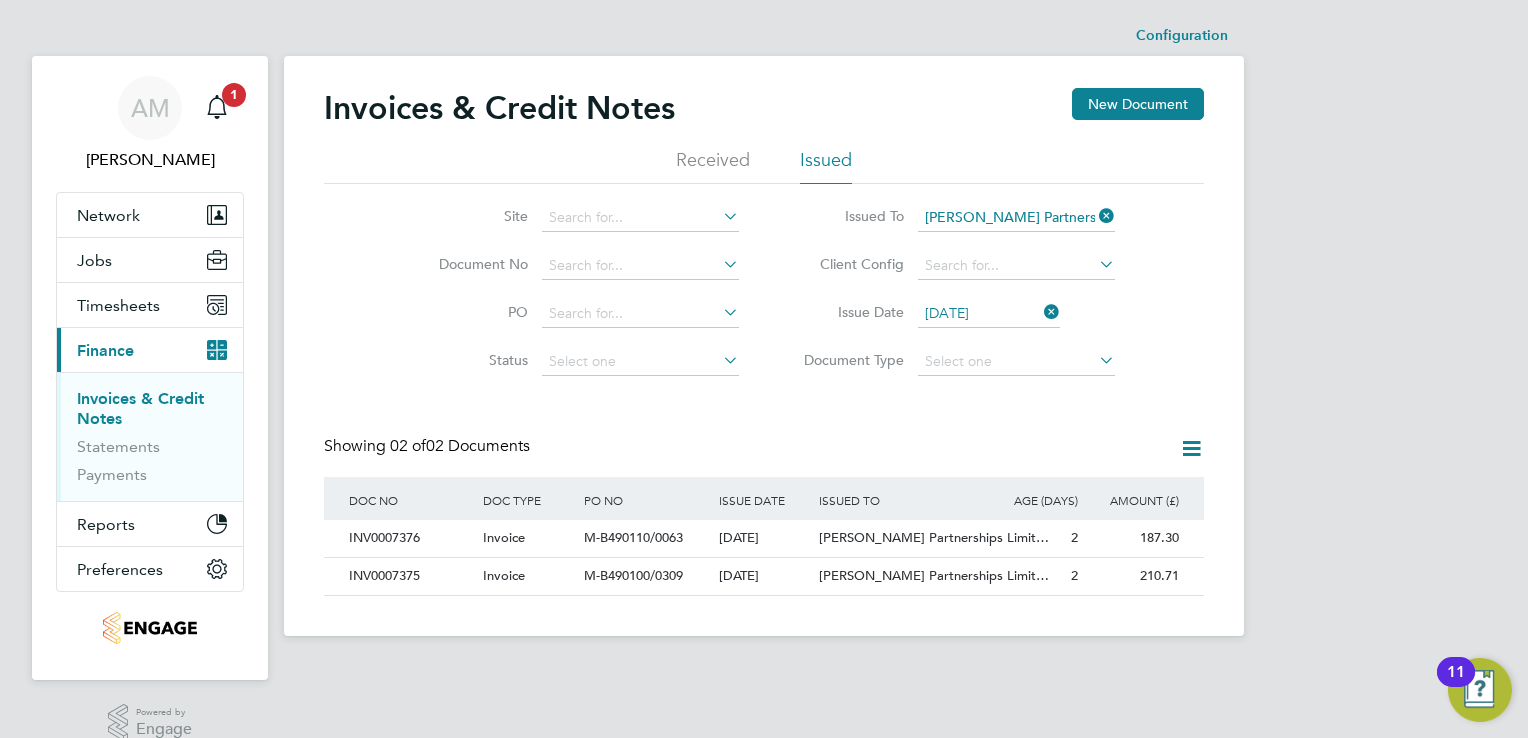 click 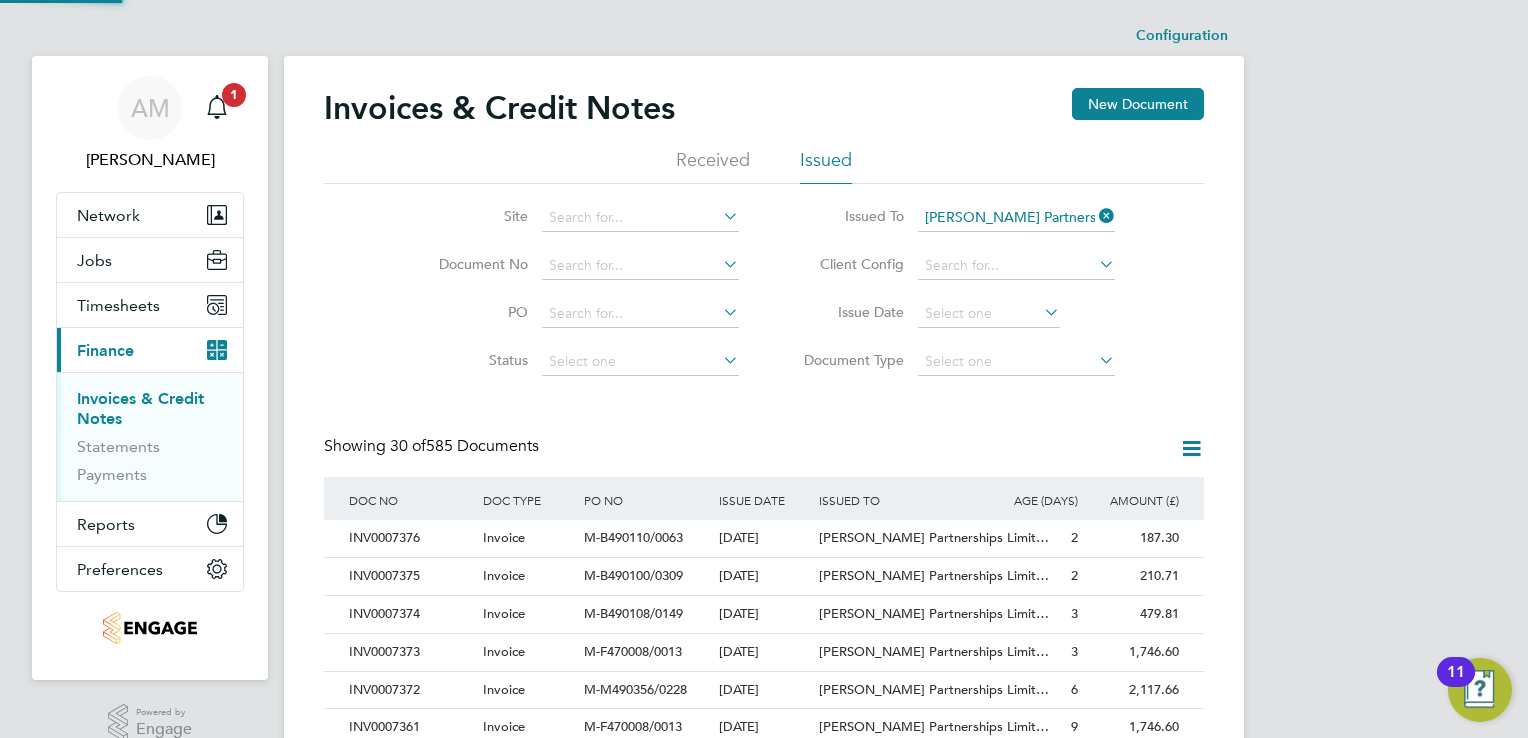 scroll, scrollTop: 10, scrollLeft: 9, axis: both 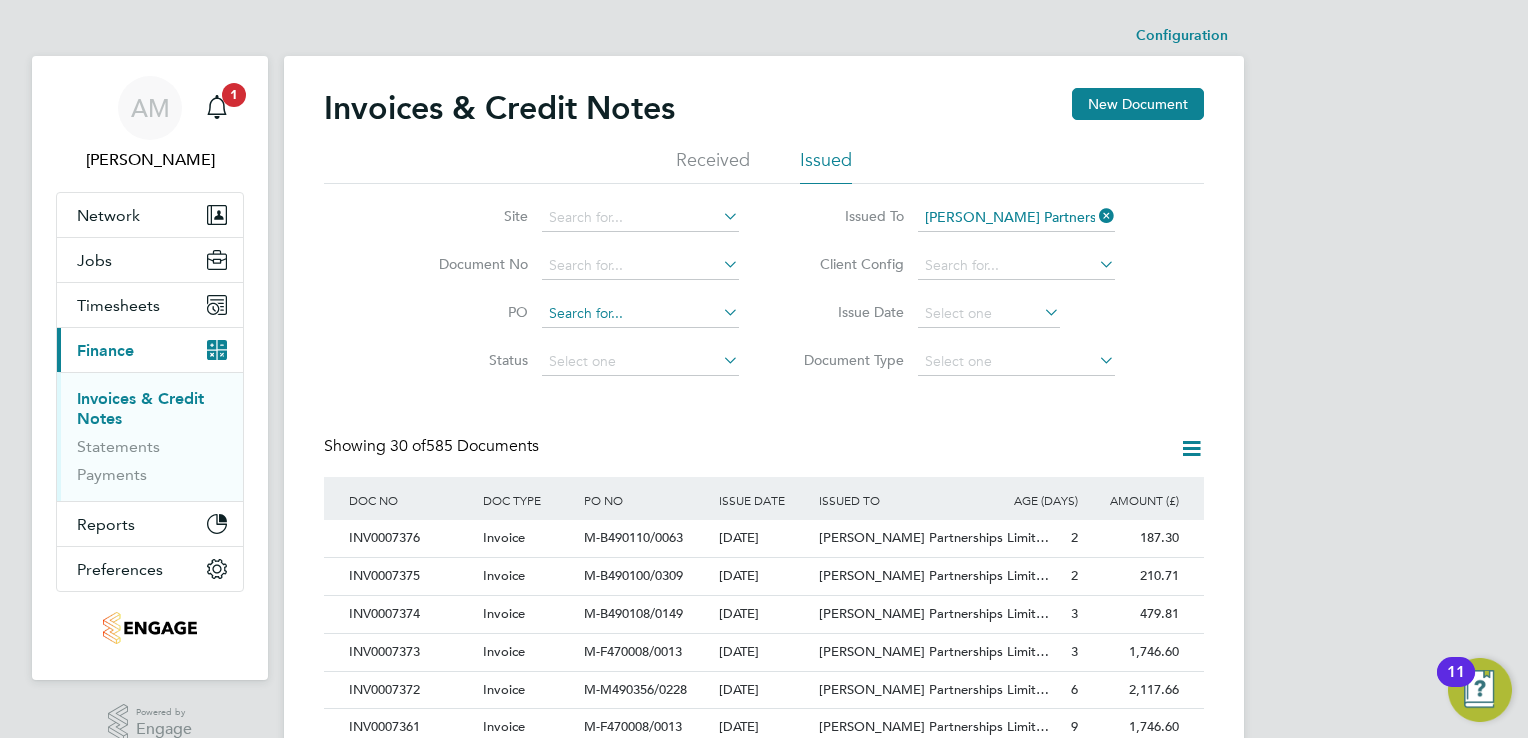click 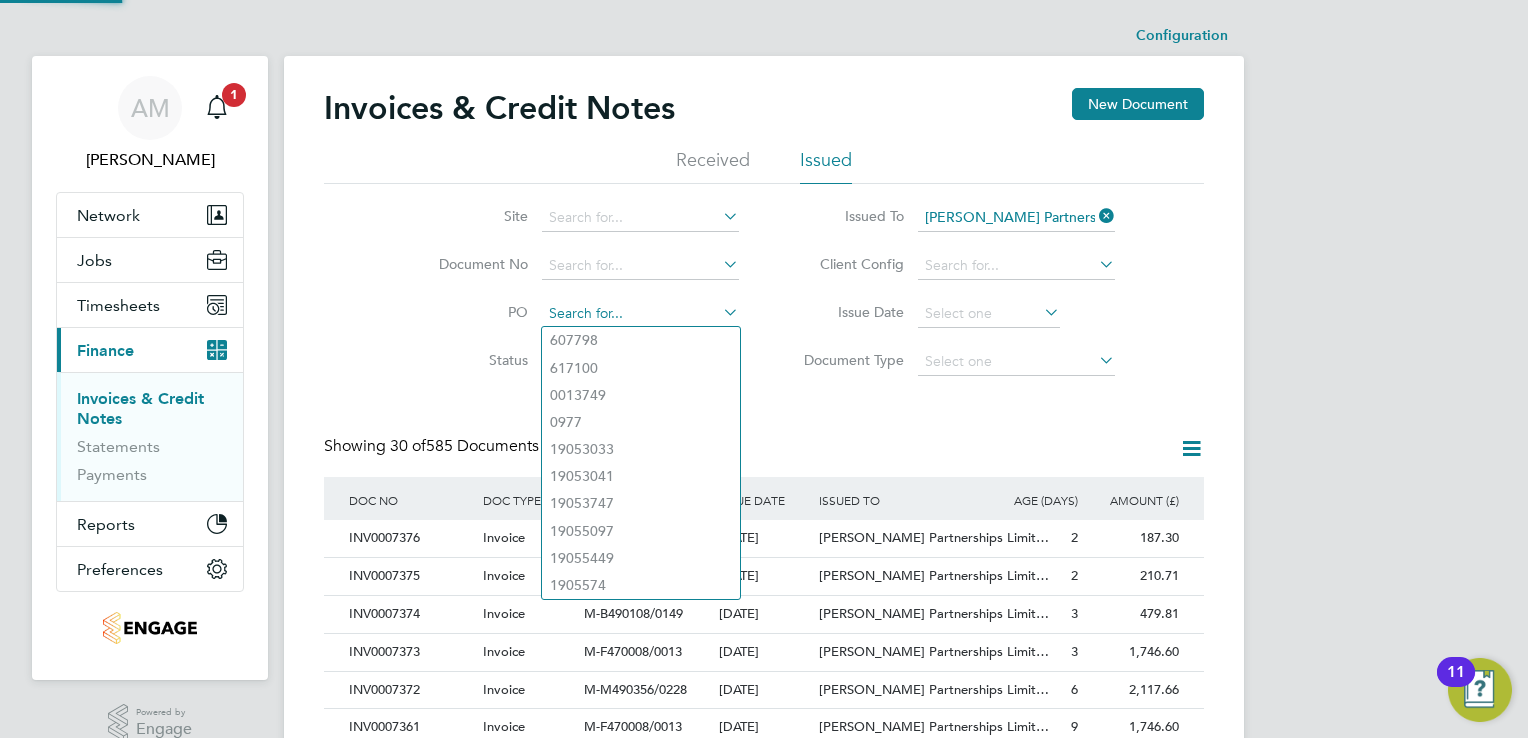 paste on "INV0007294" 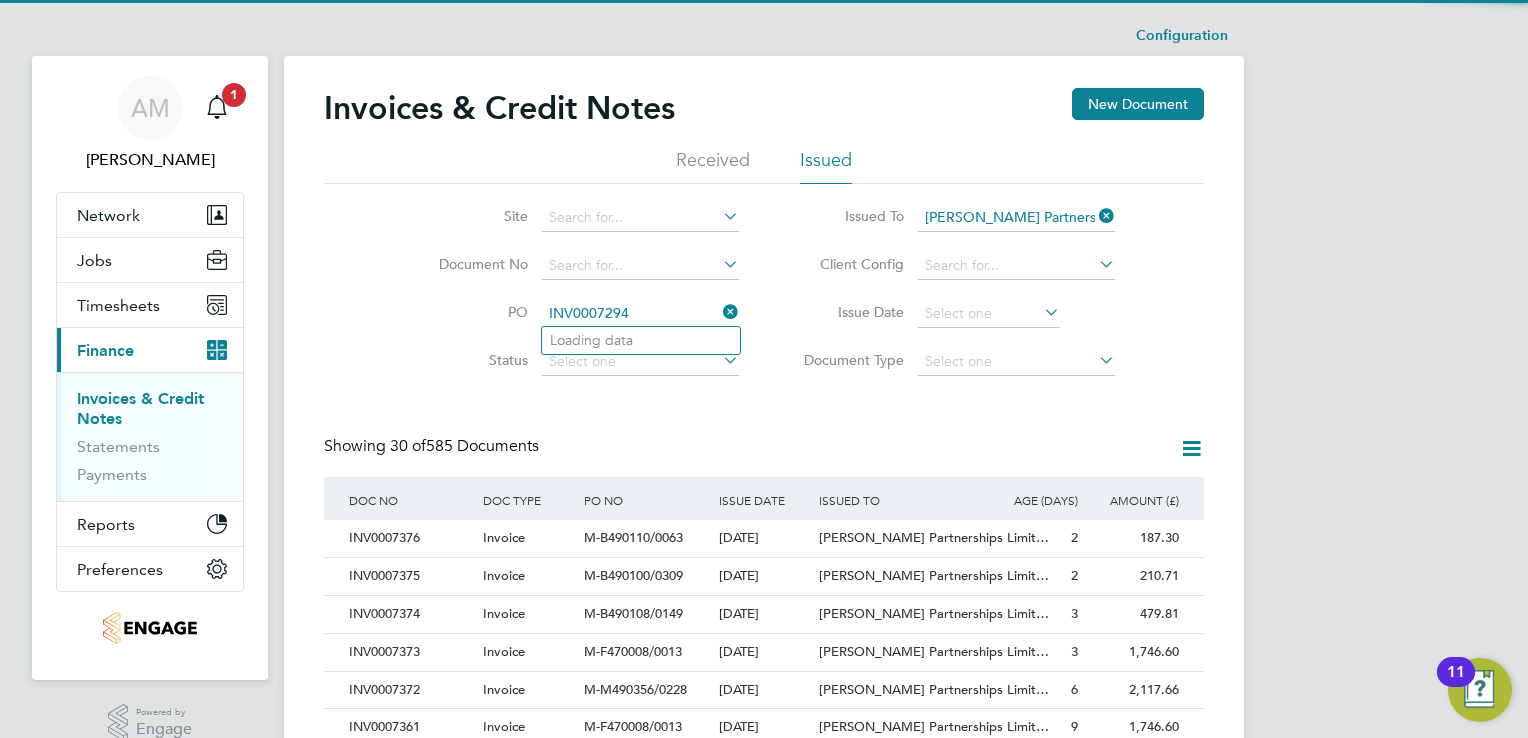 type on "607798" 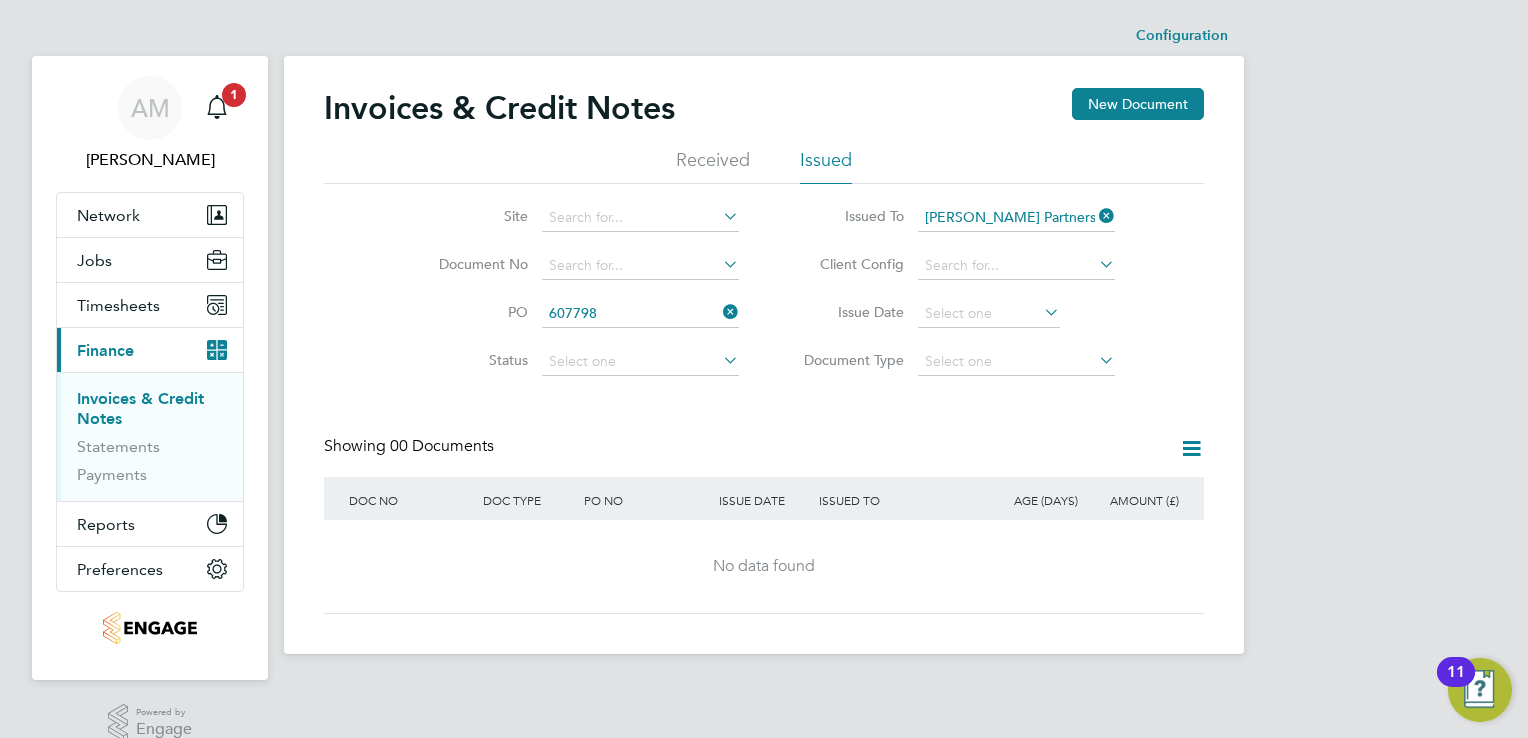 type 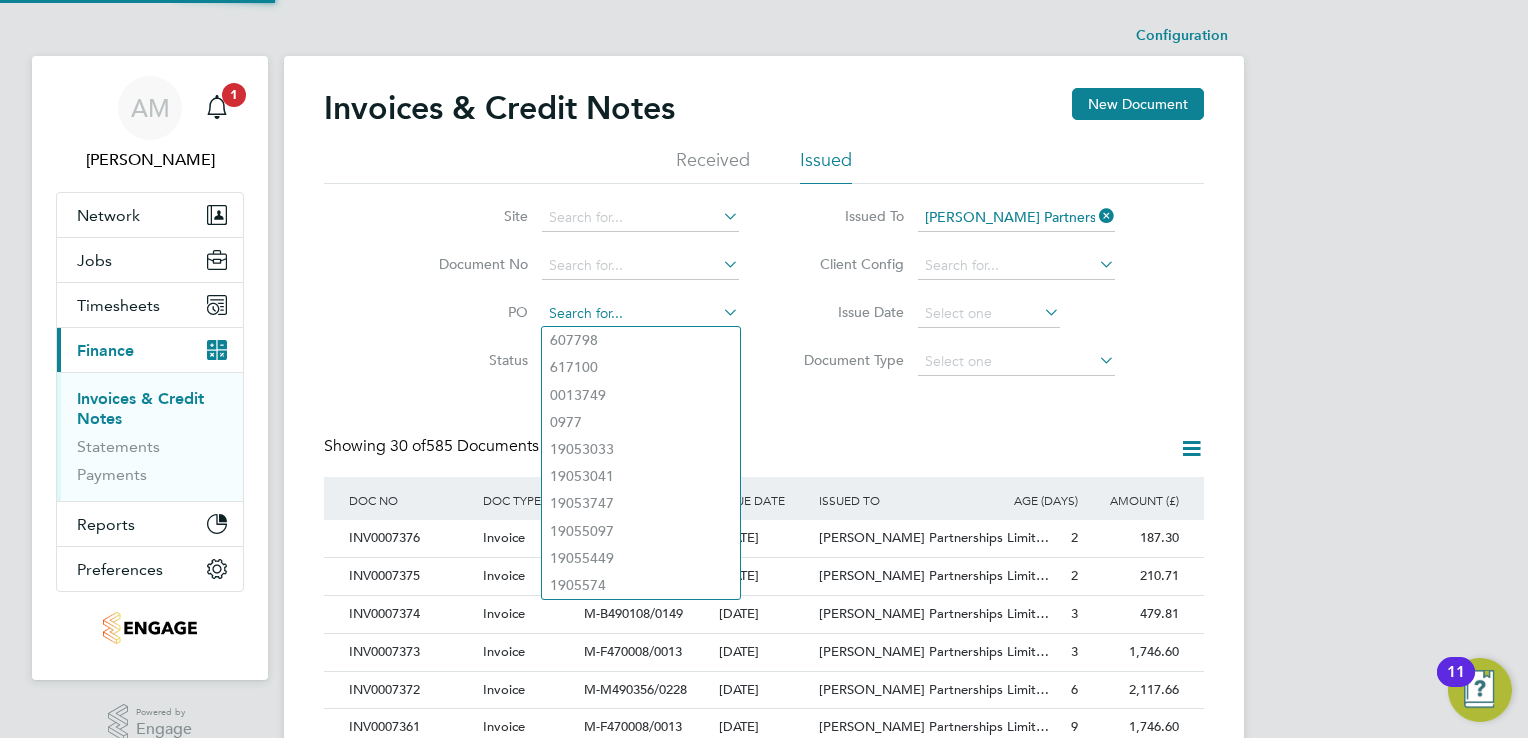 drag, startPoint x: 639, startPoint y: 309, endPoint x: 543, endPoint y: 310, distance: 96.00521 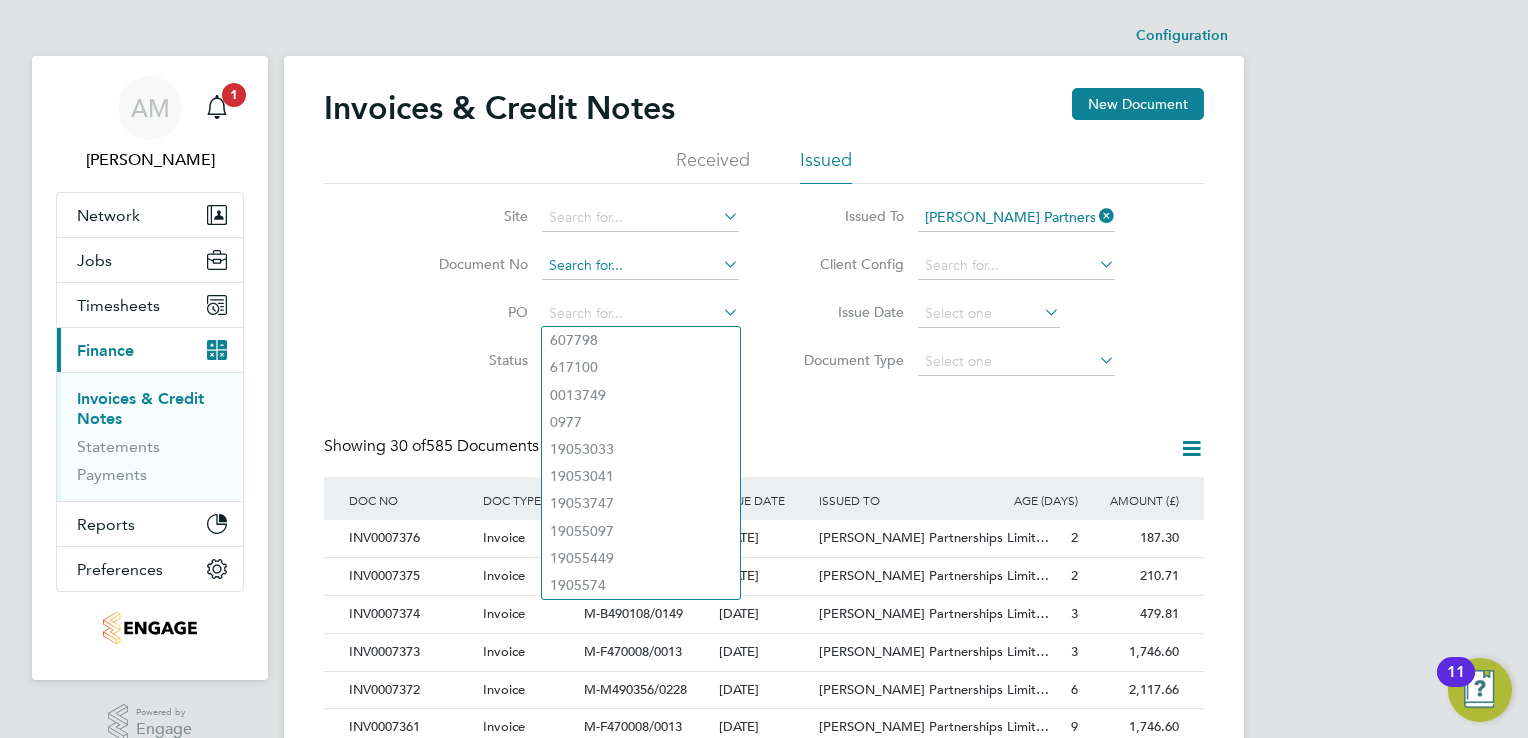 click 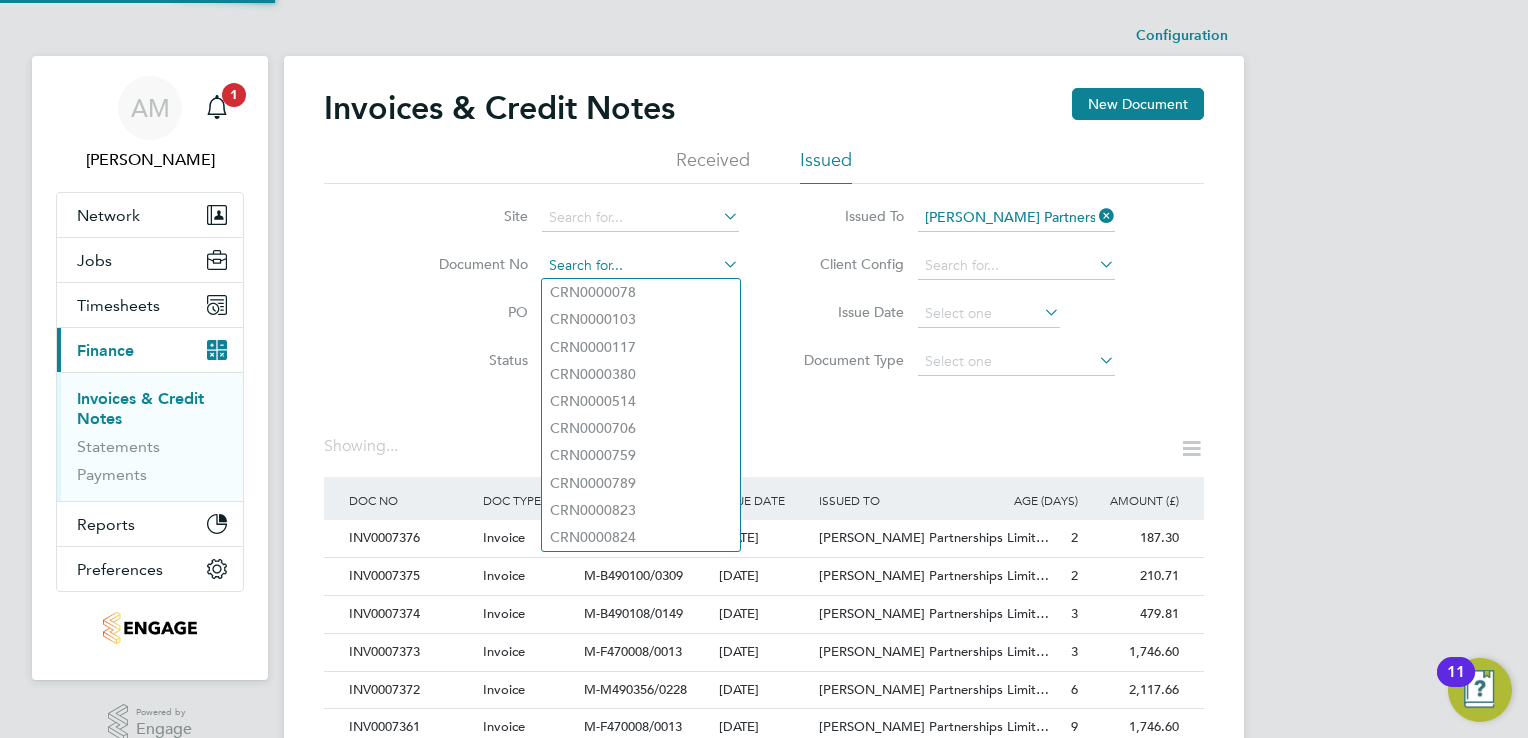 paste on "INV0007294" 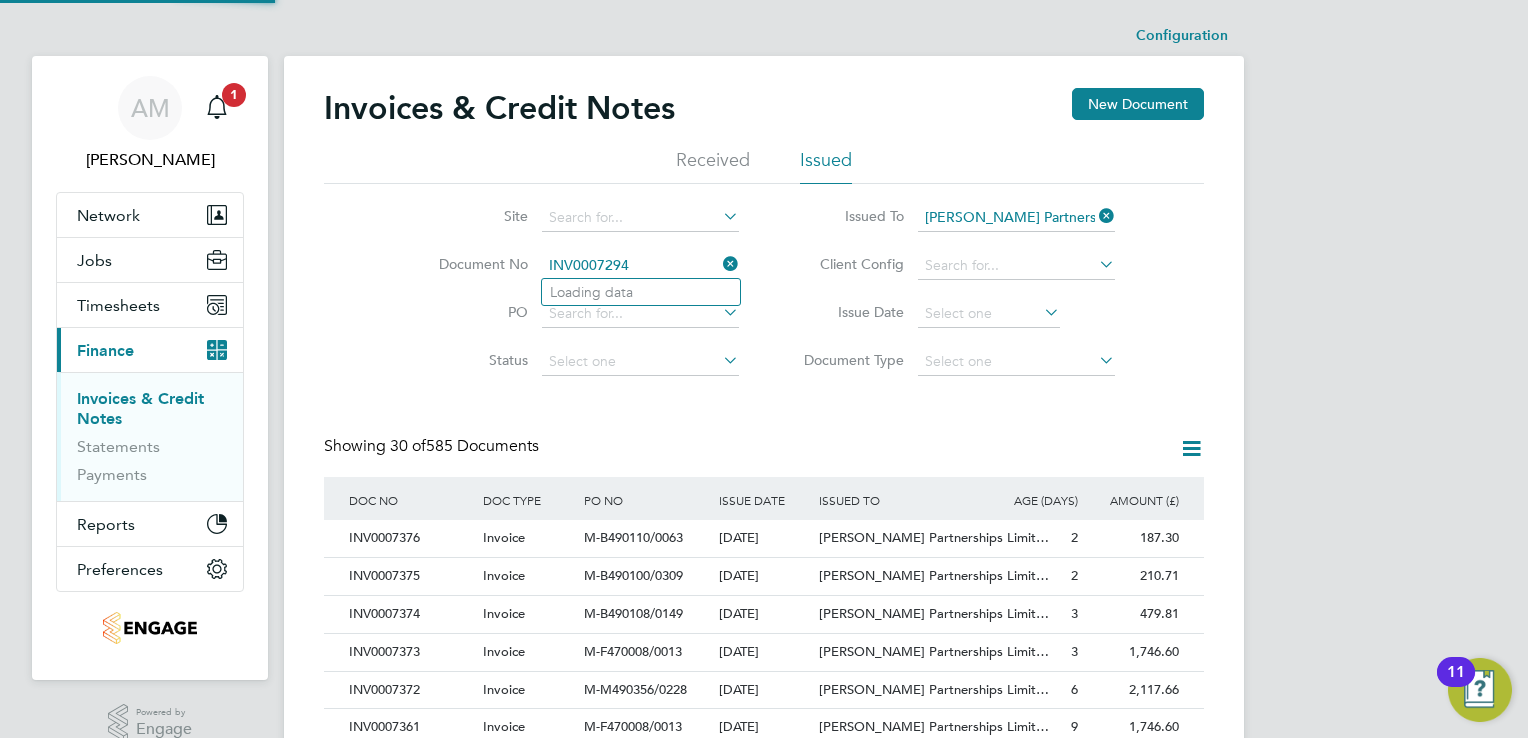 type on "INV0007294" 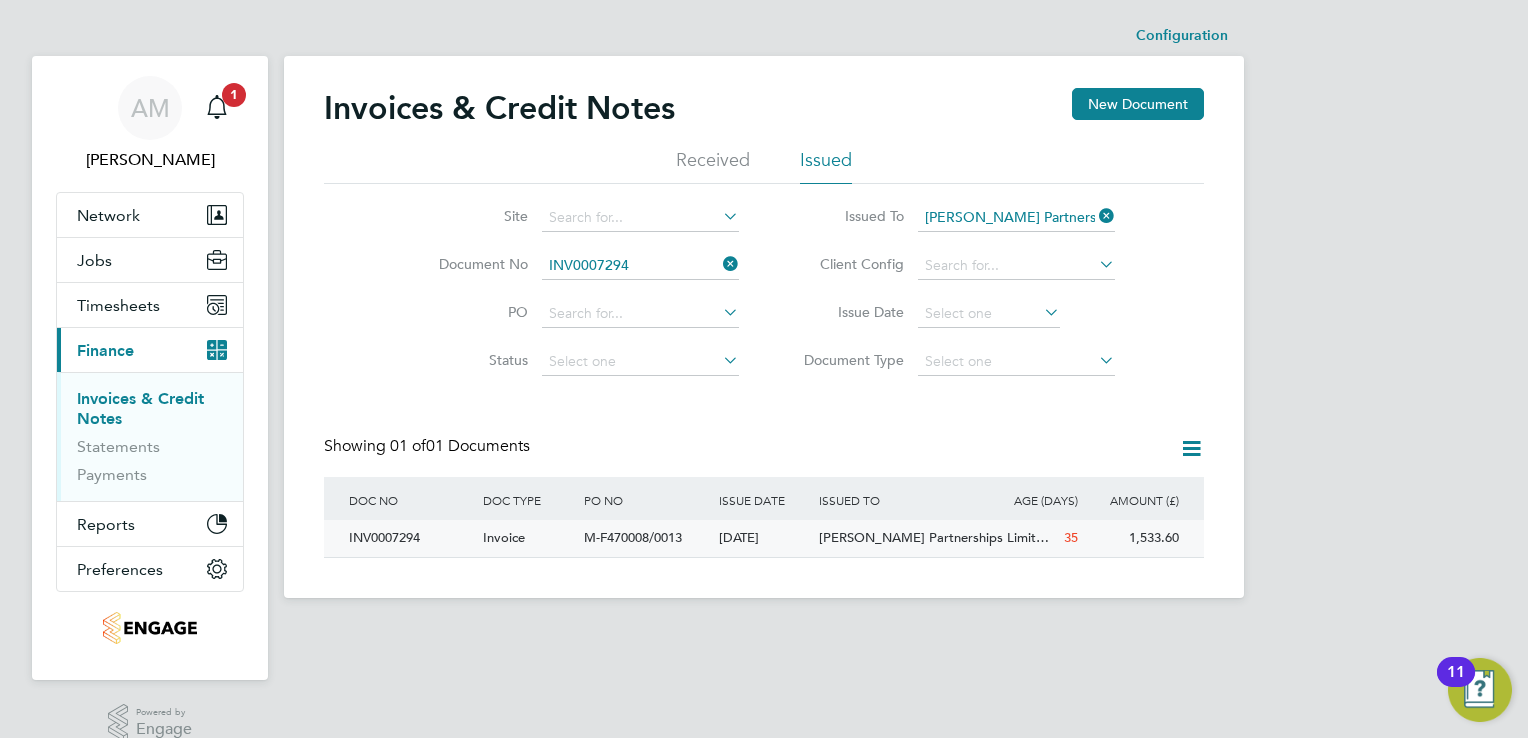 click on "INV0007294" 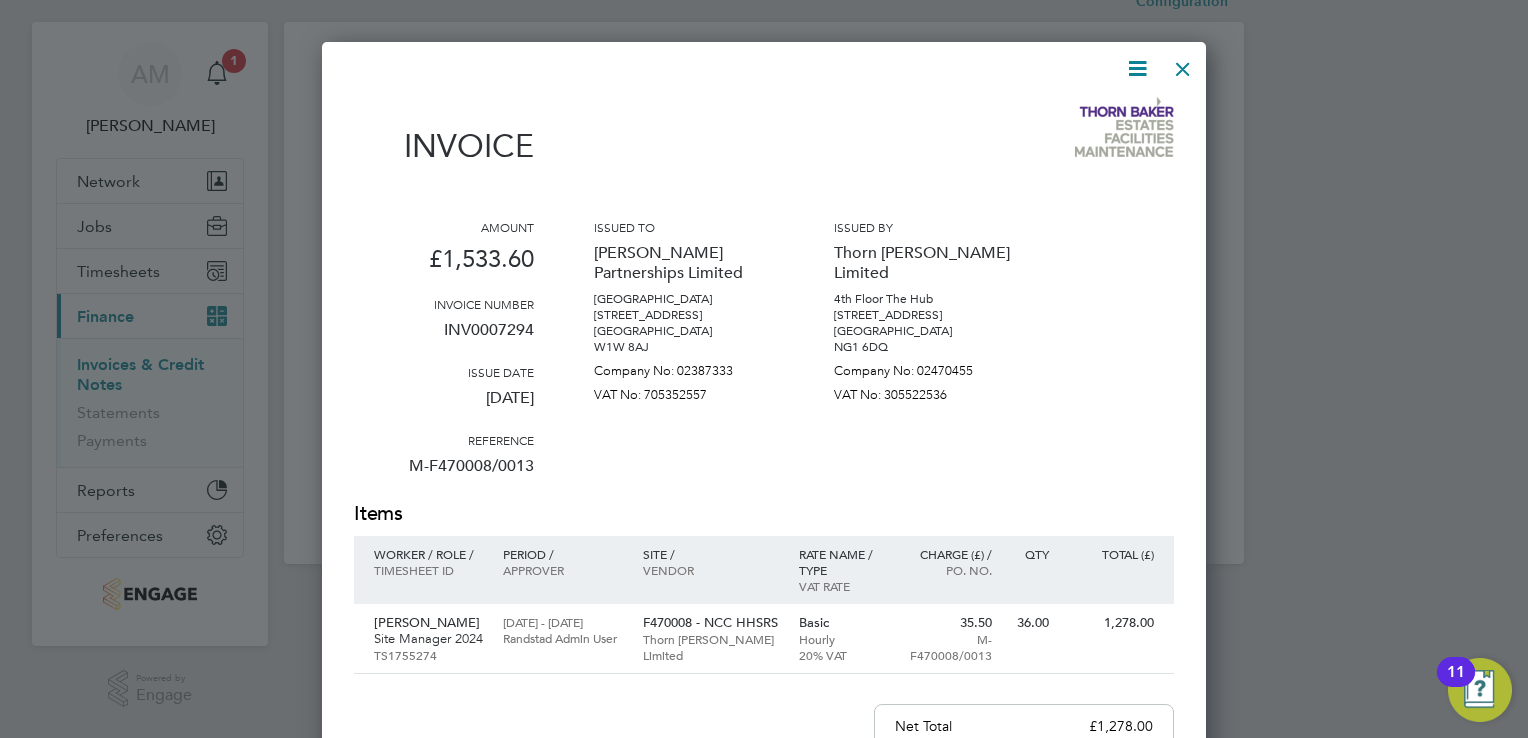 scroll, scrollTop: 0, scrollLeft: 0, axis: both 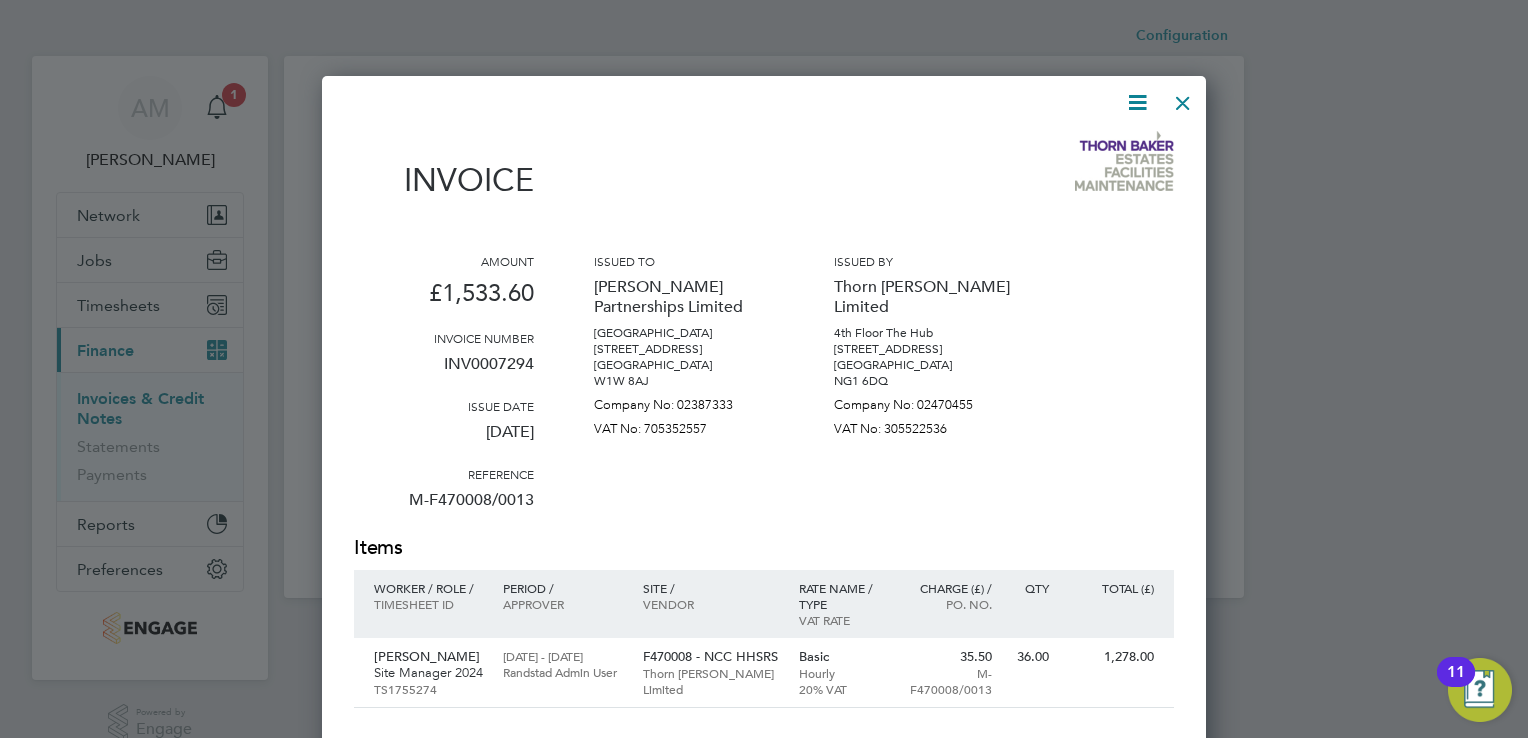 click at bounding box center (1183, 98) 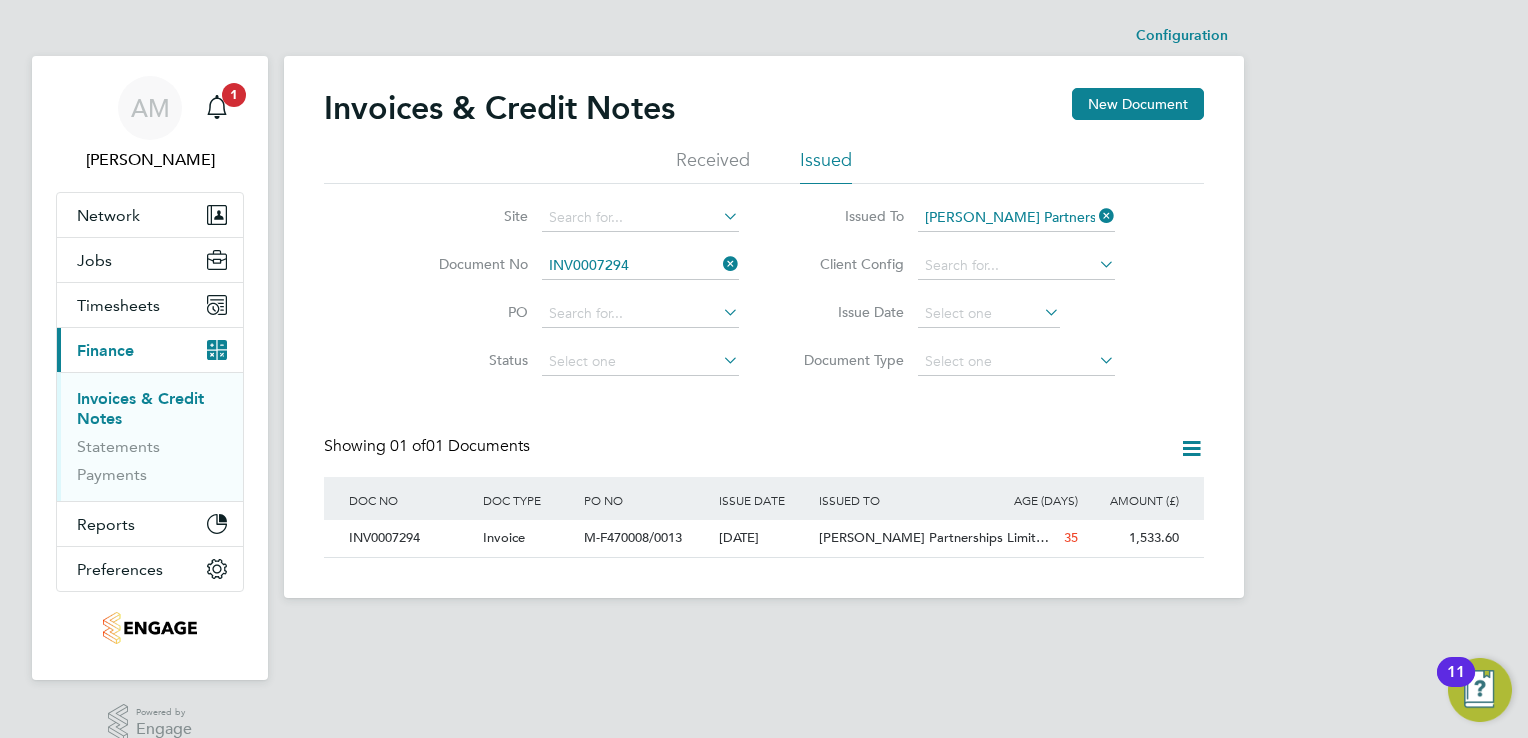 click 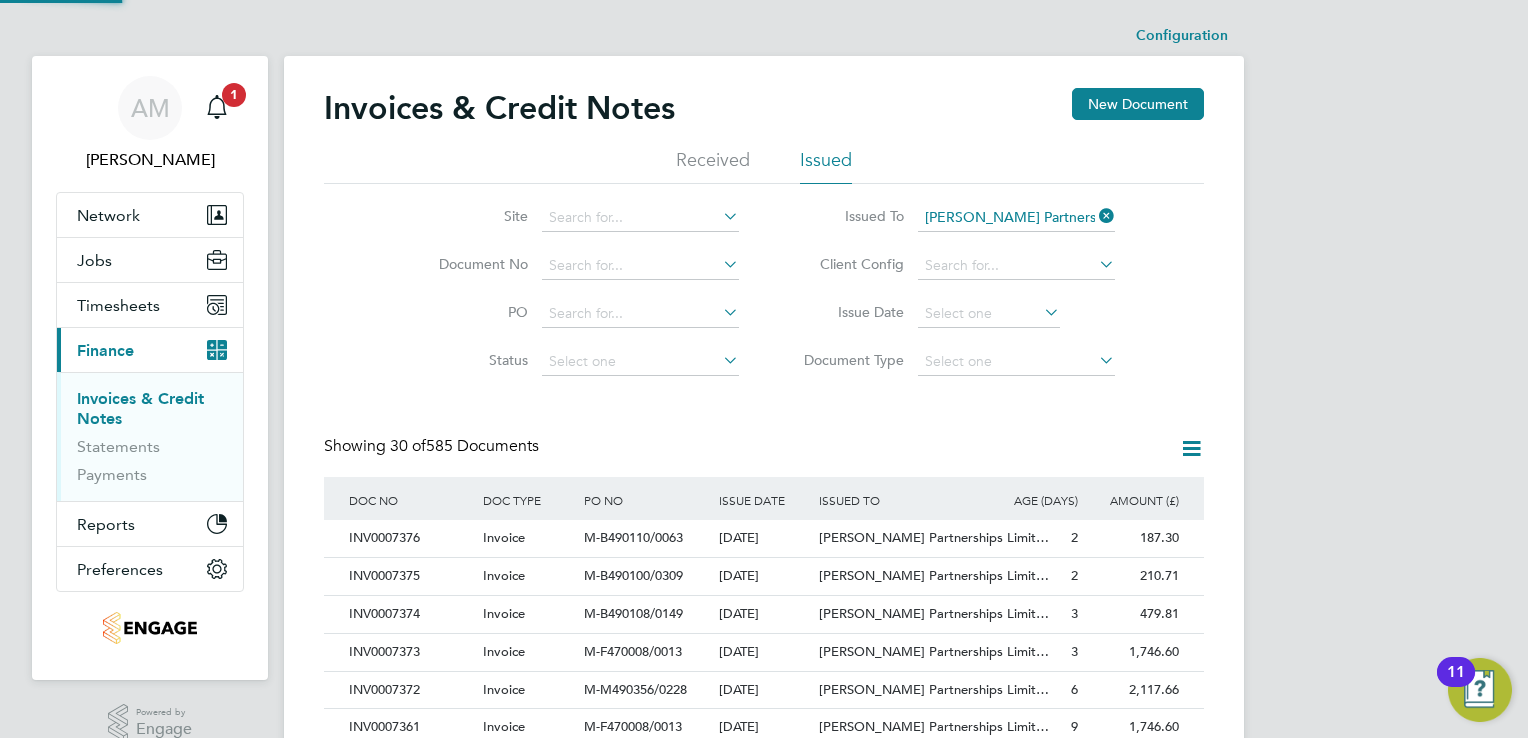 scroll, scrollTop: 10, scrollLeft: 9, axis: both 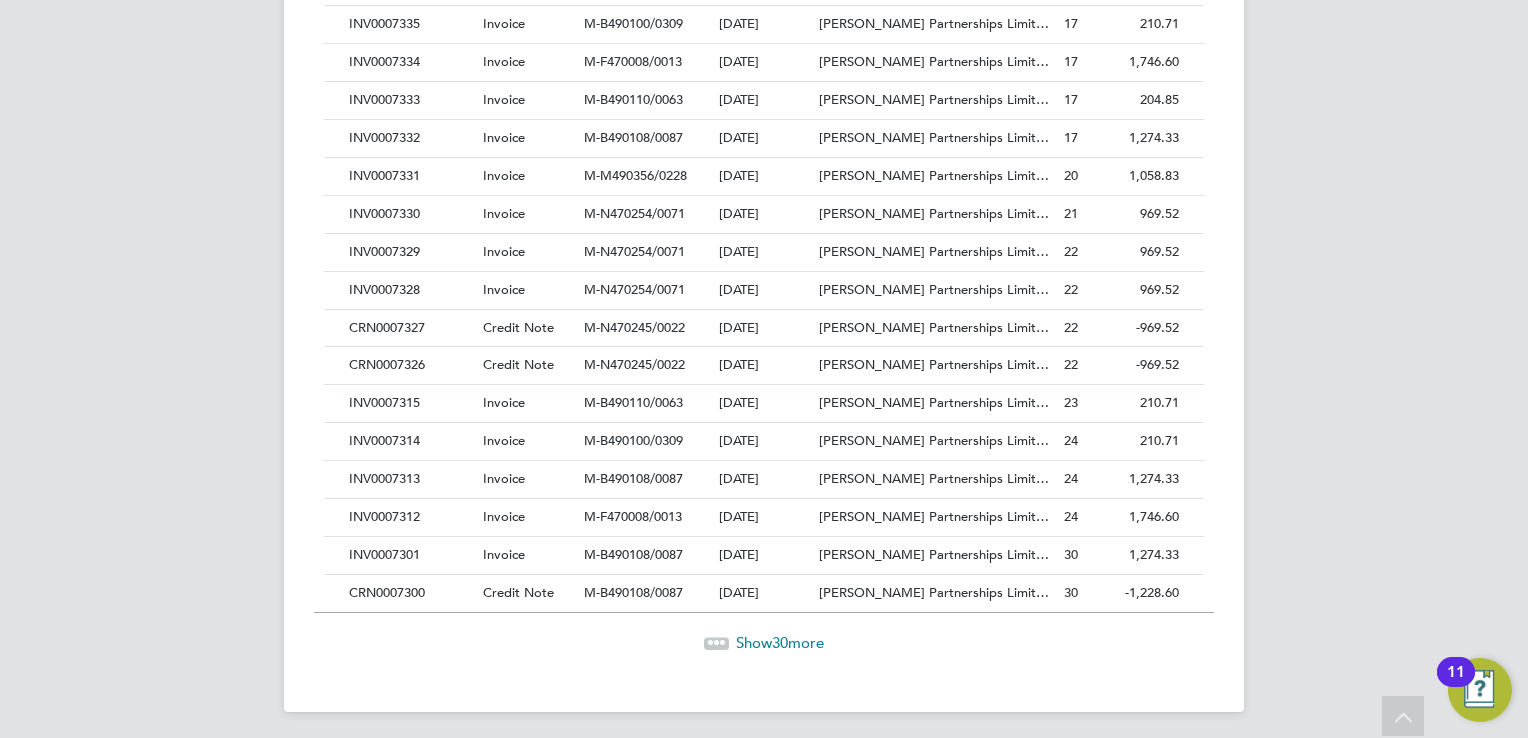 click on "Show  30  more" 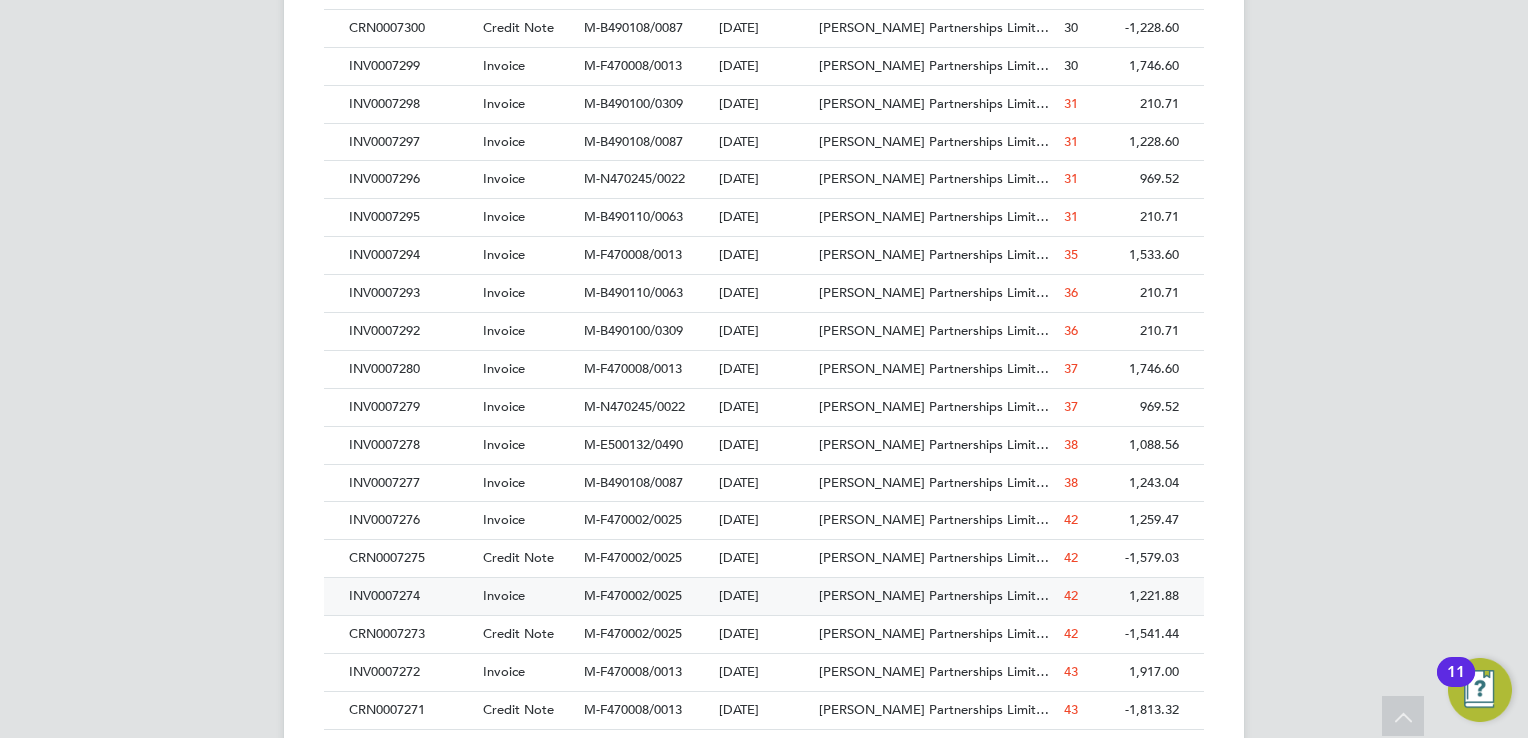 scroll, scrollTop: 1644, scrollLeft: 0, axis: vertical 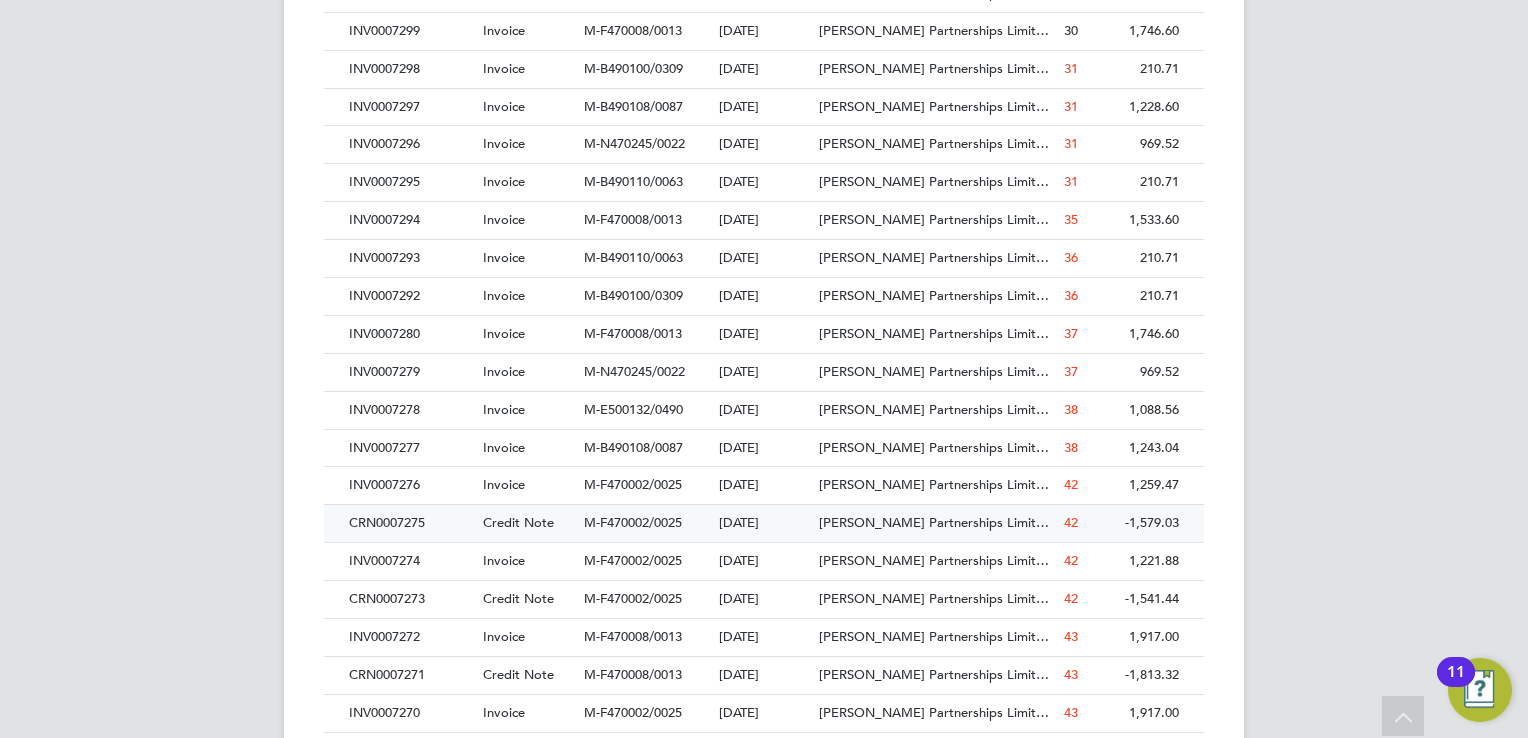 click on "CRN0007275" 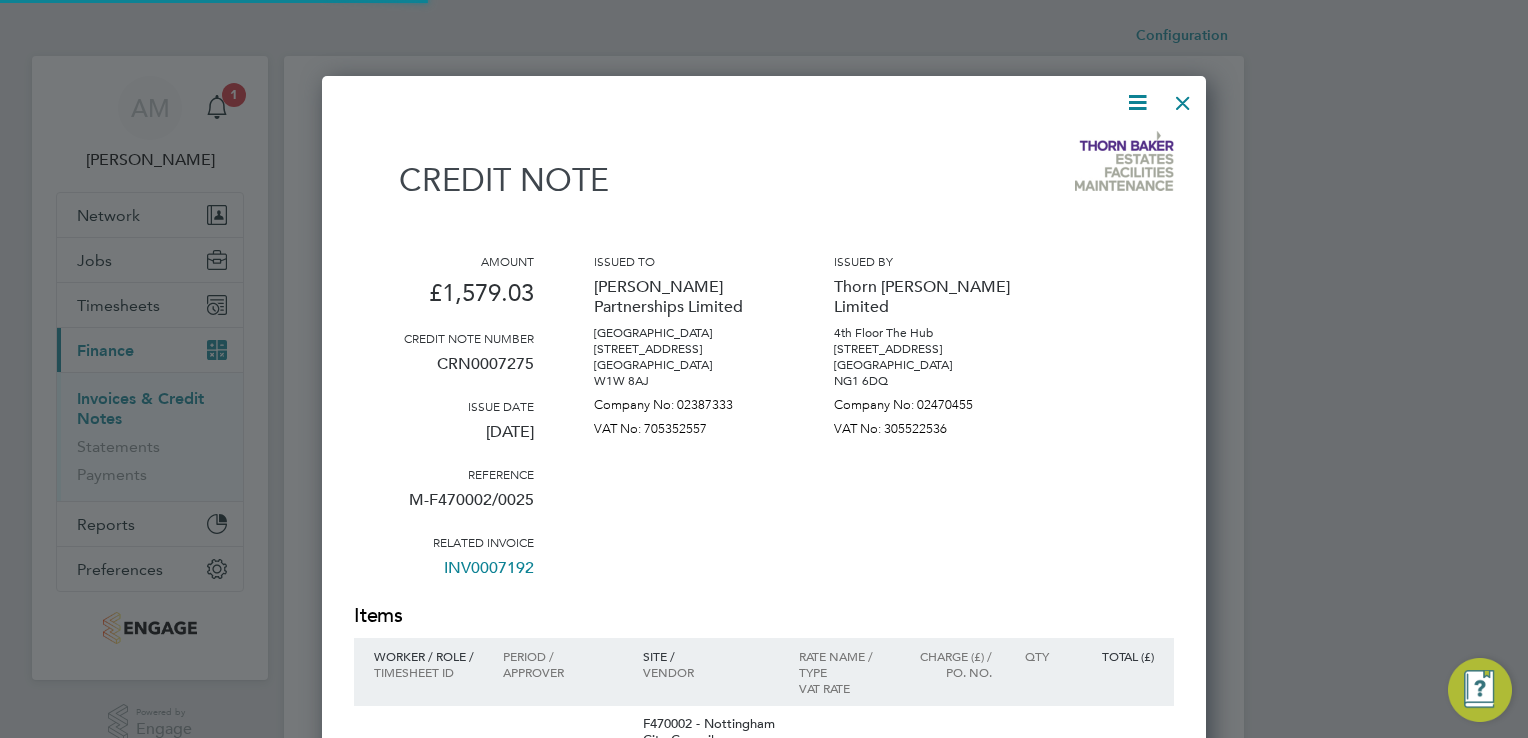 scroll, scrollTop: 9, scrollLeft: 10, axis: both 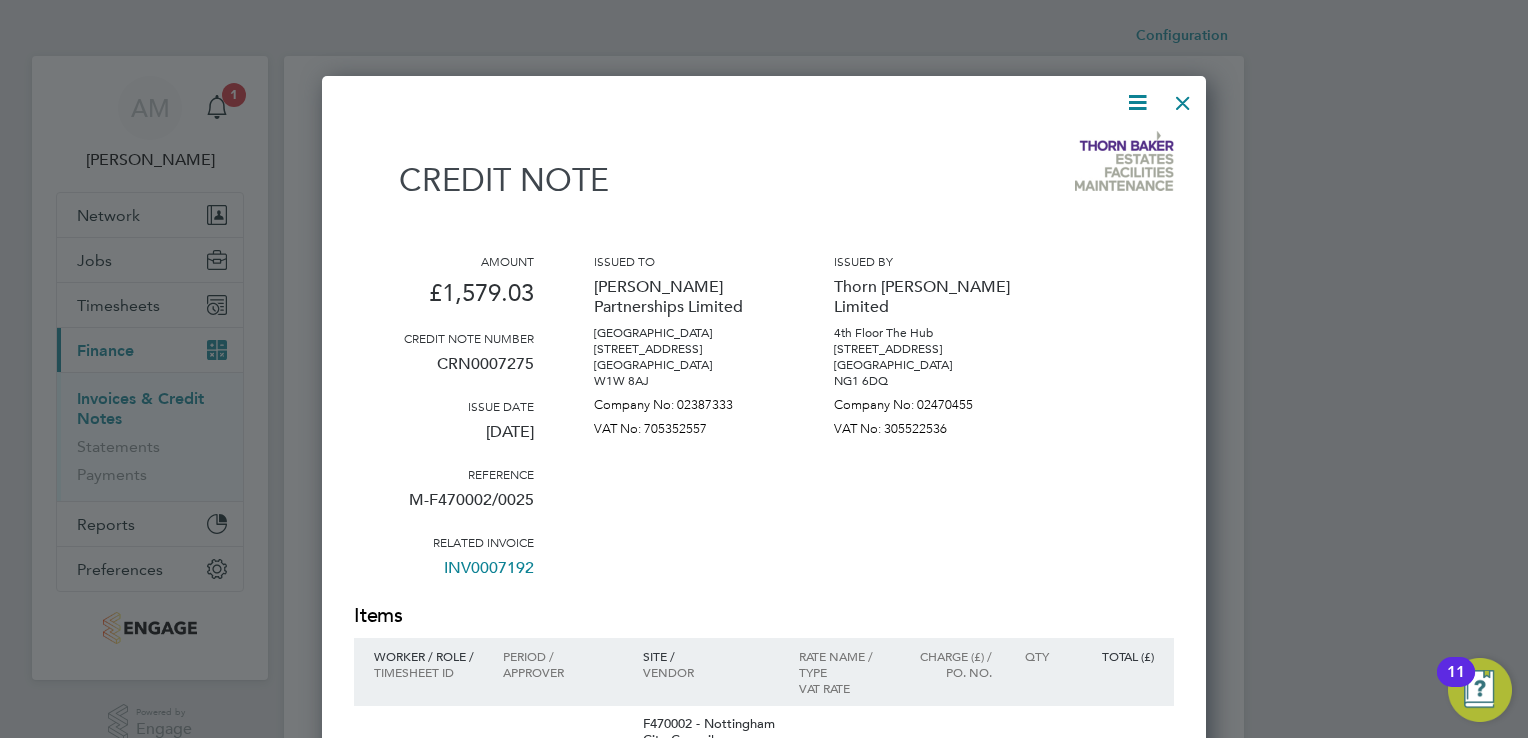 click at bounding box center [1183, 98] 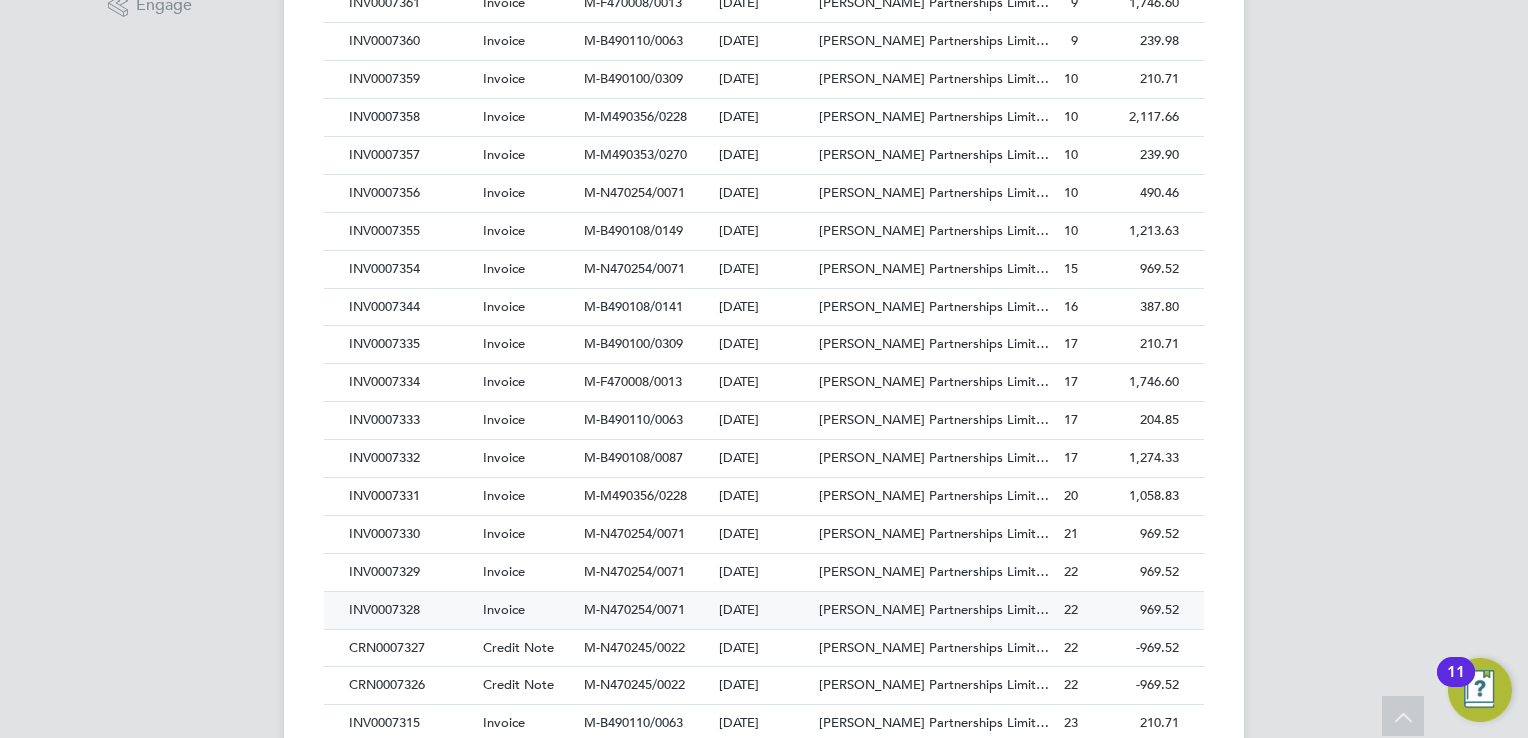 scroll, scrollTop: 675, scrollLeft: 0, axis: vertical 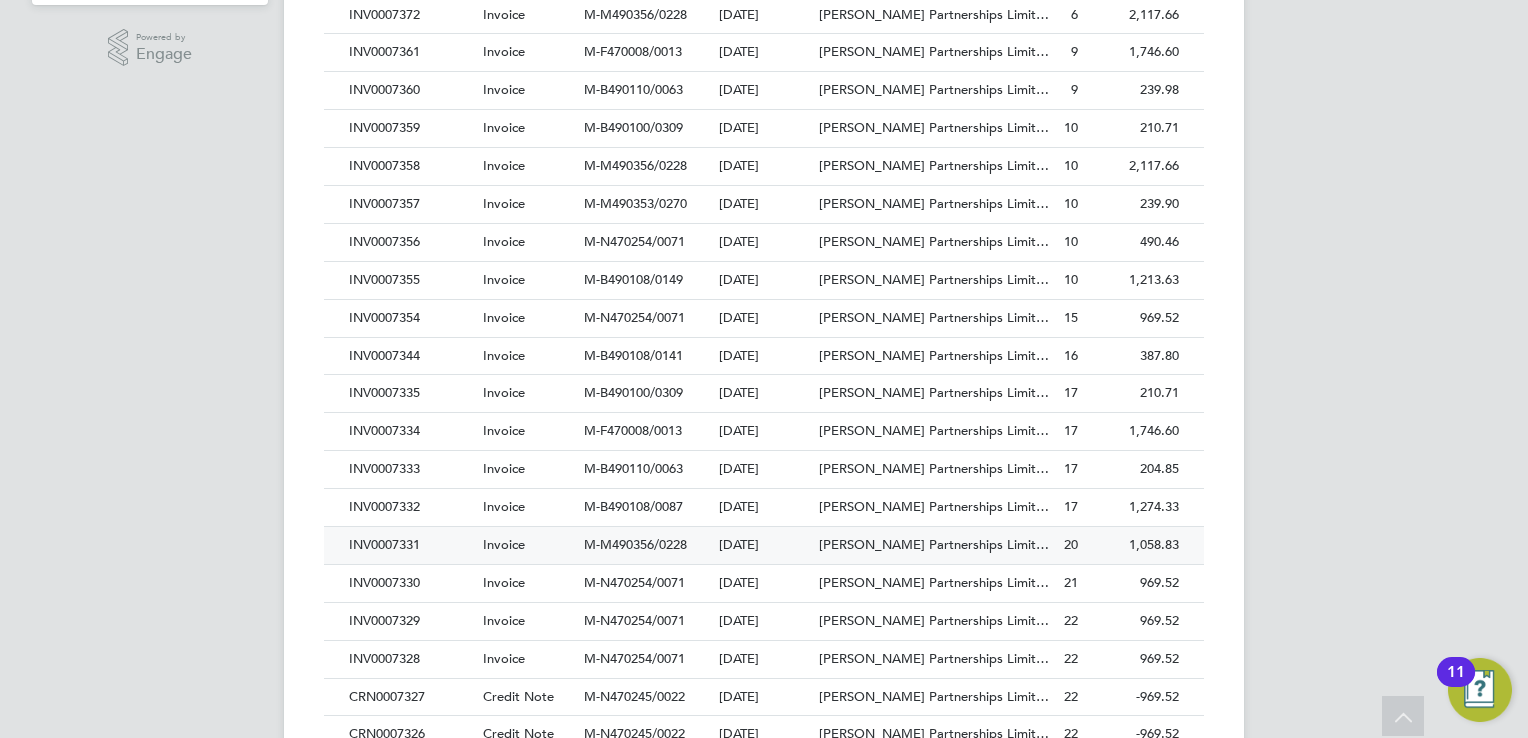 click on "M-M490356/0228" 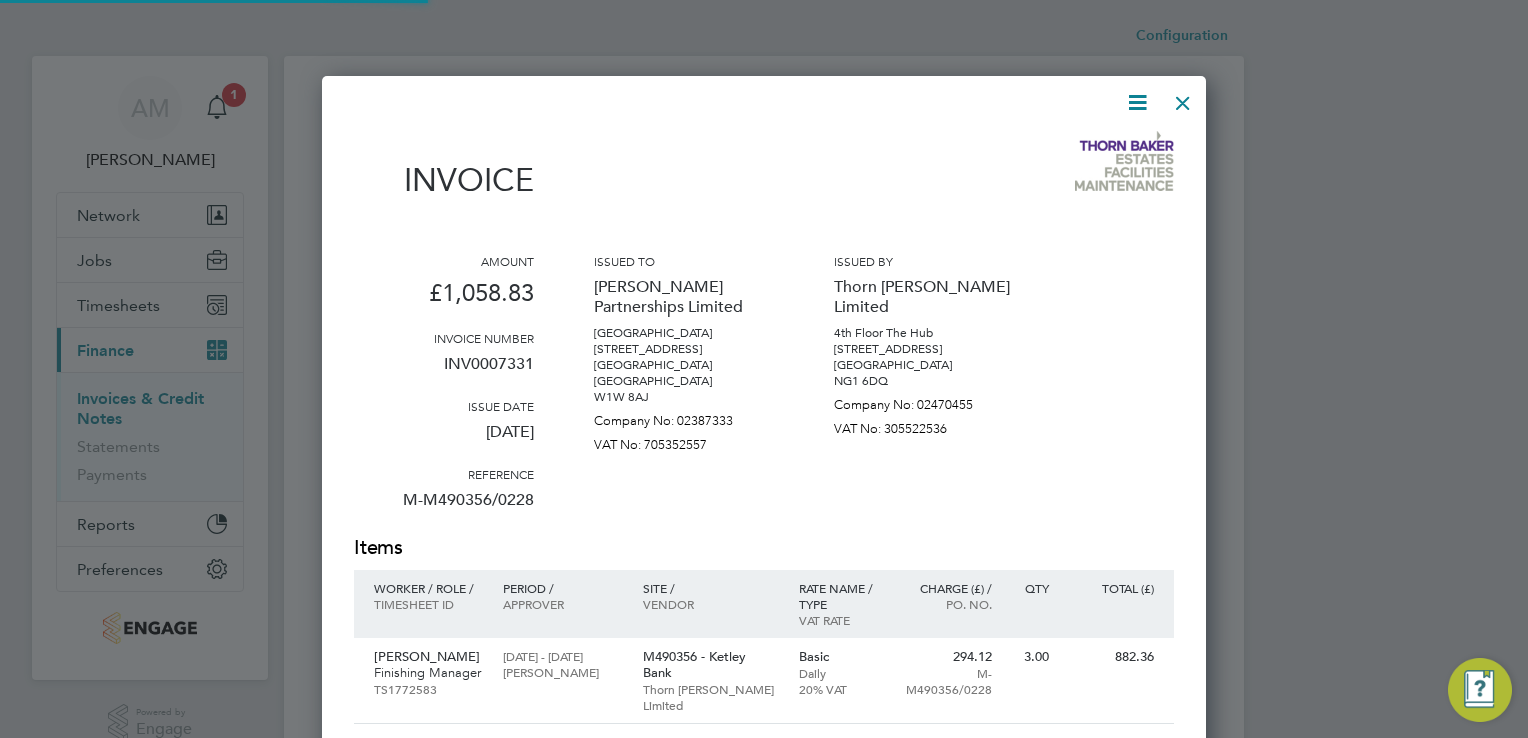 scroll, scrollTop: 9, scrollLeft: 10, axis: both 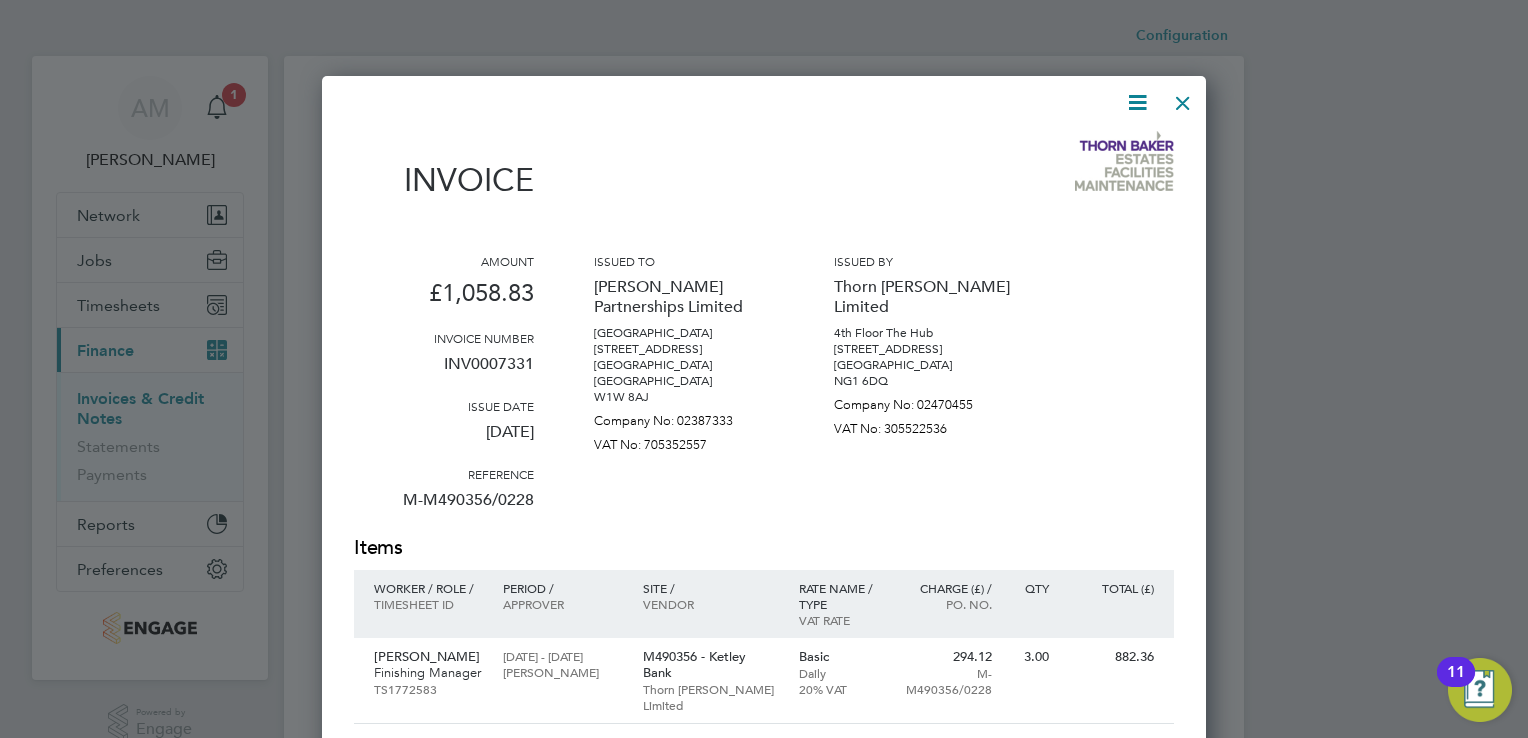 click at bounding box center (1183, 98) 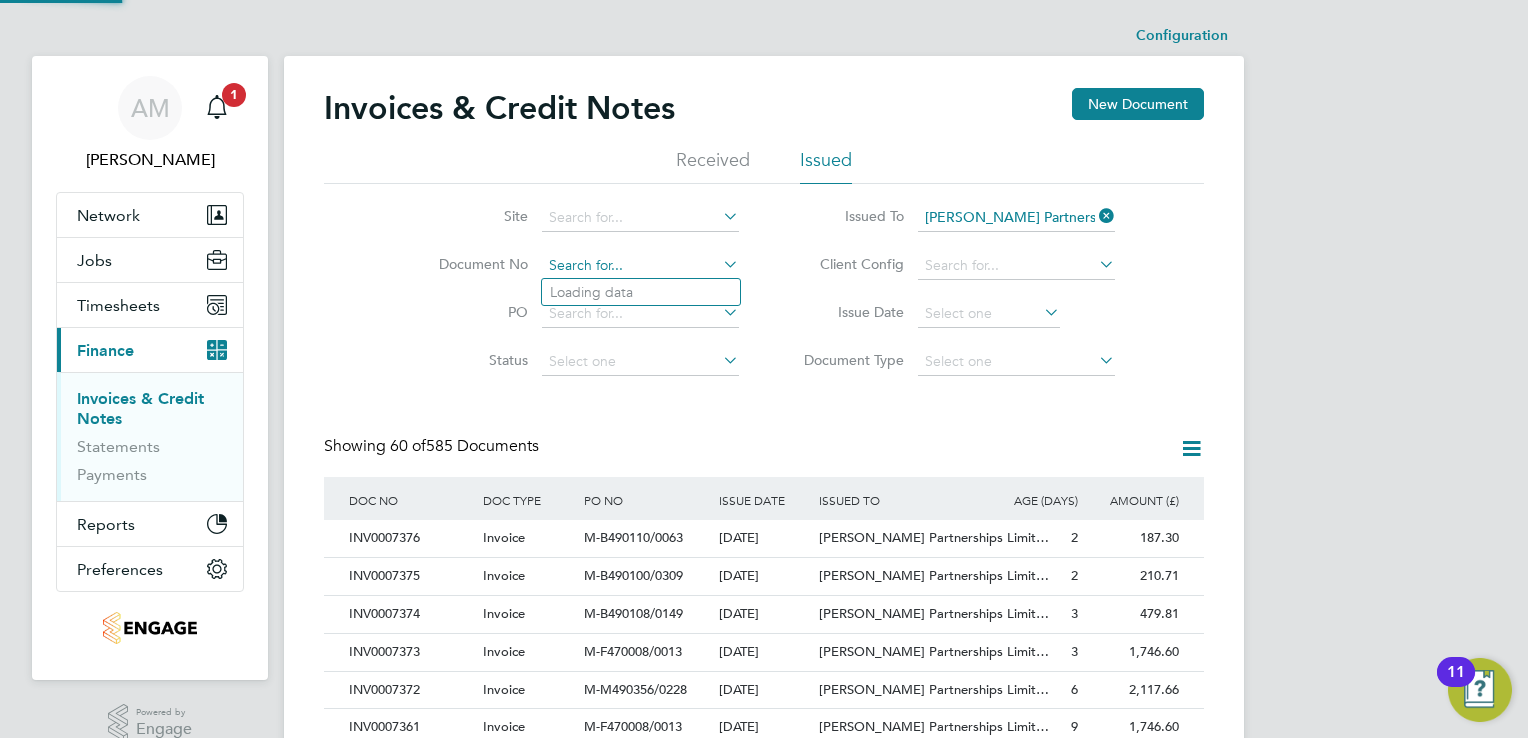 click 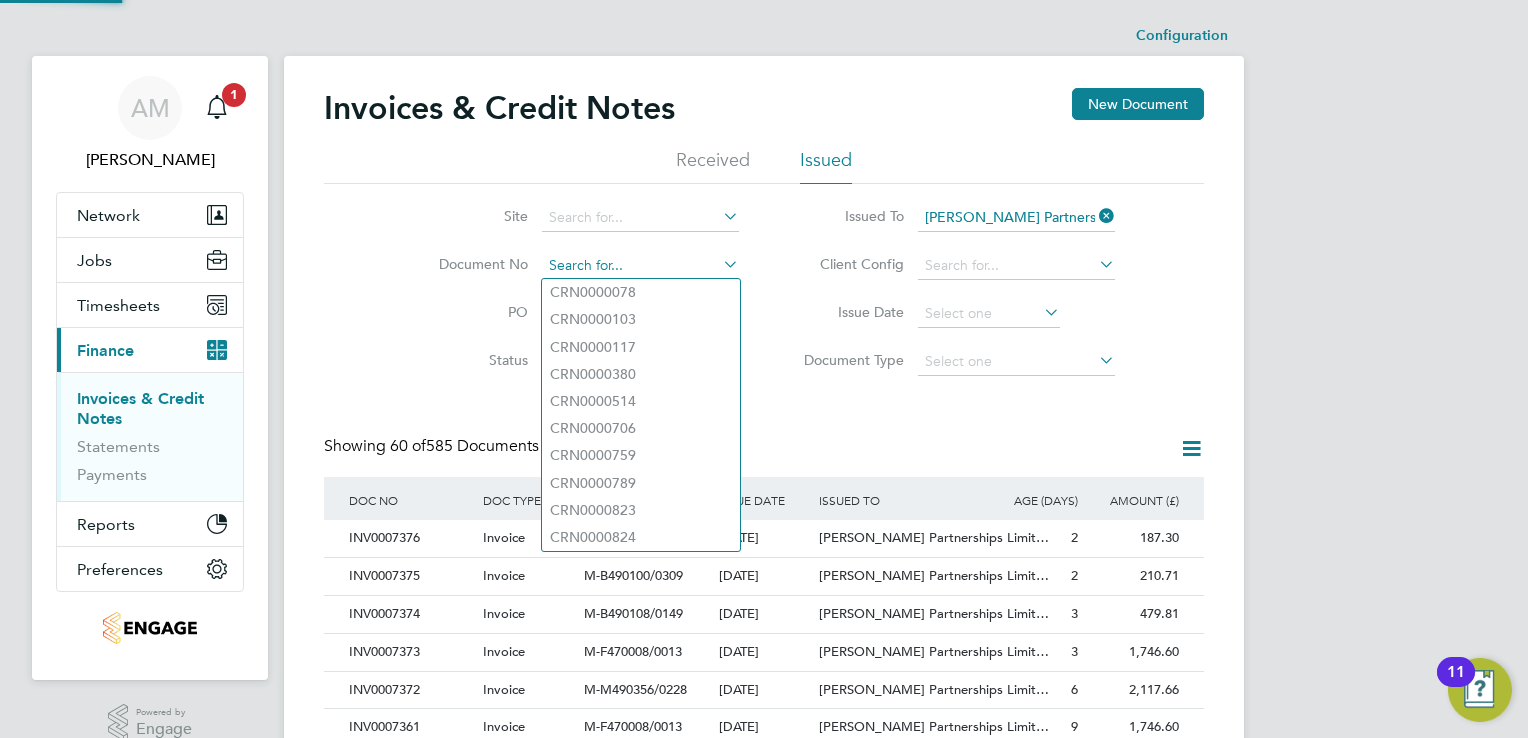 paste on "INV0007276" 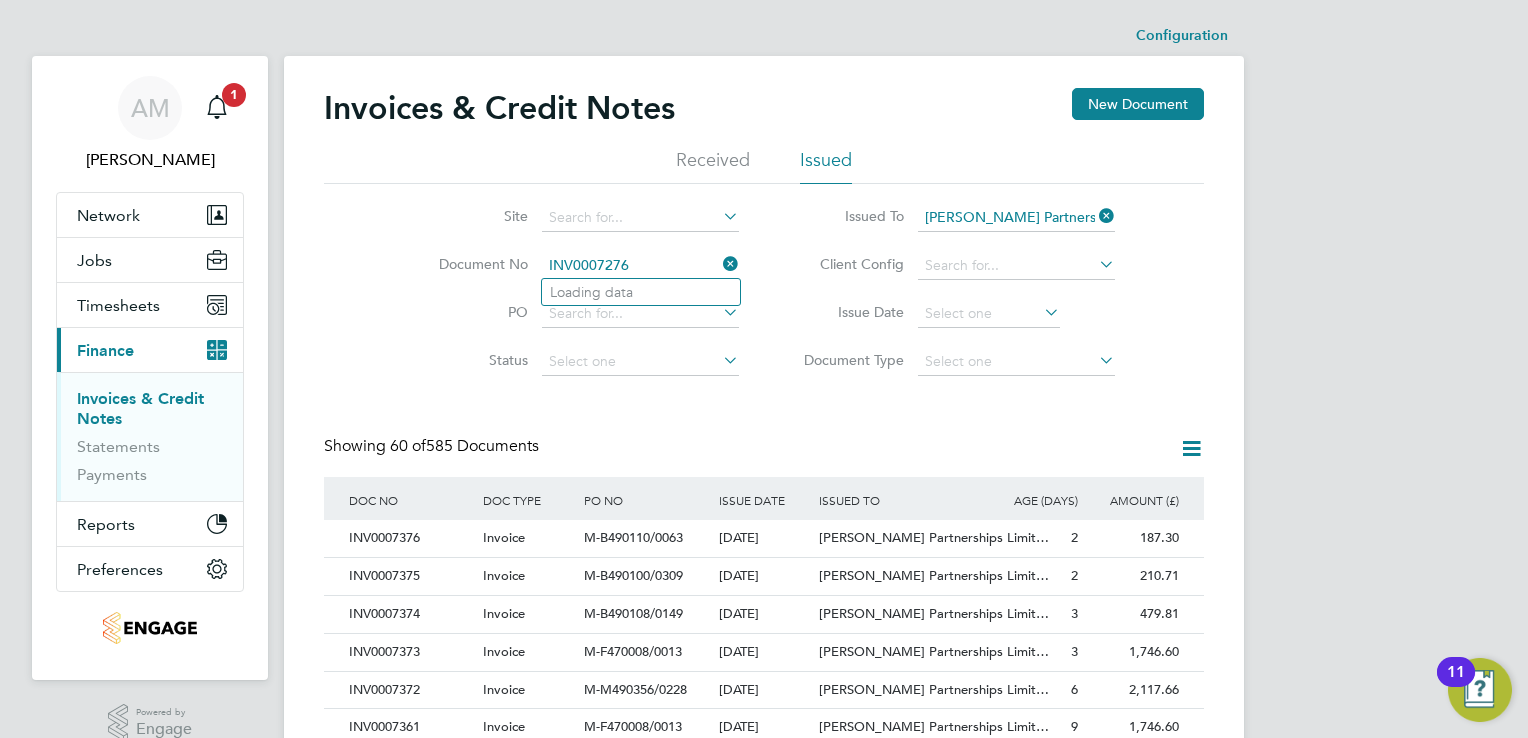 type on "INV0007276" 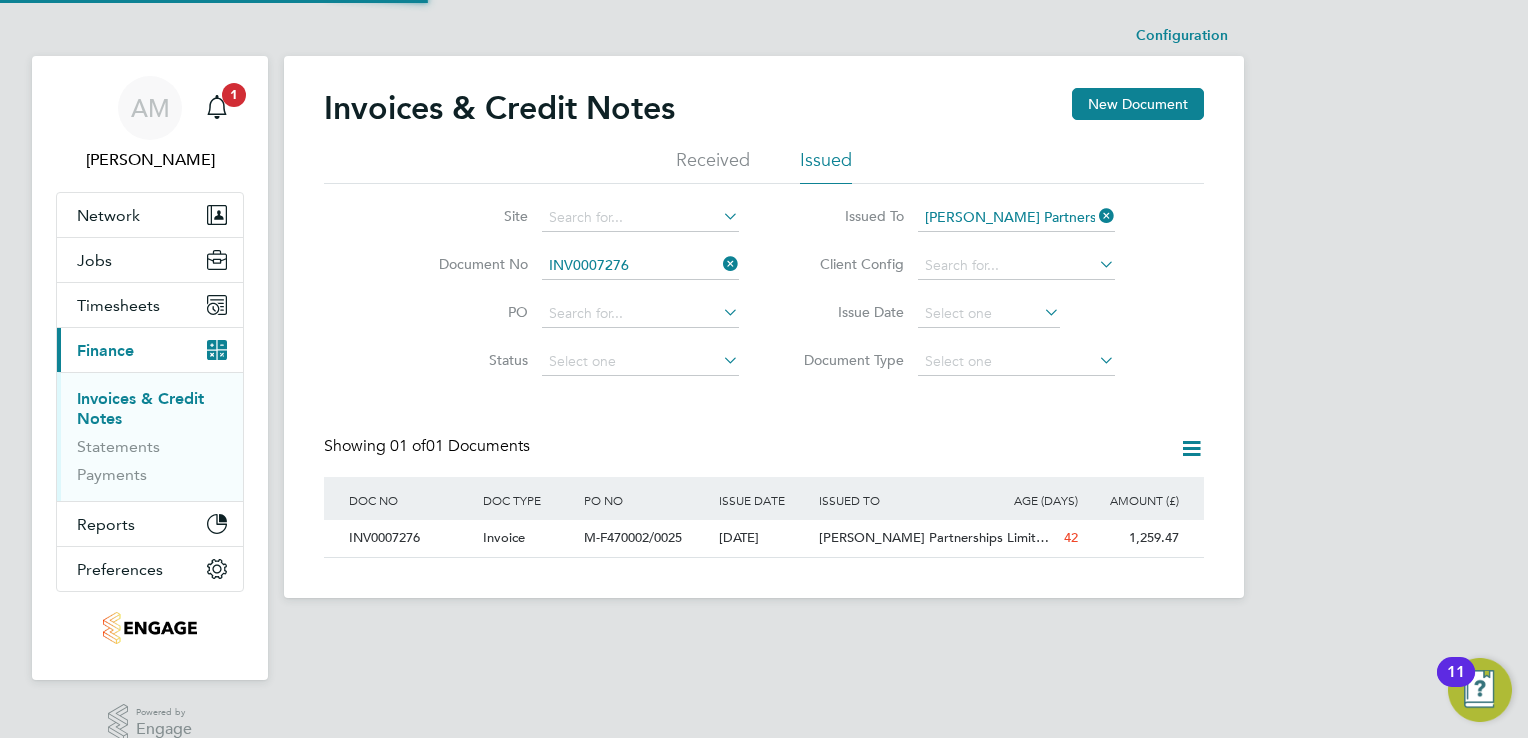 scroll, scrollTop: 10, scrollLeft: 9, axis: both 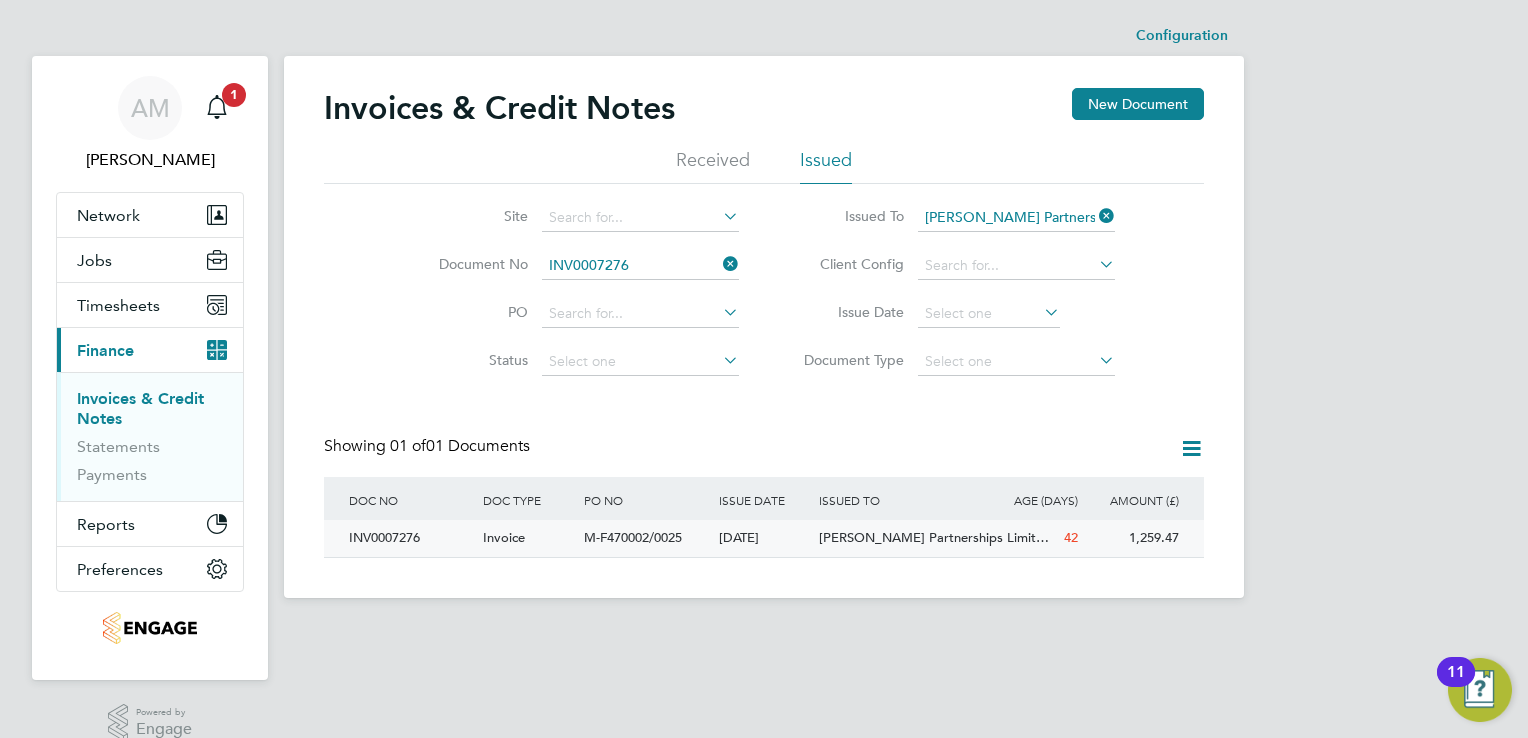 click on "M-F470002/0025" 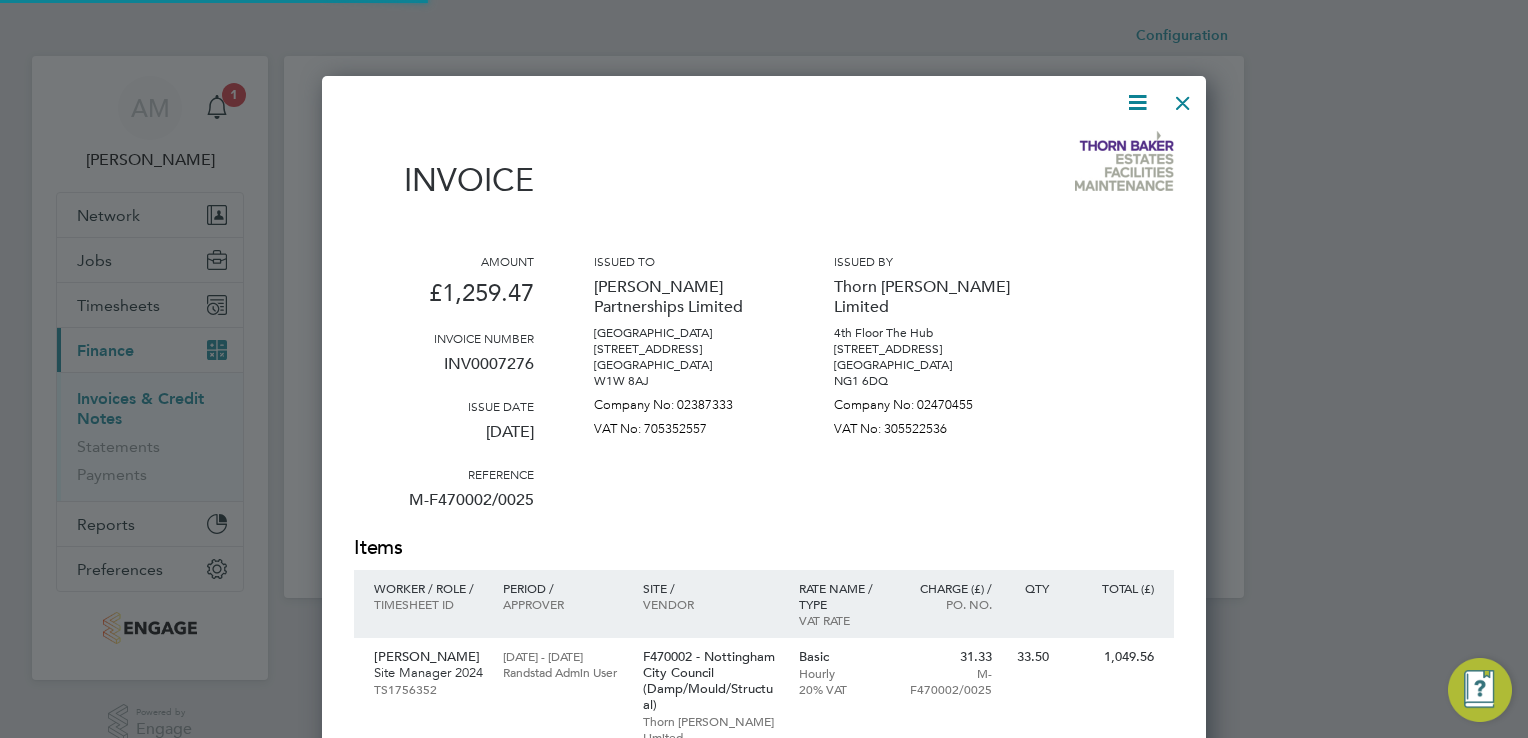 scroll, scrollTop: 9, scrollLeft: 10, axis: both 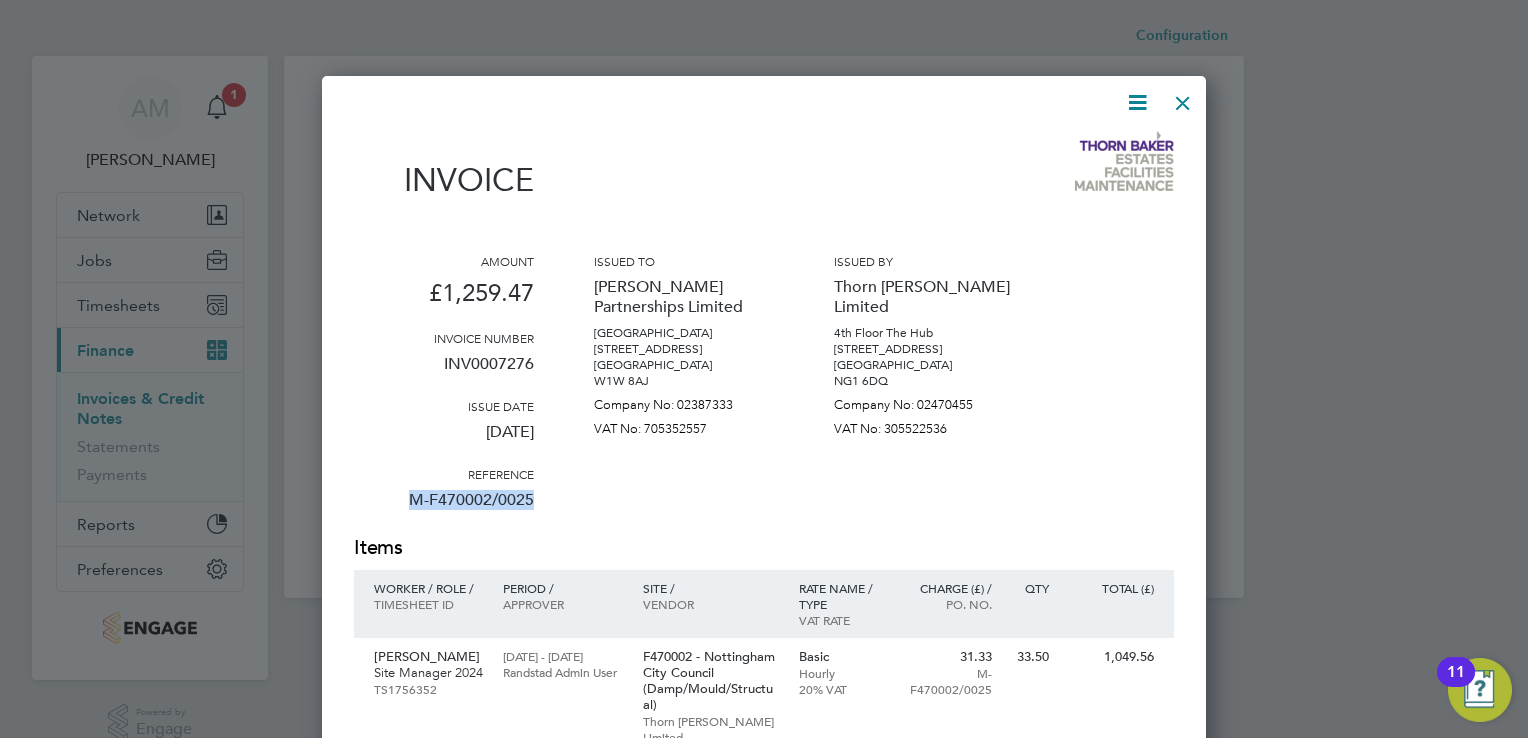 drag, startPoint x: 534, startPoint y: 500, endPoint x: 409, endPoint y: 503, distance: 125.035995 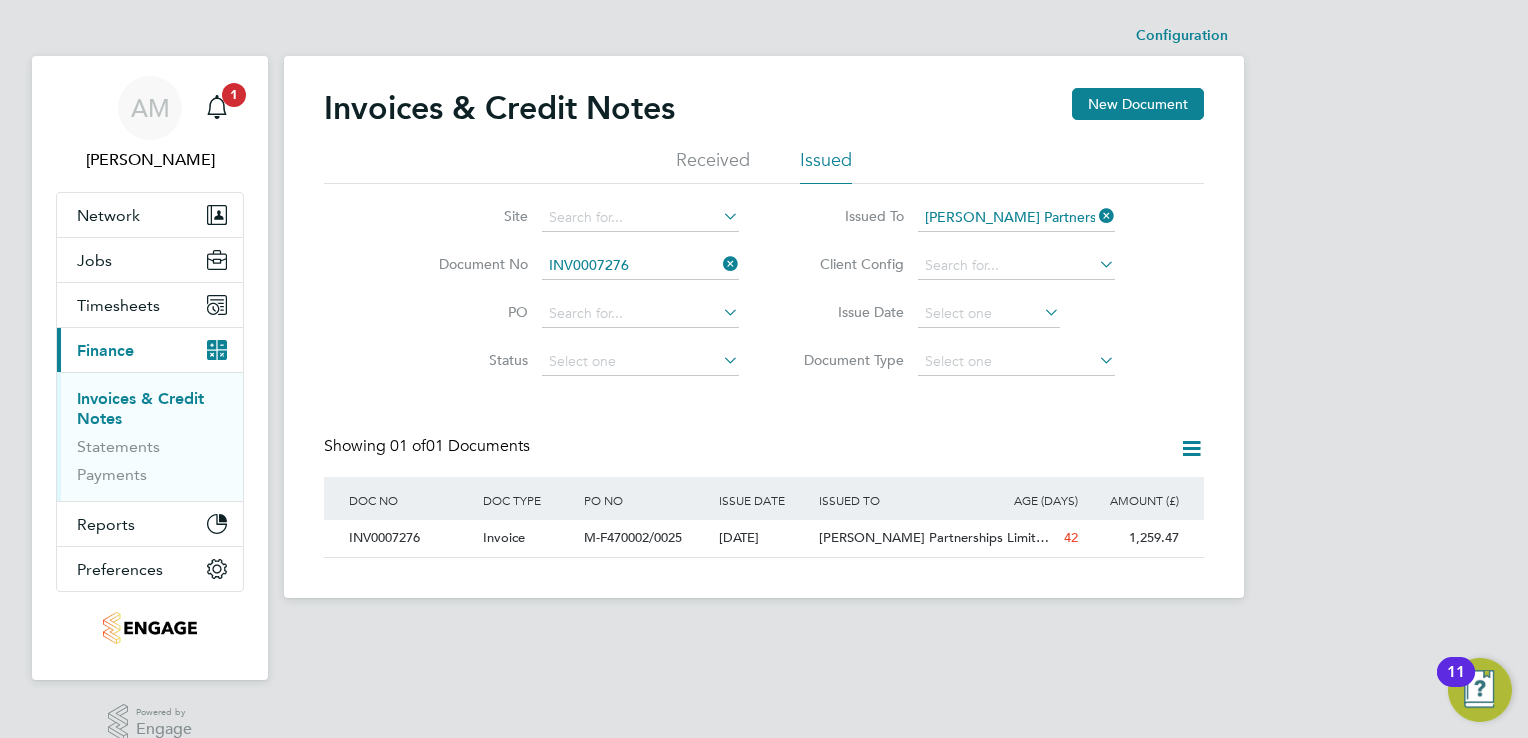 click 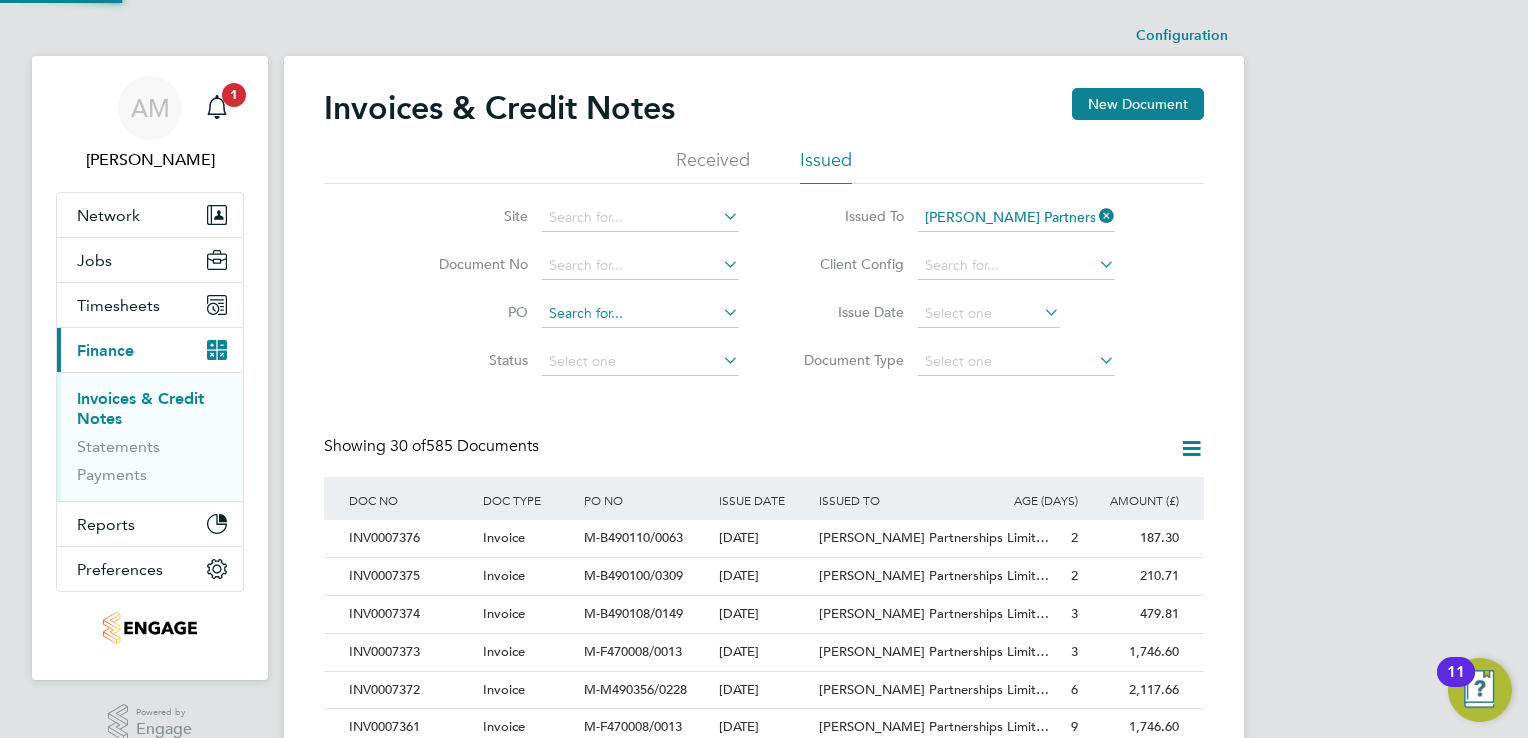 scroll, scrollTop: 10, scrollLeft: 9, axis: both 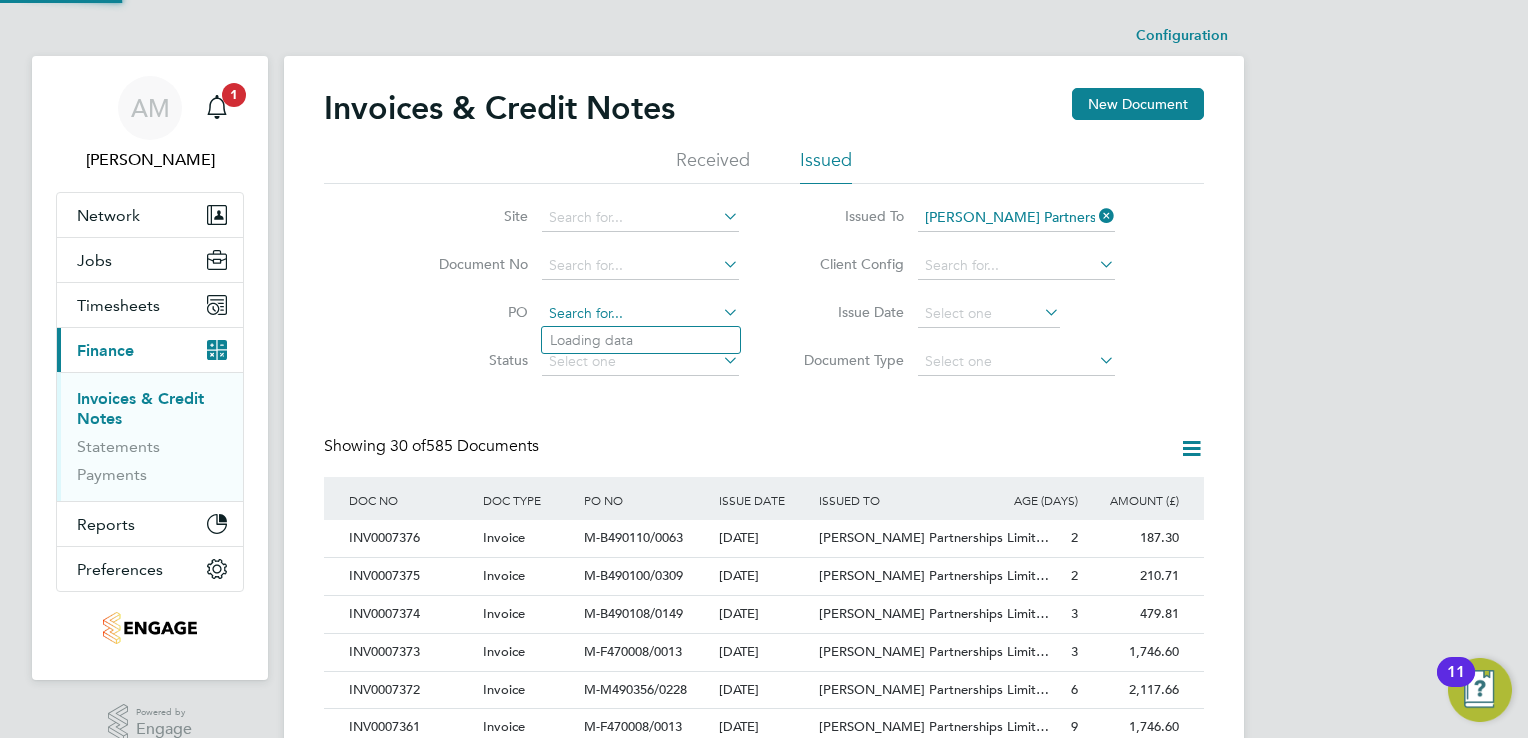 click 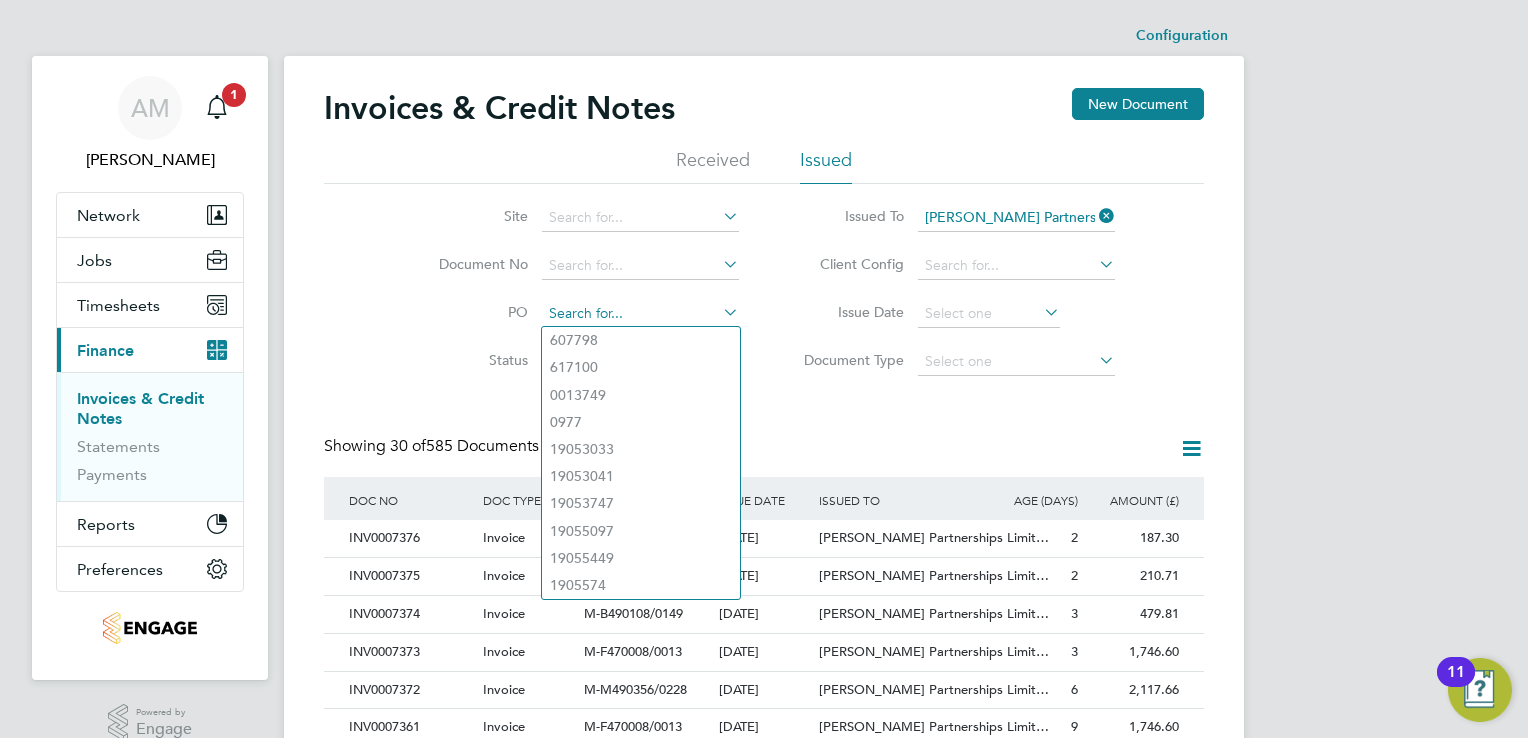 paste on "M-F470002/0025" 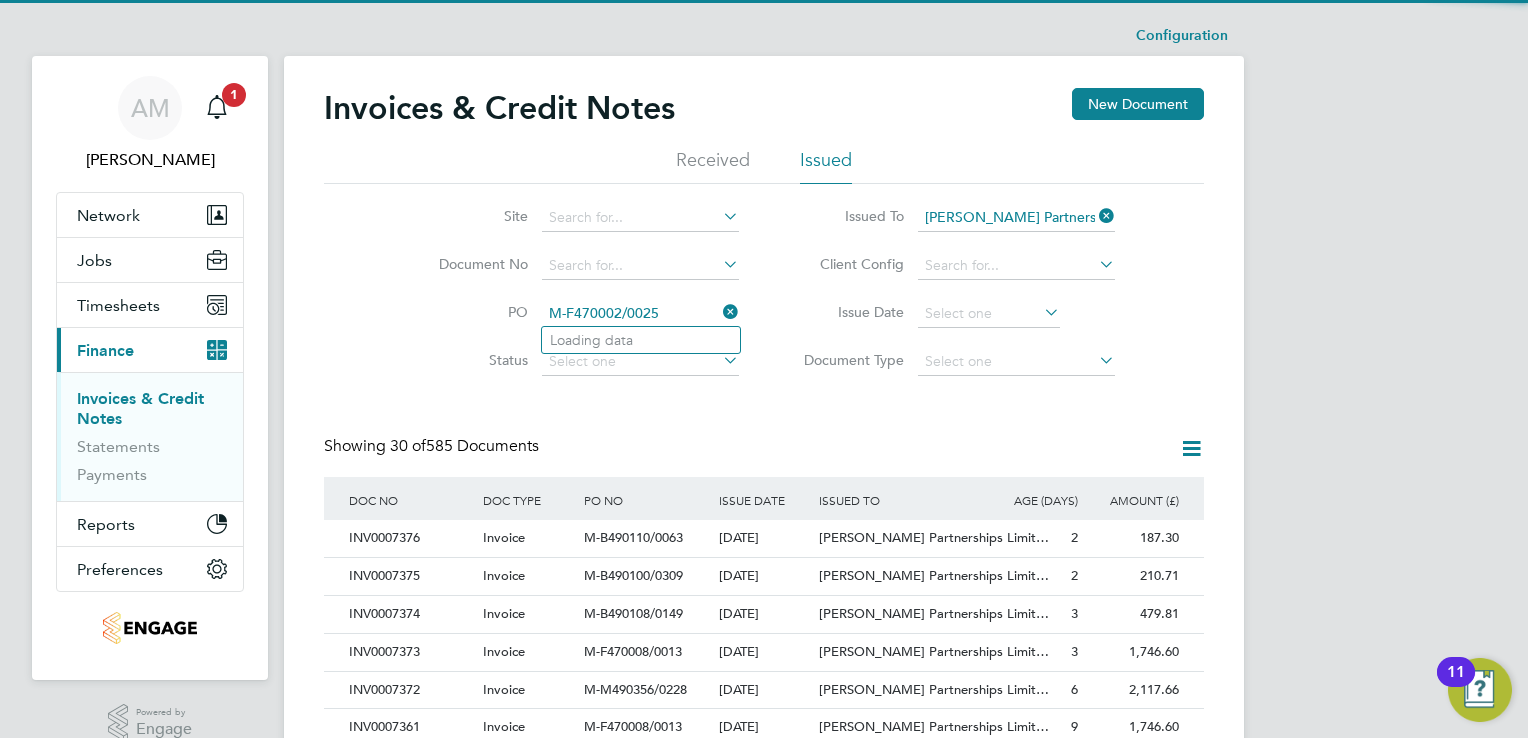 type on "M-F470002/0025" 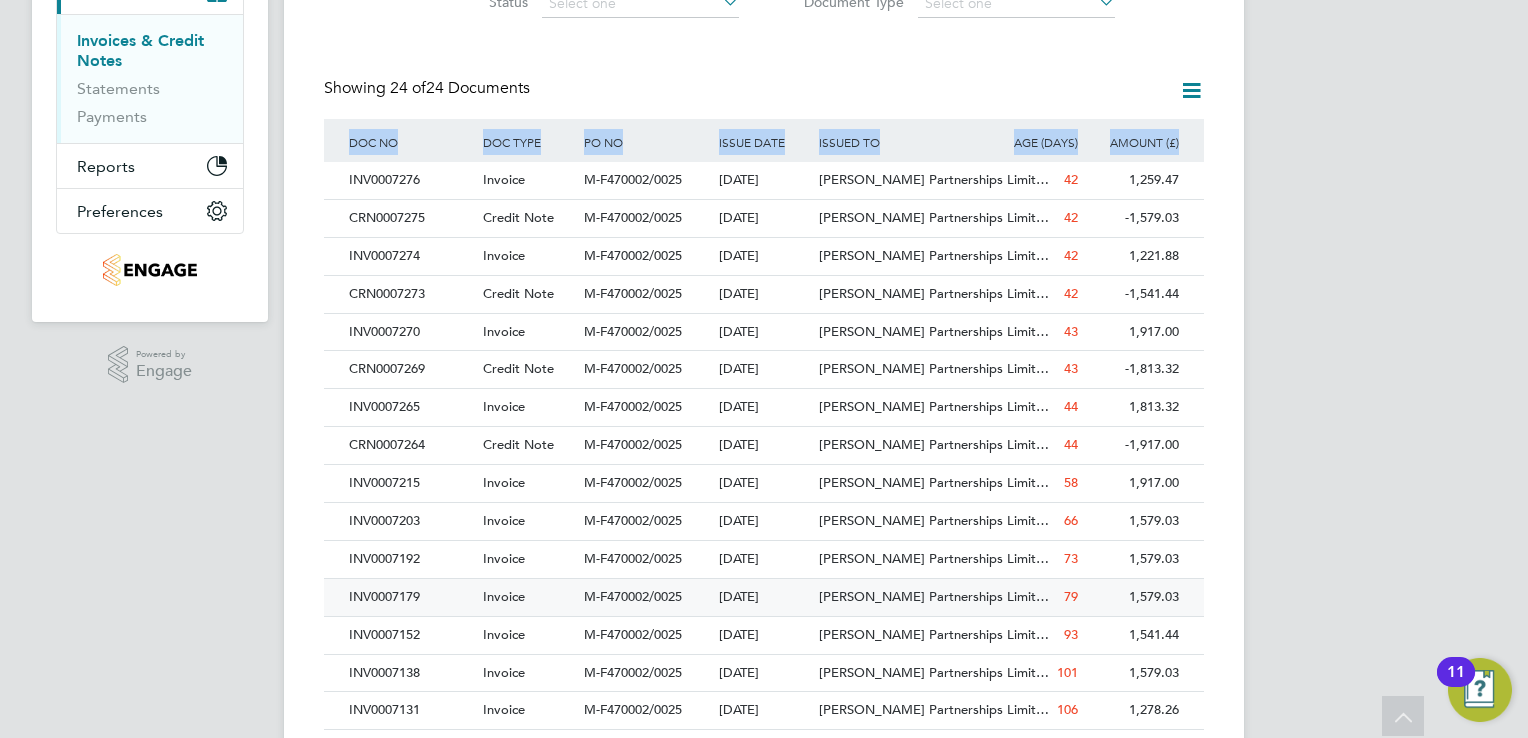 drag, startPoint x: 352, startPoint y: 145, endPoint x: 1028, endPoint y: 590, distance: 809.32135 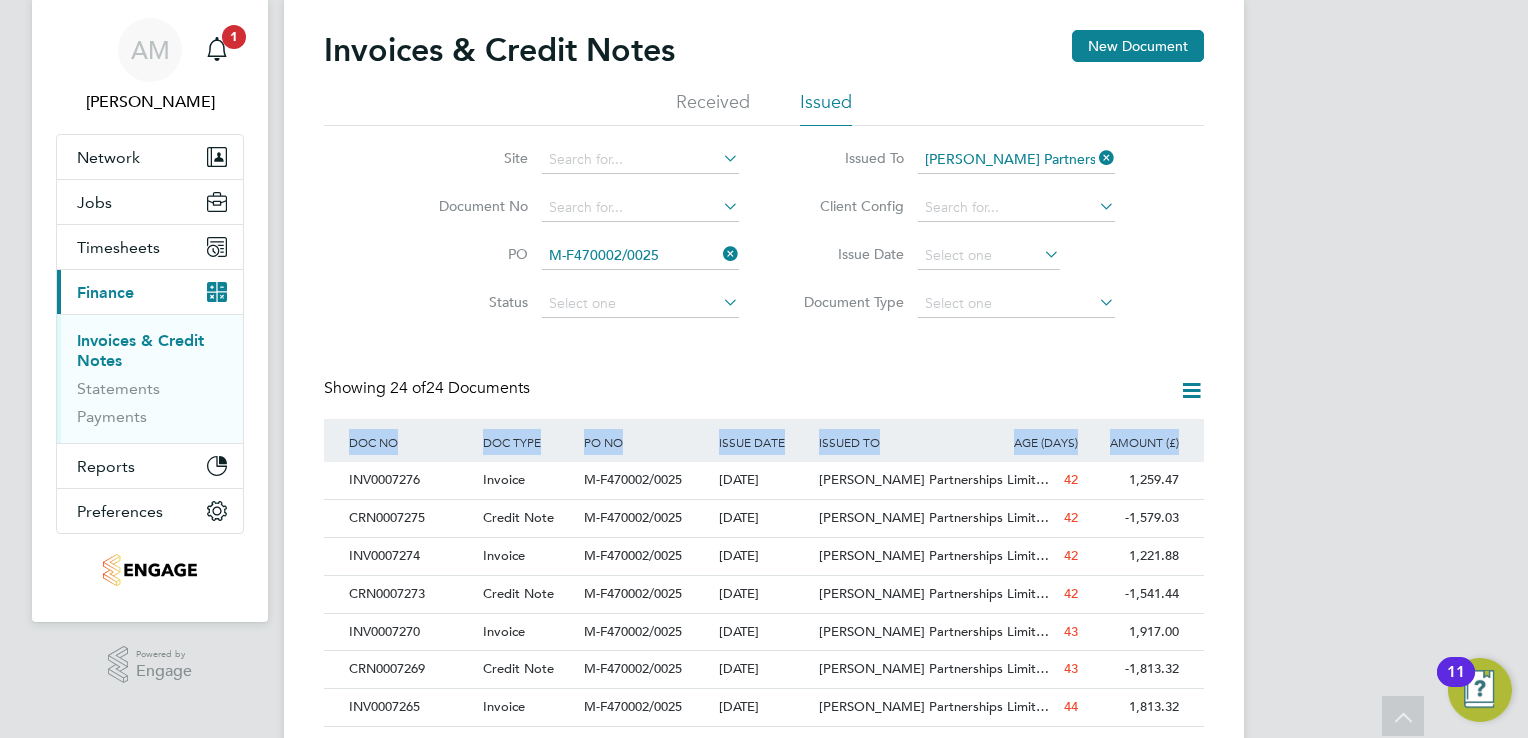 click 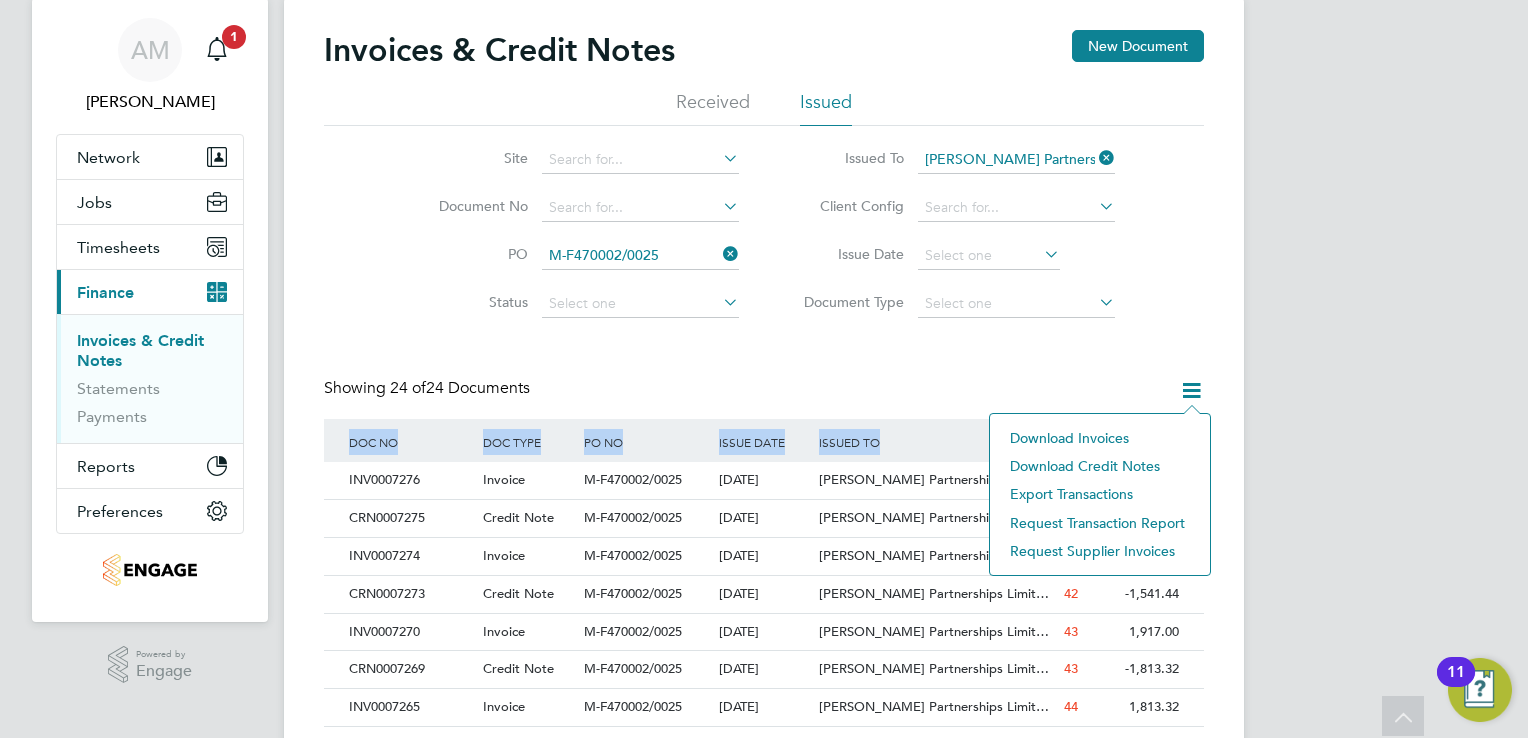 click on "Export transactions" 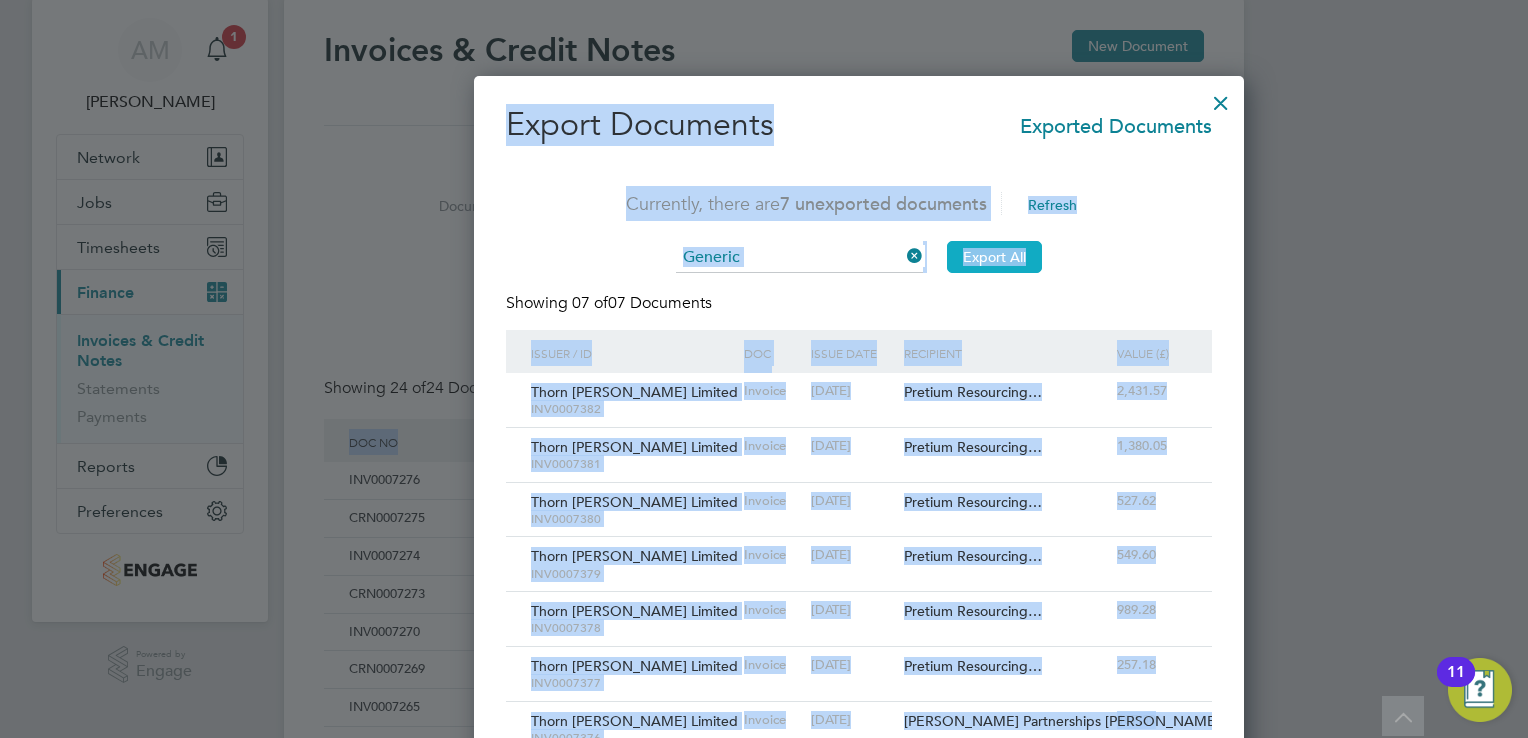 click on "Export All" at bounding box center (994, 257) 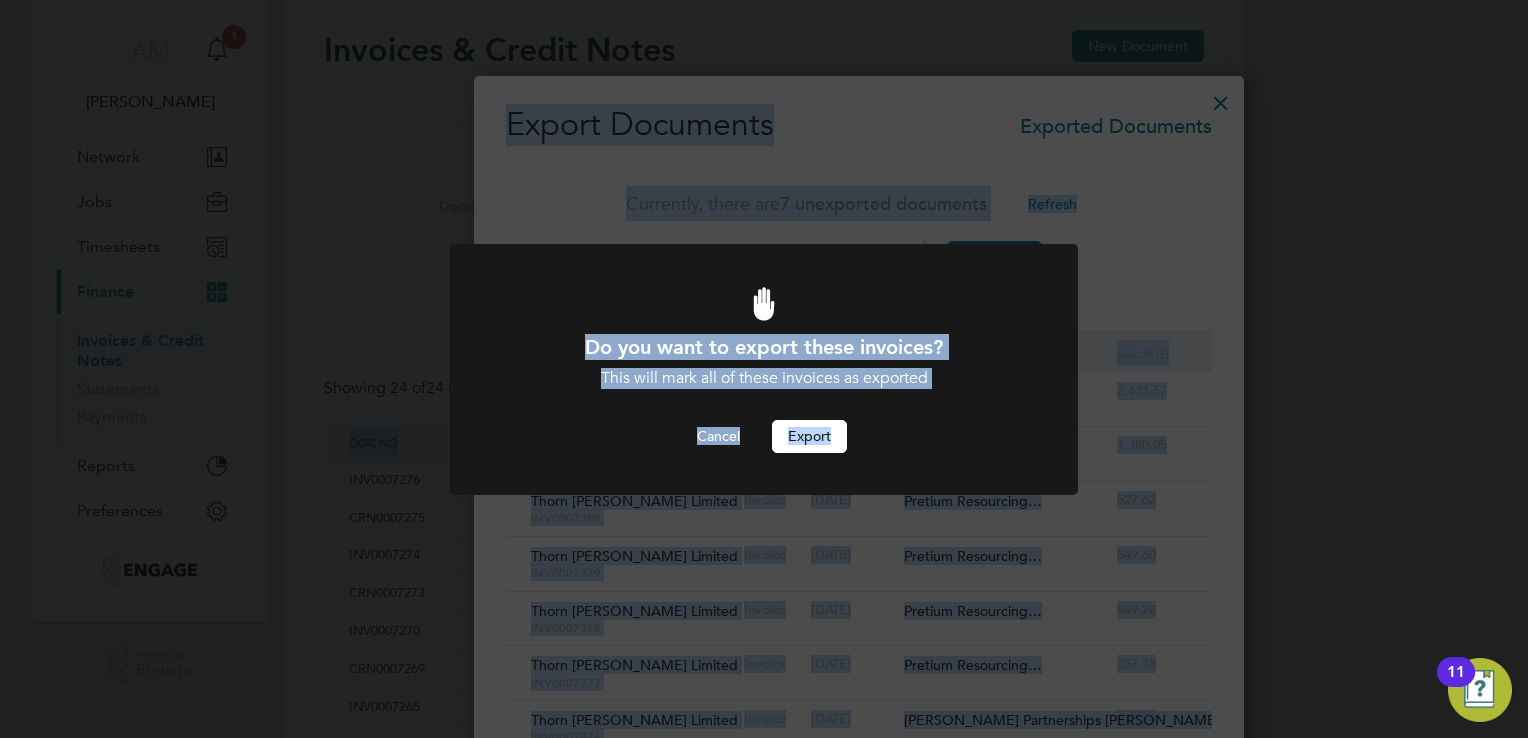 click on "Export" at bounding box center [809, 436] 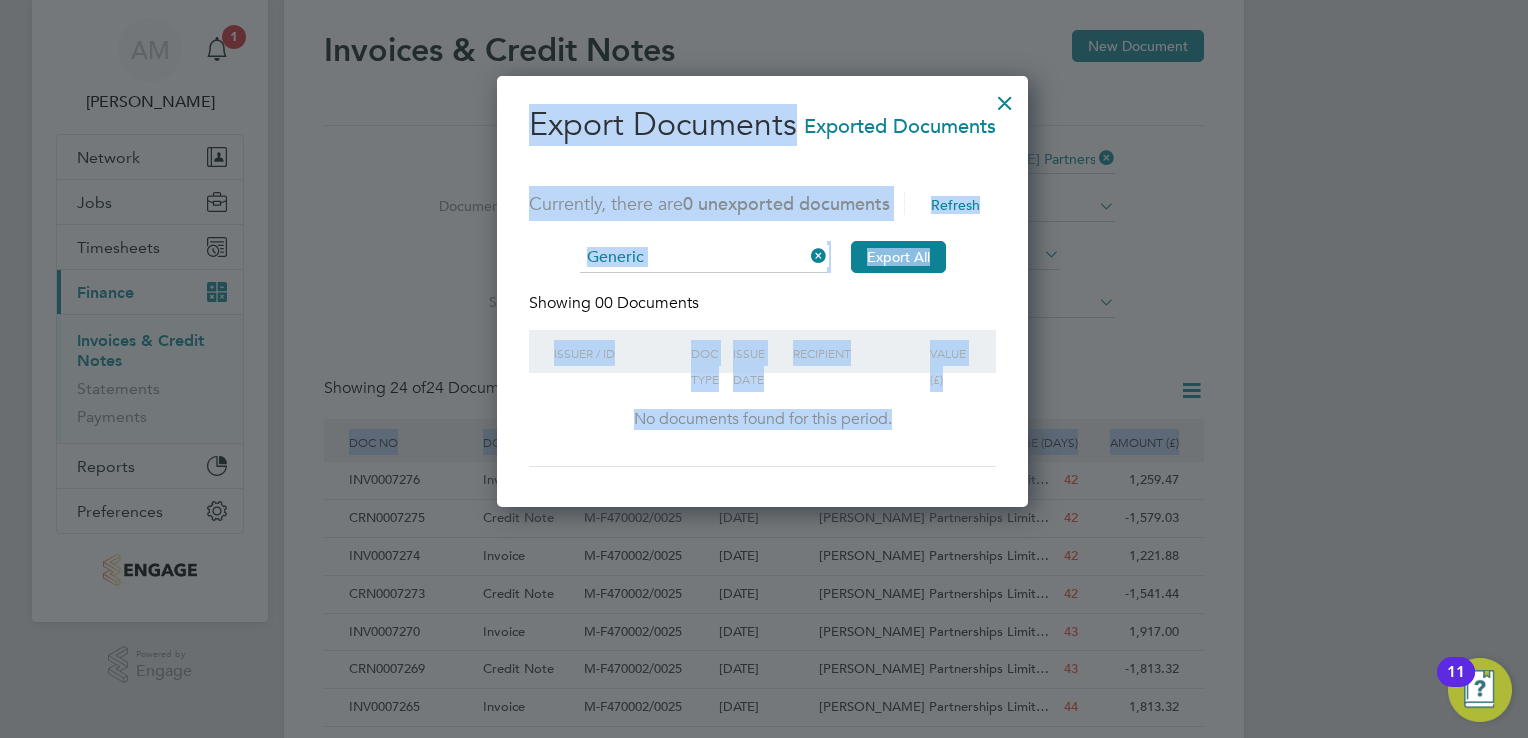 drag, startPoint x: 996, startPoint y: 269, endPoint x: 993, endPoint y: 259, distance: 10.440307 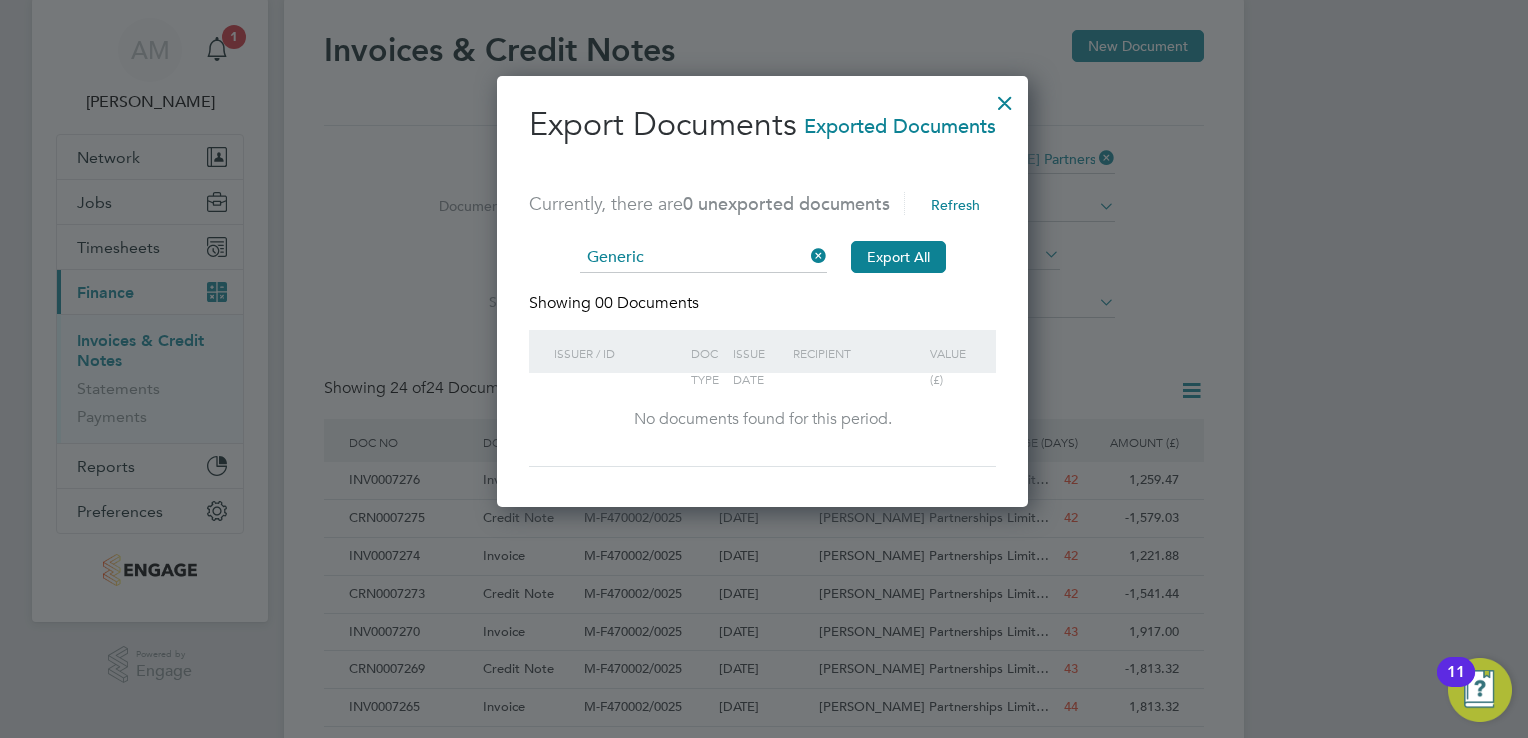 click at bounding box center [1005, 98] 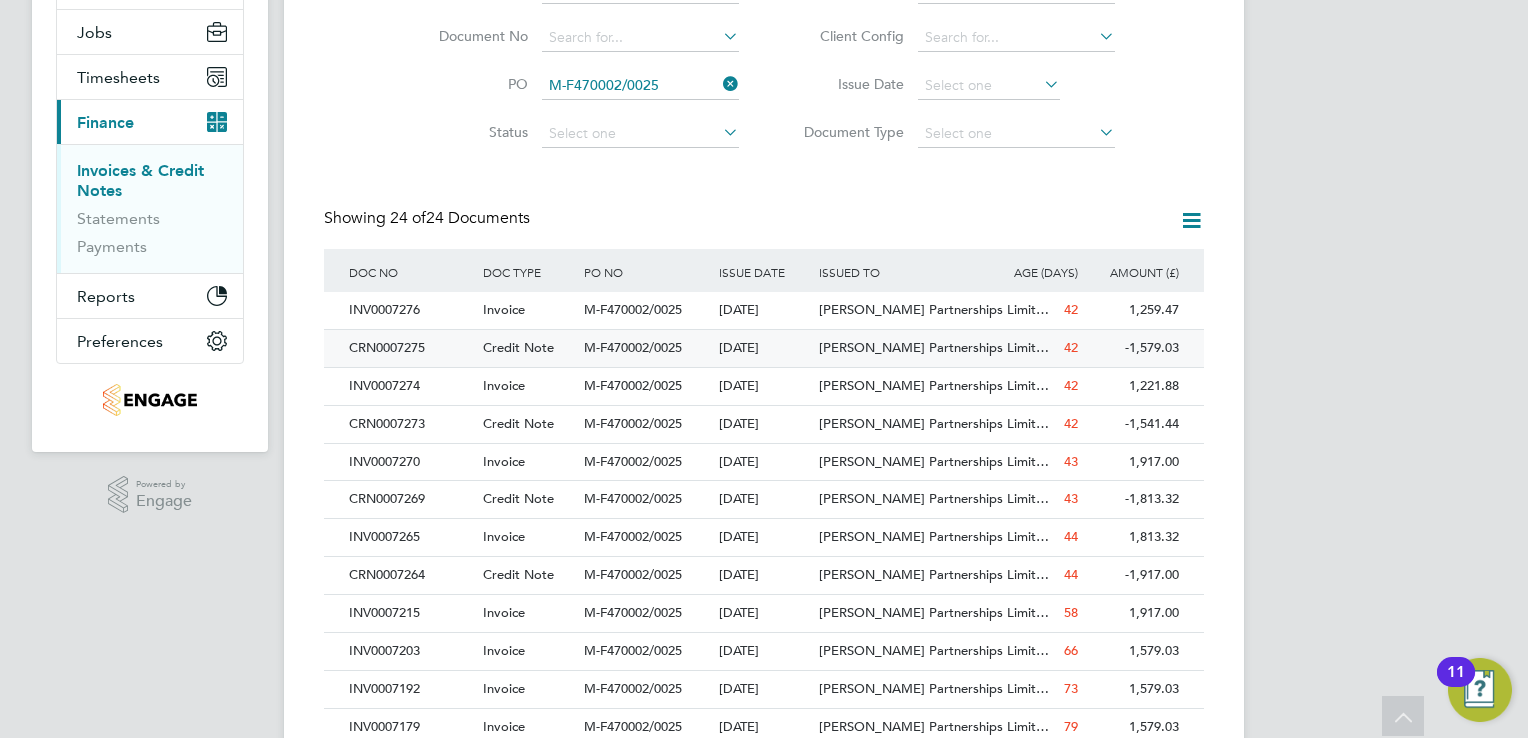 scroll, scrollTop: 58, scrollLeft: 0, axis: vertical 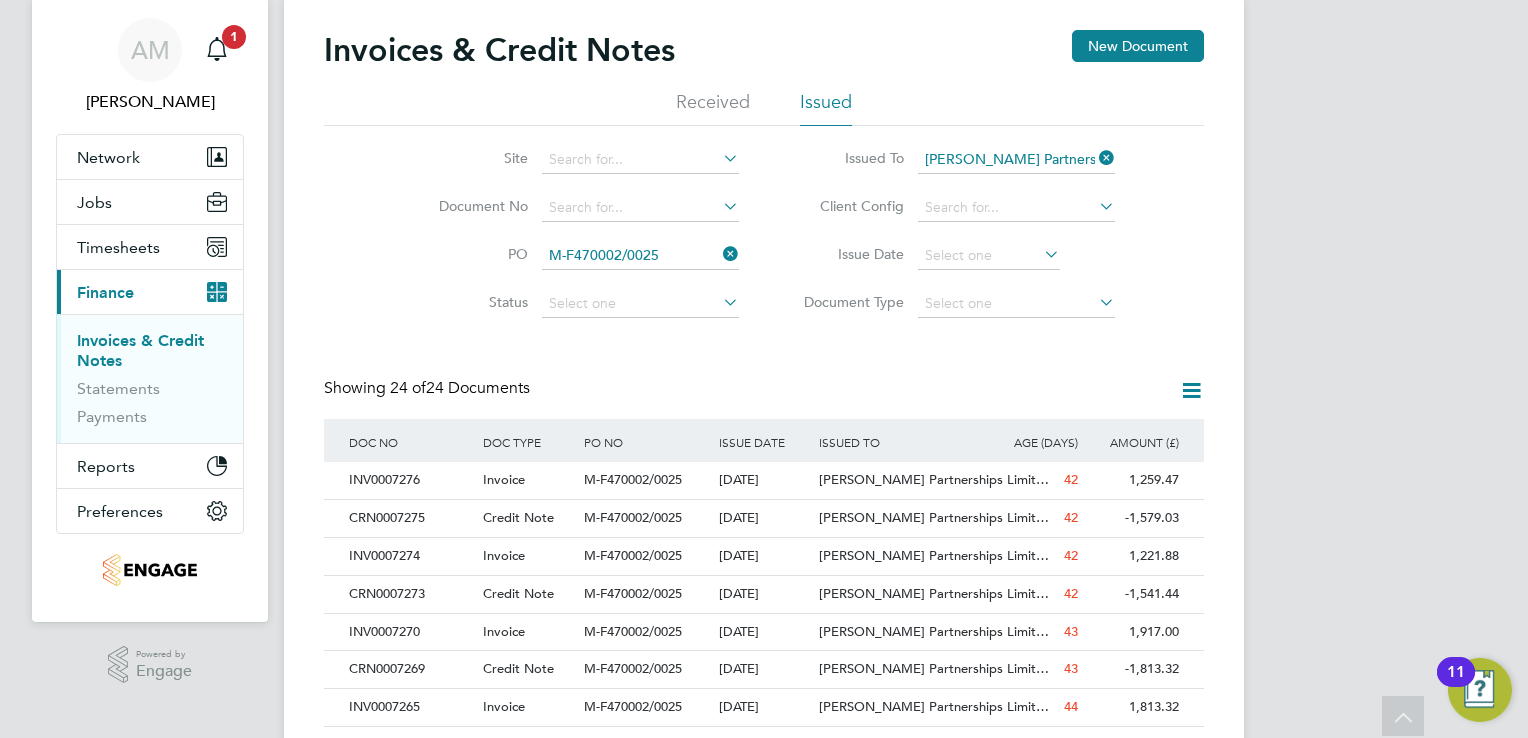 click 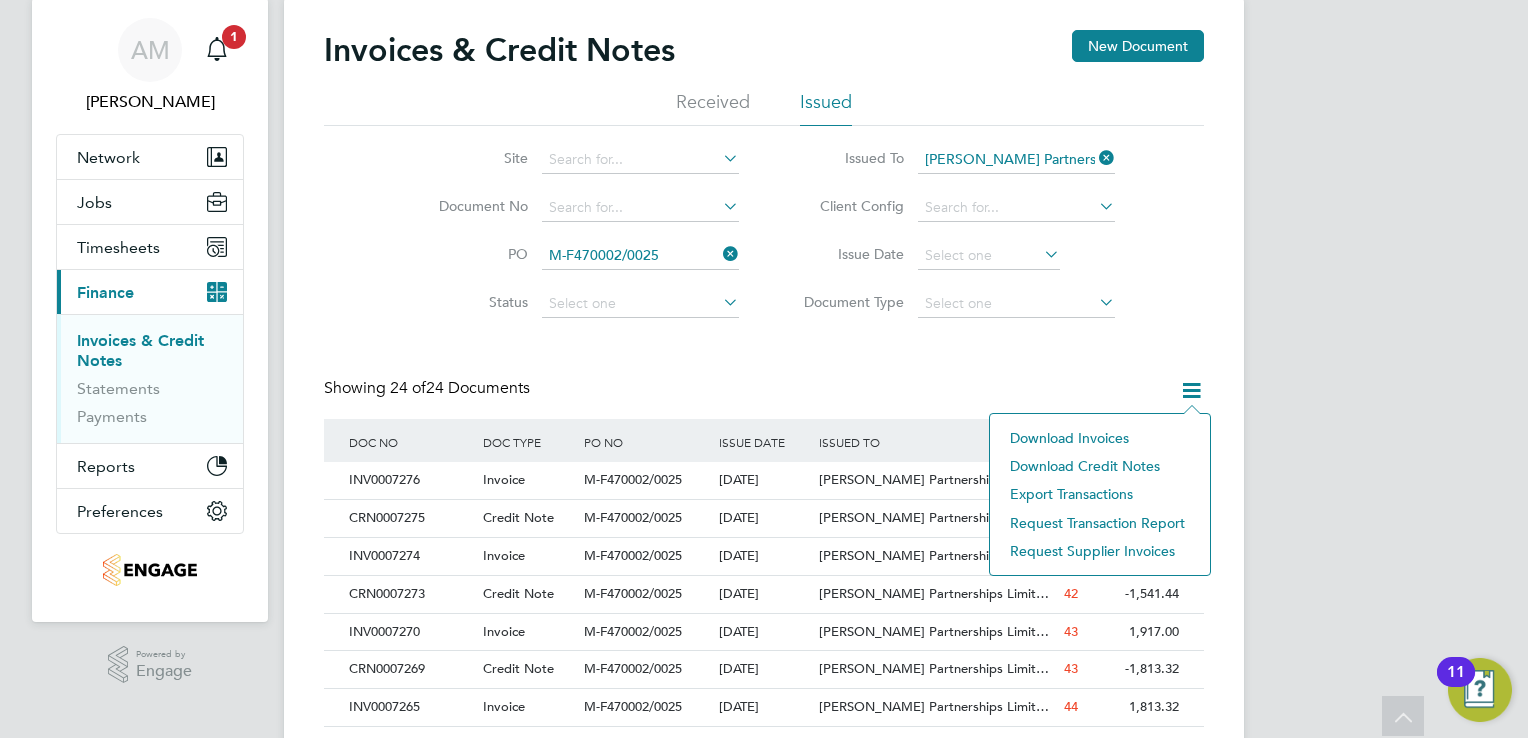 click on "Request transaction report" 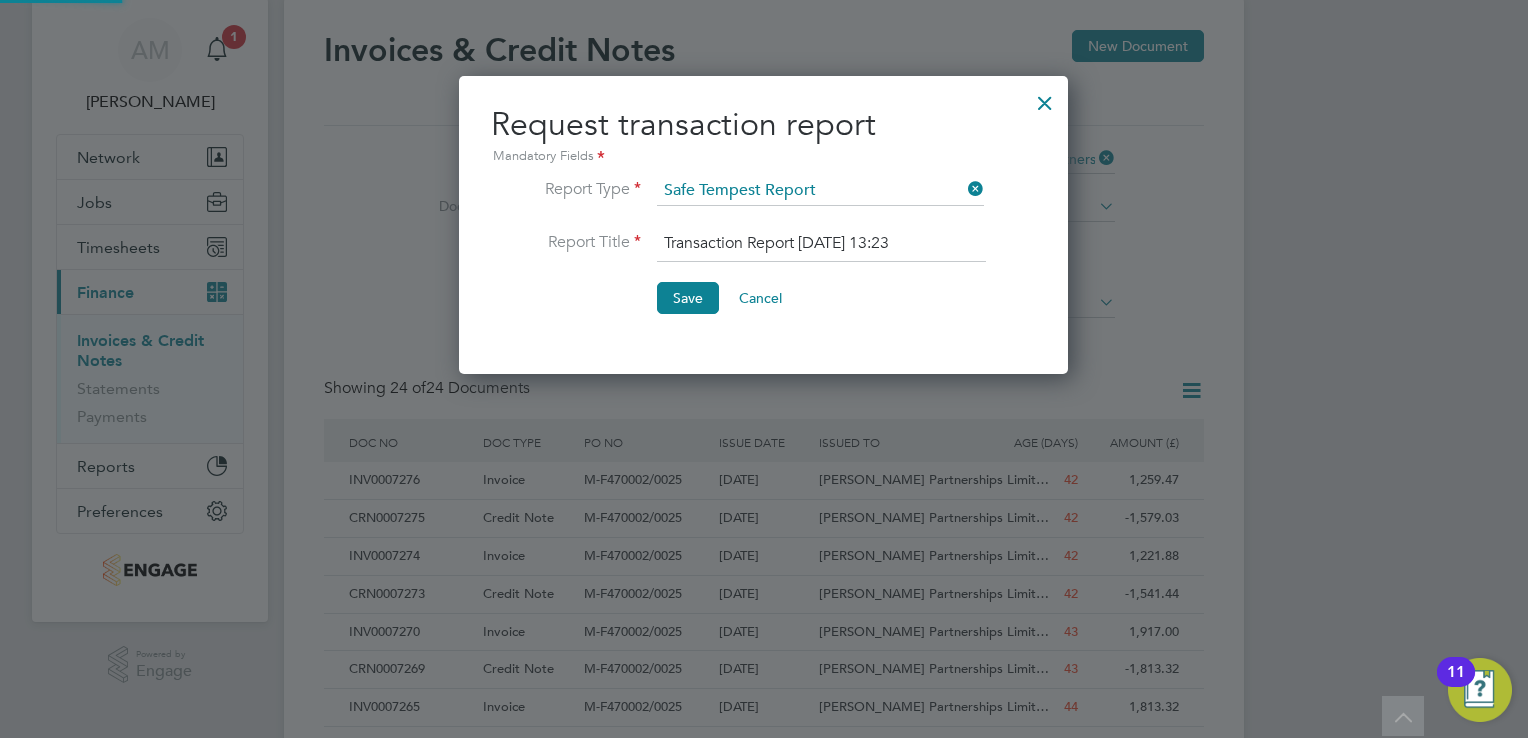 type 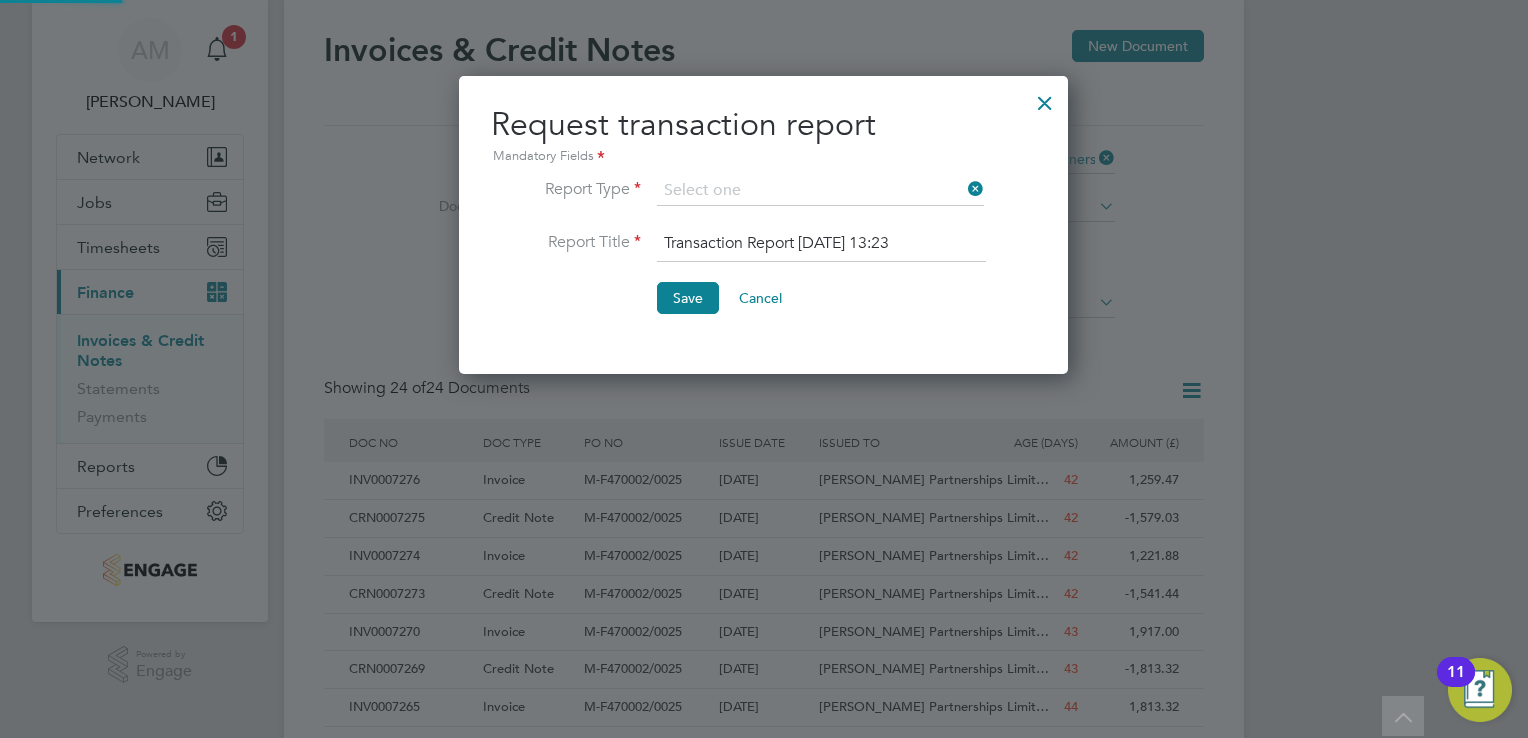 scroll, scrollTop: 10, scrollLeft: 9, axis: both 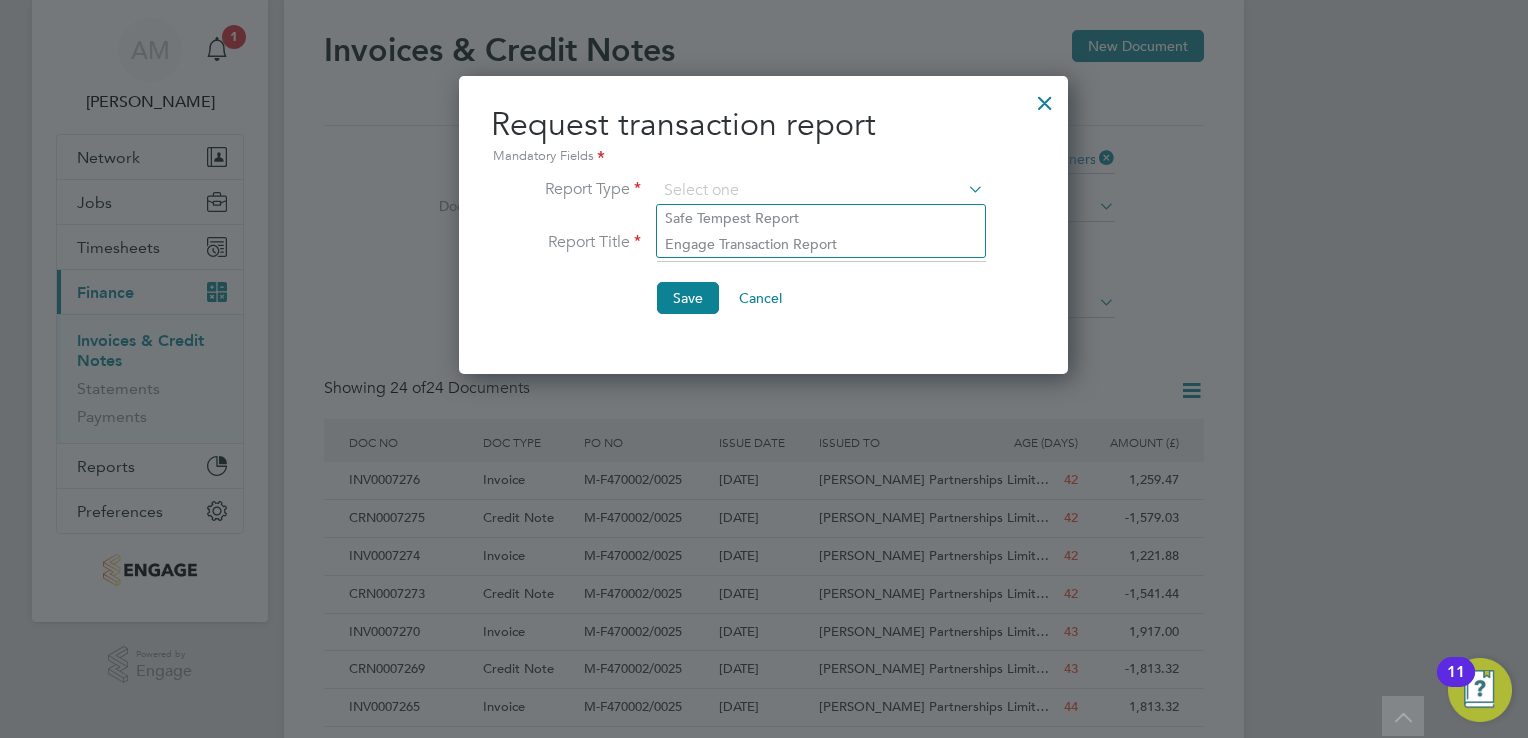 click at bounding box center [964, 189] 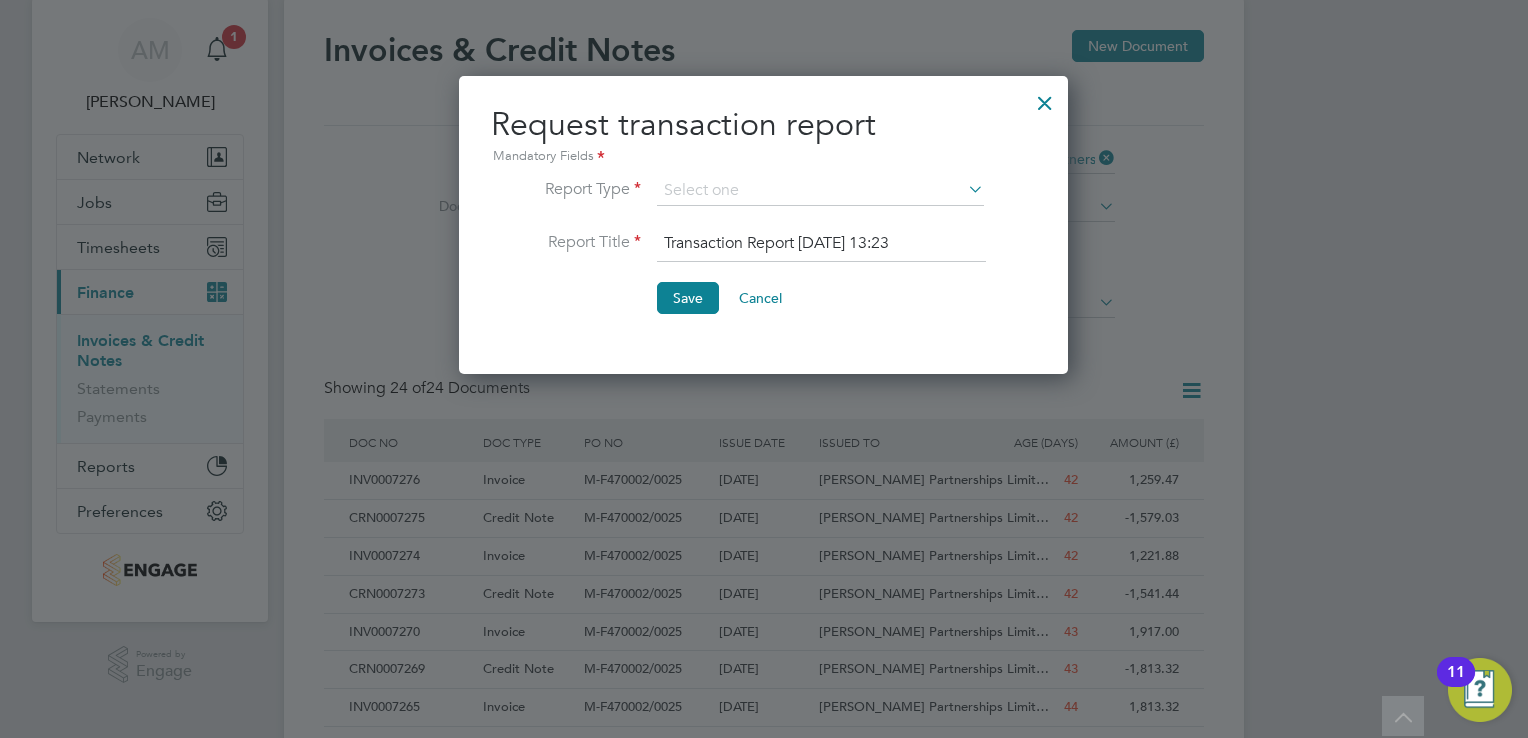 click on "Transaction Report [DATE] 13:23" at bounding box center [821, 244] 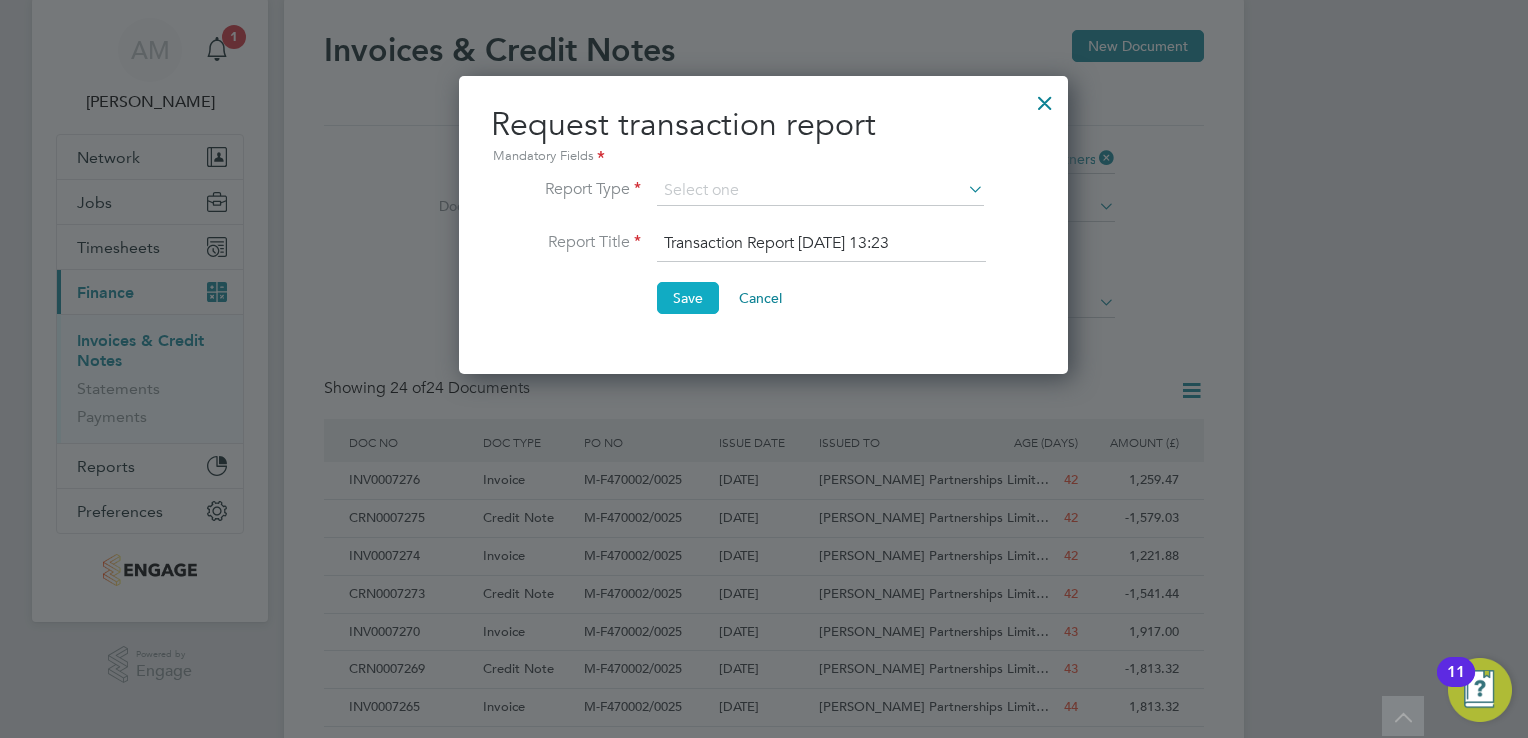 click on "Save" at bounding box center [688, 298] 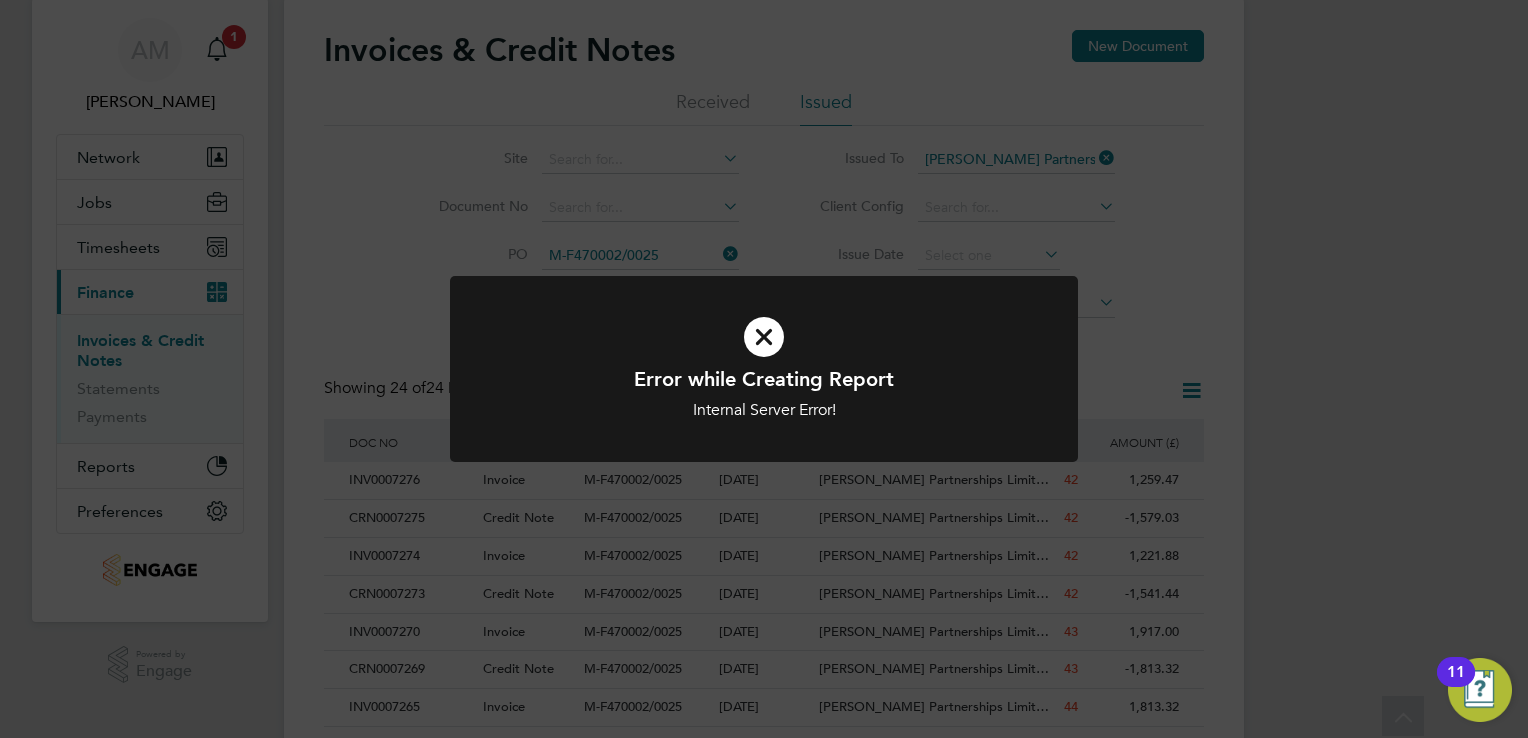 click at bounding box center (764, 337) 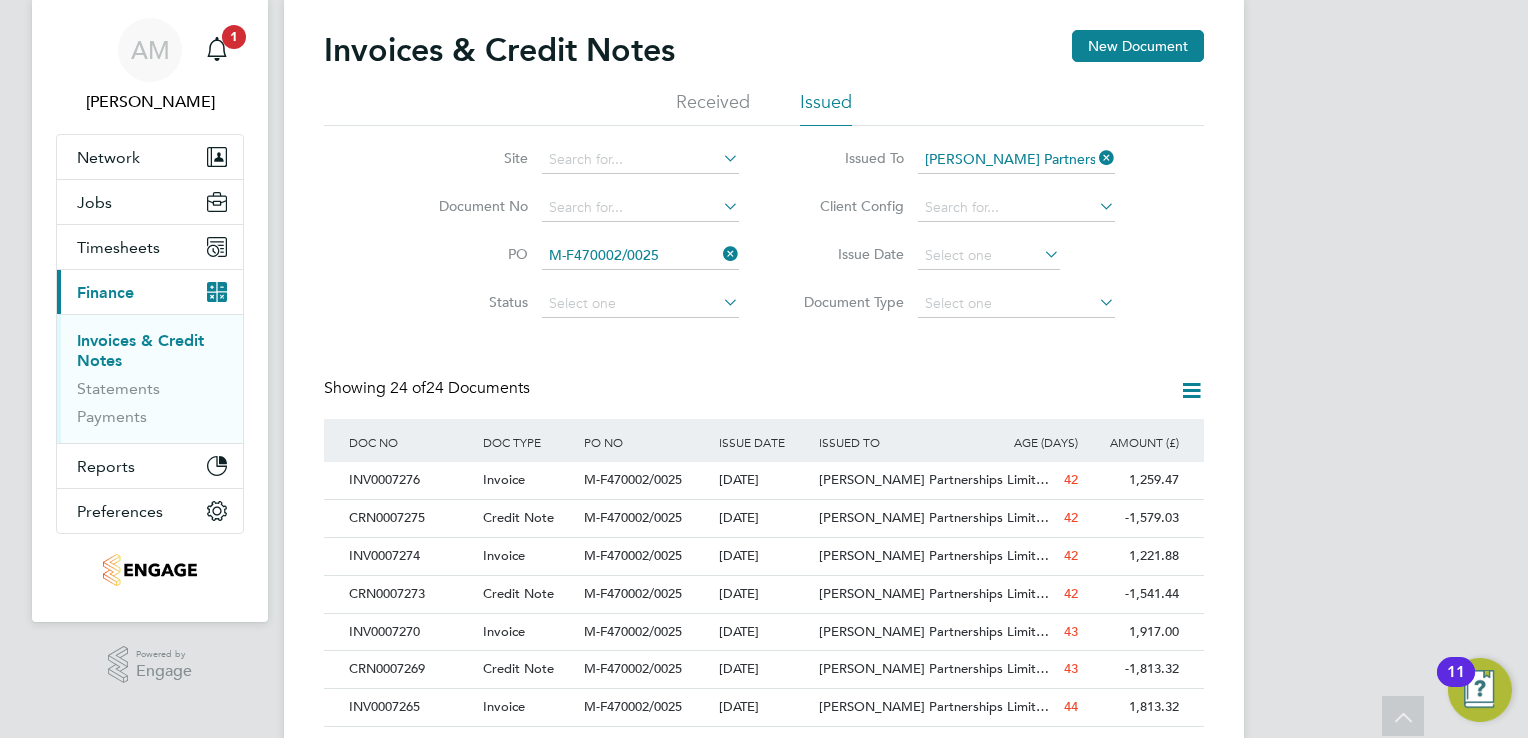 click 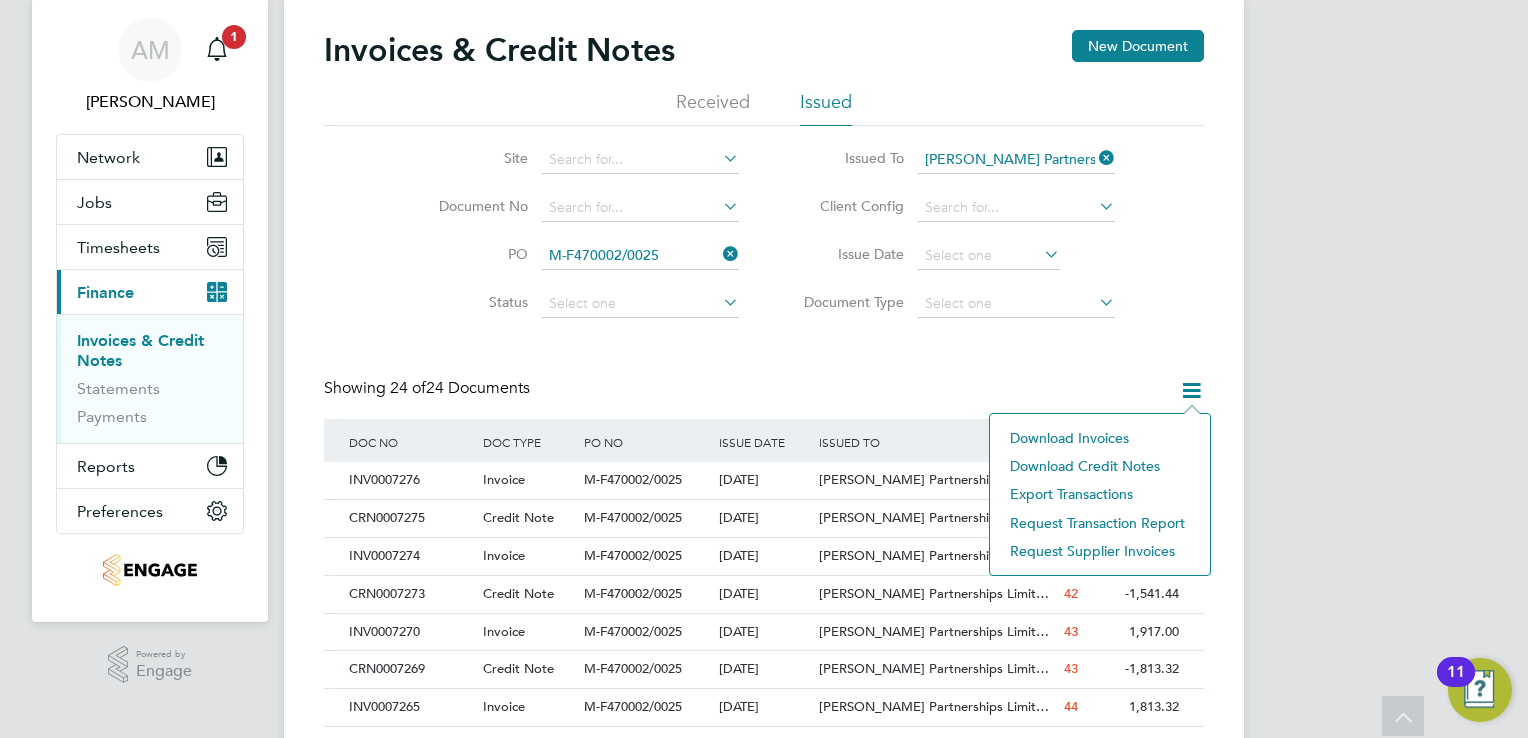 click on "Request transaction report" 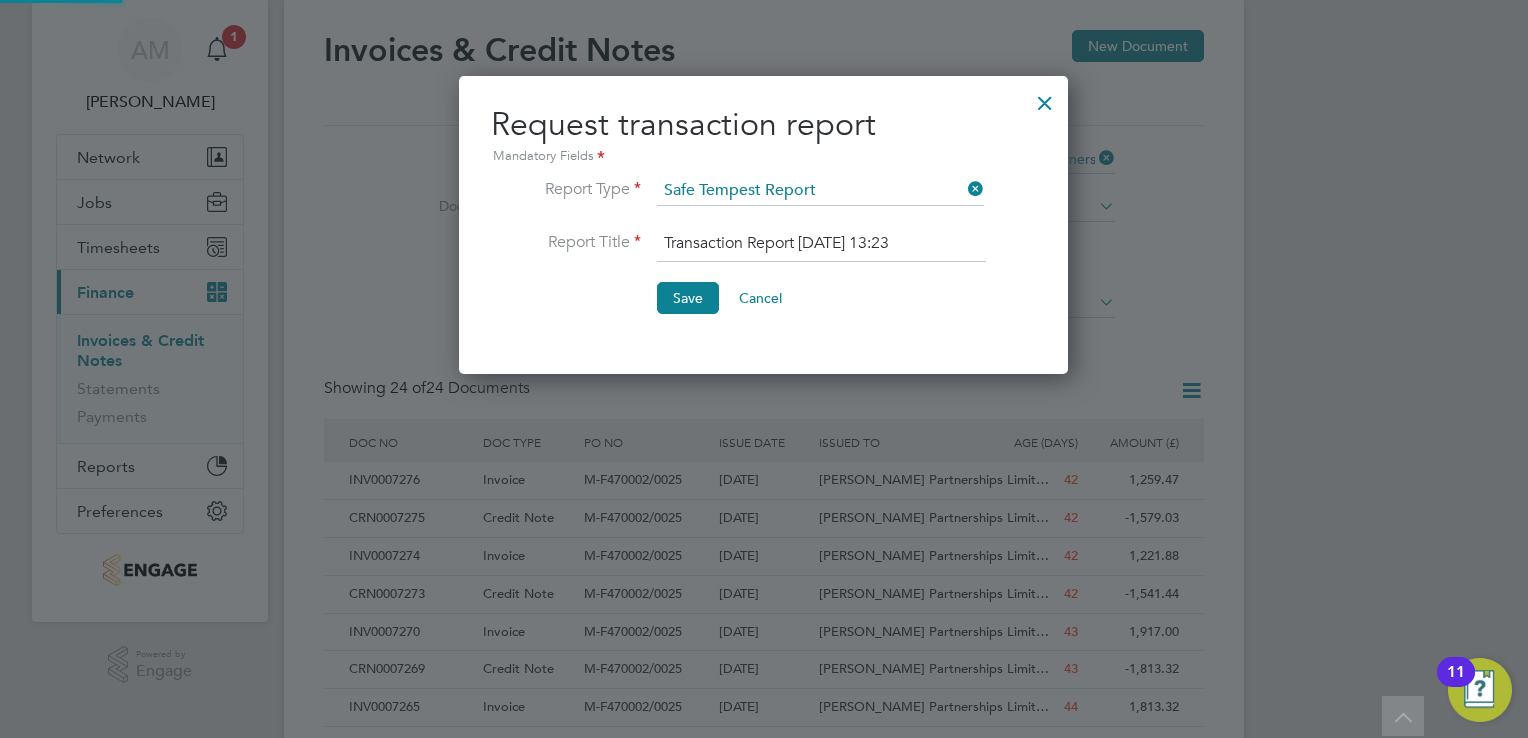 type 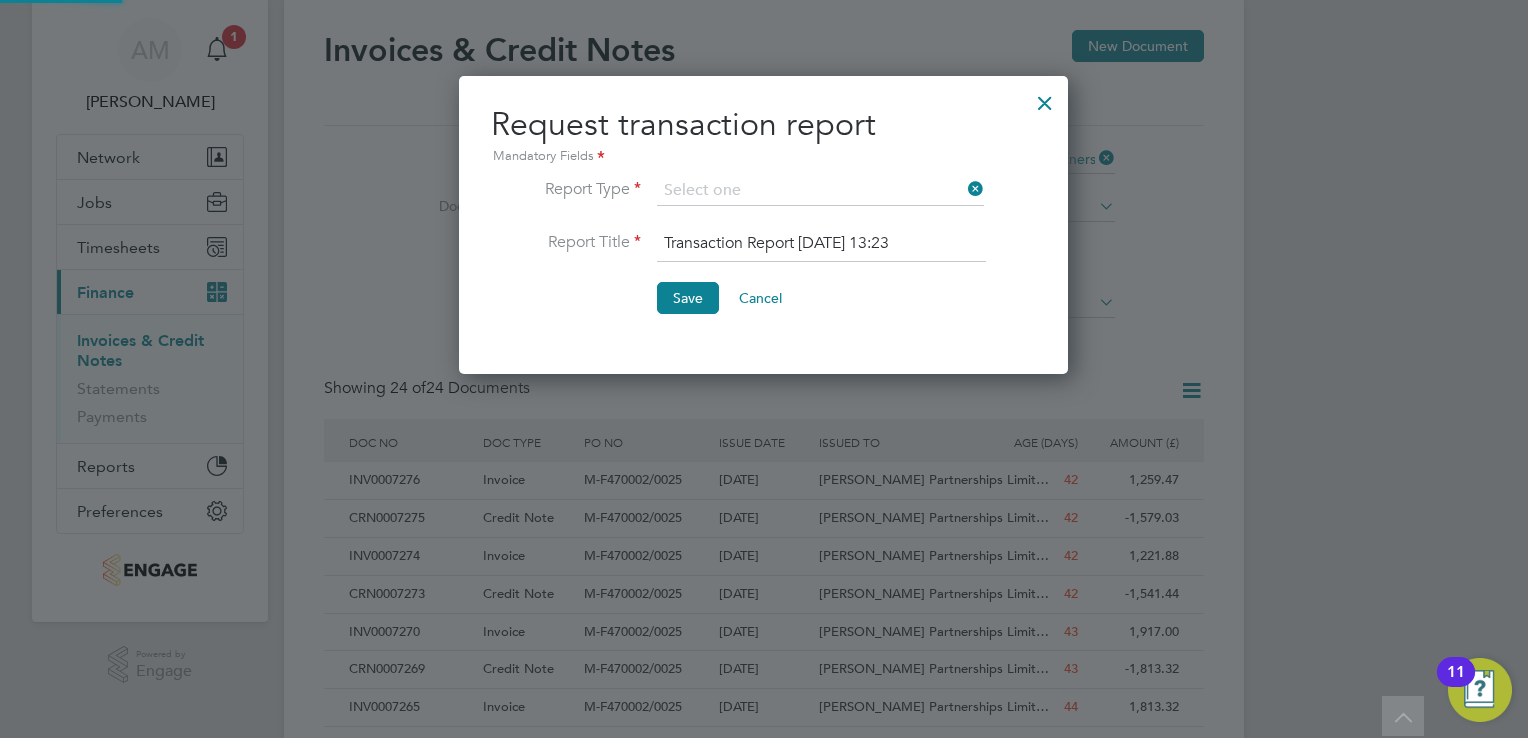 scroll, scrollTop: 10, scrollLeft: 9, axis: both 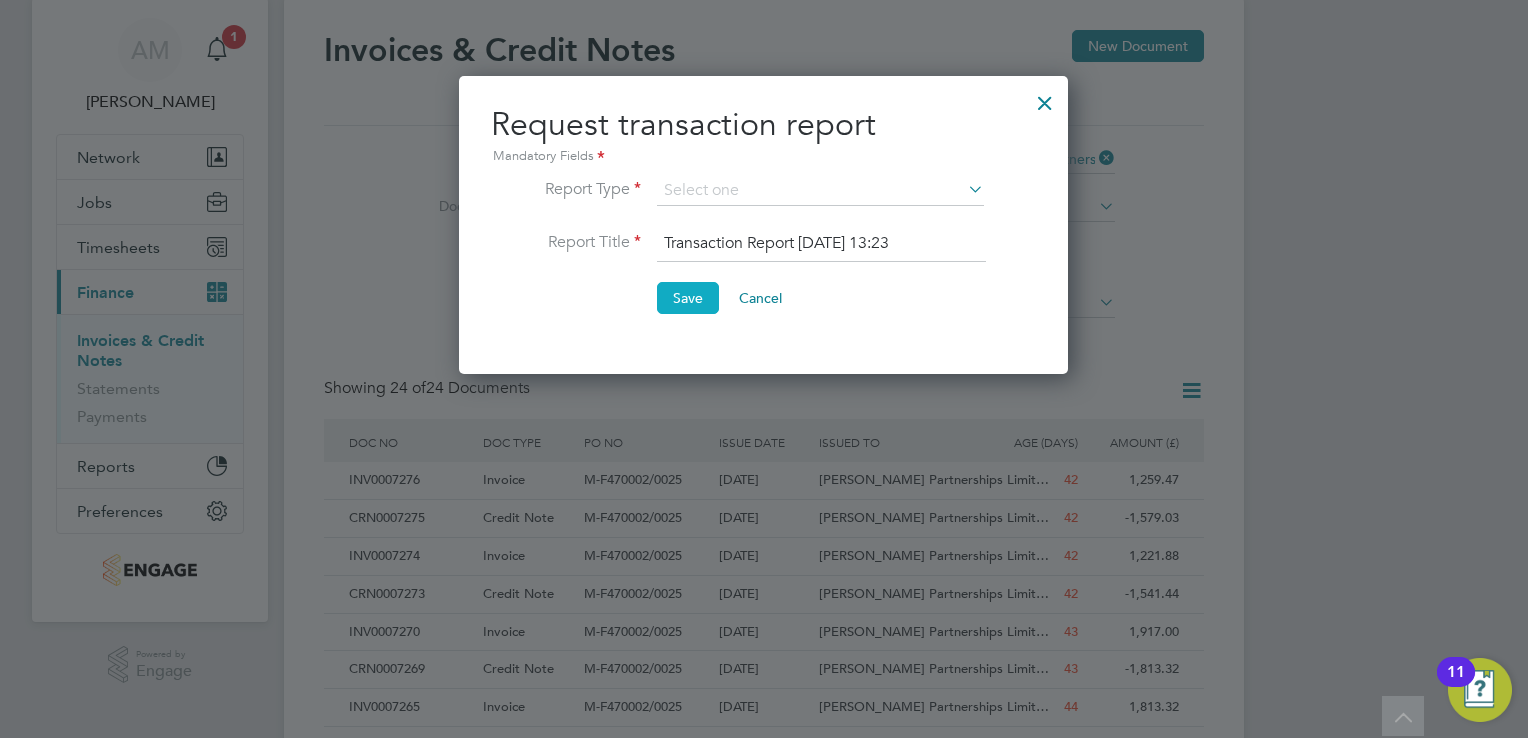 click on "Save" at bounding box center (688, 298) 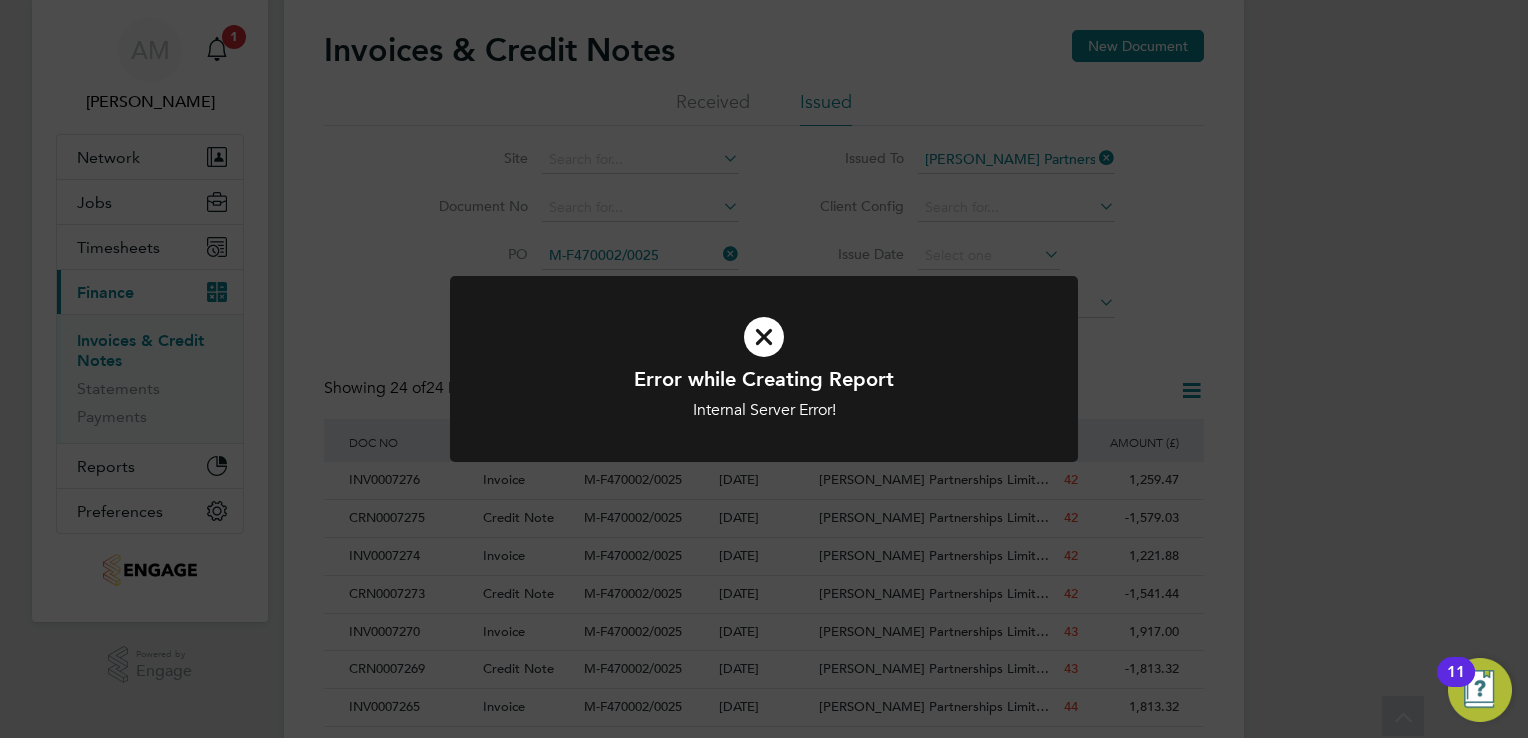 click at bounding box center [764, 337] 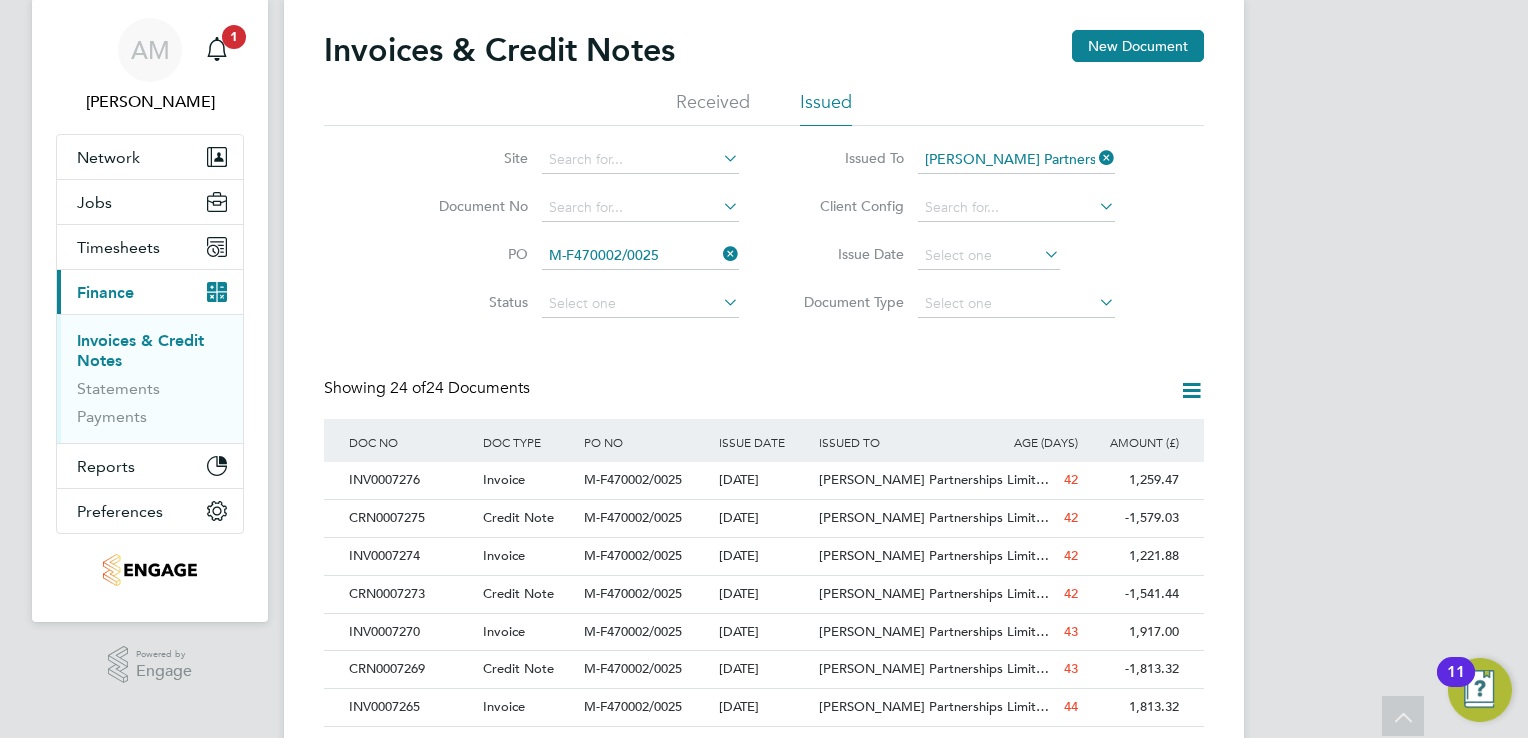 click 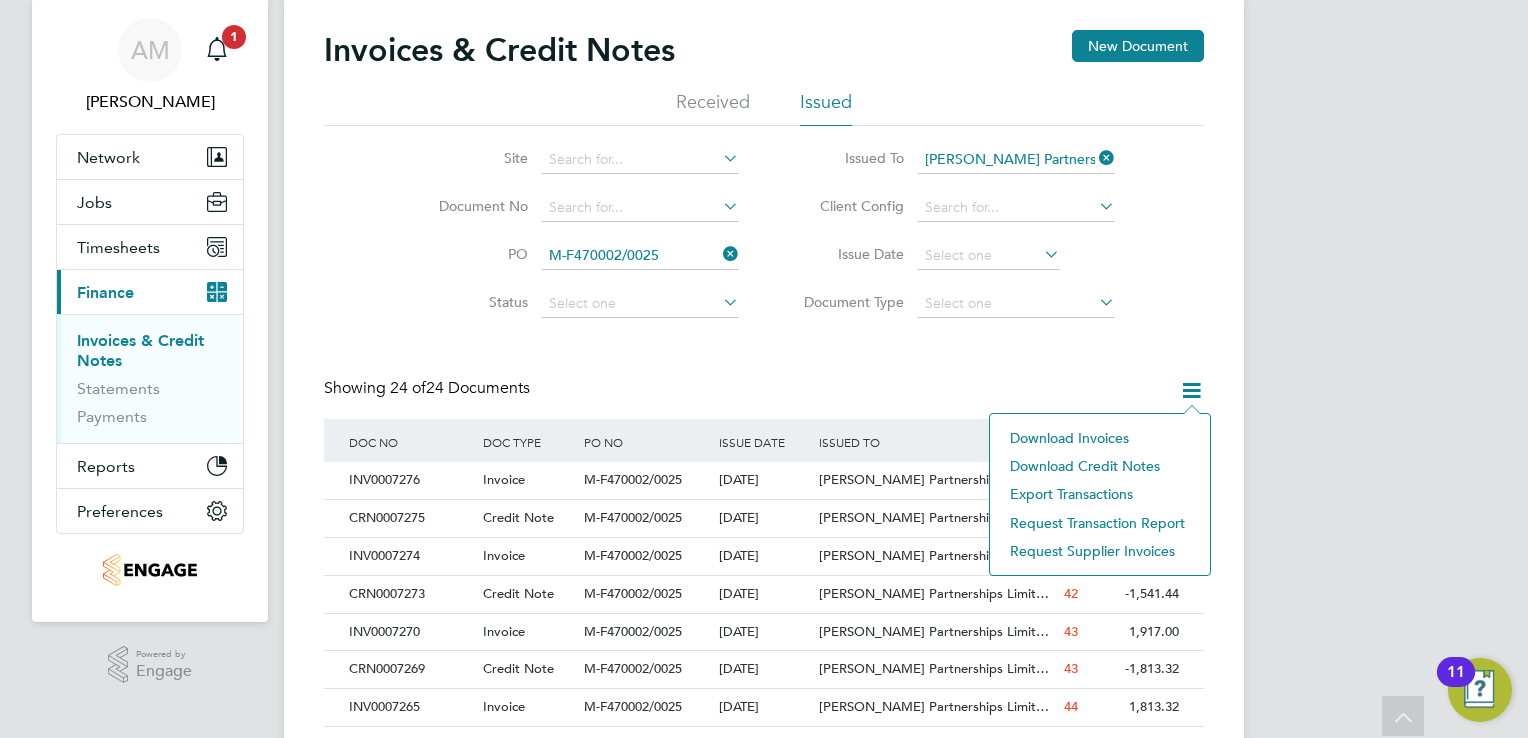 click on "Download invoices" 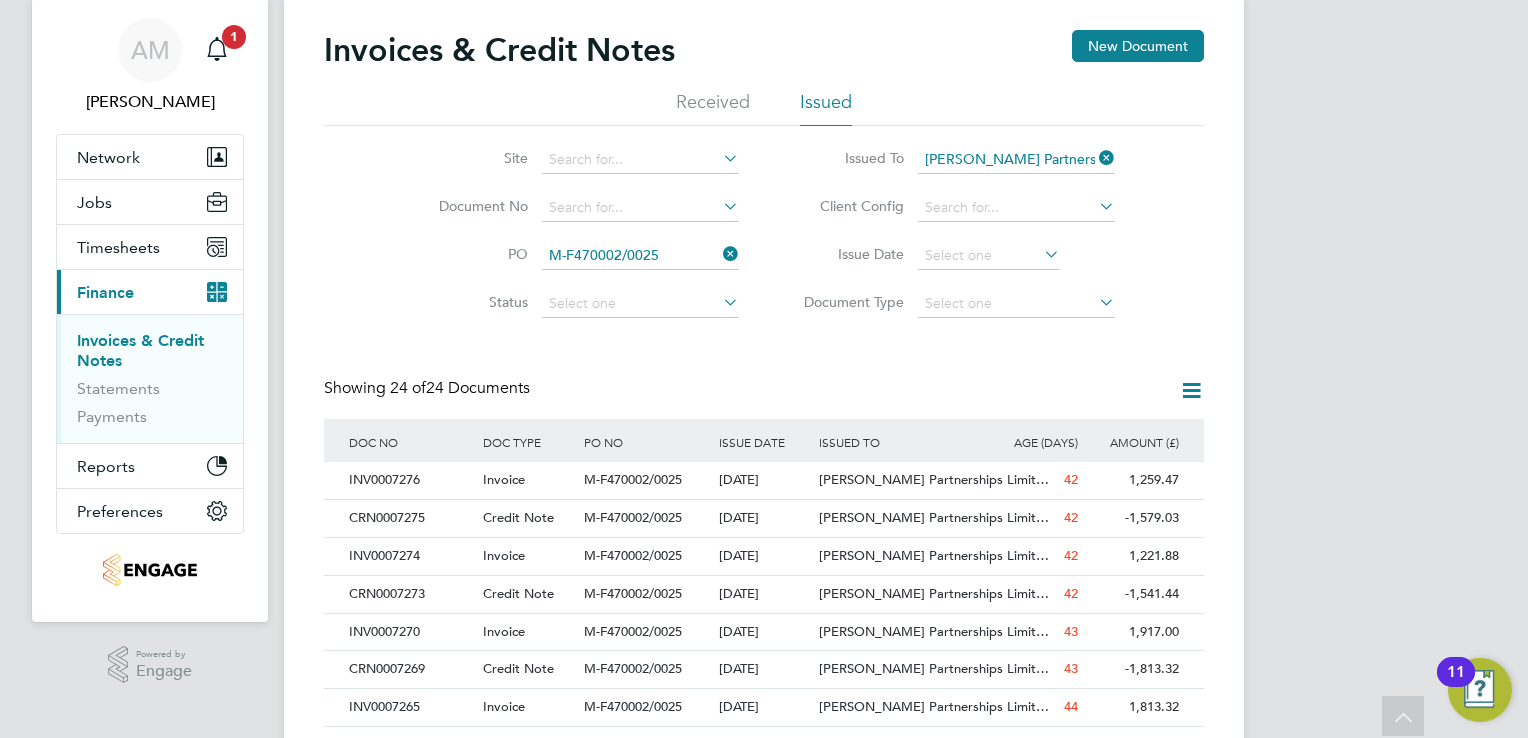 click on "Invoices & Credit Notes New Document Received Issued Site   Document No   PO   M-F470002/0025 Status   Paid Date   Issued To   [PERSON_NAME] Partnerships Limited Received From   Client Config   Issue Date   Document Type   Showing   24 of  24 Documents DOC NO DOC TYPE PO NO ISSUE DATE ISSUED TO RECEIVED FROM AGE (DAYS) AMOUNT (£) INV0007276   Invoice M-F470002/0025   [DATE] [PERSON_NAME] Partnerships Limit… Thorn [PERSON_NAME] Limited 42 1,259.47  CRN0007275 Credit Note   M-F470002/0025   [DATE] [PERSON_NAME] Partnerships Limit… Thorn [PERSON_NAME] Limited 42 -1,579.03  INV0007274   Invoice M-F470002/0025   [DATE] [PERSON_NAME] Partnerships Limit… Thorn [PERSON_NAME] Limited 42 1,221.88  CRN0007273 Credit Note   M-F470002/0025   [DATE] [PERSON_NAME] Partnerships Limit… Thorn [PERSON_NAME] Limited 42 -1,541.44  INV0007270   Invoice M-F470002/0025   [DATE] [PERSON_NAME] Partnerships Limit… Thorn [PERSON_NAME] Limited 43 1,917.00  CRN0007269 Credit Note   M-F470002/0025   [DATE] [PERSON_NAME] Partnerships Limit… Thorn [PERSON_NAME] Limited 43 -1,813.32  INV0007265" 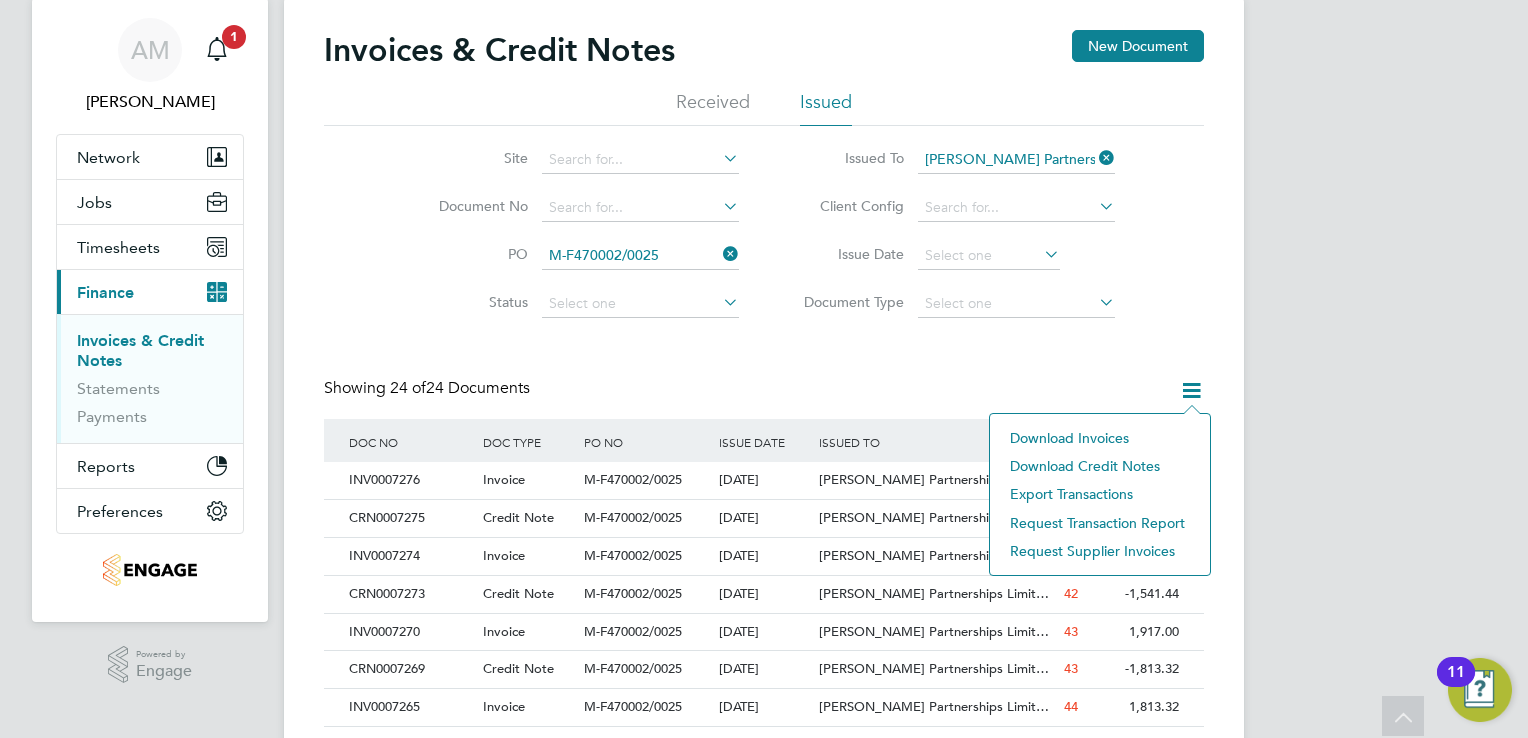 click on "Download credit notes" 